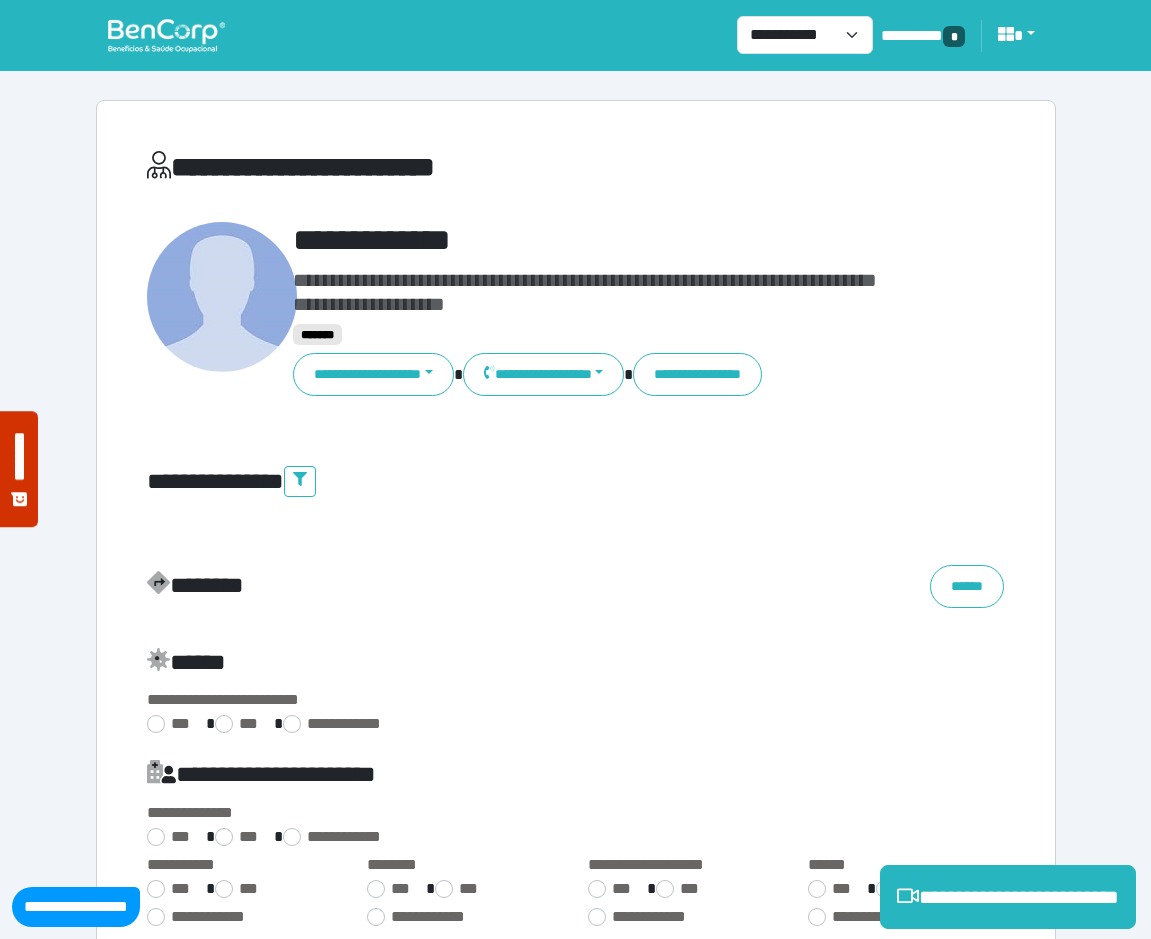 select on "****" 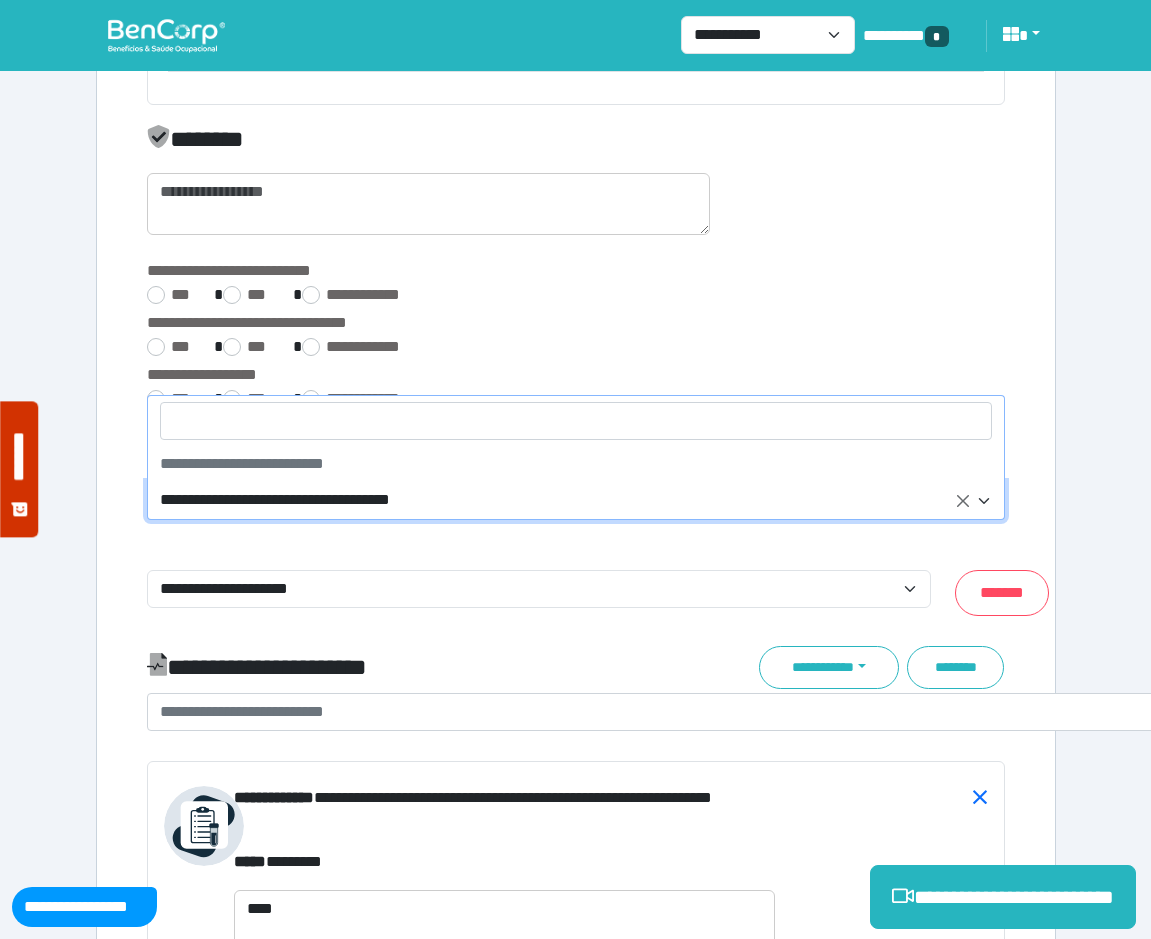scroll, scrollTop: 2448, scrollLeft: 0, axis: vertical 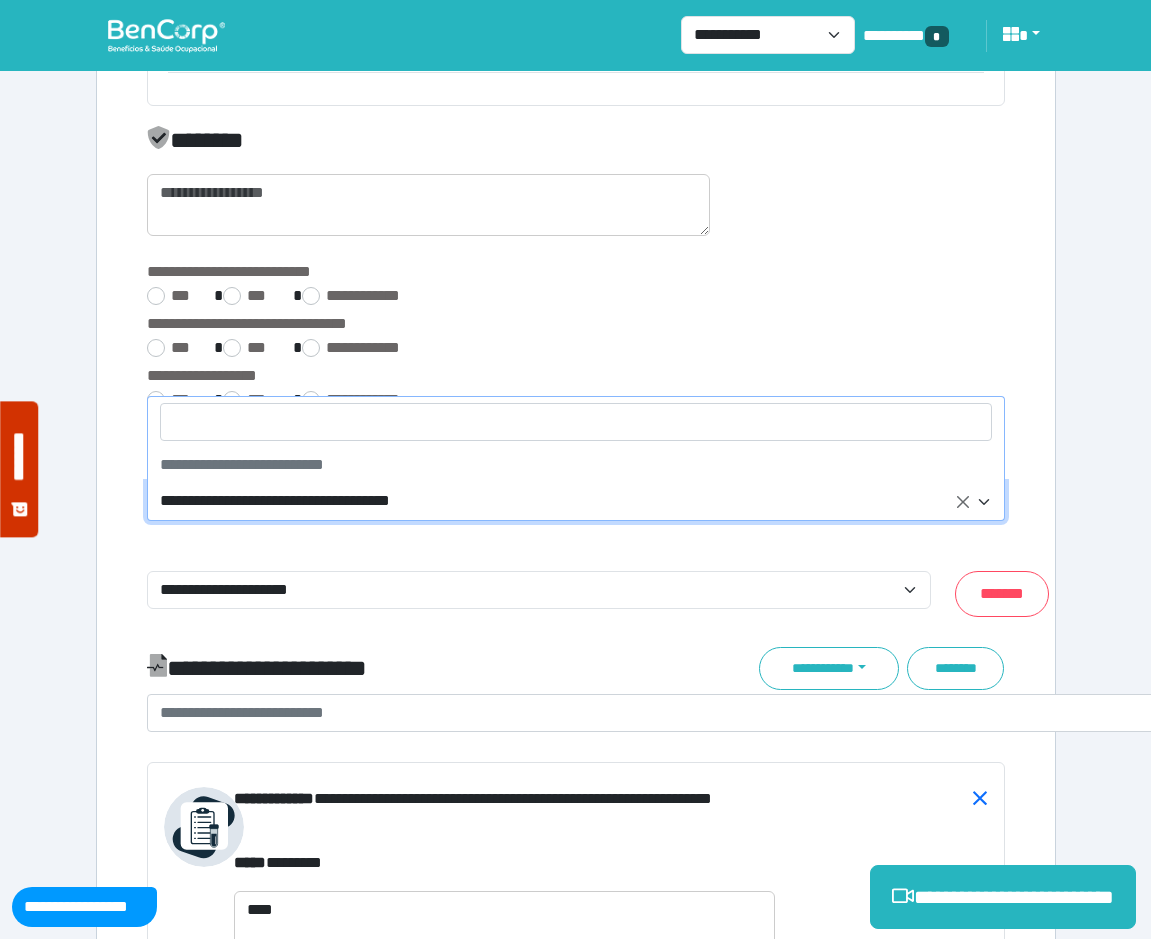click on "**********" at bounding box center [576, 465] 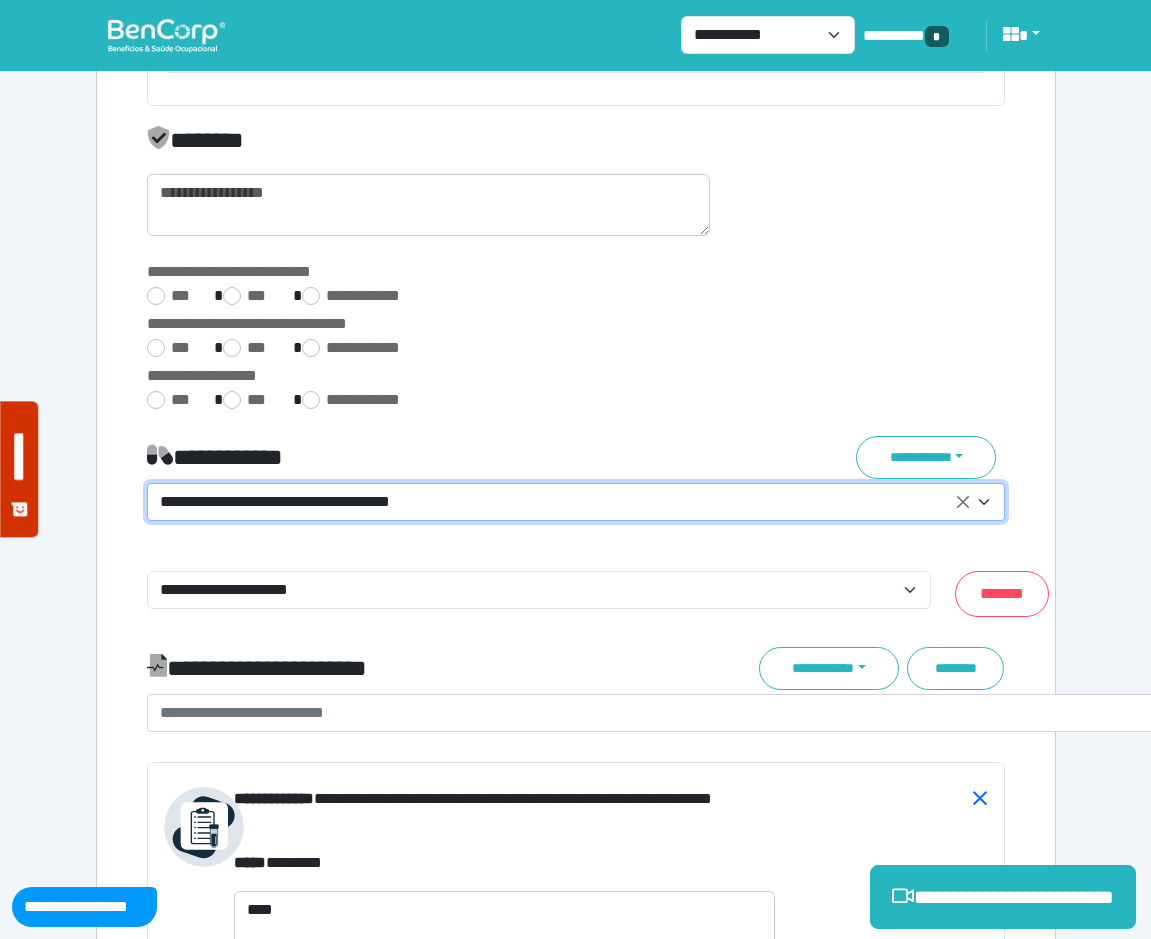 click on "**********" at bounding box center (564, 502) 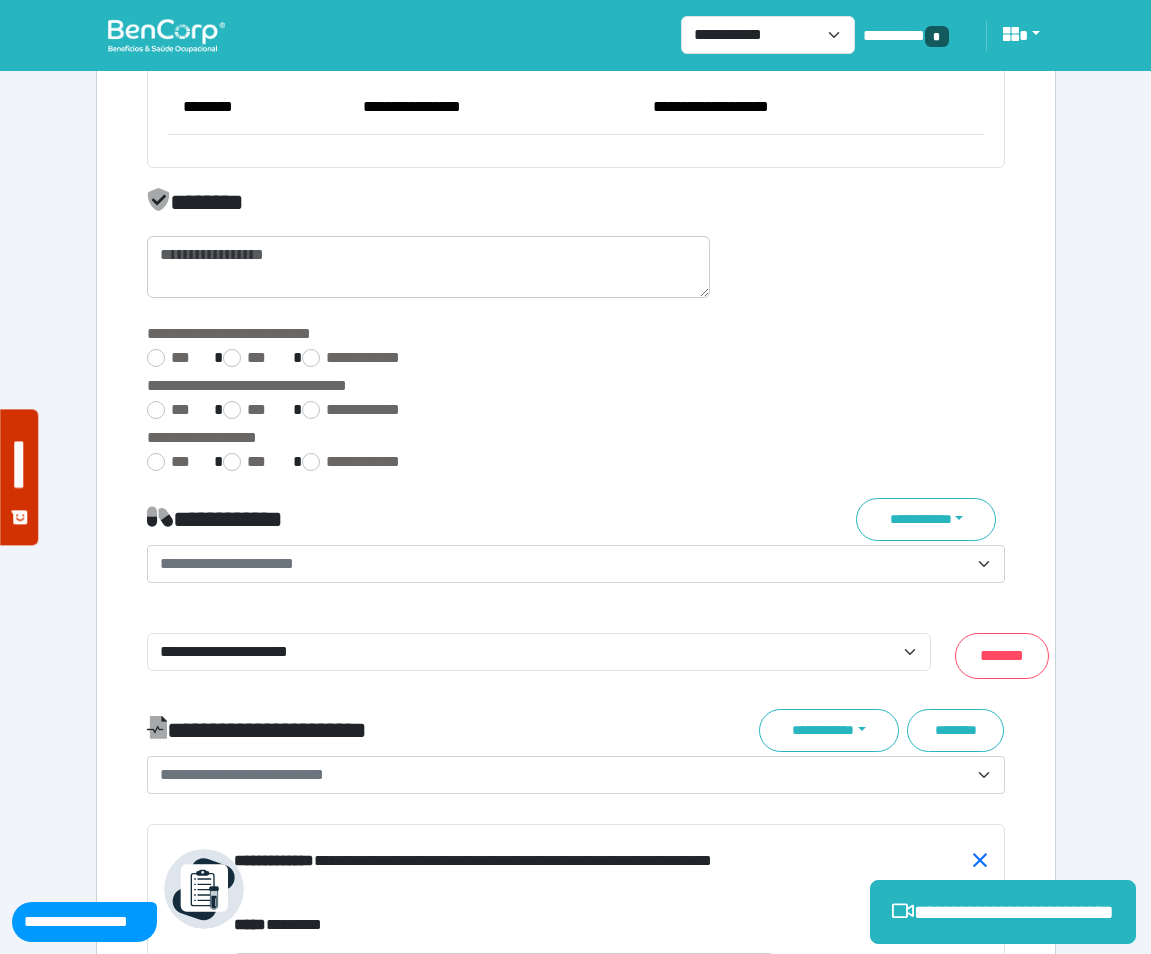 scroll, scrollTop: 2600, scrollLeft: 0, axis: vertical 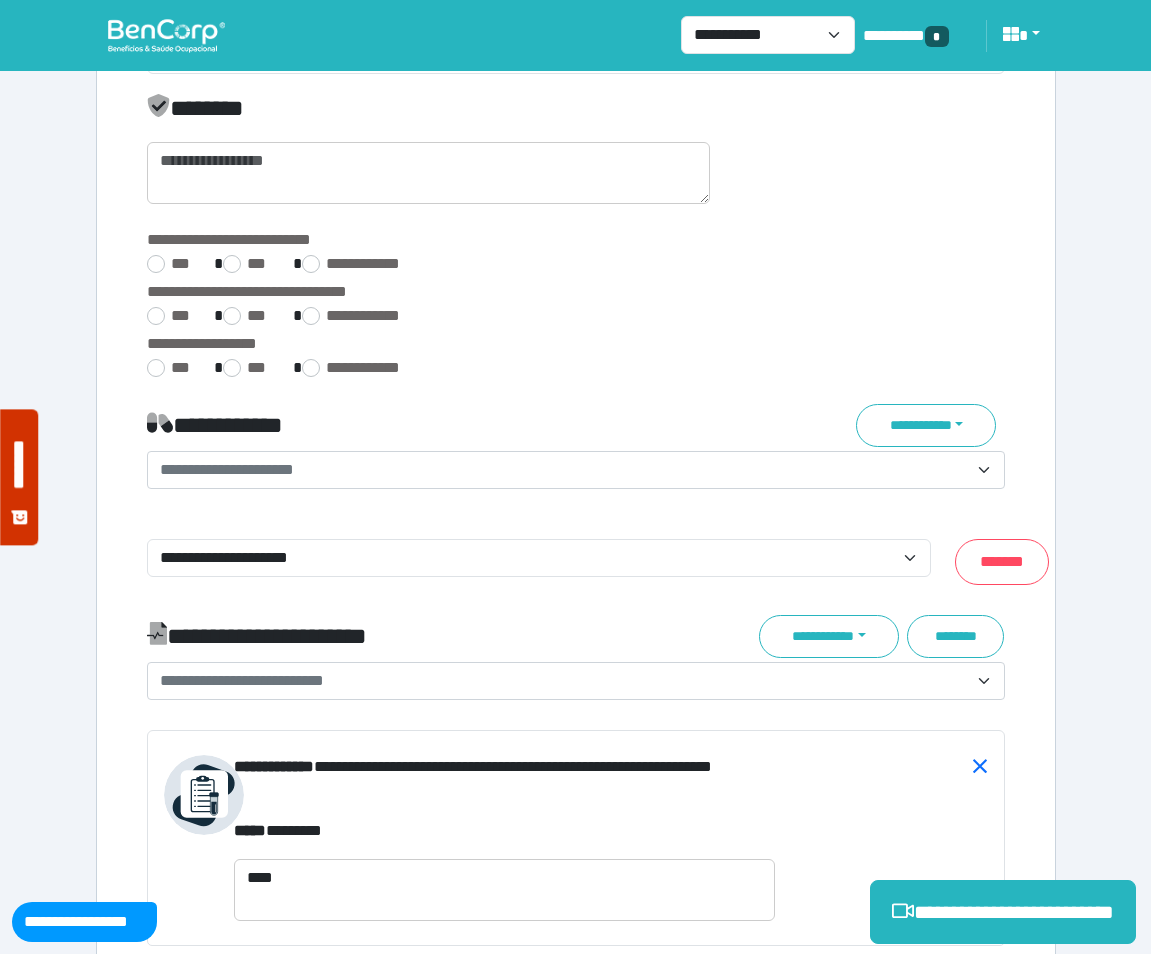 click on "**********" at bounding box center (564, 470) 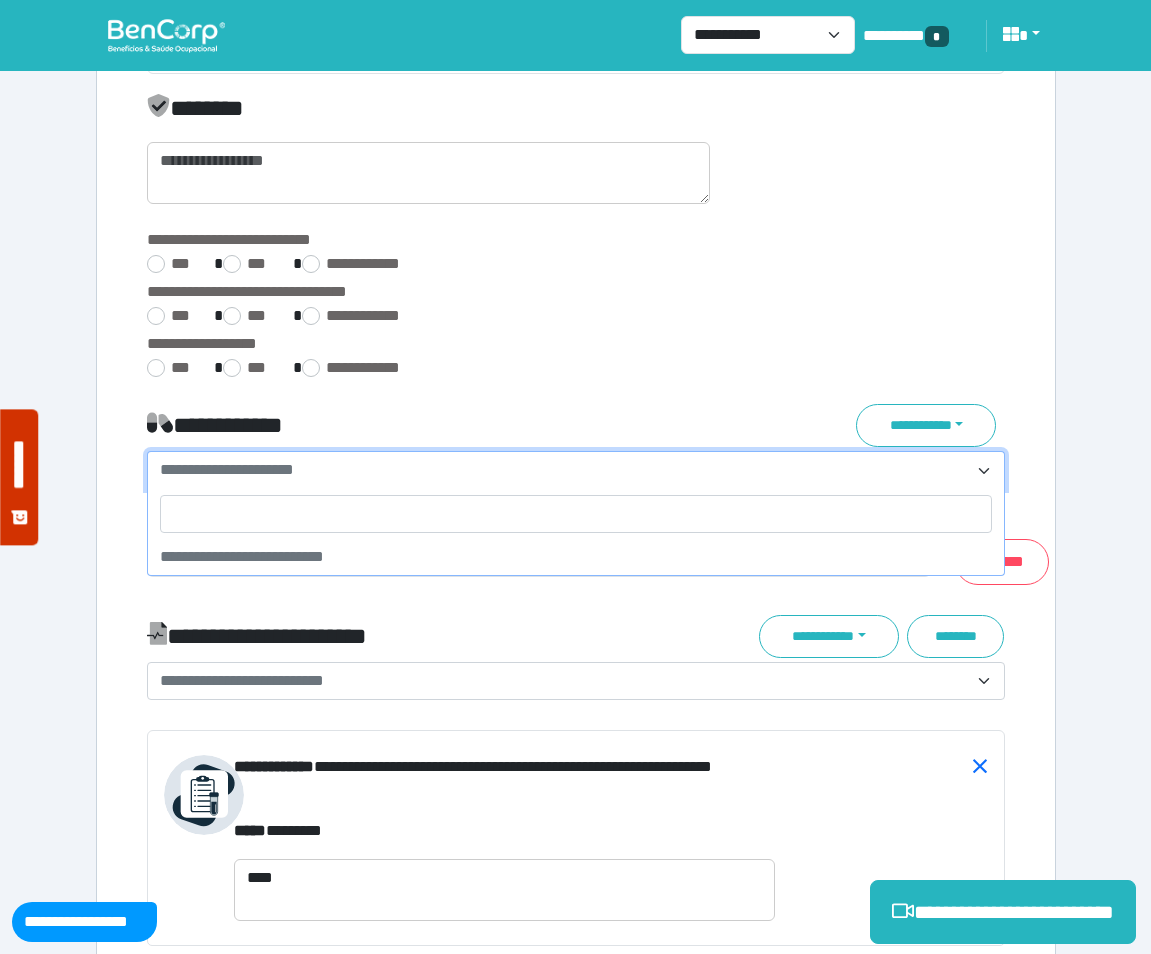click at bounding box center [576, 514] 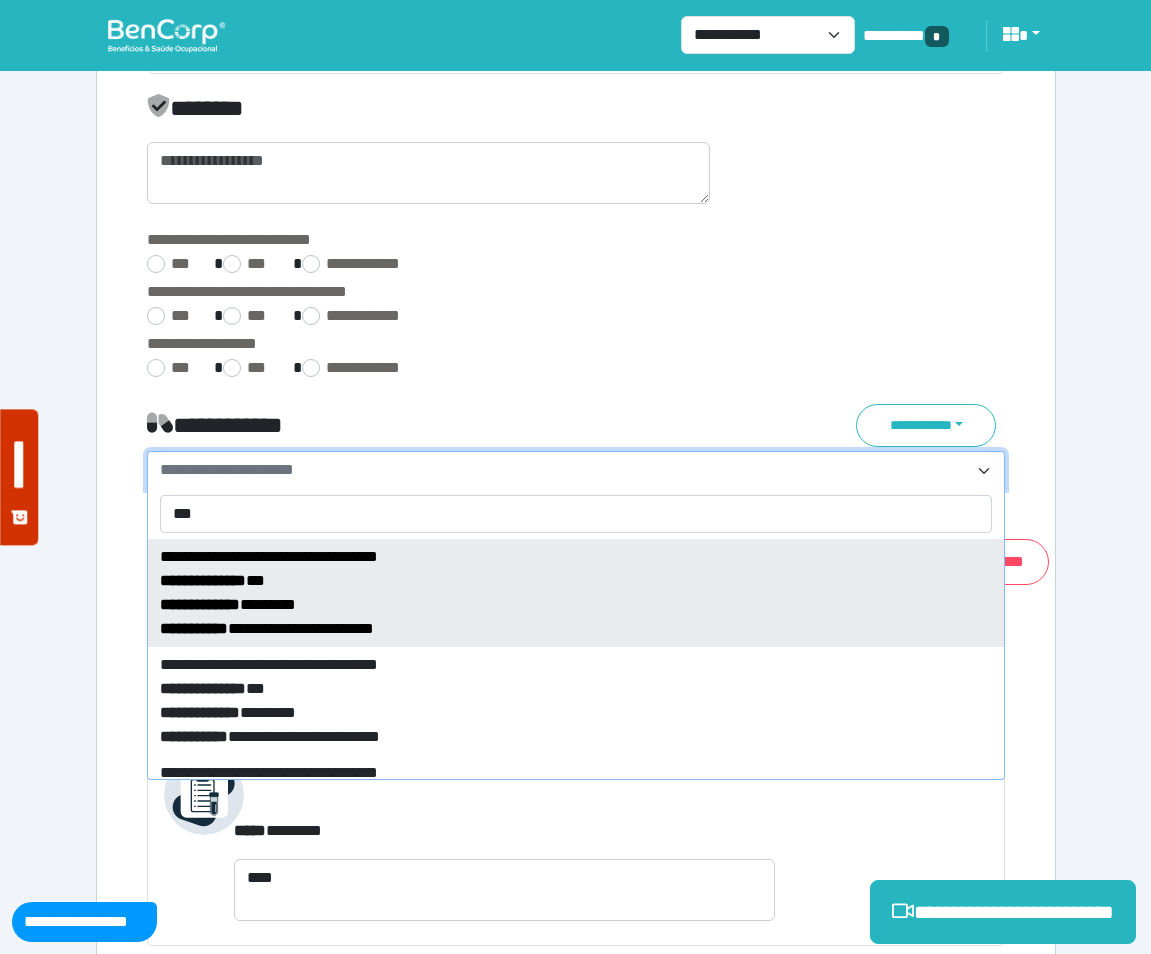 type on "***" 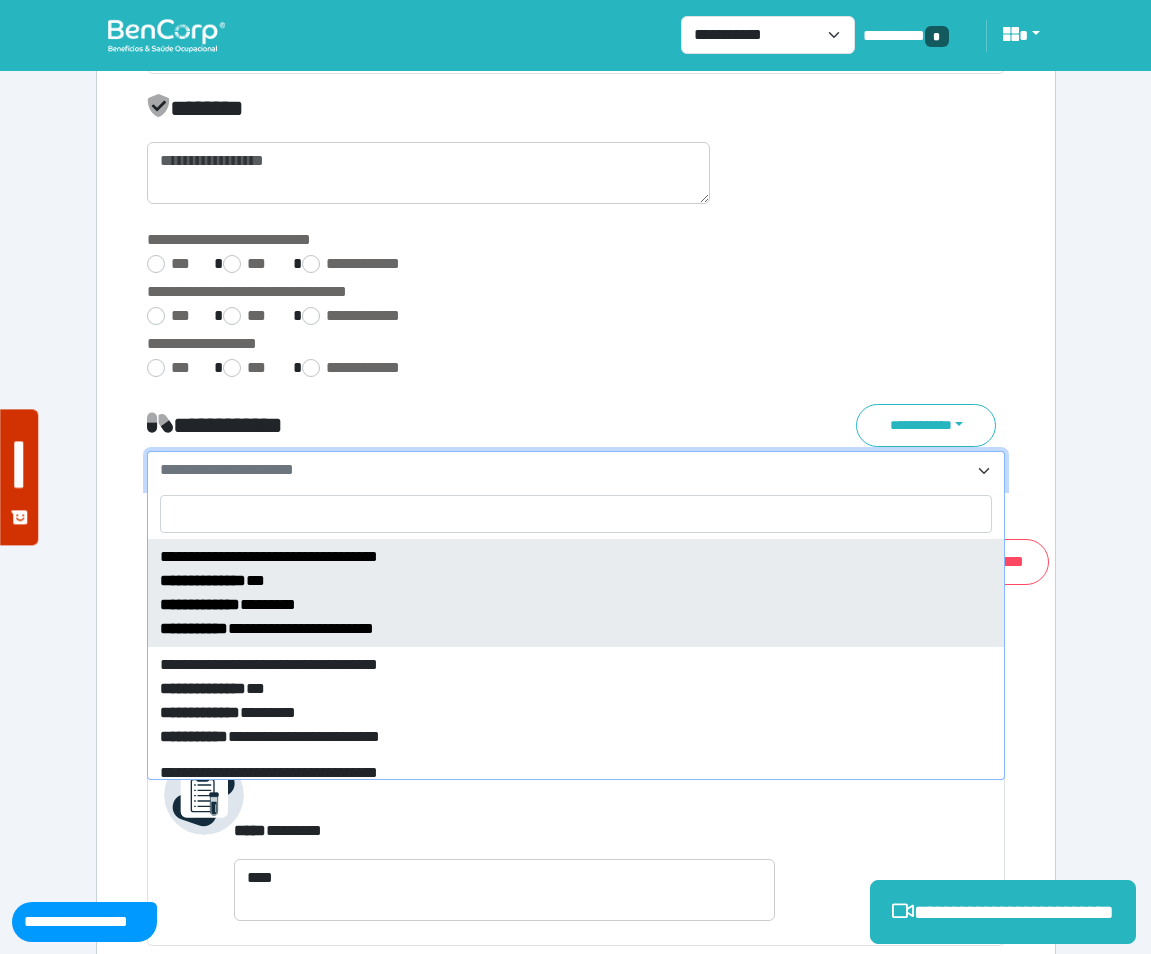 select on "*****" 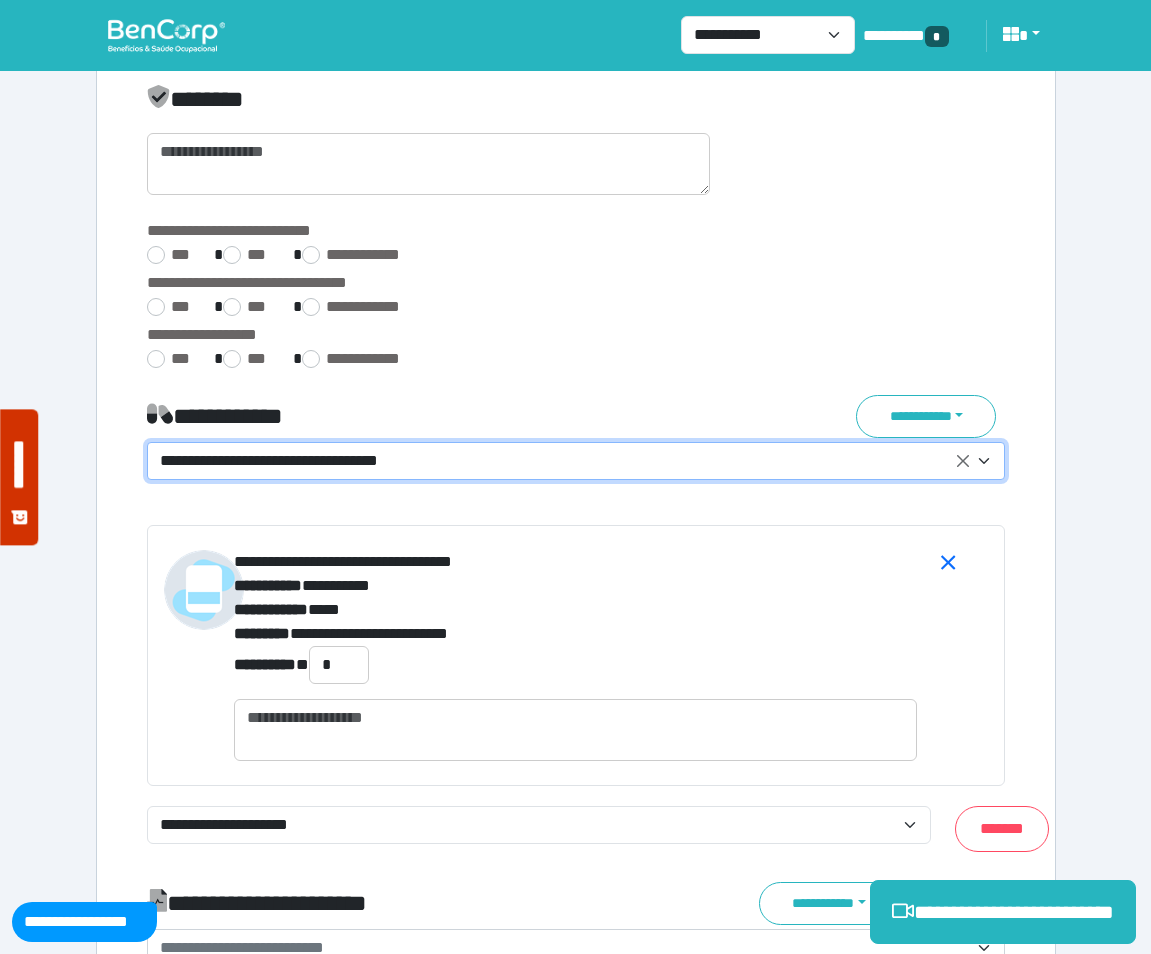 scroll, scrollTop: 2600, scrollLeft: 0, axis: vertical 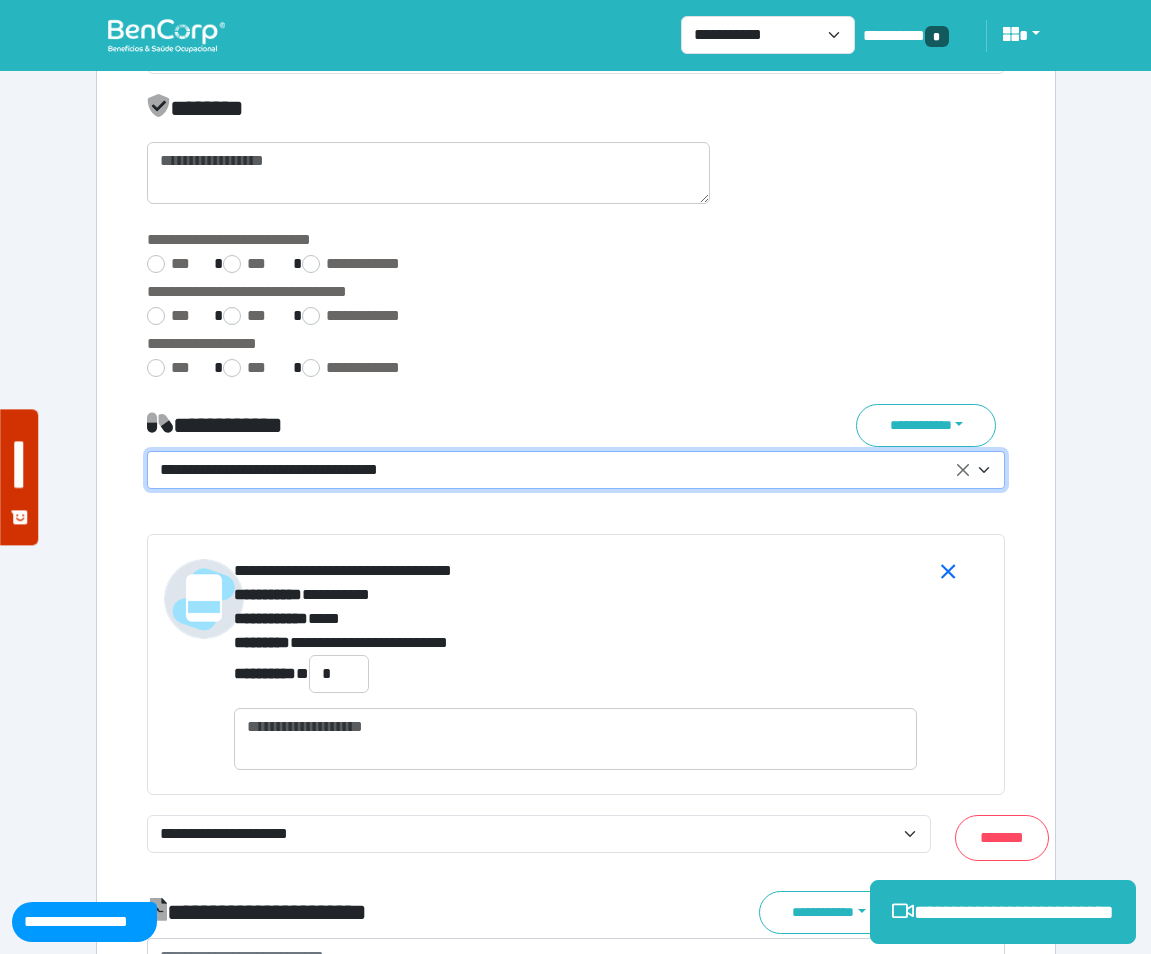 click on "**********" at bounding box center (576, 470) 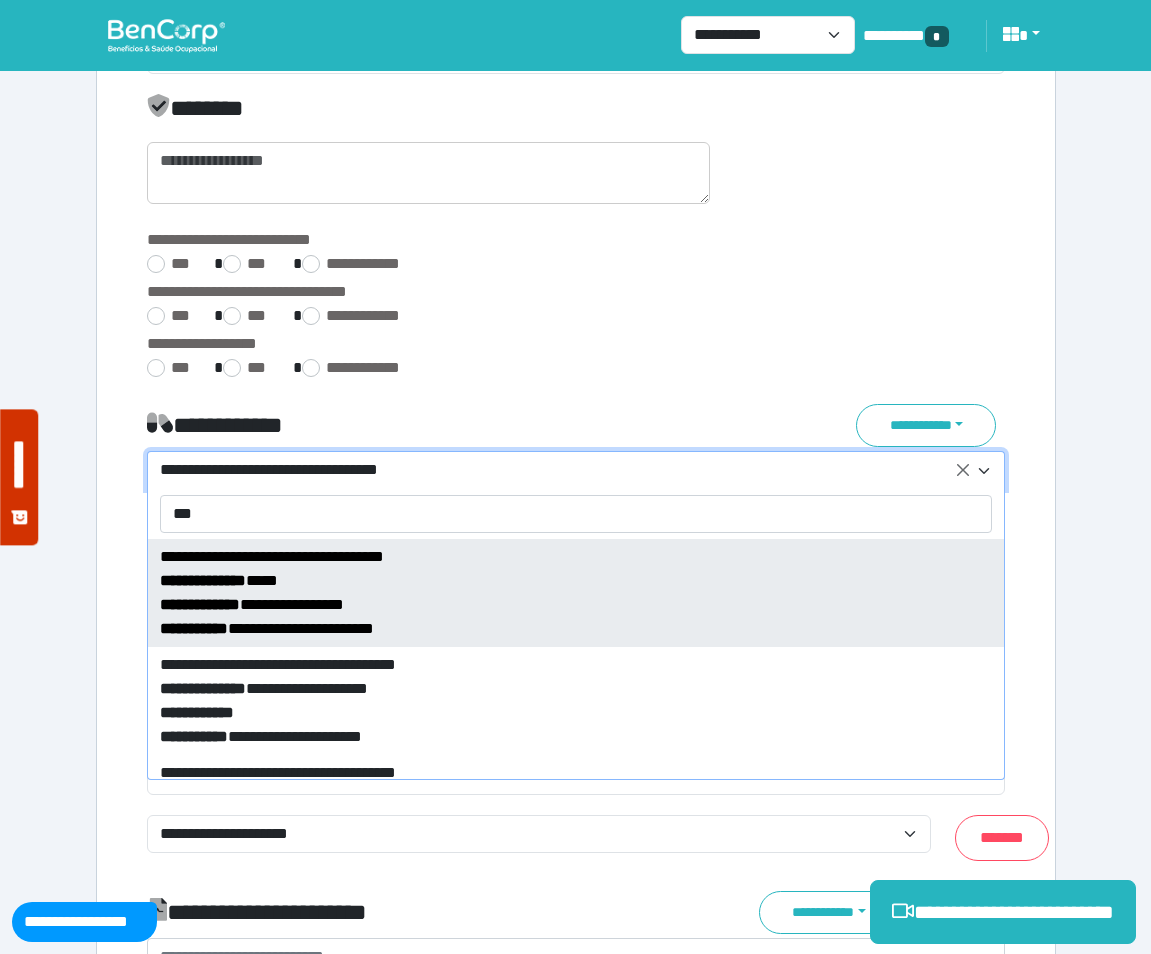 type on "***" 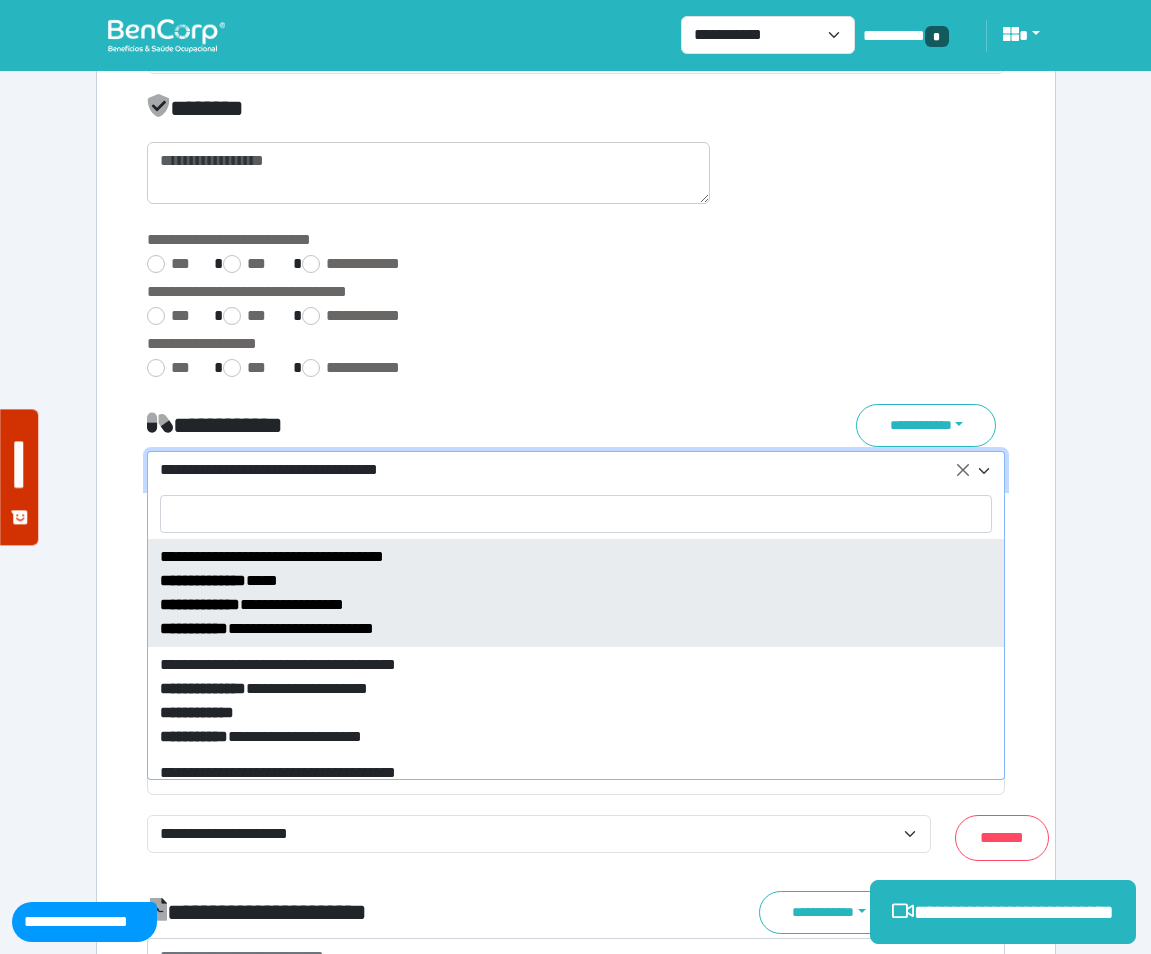 select on "*****" 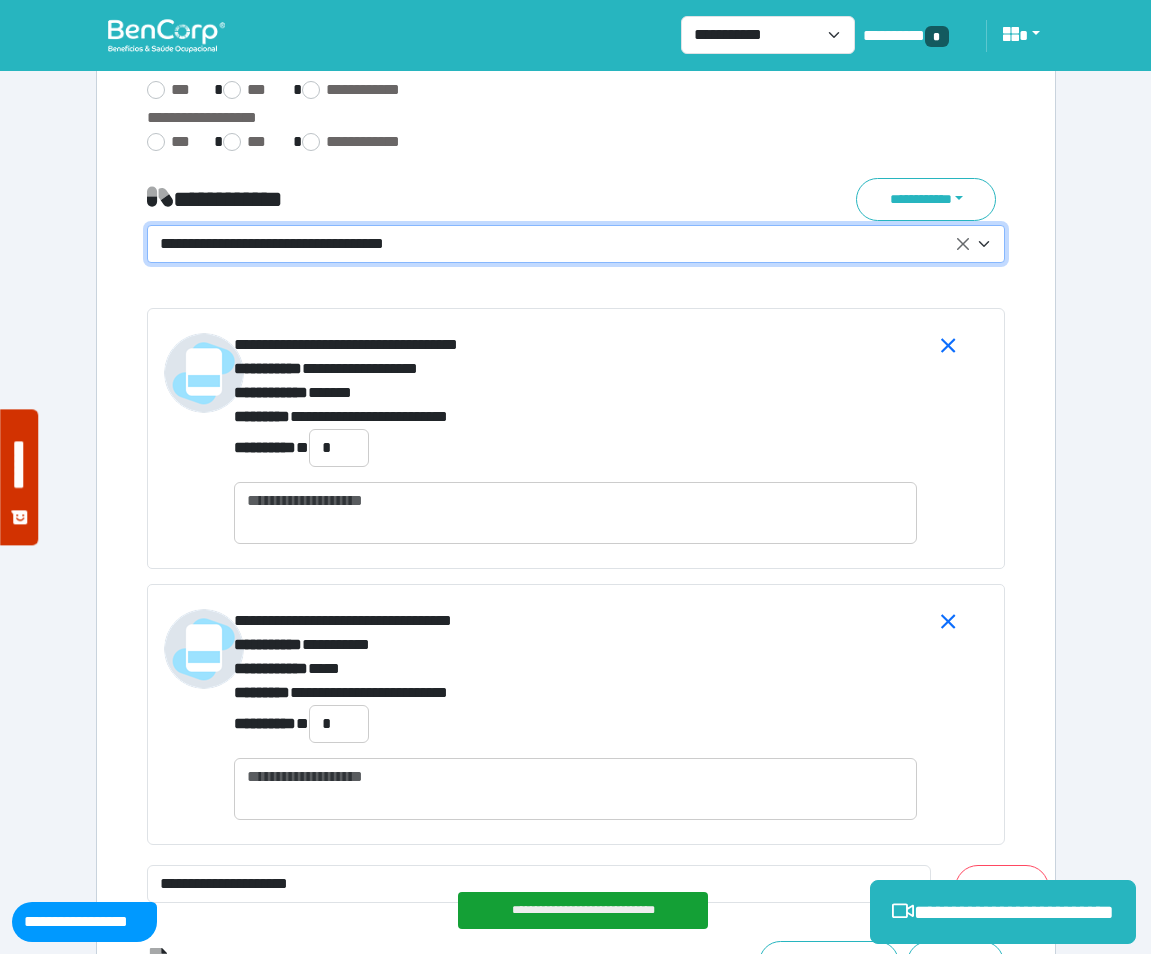 scroll, scrollTop: 3000, scrollLeft: 0, axis: vertical 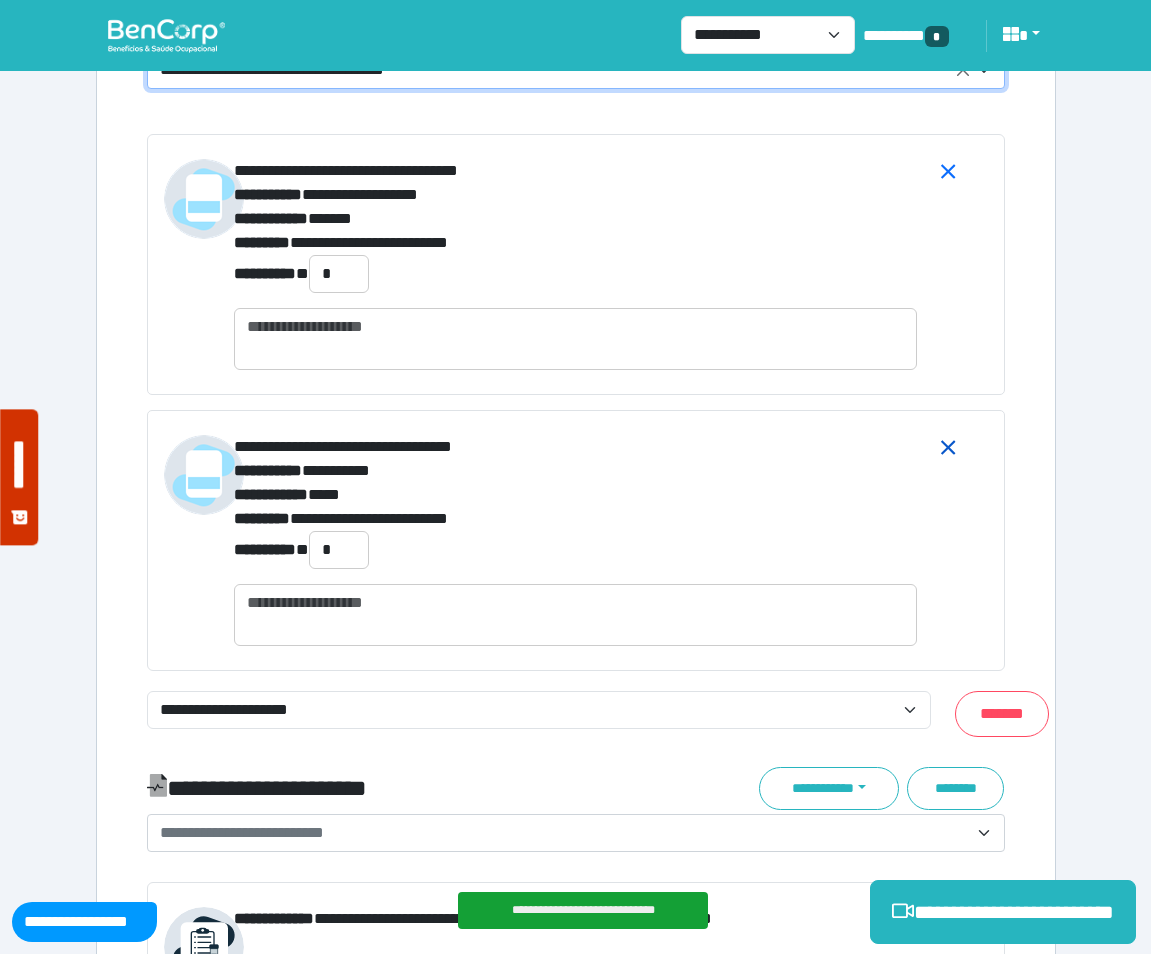 click 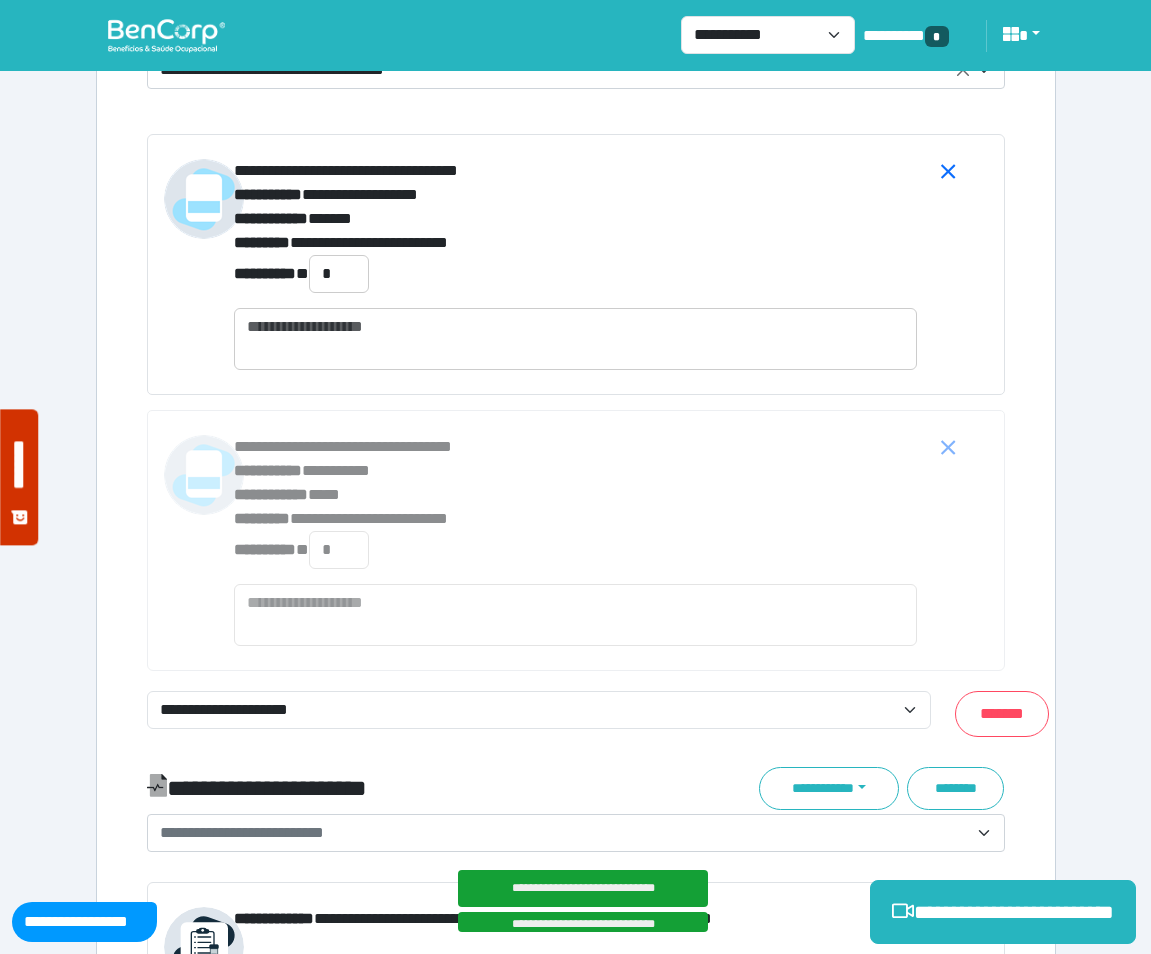 click at bounding box center [964, 264] 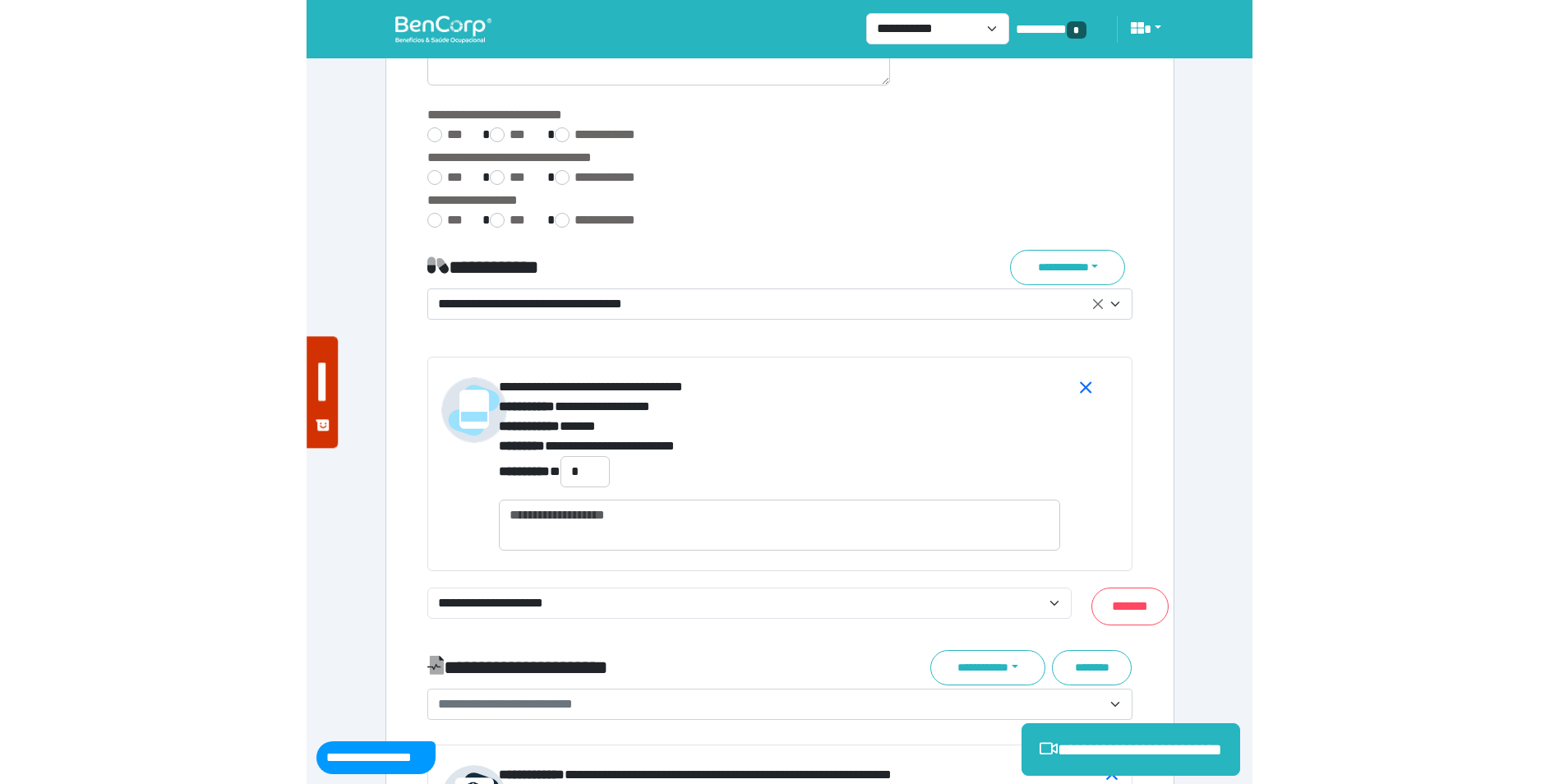 scroll, scrollTop: 1808, scrollLeft: 0, axis: vertical 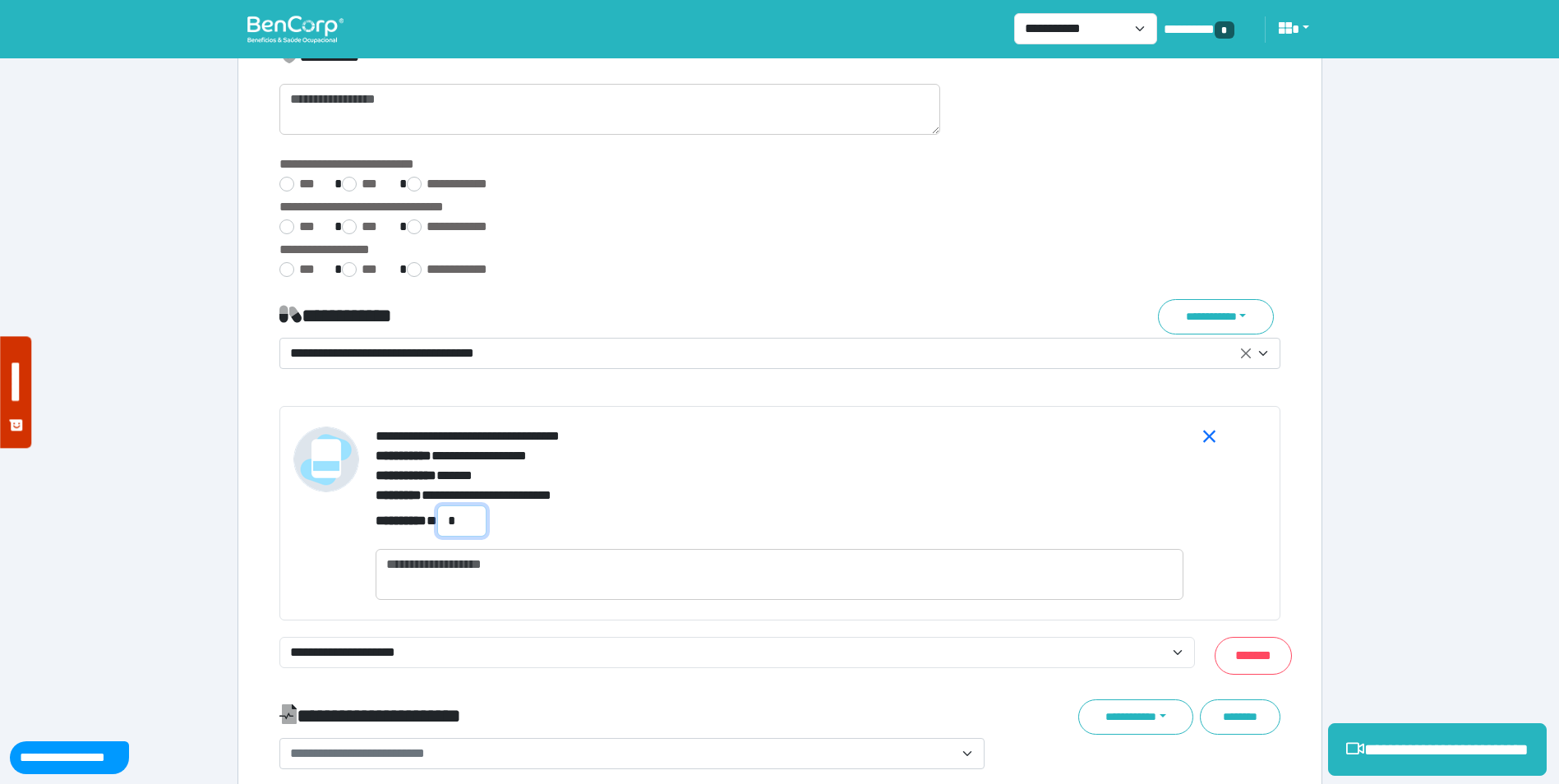 click on "*" at bounding box center [462, 521] 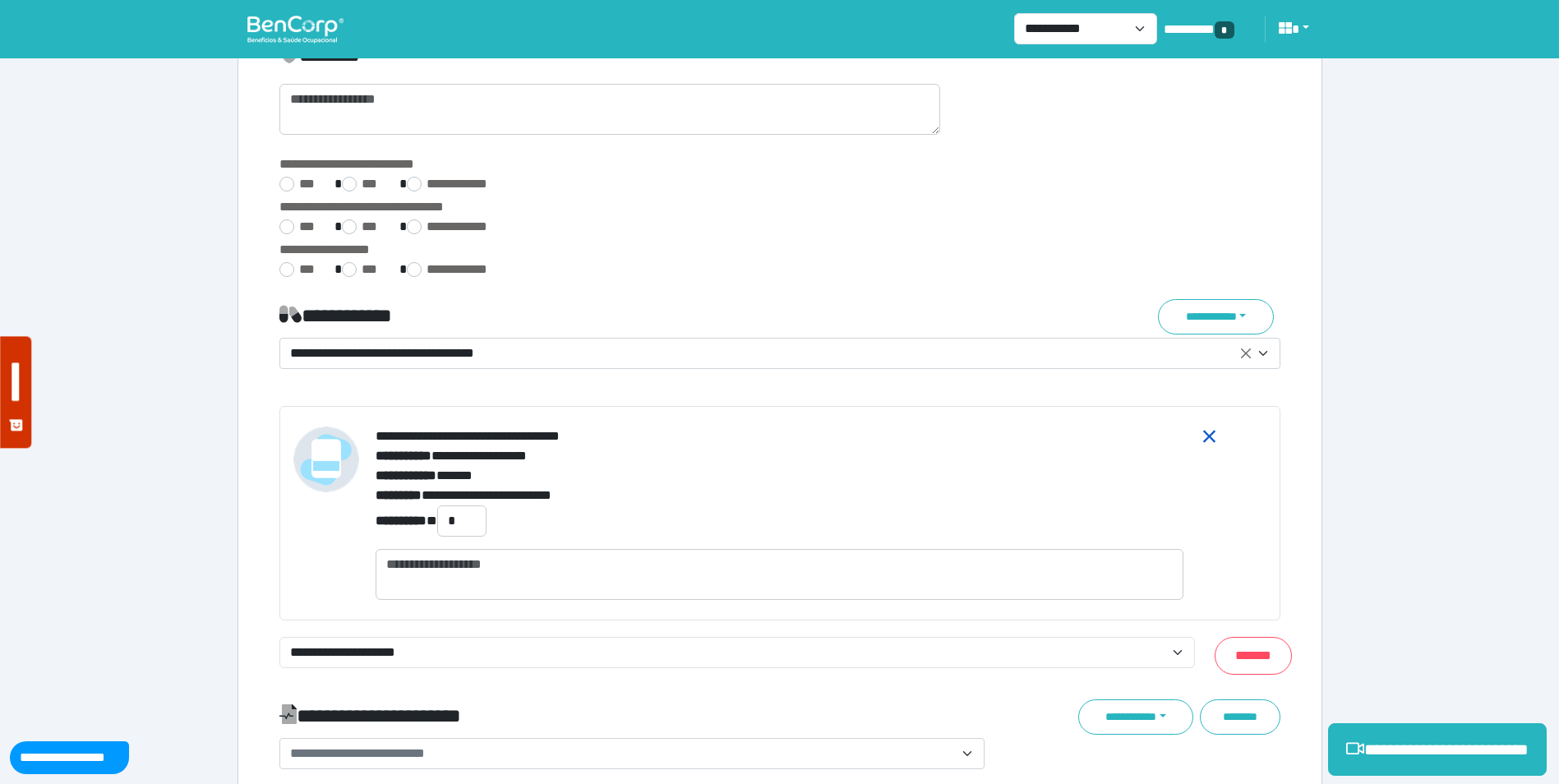 click 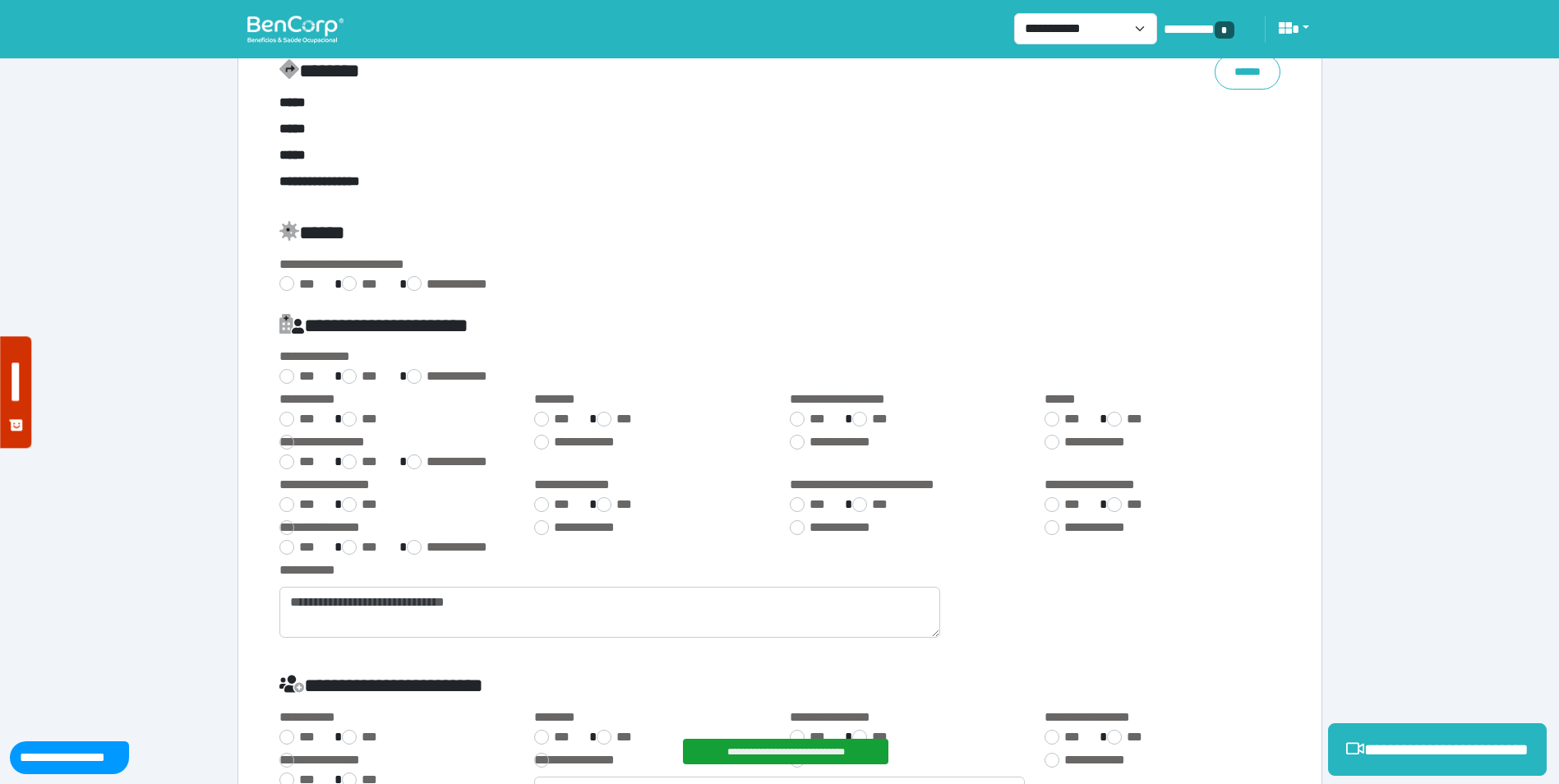 scroll, scrollTop: 0, scrollLeft: 0, axis: both 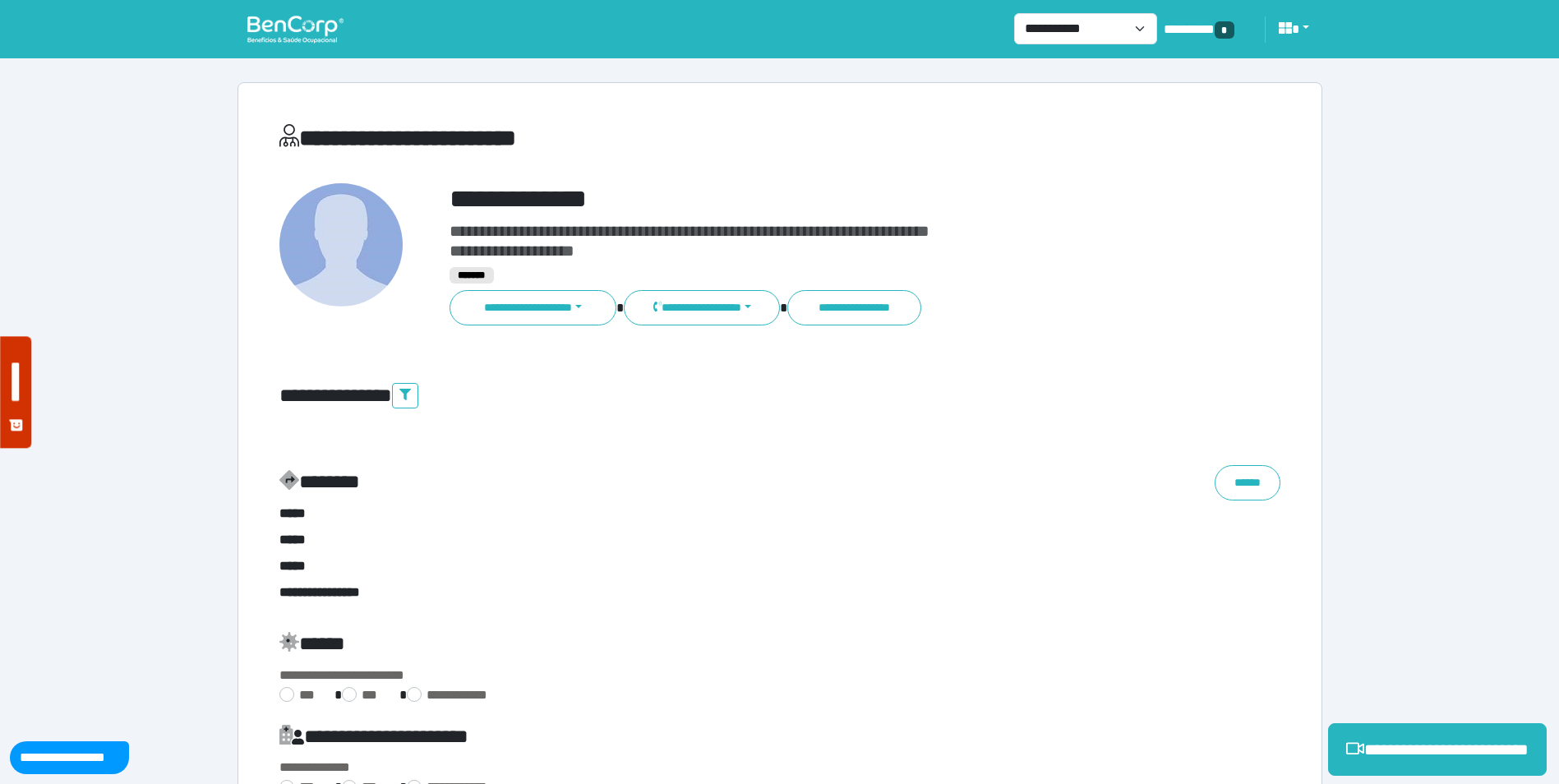 click at bounding box center (295, 29) 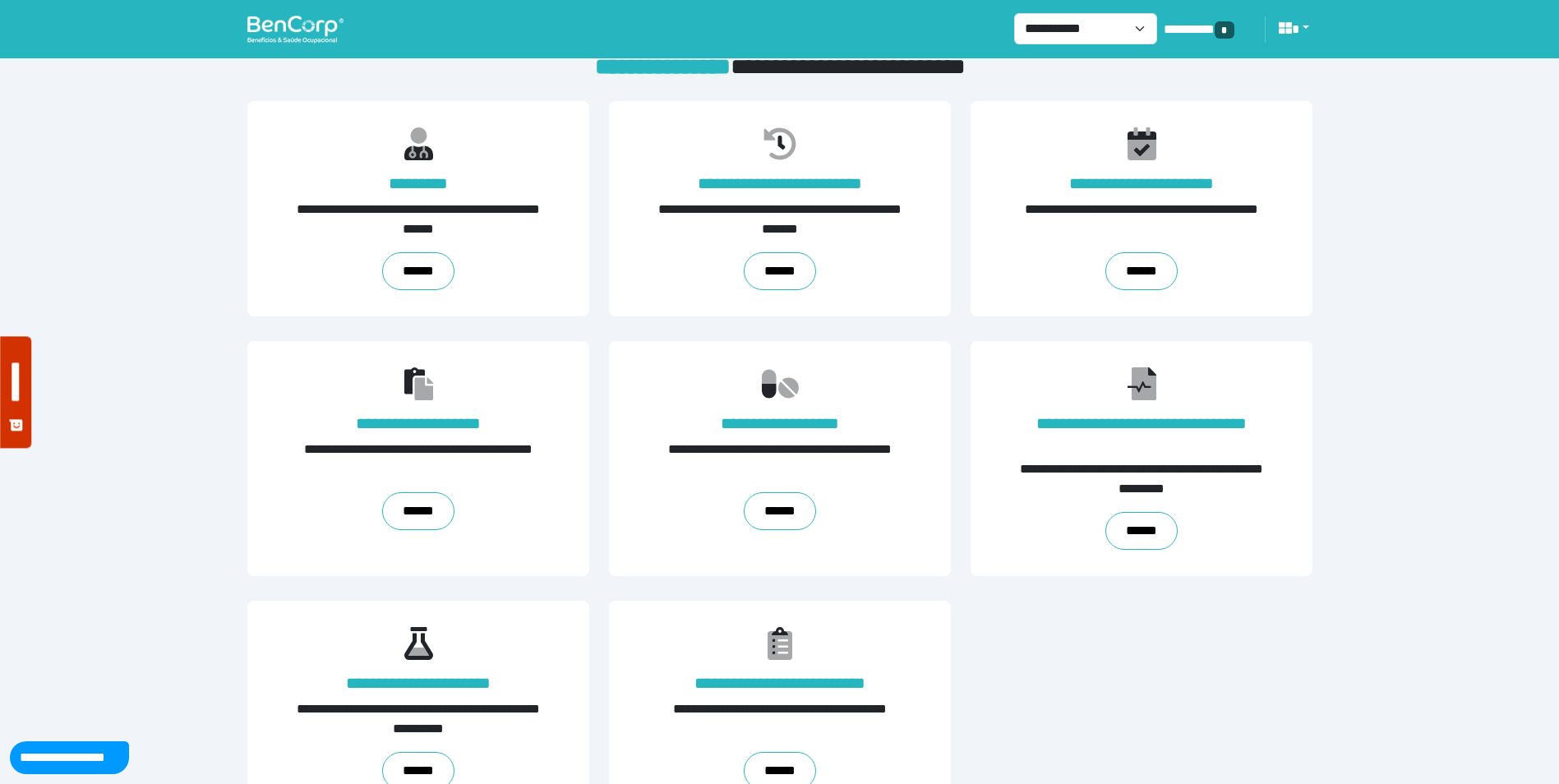 scroll, scrollTop: 77, scrollLeft: 0, axis: vertical 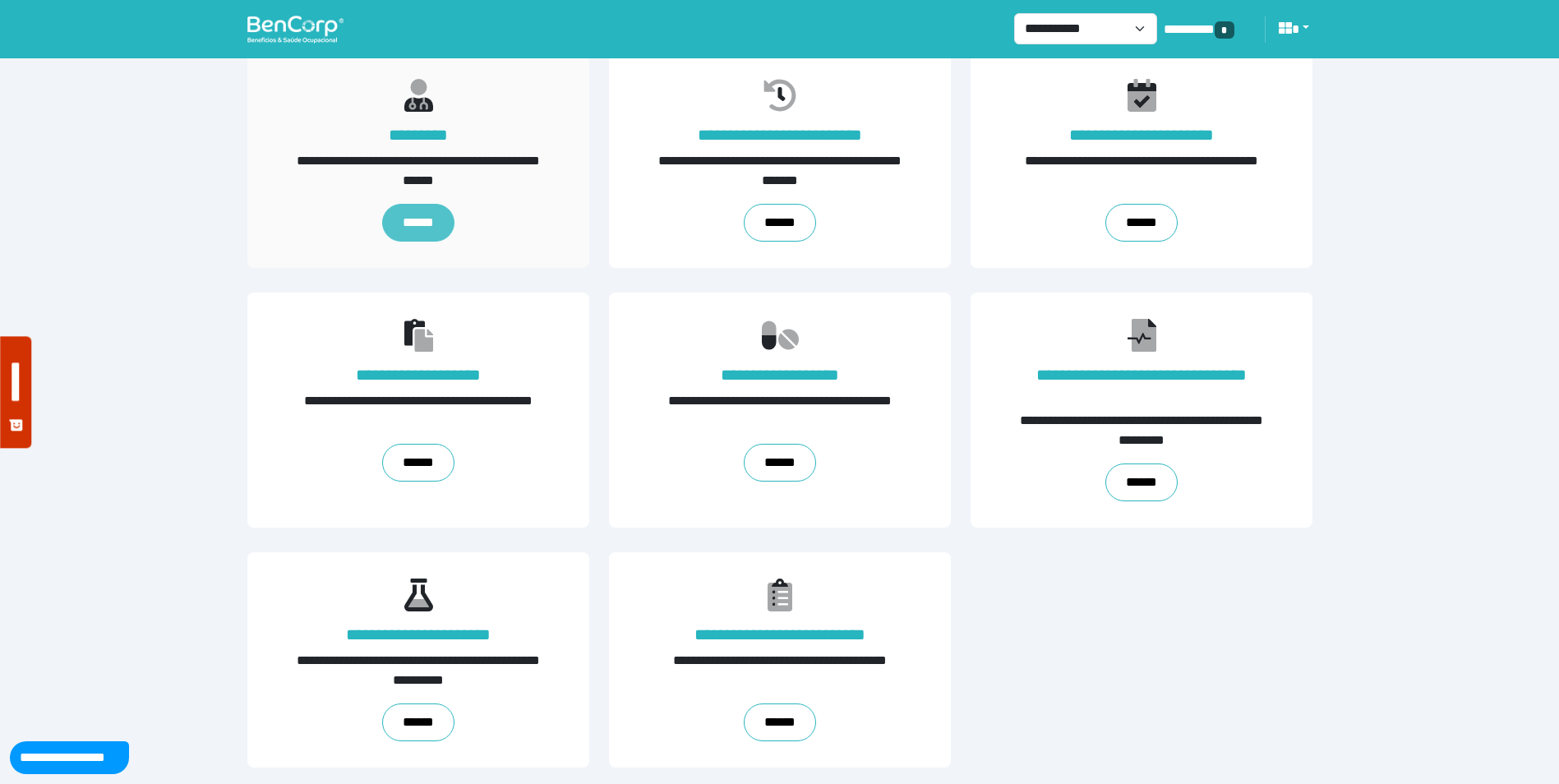 click on "******" at bounding box center (417, 223) 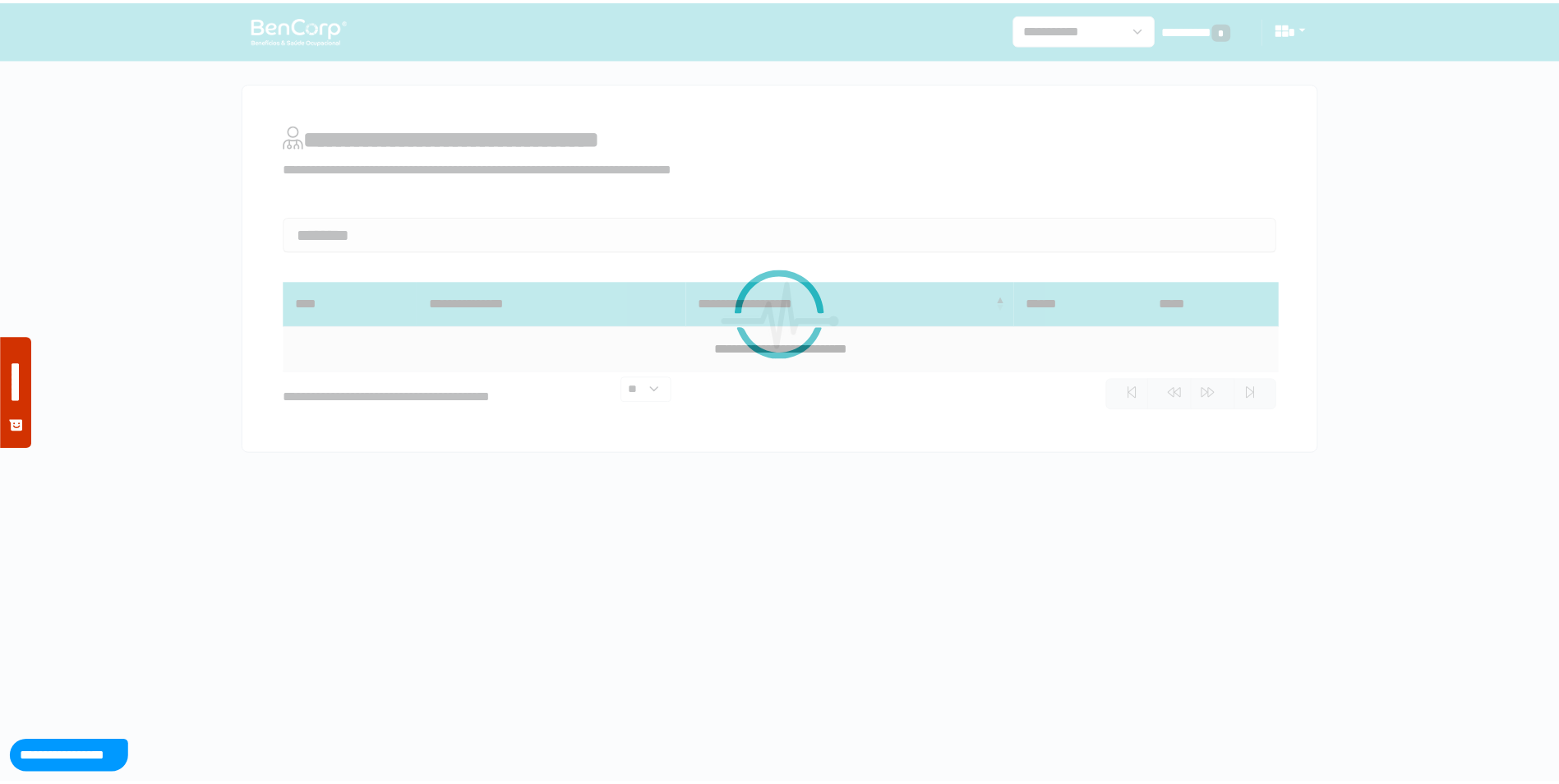 scroll, scrollTop: 0, scrollLeft: 0, axis: both 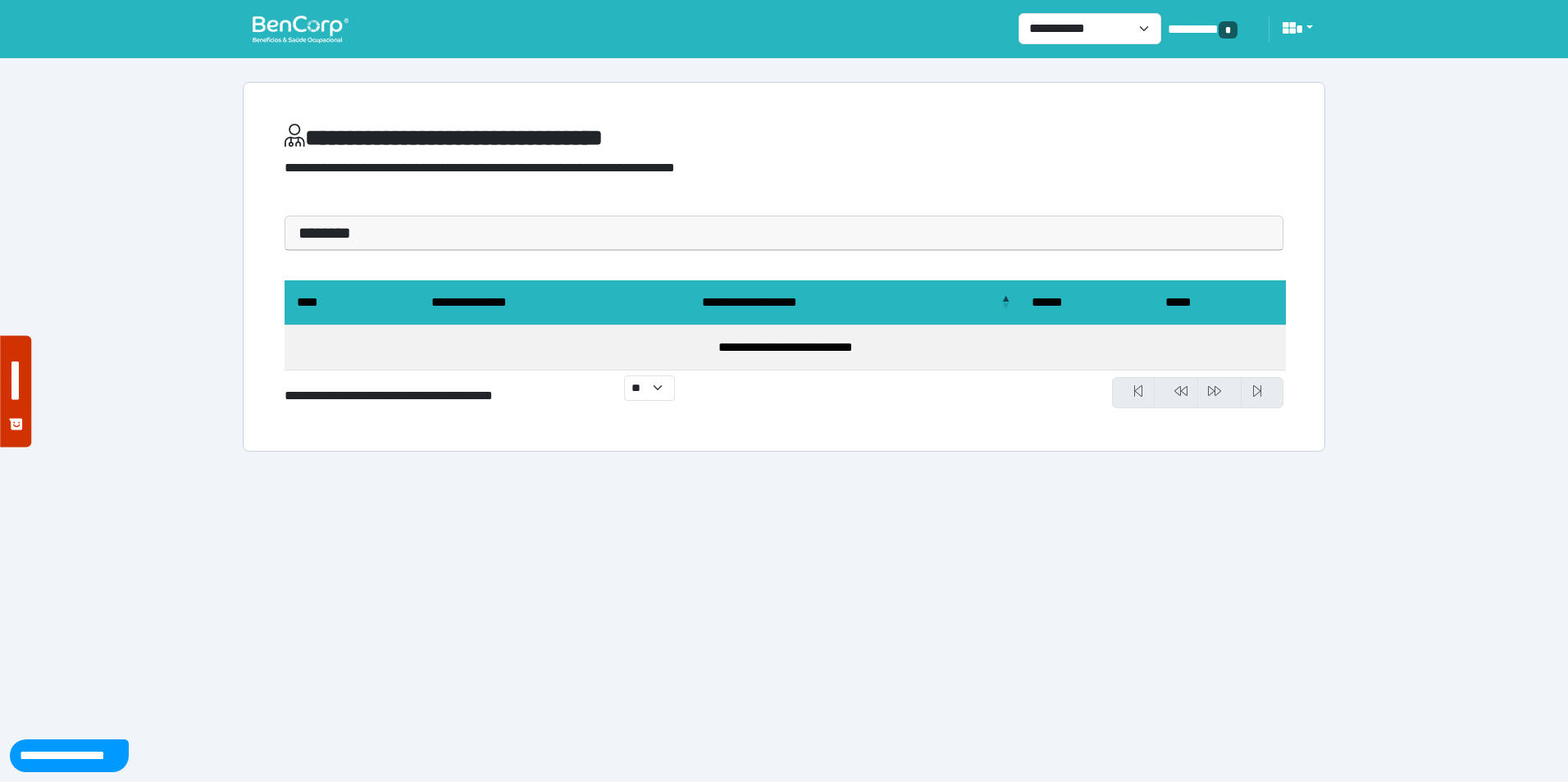 click on "**********" at bounding box center (554, 302) 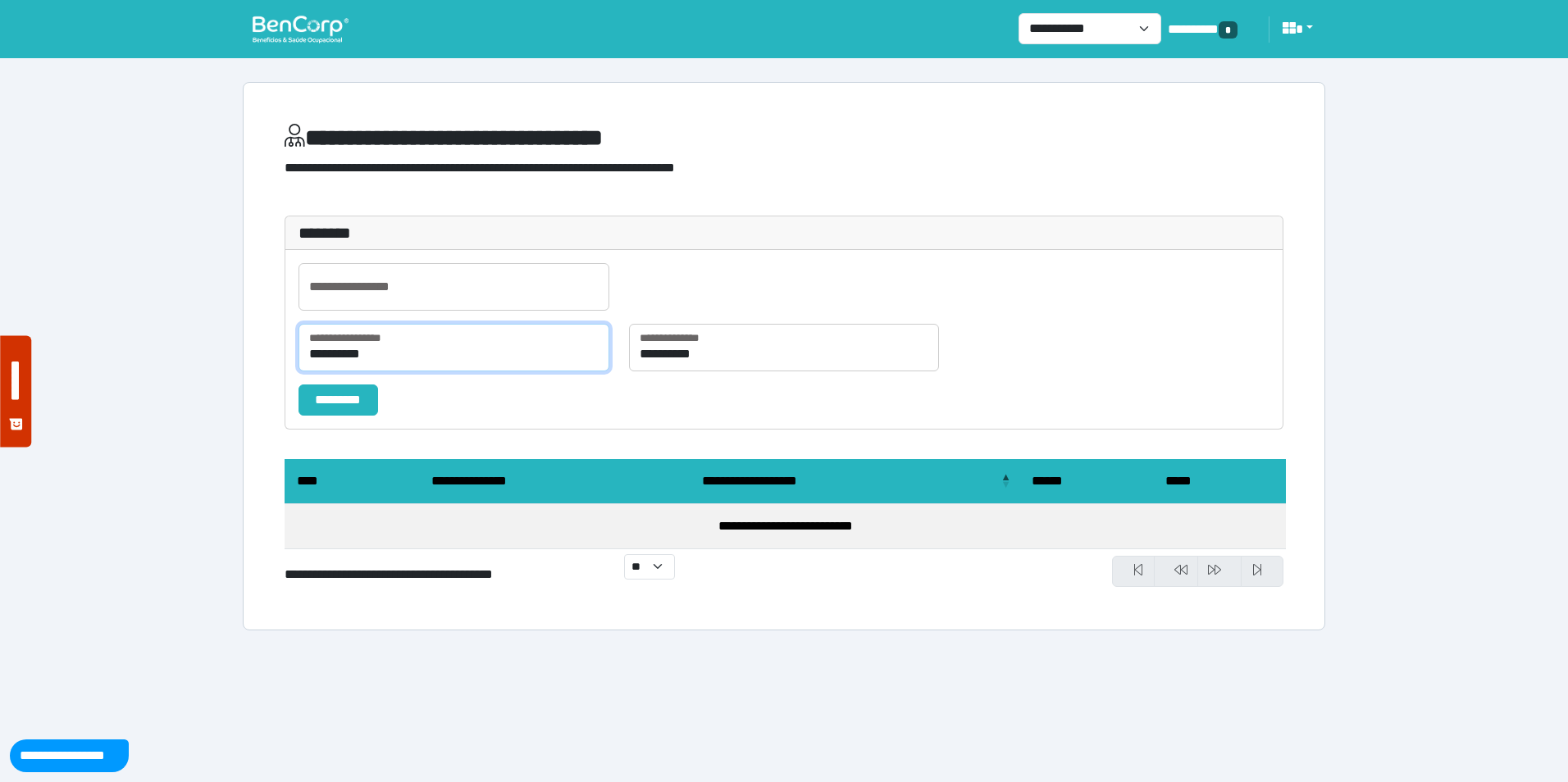 click on "**********" at bounding box center (454, 348) 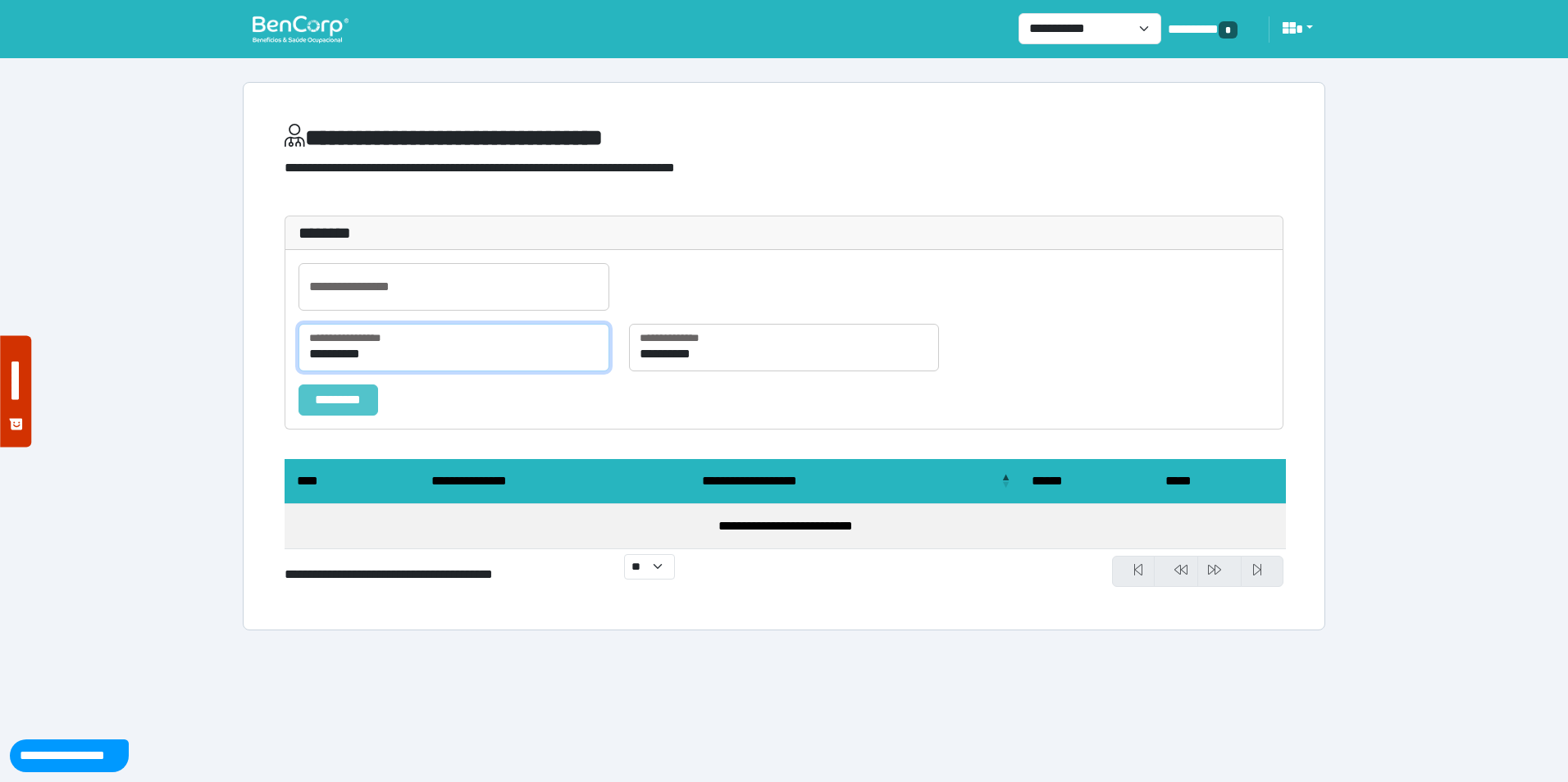 type on "**********" 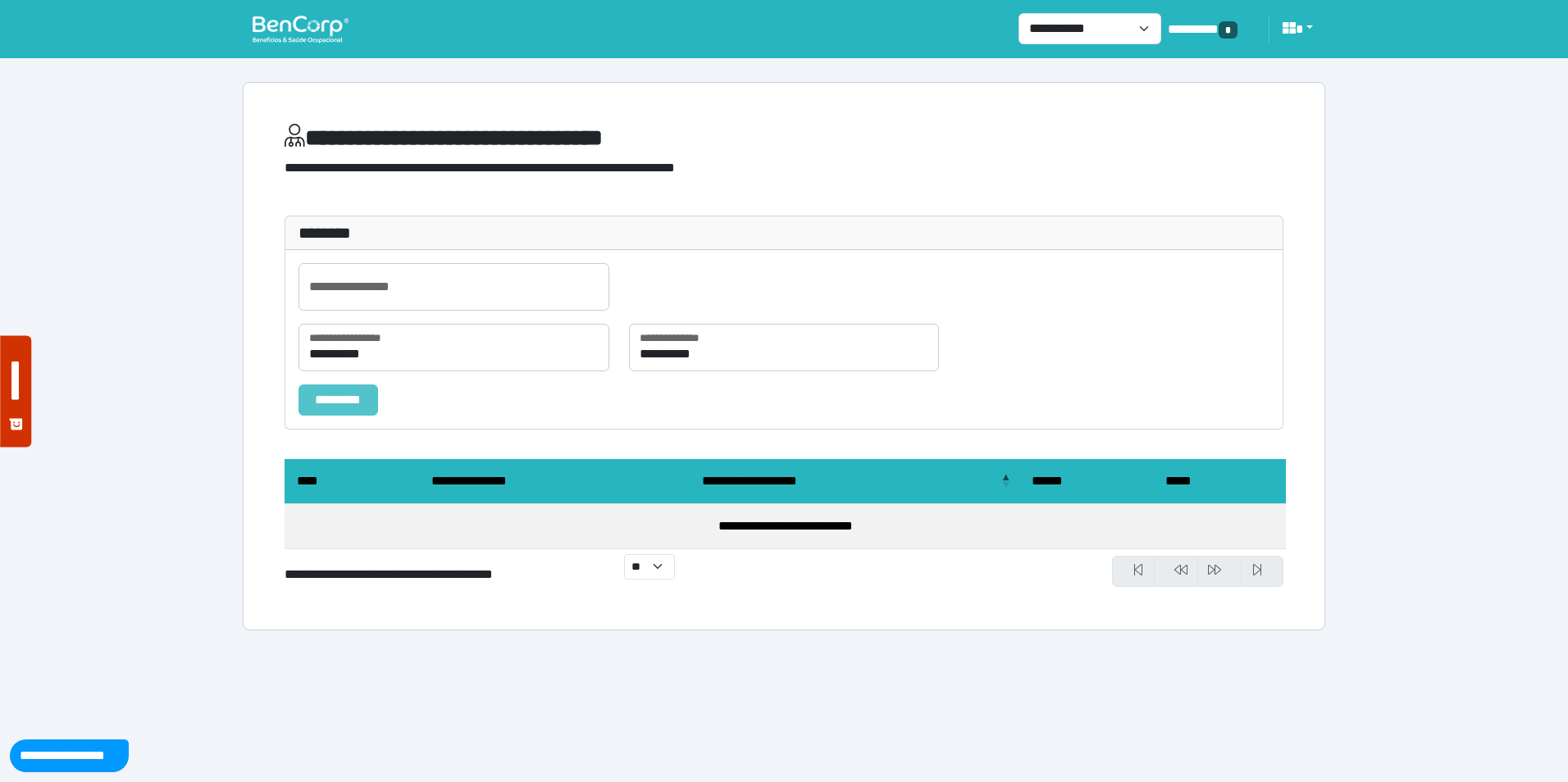 click on "*********" at bounding box center [338, 400] 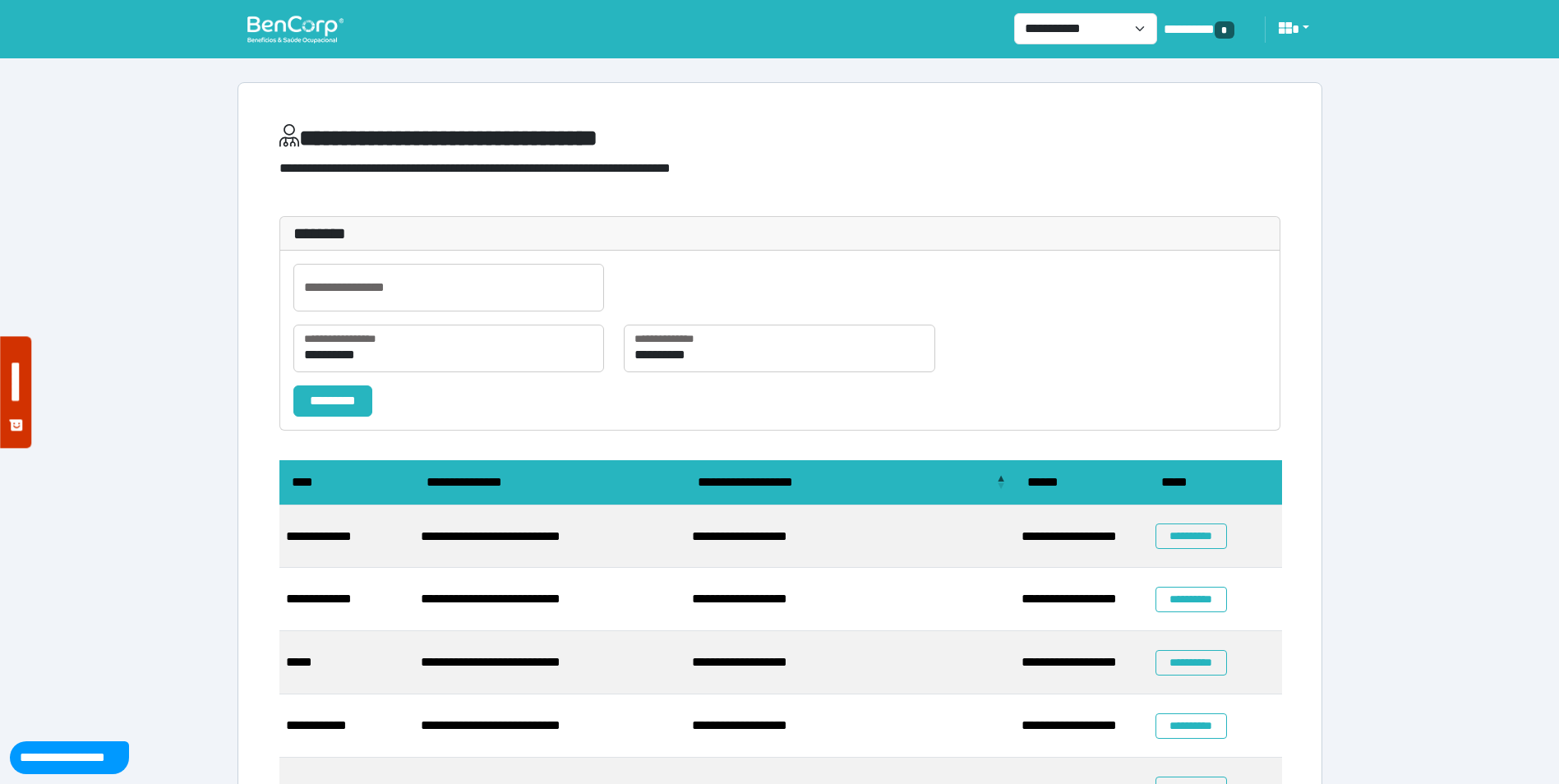click on "**********" at bounding box center [550, 537] 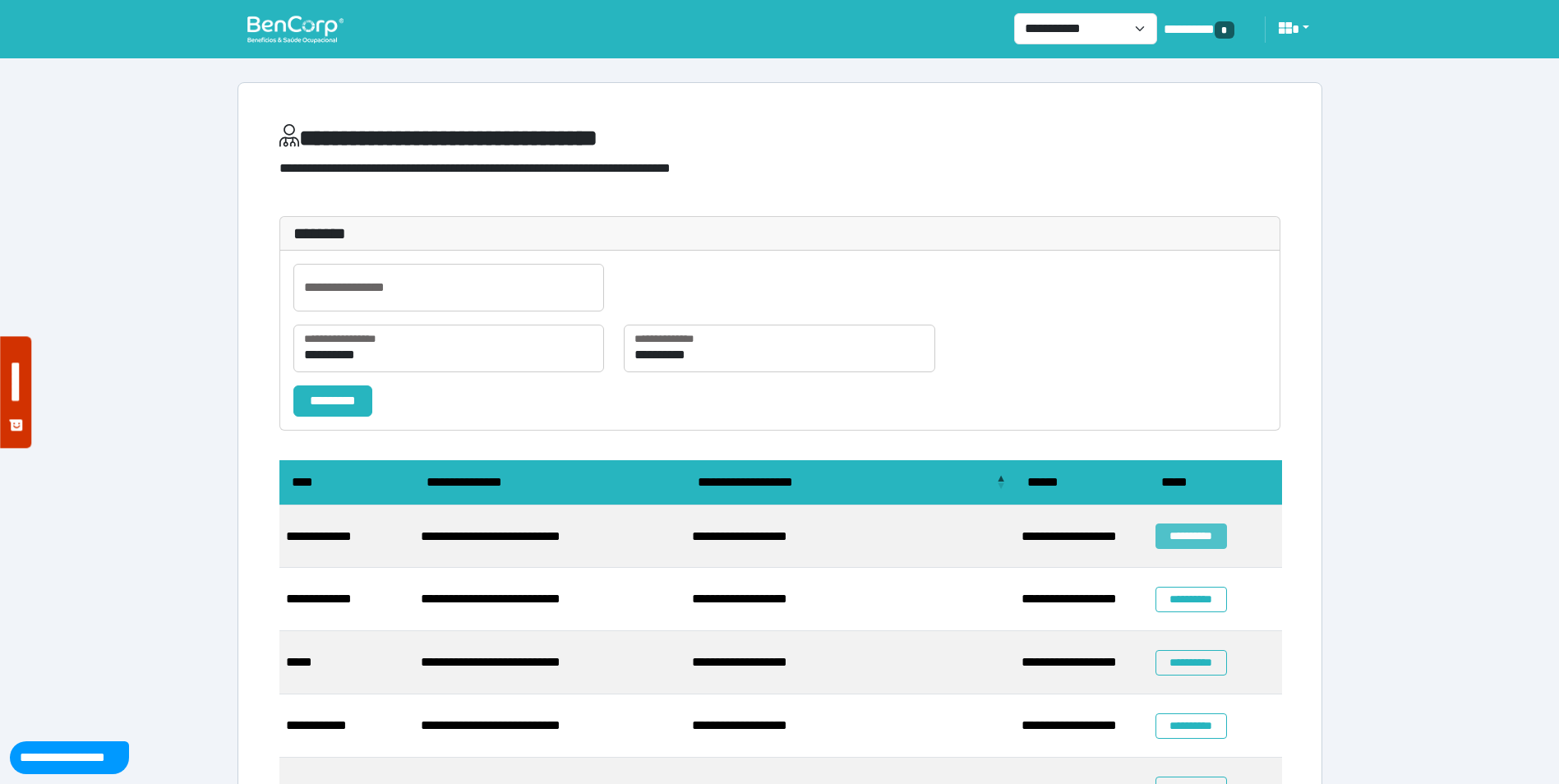 click on "**********" at bounding box center [1191, 536] 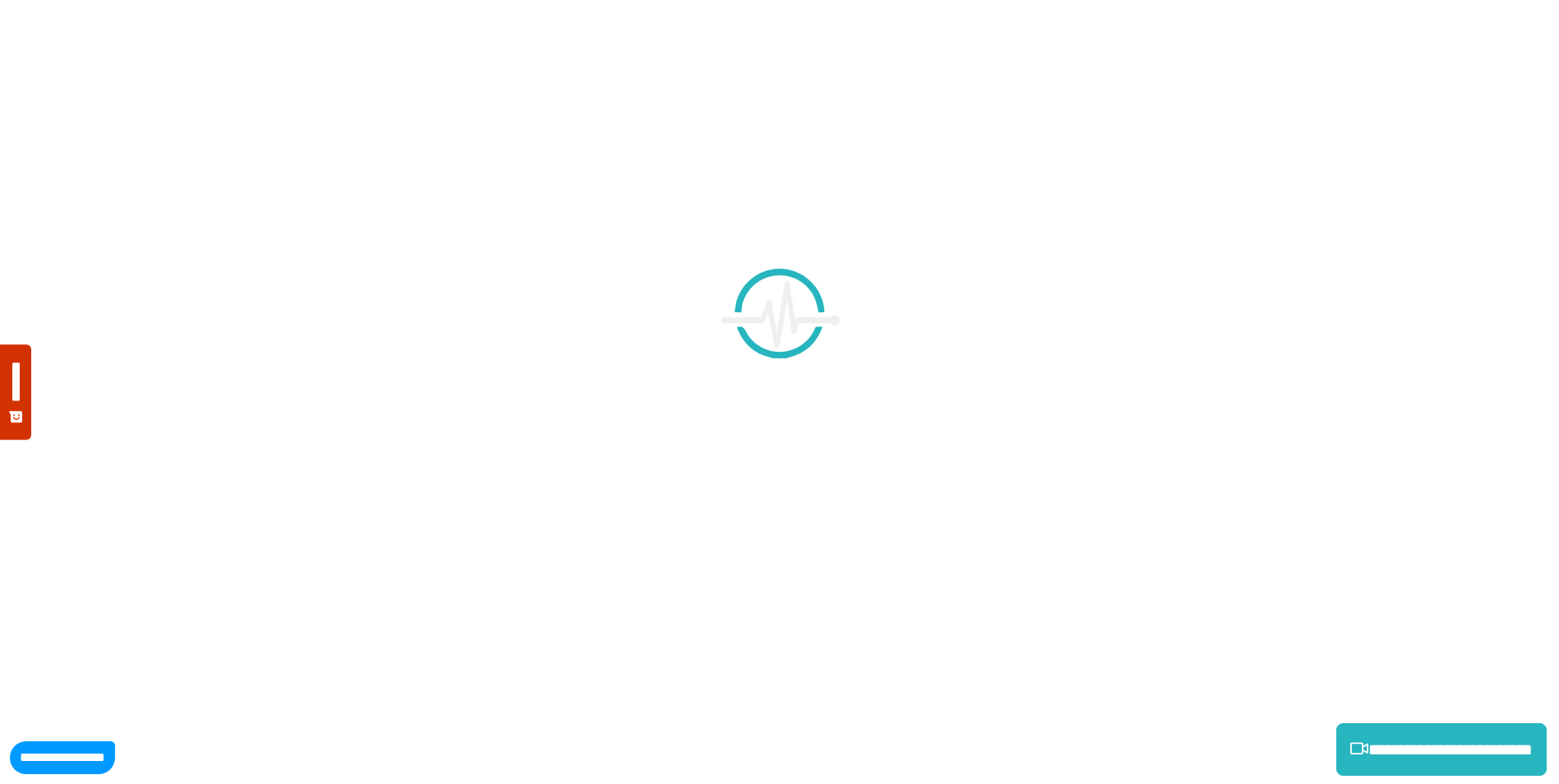 scroll, scrollTop: 0, scrollLeft: 0, axis: both 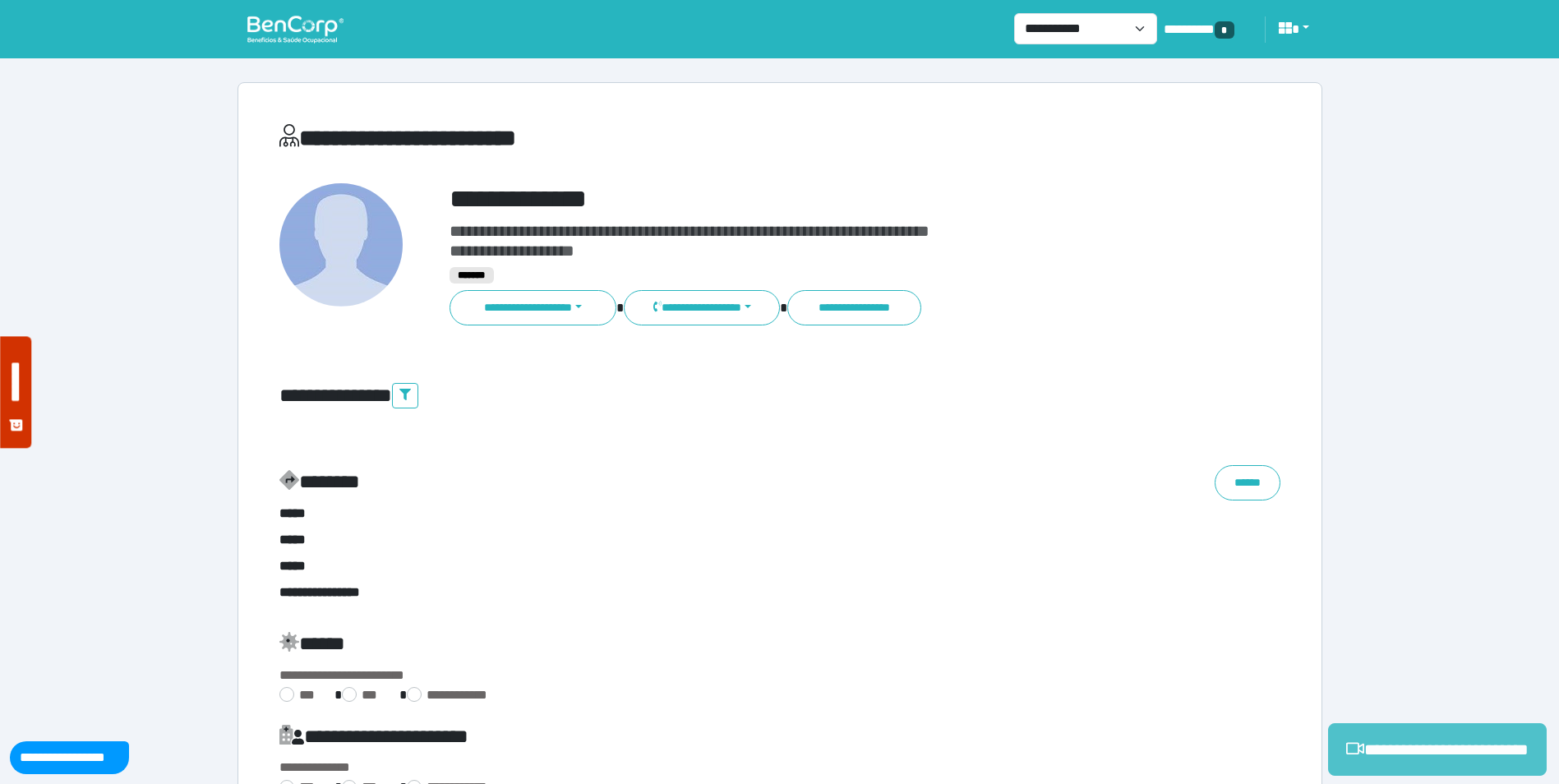 click on "**********" at bounding box center [1437, 749] 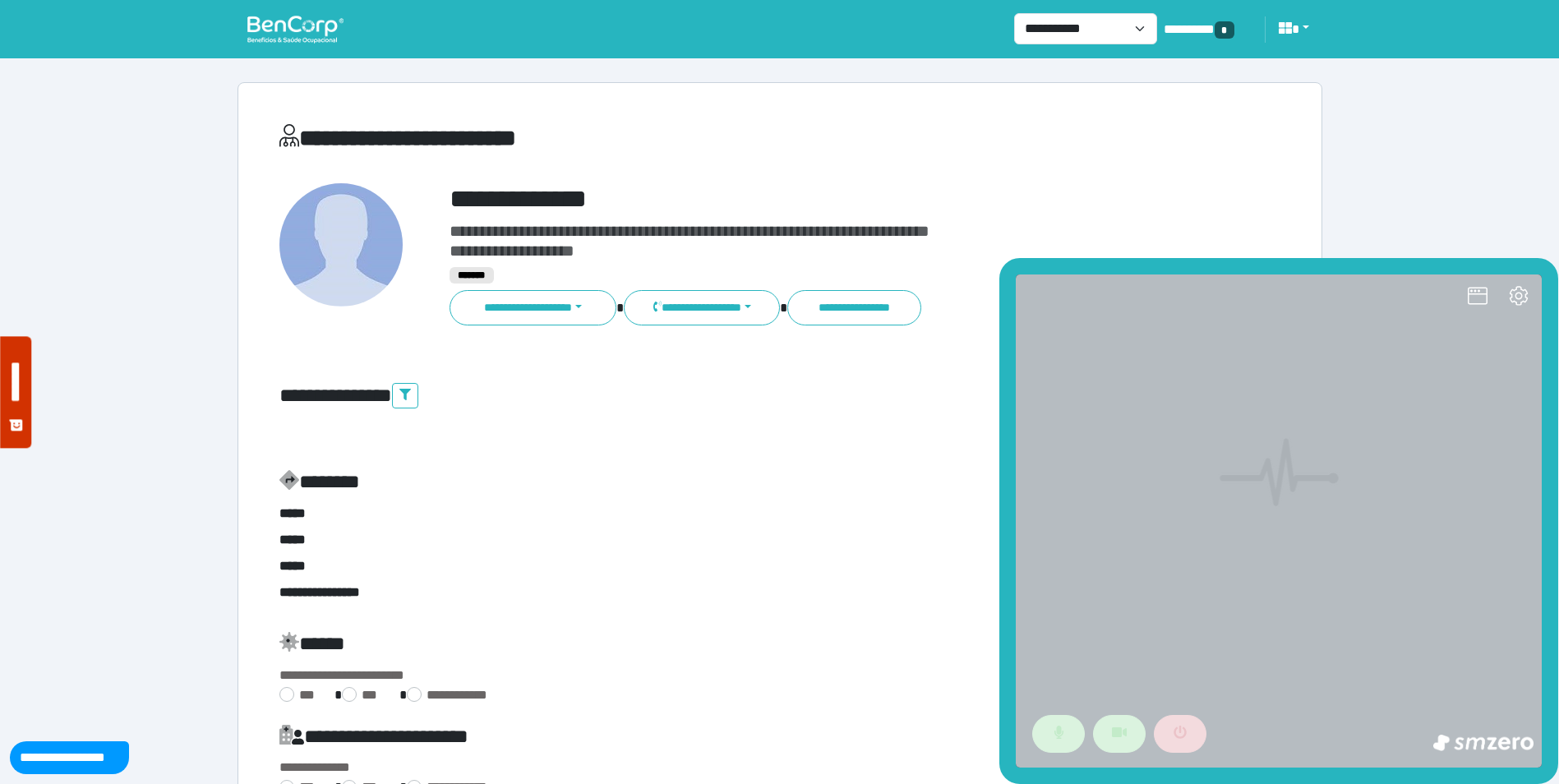 scroll, scrollTop: 0, scrollLeft: 0, axis: both 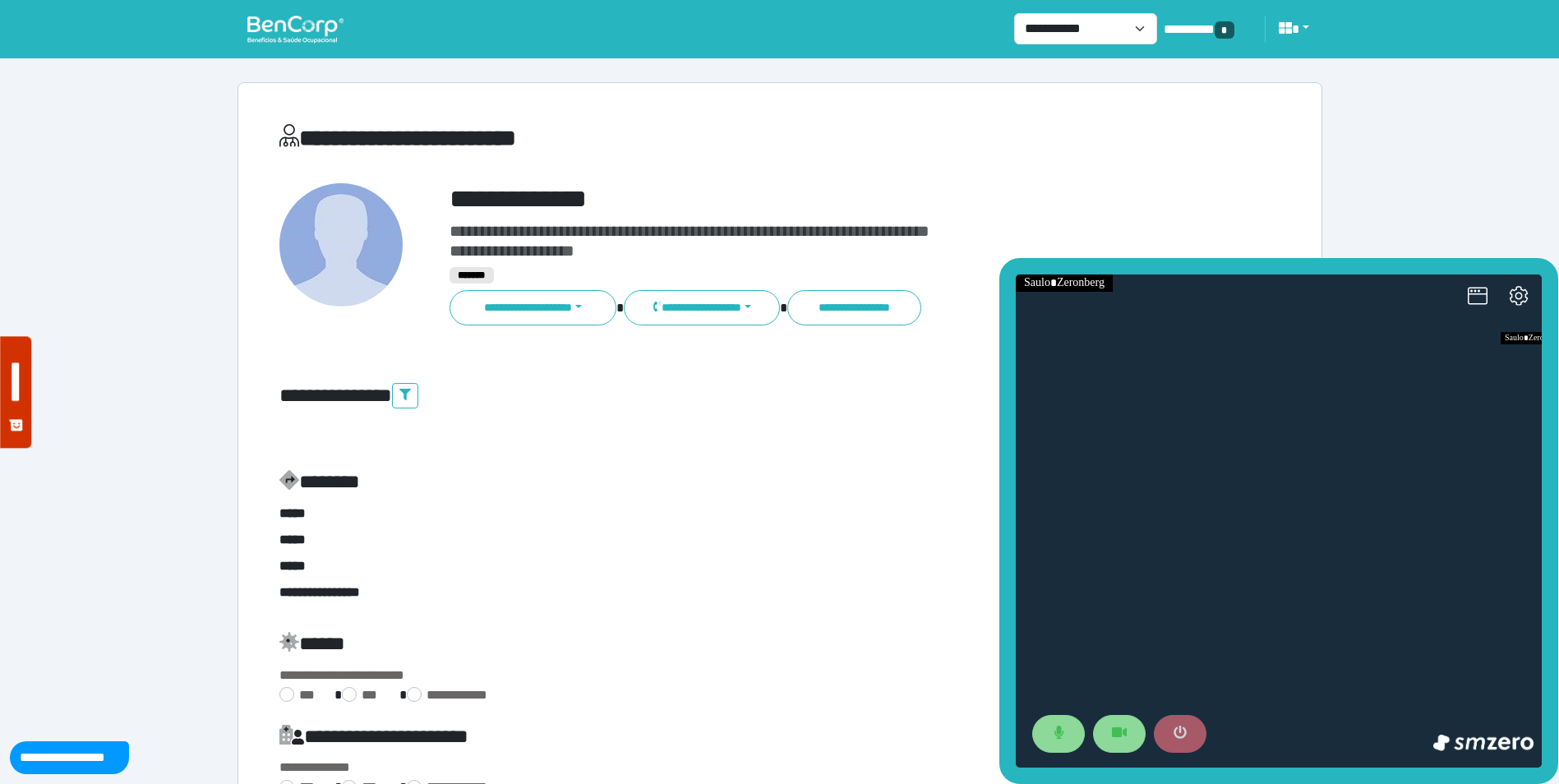 click at bounding box center (1180, 734) 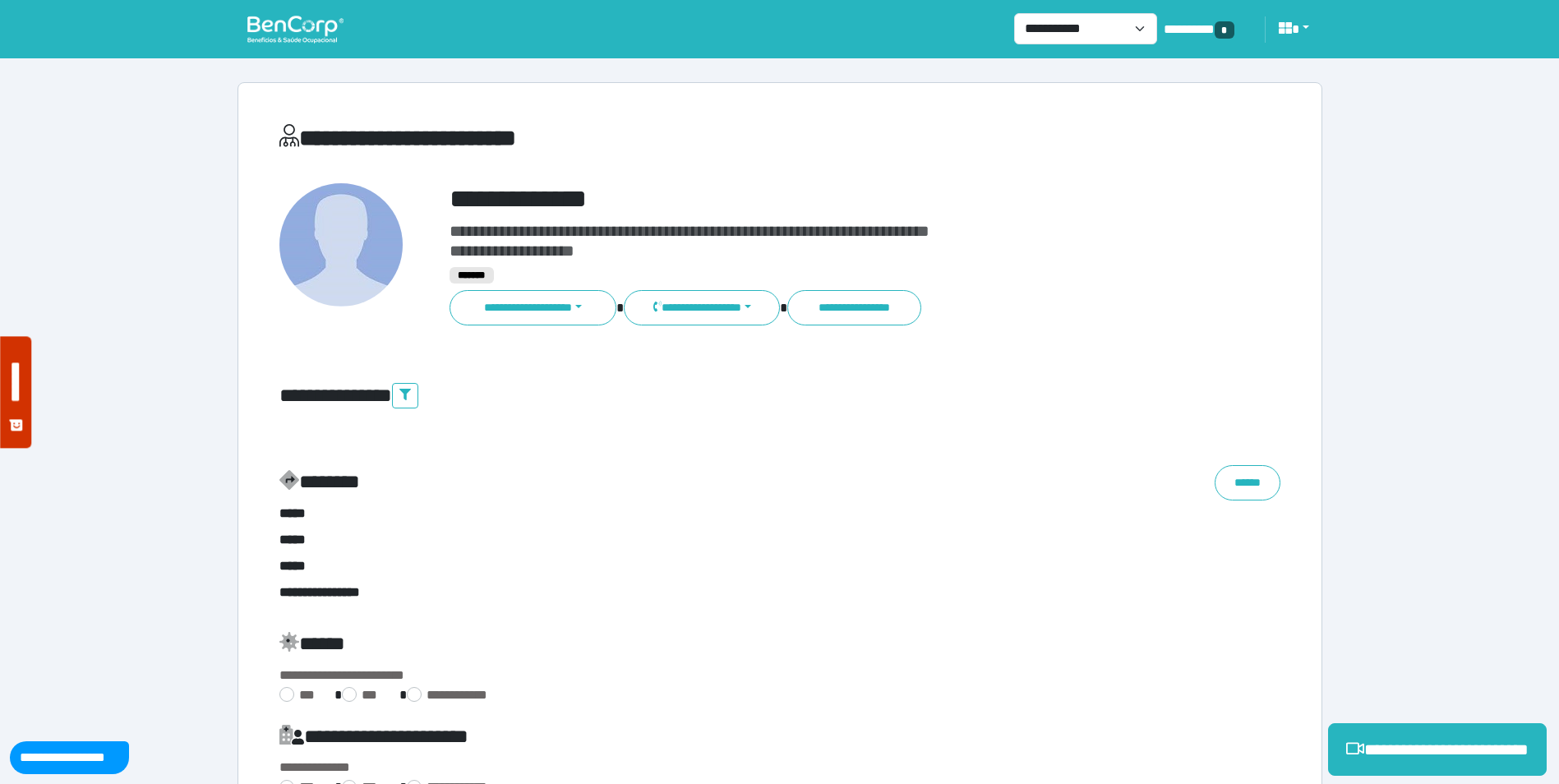 click at bounding box center (295, 29) 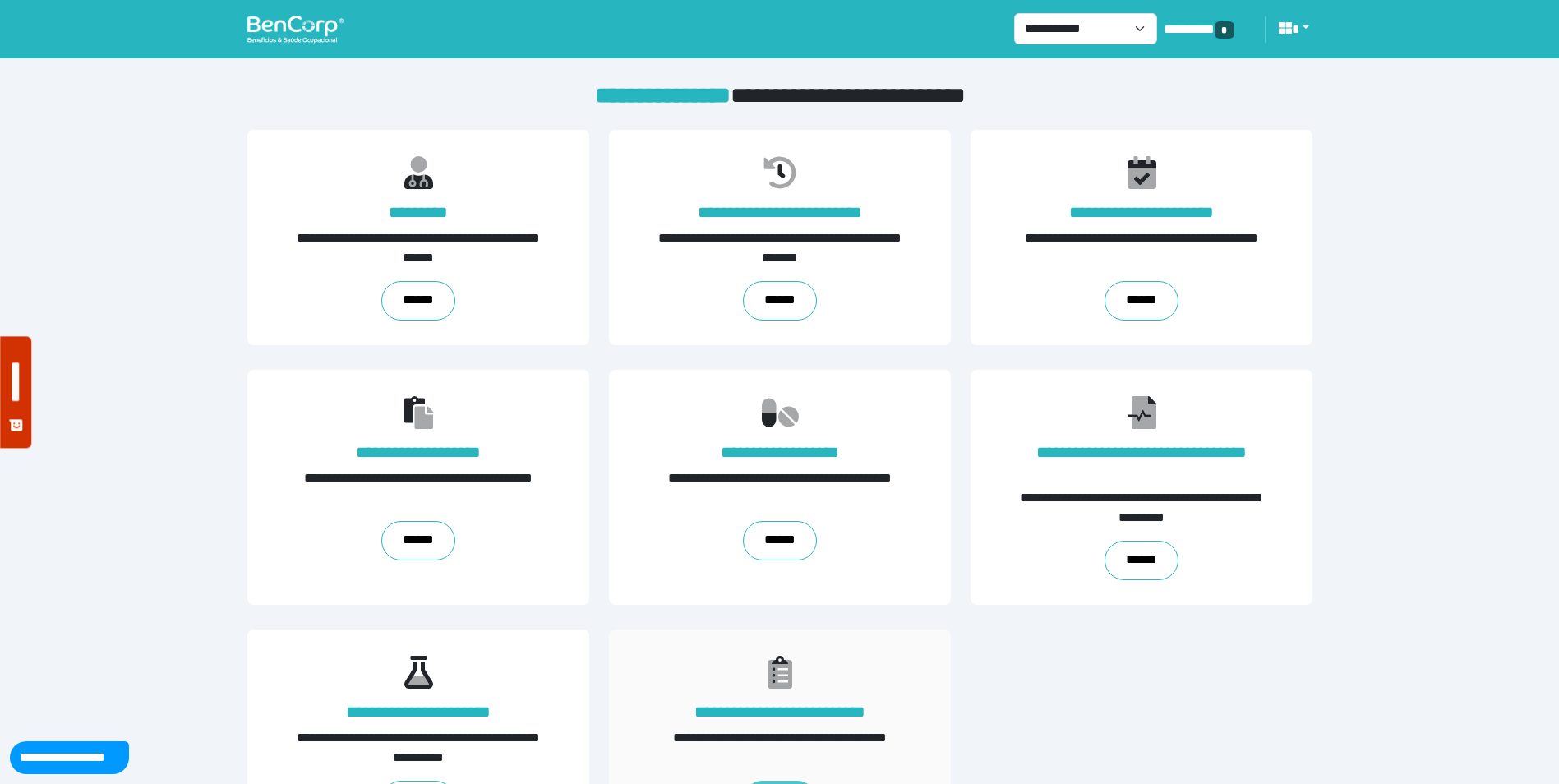 scroll, scrollTop: 77, scrollLeft: 0, axis: vertical 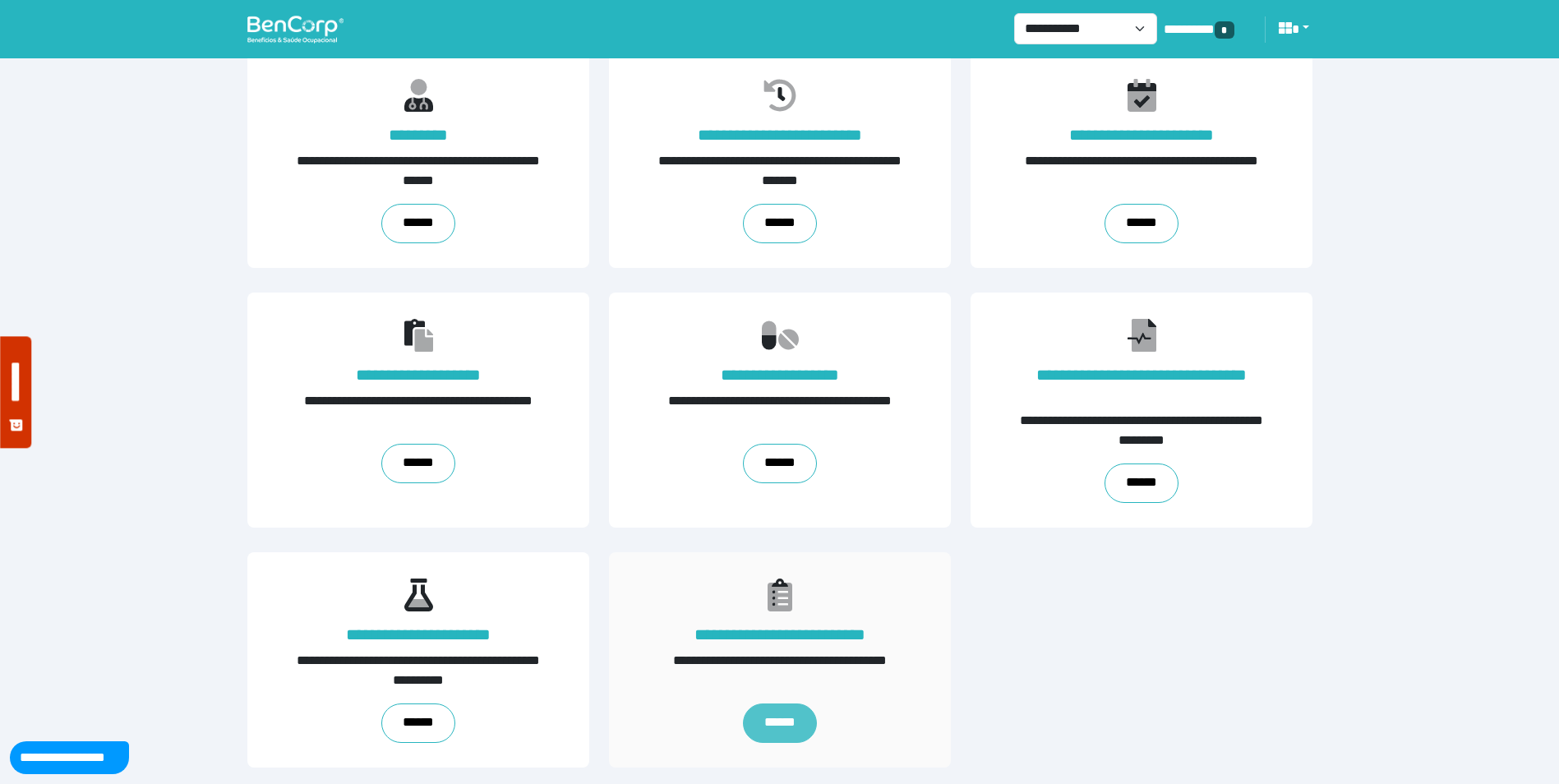 click on "******" at bounding box center (779, 723) 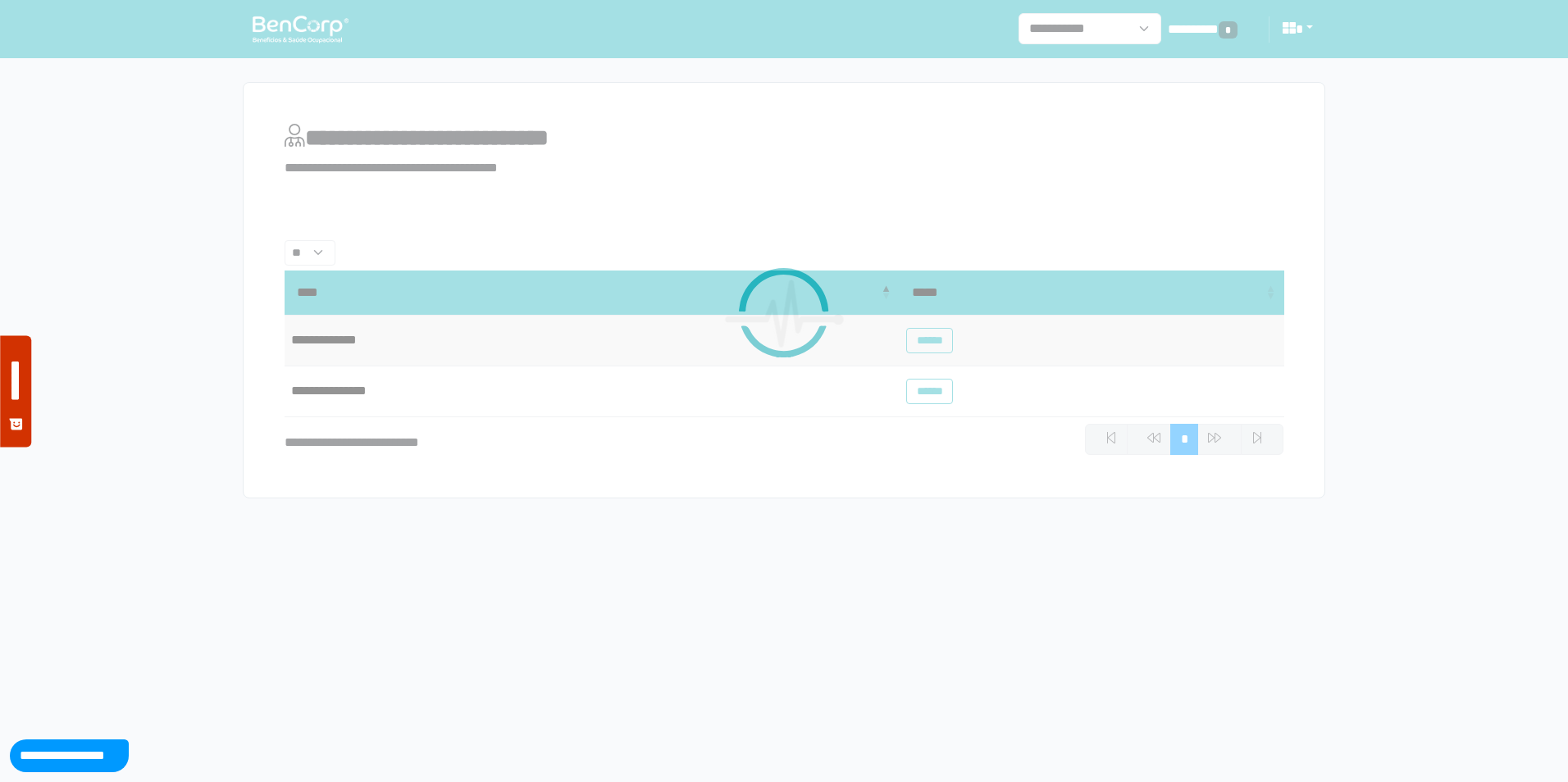scroll, scrollTop: 0, scrollLeft: 0, axis: both 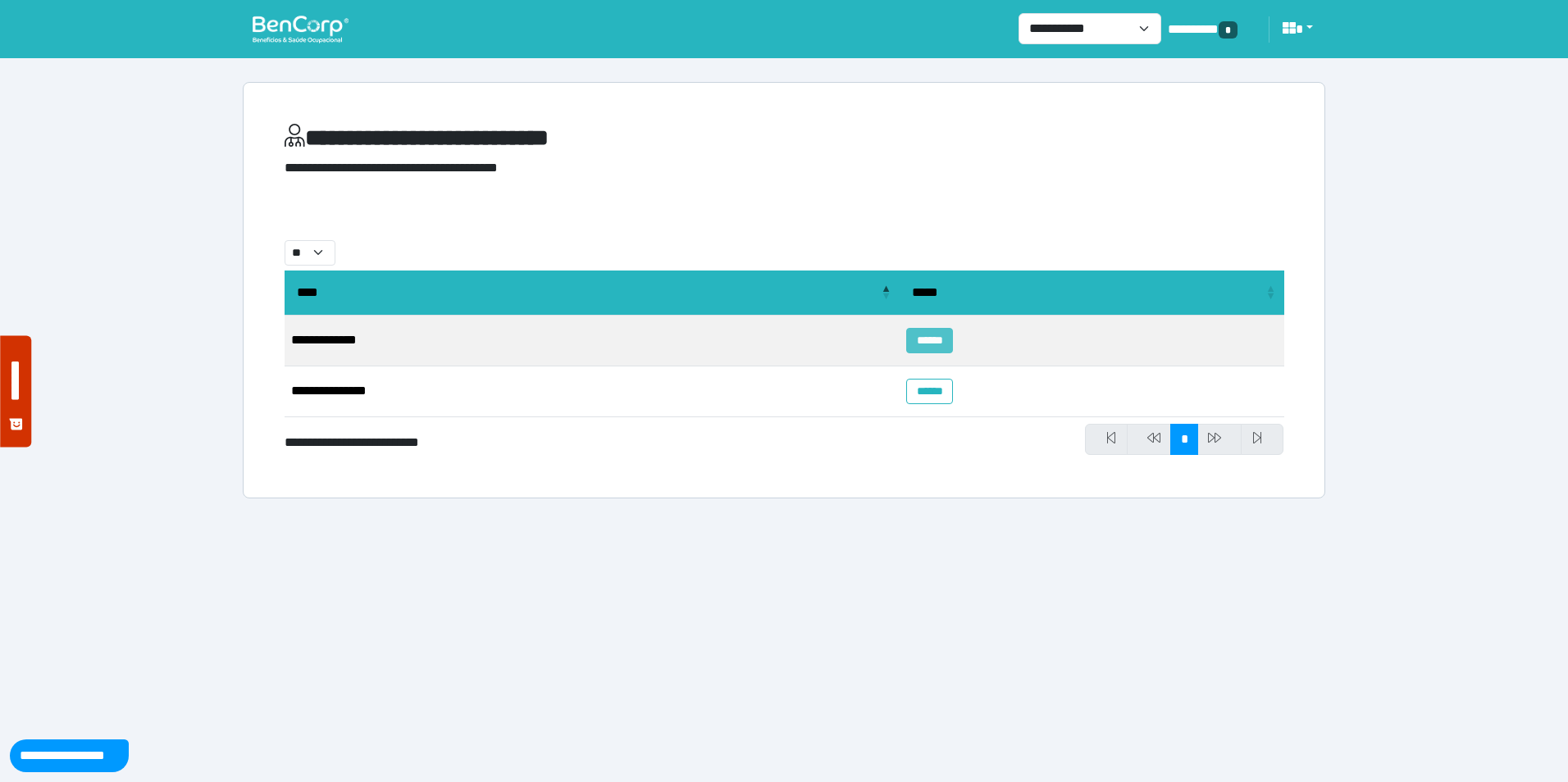 click on "******" at bounding box center [929, 340] 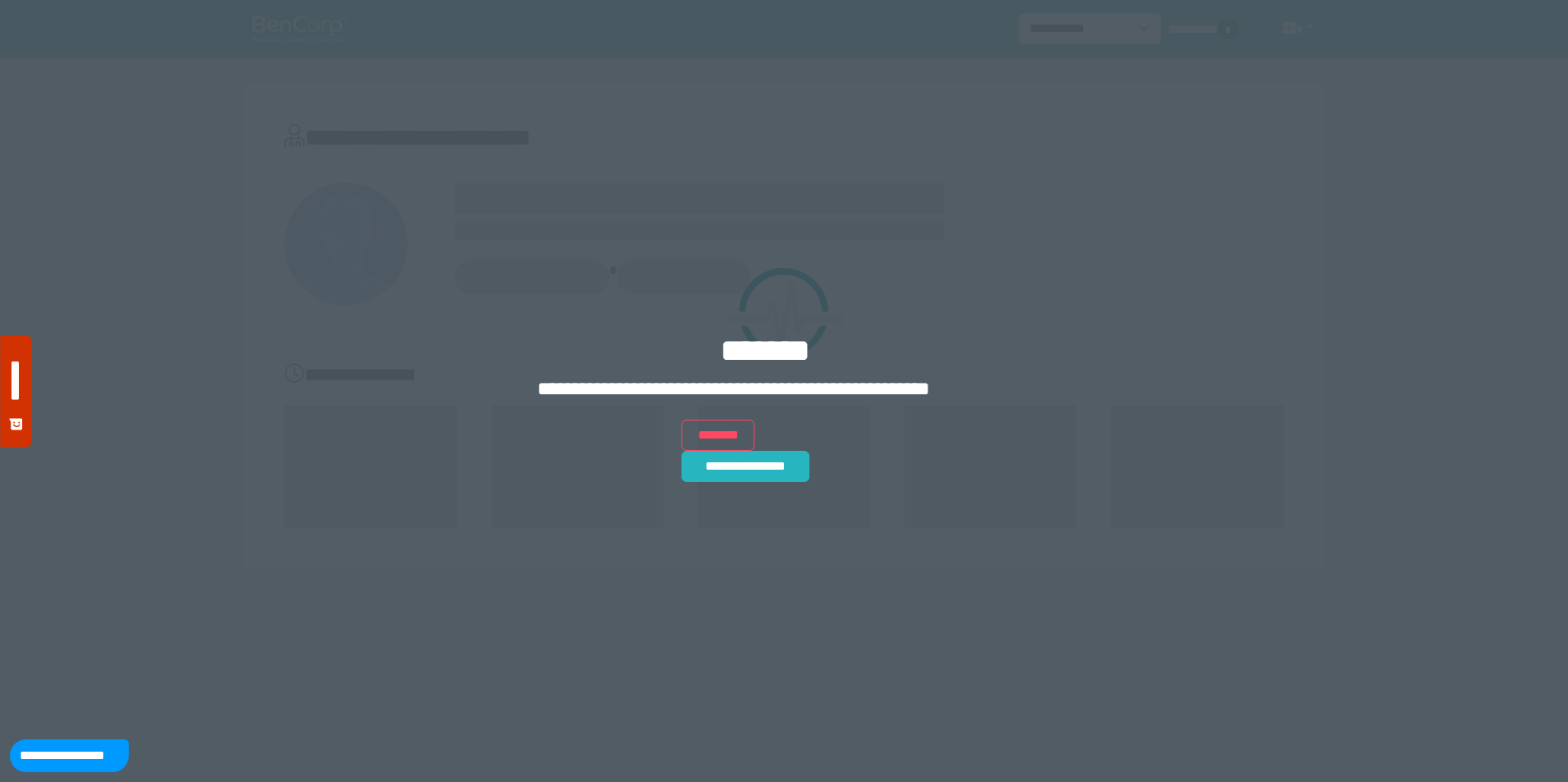 scroll, scrollTop: 0, scrollLeft: 0, axis: both 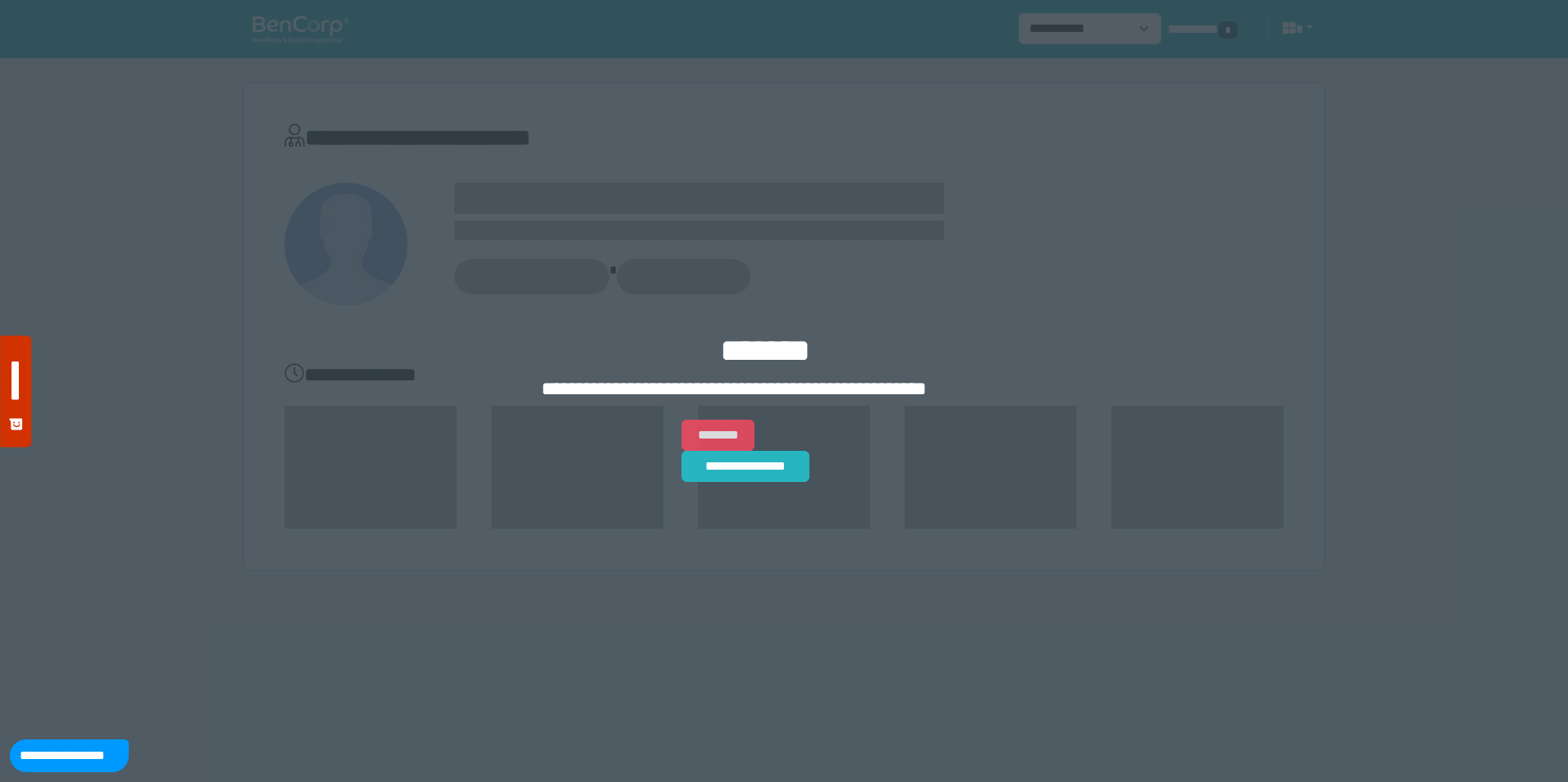 click on "********" at bounding box center [718, 435] 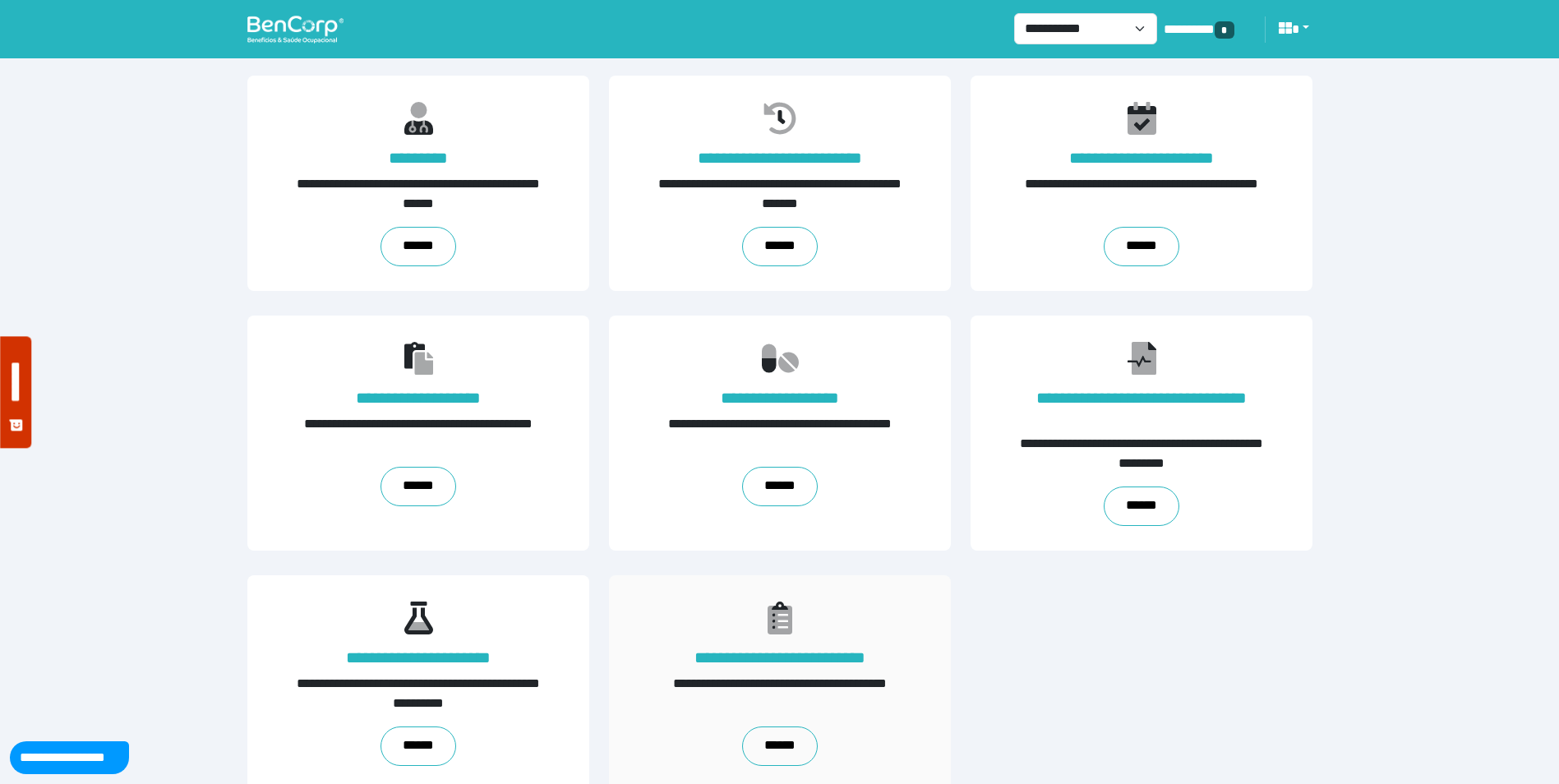 scroll, scrollTop: 77, scrollLeft: 0, axis: vertical 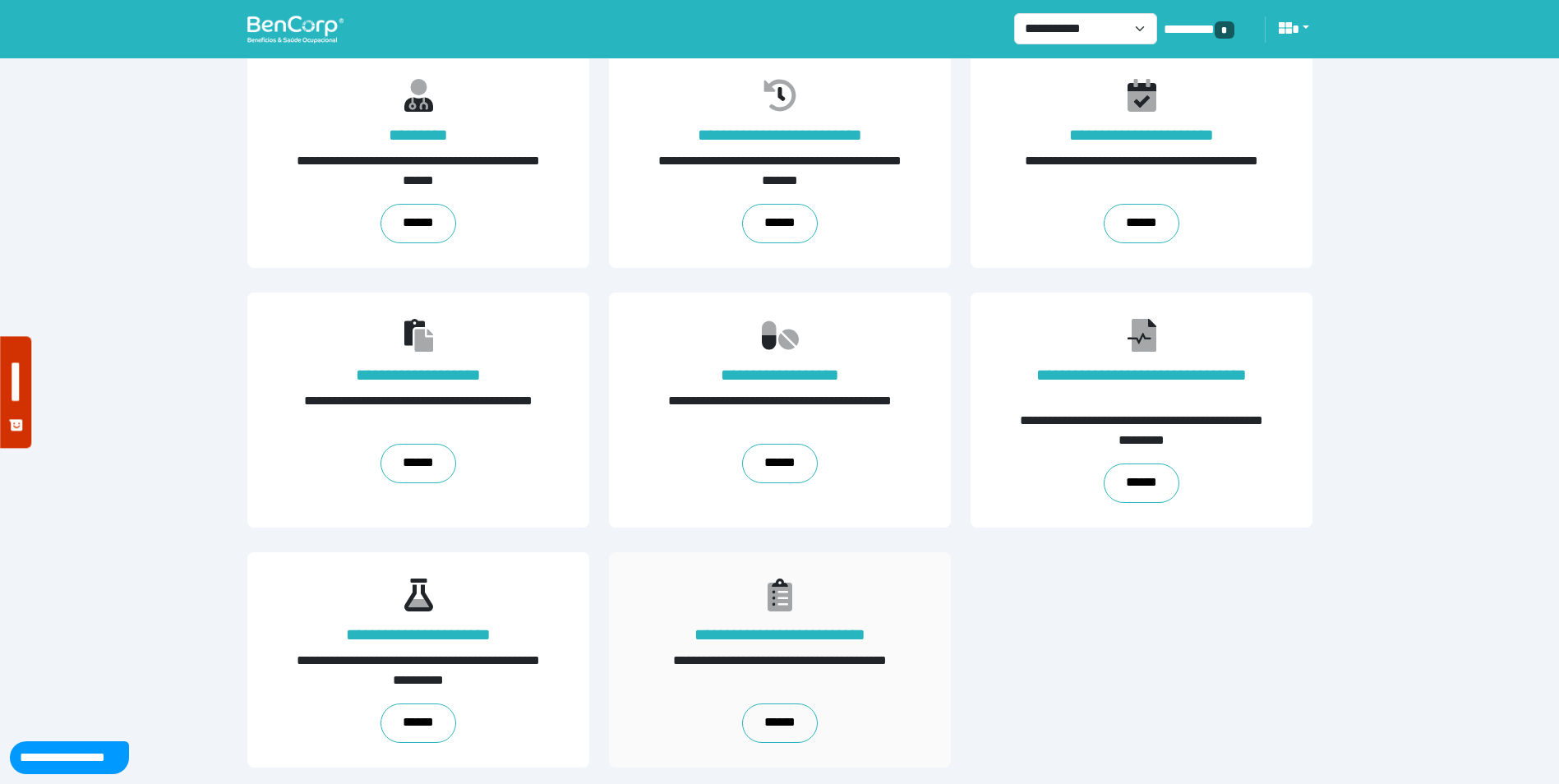 click on "**********" at bounding box center [780, 660] 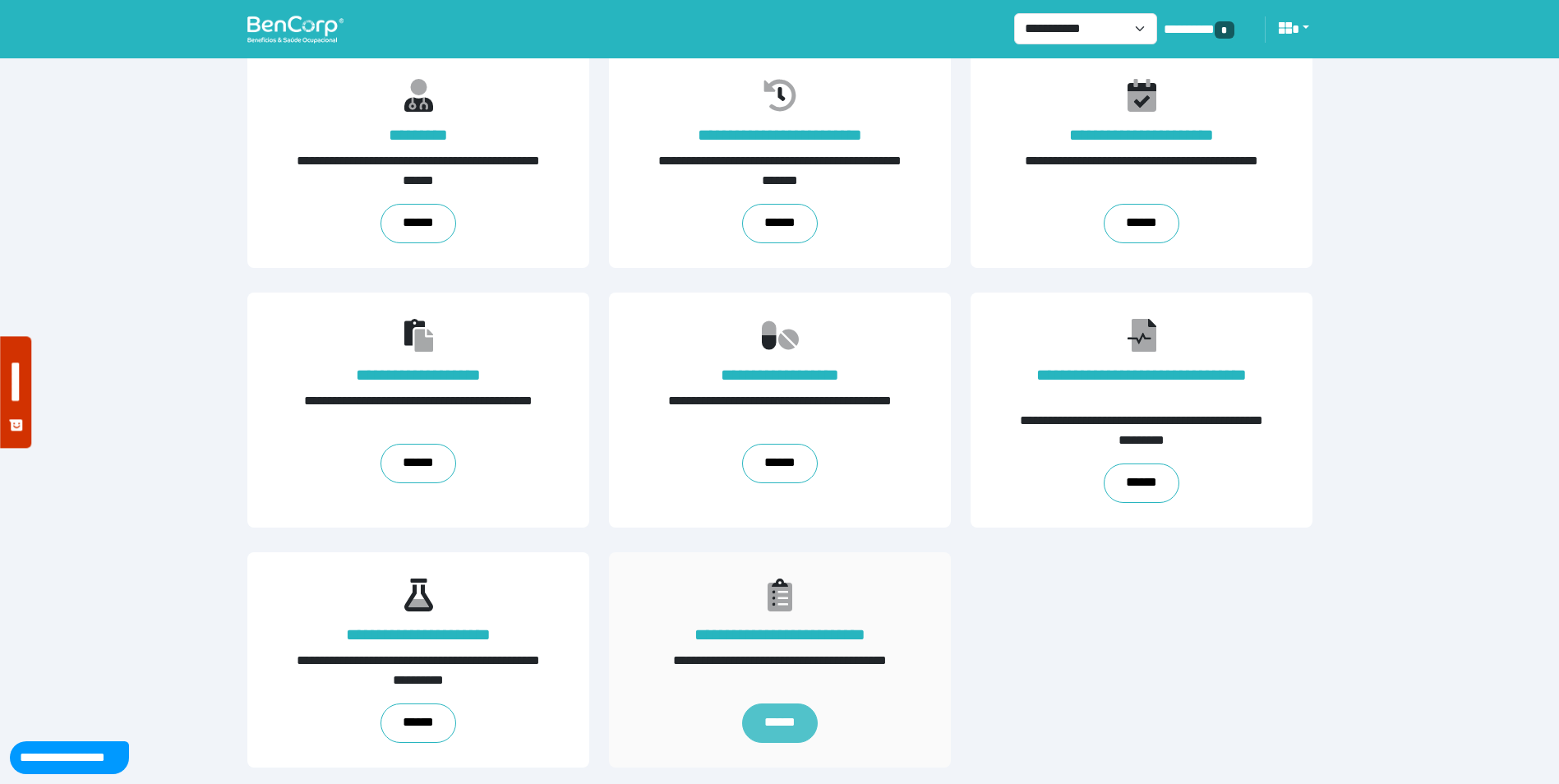 click on "******" at bounding box center [779, 723] 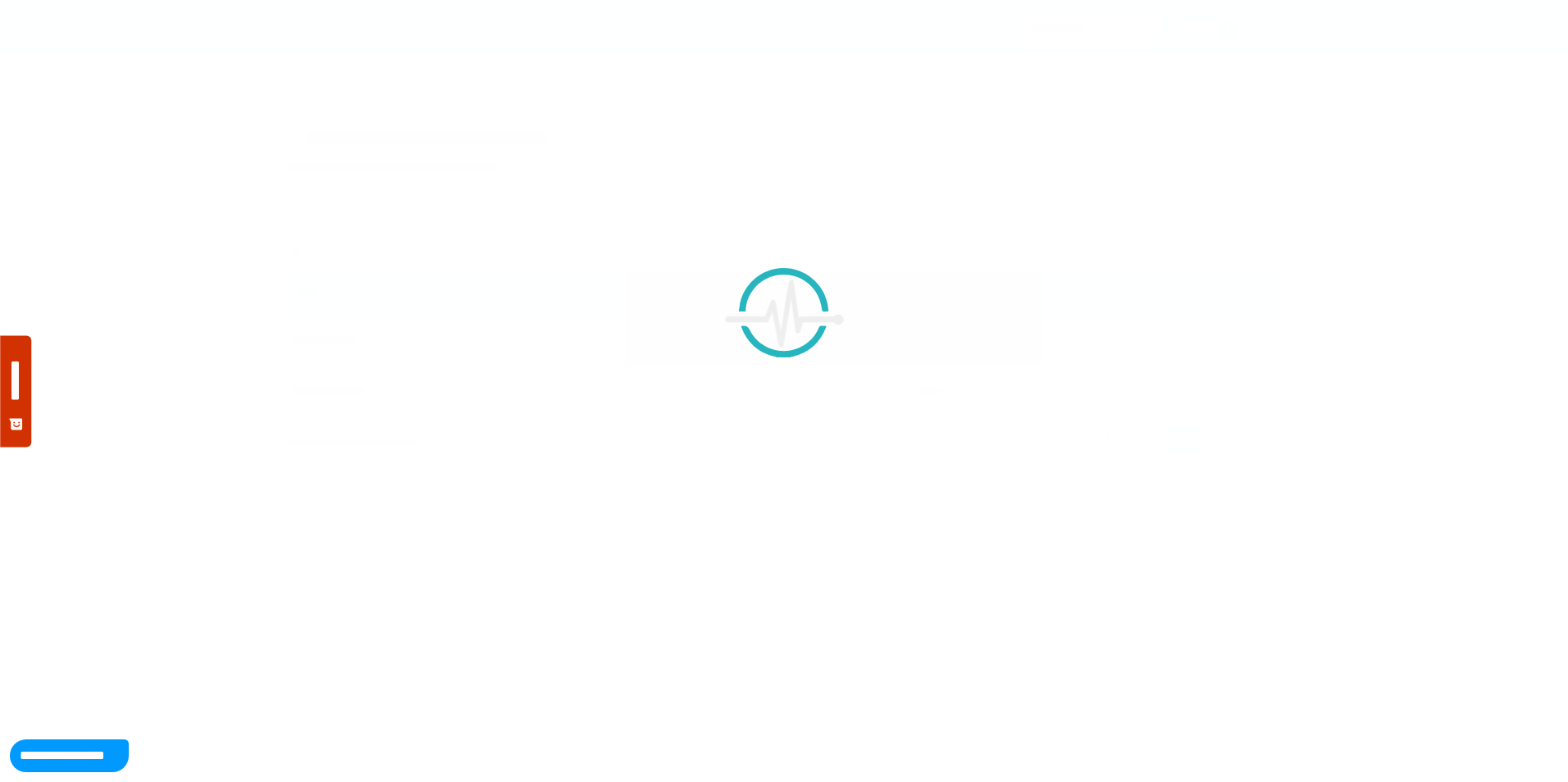 scroll, scrollTop: 0, scrollLeft: 0, axis: both 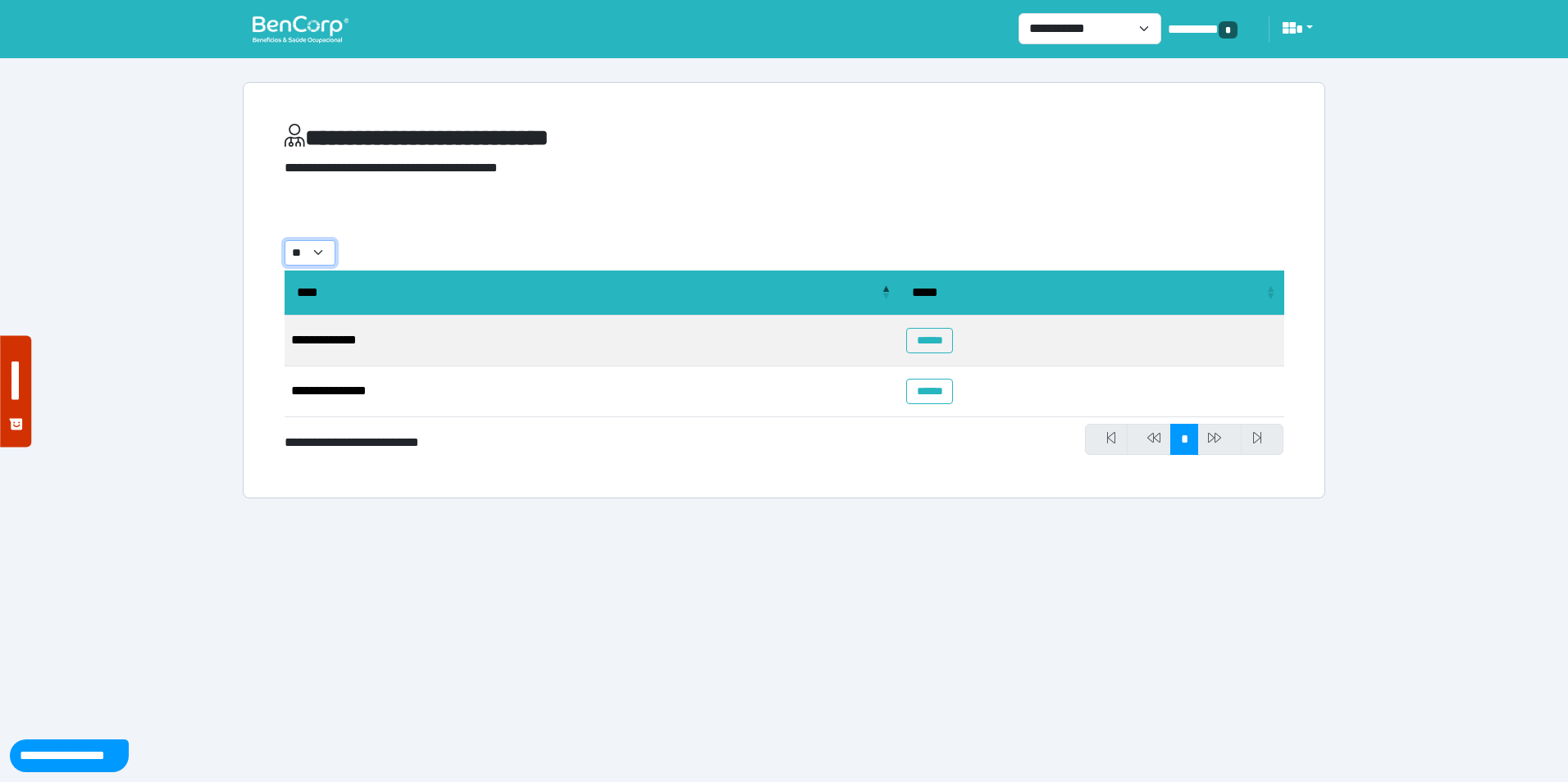 click on "** ** ** ***" at bounding box center (310, 252) 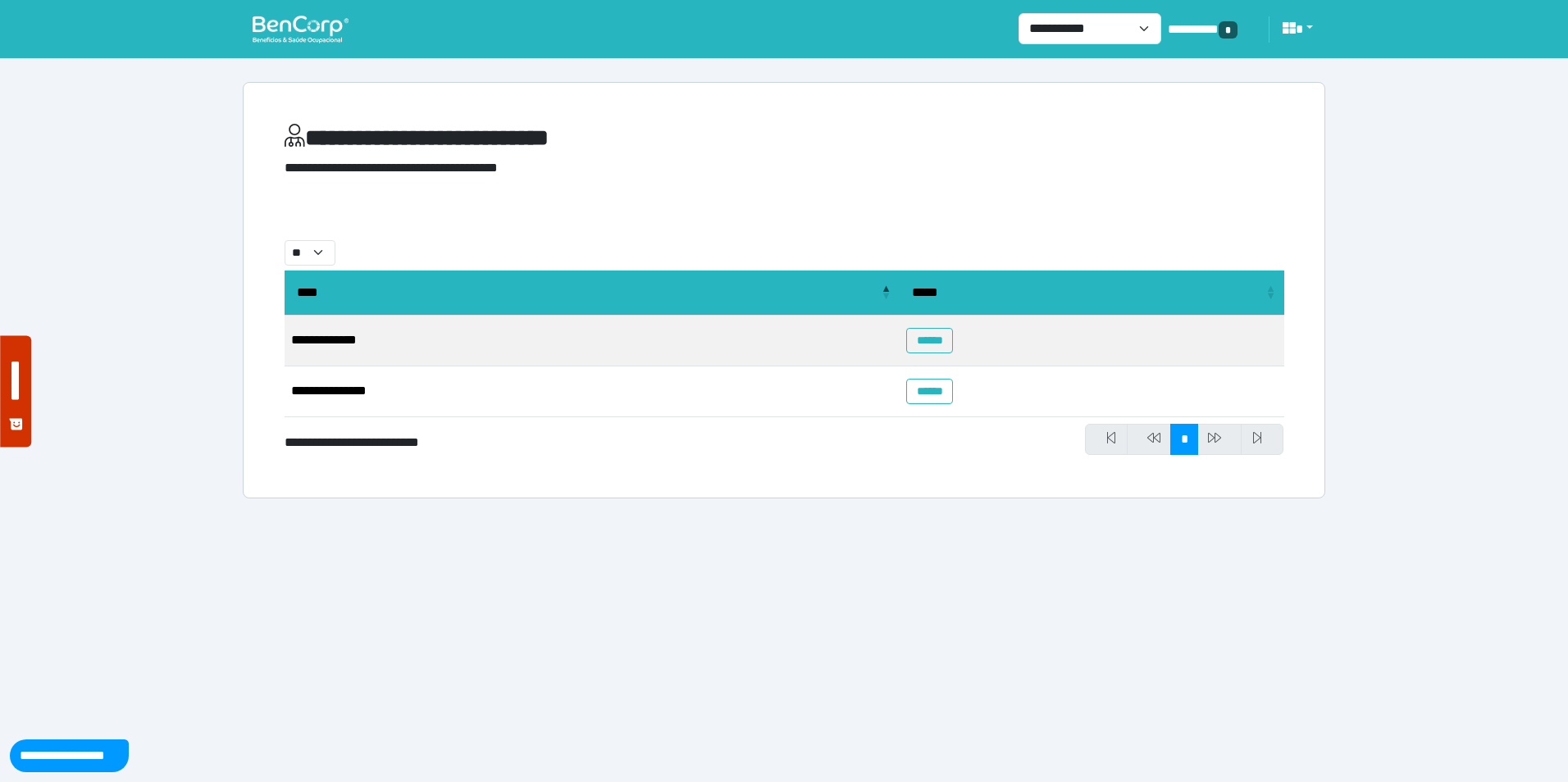 click at bounding box center (1219, 439) 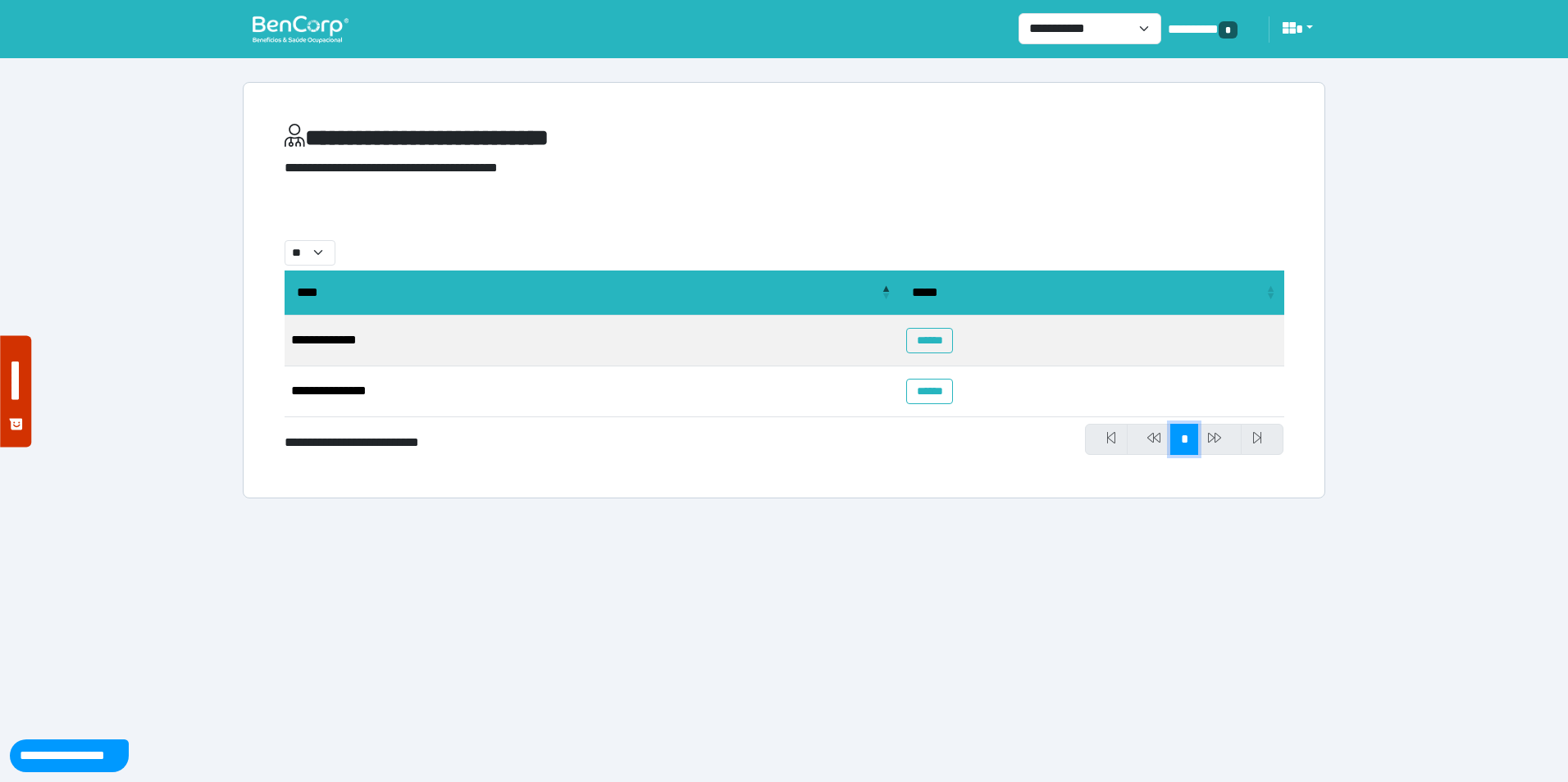 drag, startPoint x: 1197, startPoint y: 440, endPoint x: 1161, endPoint y: 442, distance: 36.055513 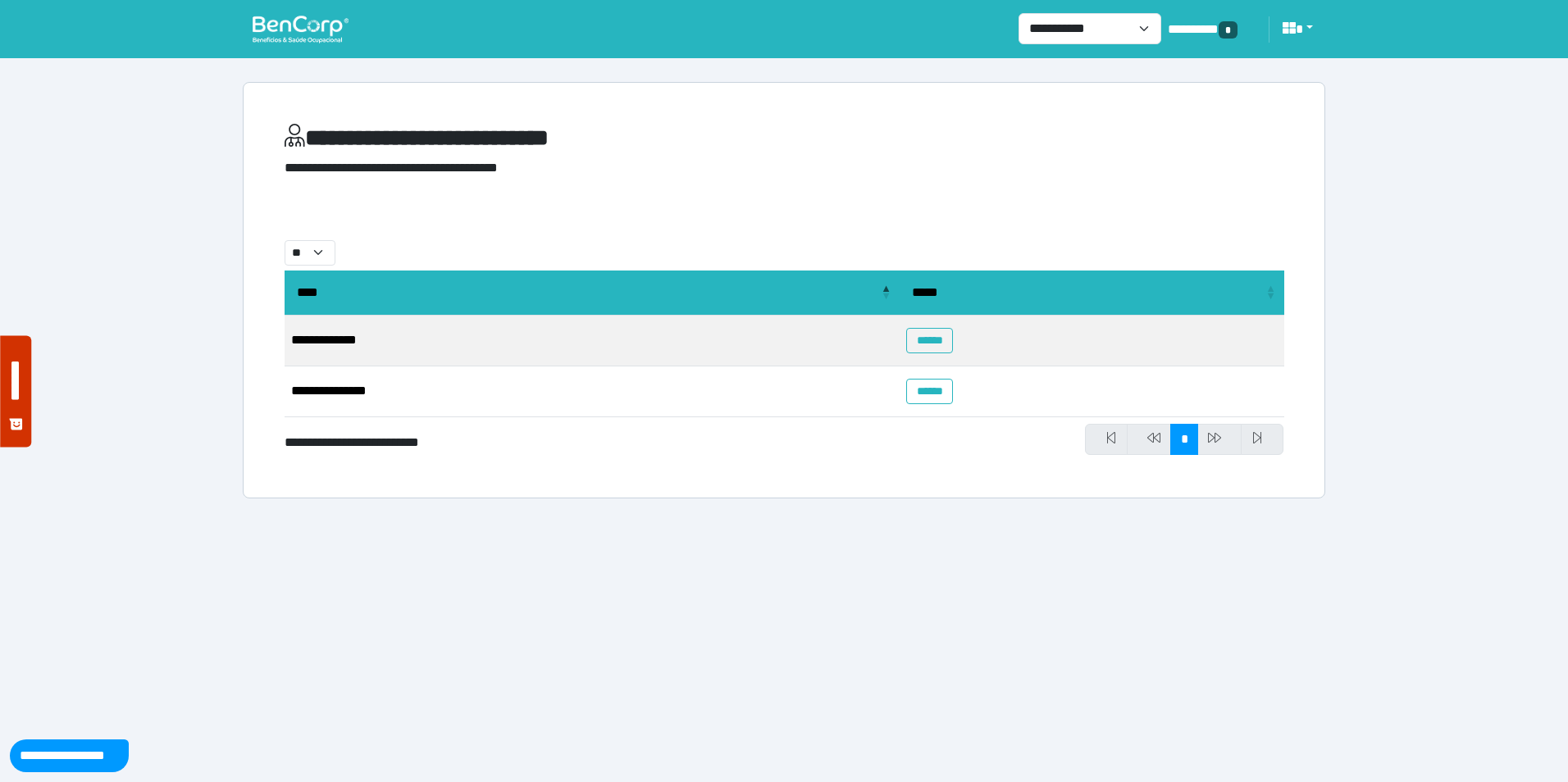 click at bounding box center [1149, 439] 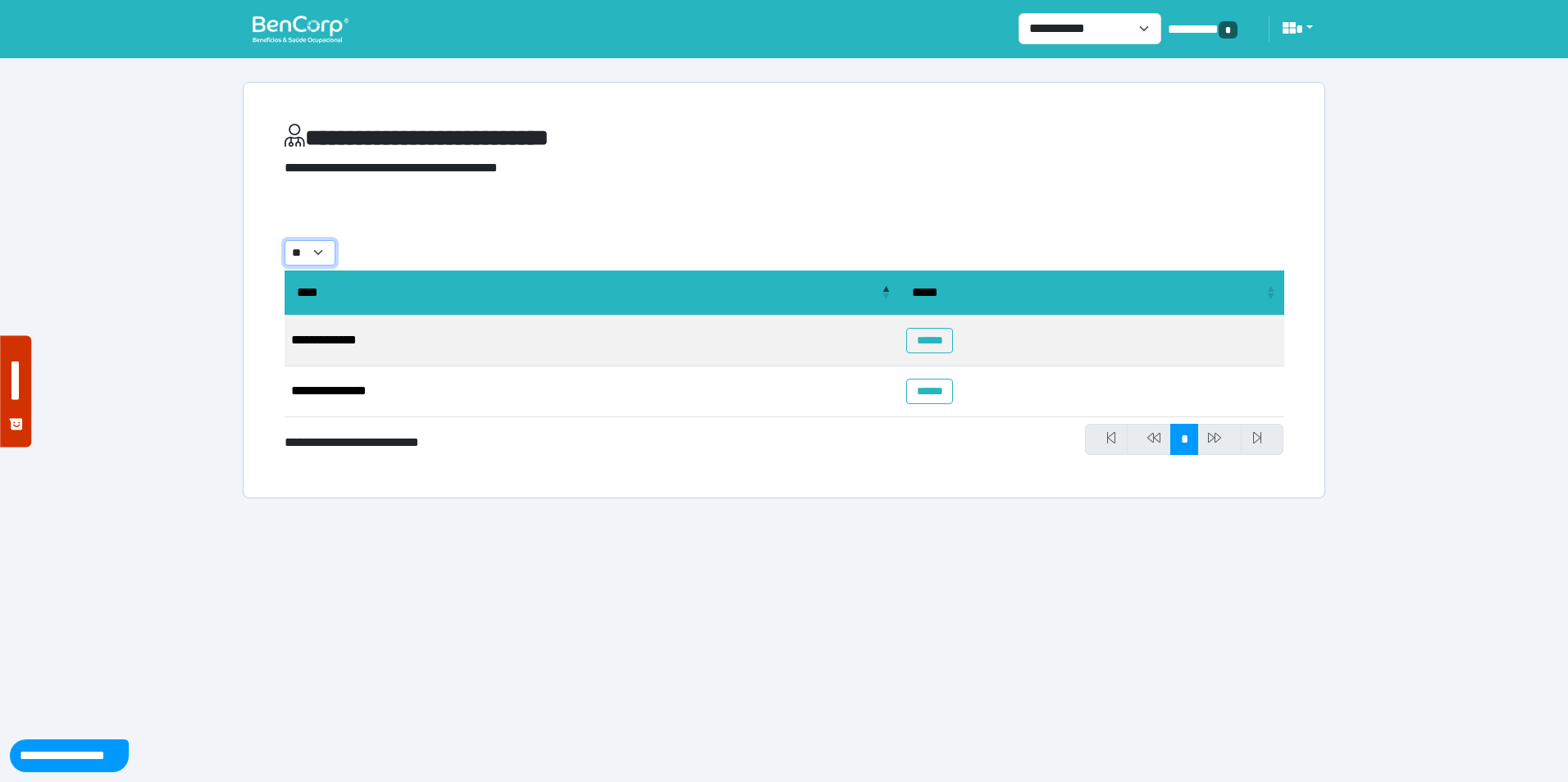 click on "** ** ** ***" at bounding box center (310, 252) 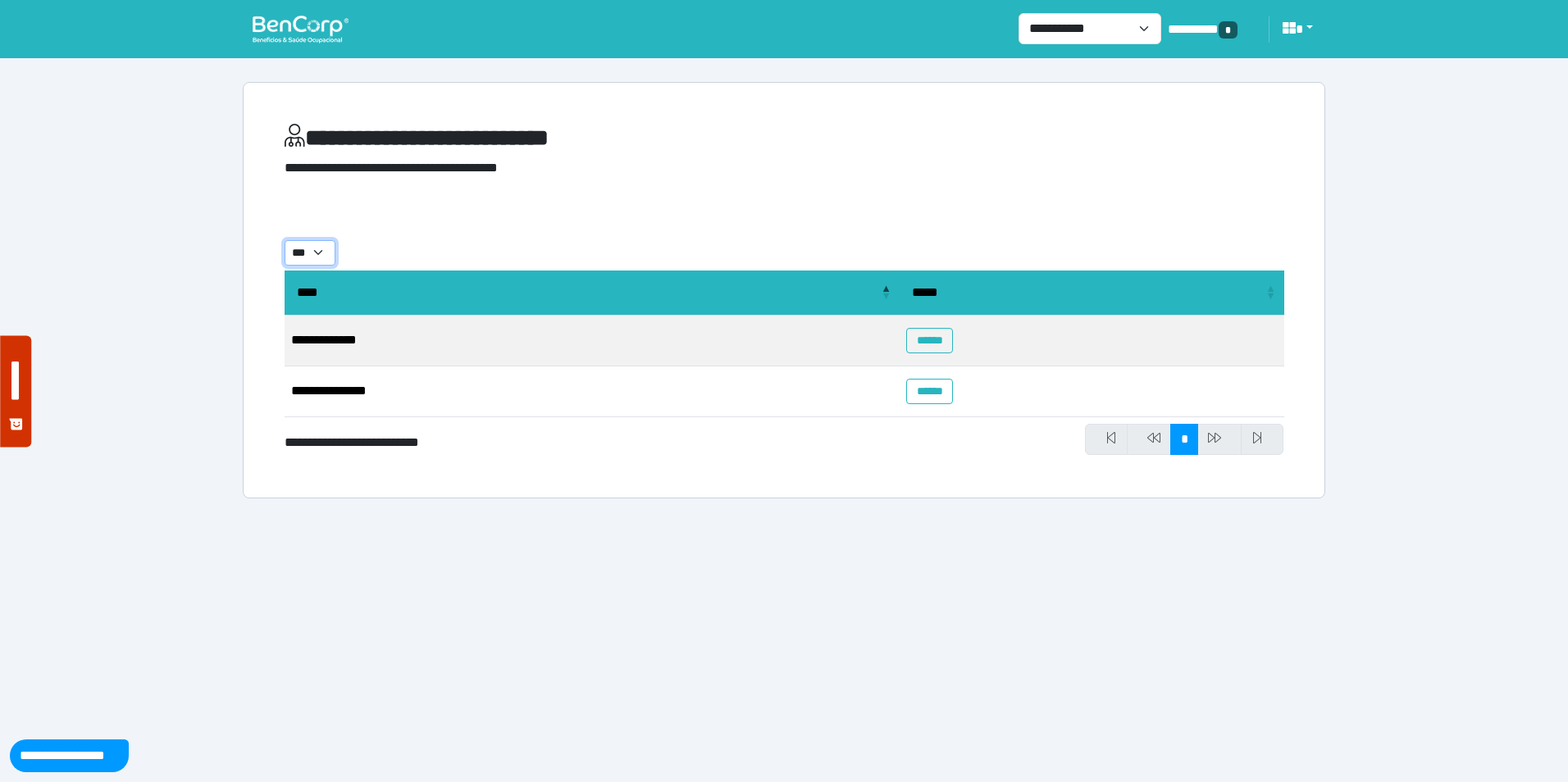click on "** ** ** ***" at bounding box center [310, 252] 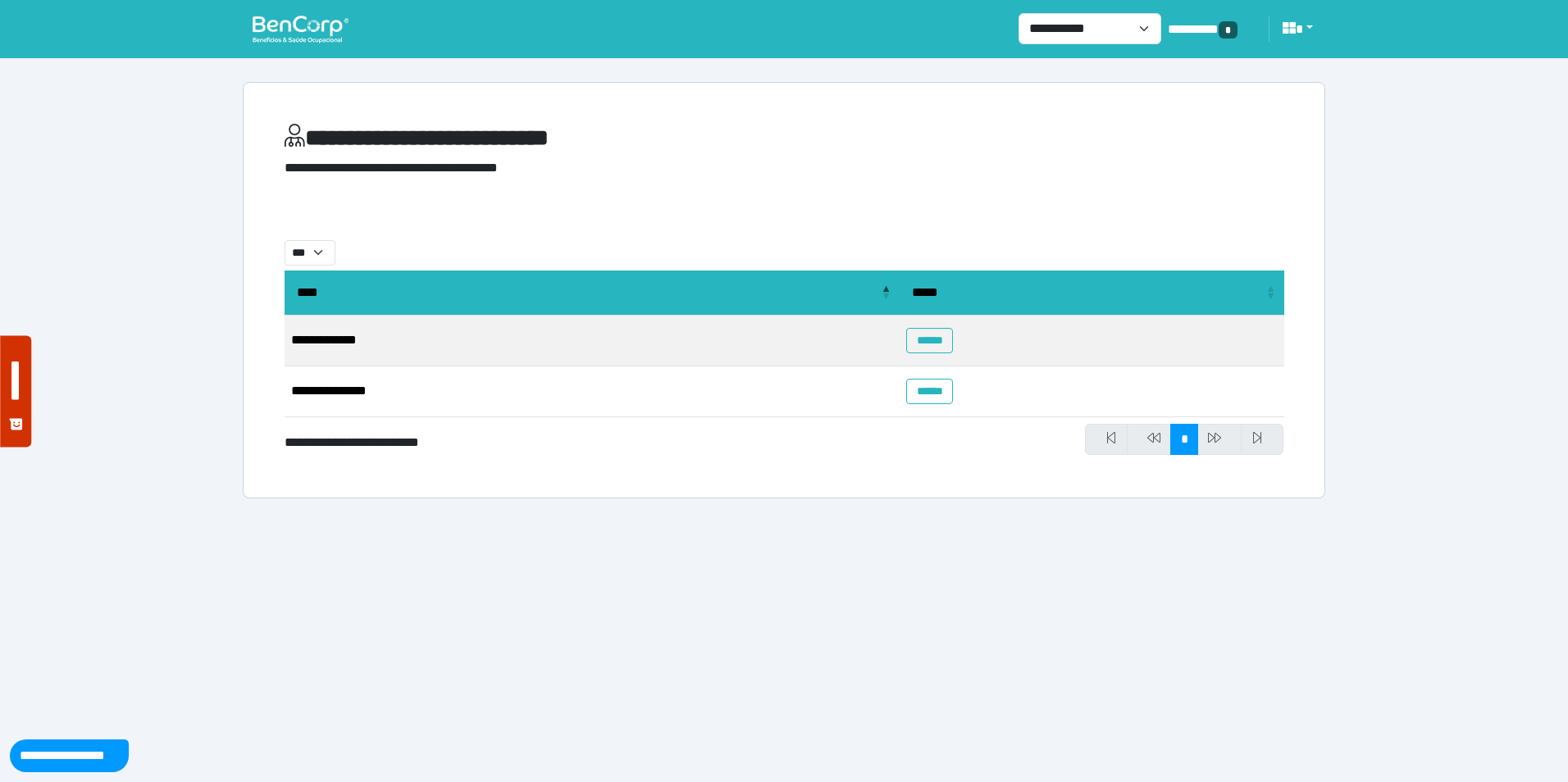 click on "****" at bounding box center (592, 293) 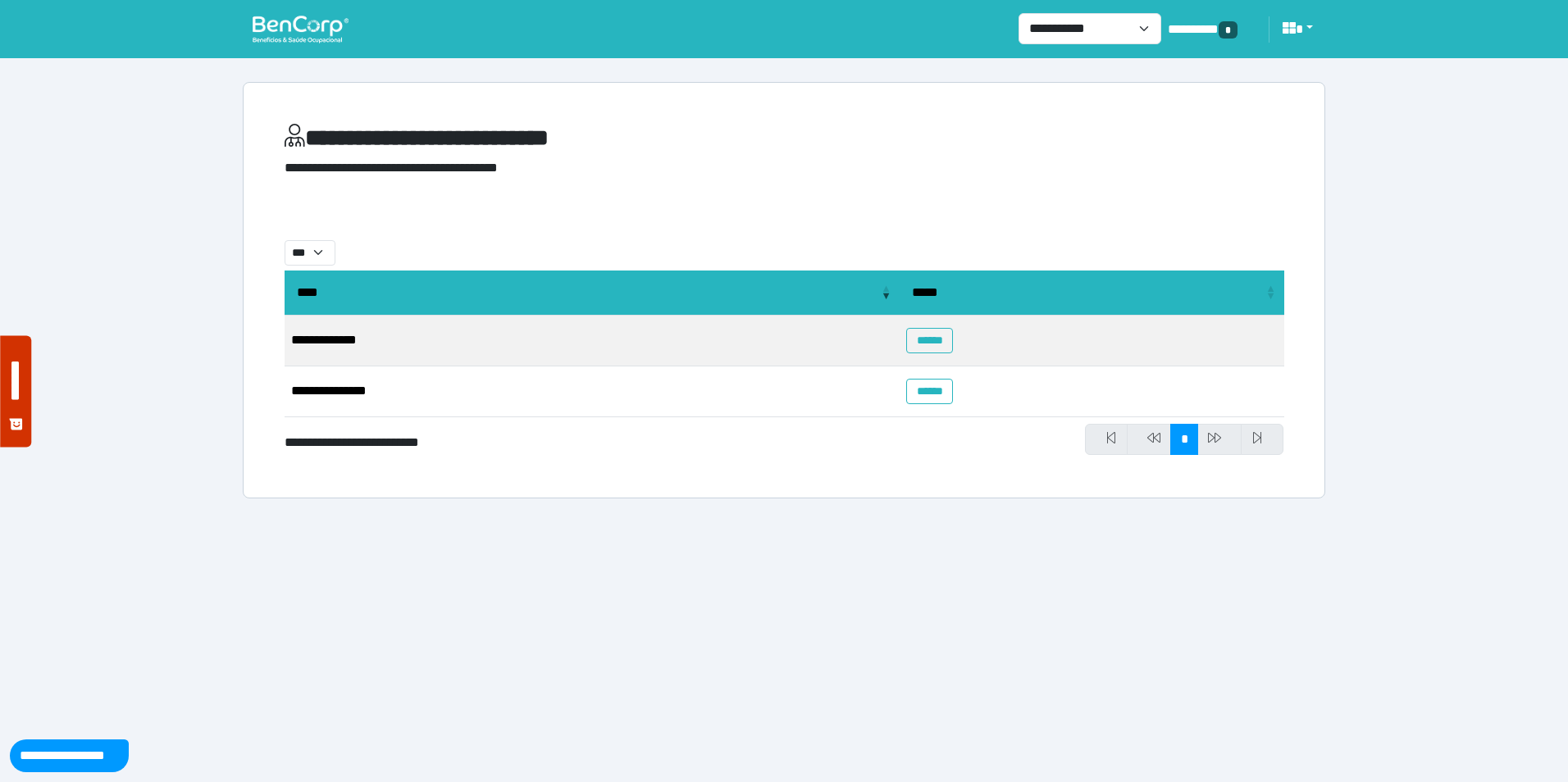 click on "**********" at bounding box center (592, 341) 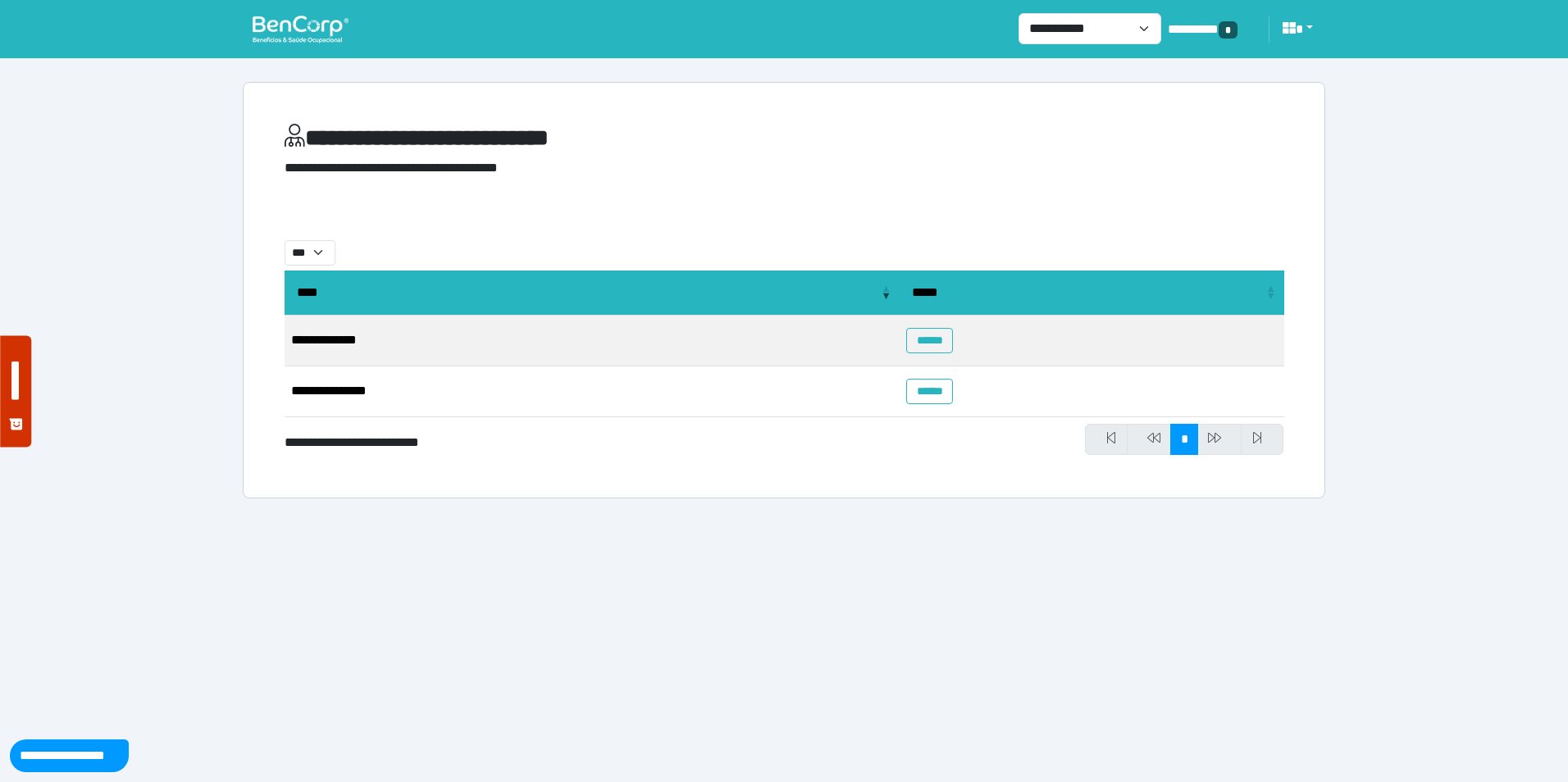 click at bounding box center [1149, 439] 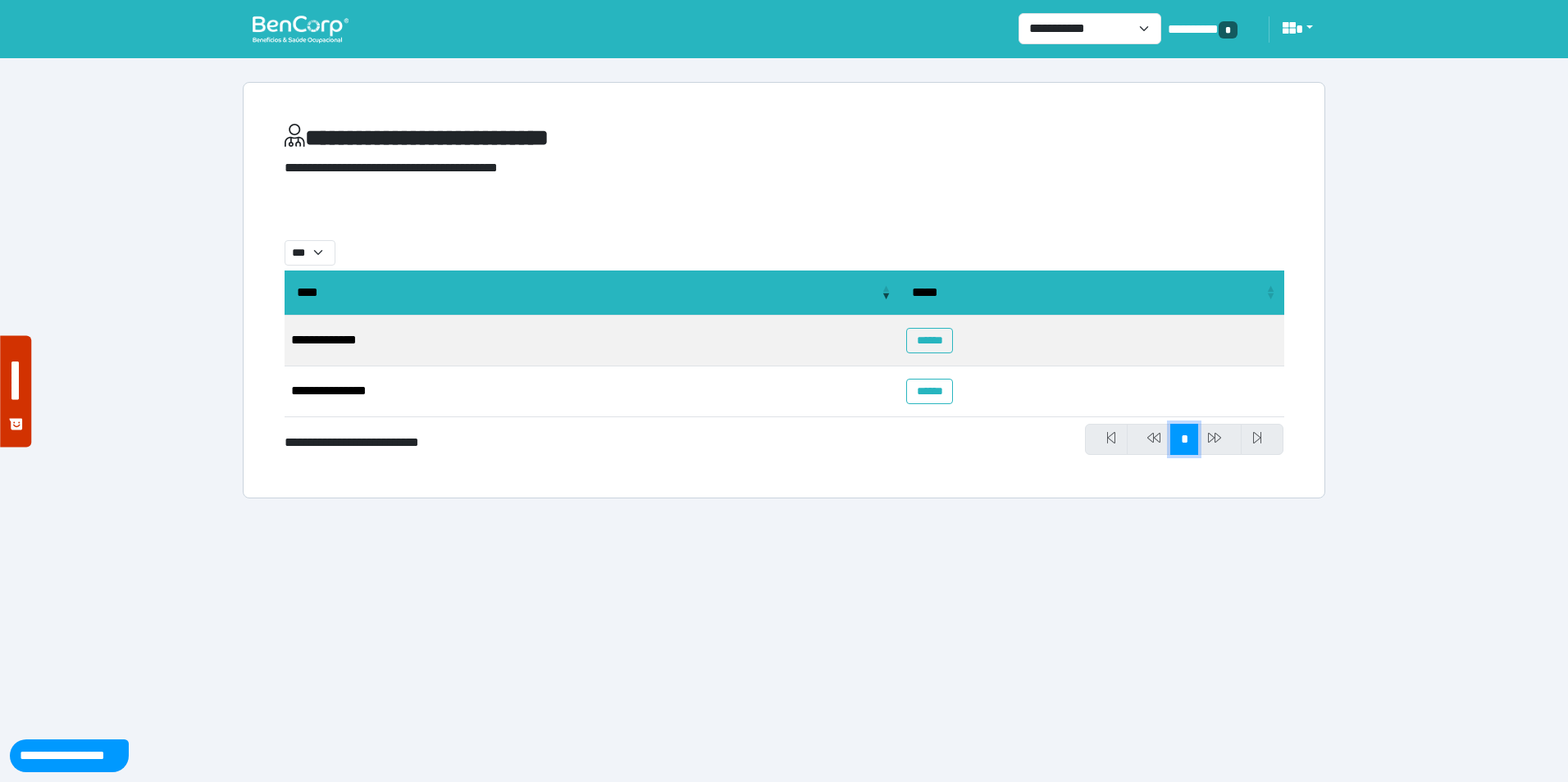 click on "*" at bounding box center (1184, 439) 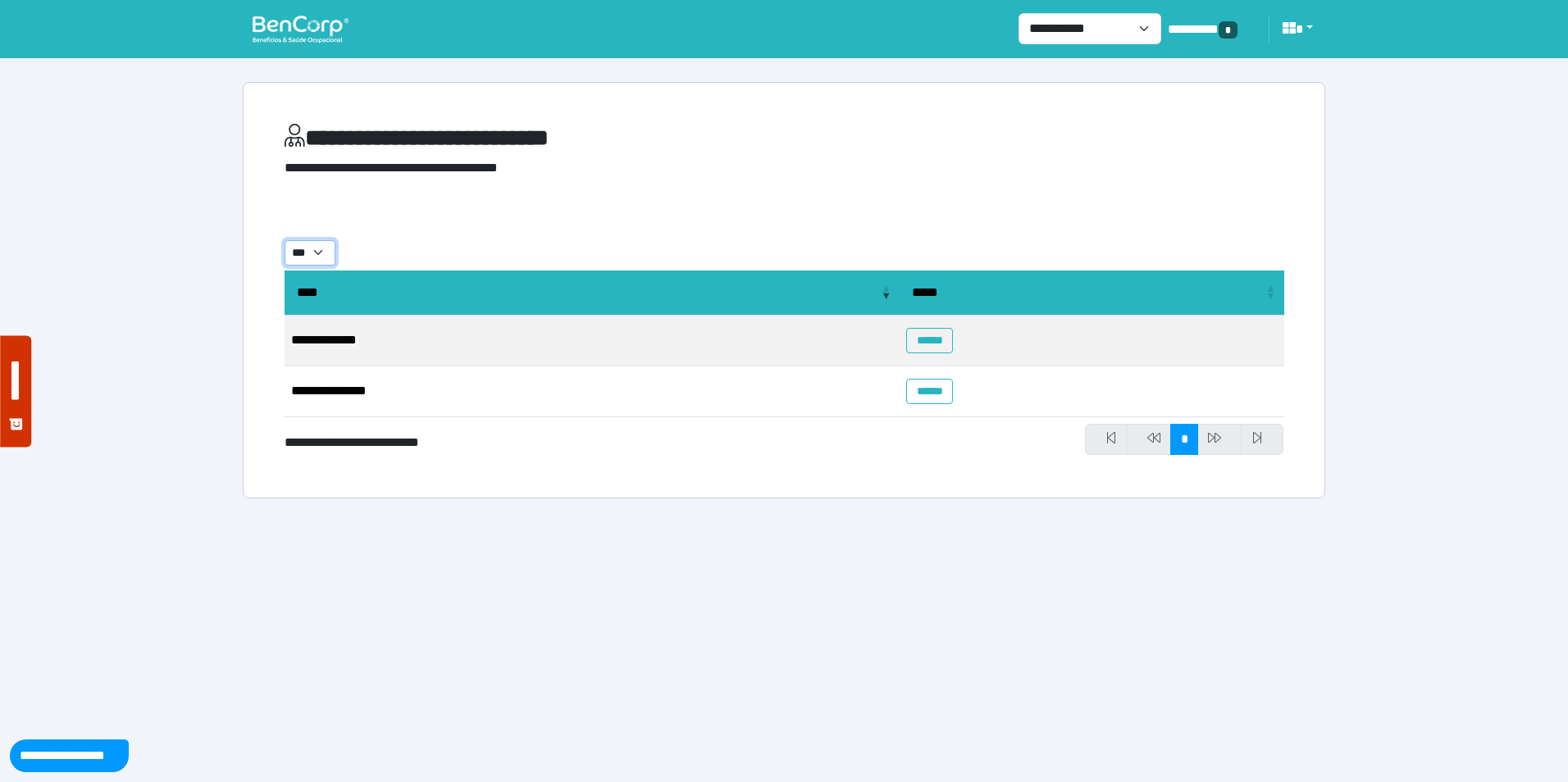 click on "** ** ** ***" at bounding box center (310, 252) 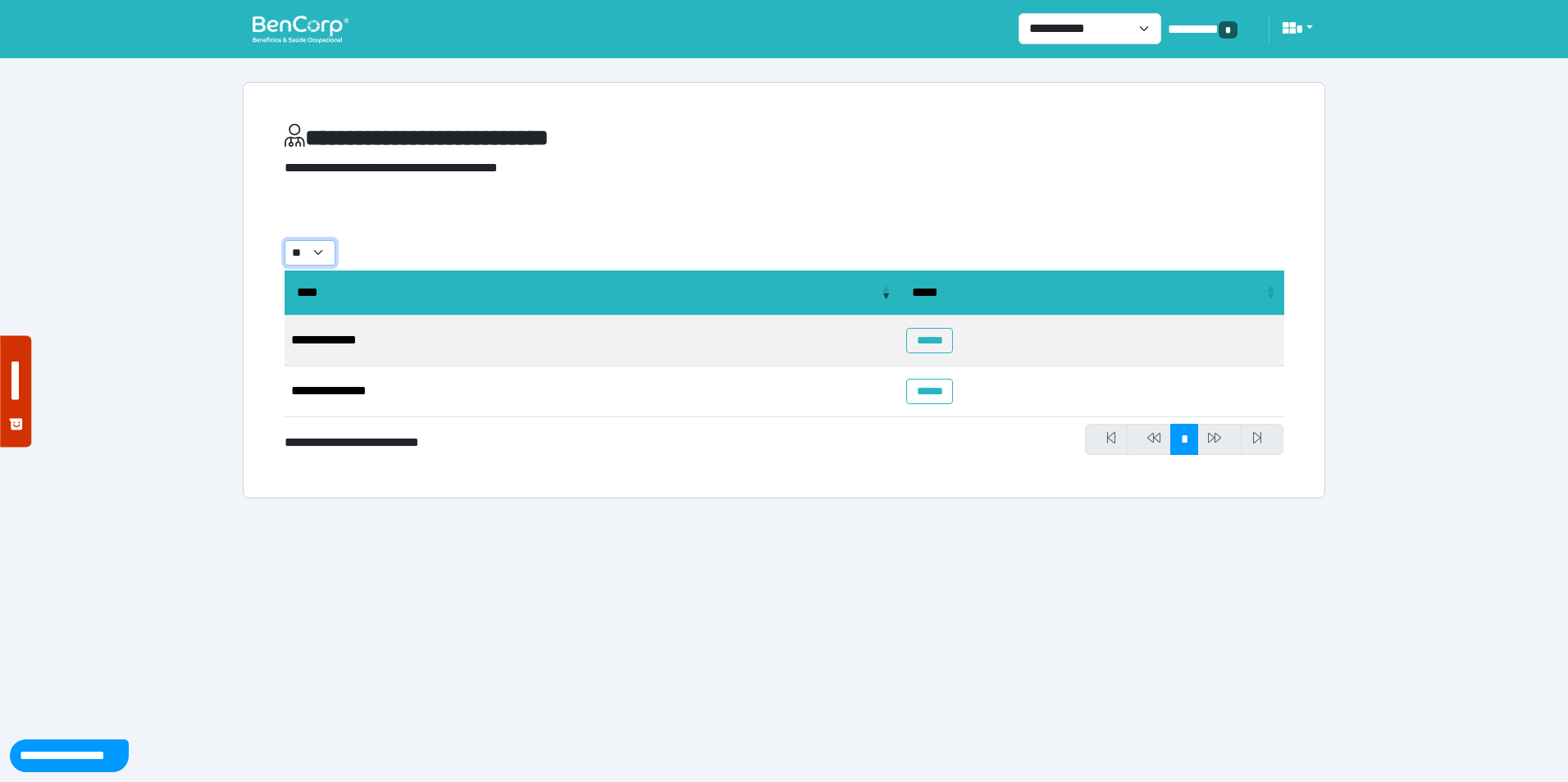 click on "** ** ** ***" at bounding box center [310, 252] 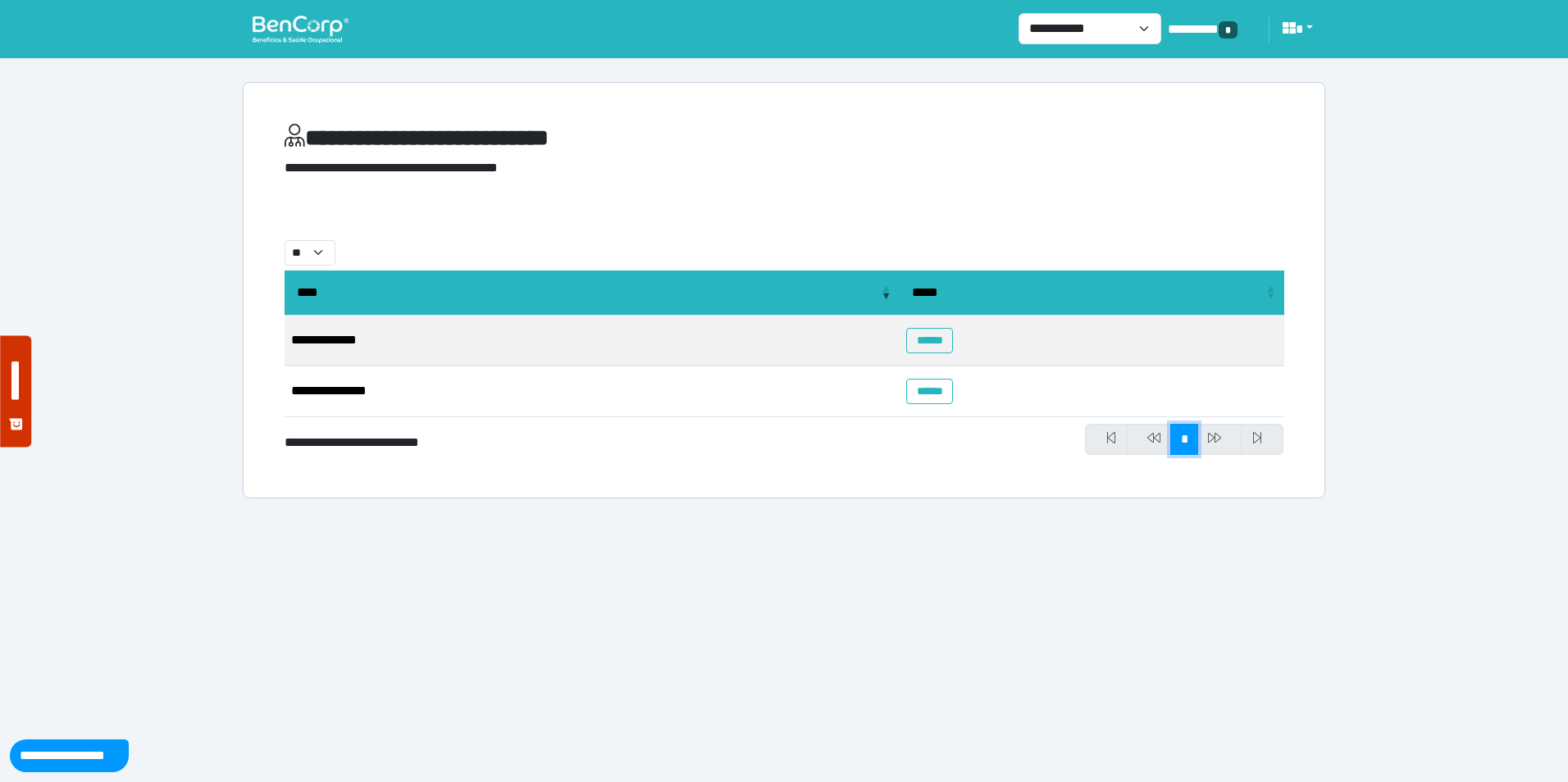 click on "*" at bounding box center [1184, 439] 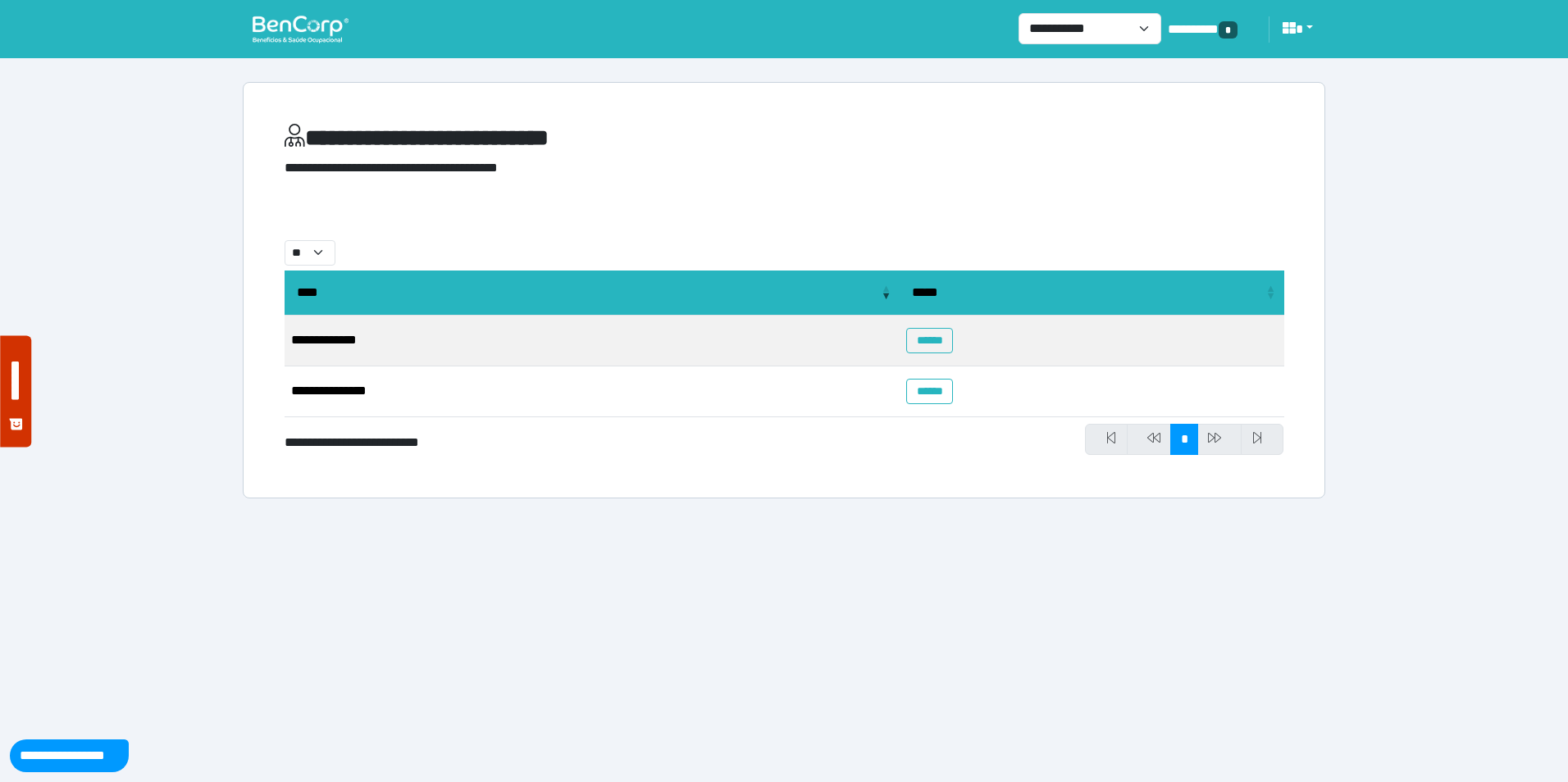 click at bounding box center [300, 29] 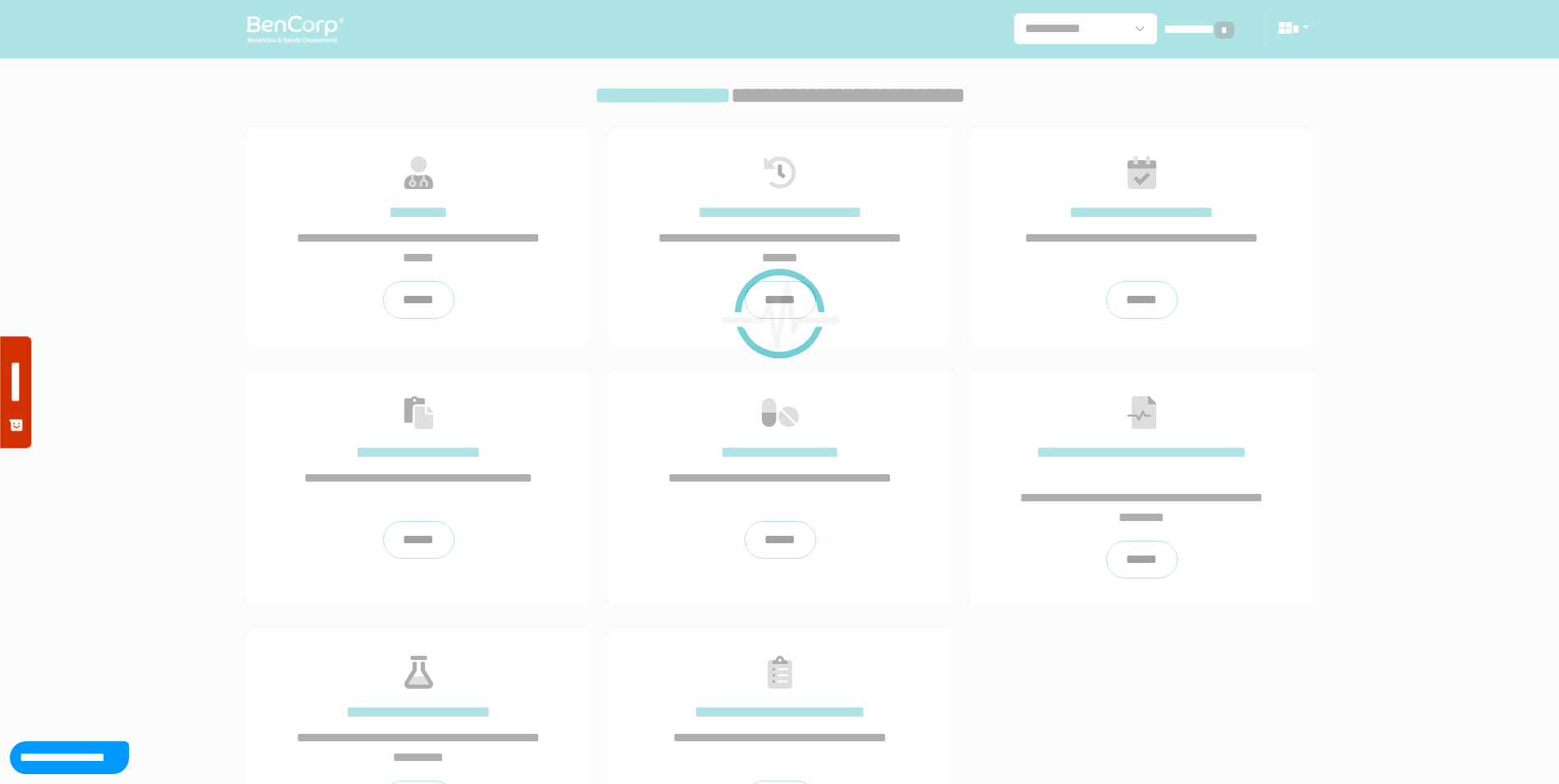 scroll, scrollTop: 0, scrollLeft: 0, axis: both 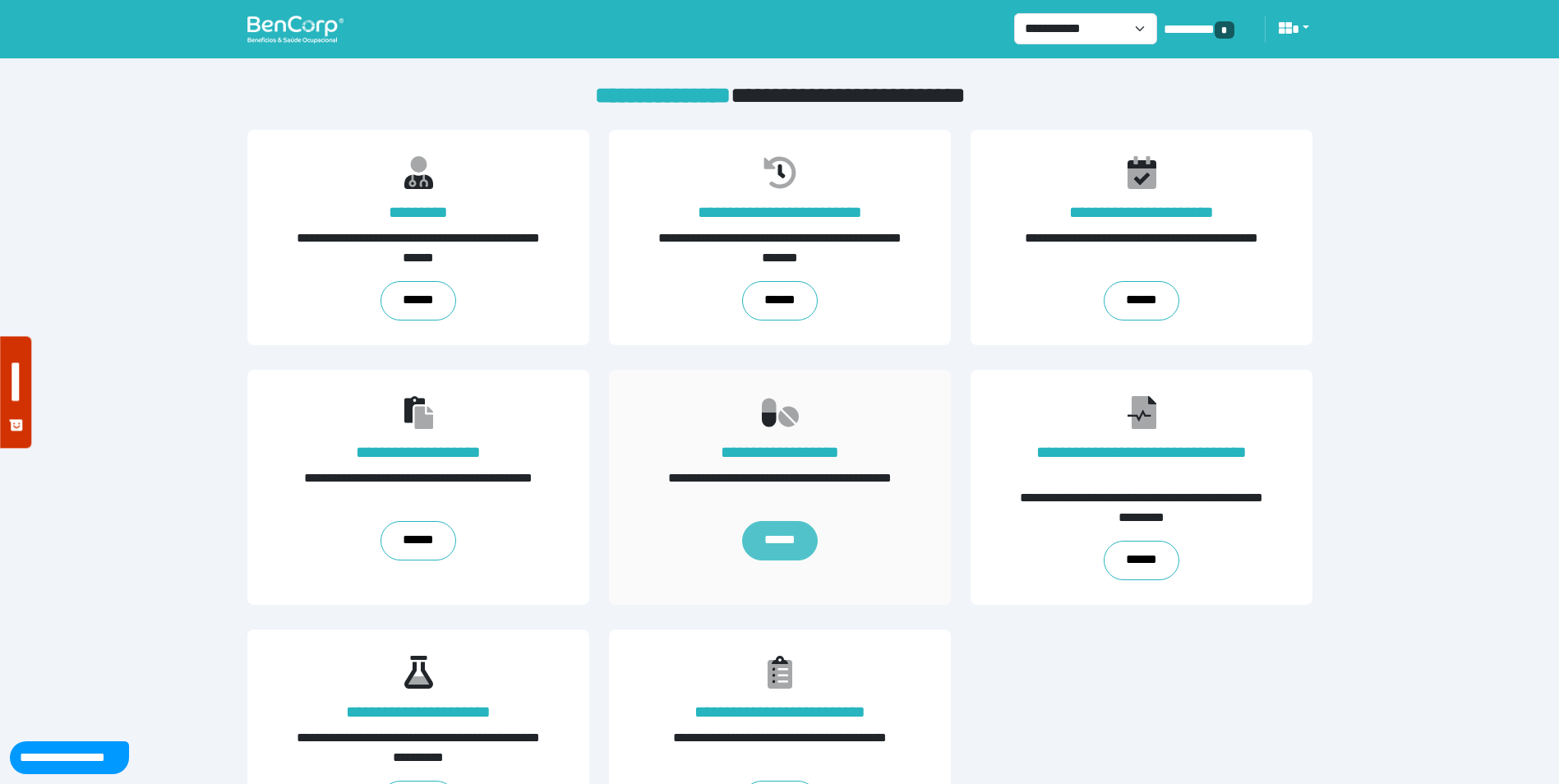 click on "******" at bounding box center [779, 541] 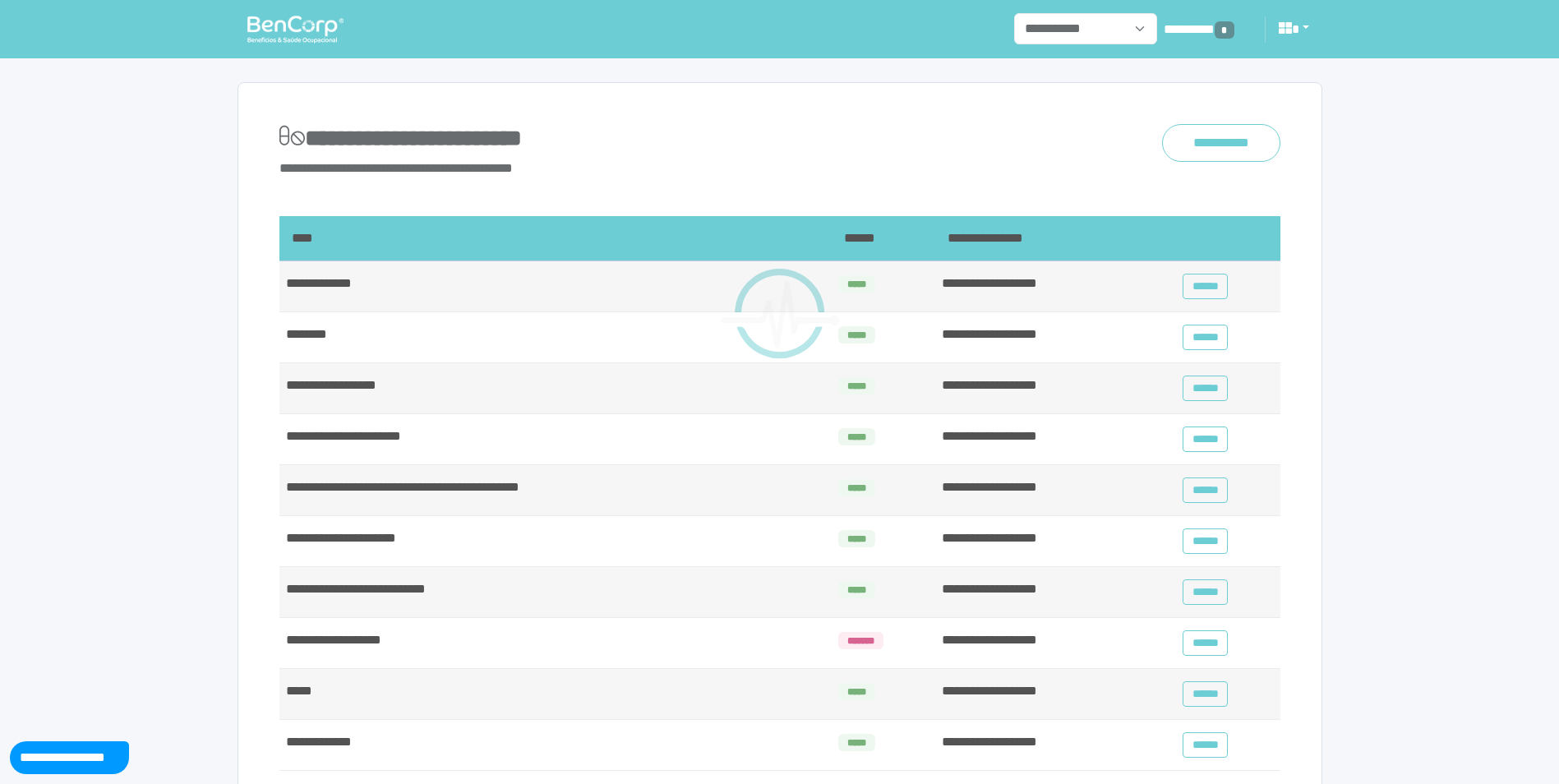 scroll, scrollTop: 0, scrollLeft: 0, axis: both 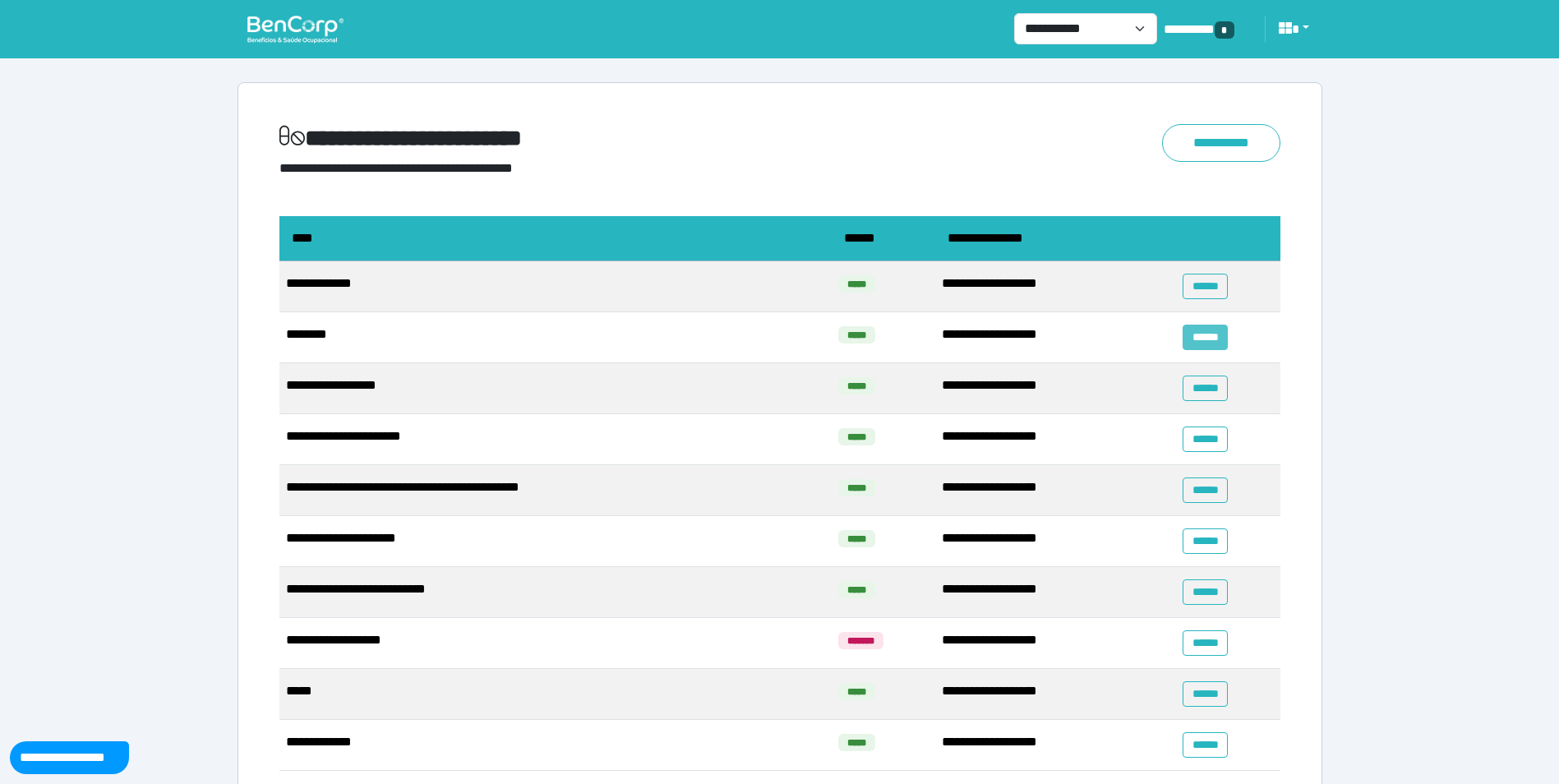 click on "******" at bounding box center (1206, 337) 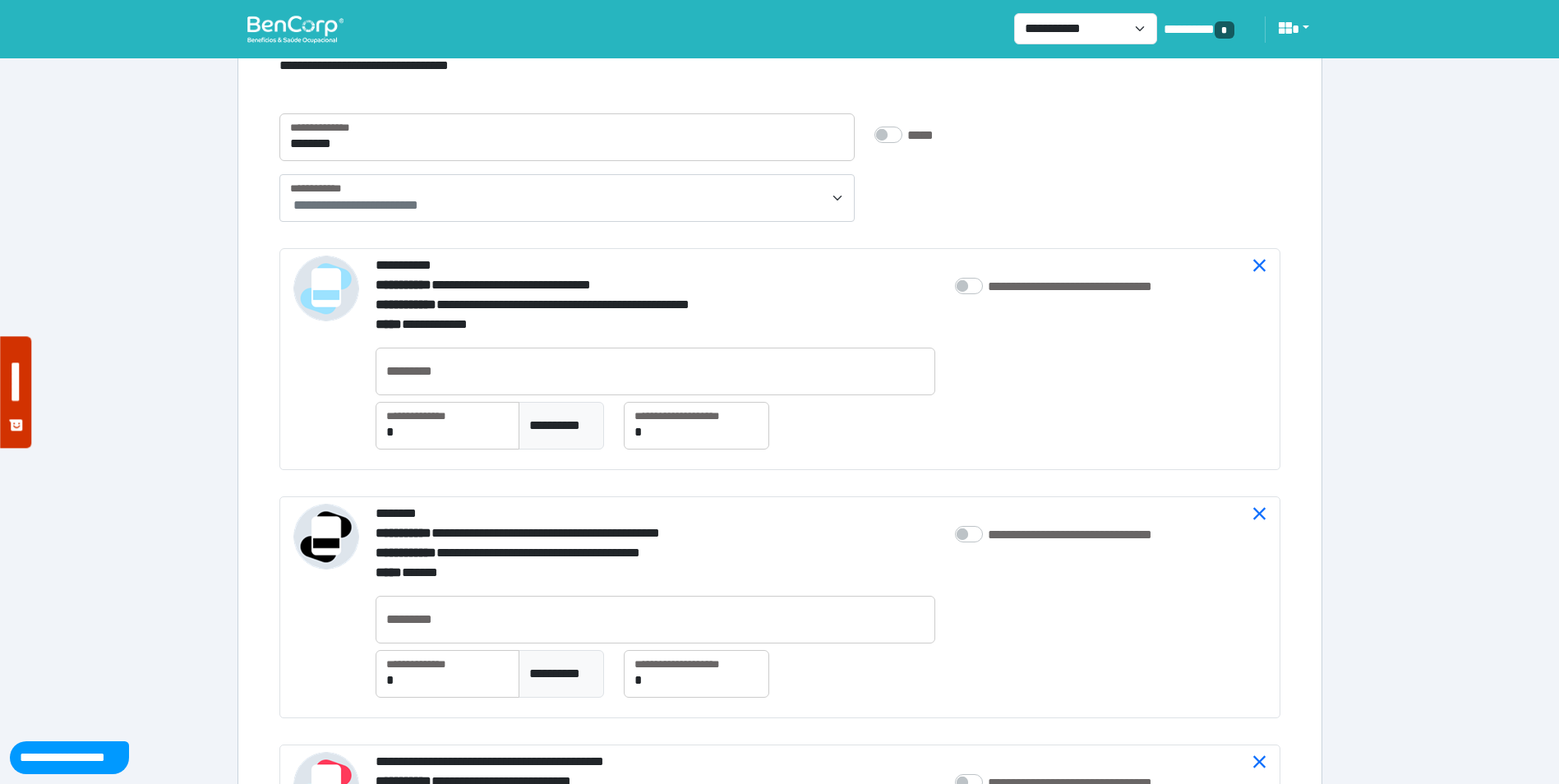 scroll, scrollTop: 78, scrollLeft: 0, axis: vertical 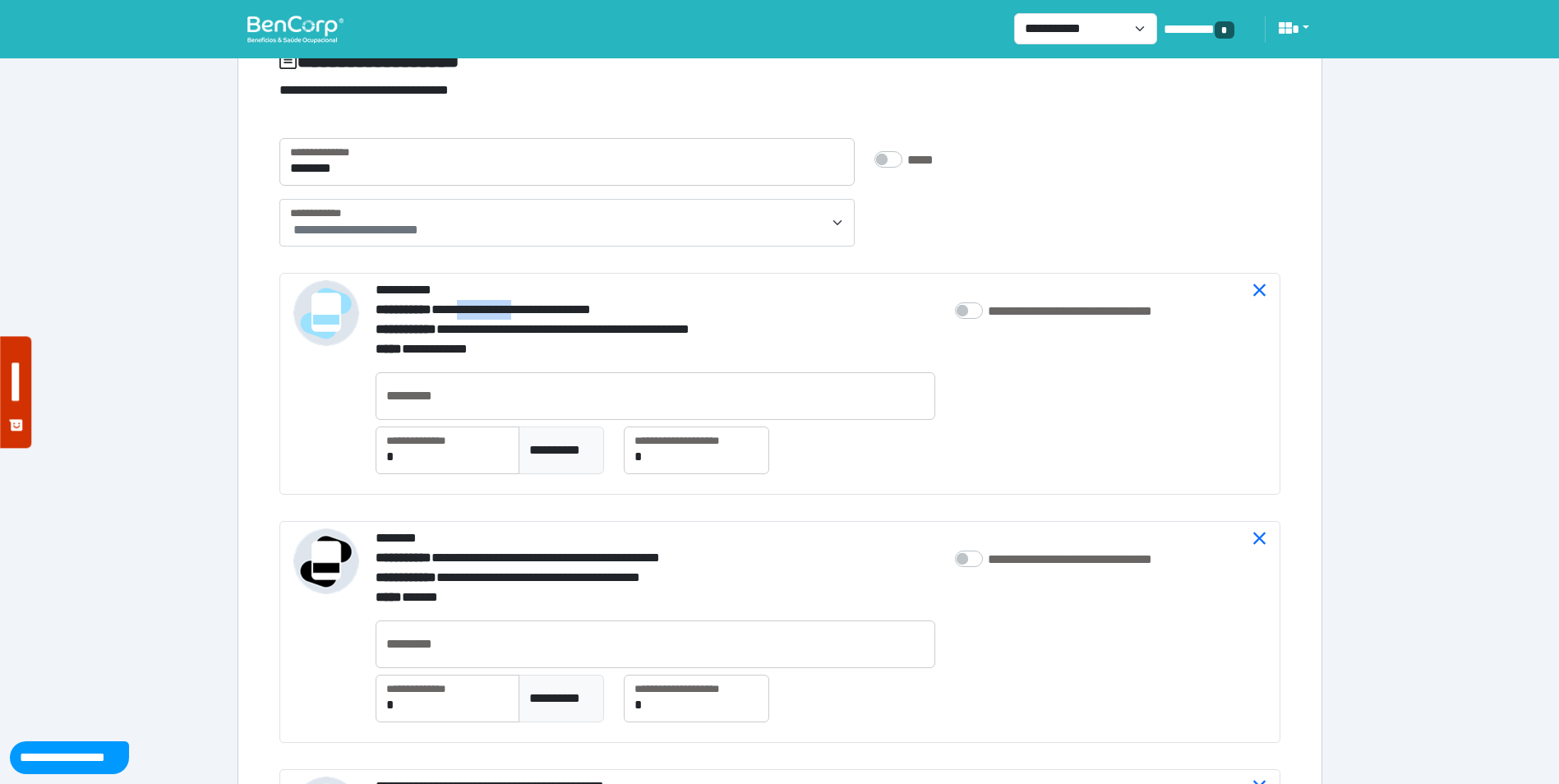 drag, startPoint x: 496, startPoint y: 313, endPoint x: 565, endPoint y: 315, distance: 69.02898 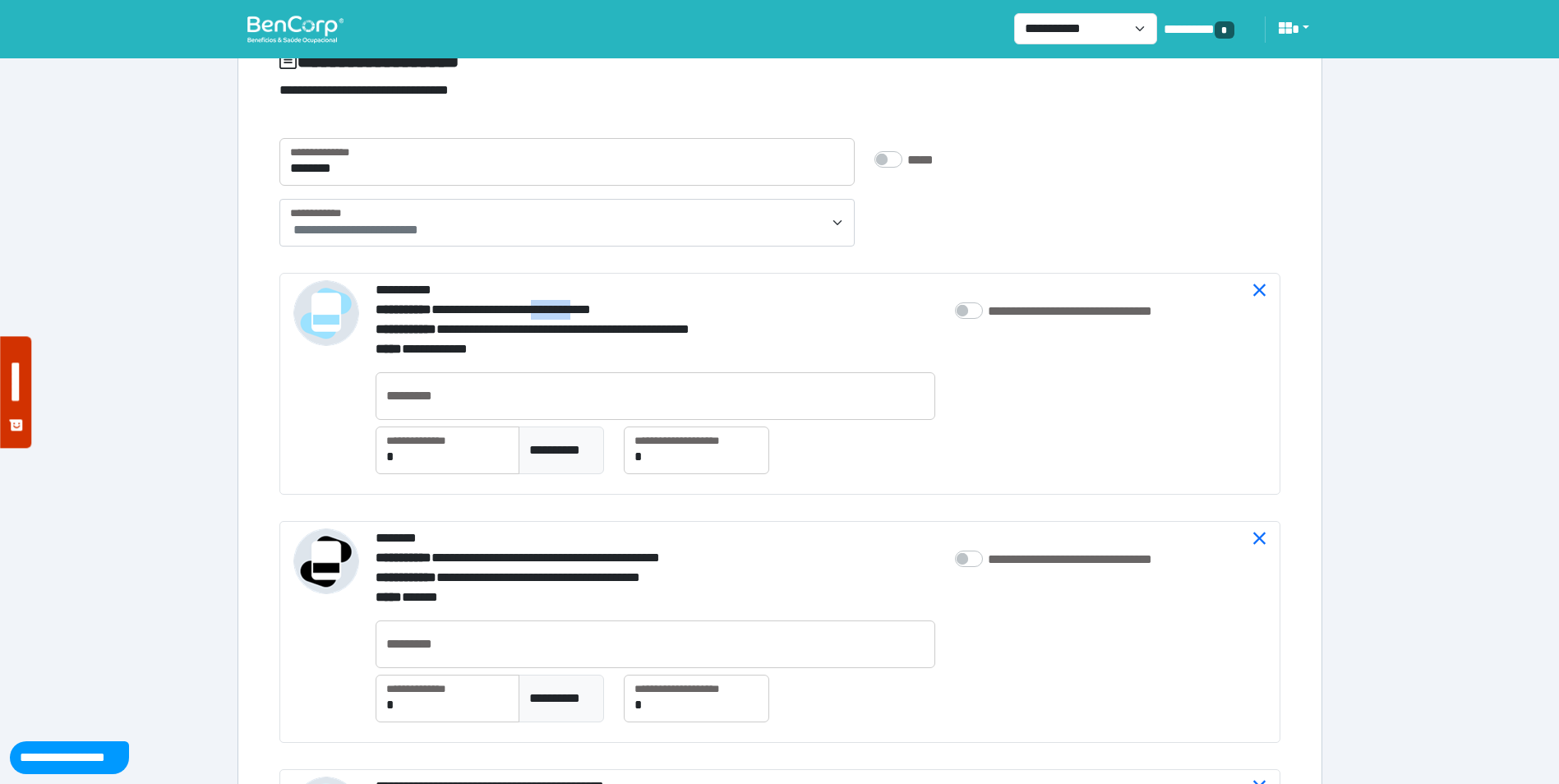 drag, startPoint x: 565, startPoint y: 315, endPoint x: 659, endPoint y: 319, distance: 94.08507 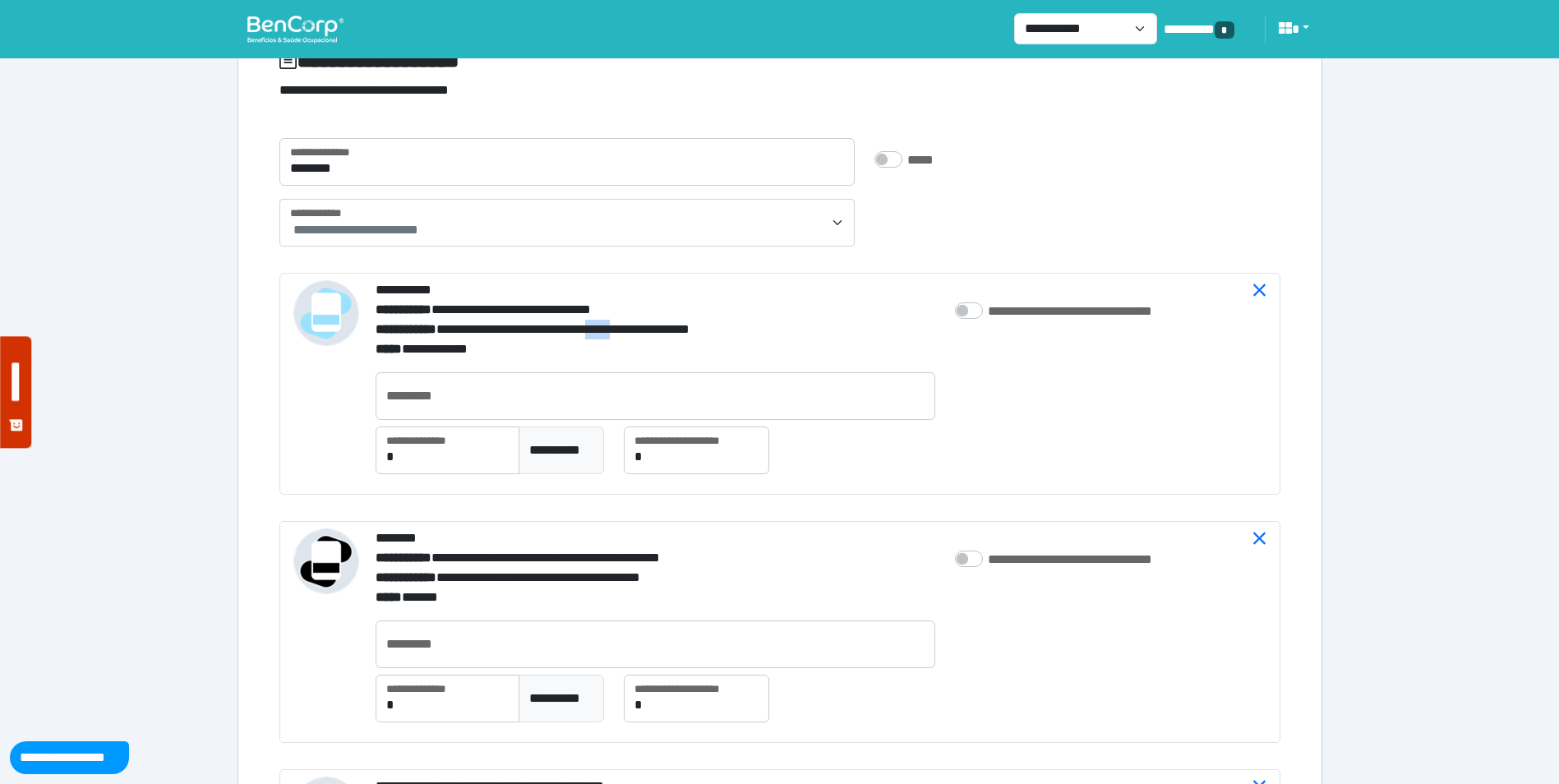 drag, startPoint x: 659, startPoint y: 319, endPoint x: 710, endPoint y: 330, distance: 52.17279 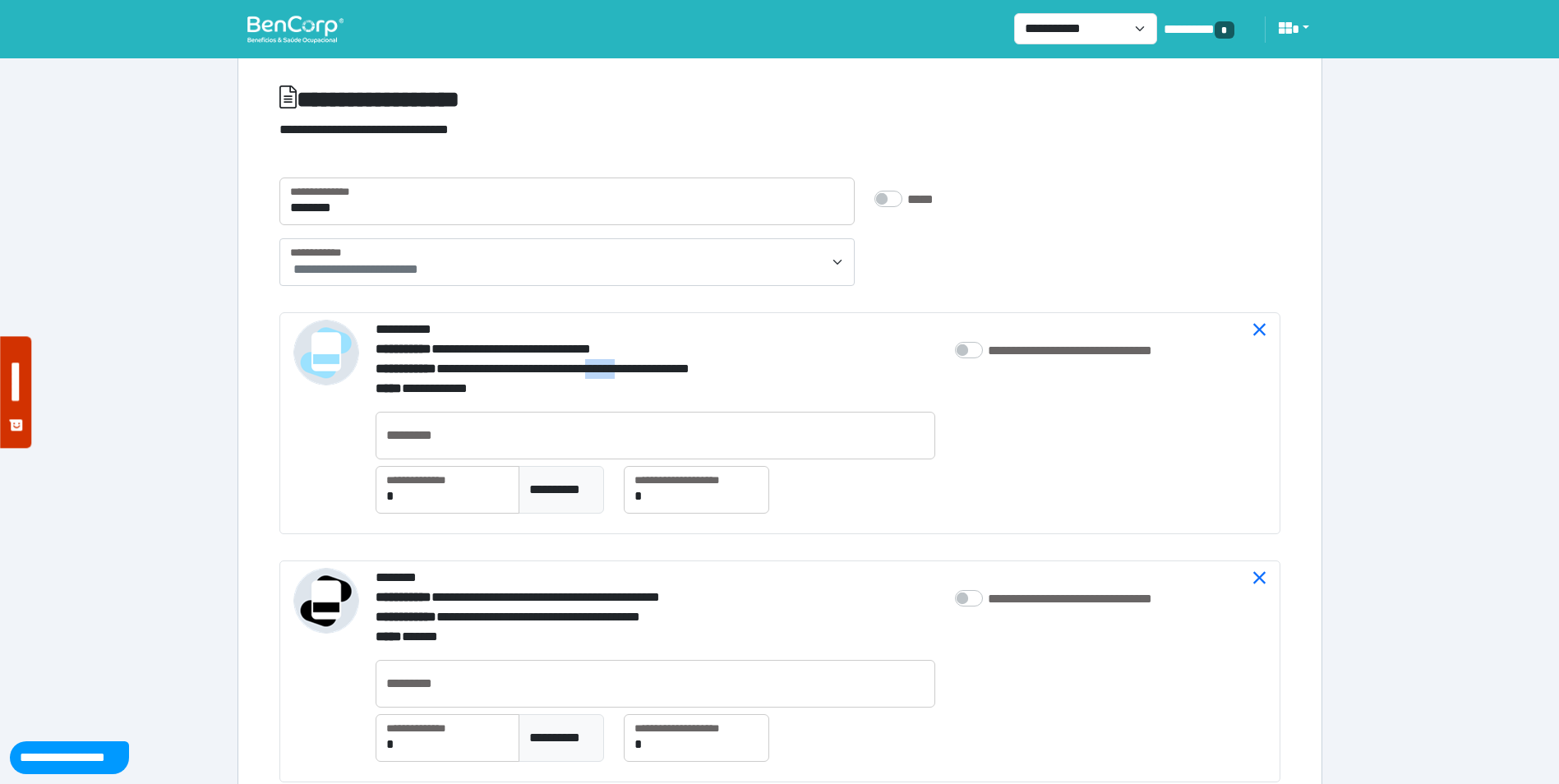 scroll, scrollTop: 0, scrollLeft: 0, axis: both 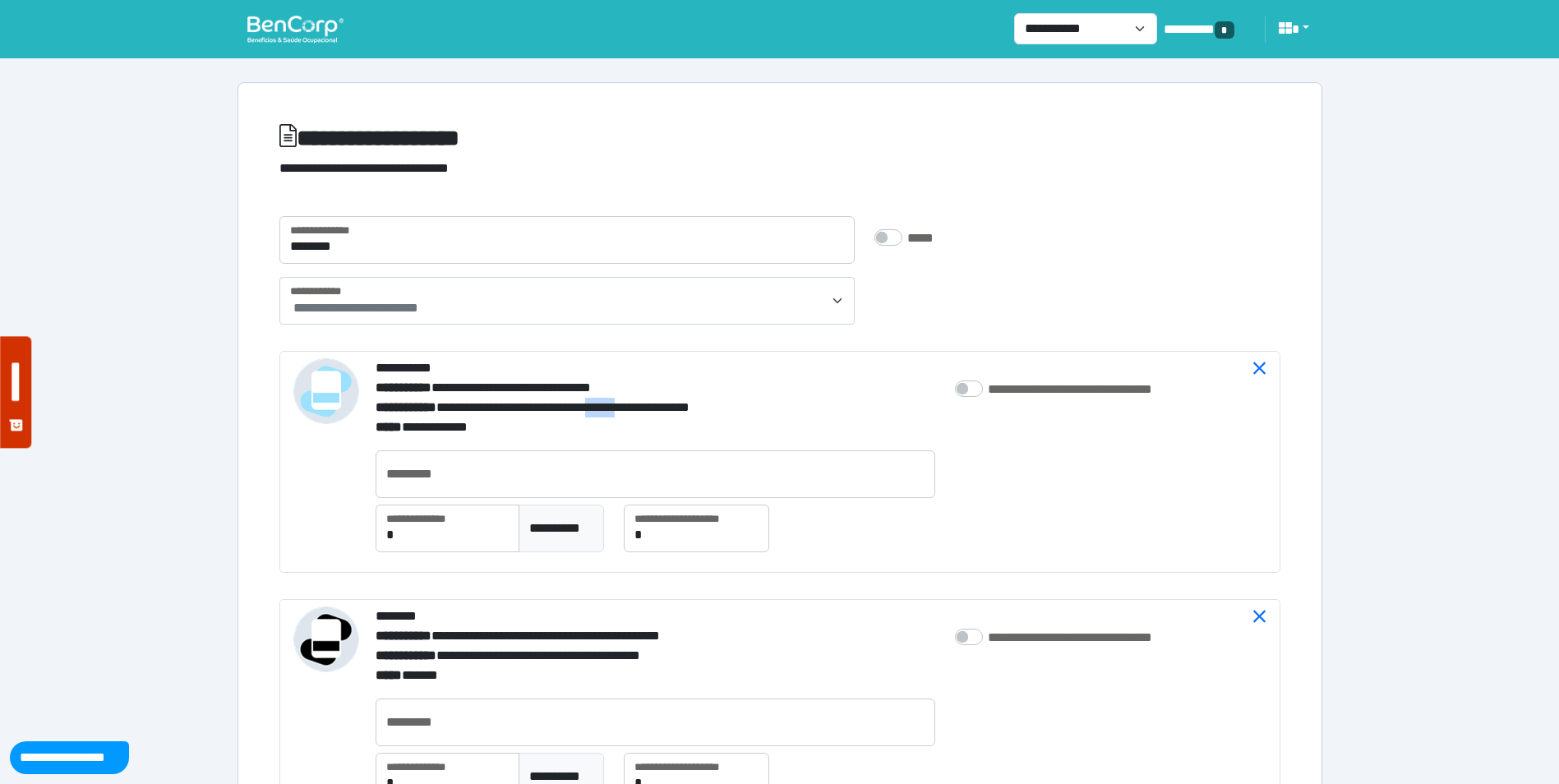 click at bounding box center (295, 29) 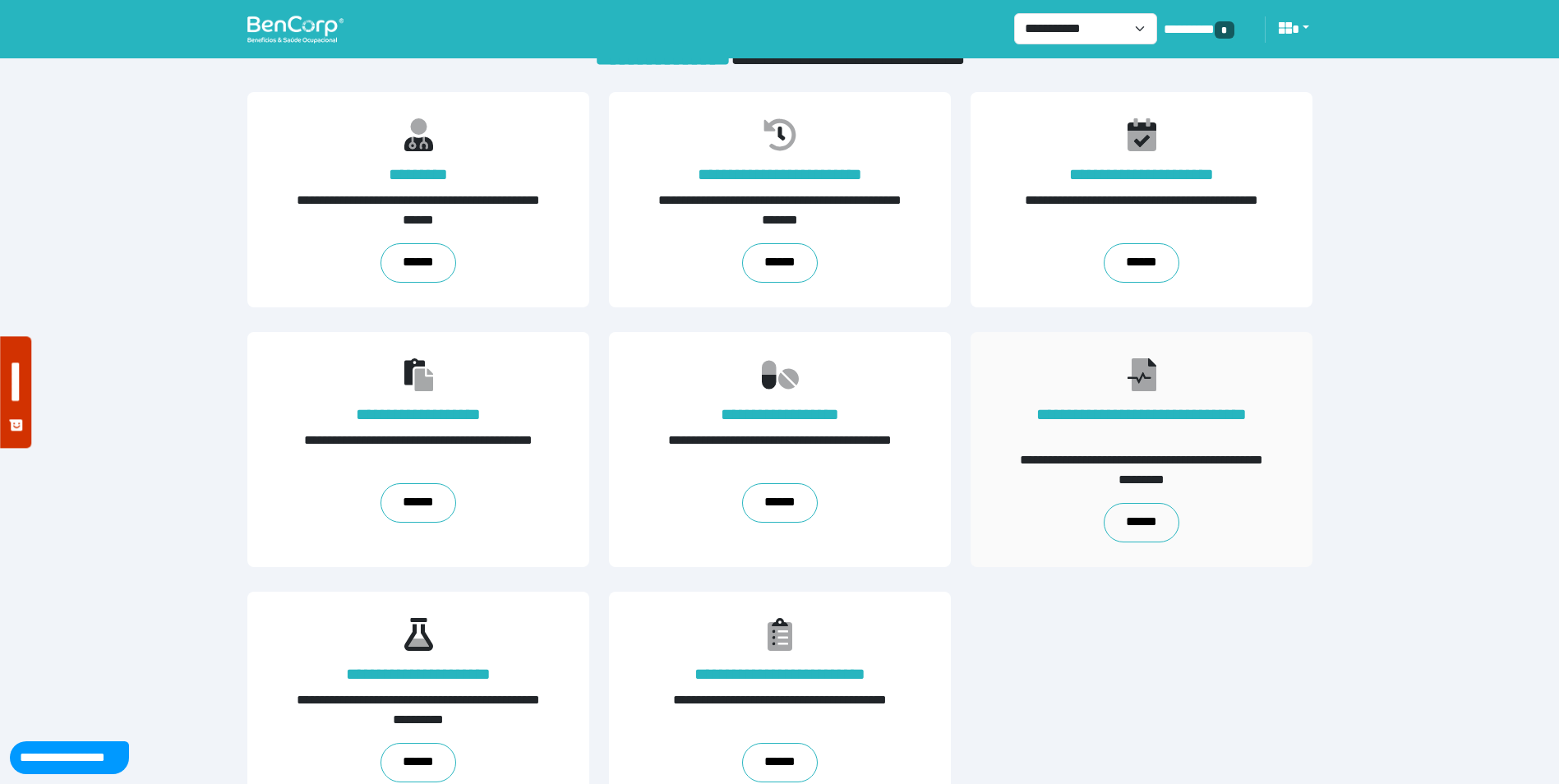 scroll, scrollTop: 0, scrollLeft: 0, axis: both 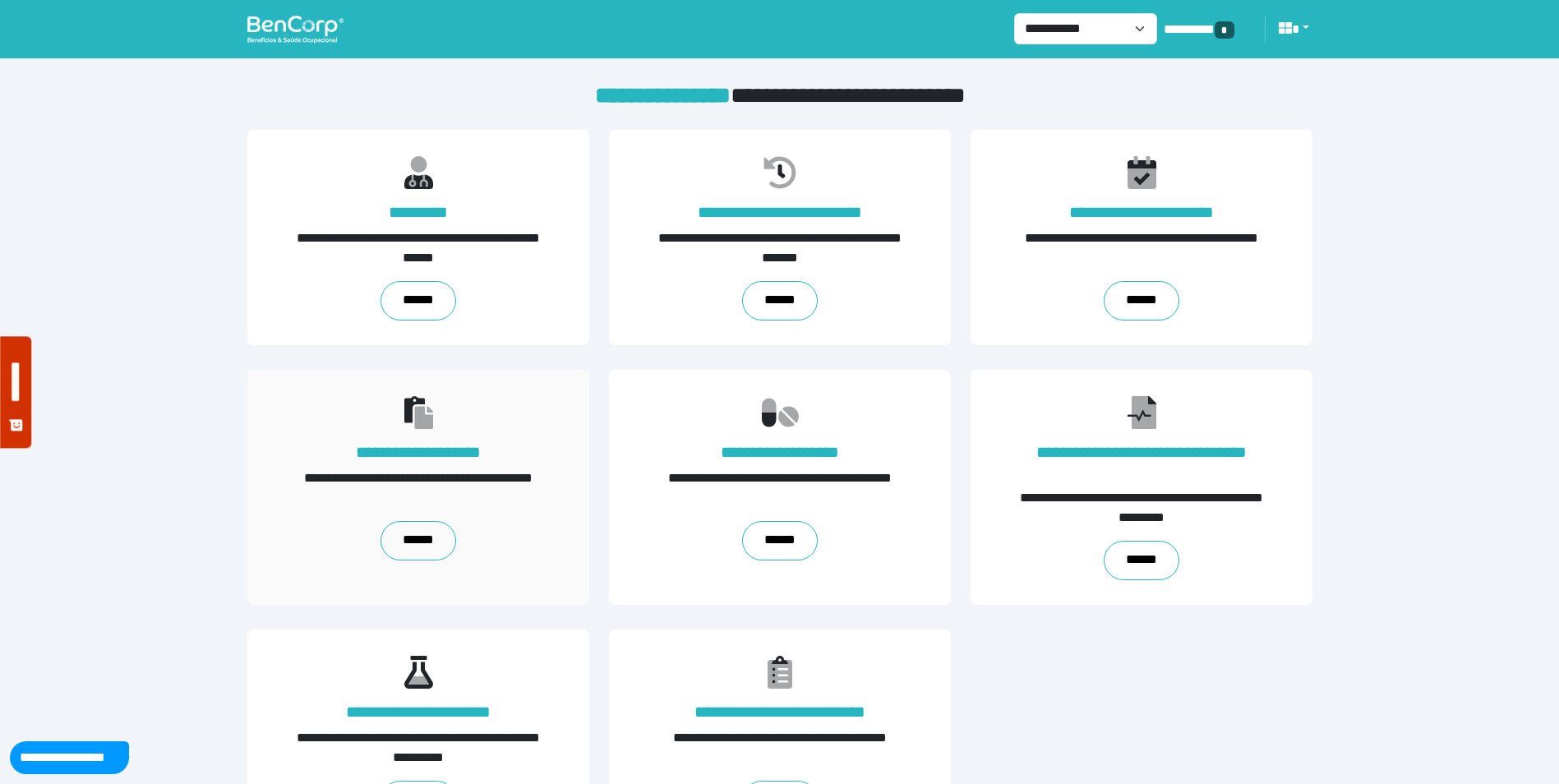 click on "**********" at bounding box center [418, 487] 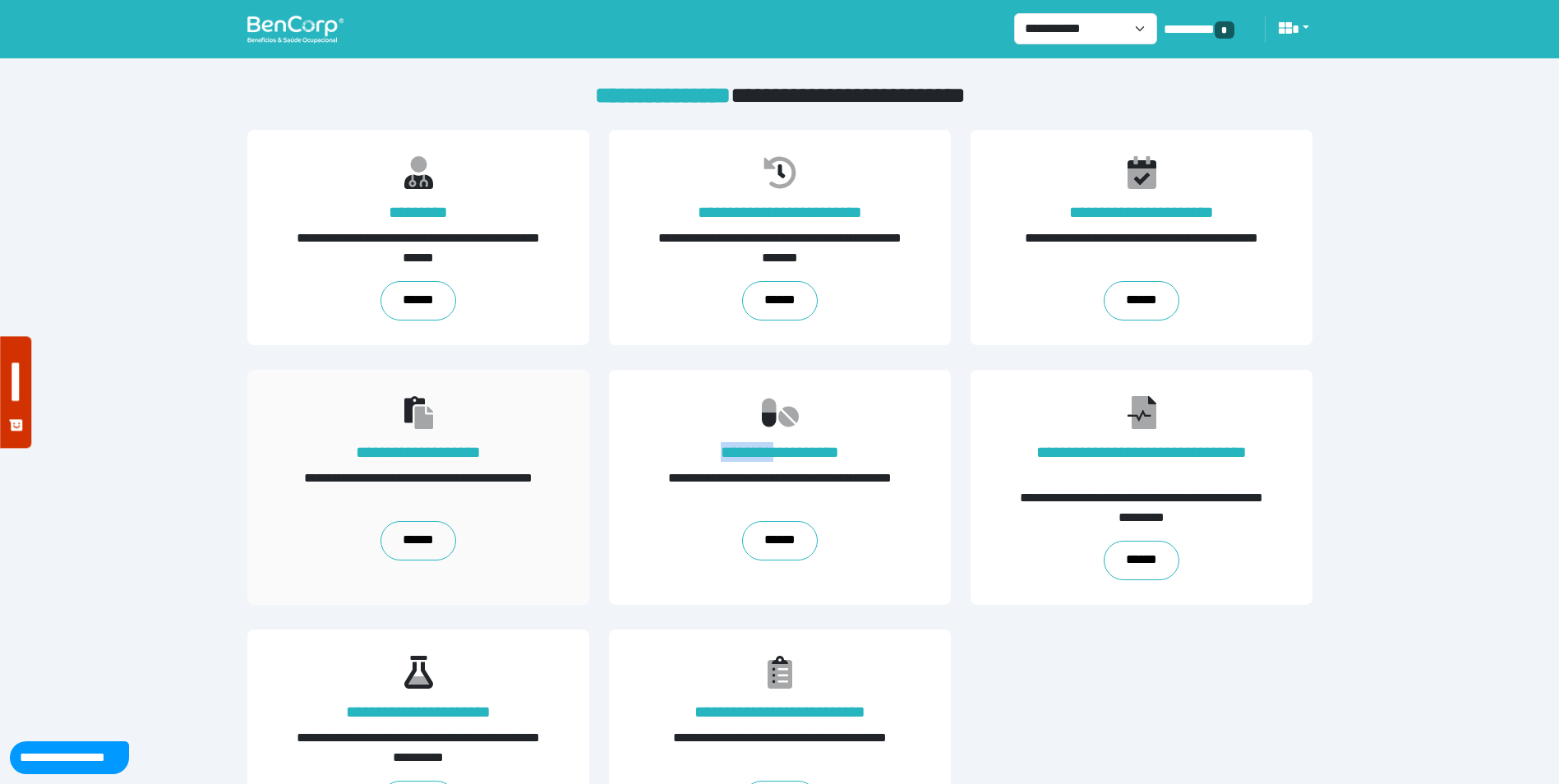 click on "**********" at bounding box center [418, 487] 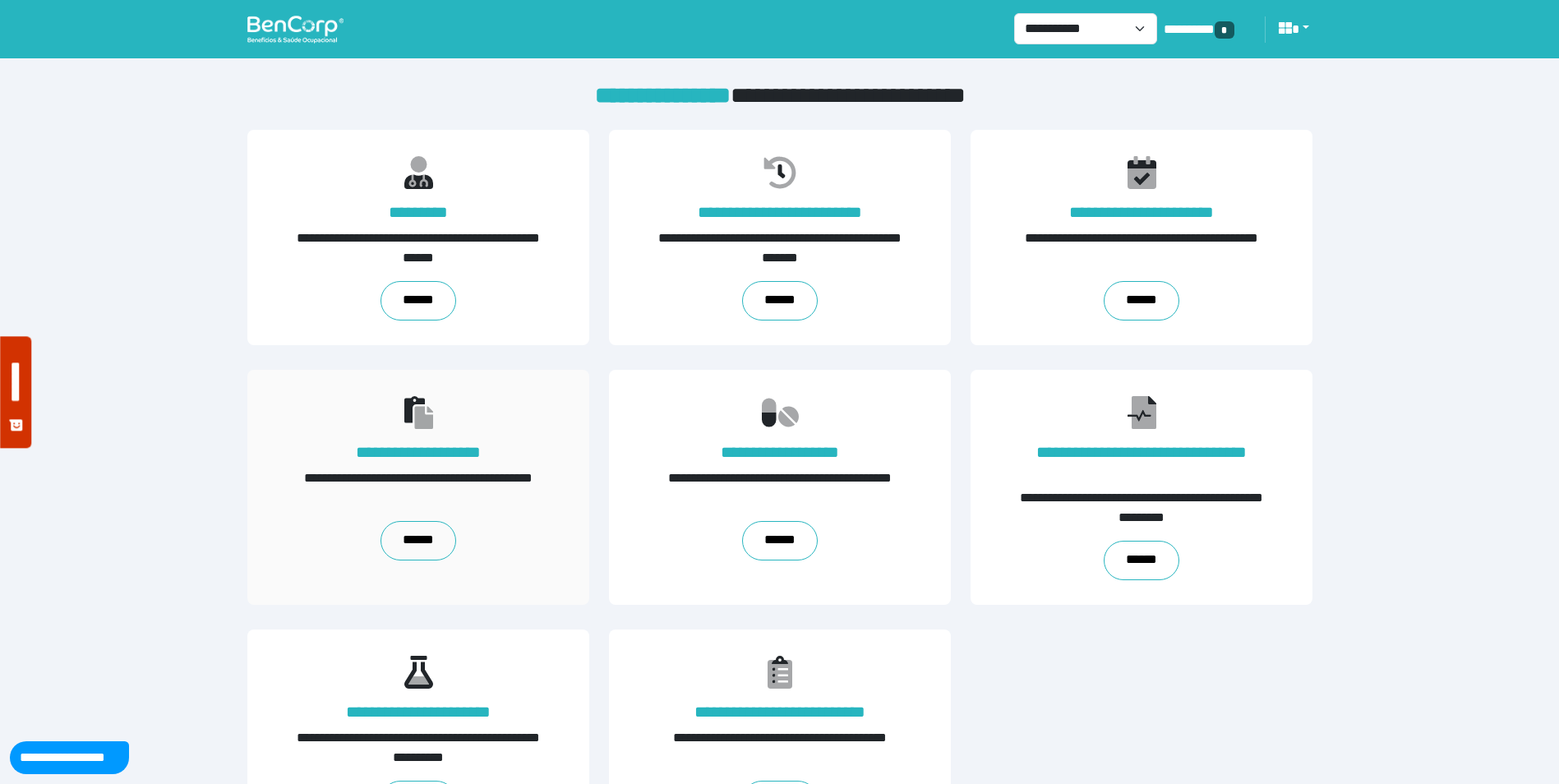 drag, startPoint x: 455, startPoint y: 533, endPoint x: 519, endPoint y: 533, distance: 64 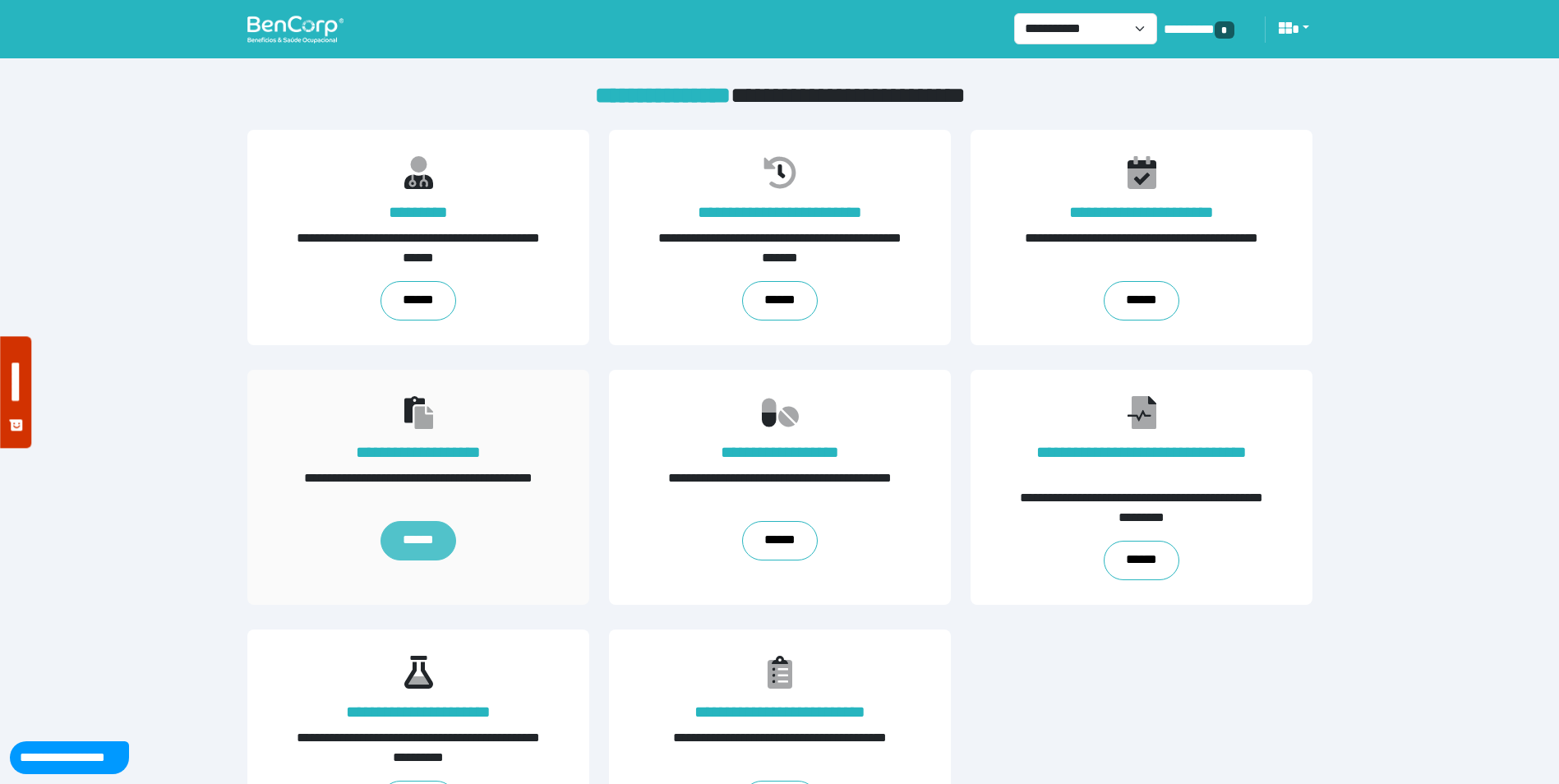 click on "******" at bounding box center [417, 541] 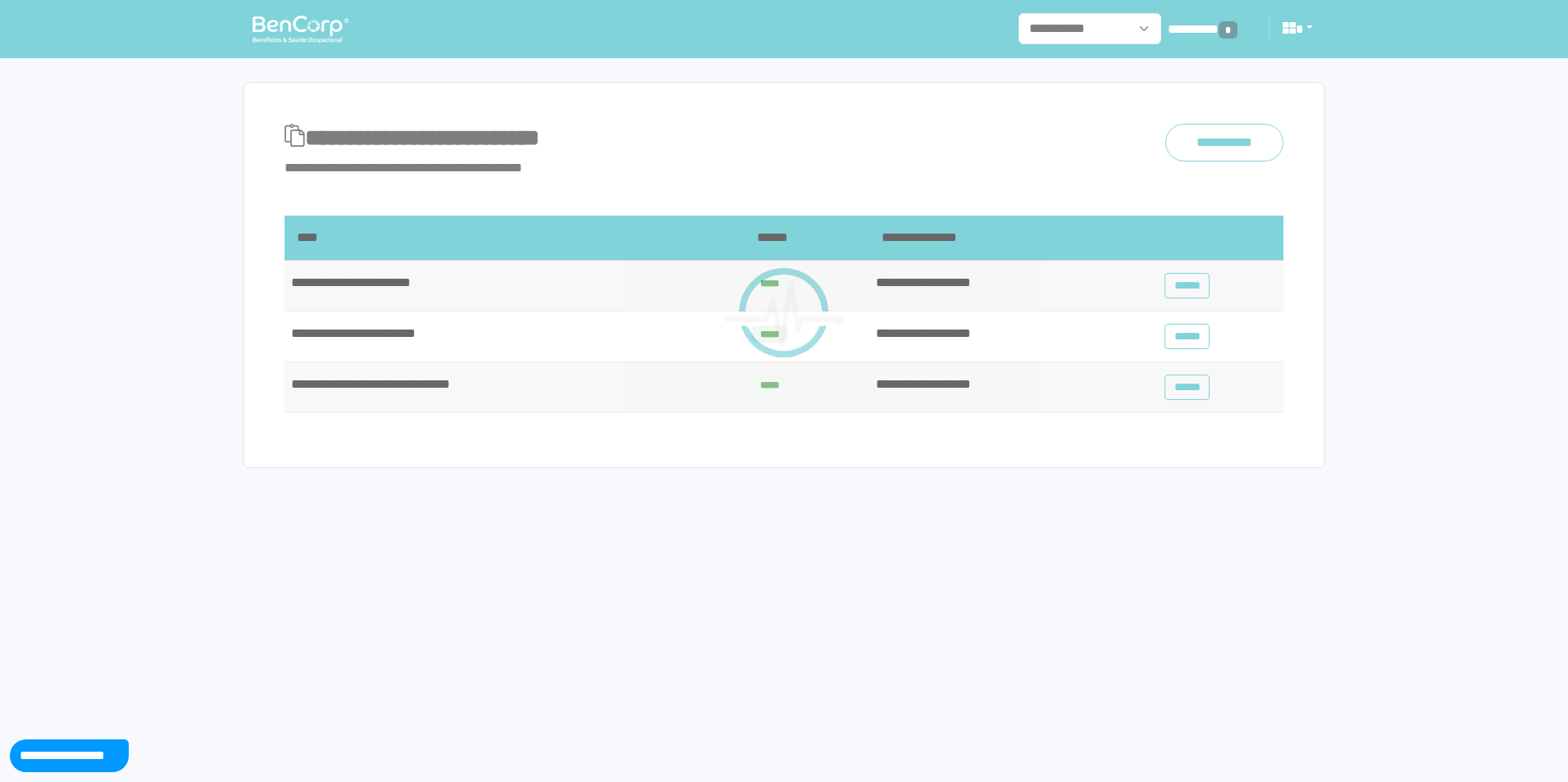 scroll, scrollTop: 0, scrollLeft: 0, axis: both 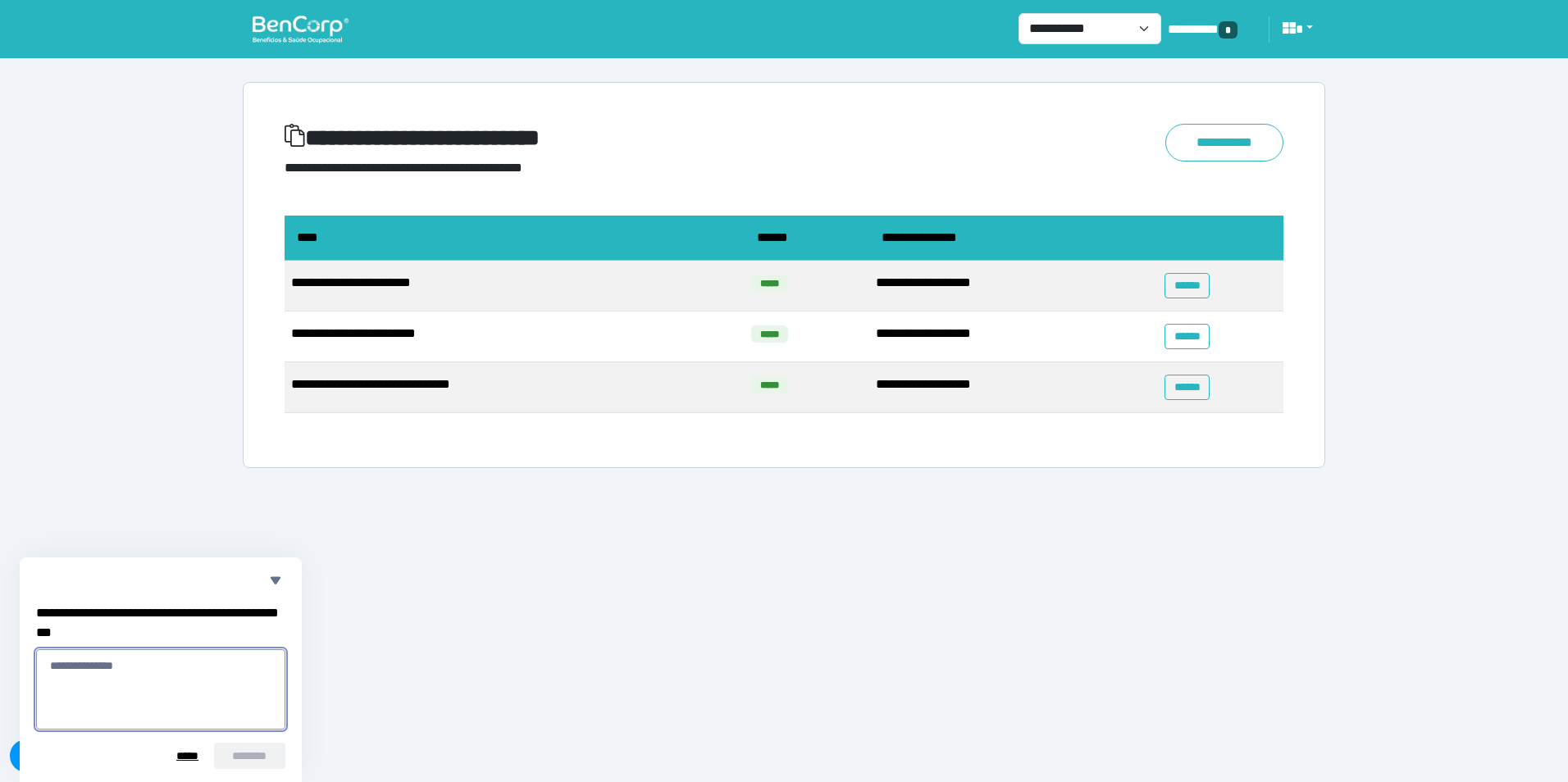 click at bounding box center [161, 689] 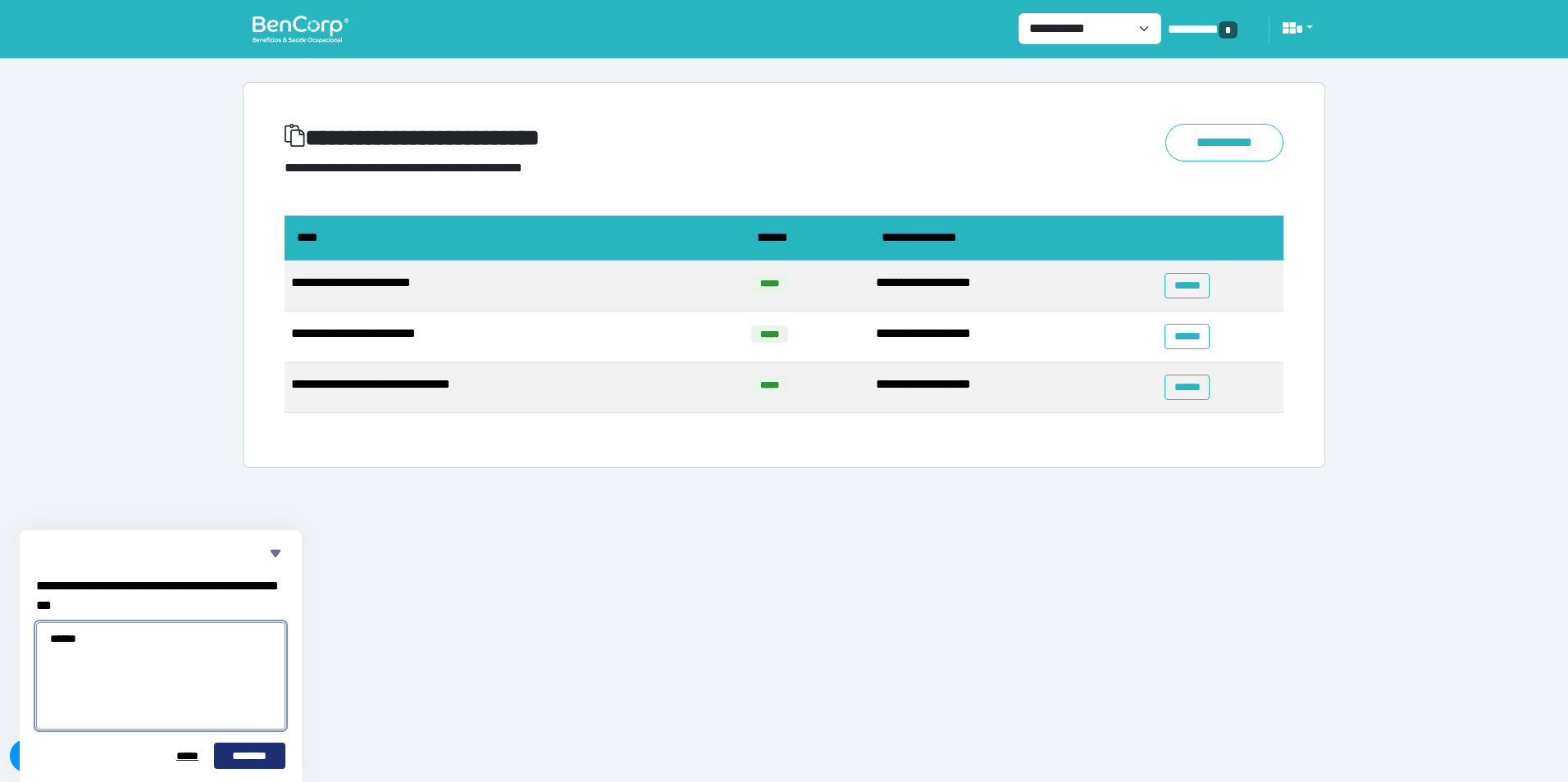 type on "*****" 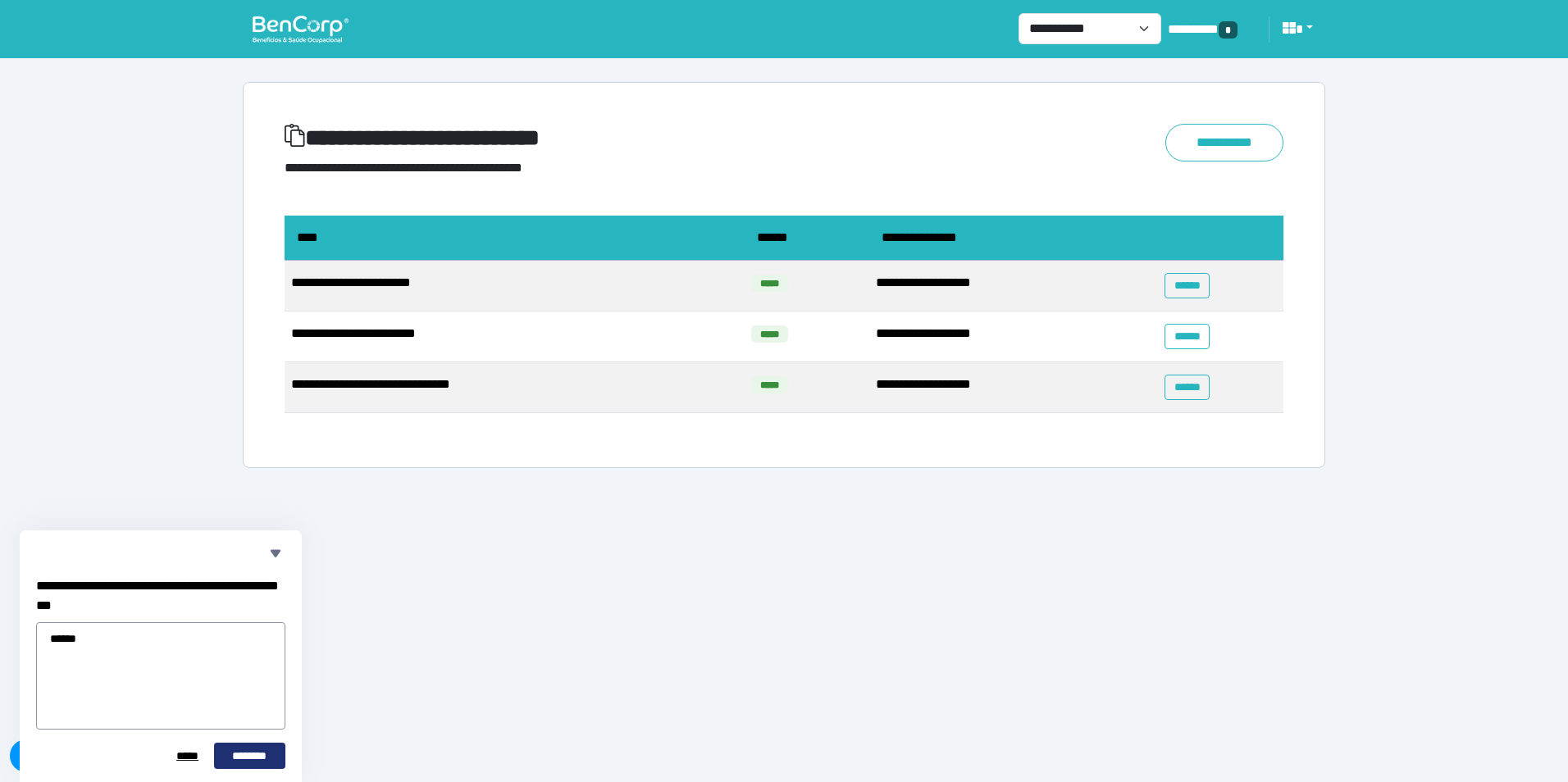 click on "********" at bounding box center [249, 756] 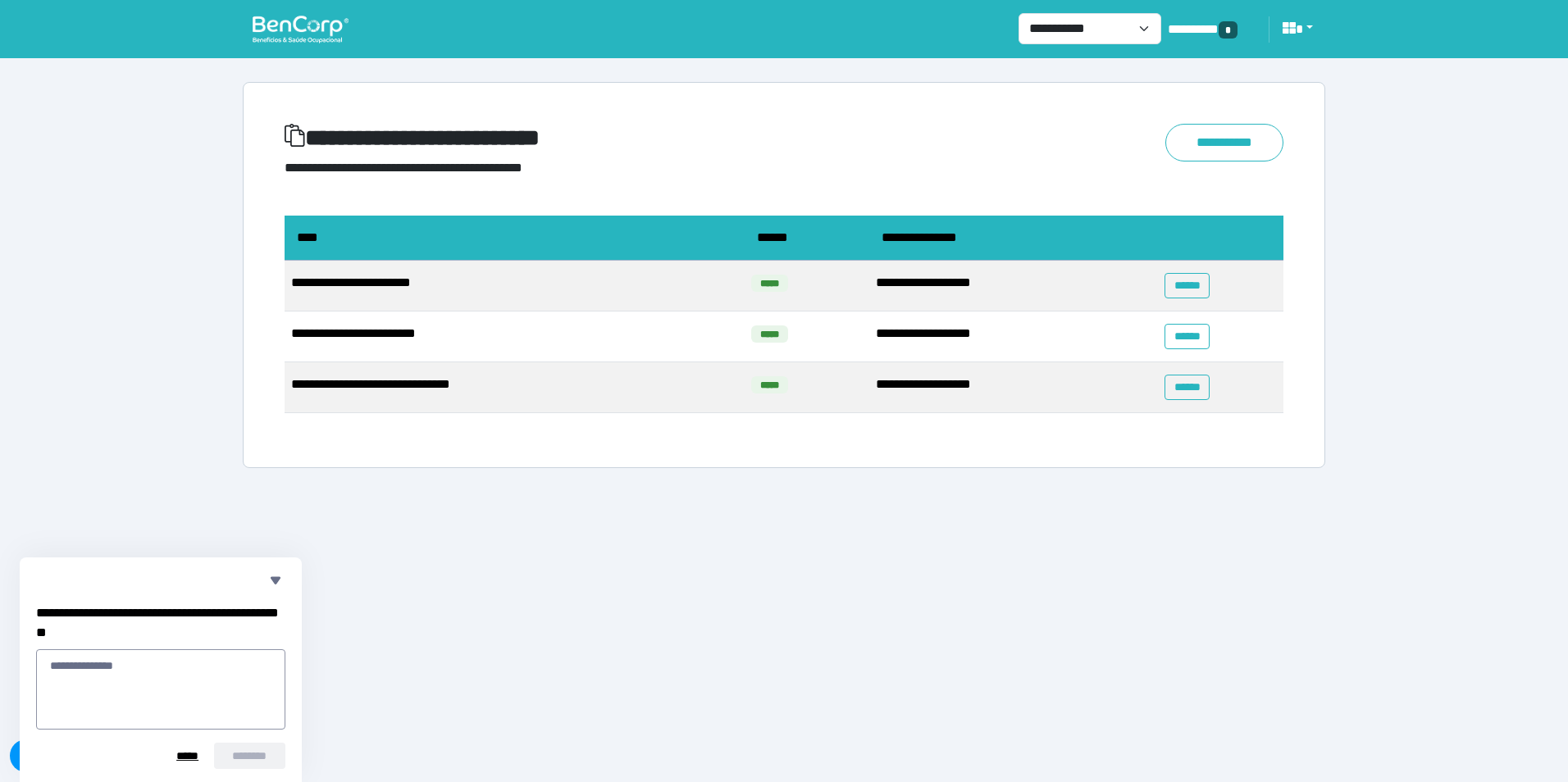 click on "******** *****" at bounding box center (161, 756) 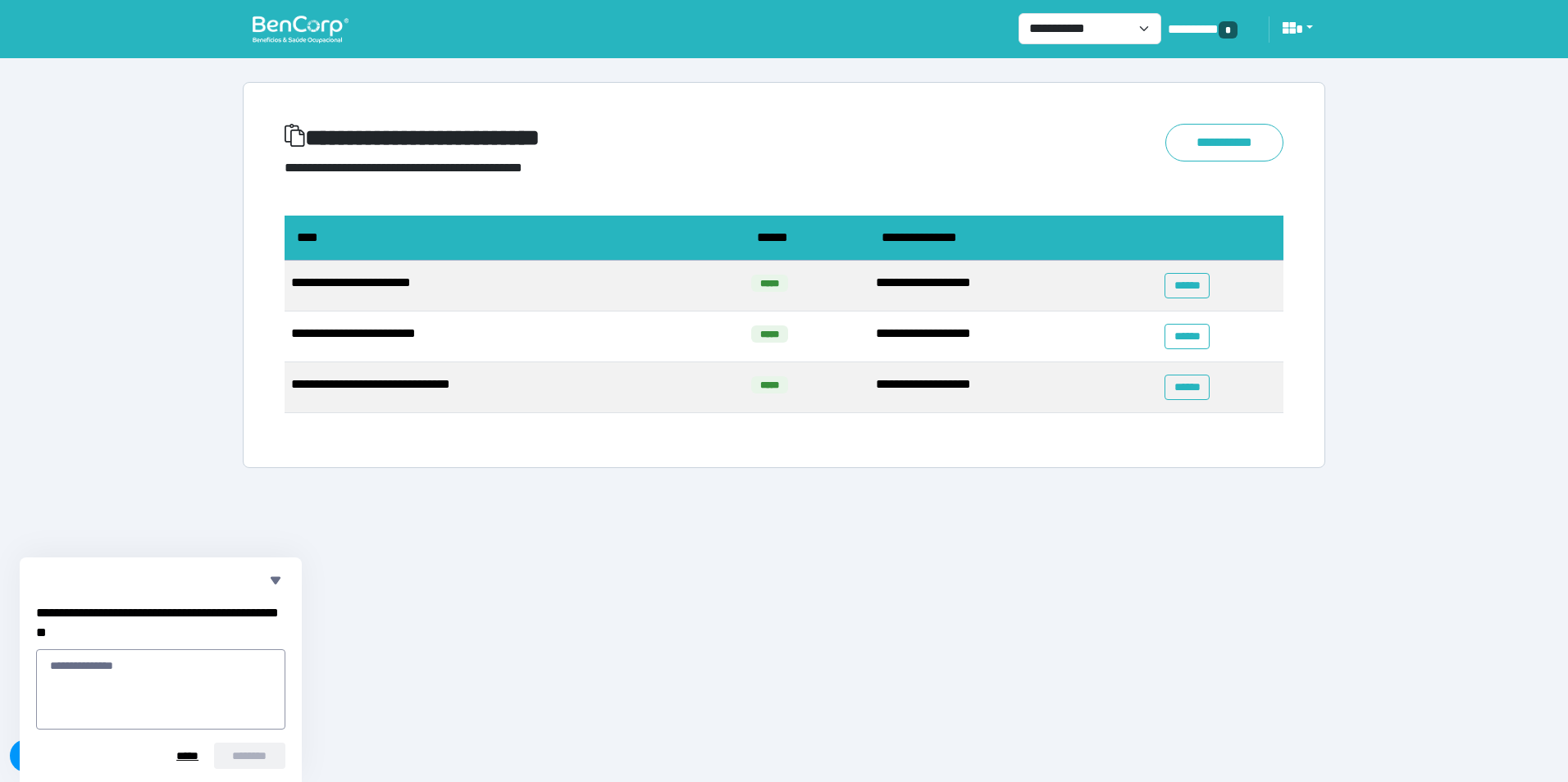click on "******** *****" at bounding box center (161, 756) 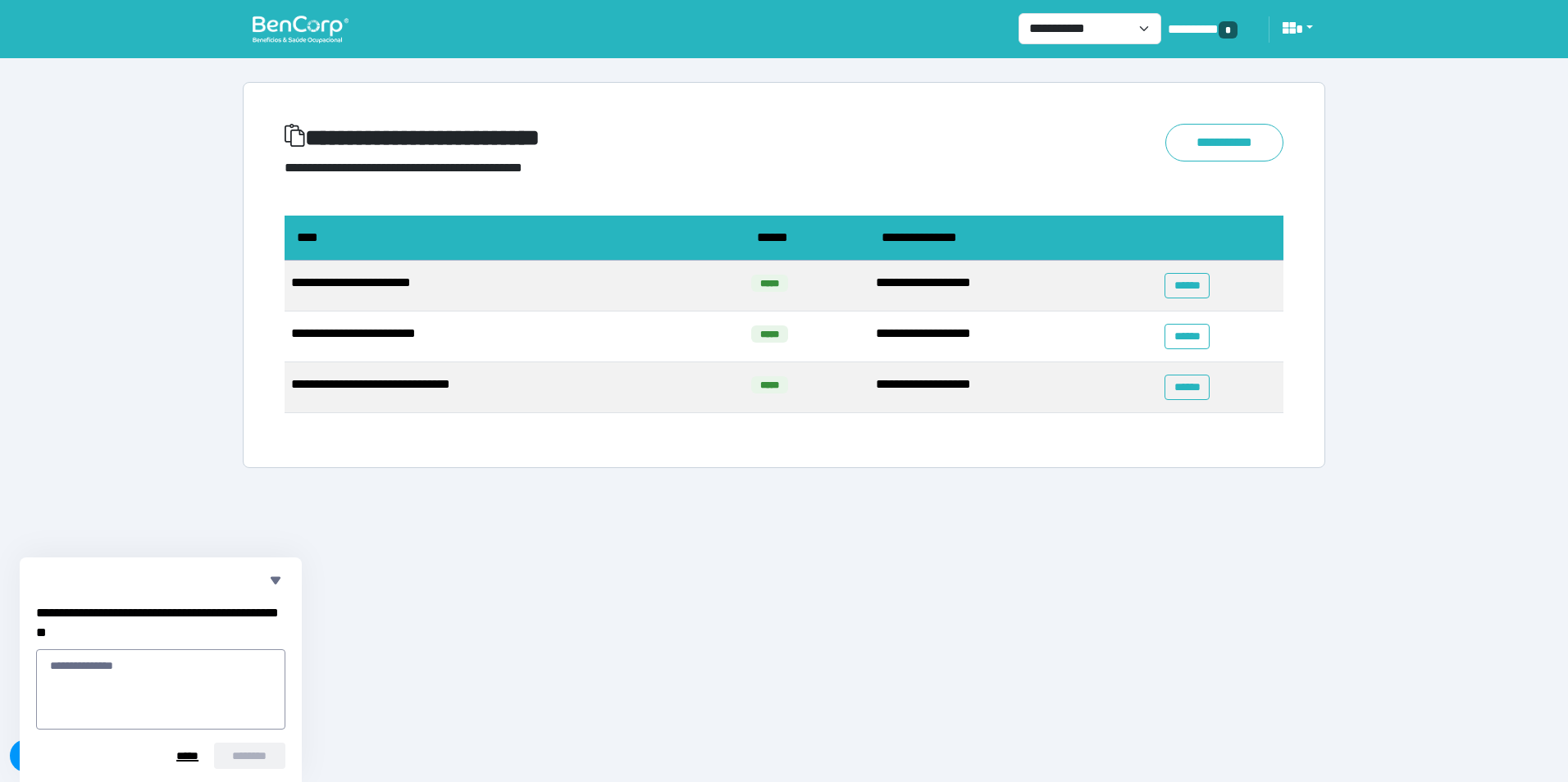 click on "******** *****" at bounding box center (161, 756) 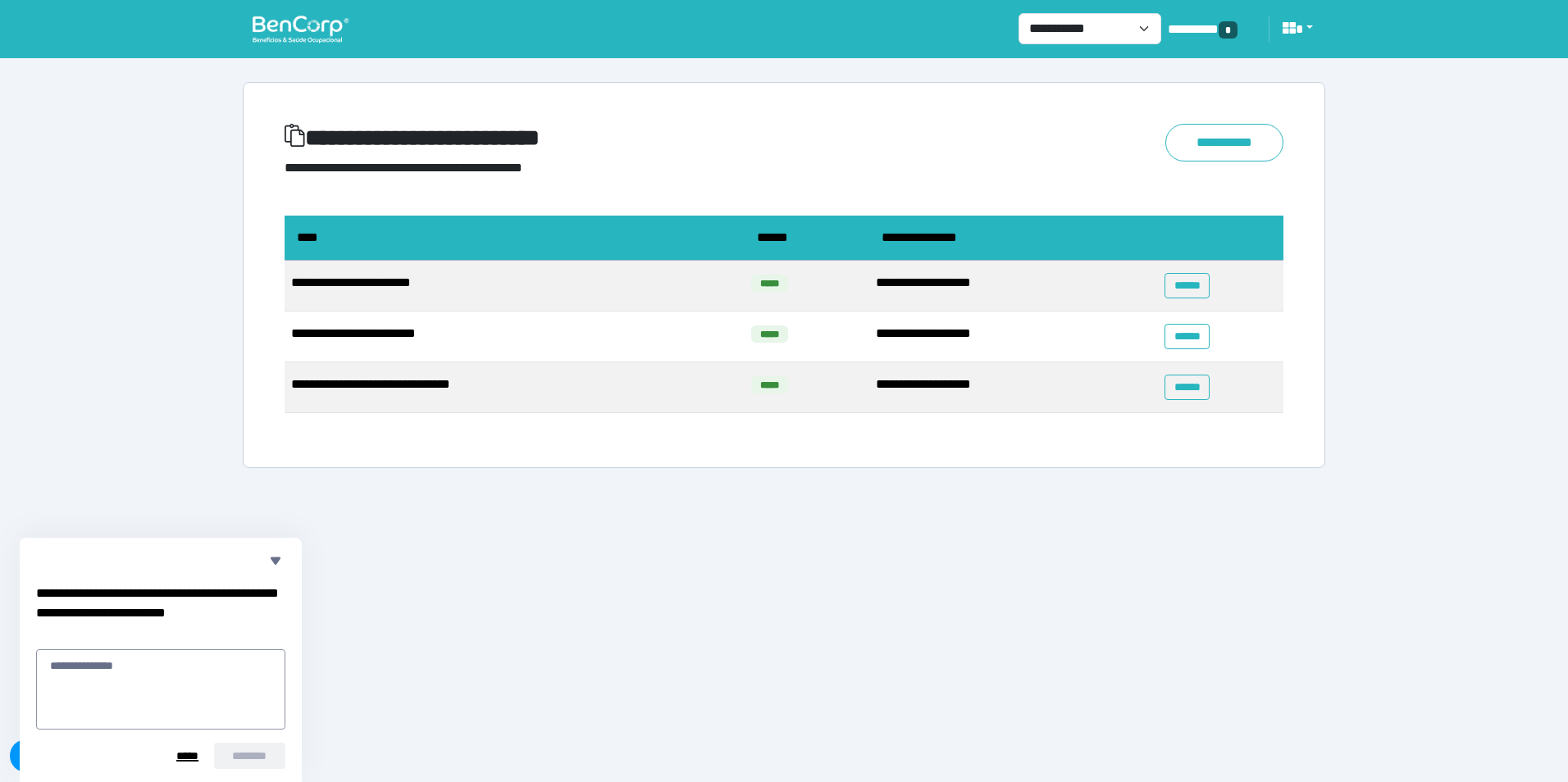 click on "*****" at bounding box center [187, 756] 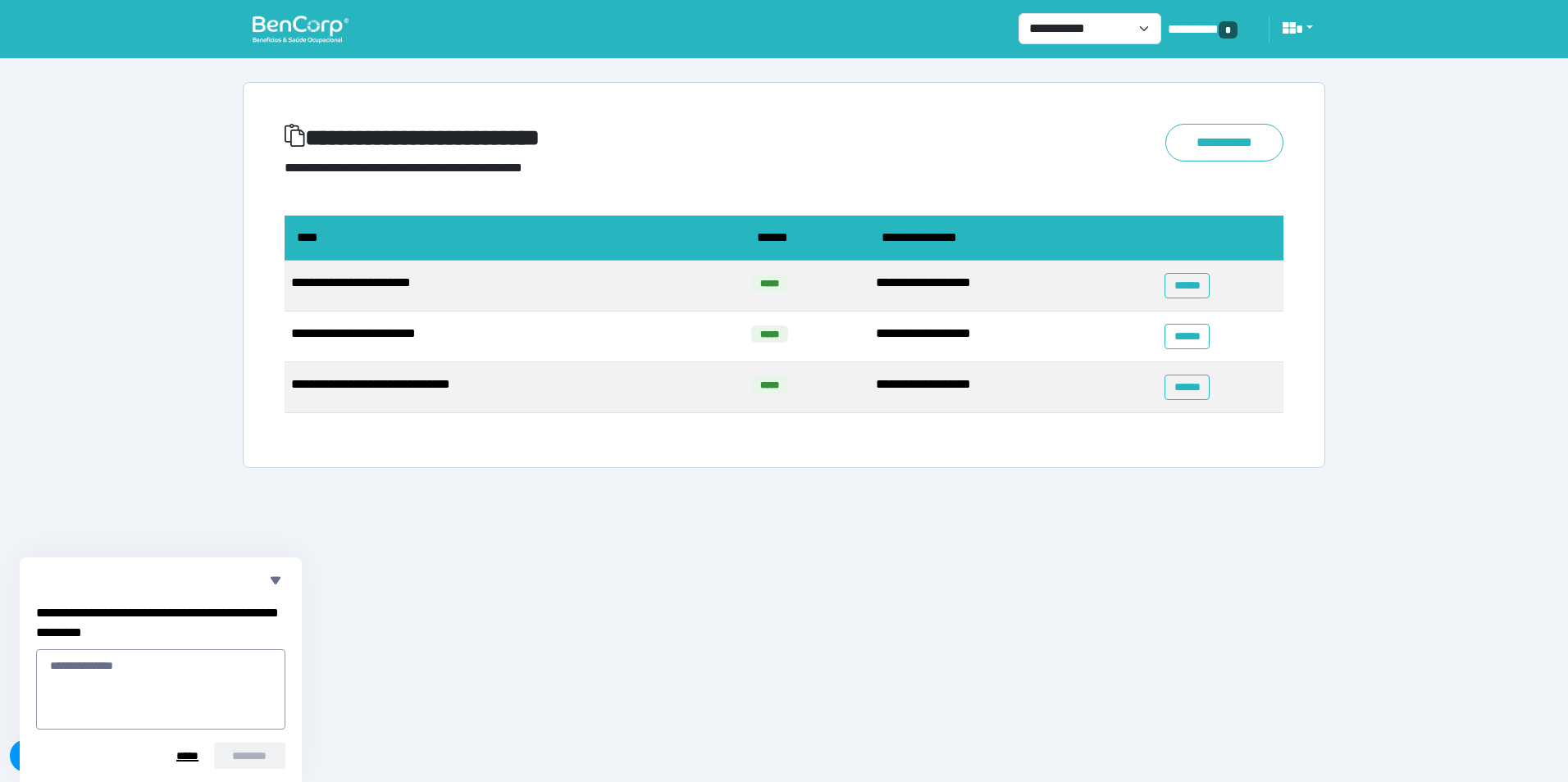 click on "*****" at bounding box center [187, 756] 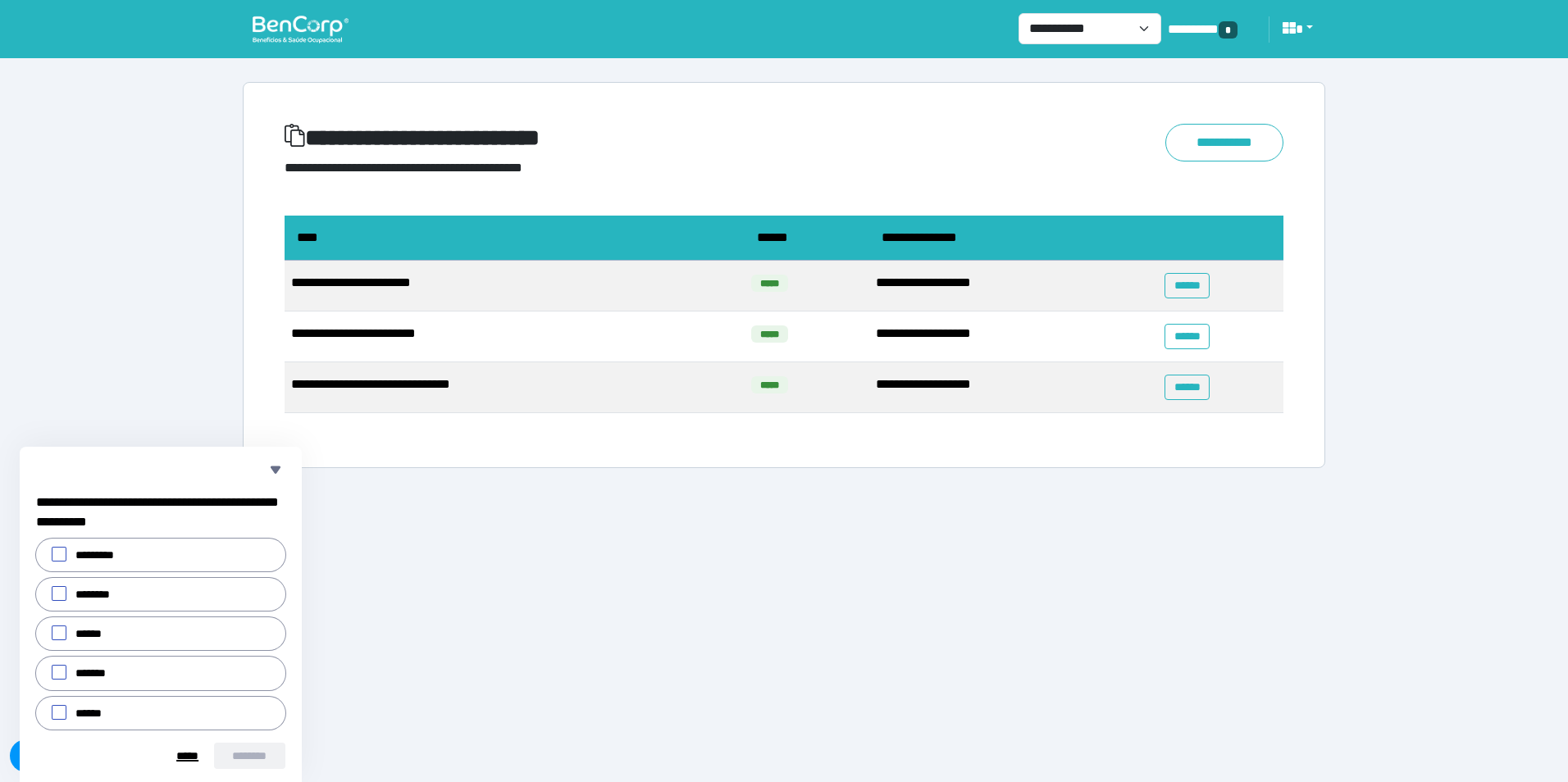 click on "*****" at bounding box center [187, 756] 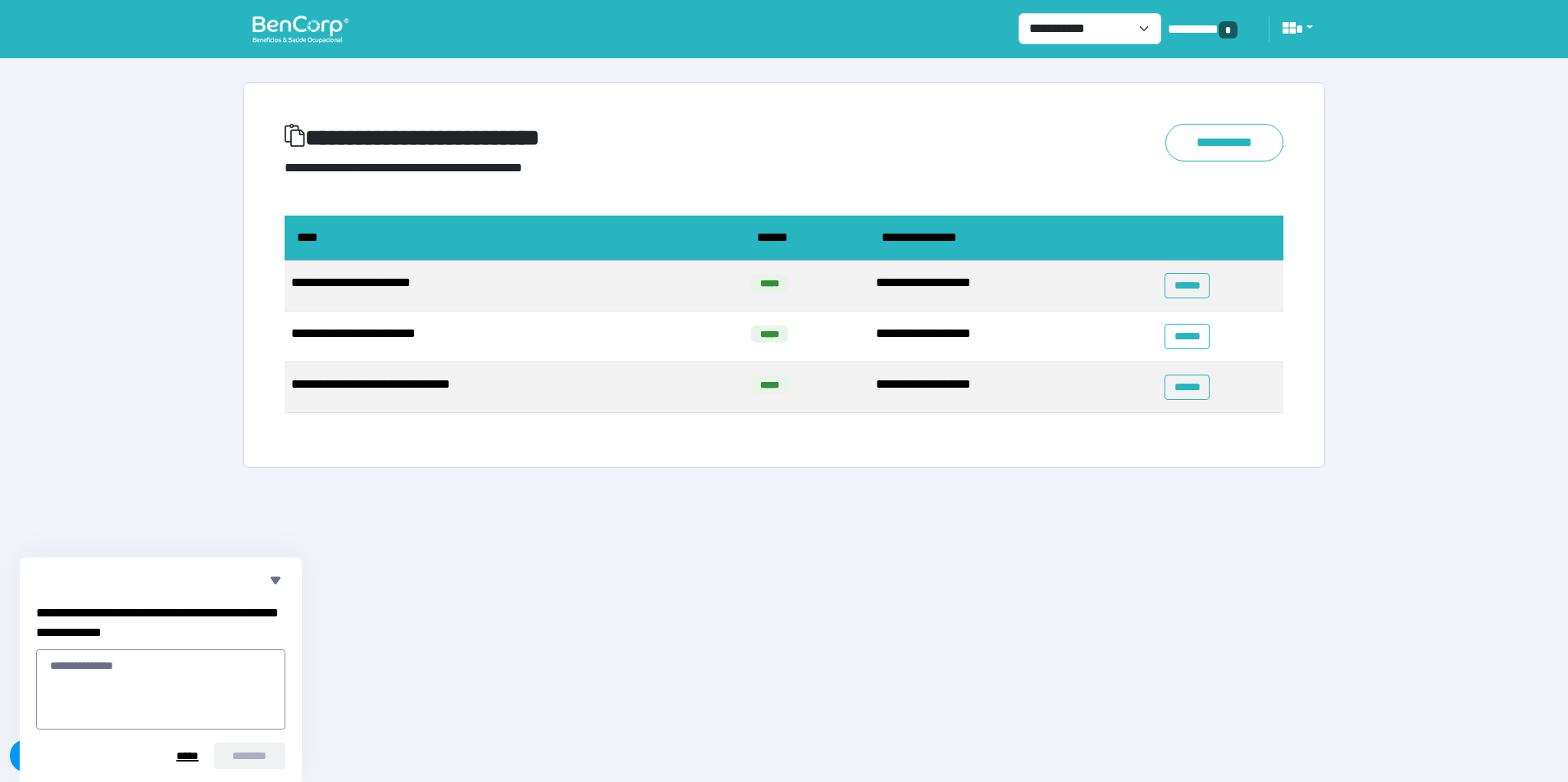 click on "*****" at bounding box center [187, 756] 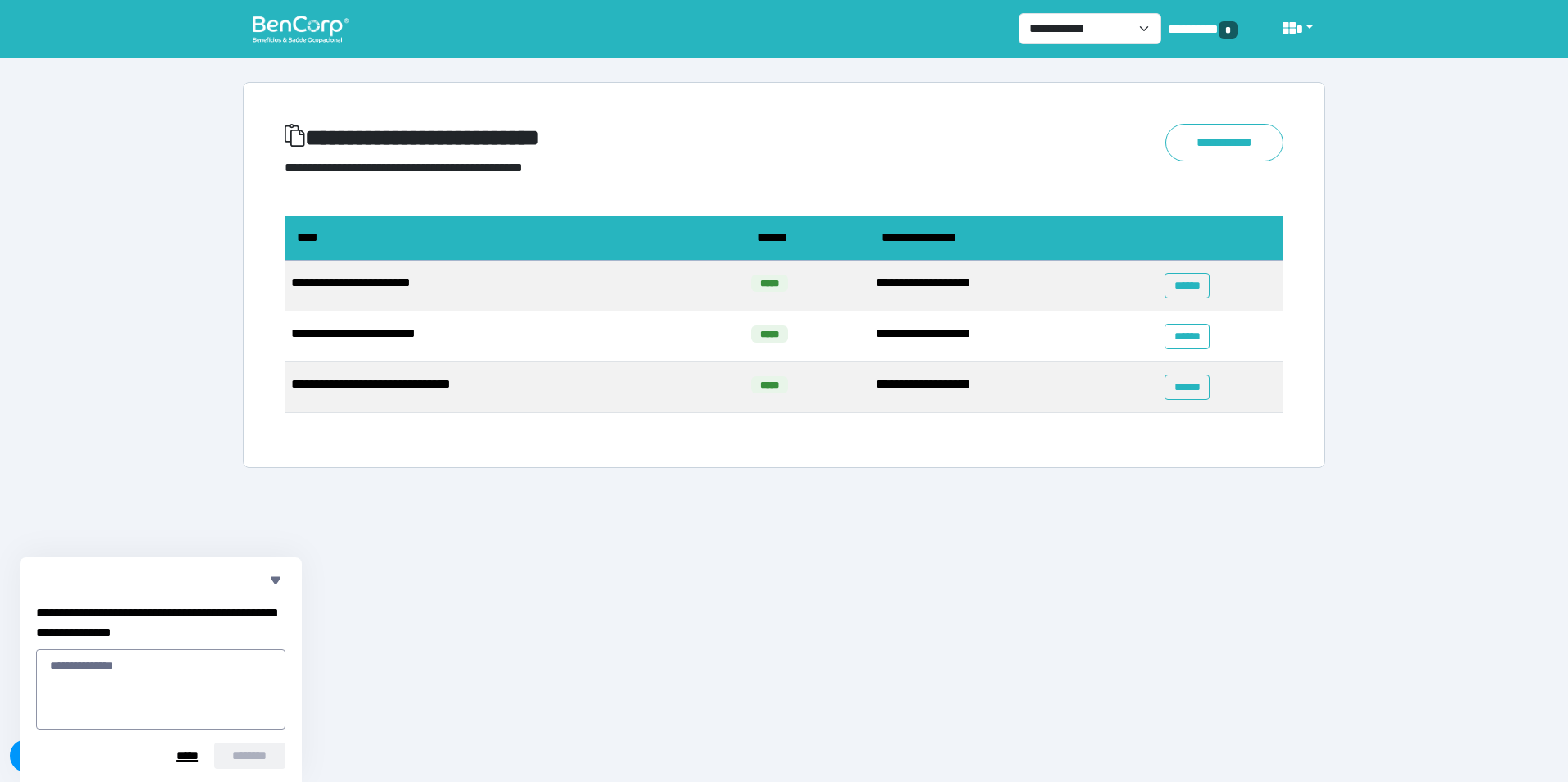 click on "*****" at bounding box center (187, 756) 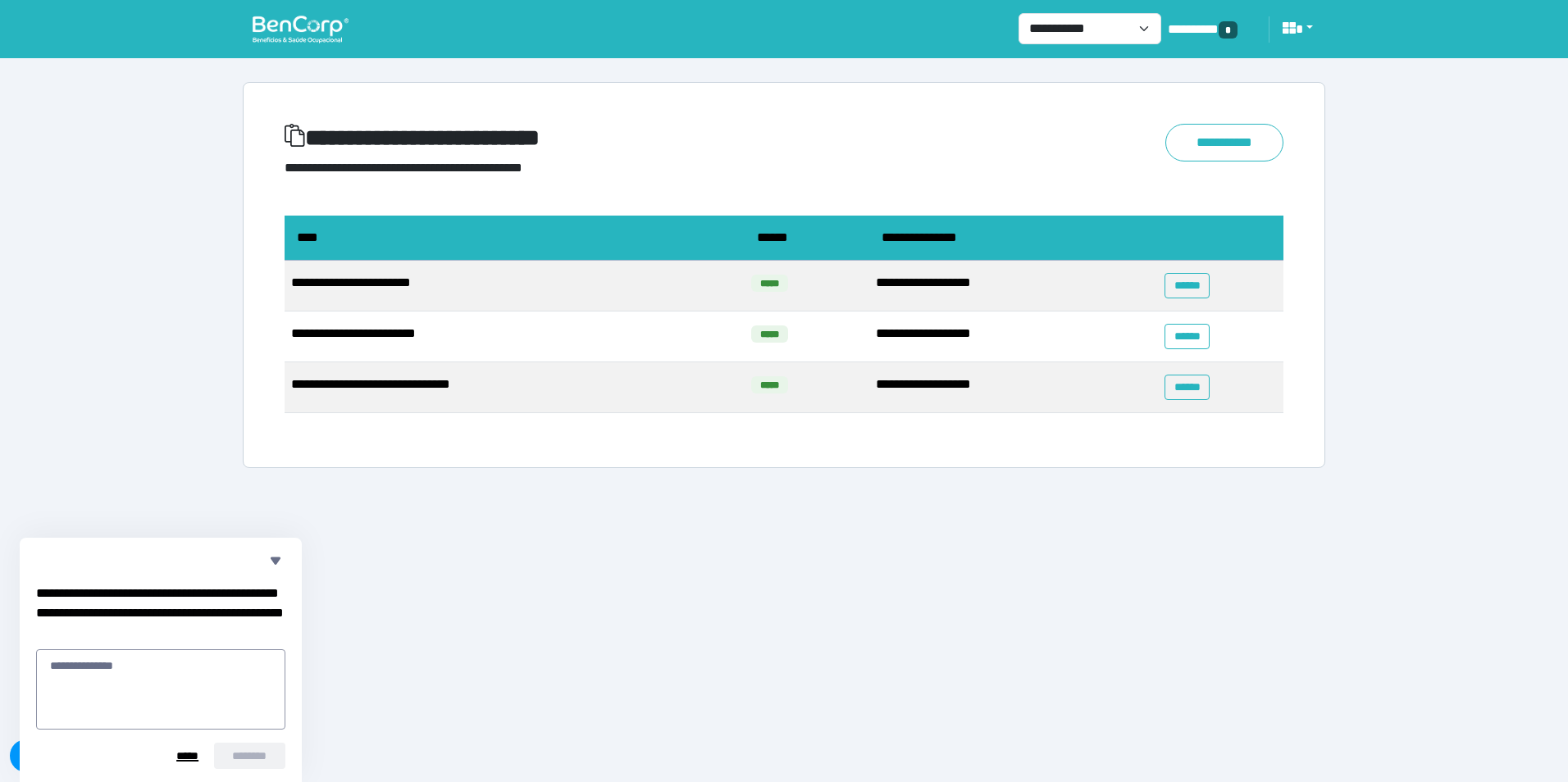 click on "*****" at bounding box center [187, 756] 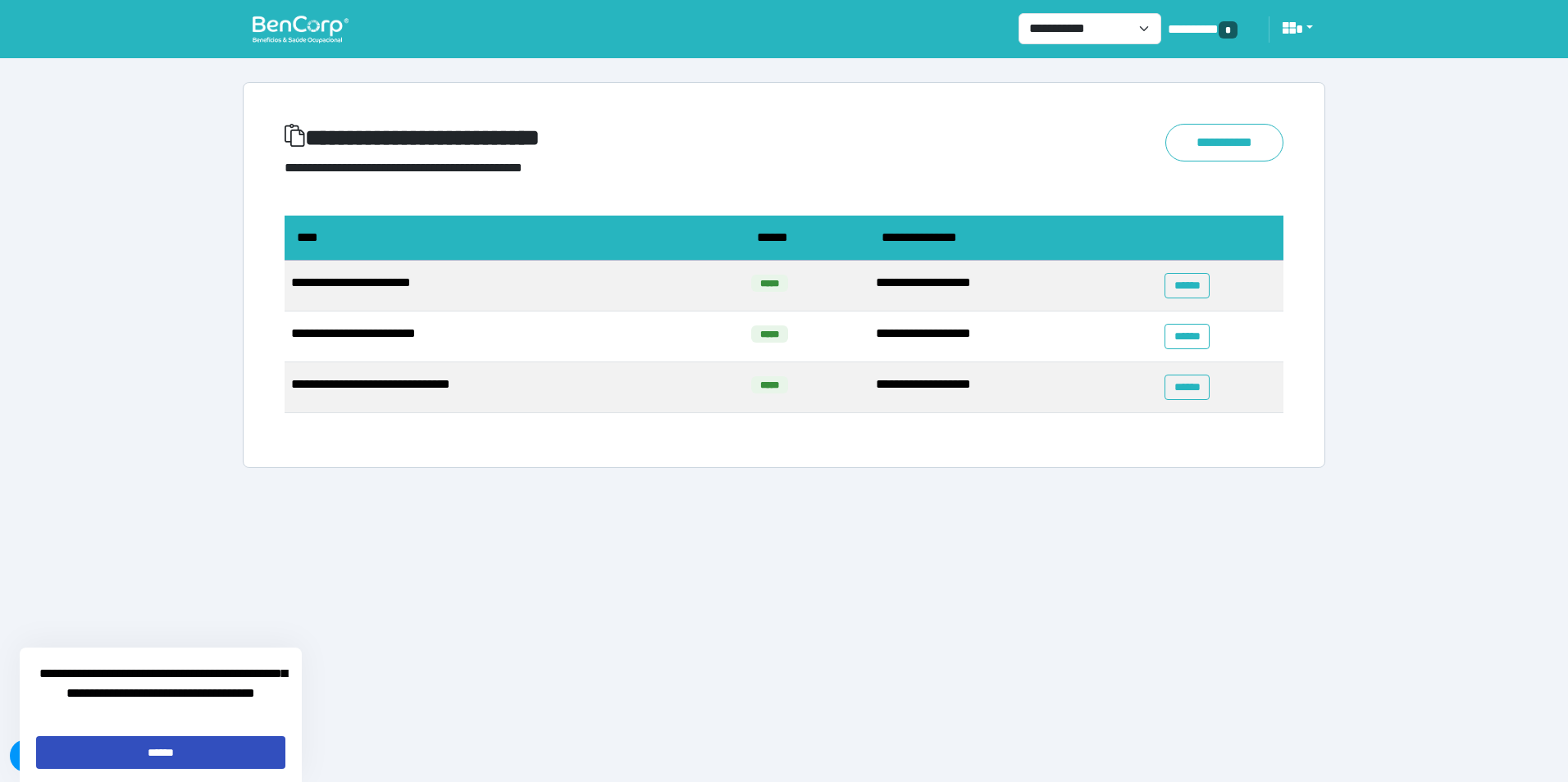 click on "******" at bounding box center [161, 752] 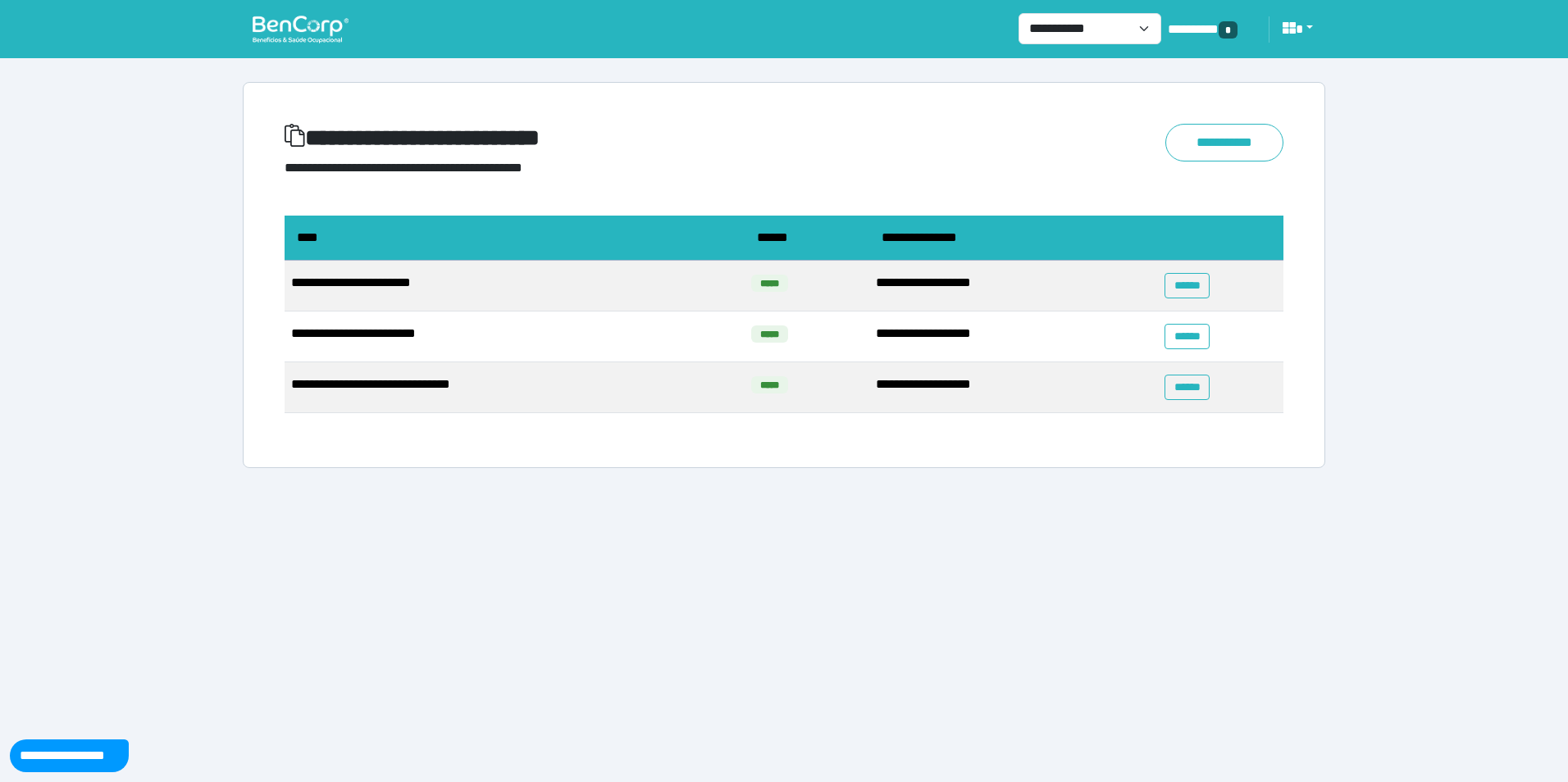 click at bounding box center [300, 29] 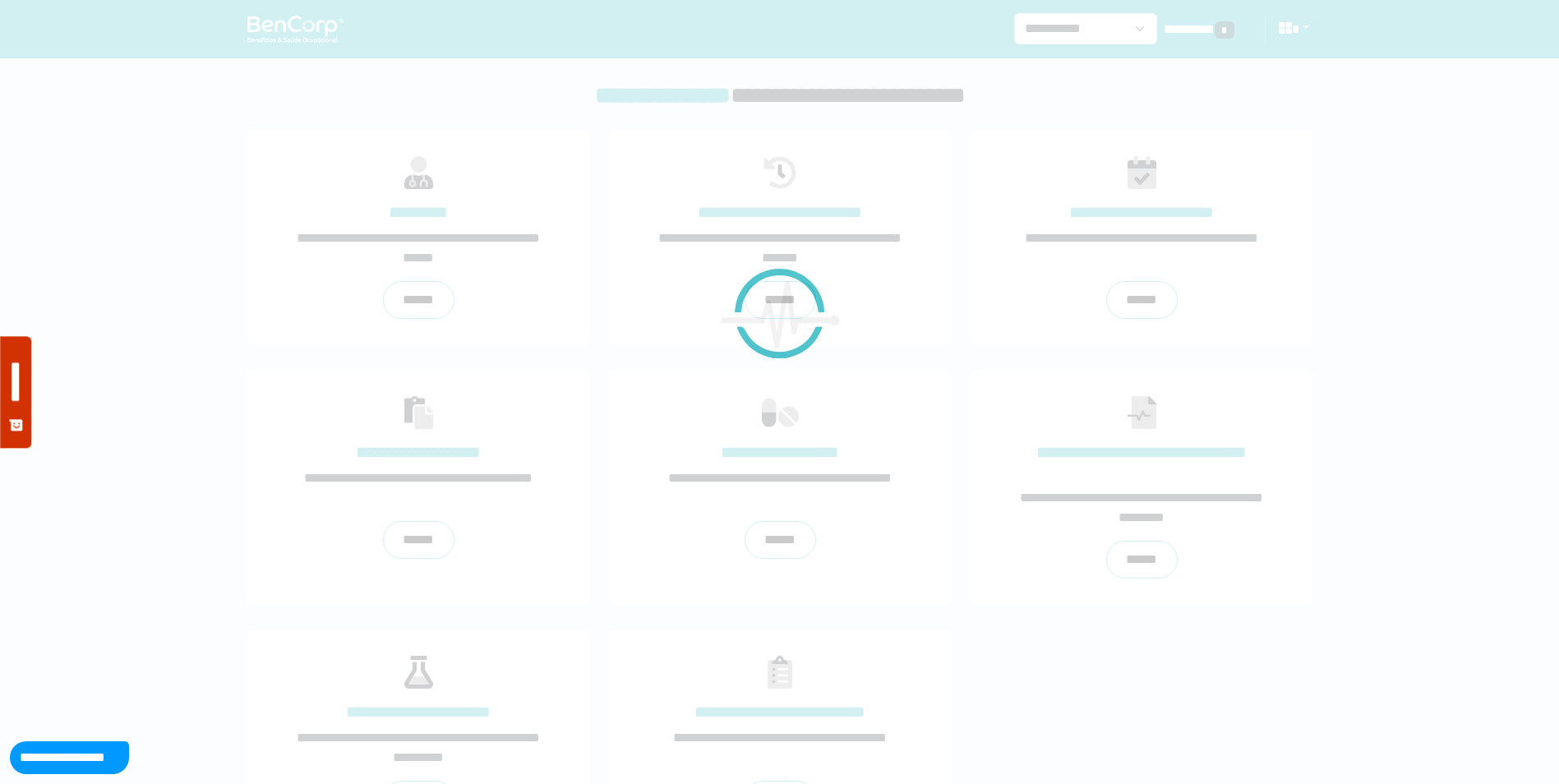 scroll, scrollTop: 0, scrollLeft: 0, axis: both 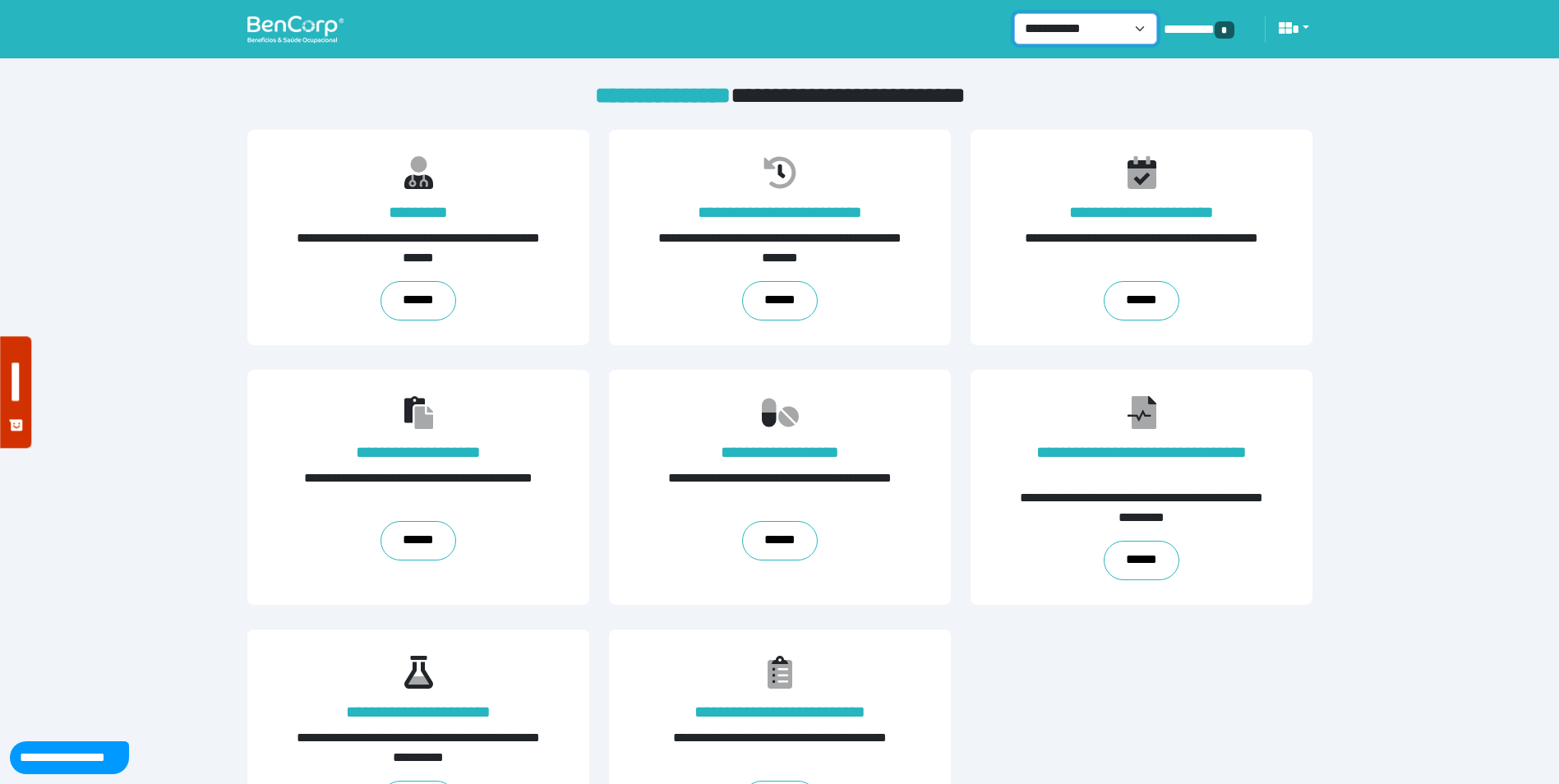 click on "**********" at bounding box center [1086, 29] 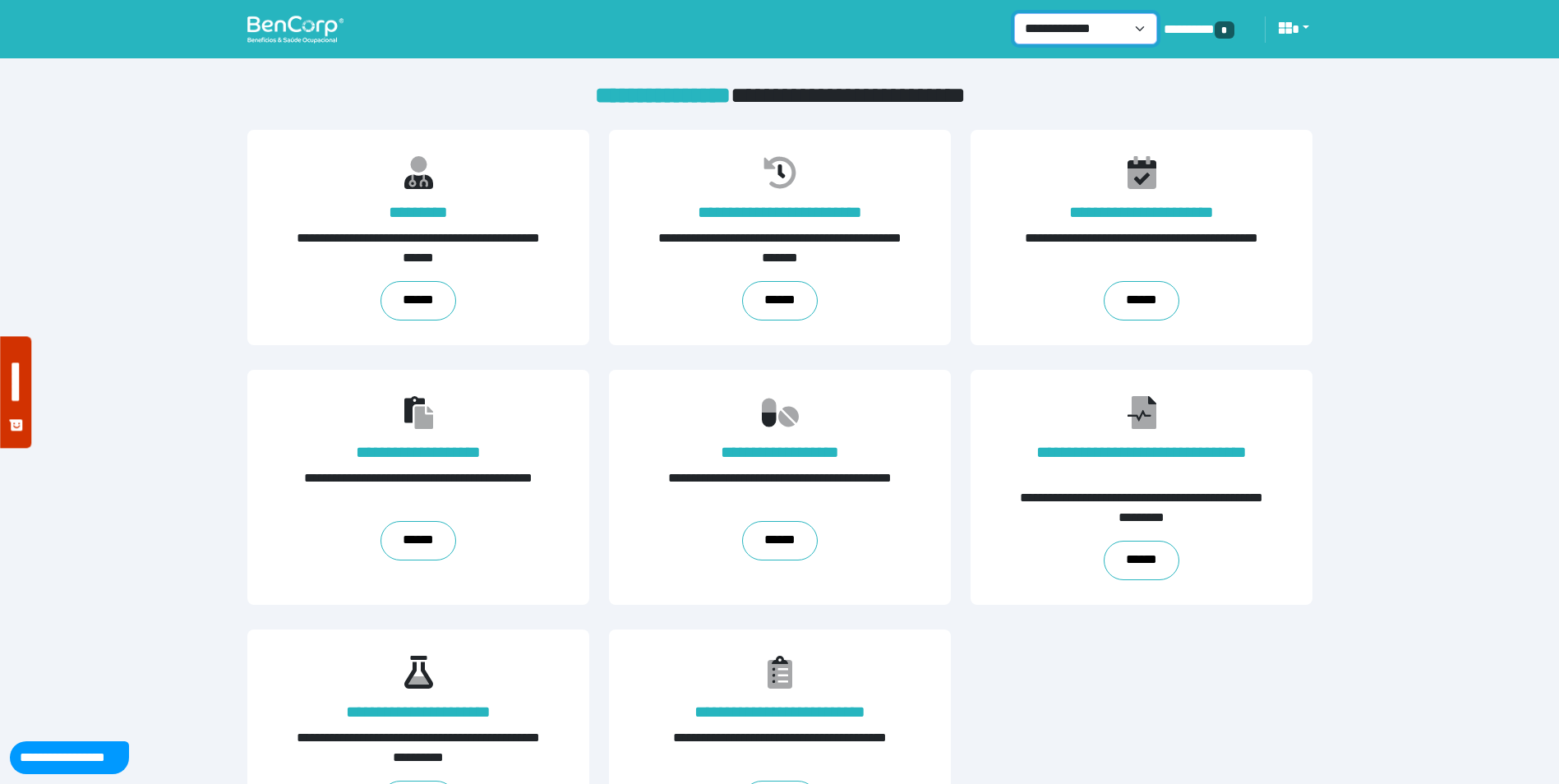 click on "**********" at bounding box center (1086, 29) 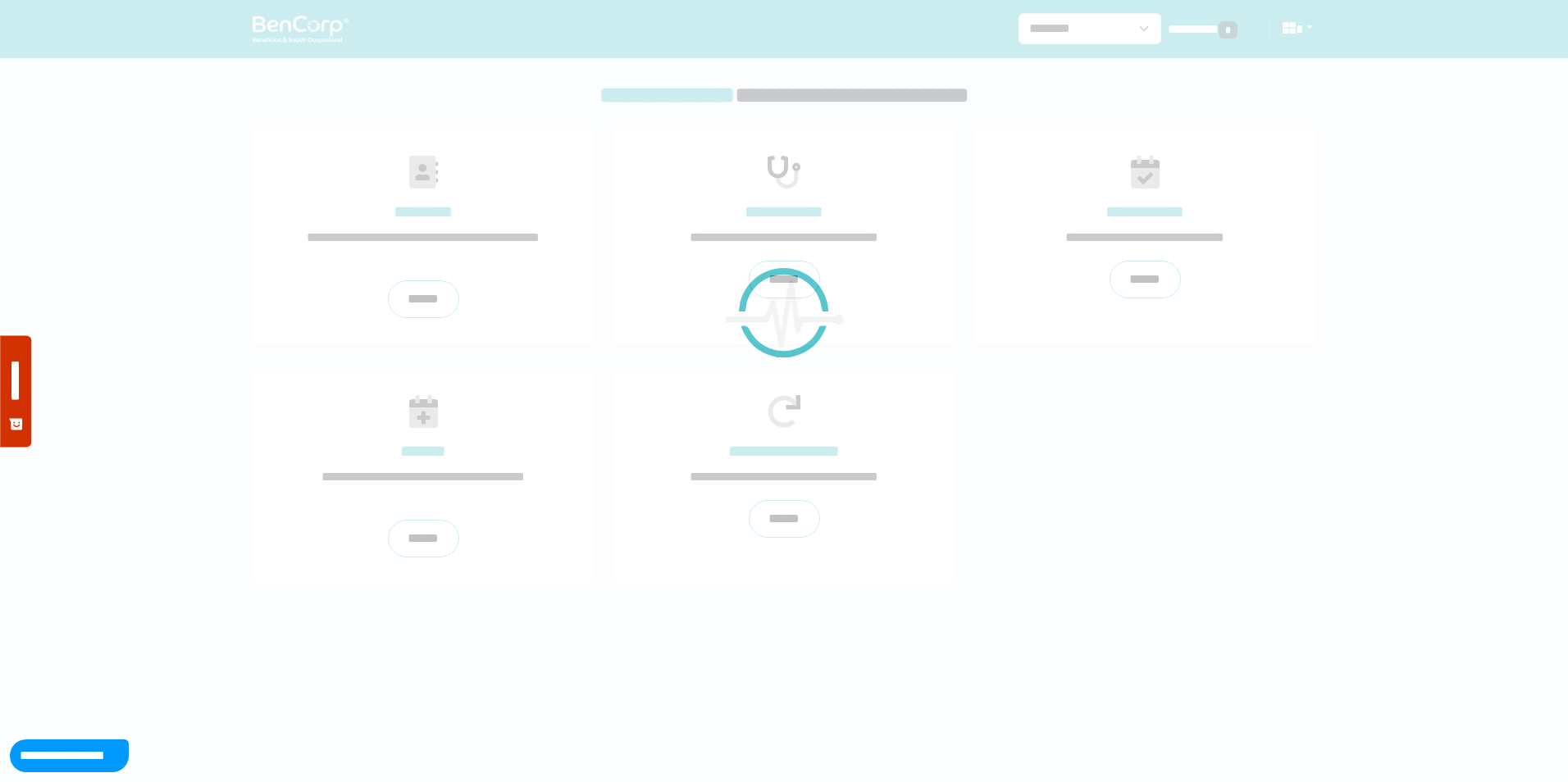 scroll, scrollTop: 0, scrollLeft: 0, axis: both 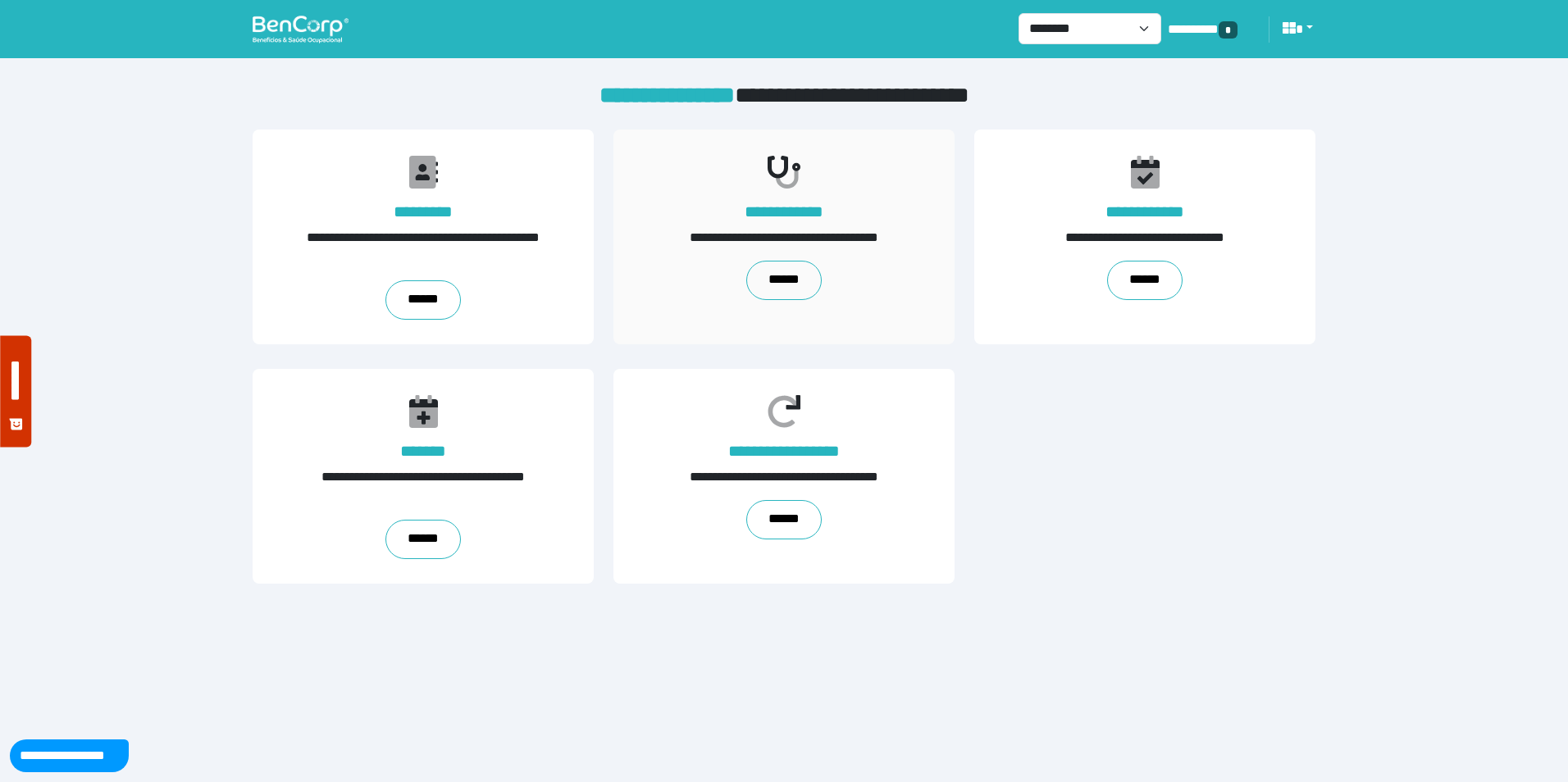 click on "**********" at bounding box center [784, 237] 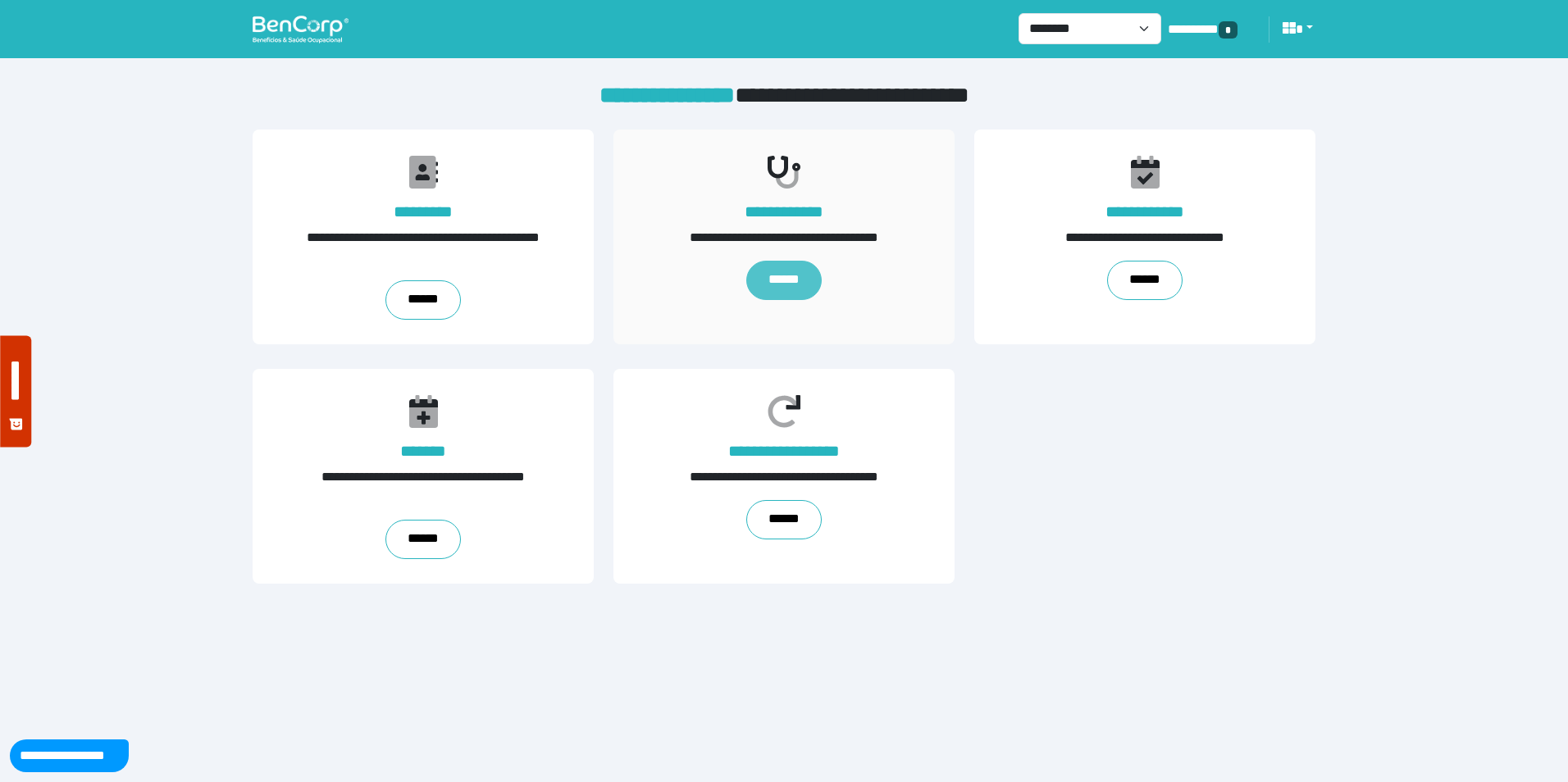 click on "******" at bounding box center [783, 280] 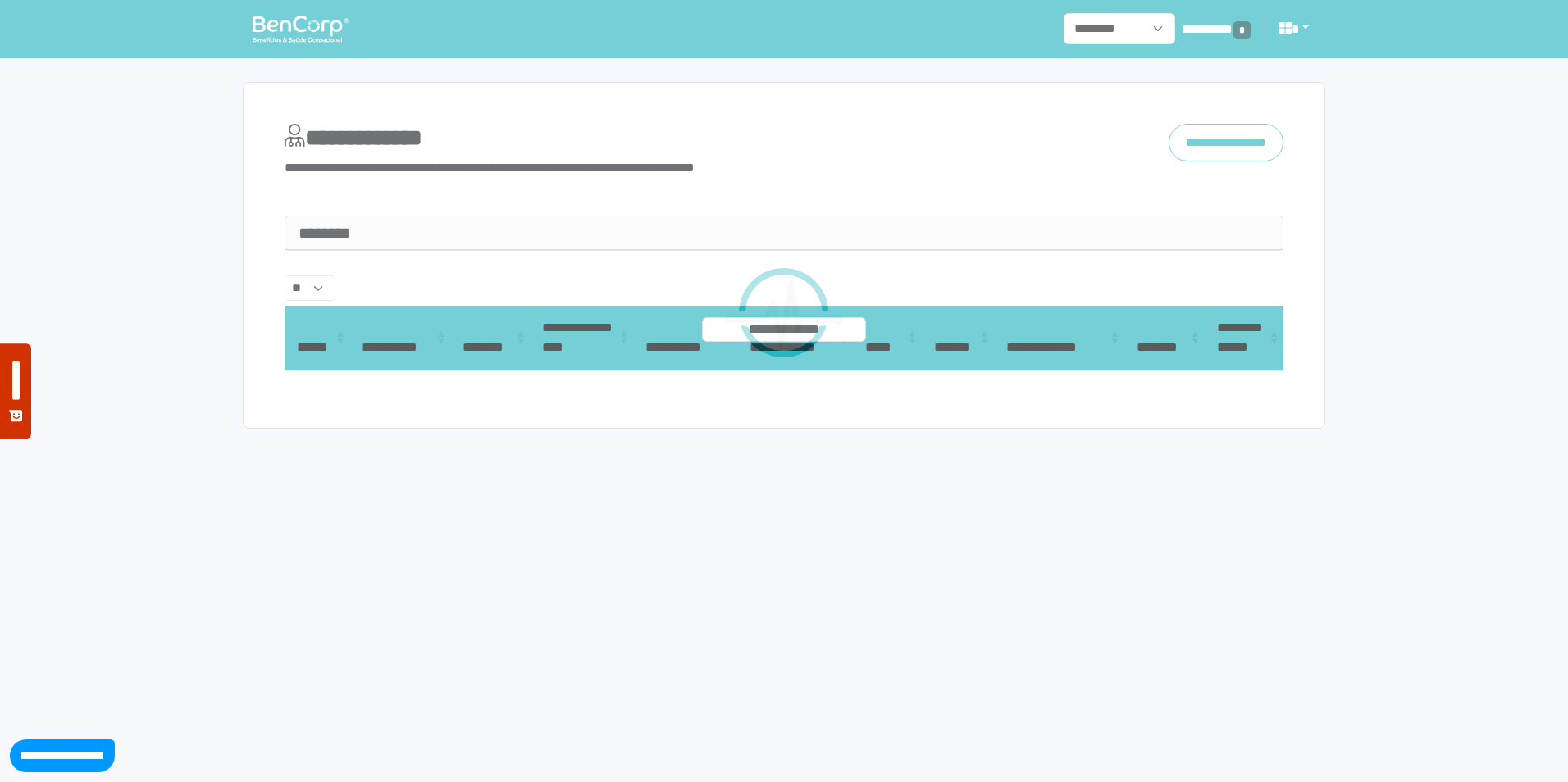 select on "**" 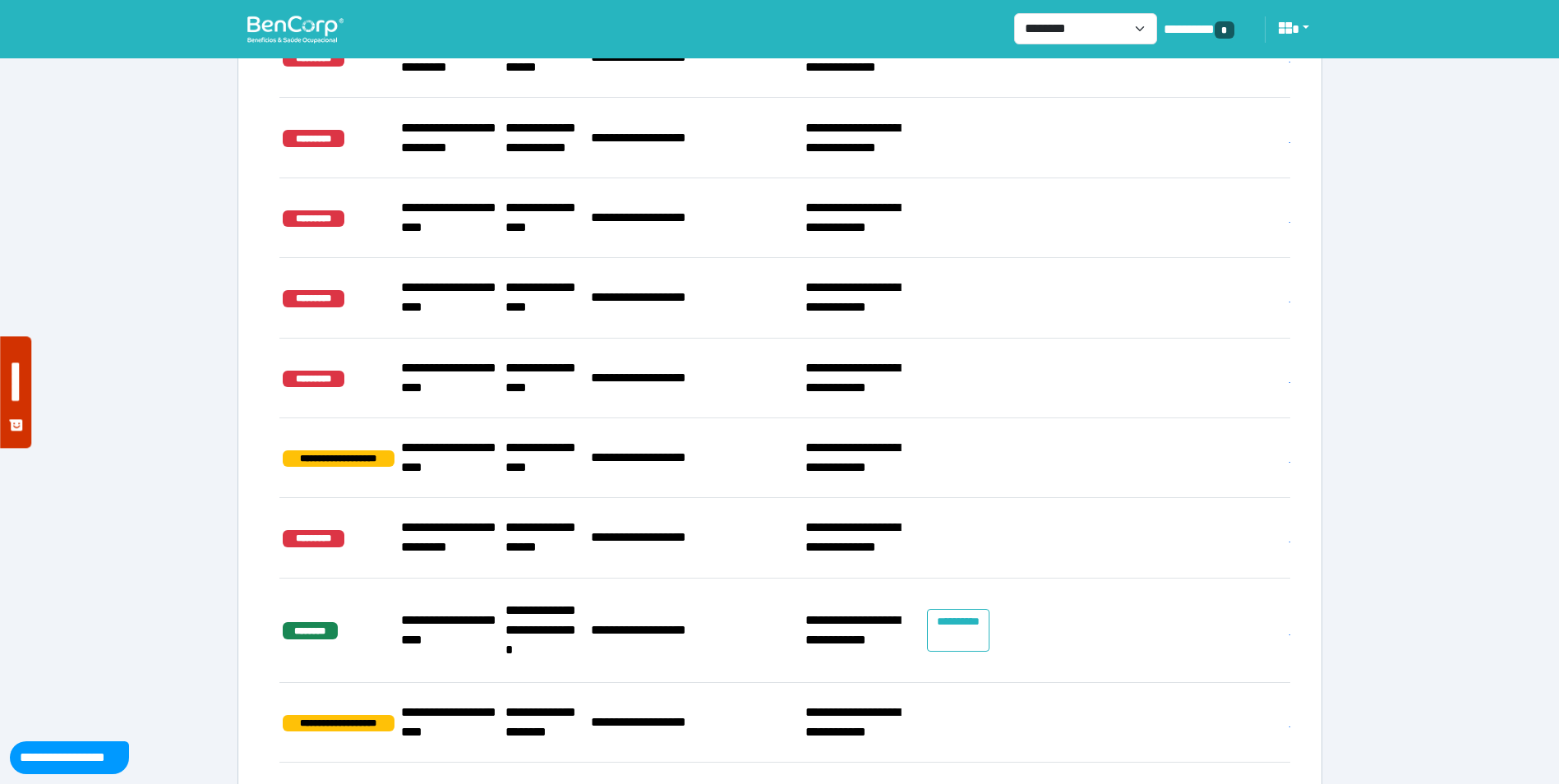 scroll, scrollTop: 411, scrollLeft: 0, axis: vertical 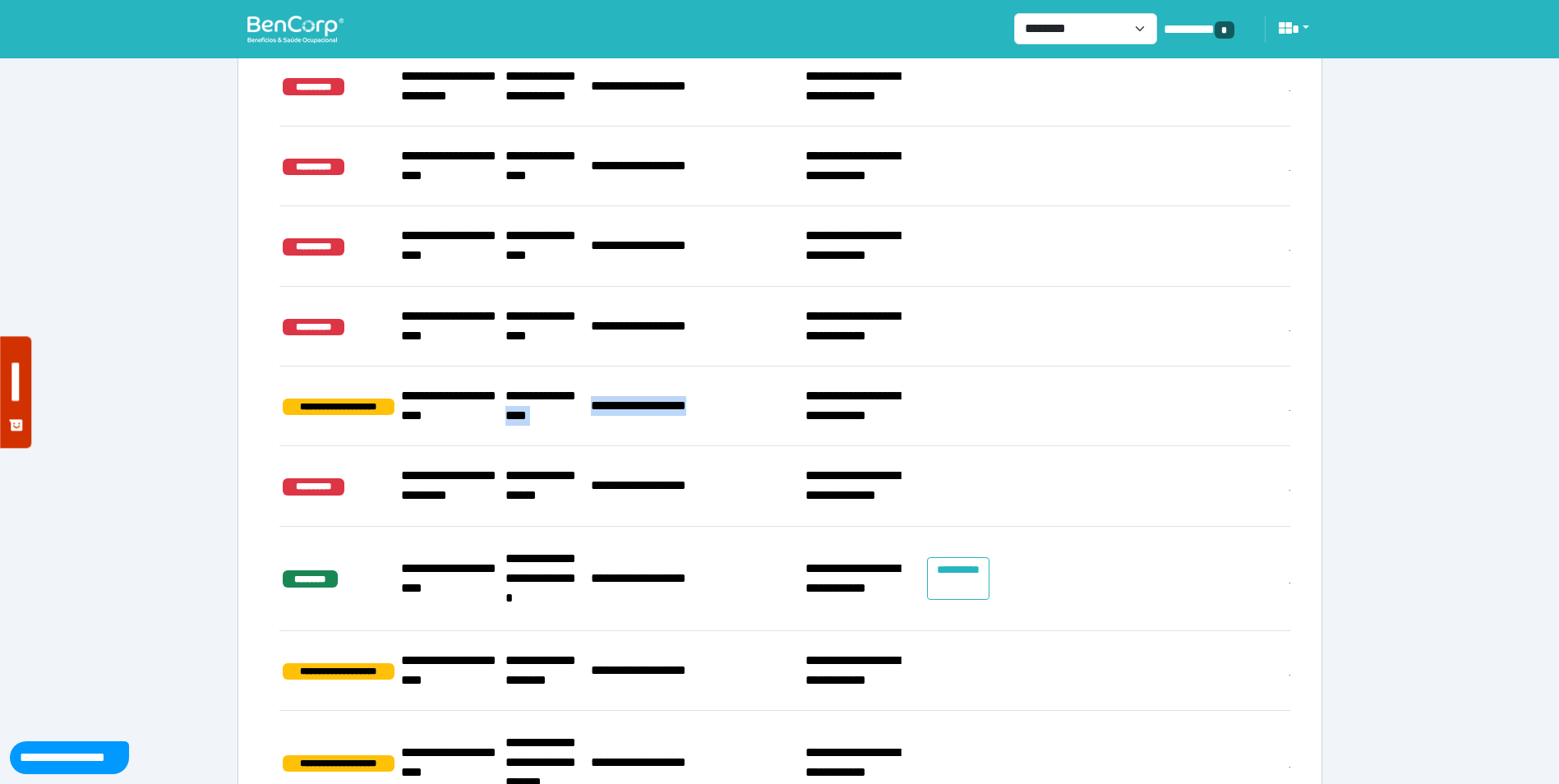 drag, startPoint x: 657, startPoint y: 372, endPoint x: 528, endPoint y: 377, distance: 129.09686 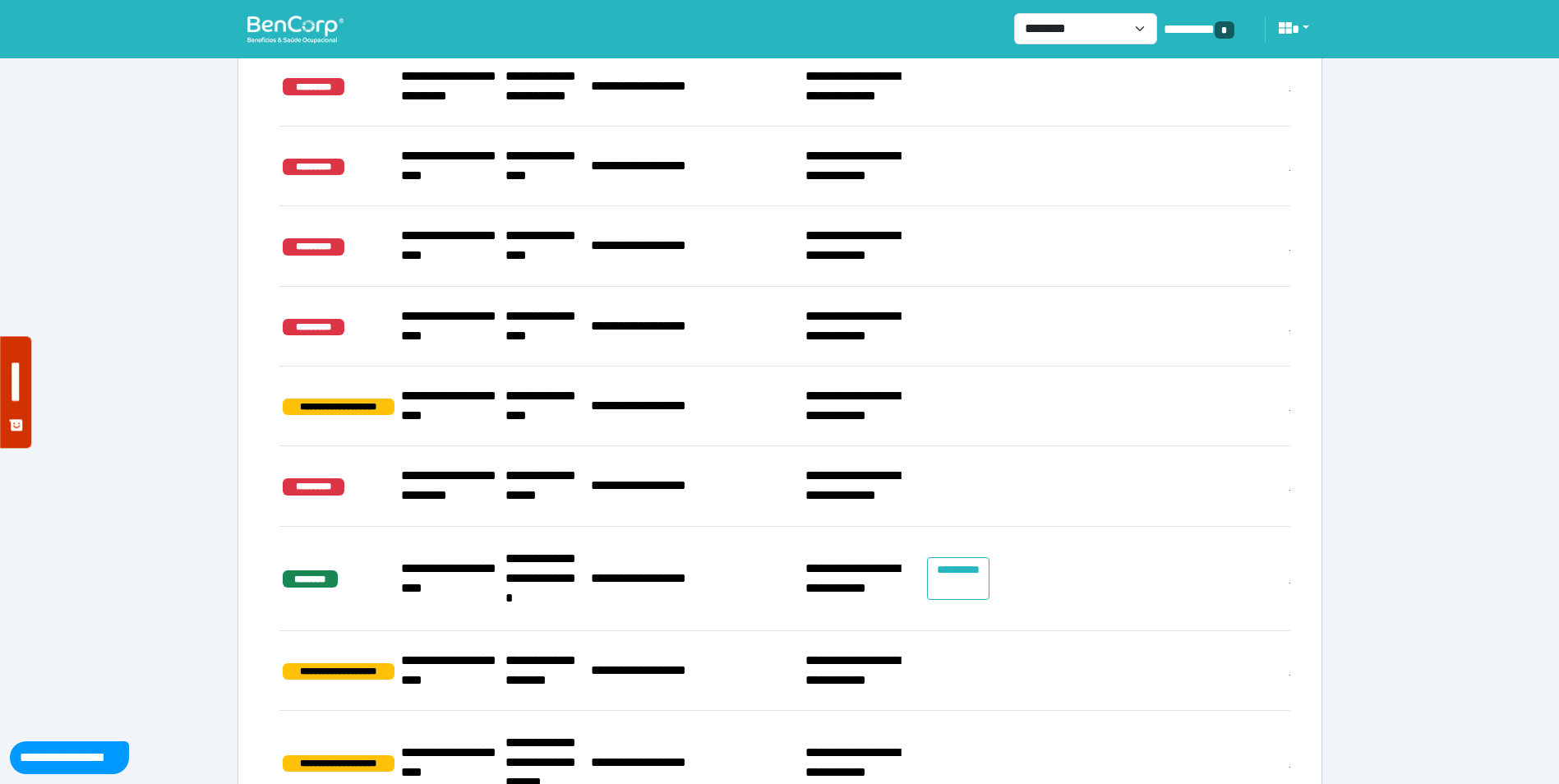 click on "**********" at bounding box center [450, 406] 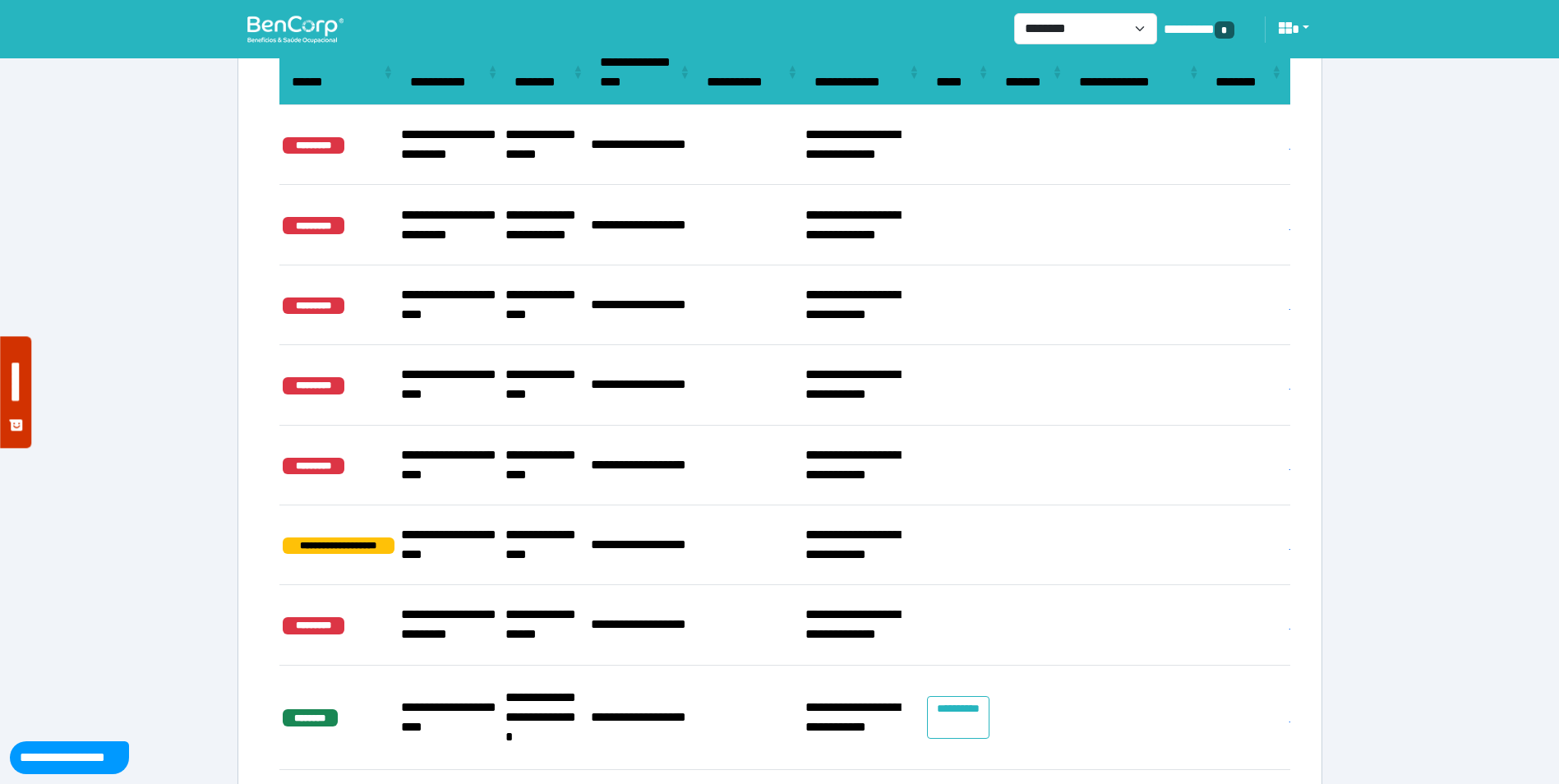 scroll, scrollTop: 0, scrollLeft: 0, axis: both 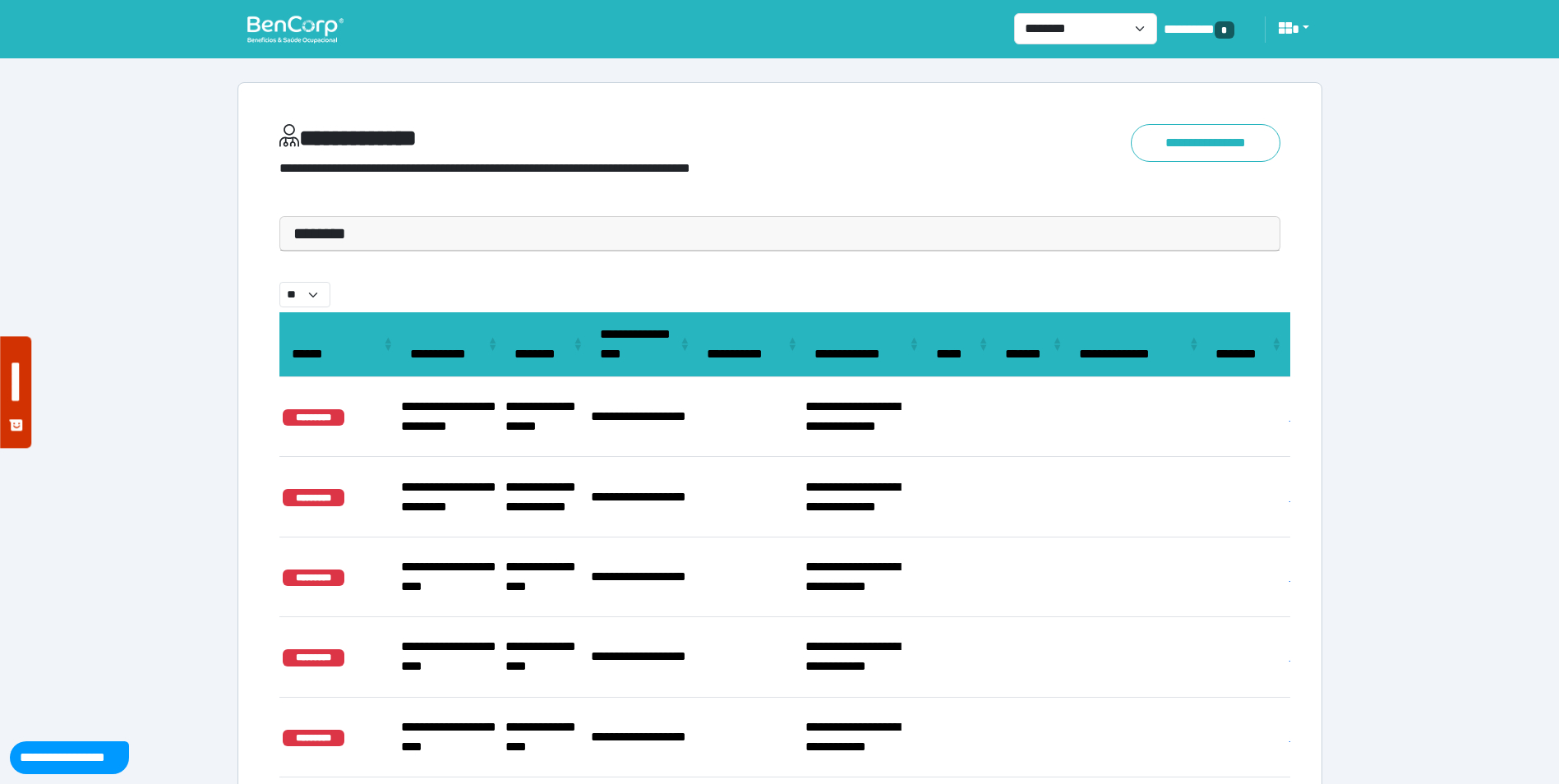 click on "********" at bounding box center (780, 233) 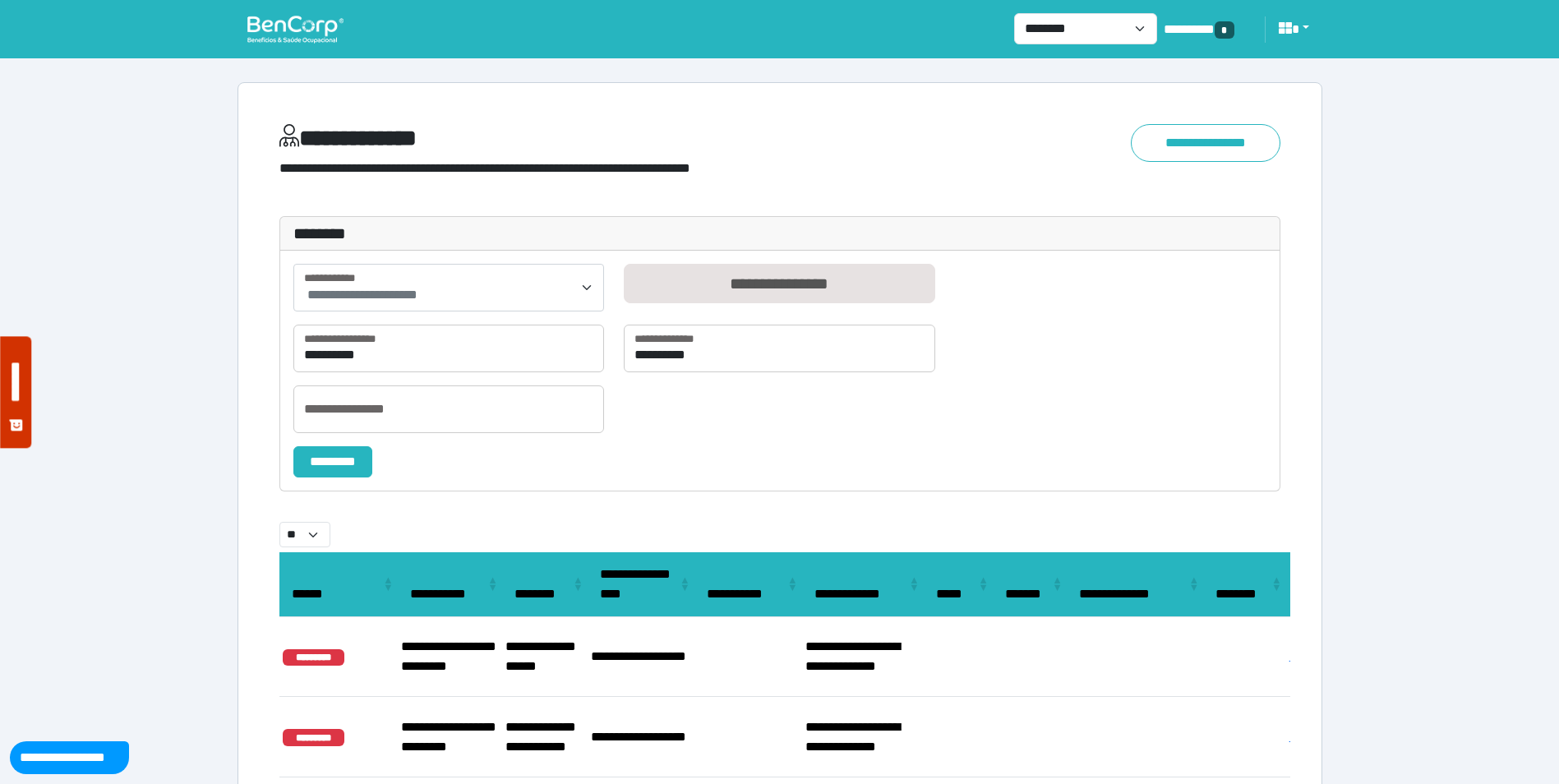 click on "**********" at bounding box center [450, 295] 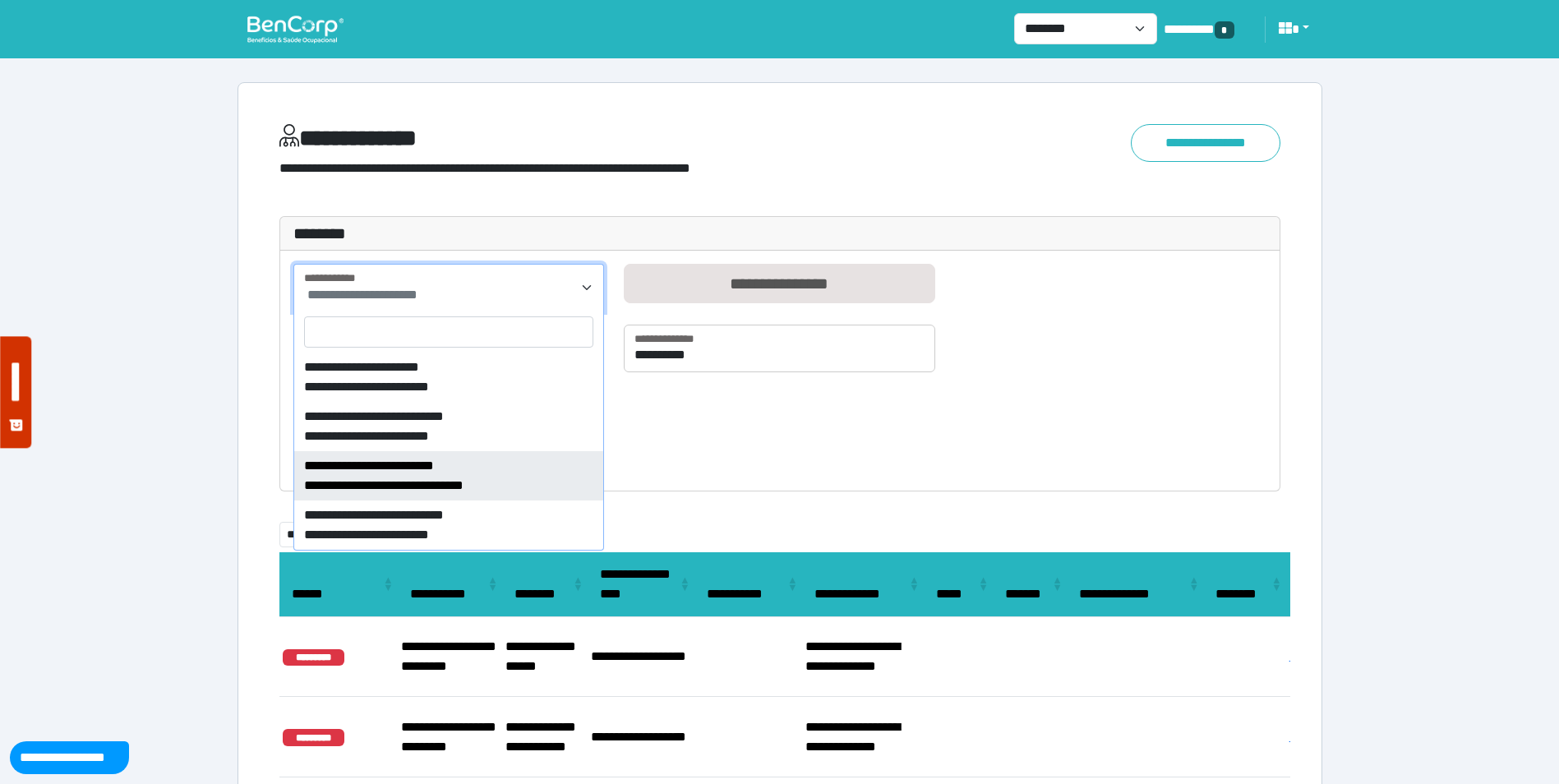 select on "****" 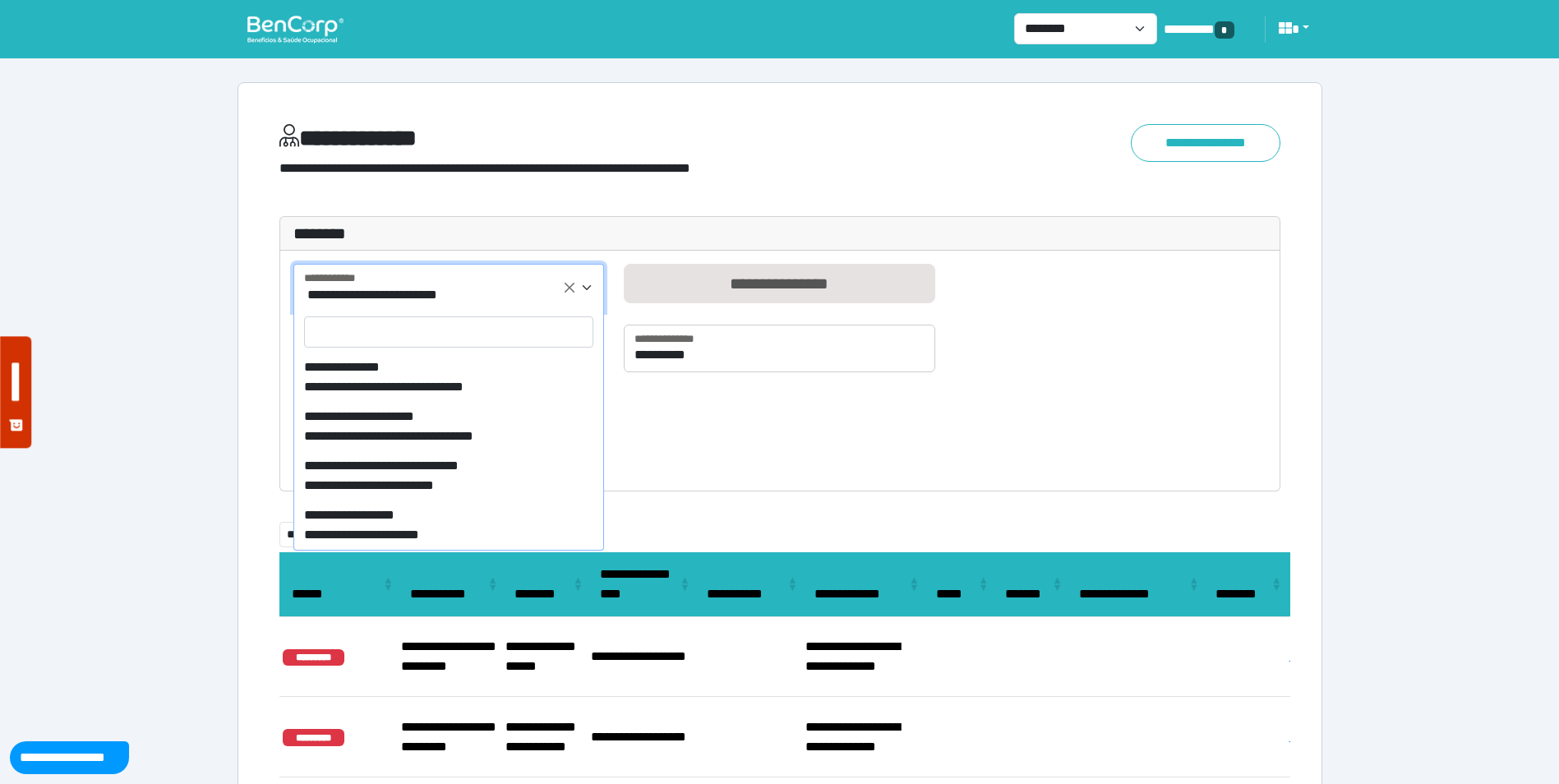 click on "**********" at bounding box center (450, 295) 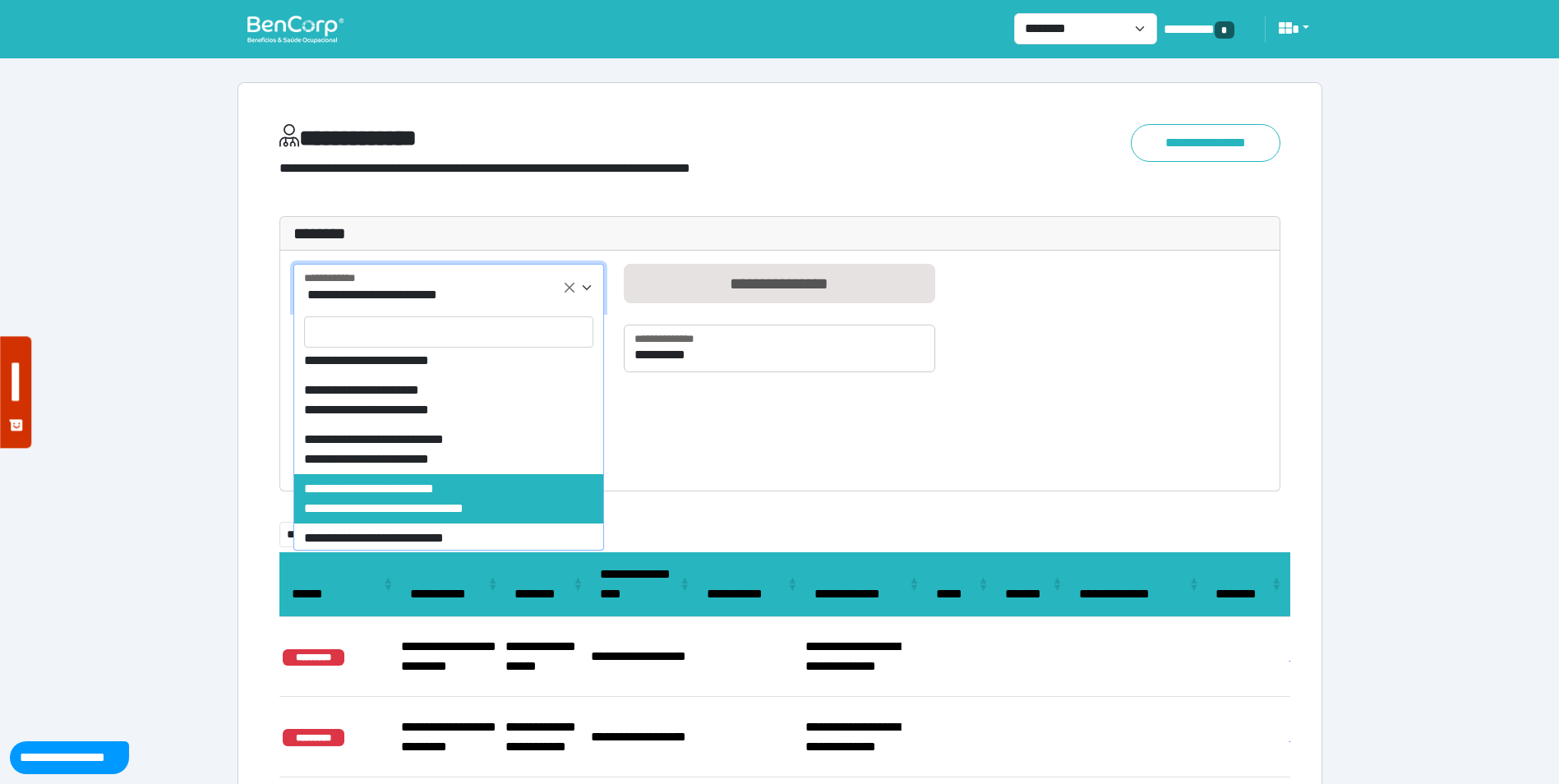 scroll, scrollTop: 296, scrollLeft: 0, axis: vertical 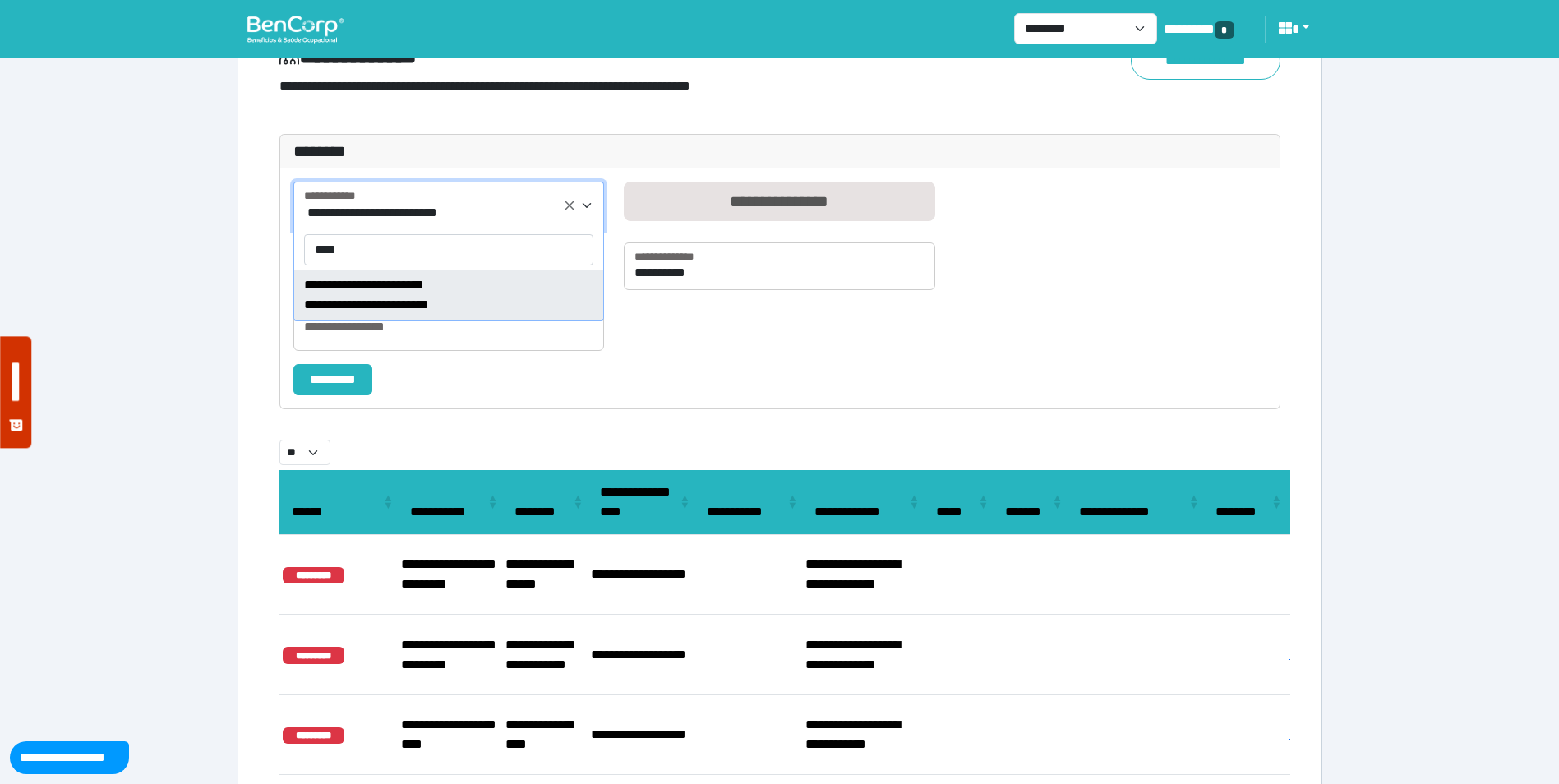 type on "****" 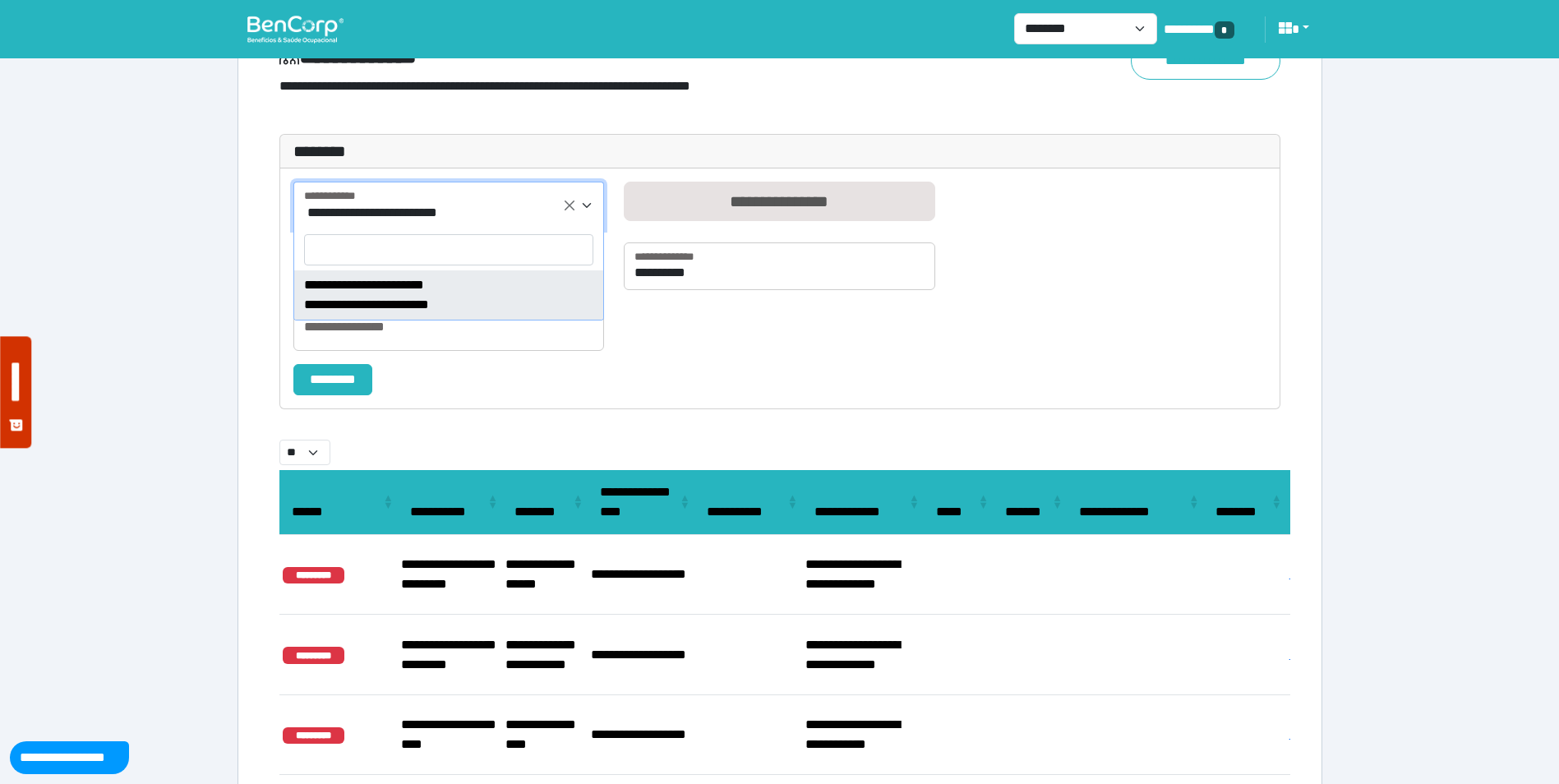 select on "****" 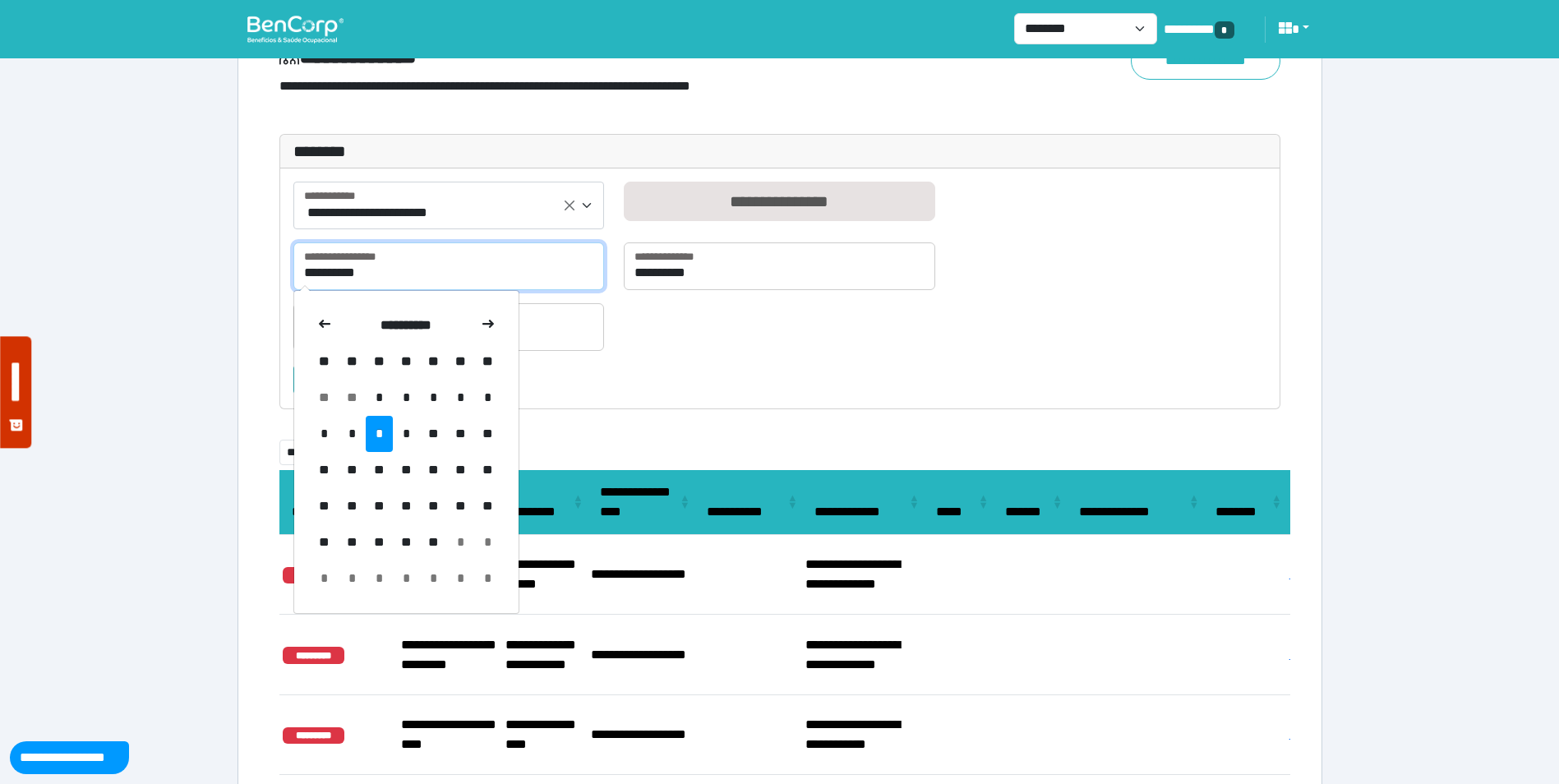 click on "**********" at bounding box center [449, 266] 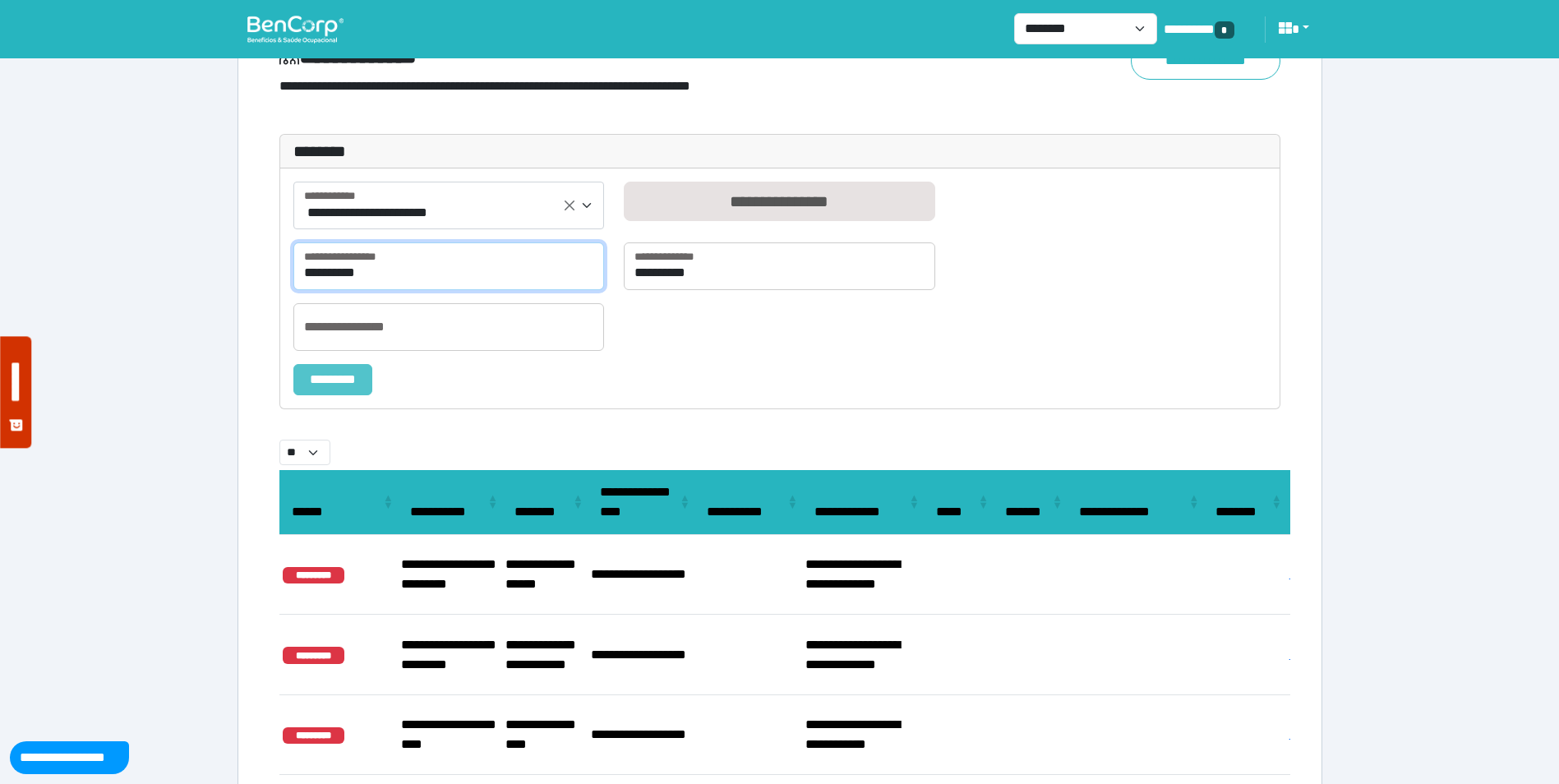type on "**********" 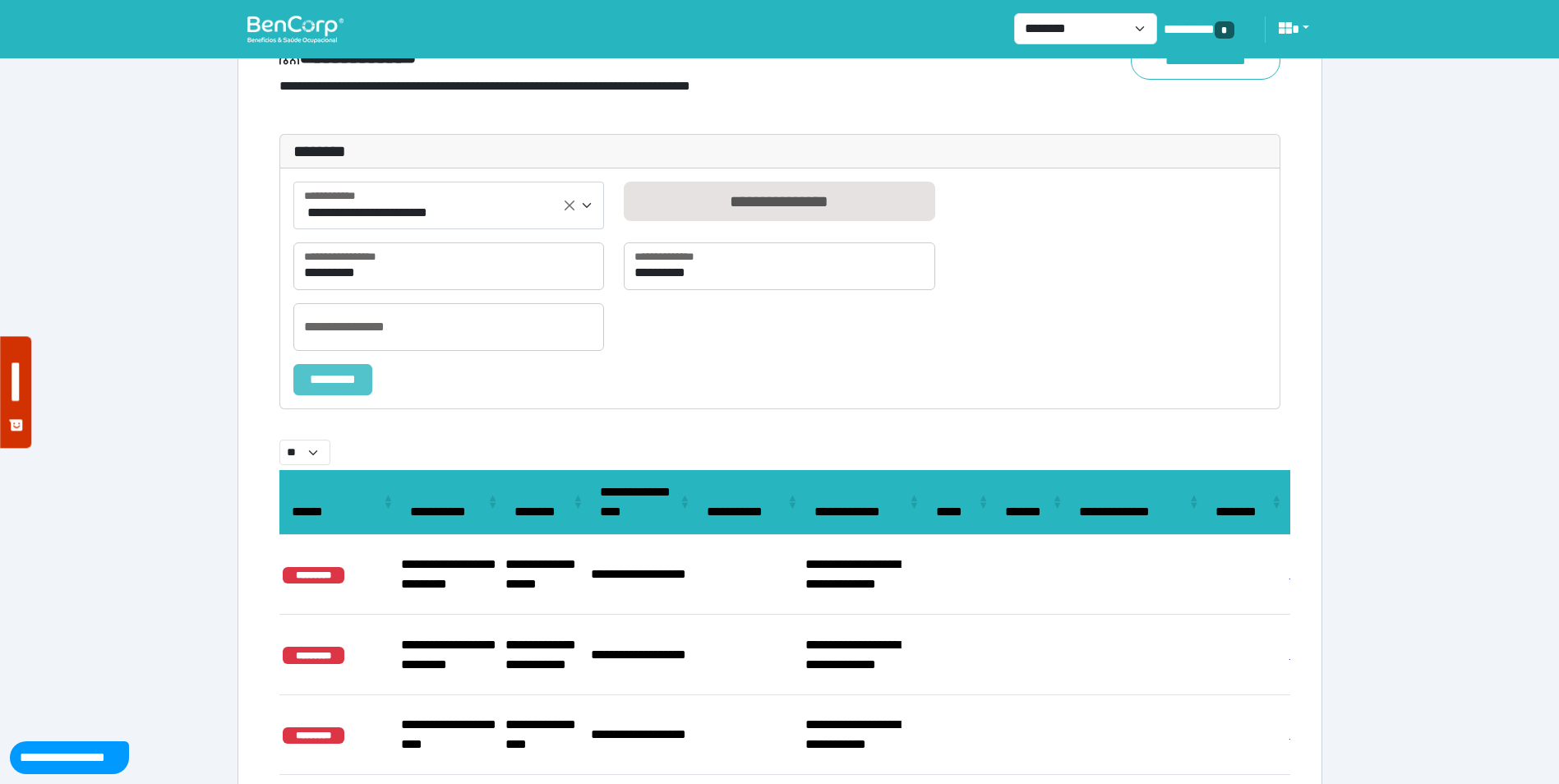 click on "*********" at bounding box center (333, 380) 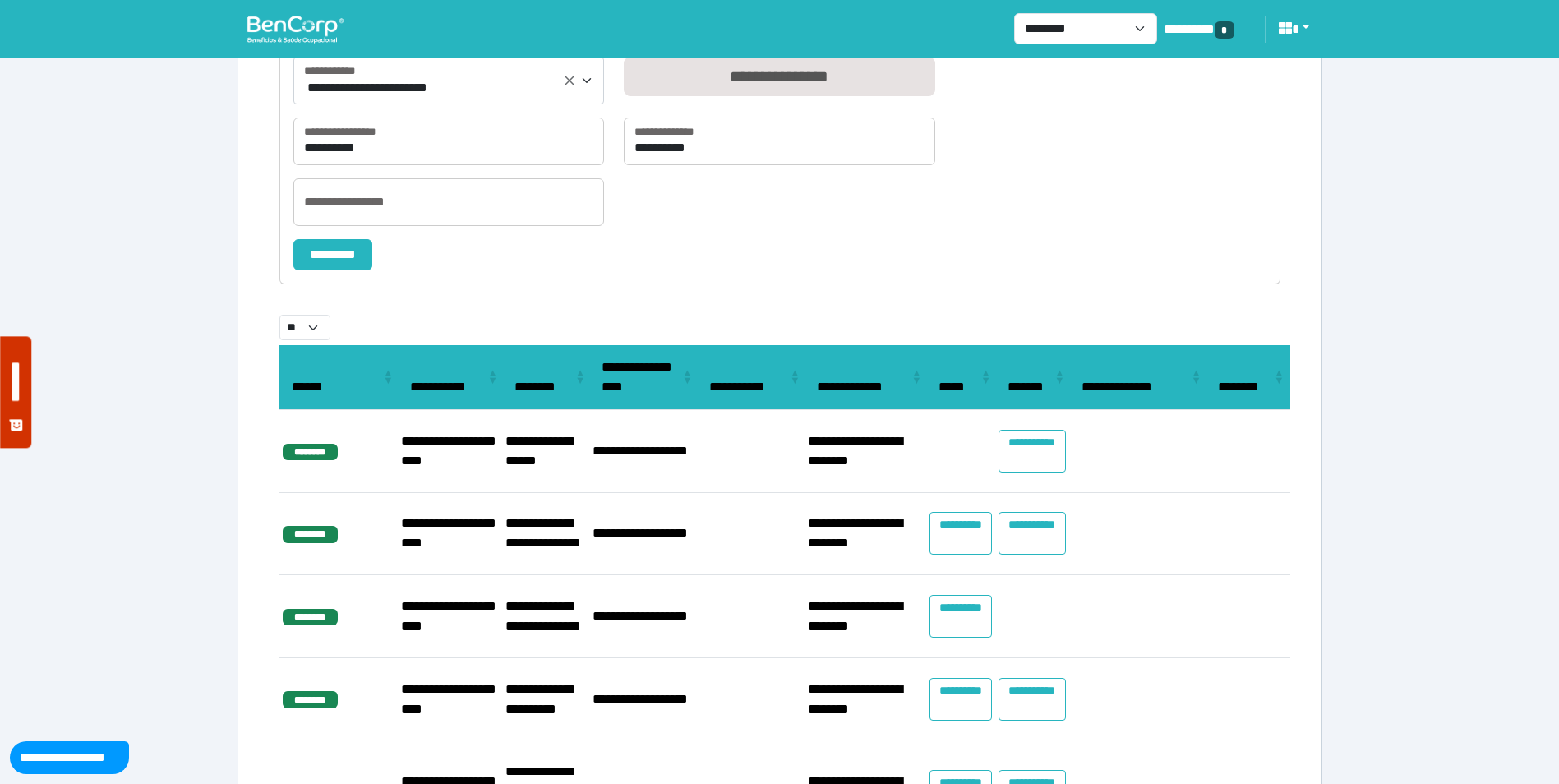 scroll, scrollTop: 0, scrollLeft: 0, axis: both 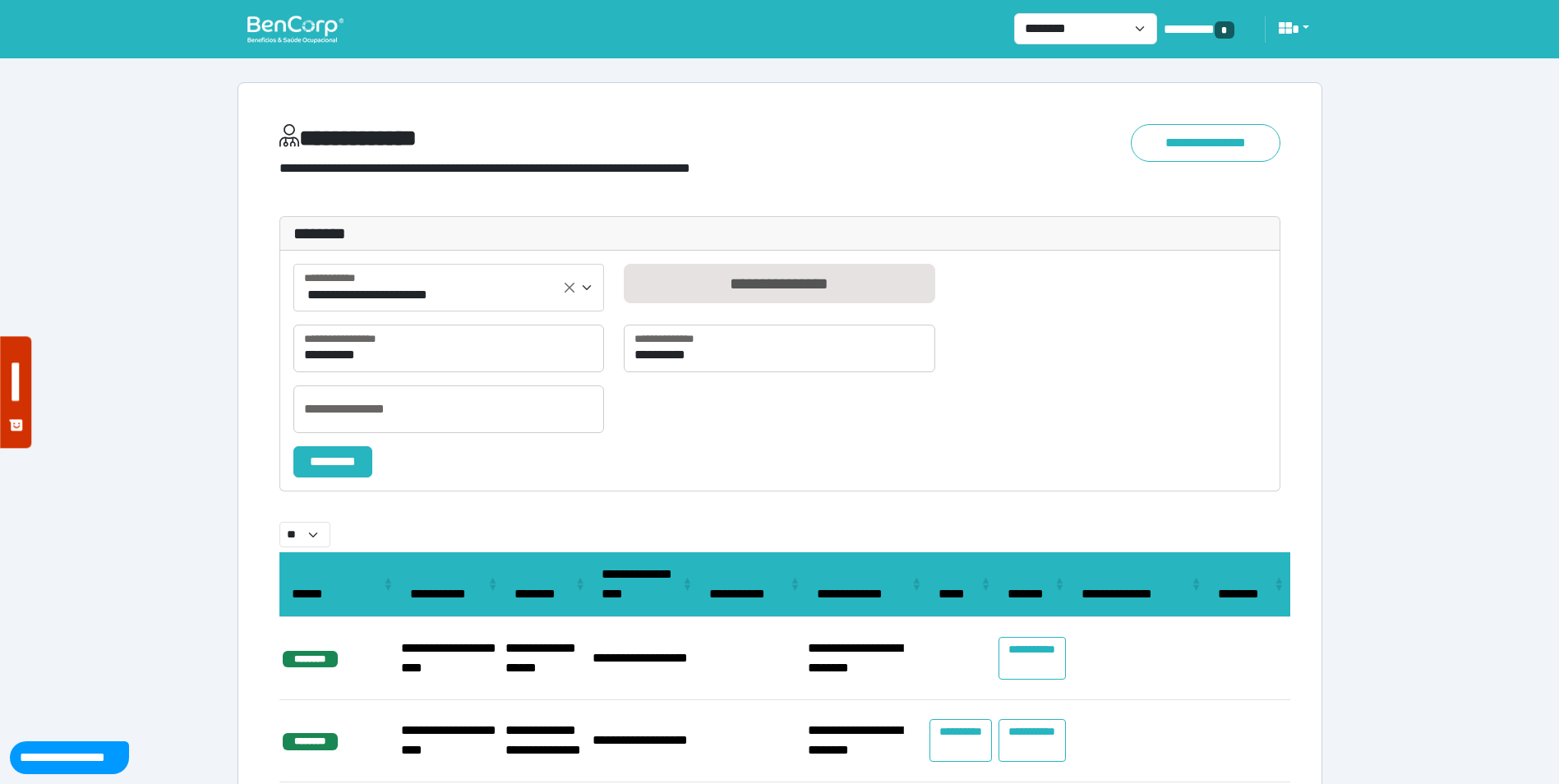 click at bounding box center (295, 29) 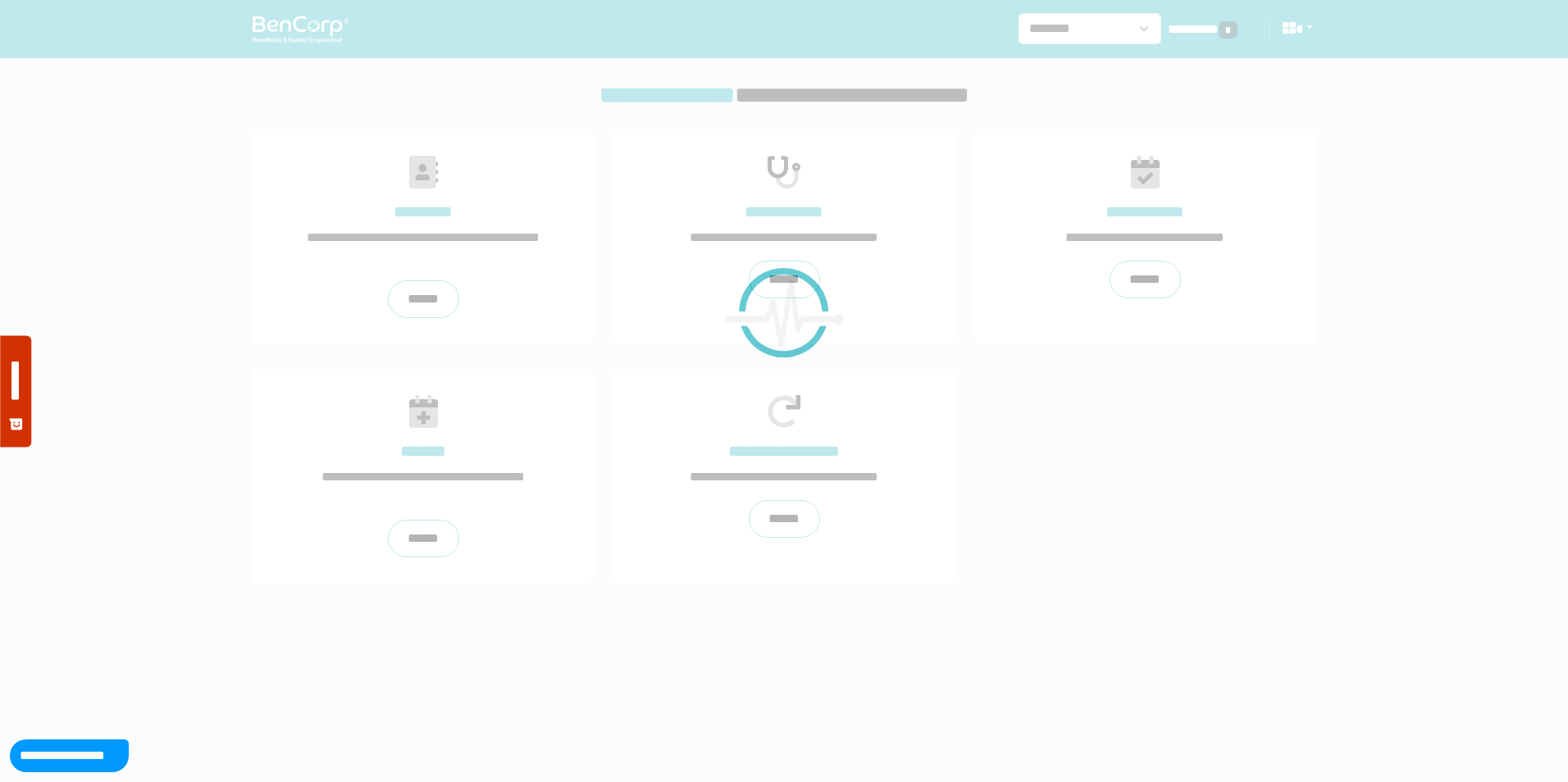 scroll, scrollTop: 0, scrollLeft: 0, axis: both 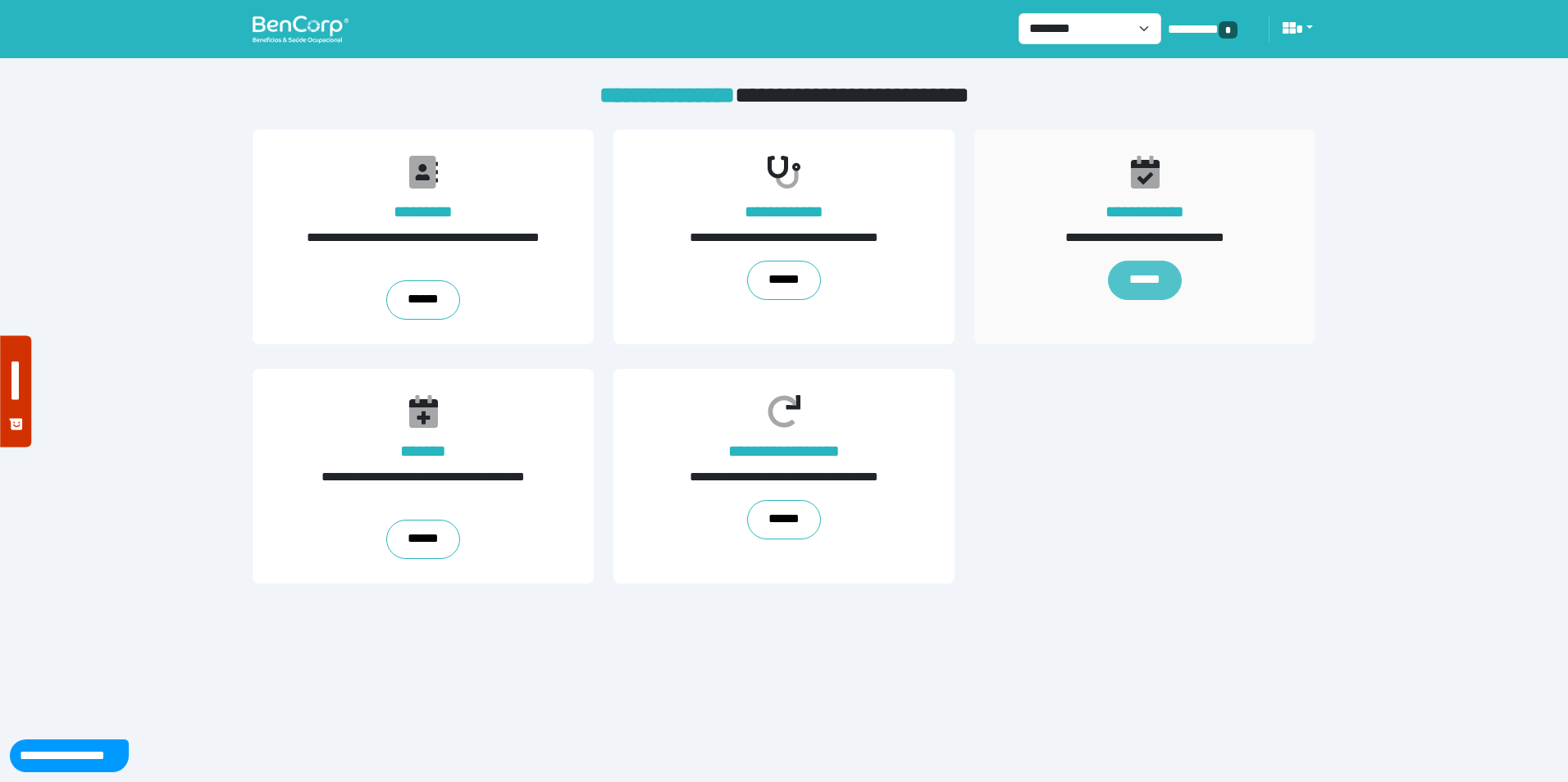 click on "******" at bounding box center [1145, 280] 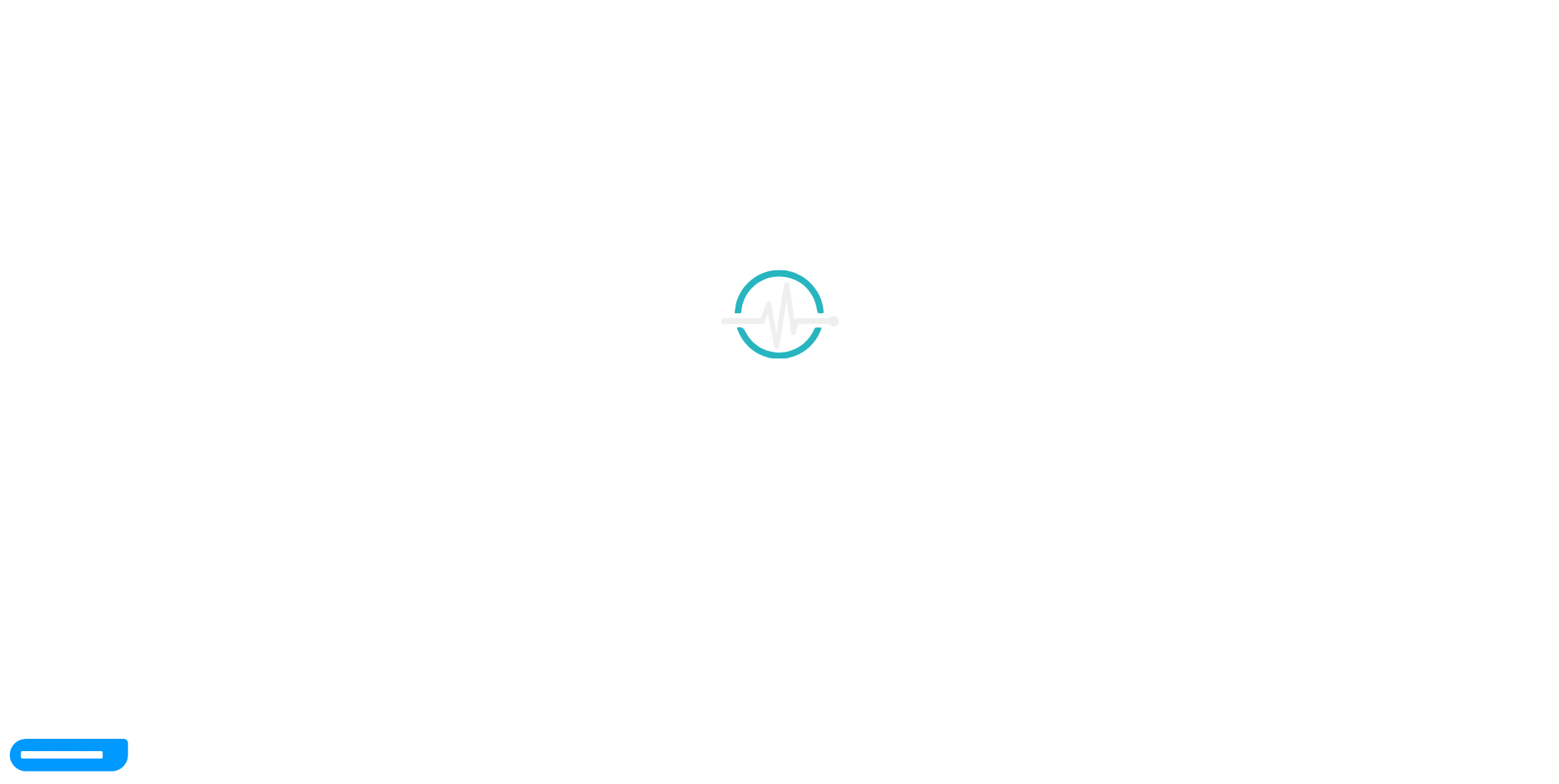 scroll, scrollTop: 0, scrollLeft: 0, axis: both 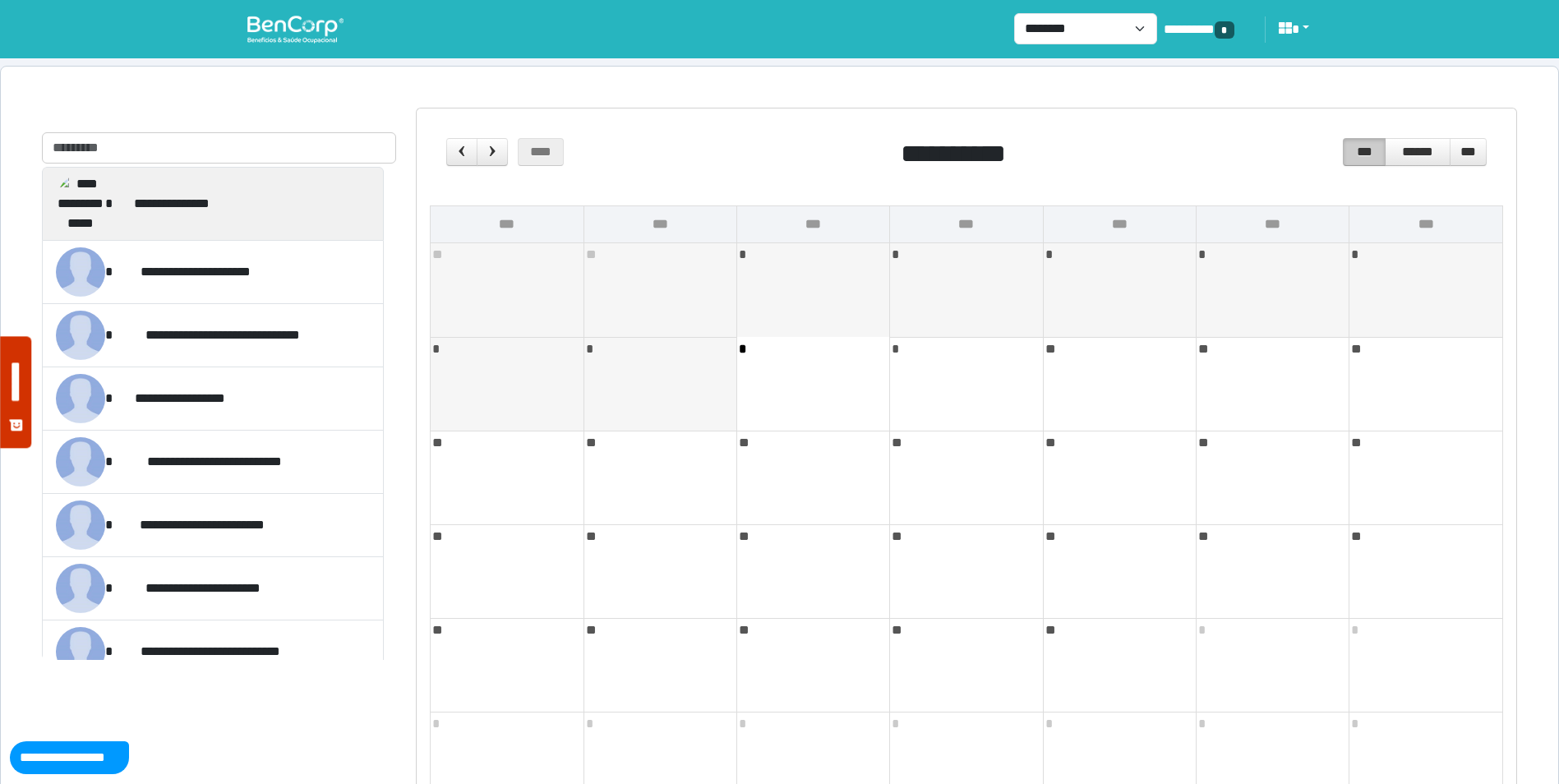 click on "**********" at bounding box center (171, 204) 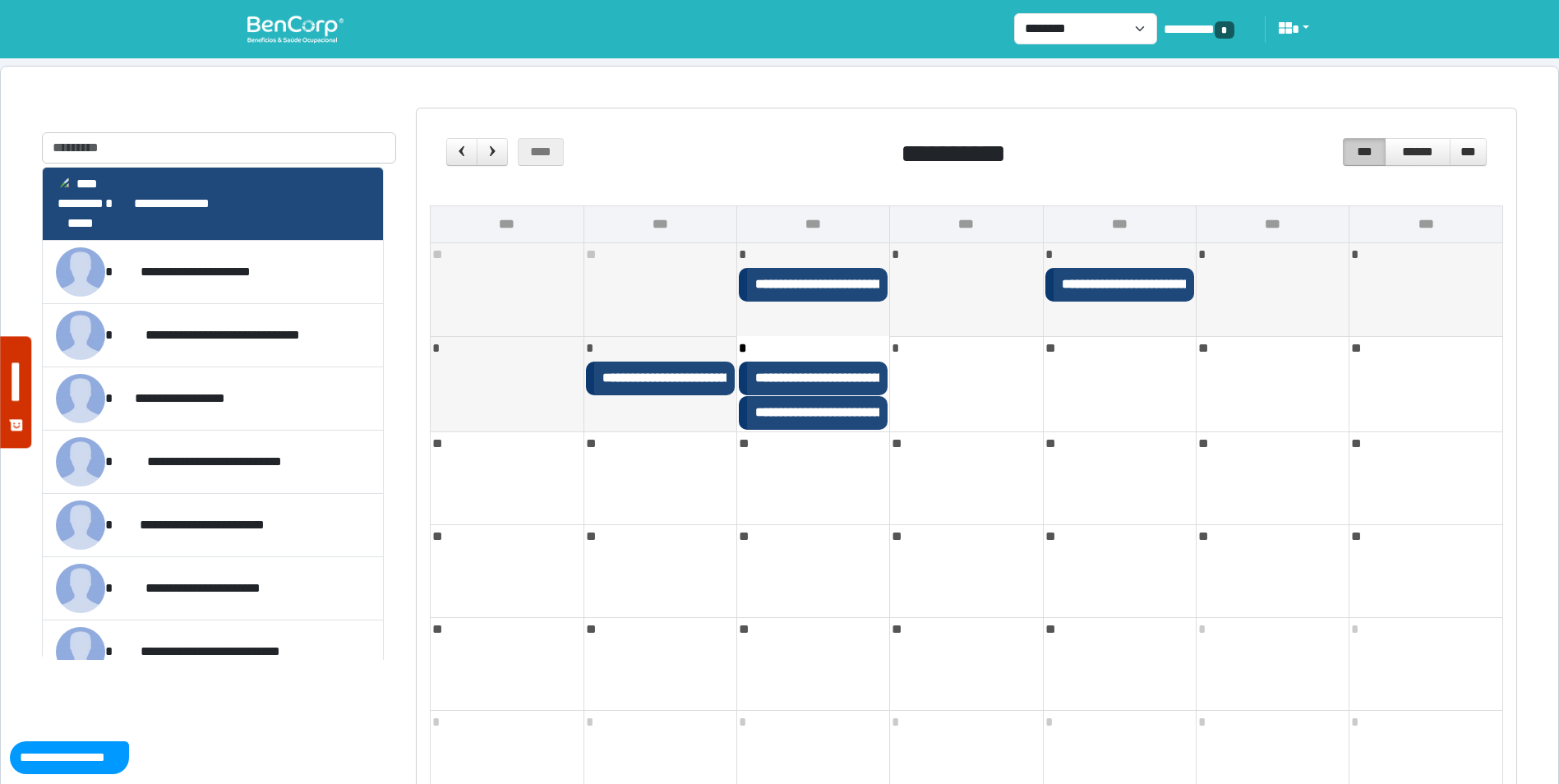 click at bounding box center (81, 204) 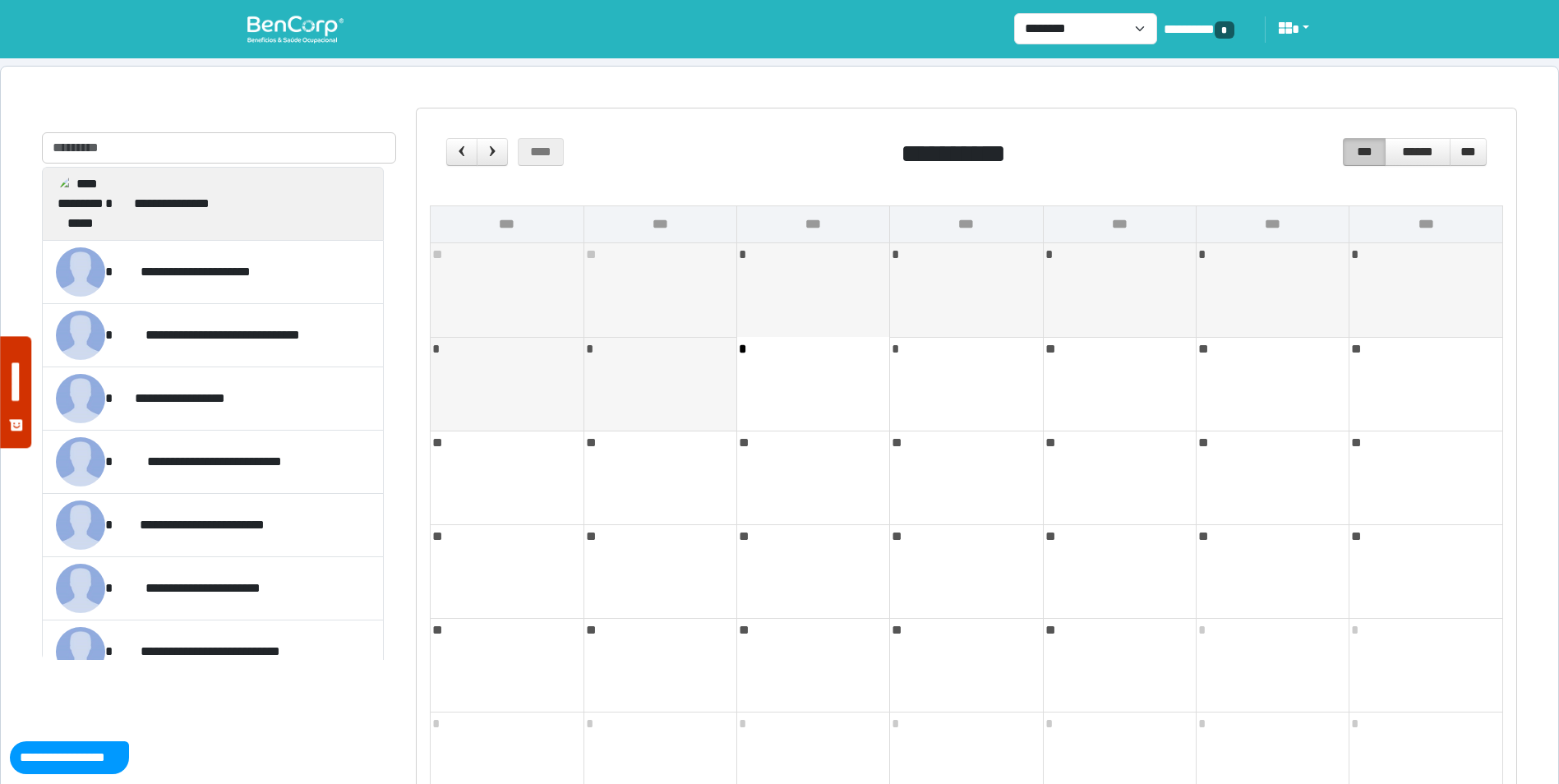 click on "**********" at bounding box center [171, 204] 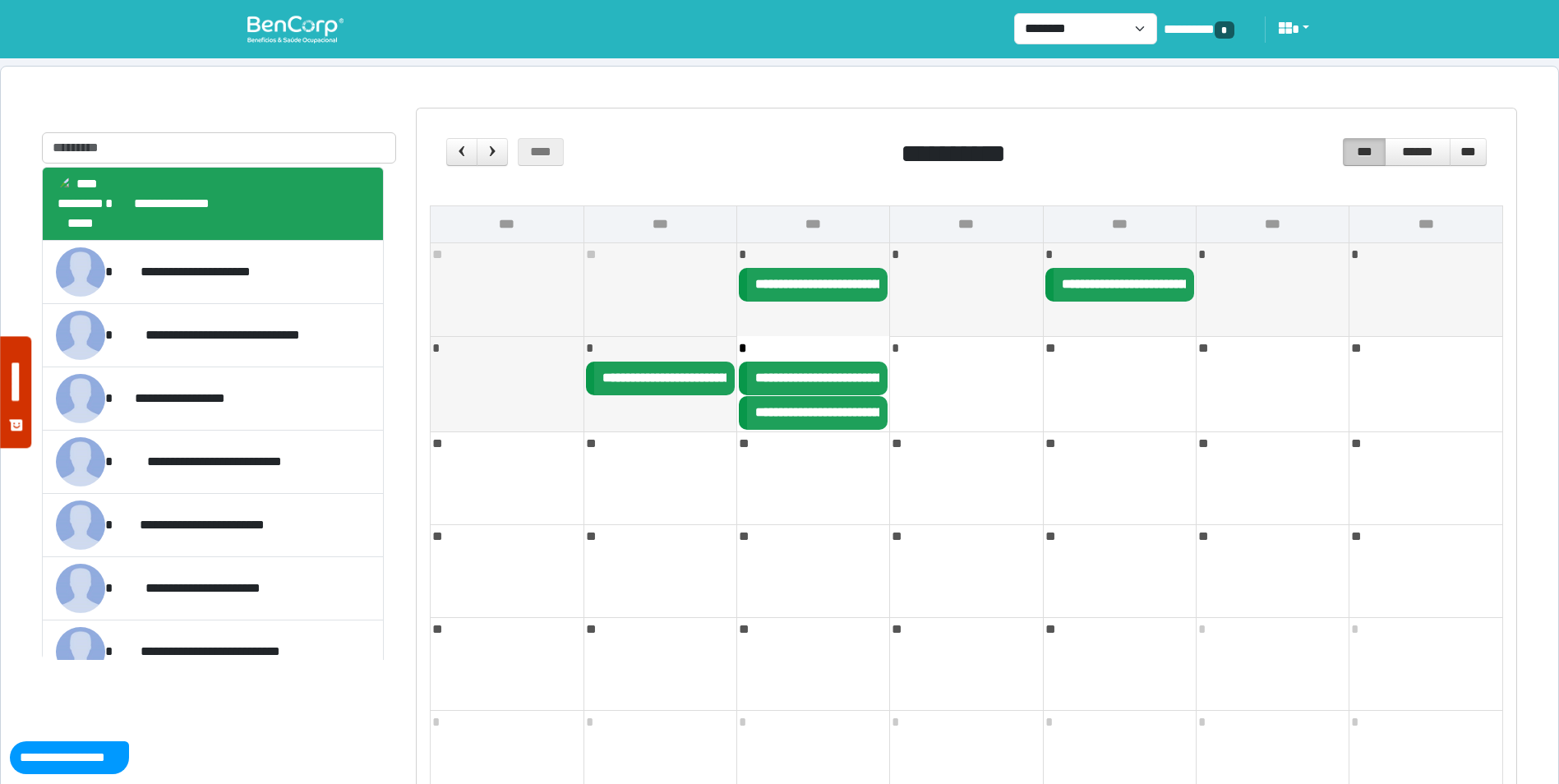 click on "**********" at bounding box center (697, 377) 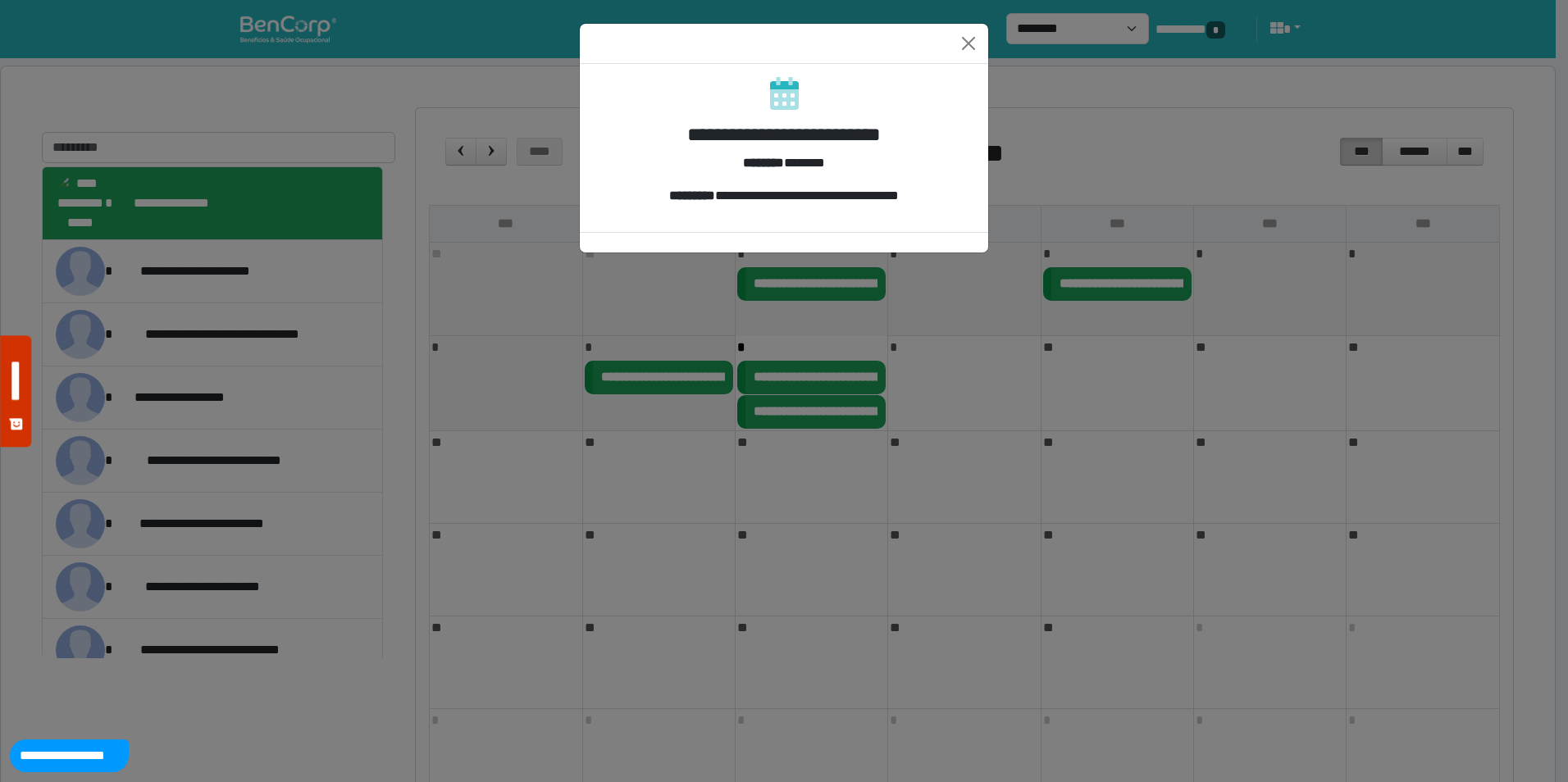 click on "**********" at bounding box center (784, 391) 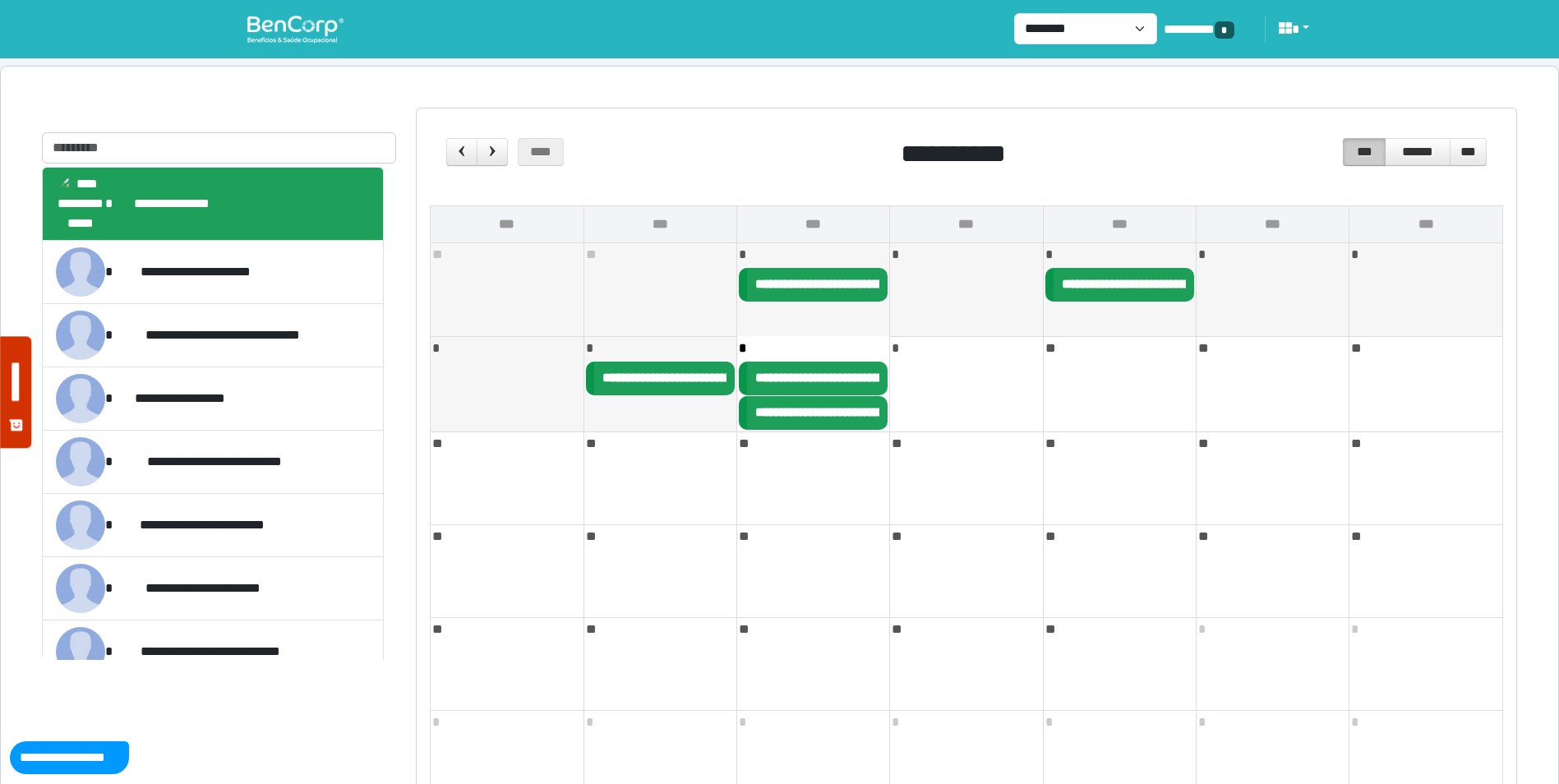click on "**********" at bounding box center (842, 284) 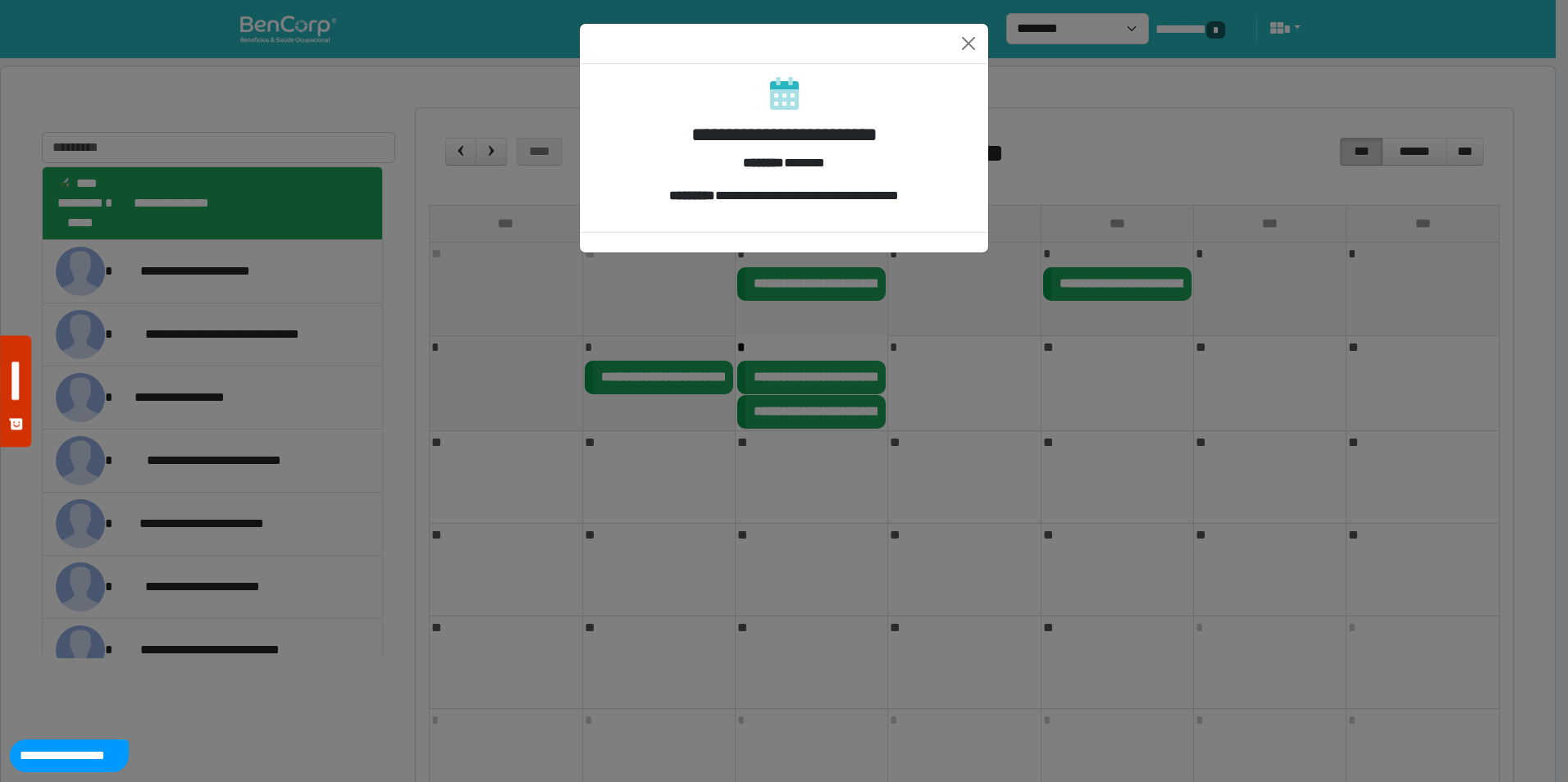 click on "**********" at bounding box center [784, 391] 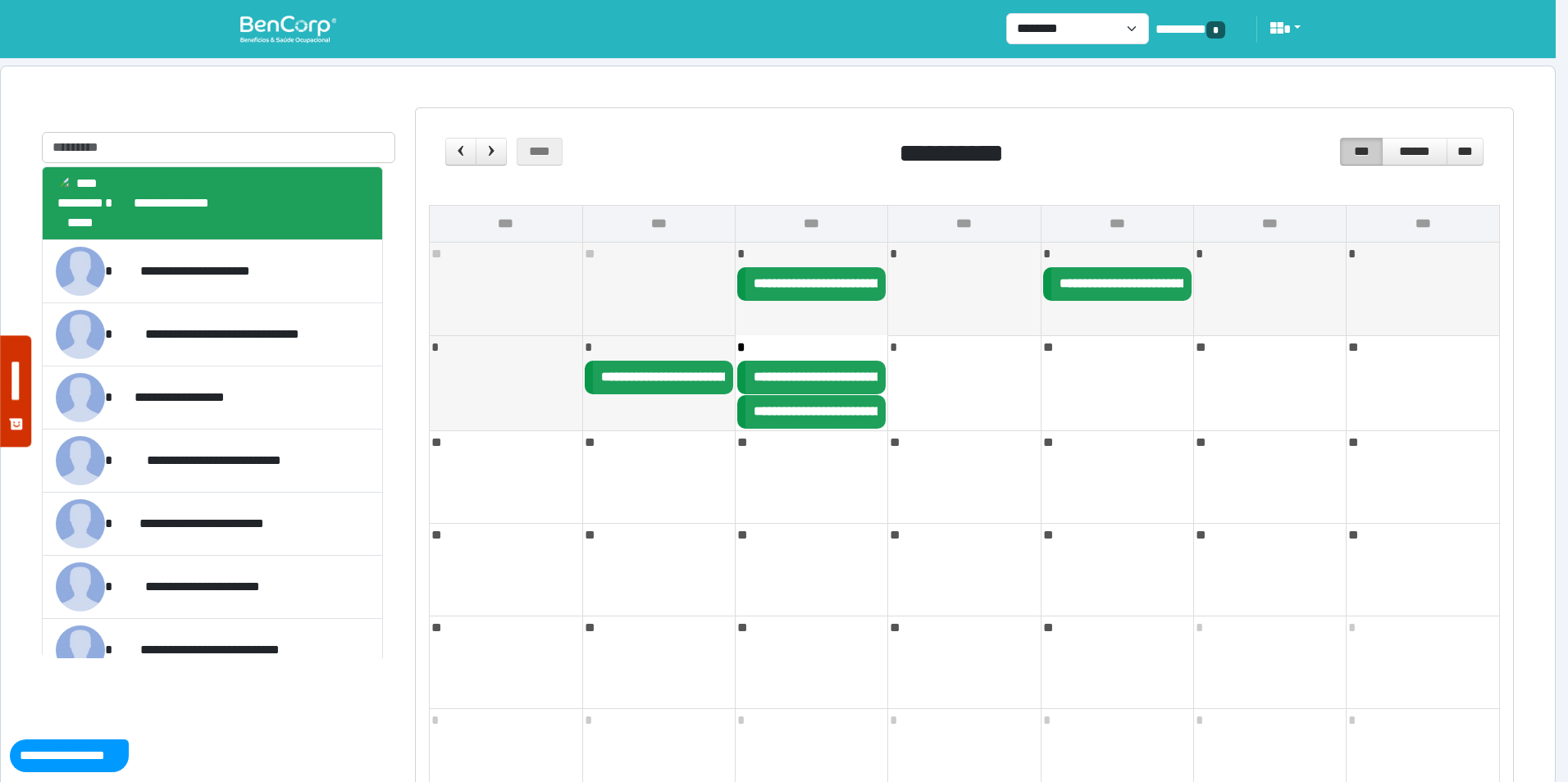 click on "**********" at bounding box center (1117, 284) 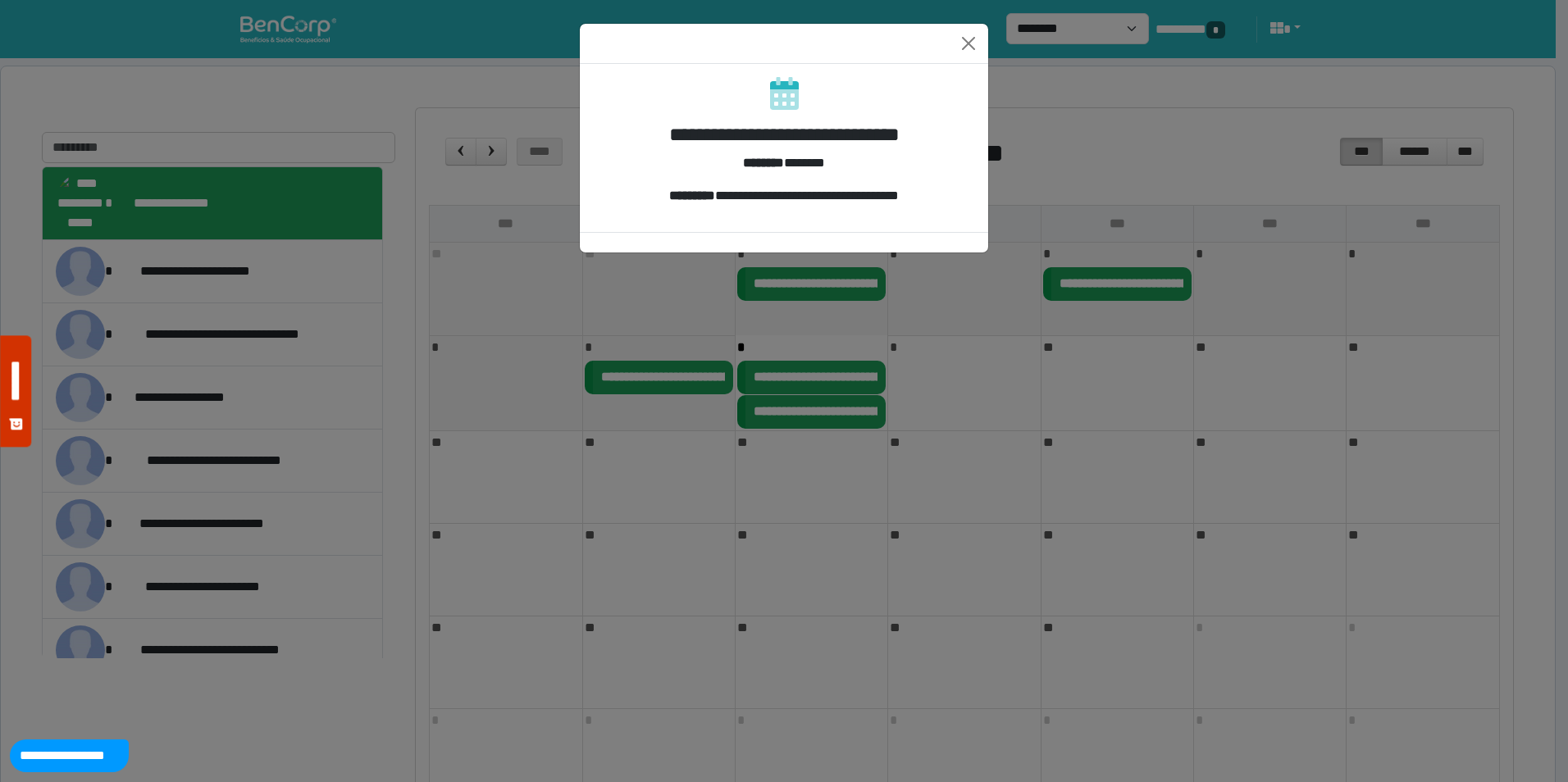 click on "**********" at bounding box center (784, 391) 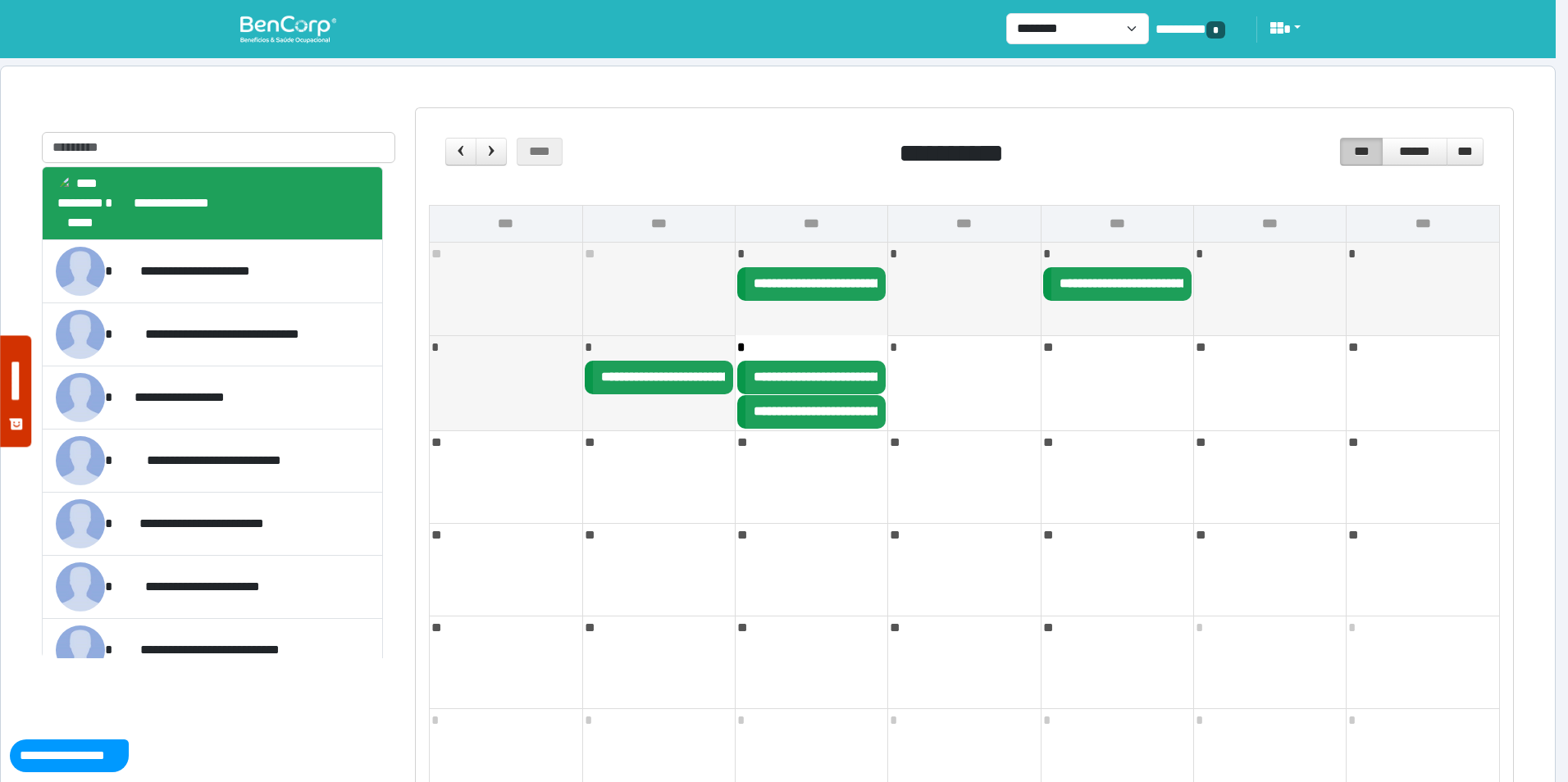 click on "**********" at bounding box center [841, 376] 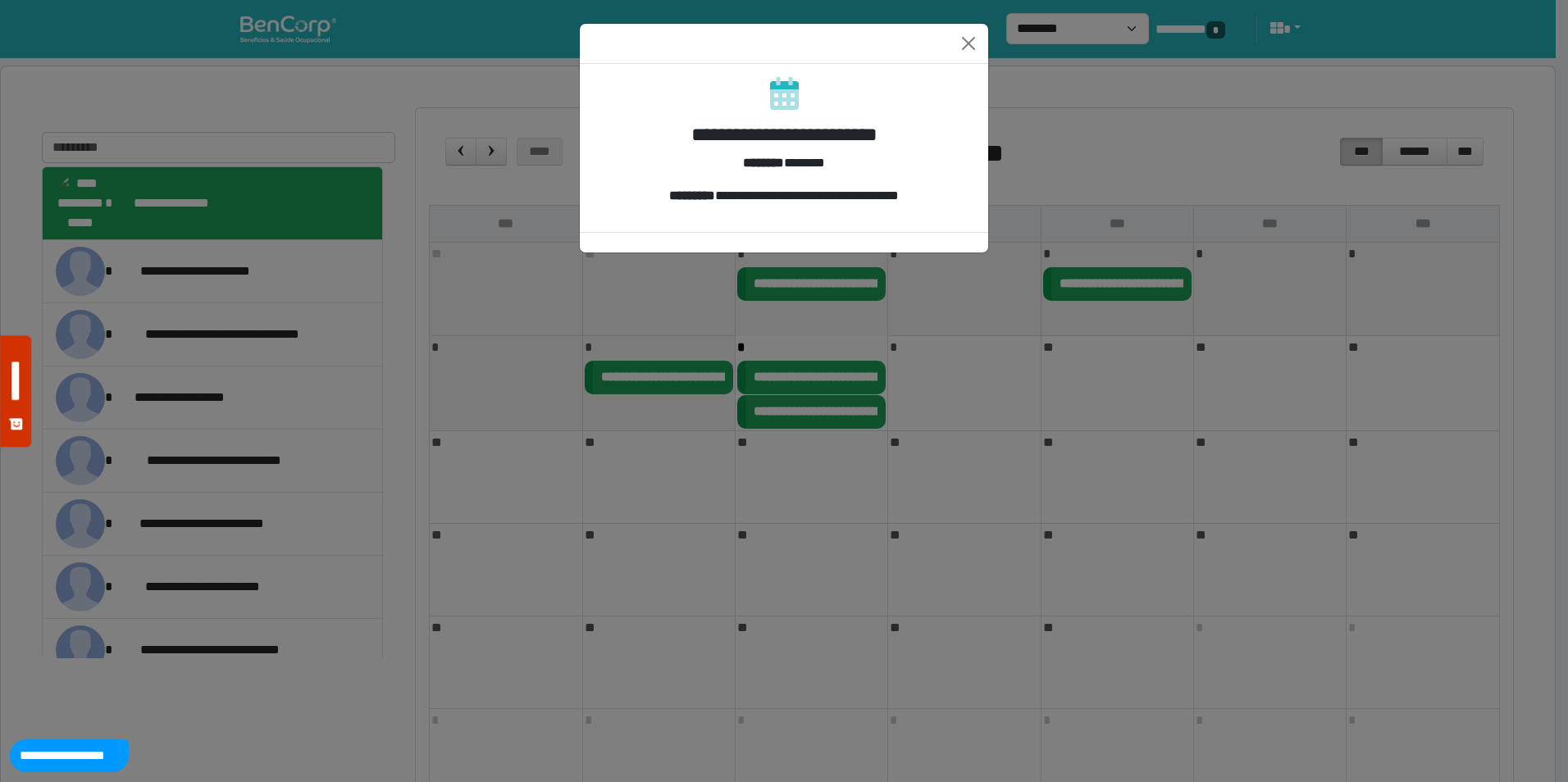 click on "**********" at bounding box center (784, 391) 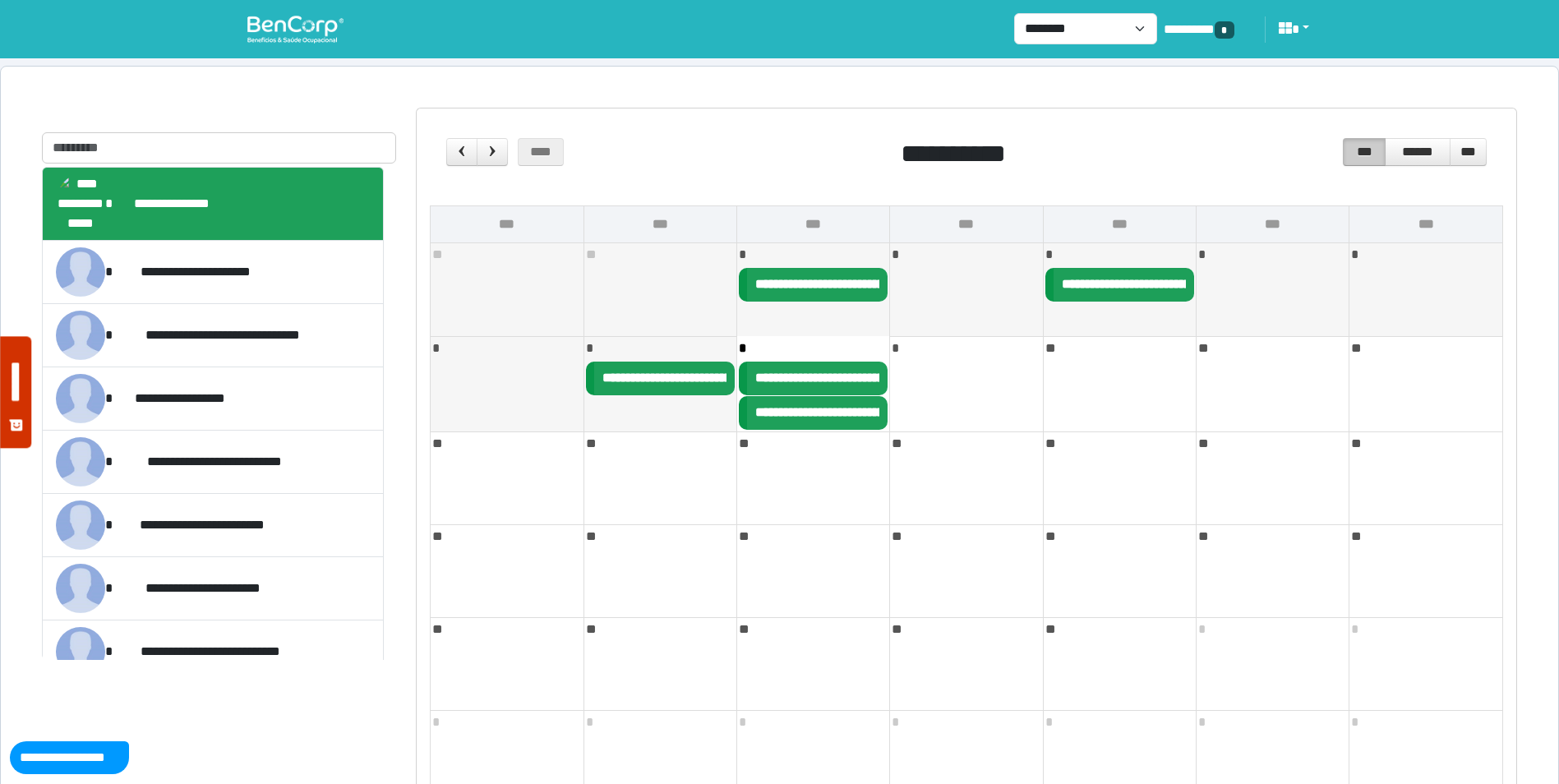 click on "**********" at bounding box center [813, 413] 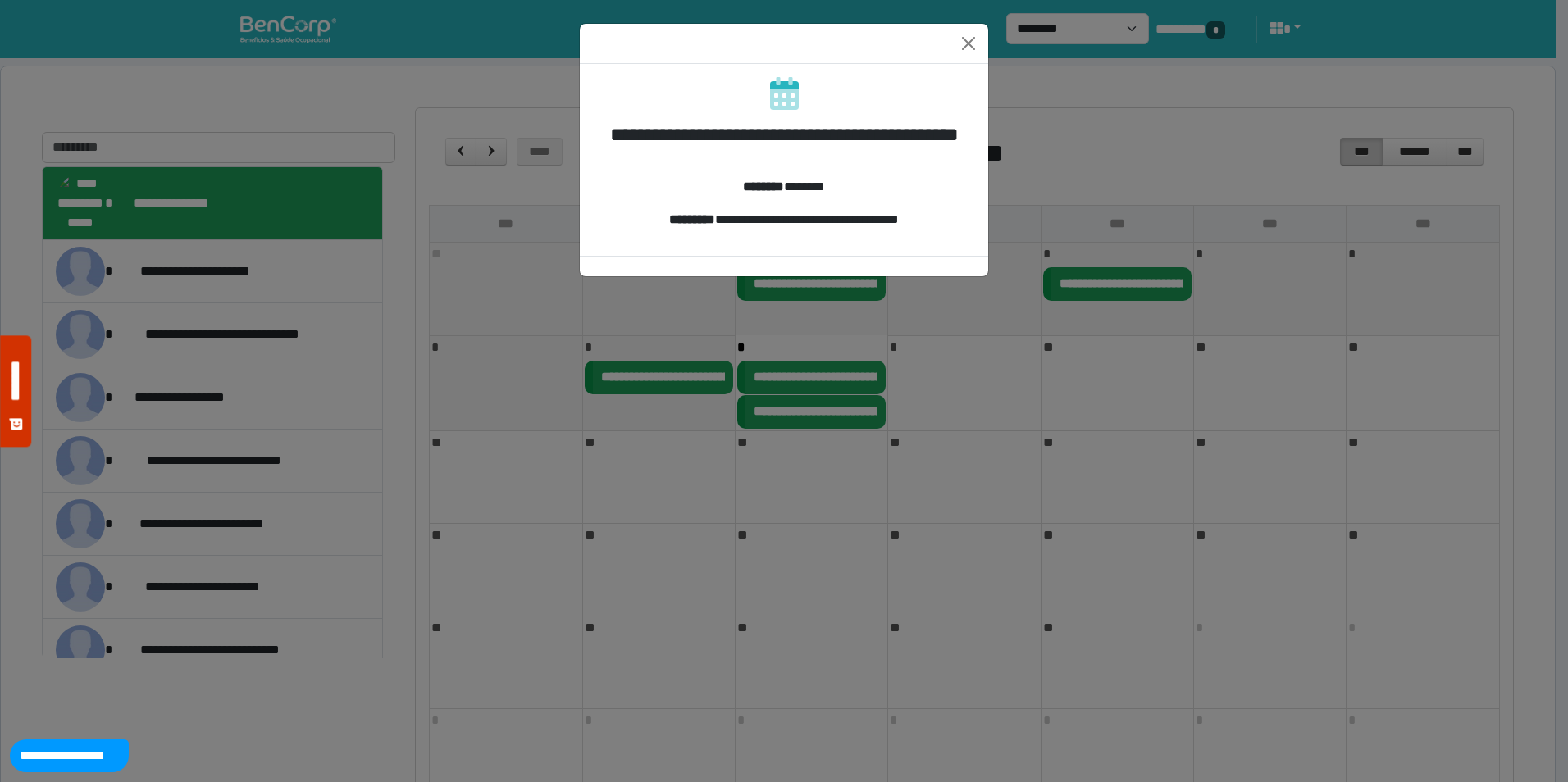 click on "**********" at bounding box center [784, 391] 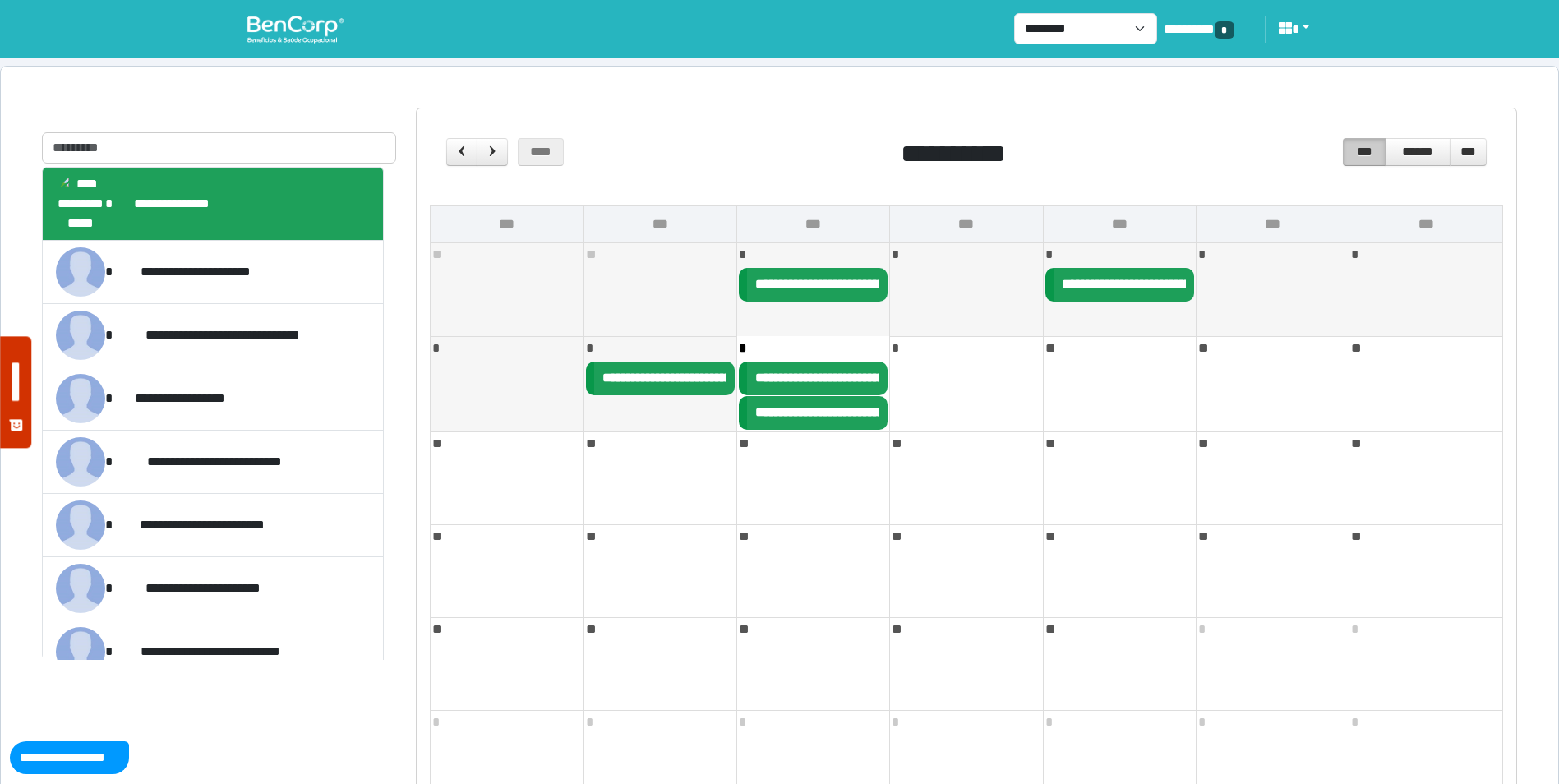 click on "**********" at bounding box center (779, 29) 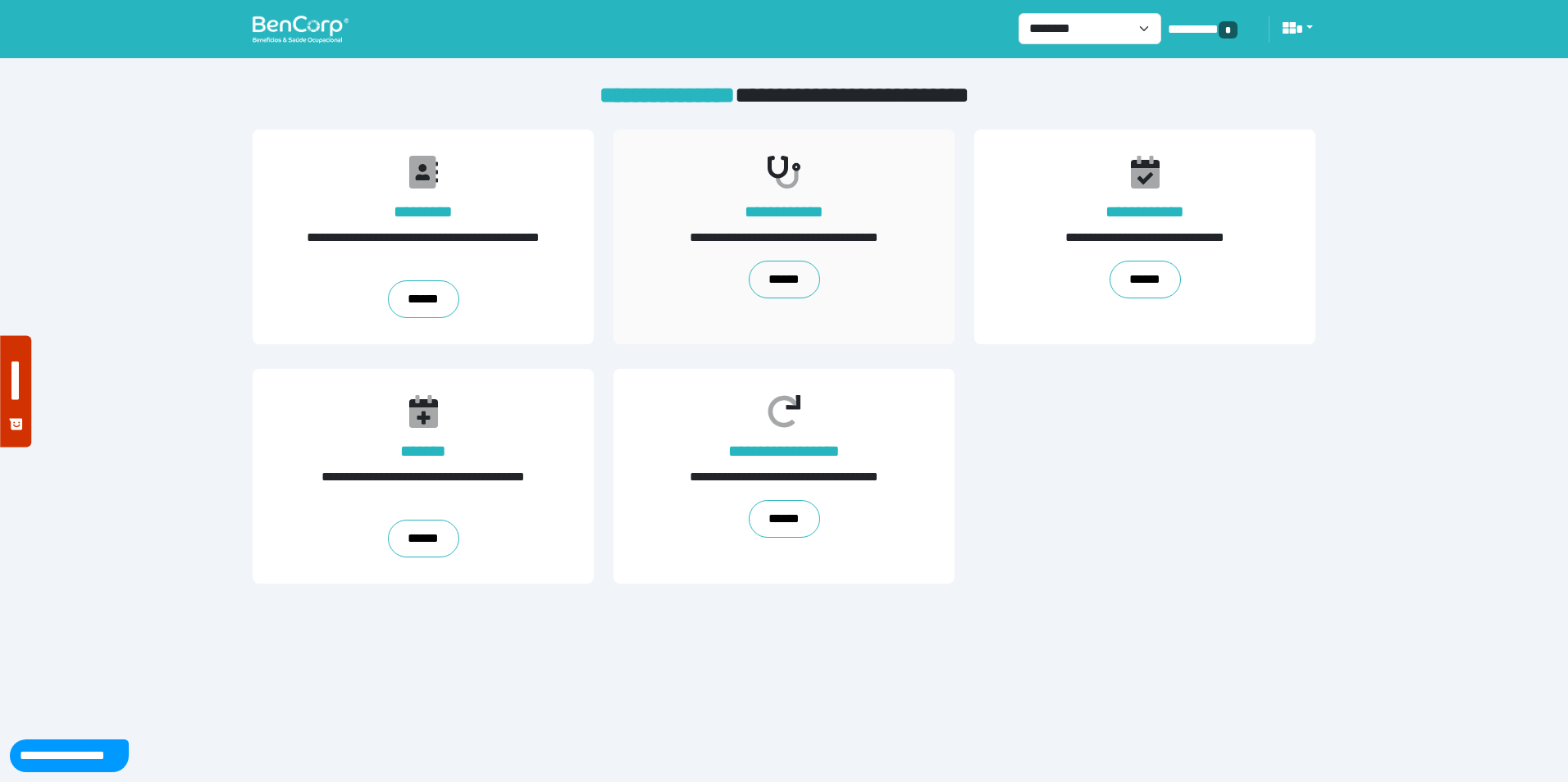 scroll, scrollTop: 0, scrollLeft: 0, axis: both 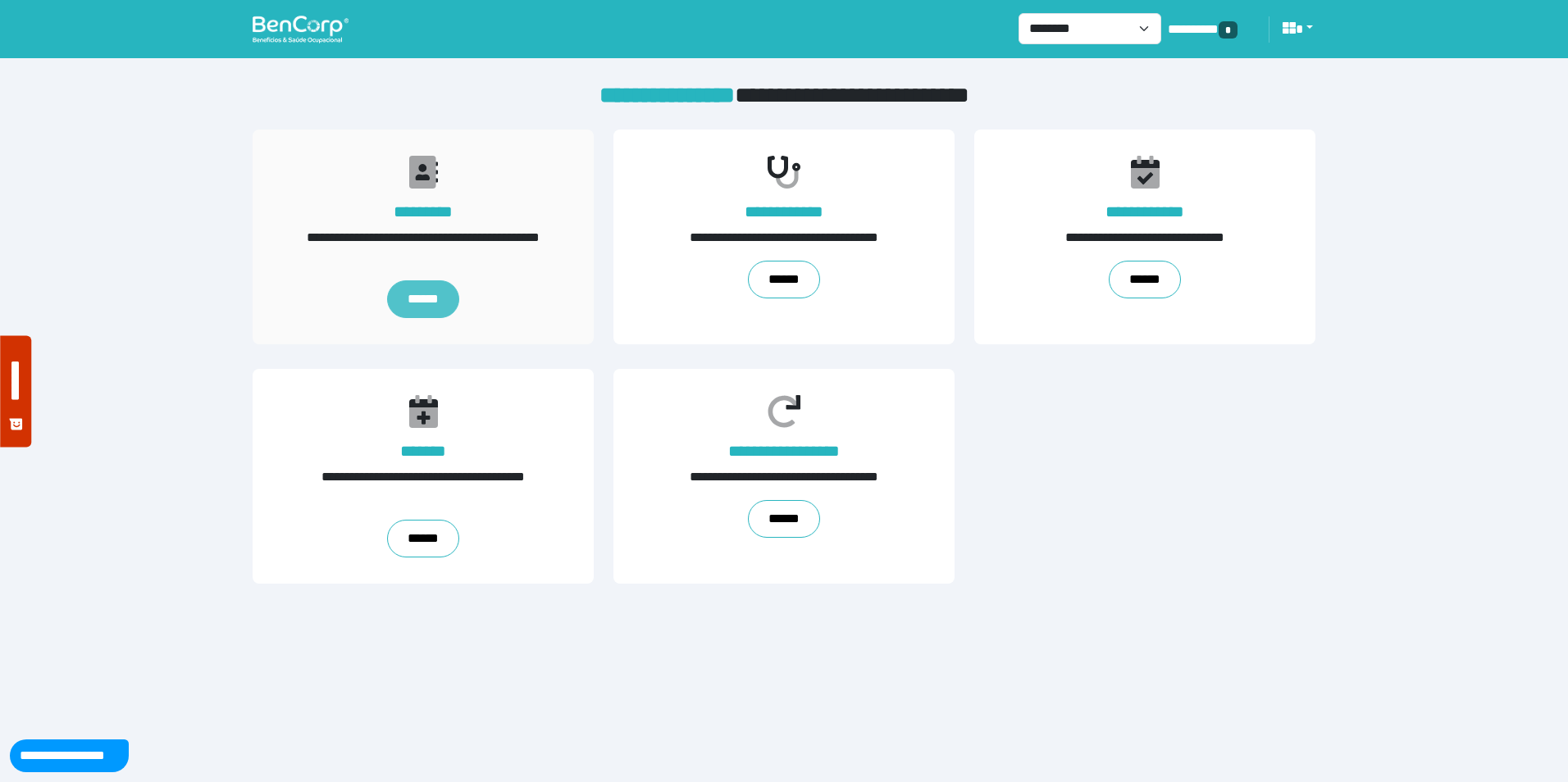 click on "******" at bounding box center (422, 299) 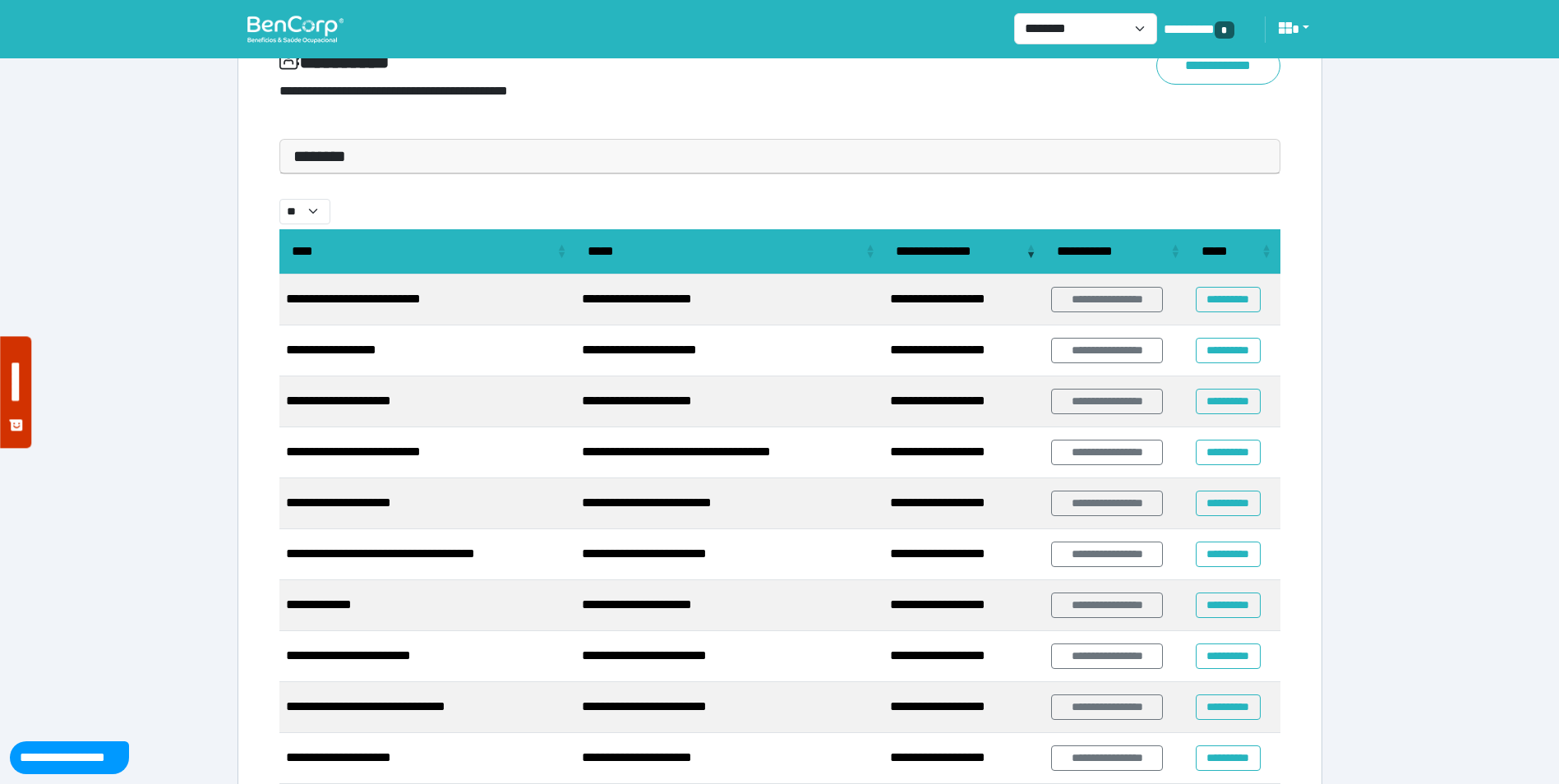 scroll, scrollTop: 0, scrollLeft: 0, axis: both 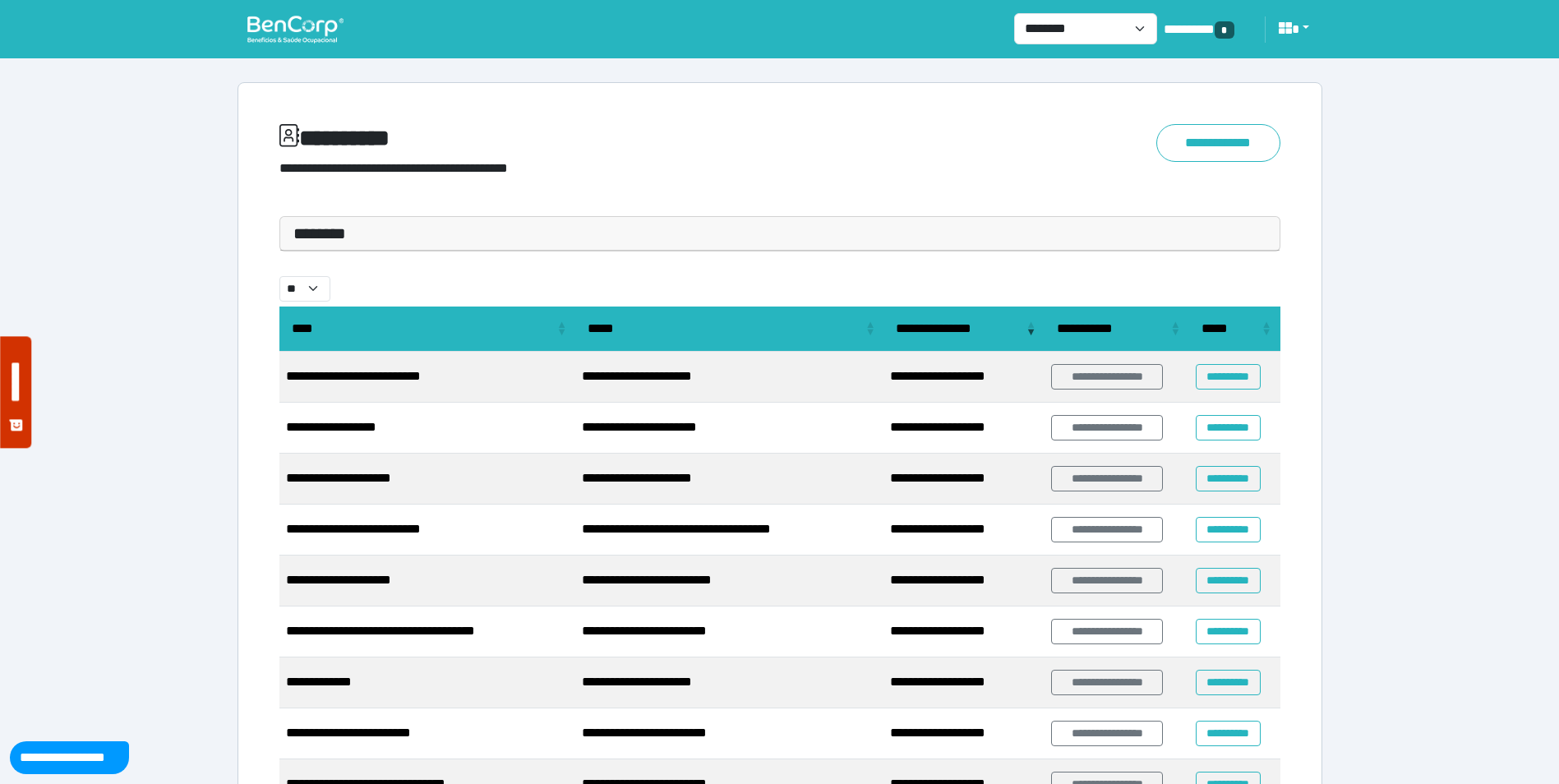 click on "********" at bounding box center (780, 233) 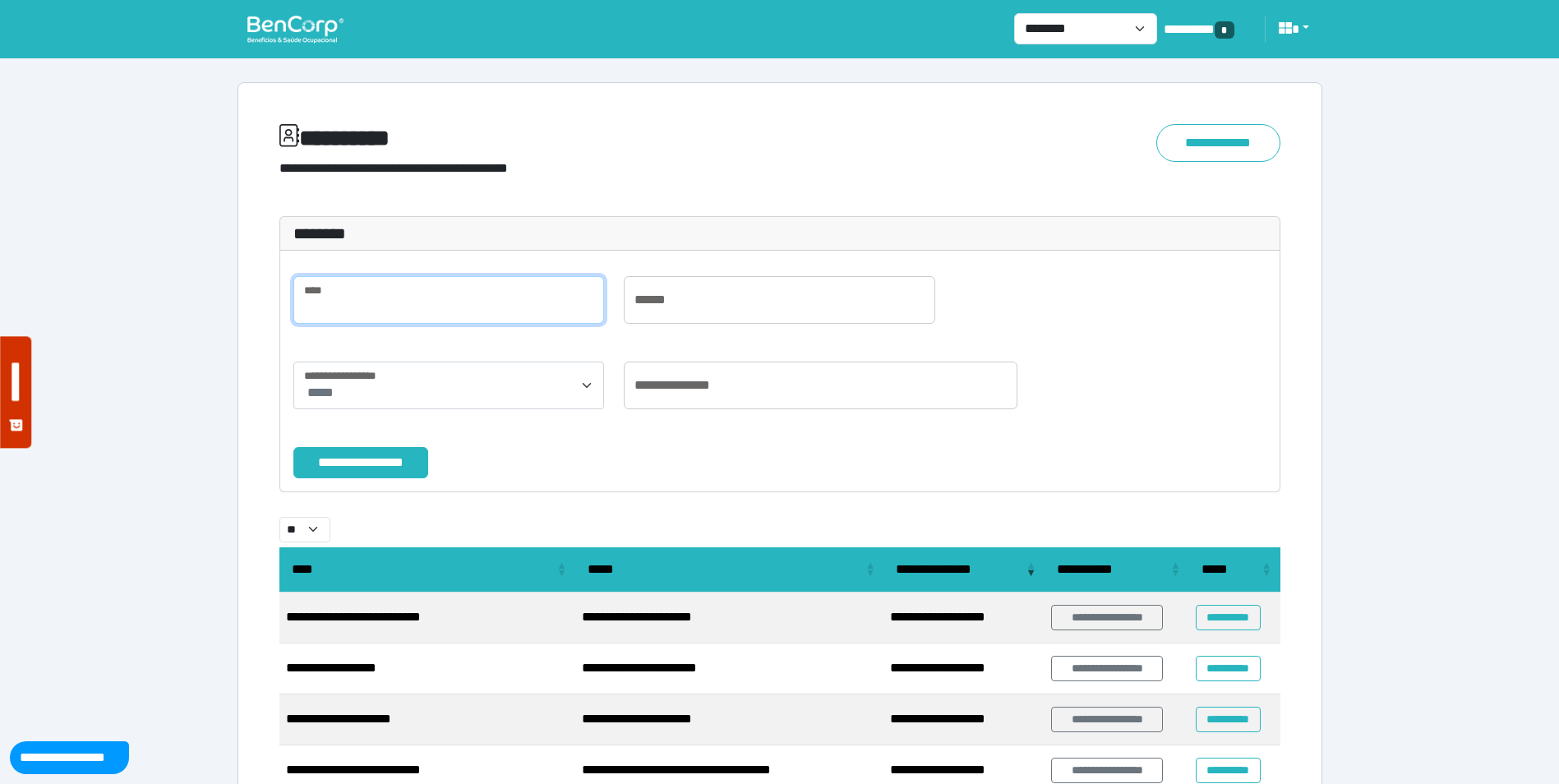 click at bounding box center [449, 300] 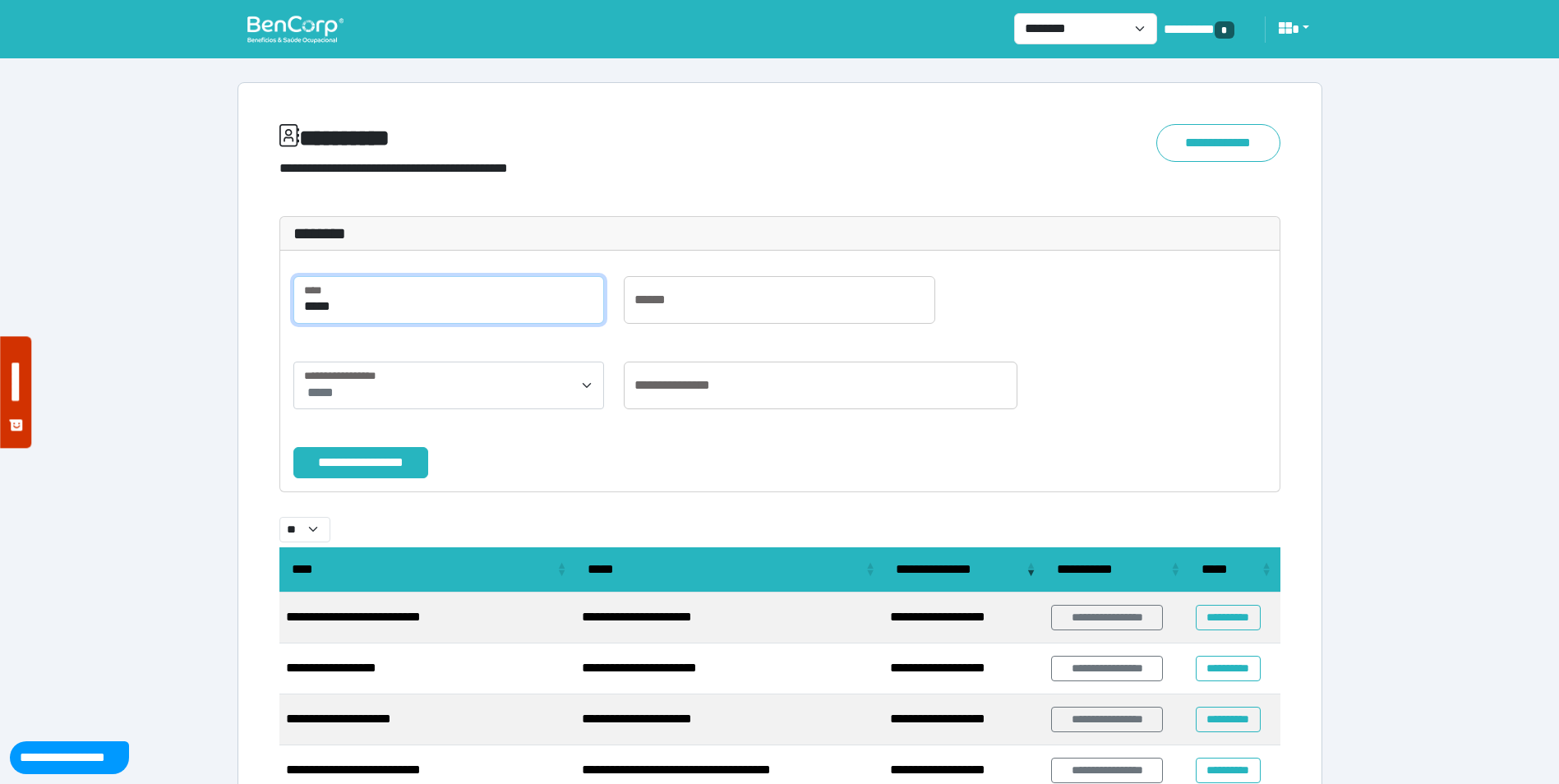 type on "*****" 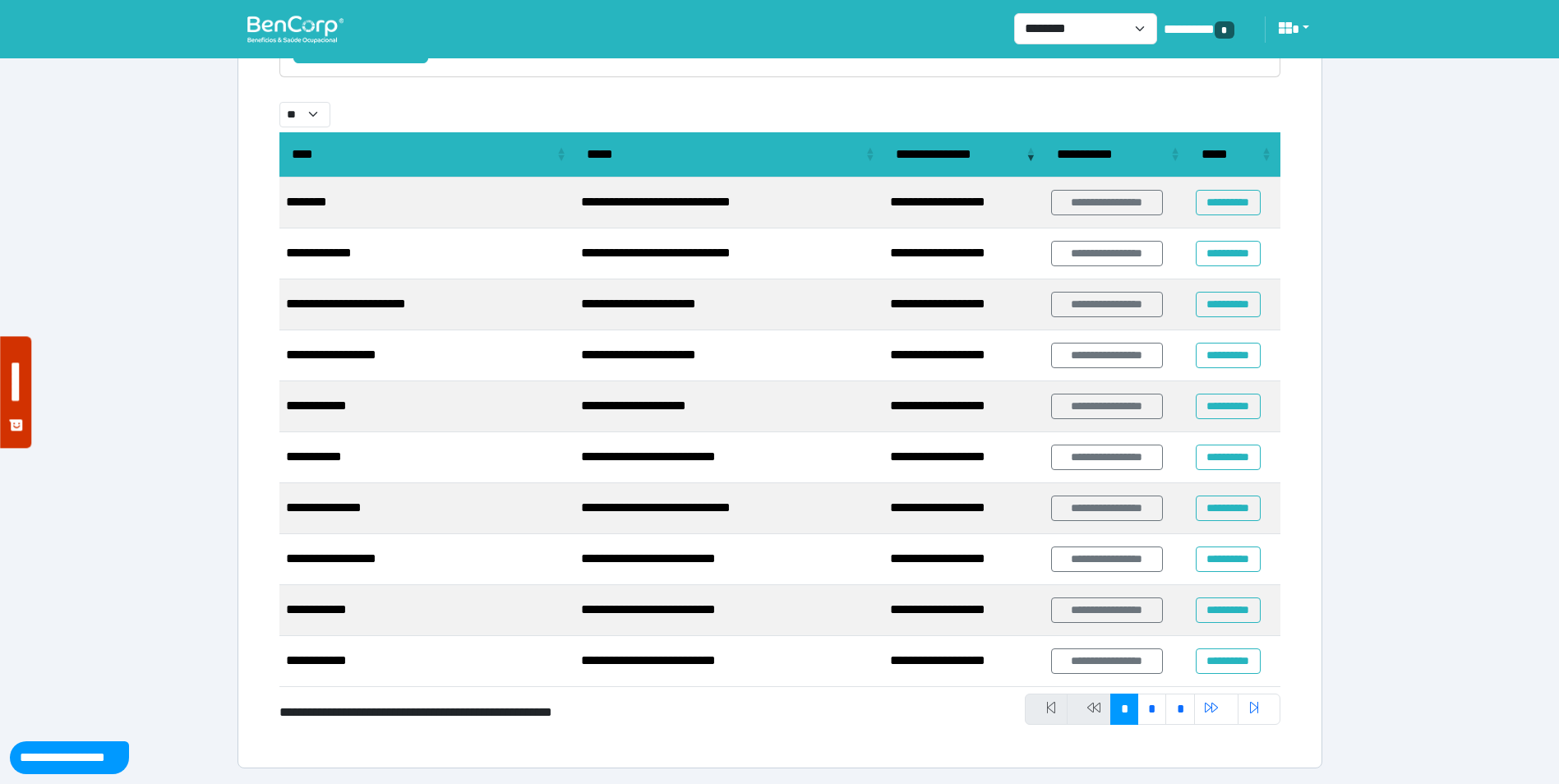 scroll, scrollTop: 416, scrollLeft: 0, axis: vertical 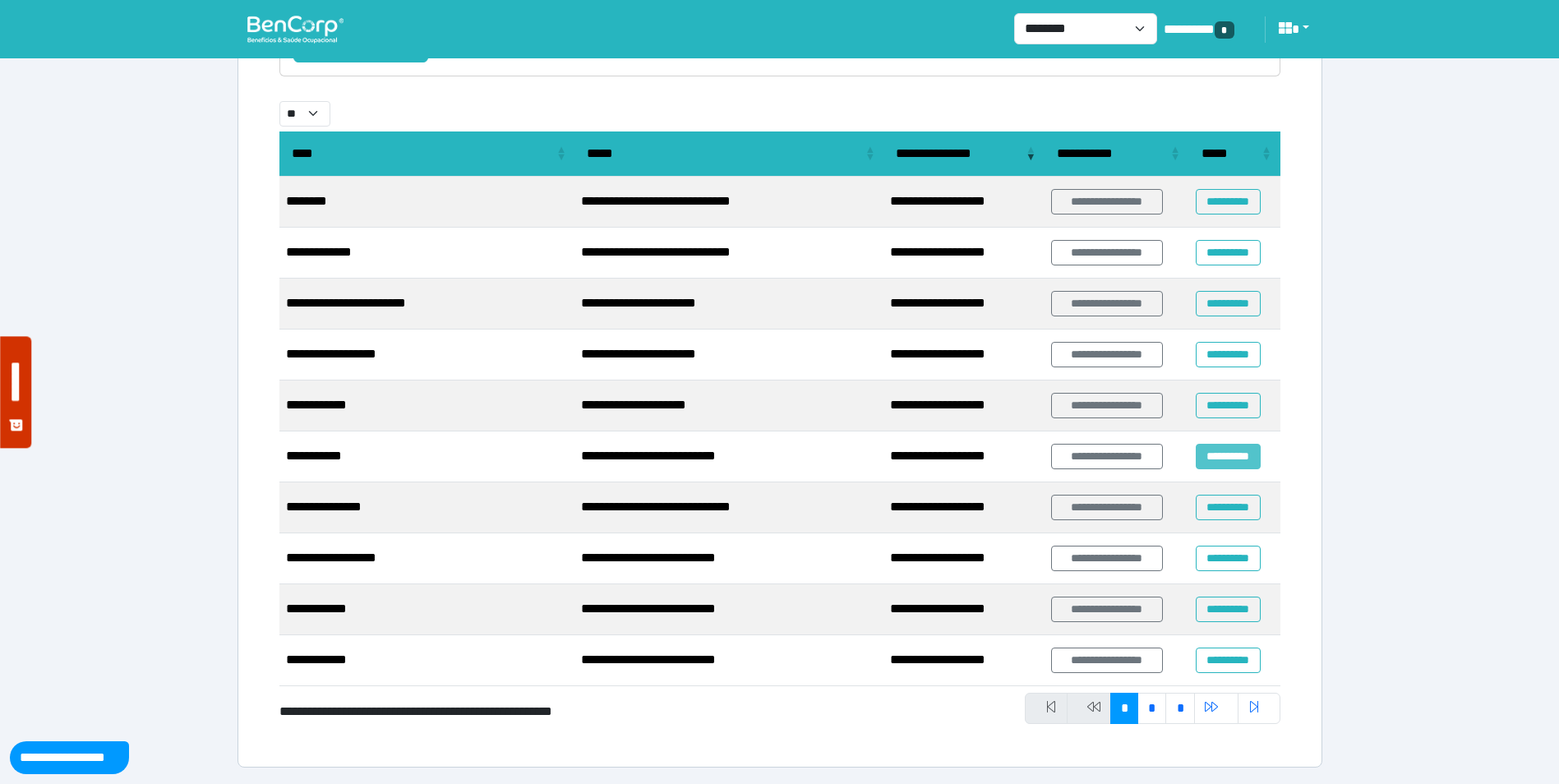 click on "**********" at bounding box center (1228, 456) 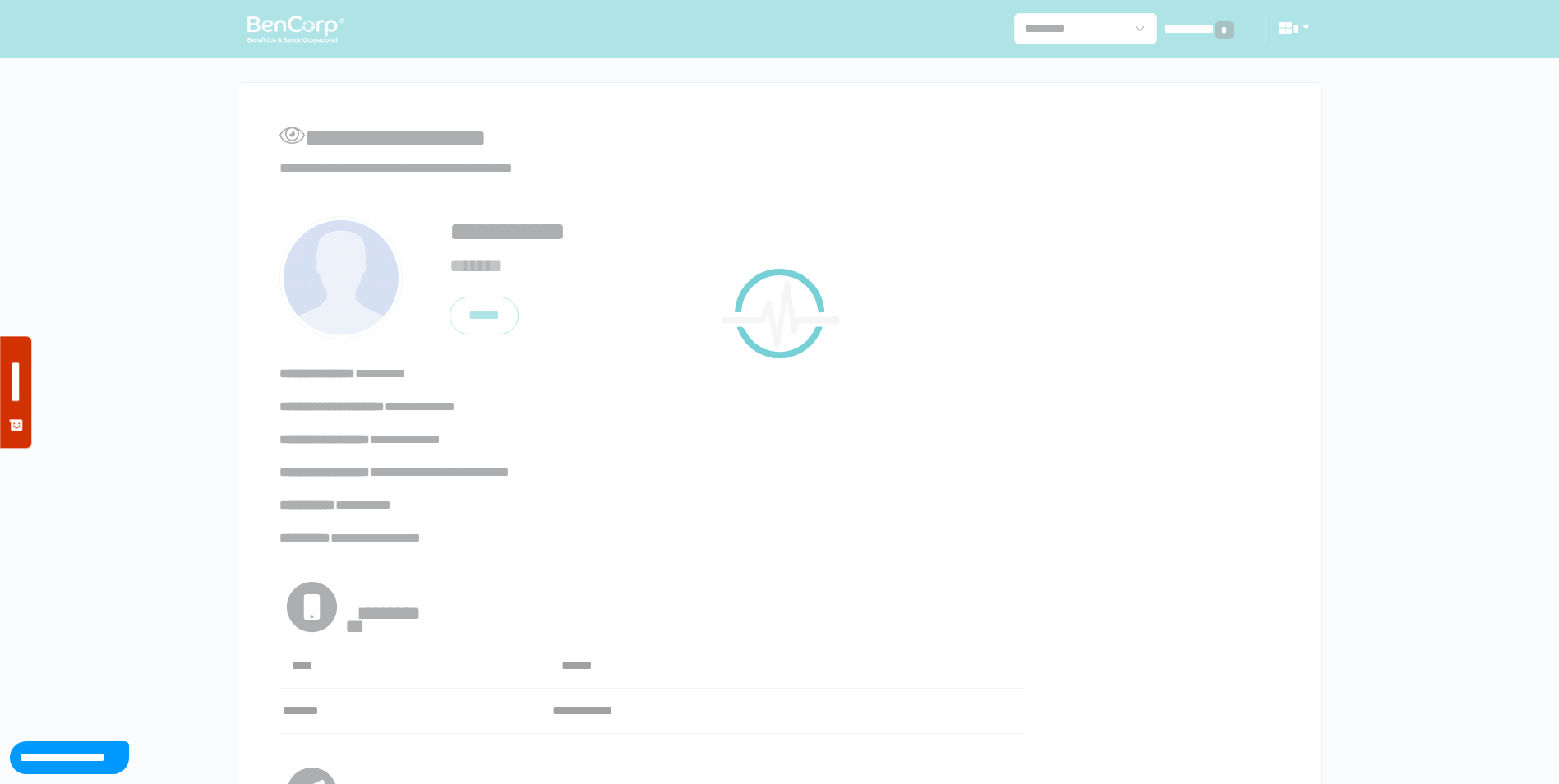 scroll, scrollTop: 0, scrollLeft: 0, axis: both 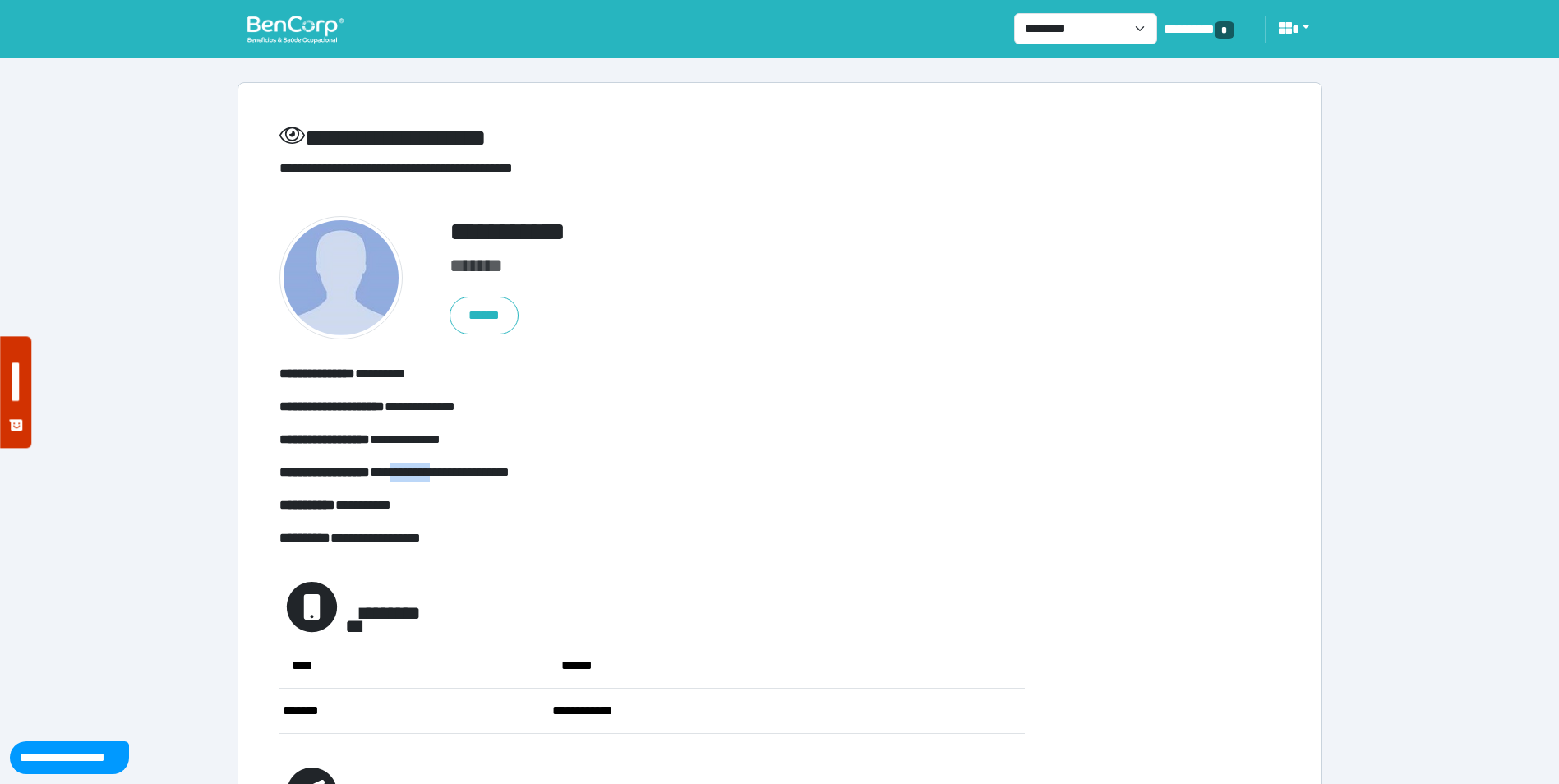 drag, startPoint x: 421, startPoint y: 477, endPoint x: 494, endPoint y: 477, distance: 73 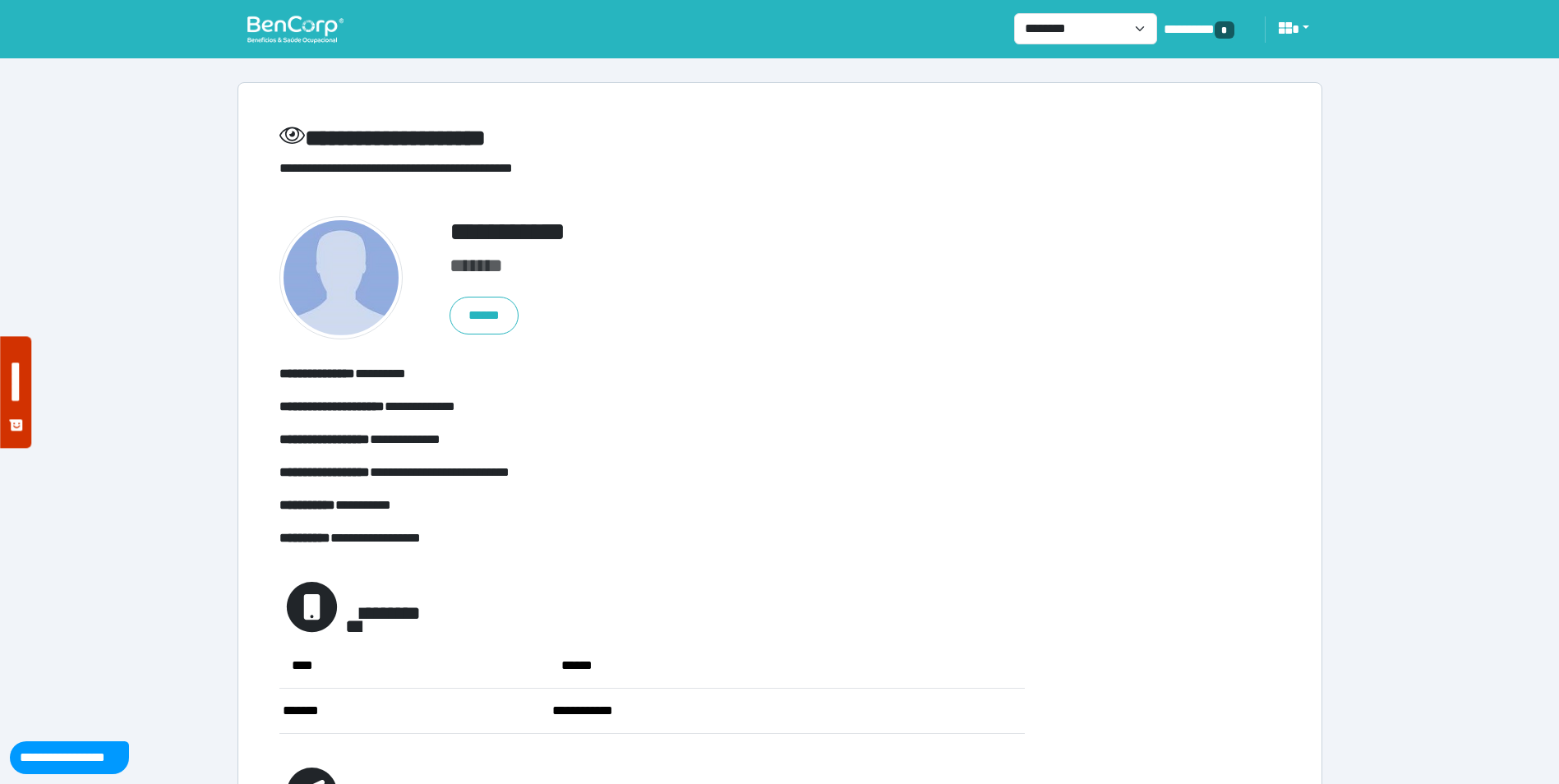 drag, startPoint x: 494, startPoint y: 477, endPoint x: 508, endPoint y: 475, distance: 14.142136 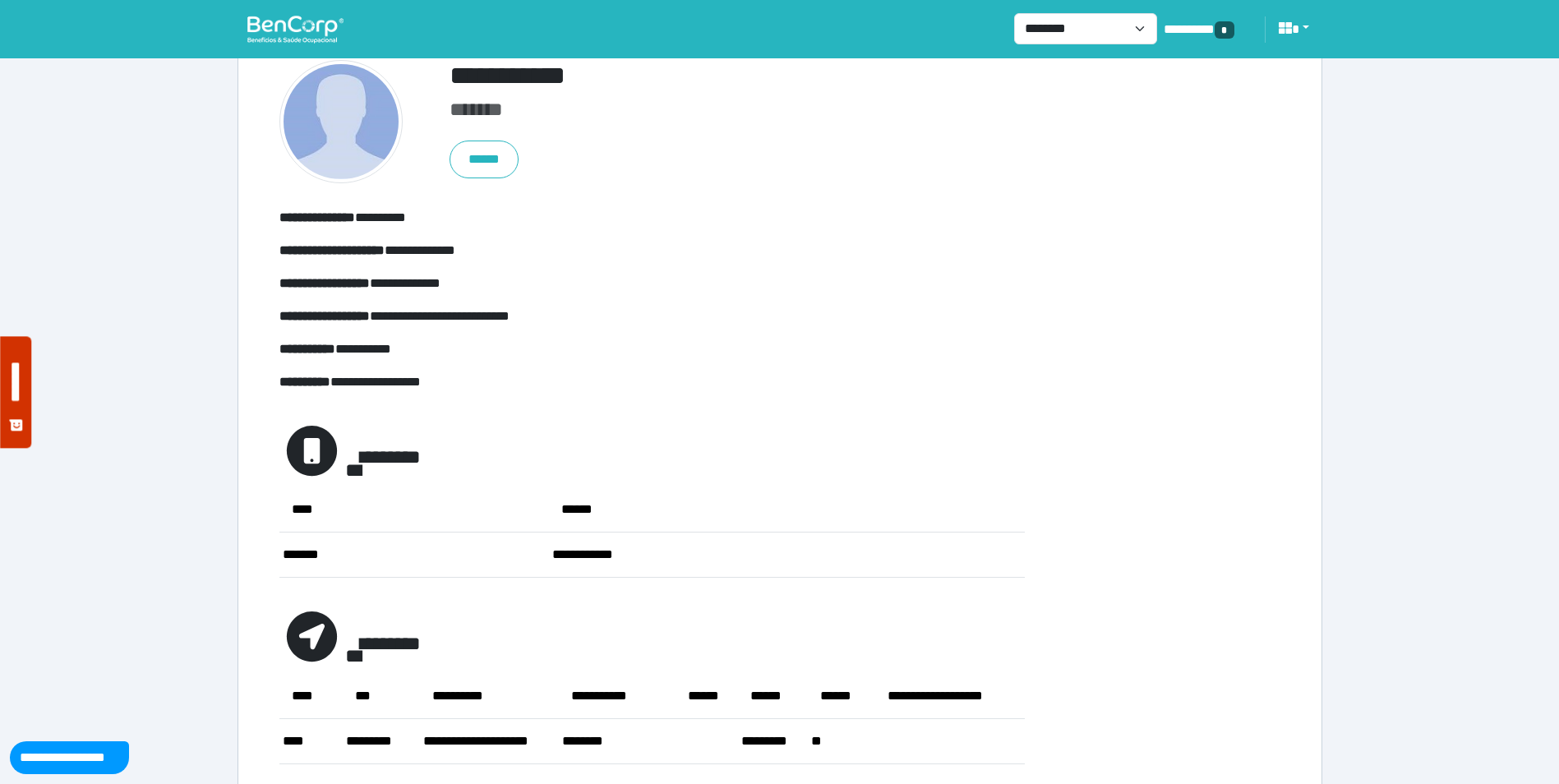 scroll, scrollTop: 0, scrollLeft: 0, axis: both 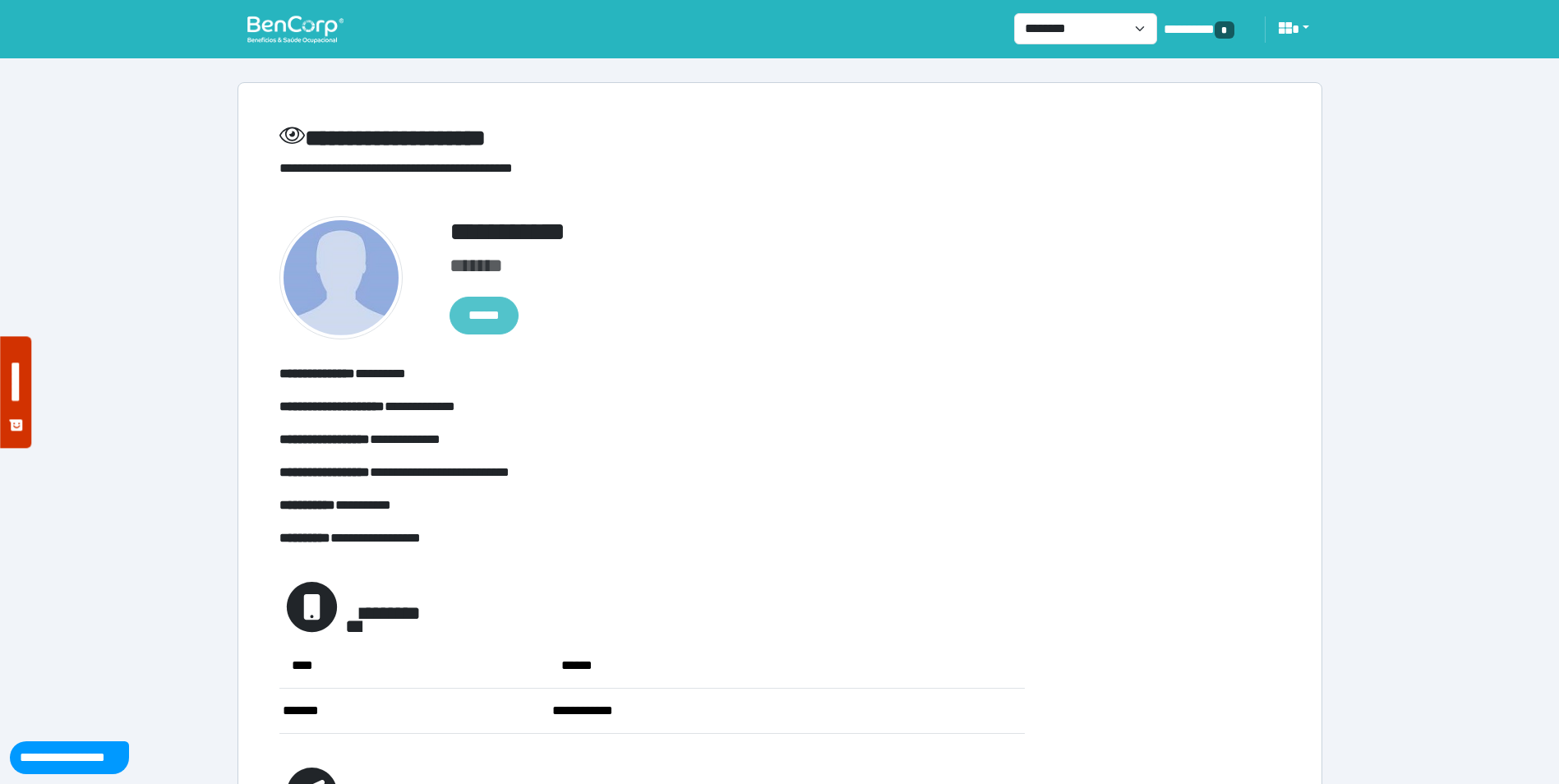 click on "******" at bounding box center (484, 316) 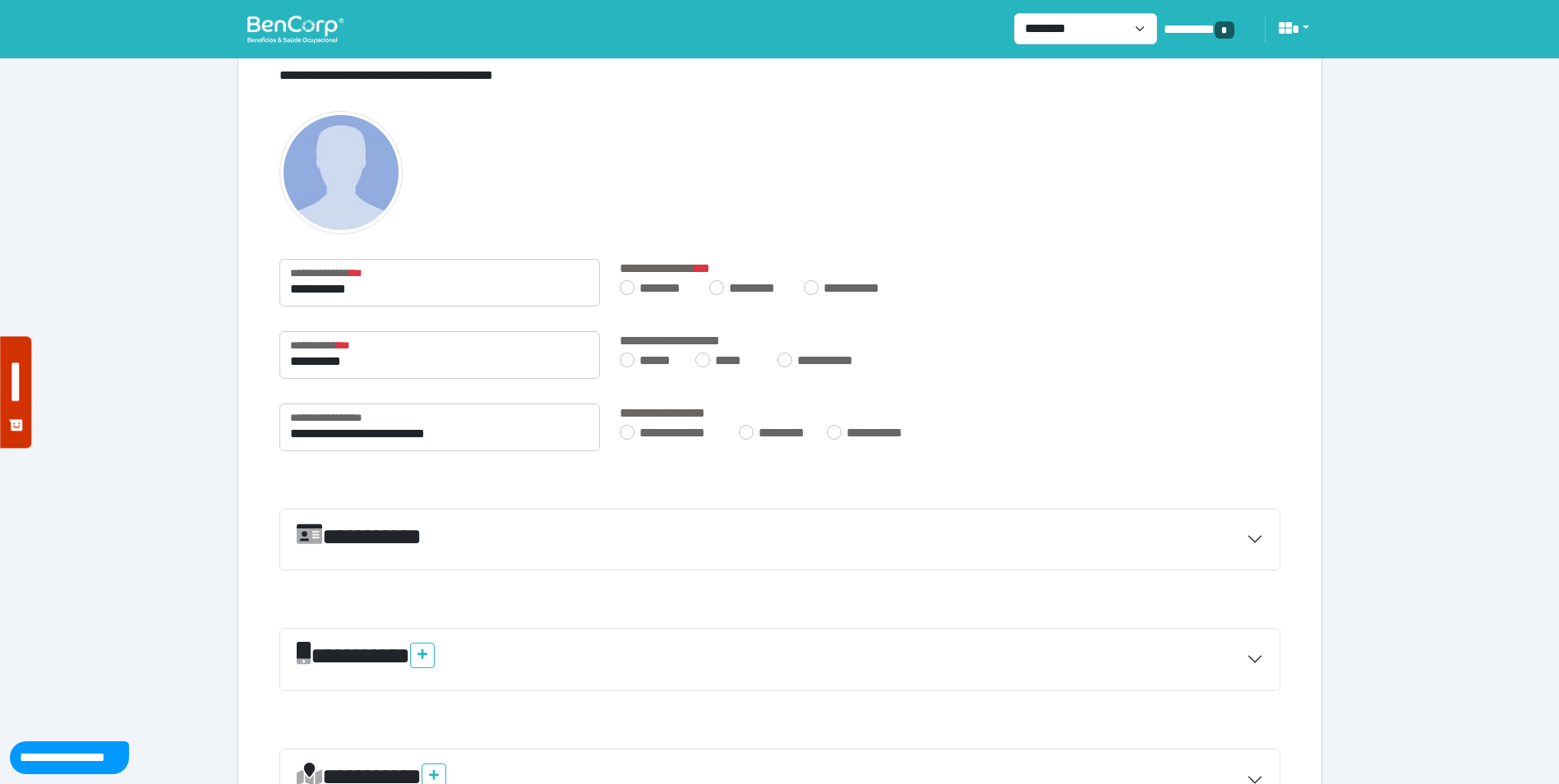 scroll, scrollTop: 0, scrollLeft: 0, axis: both 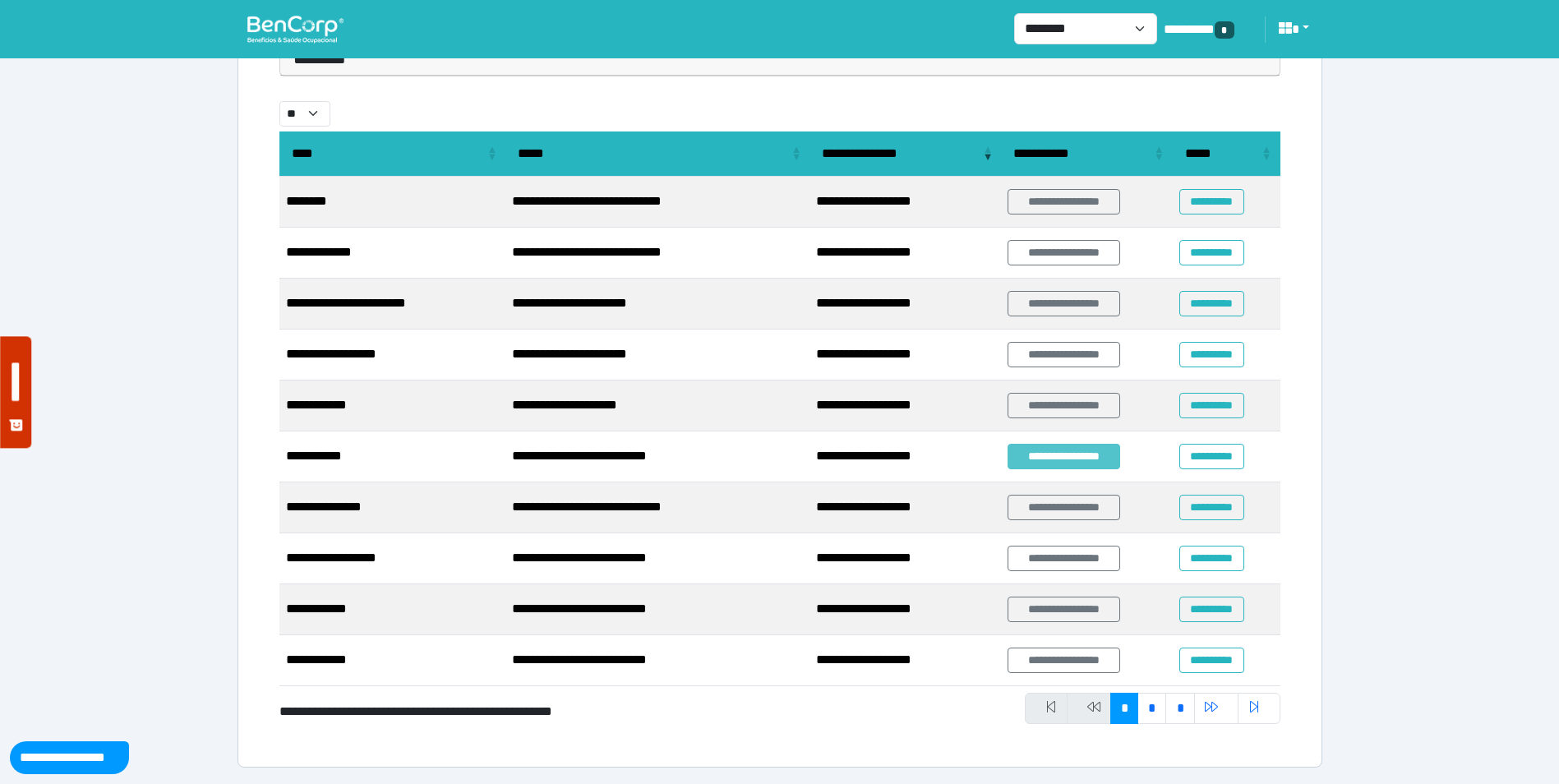 click on "**********" at bounding box center [1063, 456] 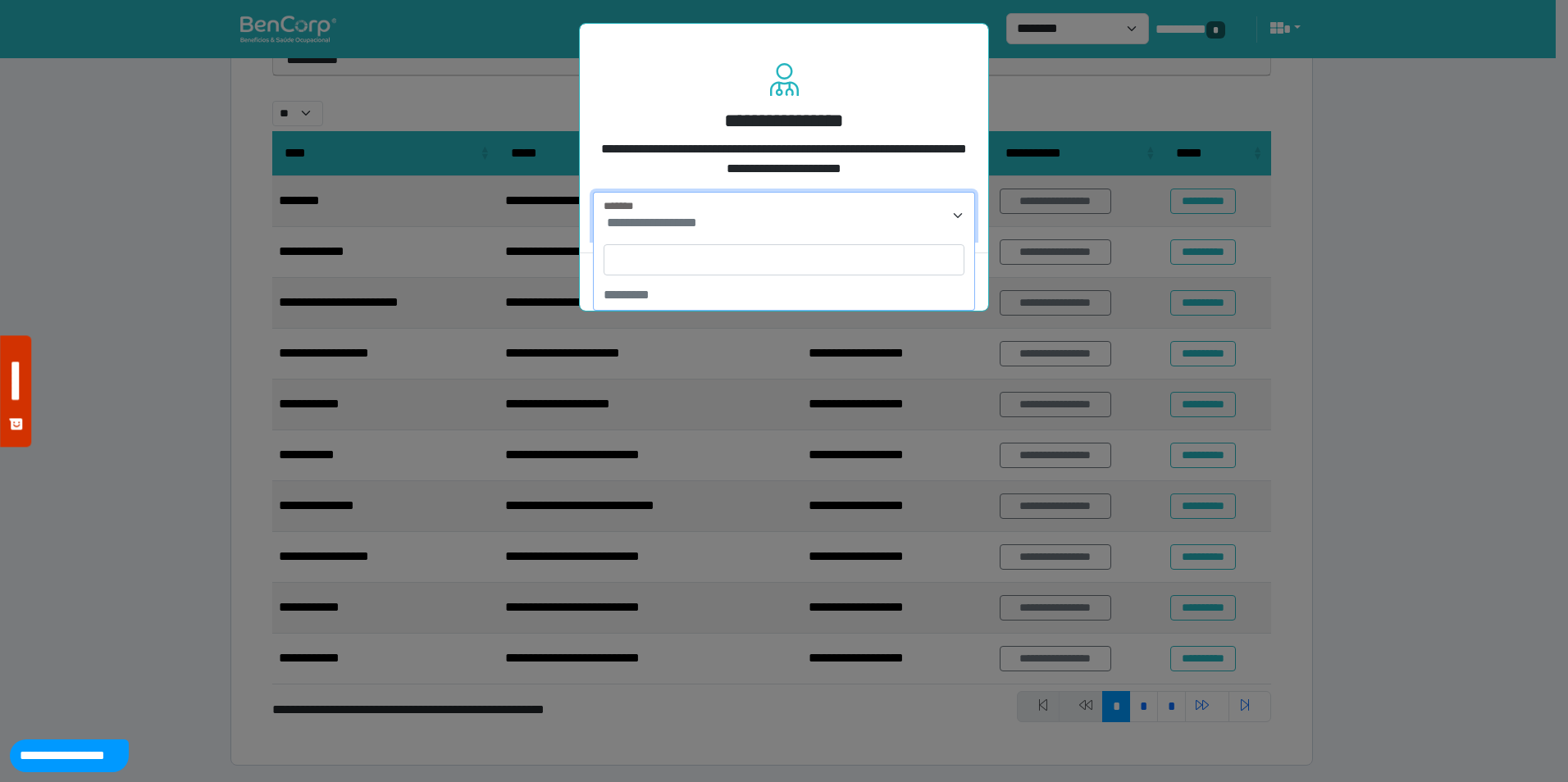click on "**********" at bounding box center (786, 223) 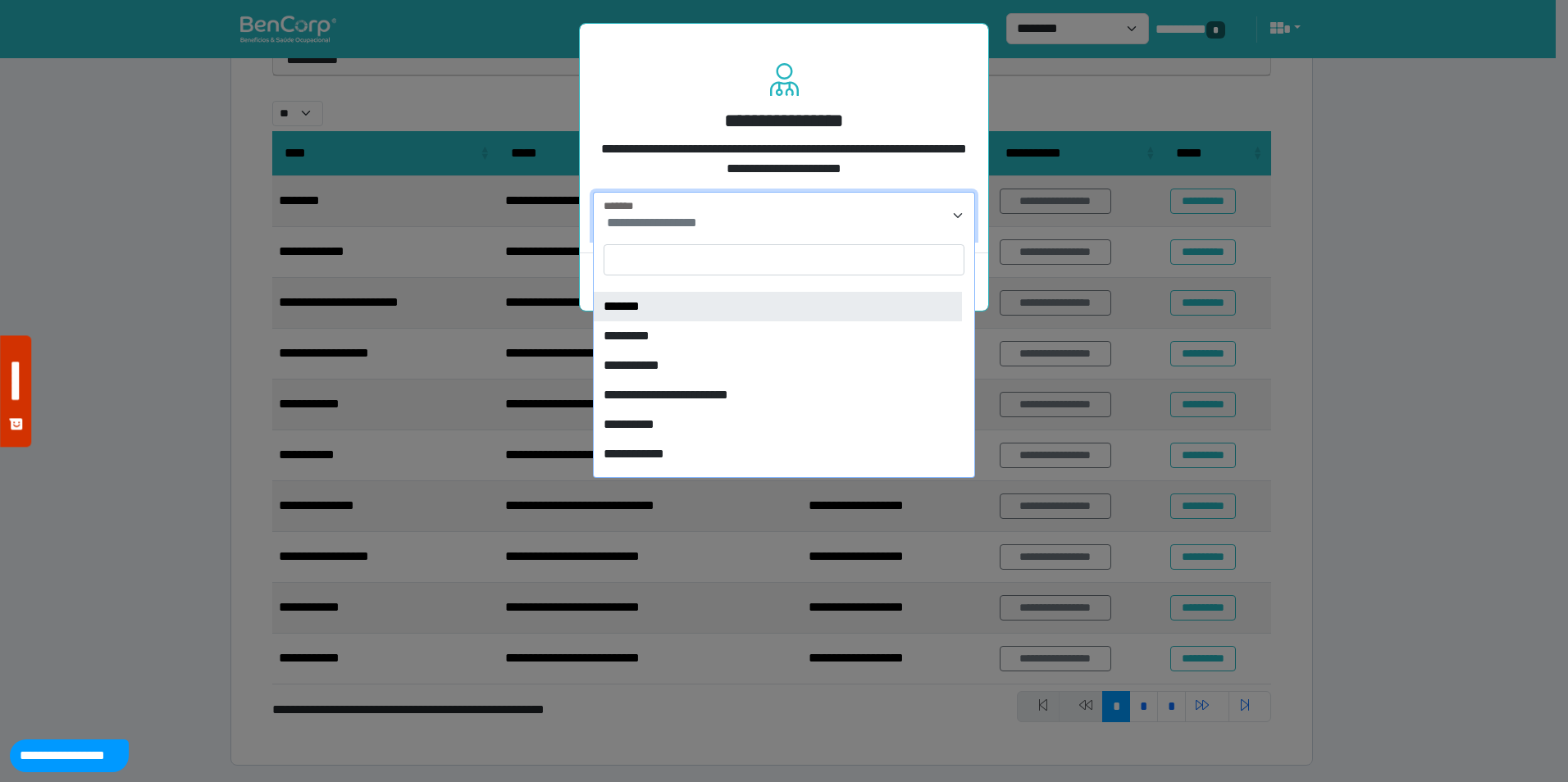 scroll, scrollTop: 472, scrollLeft: 0, axis: vertical 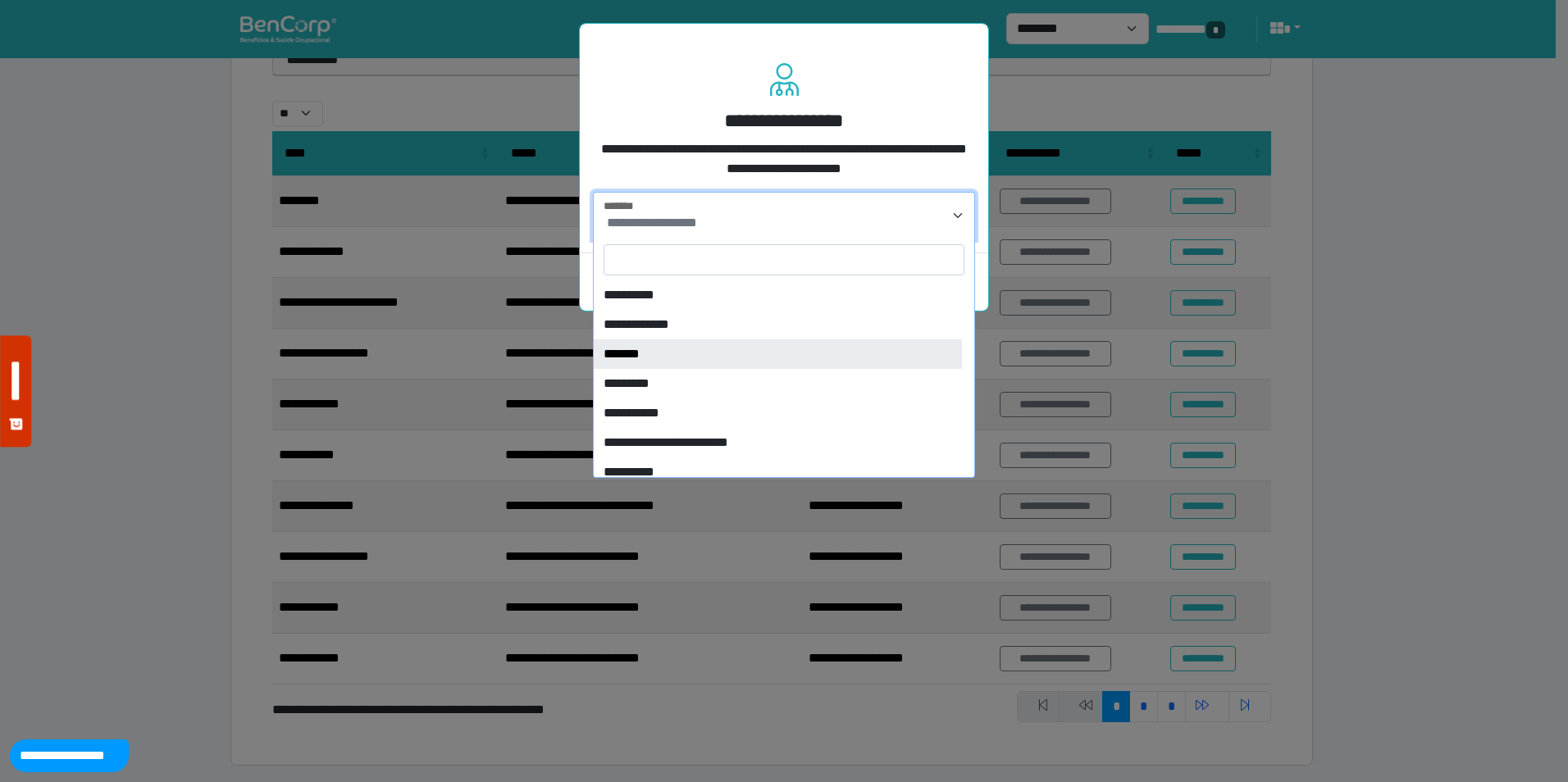 select on "****" 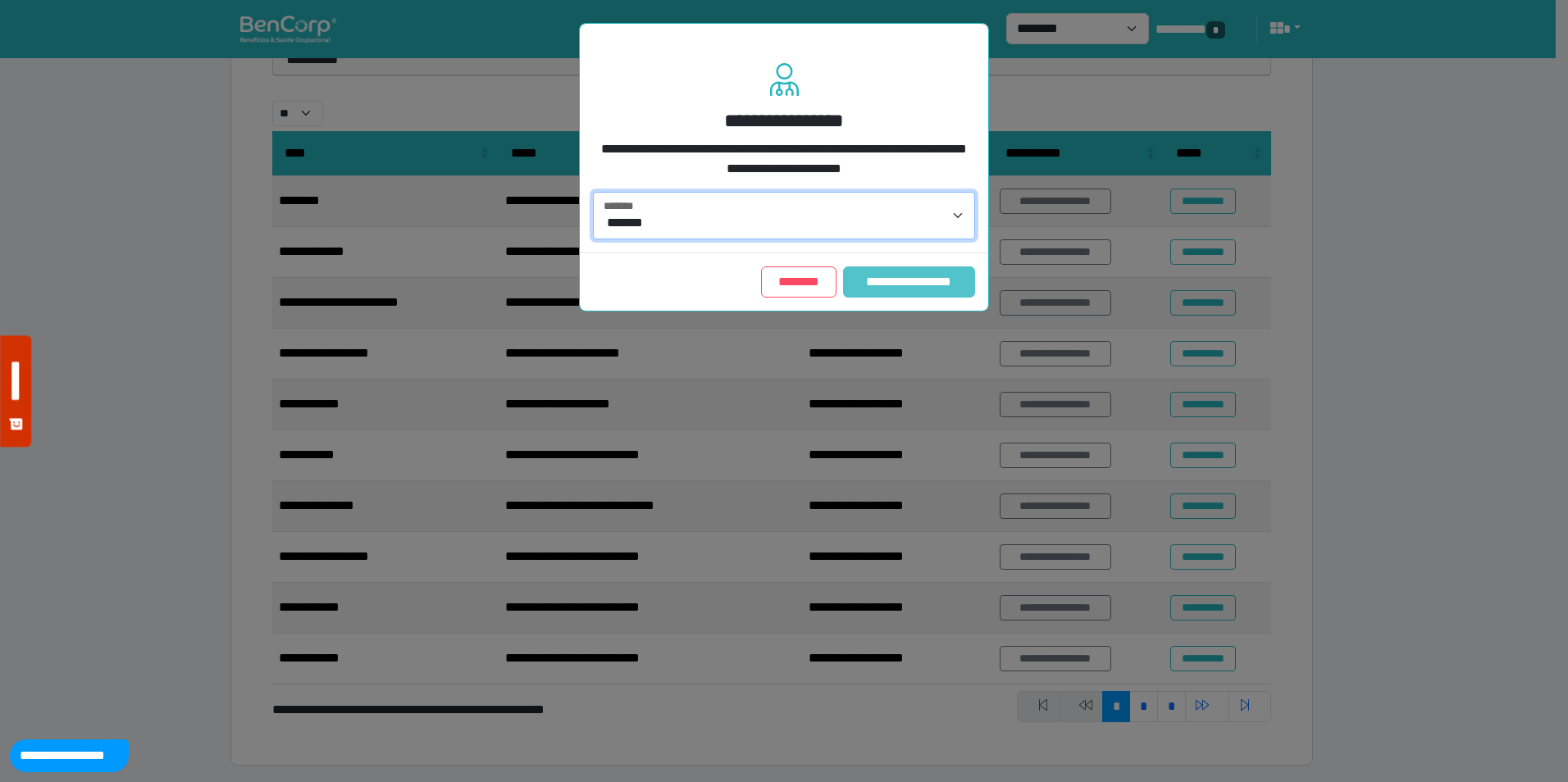 click on "**********" at bounding box center (909, 282) 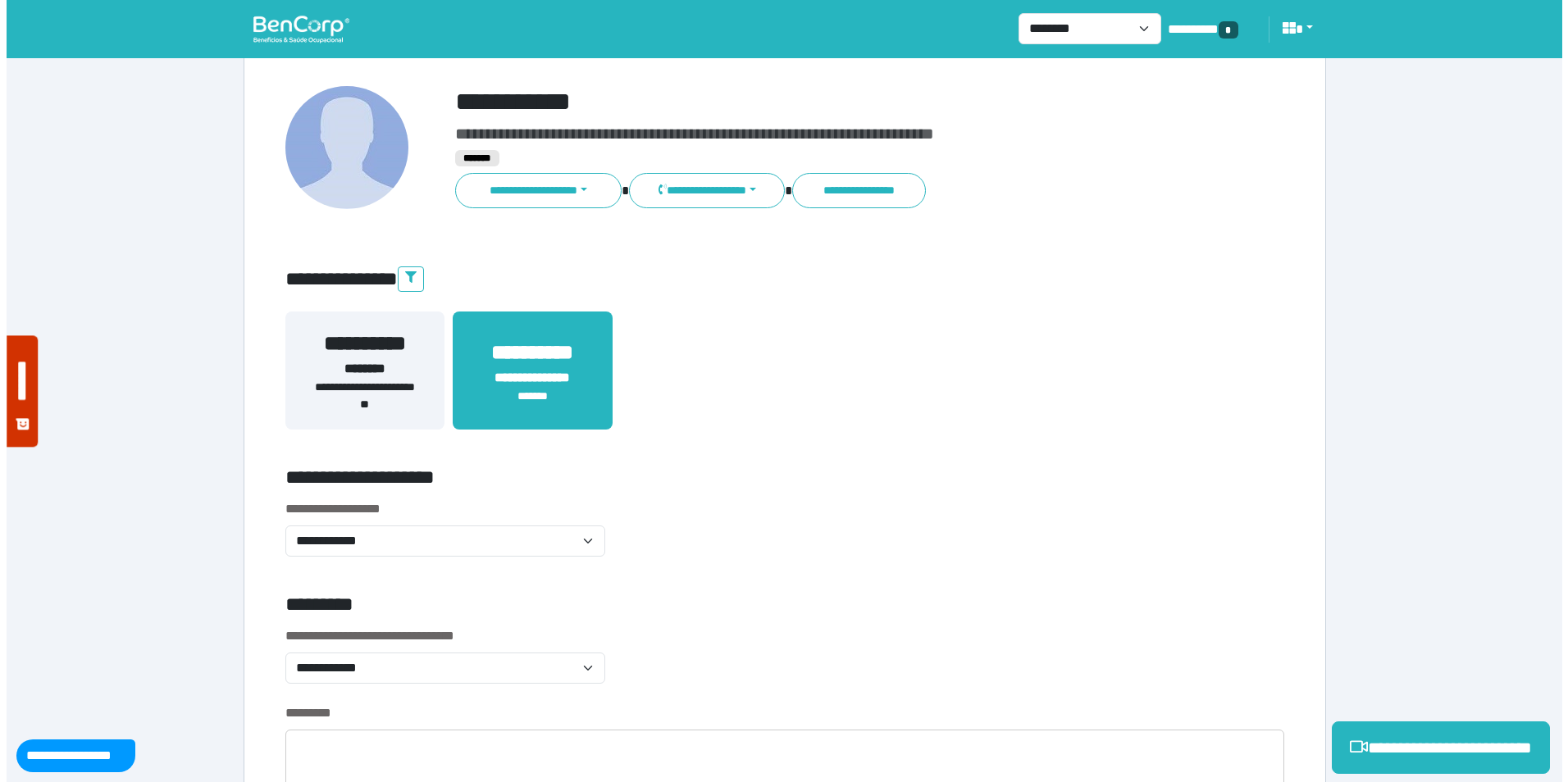 scroll, scrollTop: 0, scrollLeft: 0, axis: both 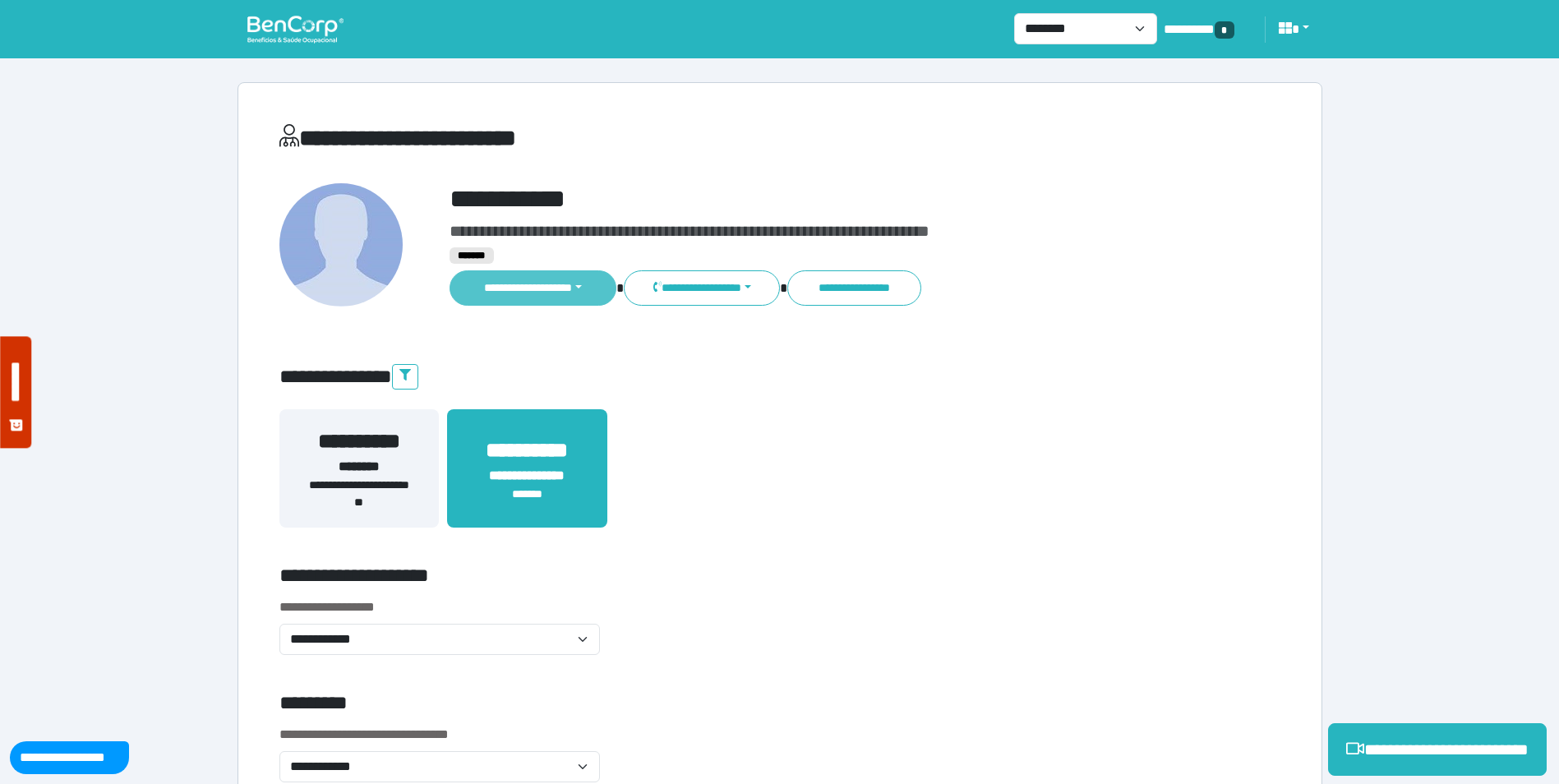 click on "**********" at bounding box center (533, 288) 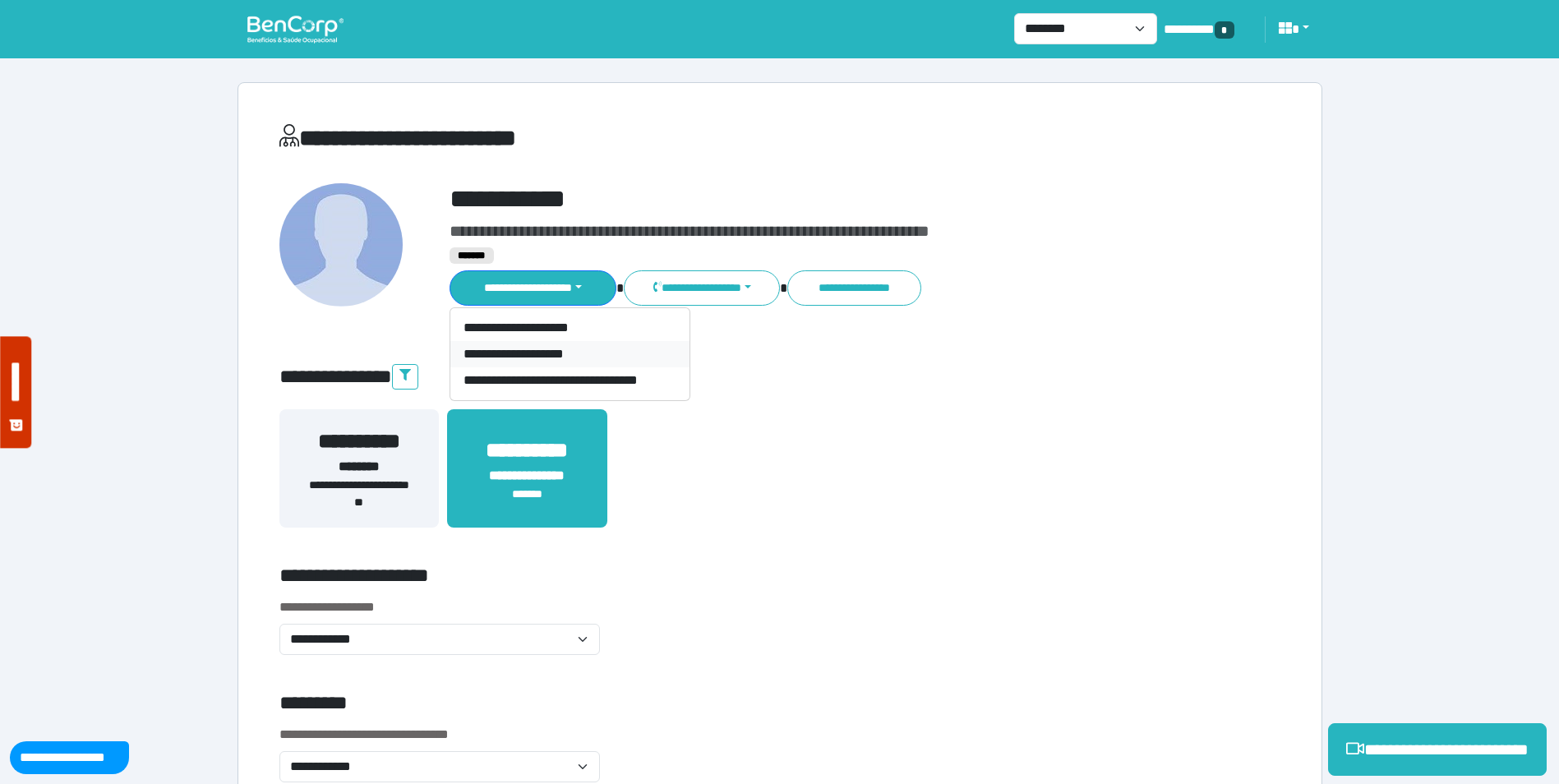 click on "**********" at bounding box center (570, 354) 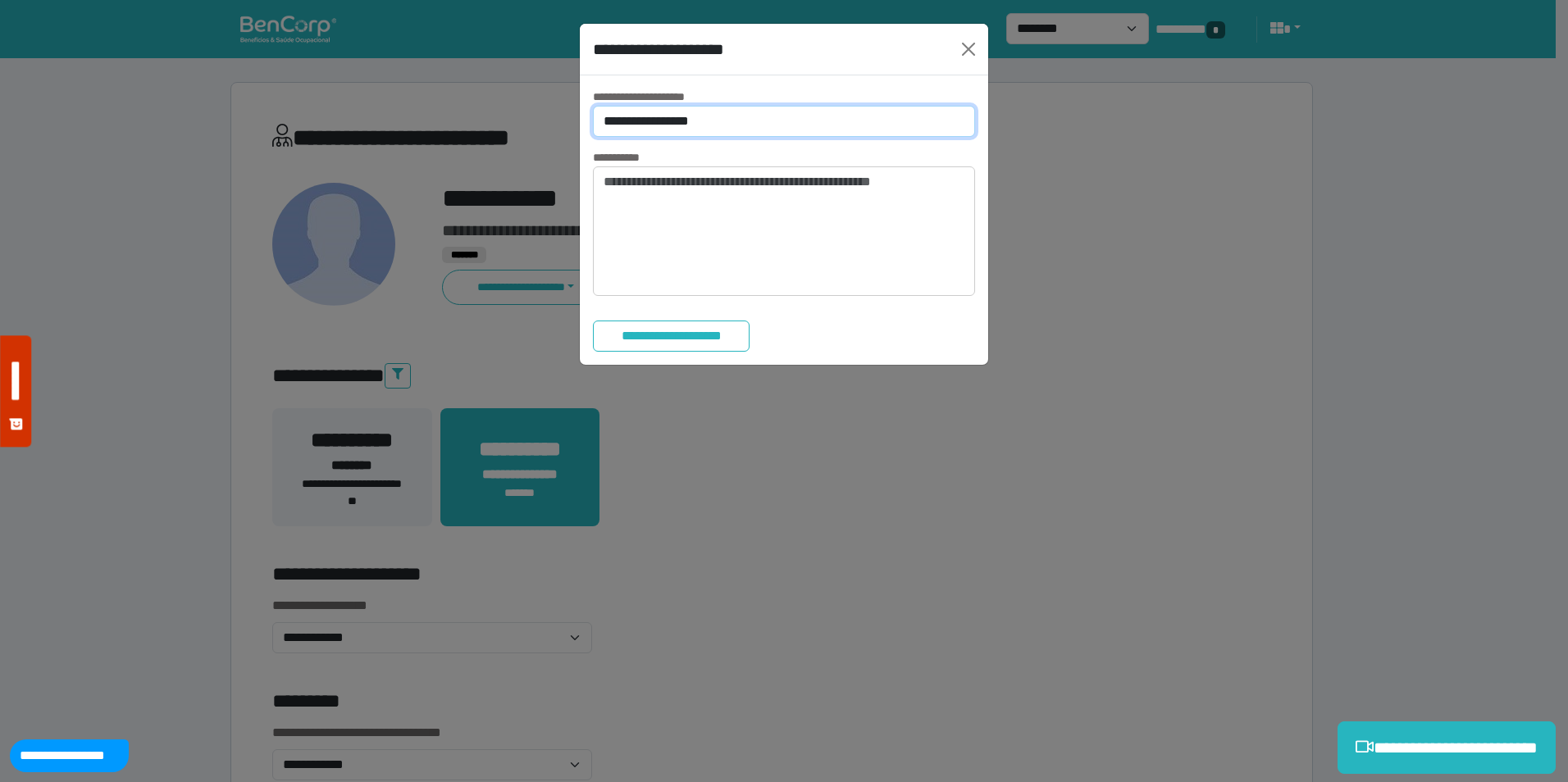 click on "**********" at bounding box center [784, 121] 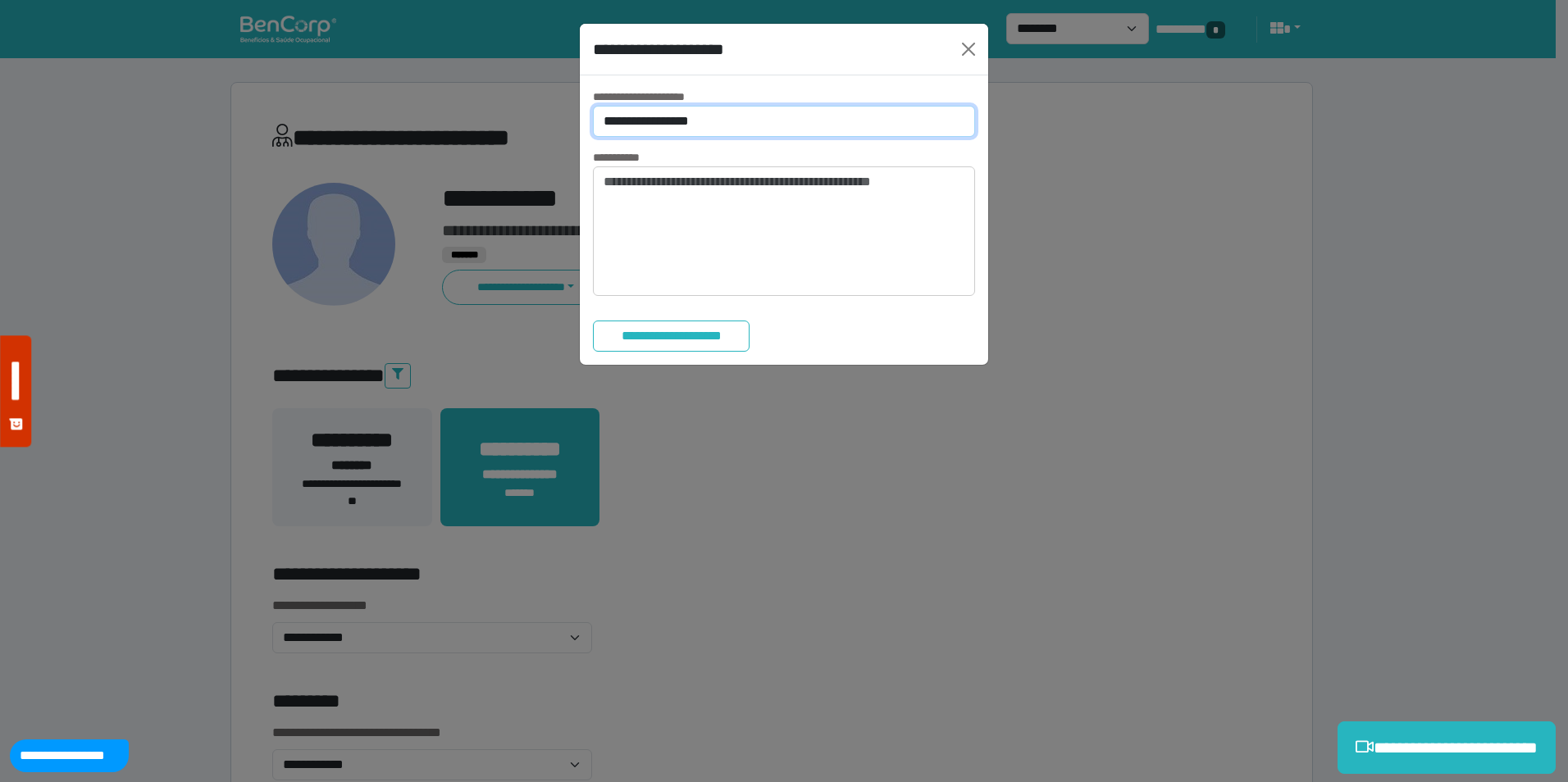 click on "**********" at bounding box center [784, 121] 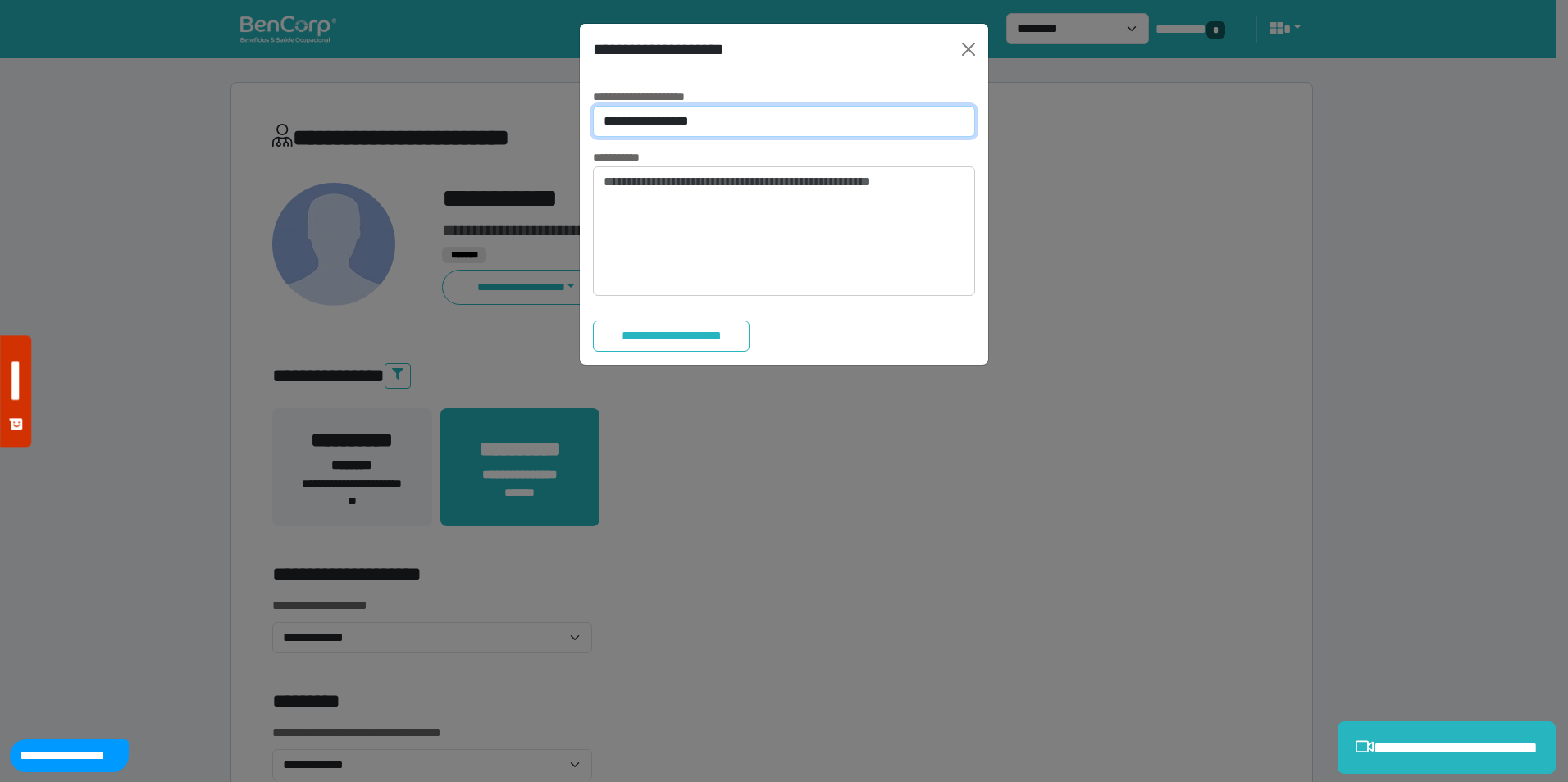 click on "**********" at bounding box center [784, 121] 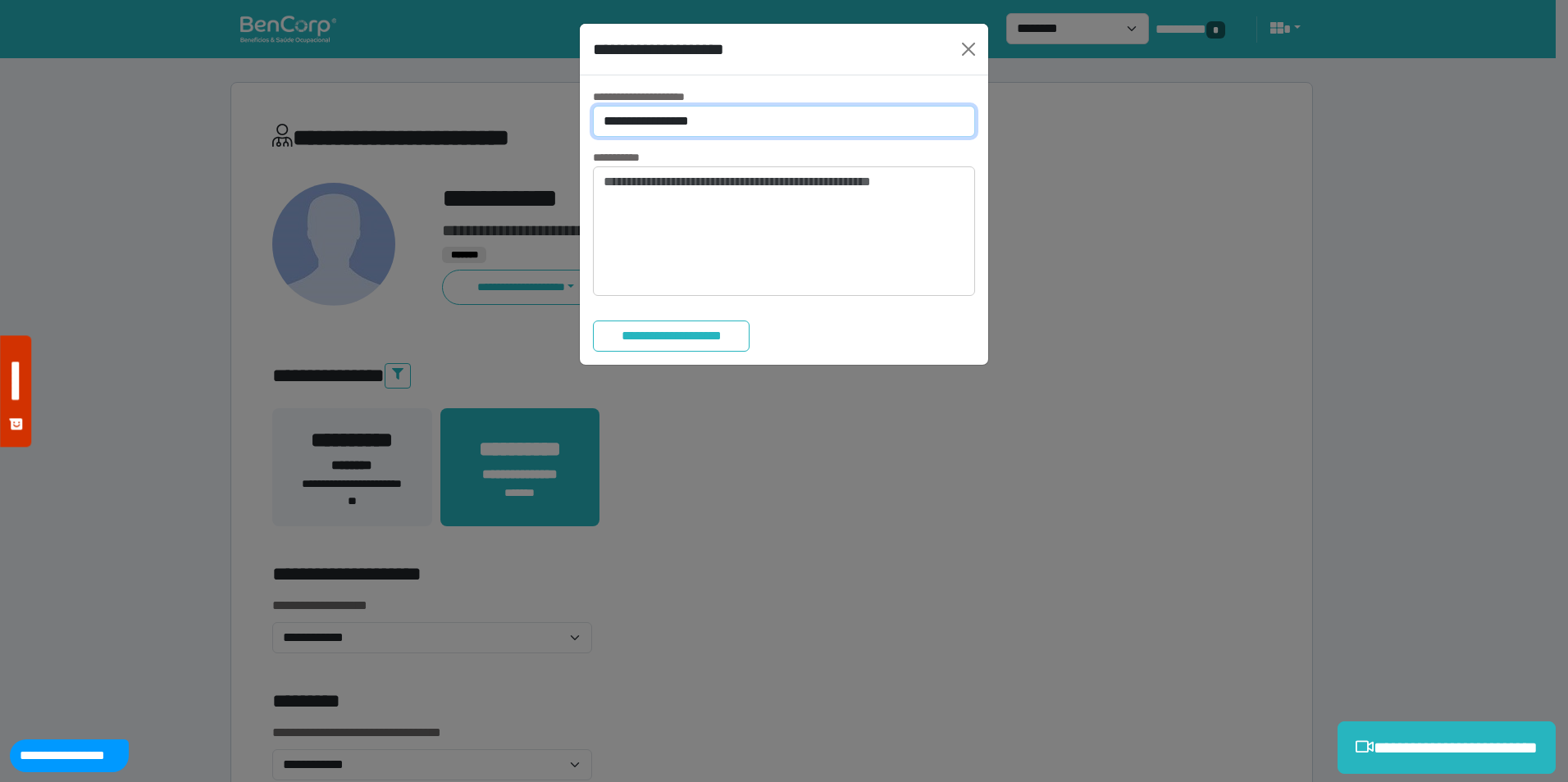 select on "*" 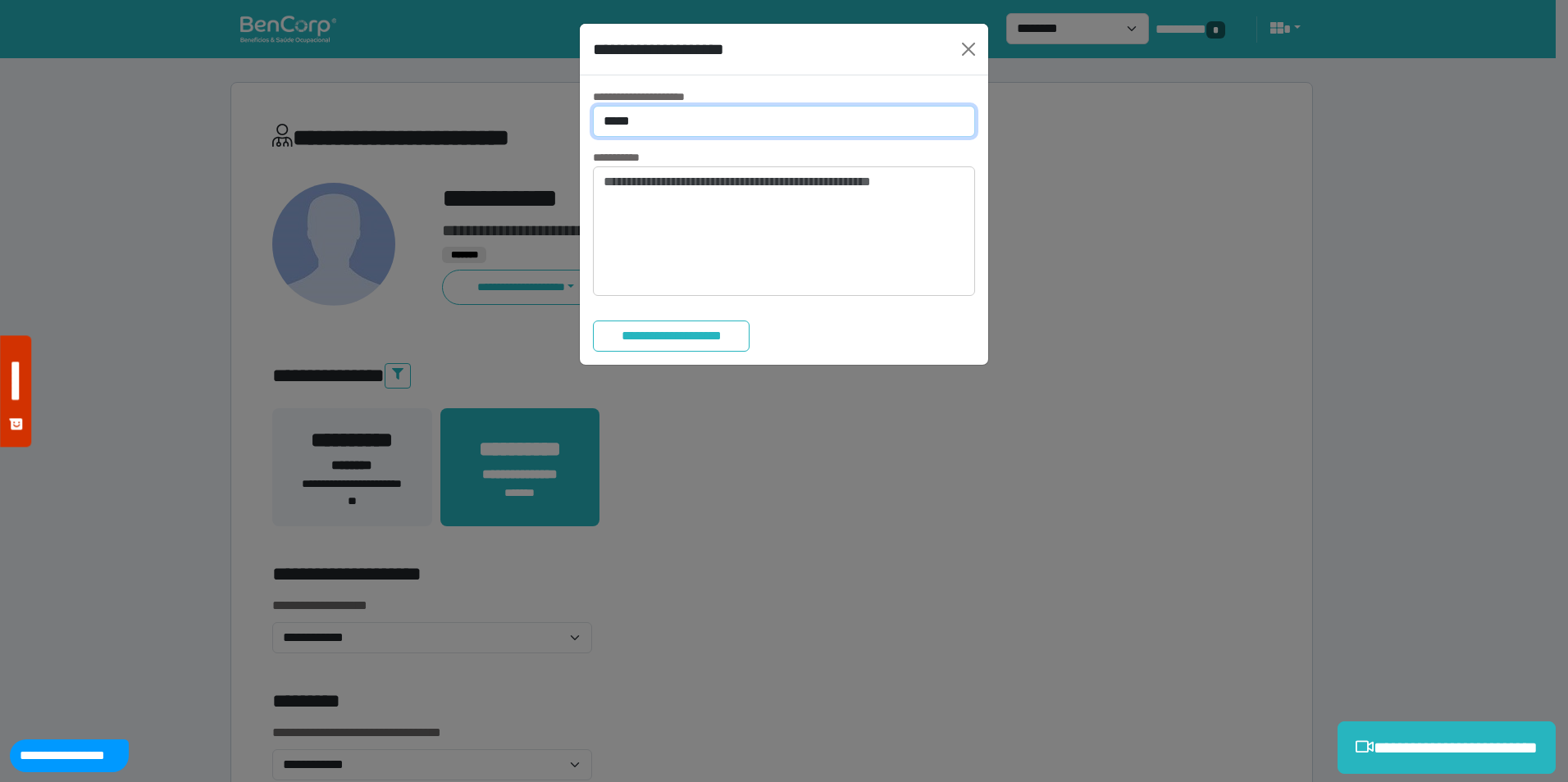 click on "**********" at bounding box center (784, 121) 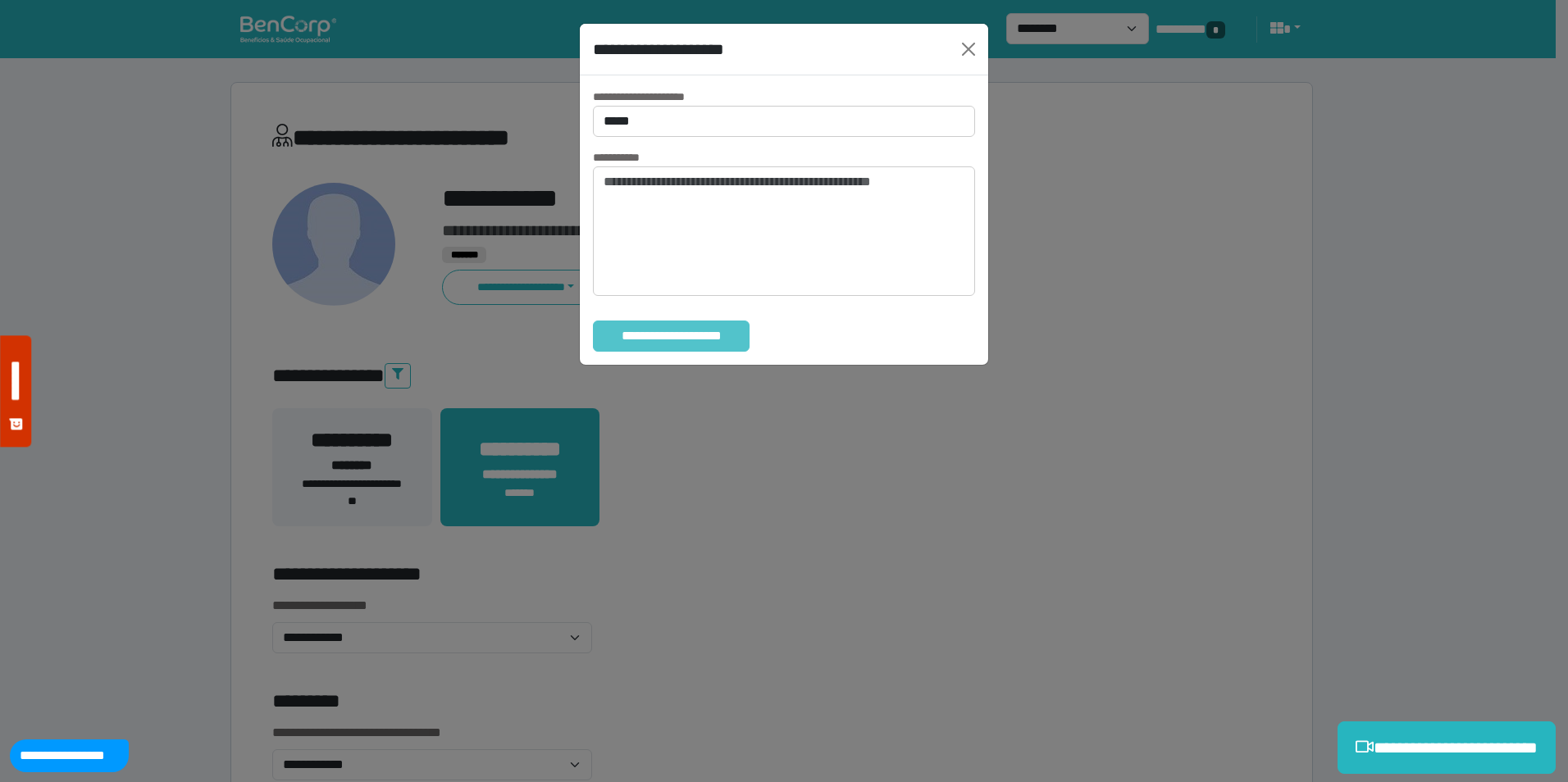 click on "**********" at bounding box center (671, 336) 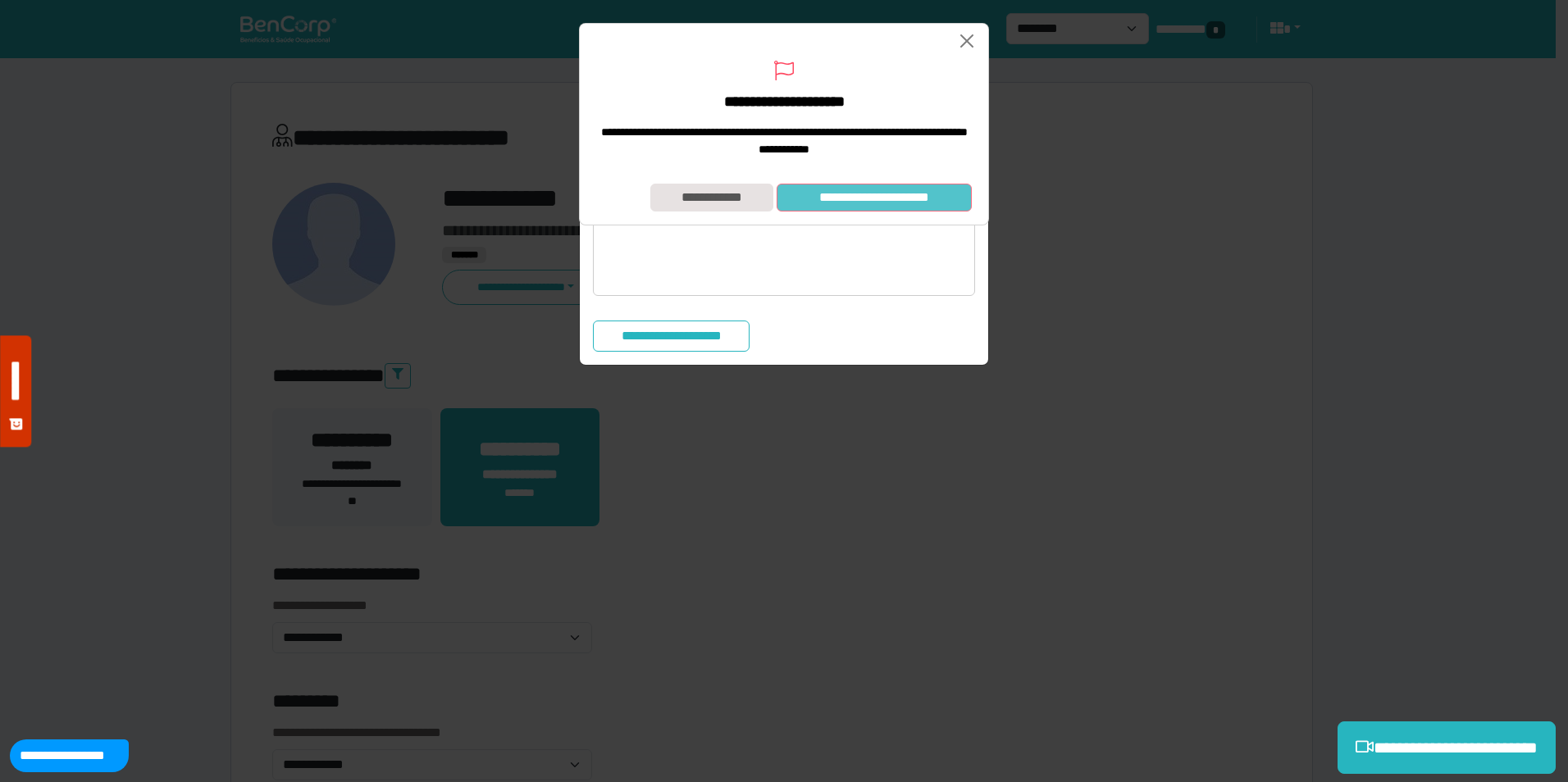 click on "**********" at bounding box center [874, 198] 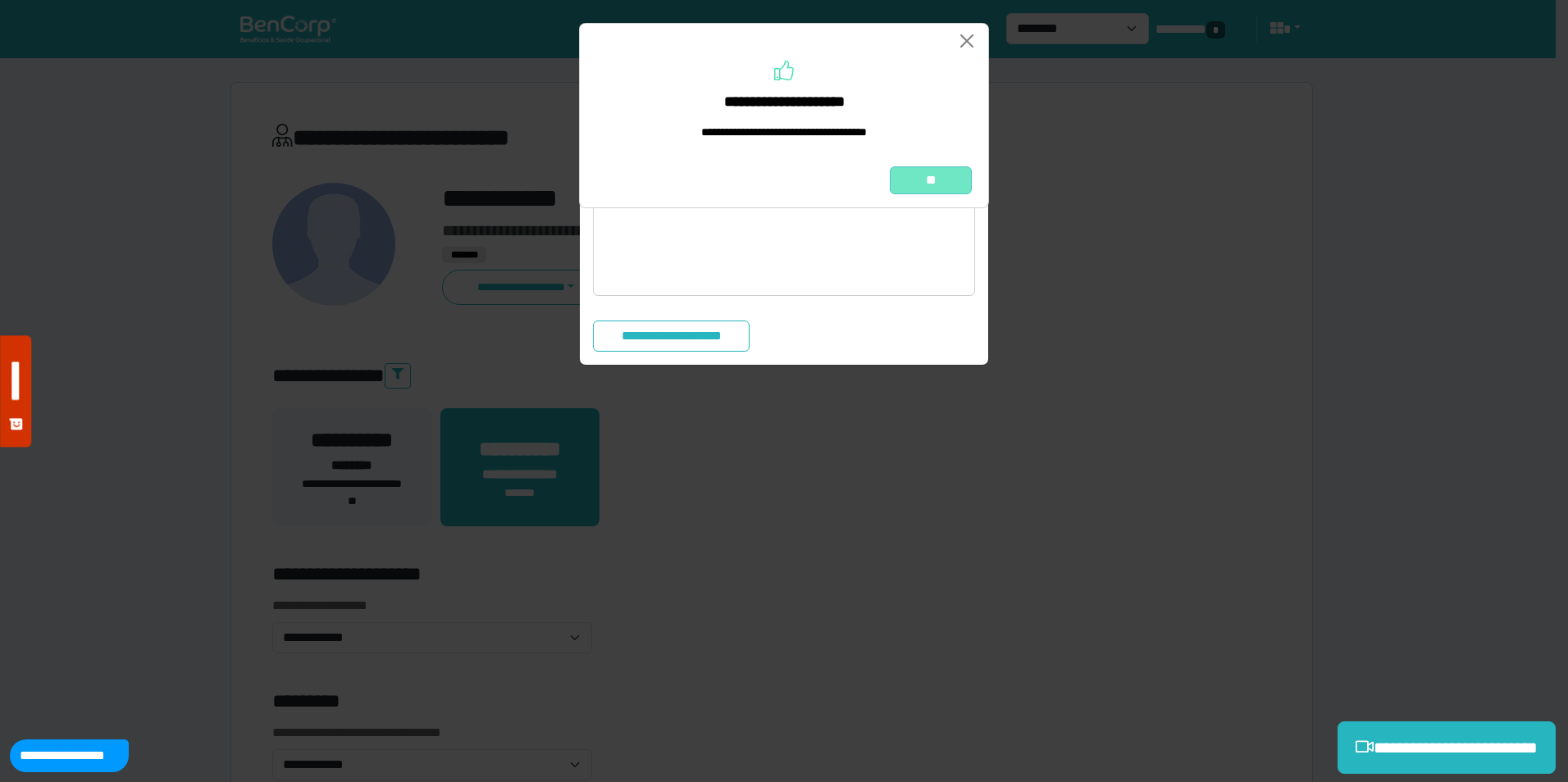 click on "**" at bounding box center (931, 180) 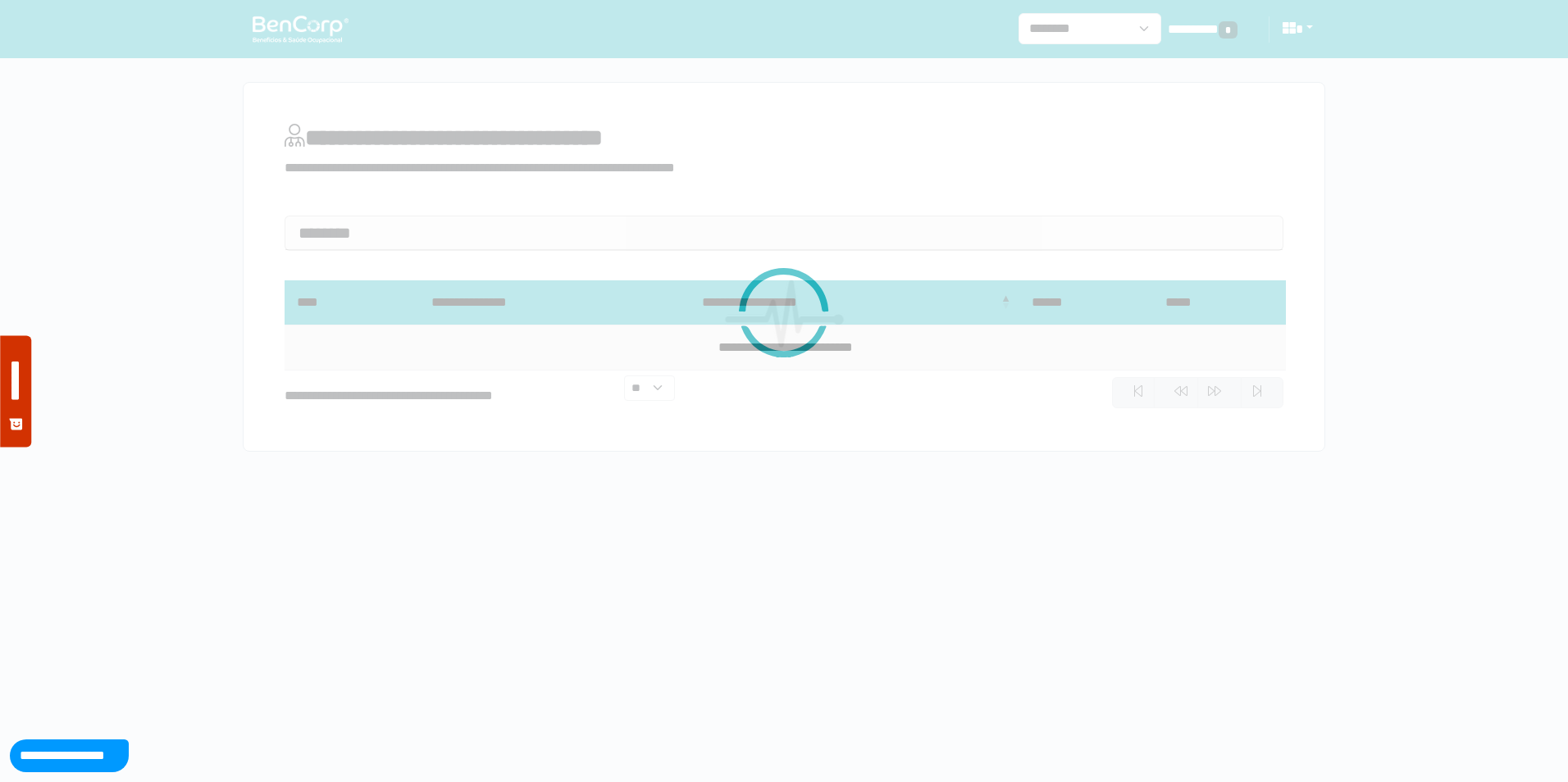 scroll, scrollTop: 0, scrollLeft: 0, axis: both 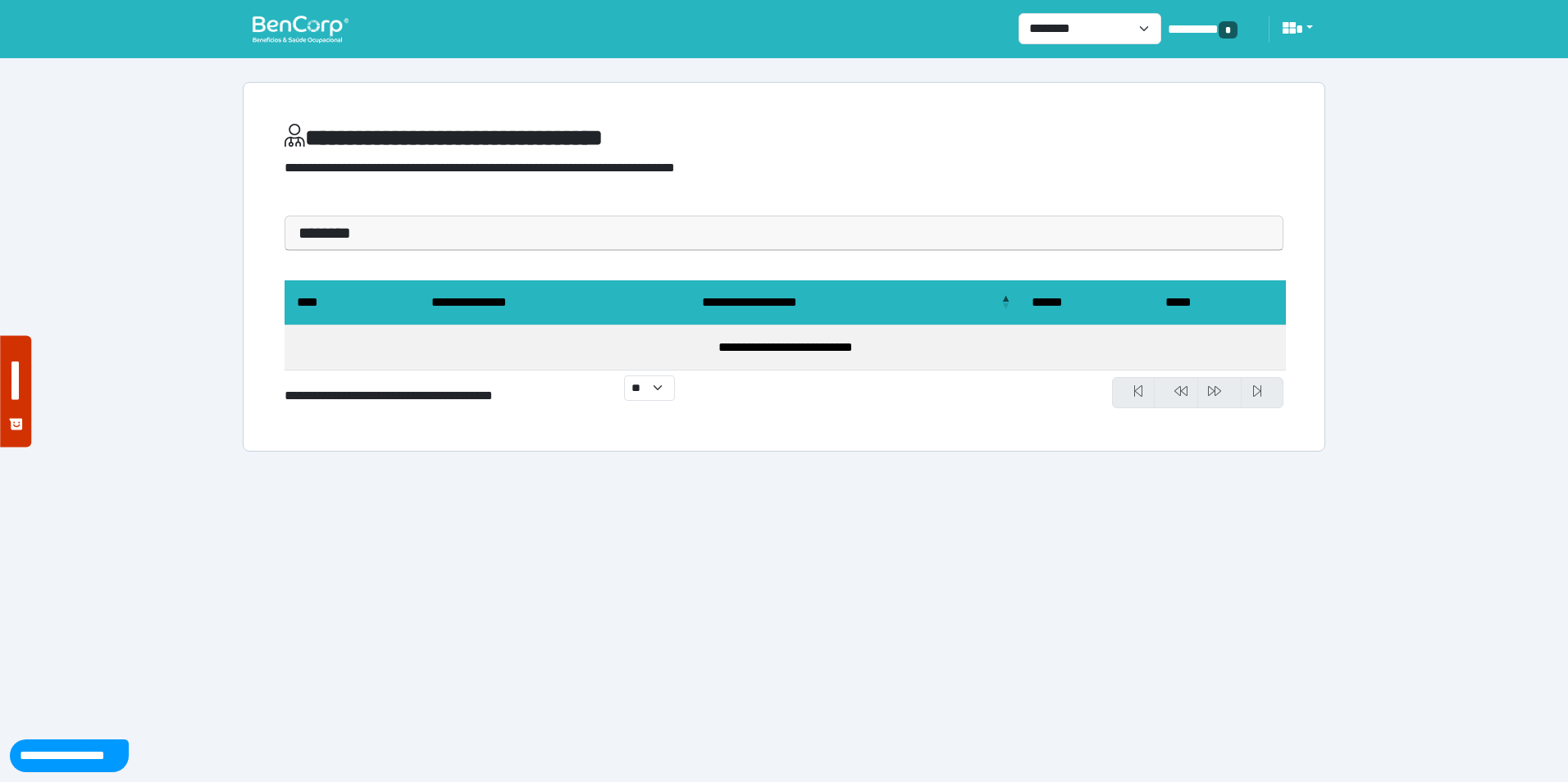 drag, startPoint x: 1078, startPoint y: 510, endPoint x: 896, endPoint y: 494, distance: 182.70194 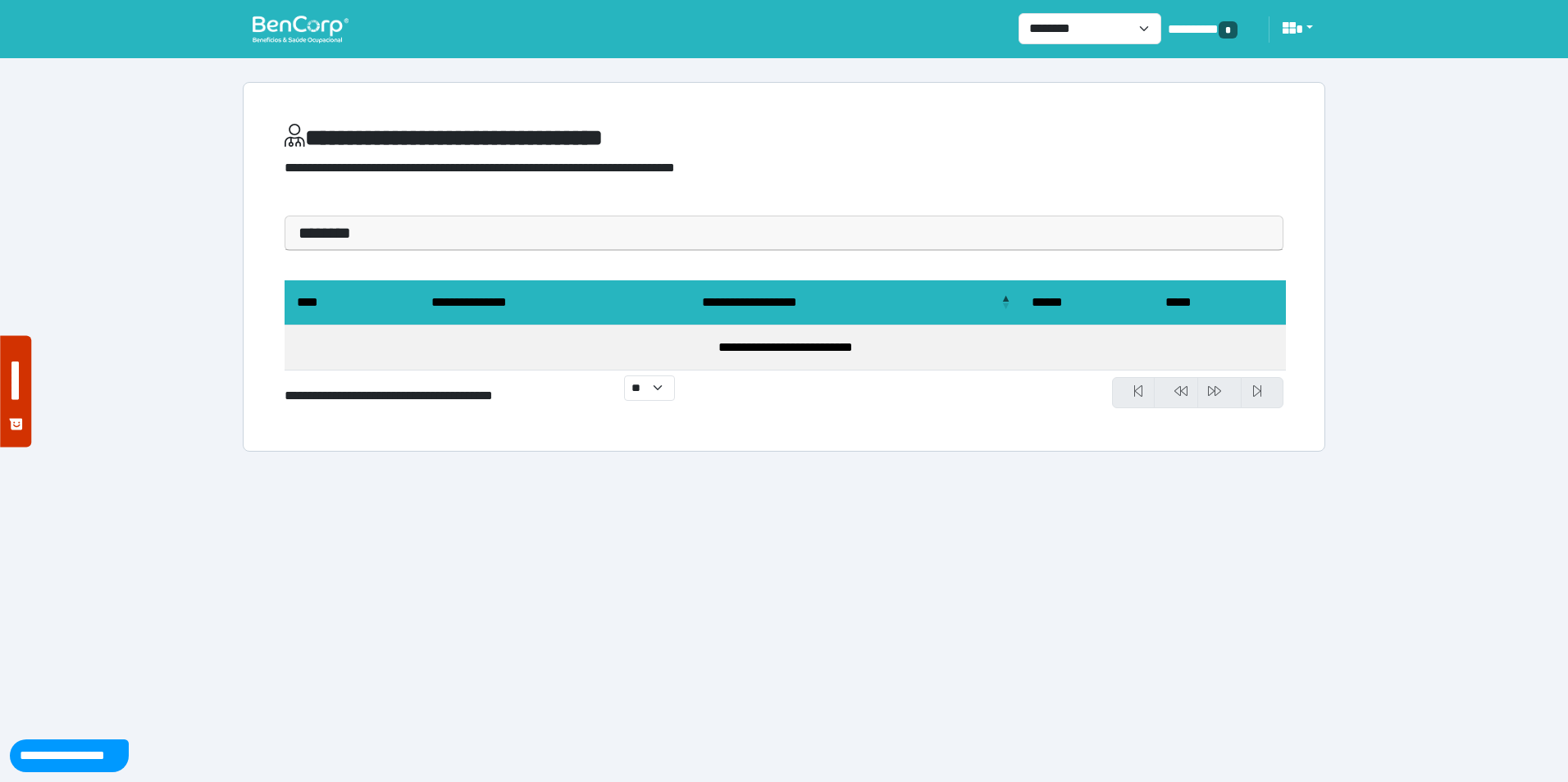 drag, startPoint x: 1316, startPoint y: 377, endPoint x: 1057, endPoint y: 325, distance: 264.1685 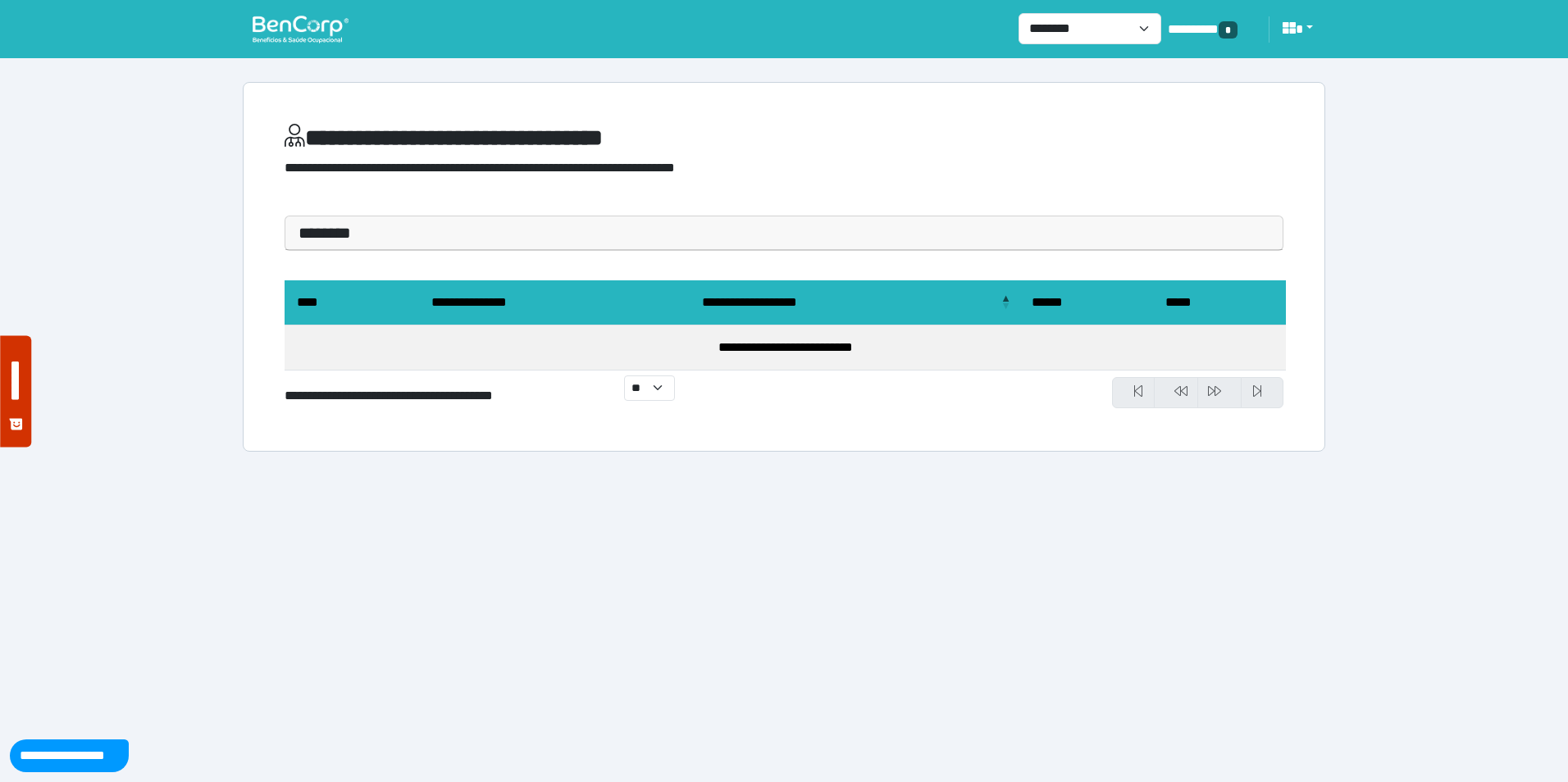click at bounding box center (300, 29) 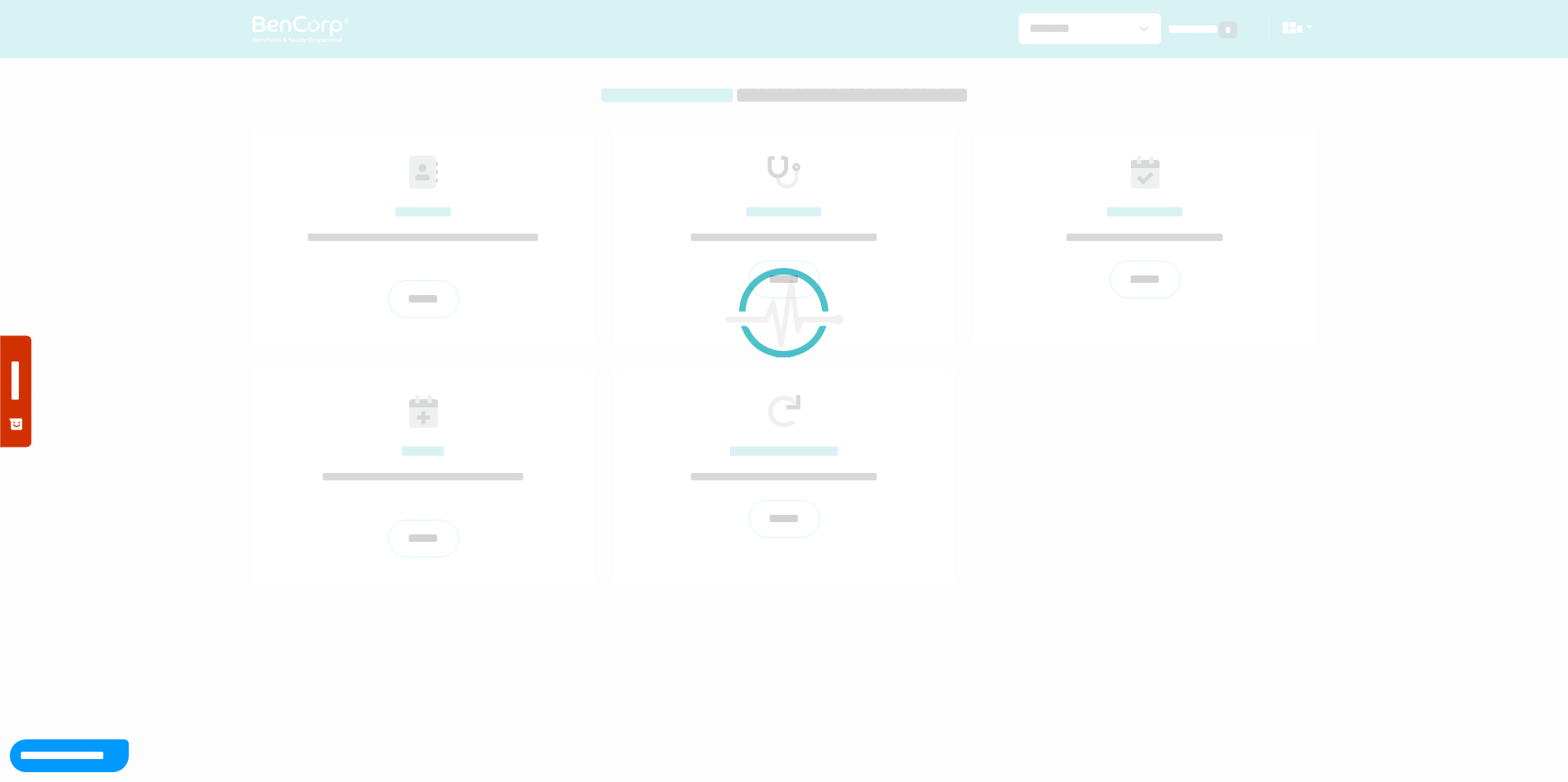 scroll, scrollTop: 0, scrollLeft: 0, axis: both 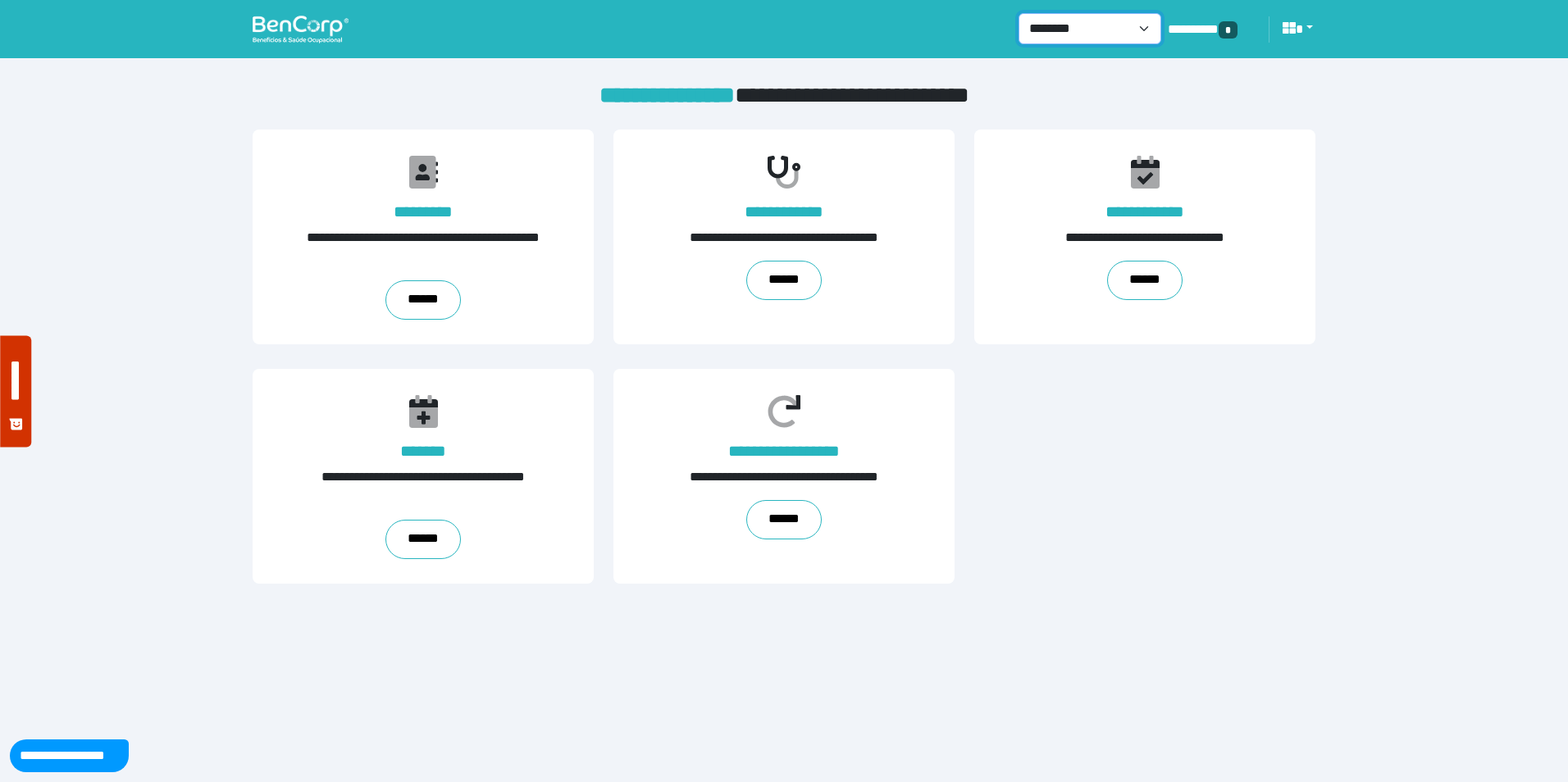 click on "**********" at bounding box center [1090, 29] 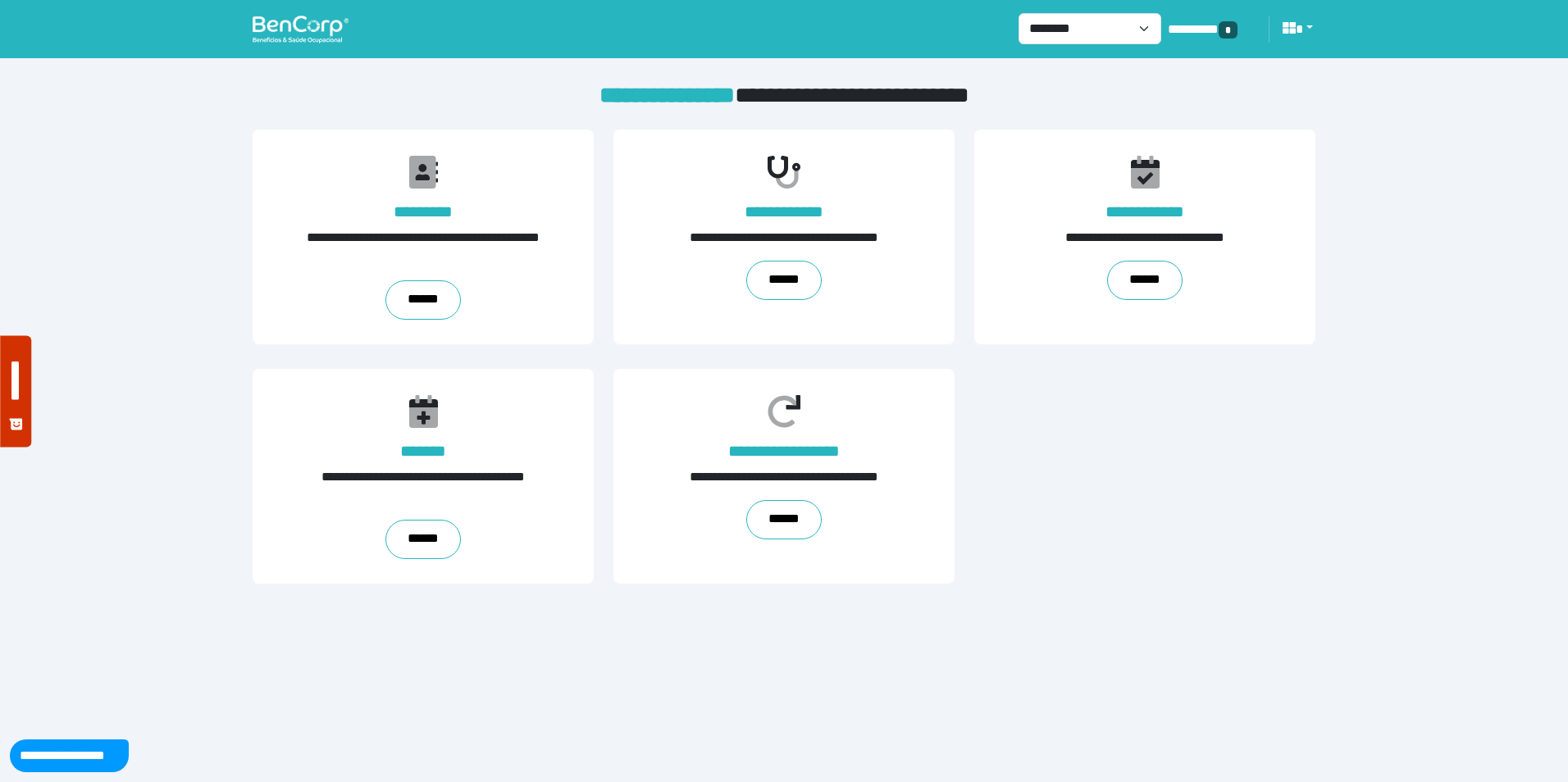 click at bounding box center [1296, 30] 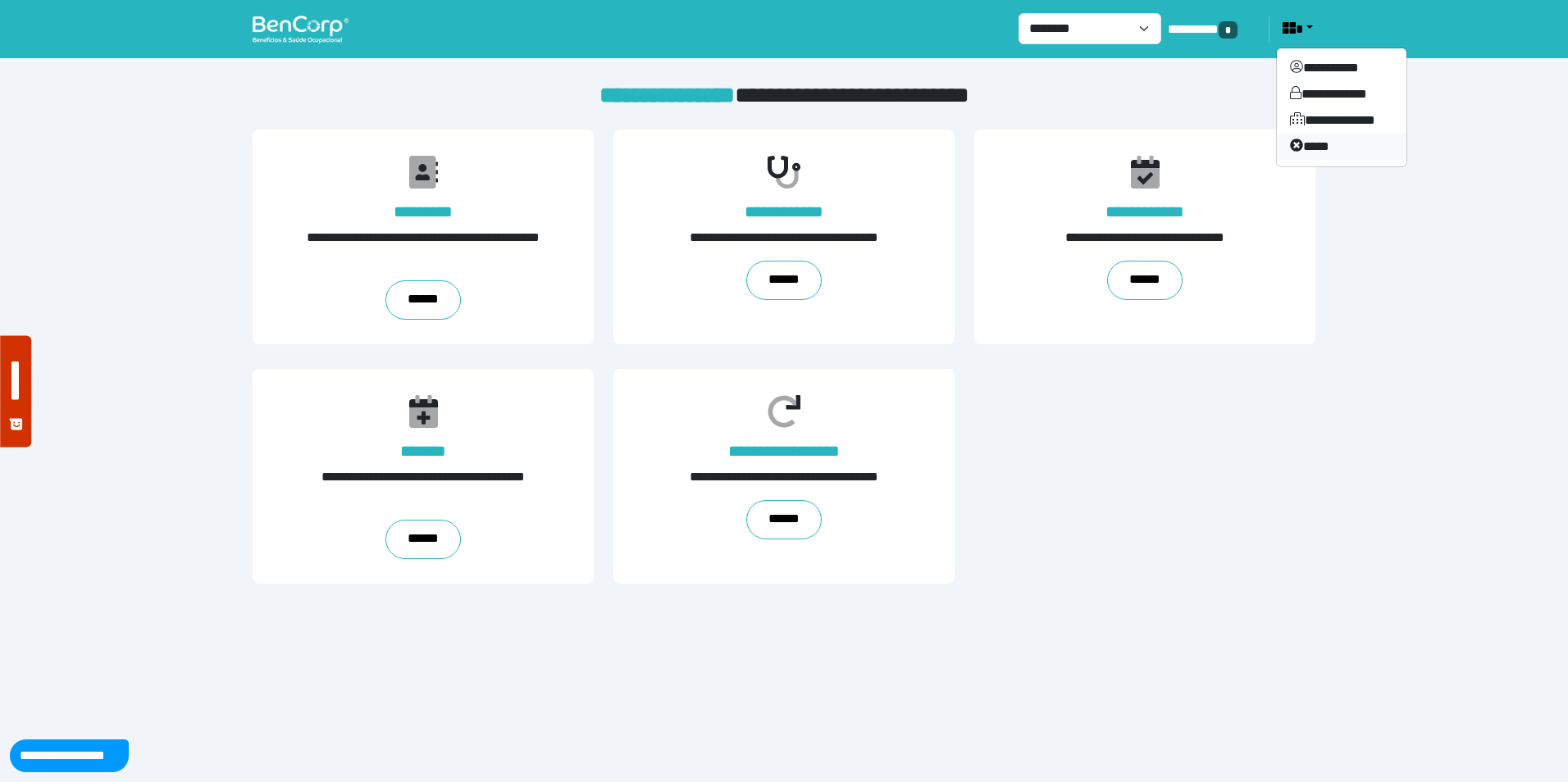 click on "****" at bounding box center [1342, 147] 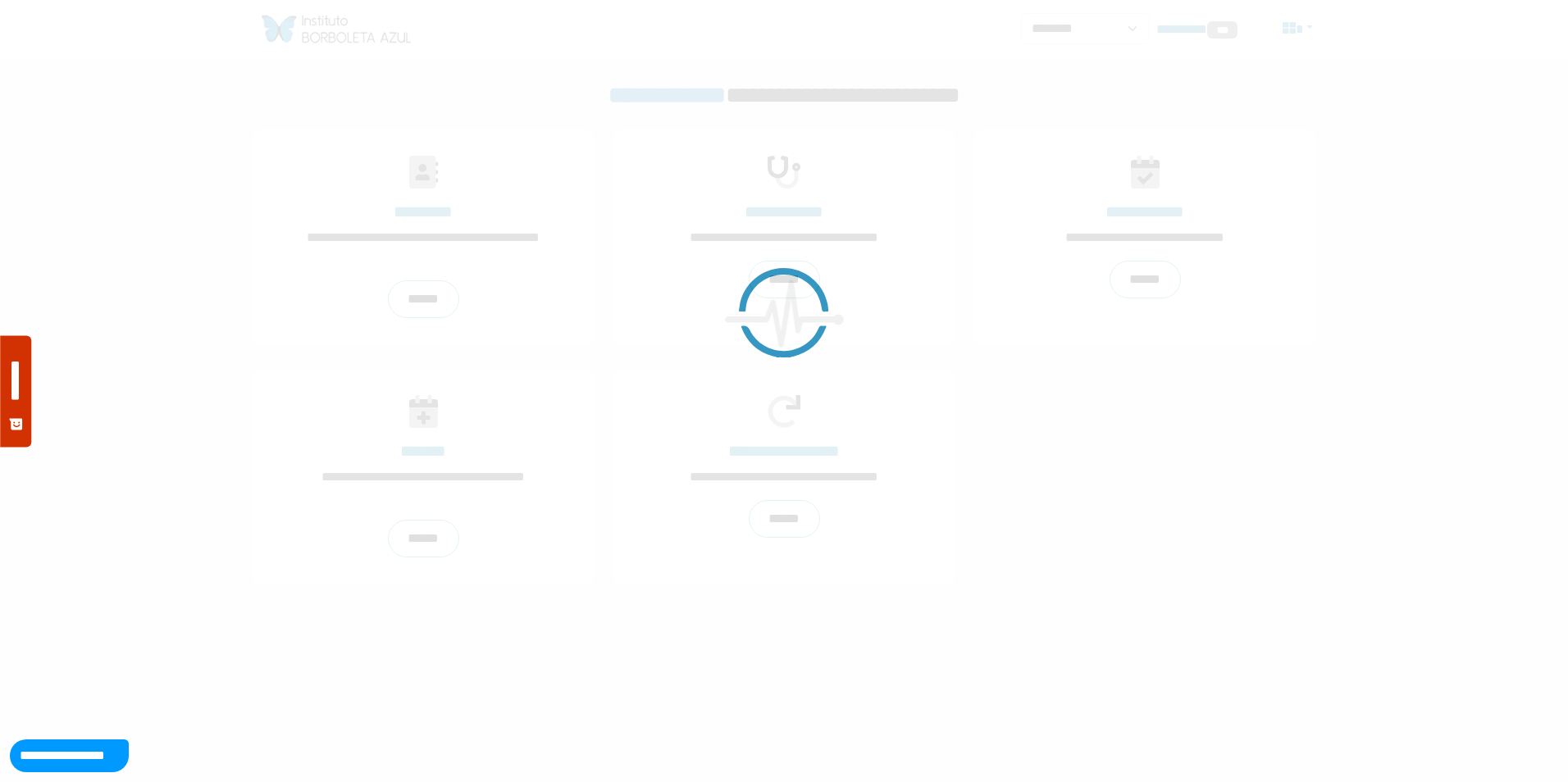 scroll, scrollTop: 0, scrollLeft: 0, axis: both 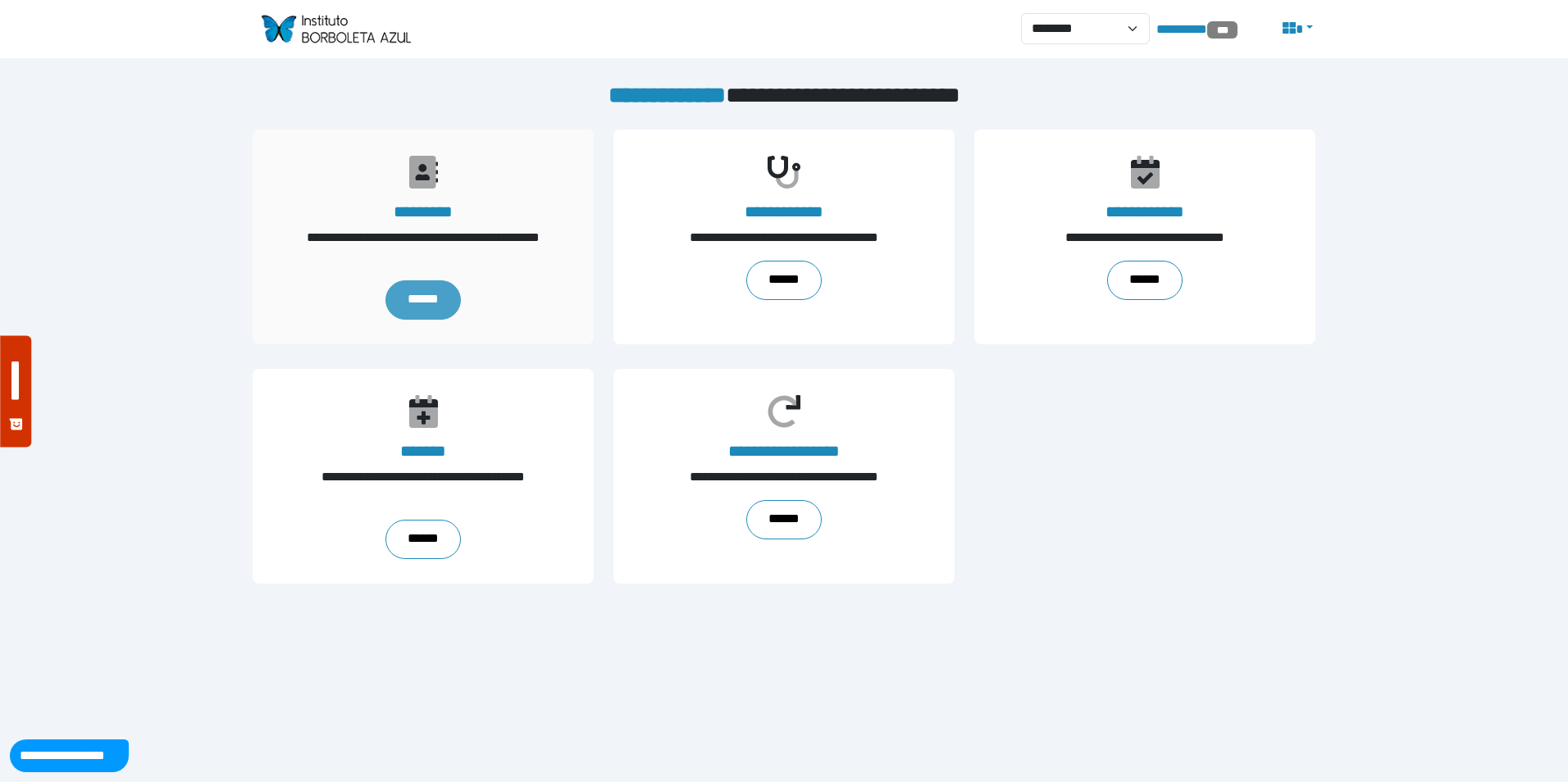 click on "******" at bounding box center (422, 300) 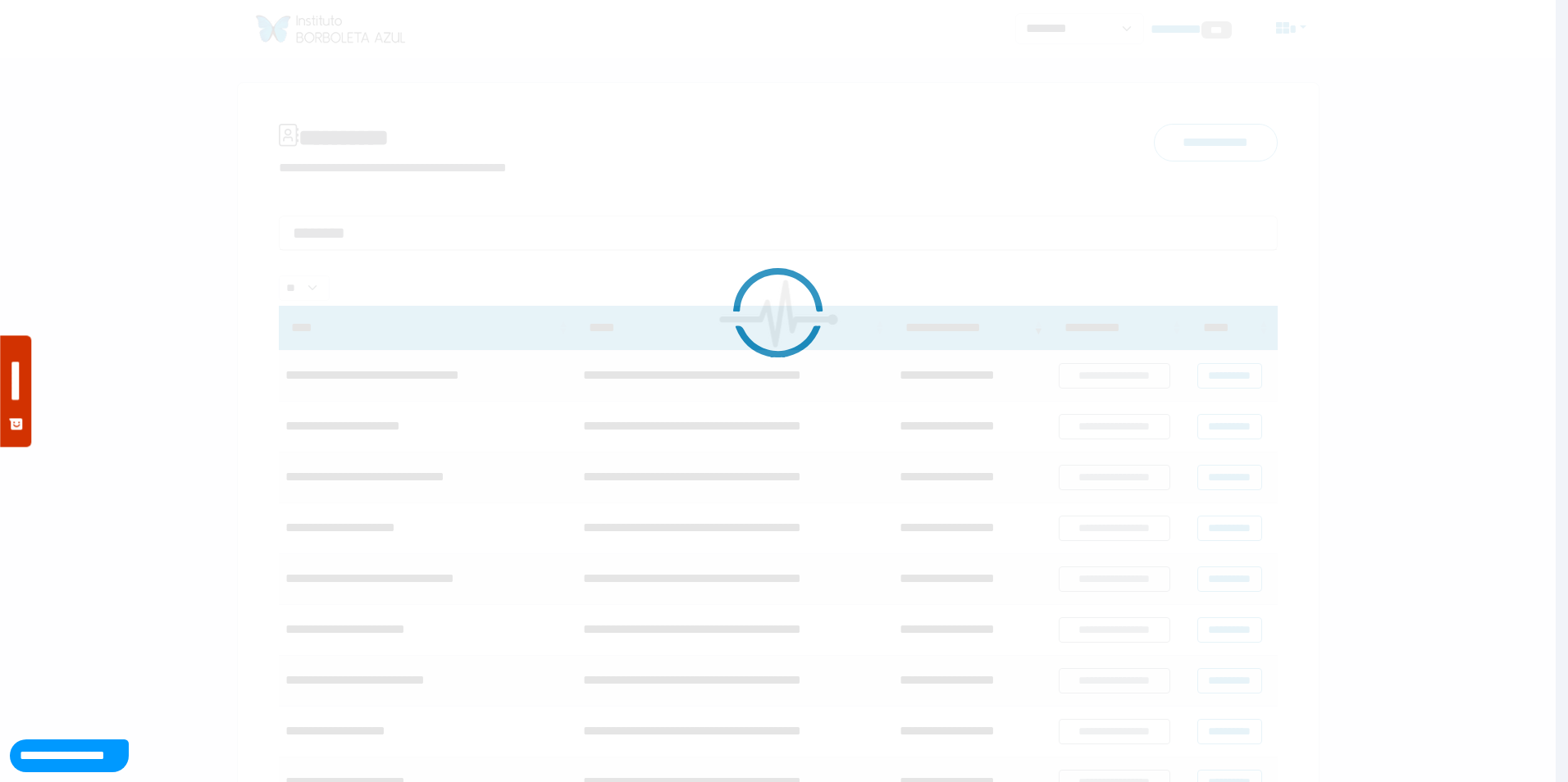 scroll, scrollTop: 0, scrollLeft: 0, axis: both 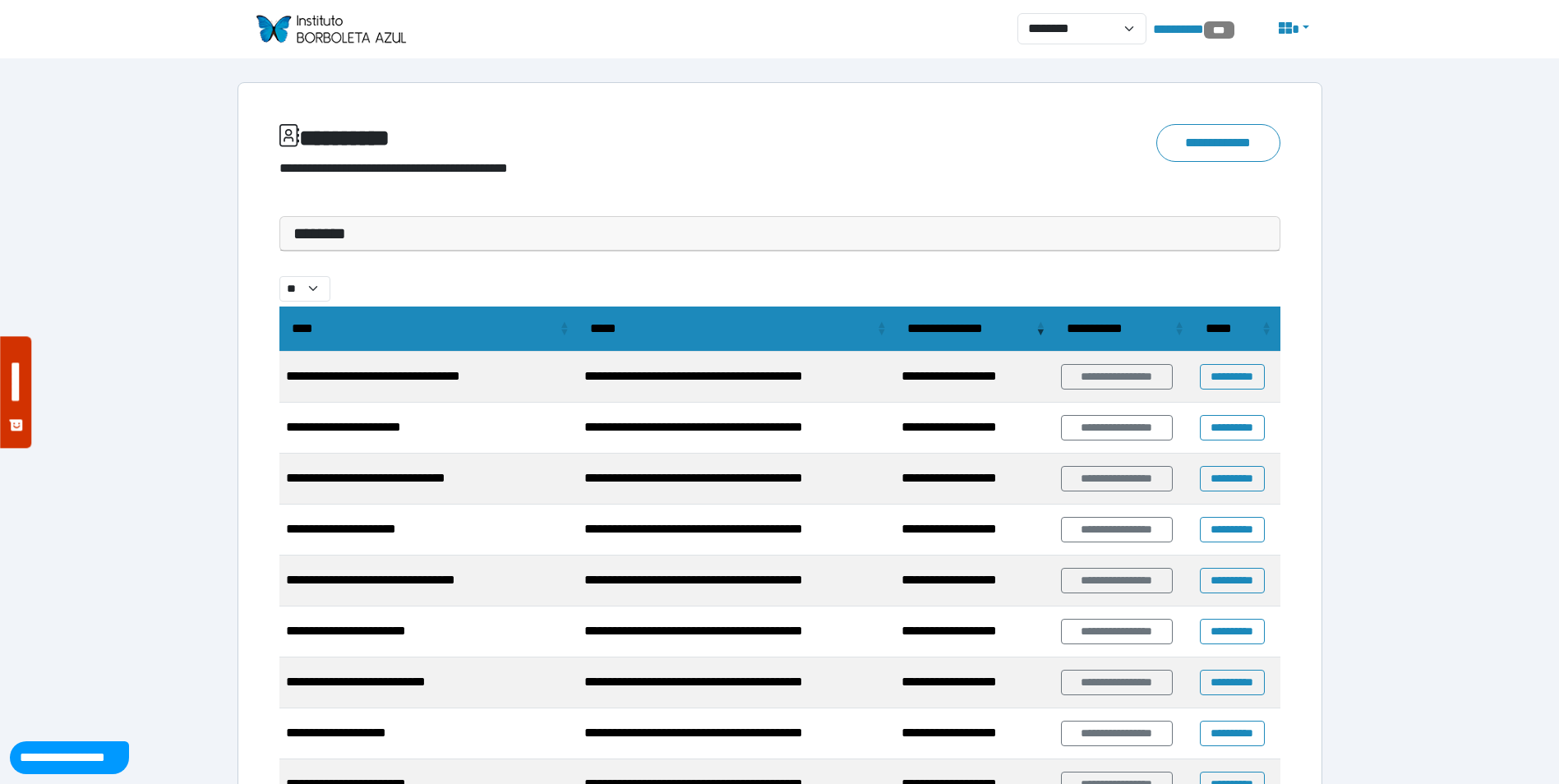click on "********" at bounding box center (780, 233) 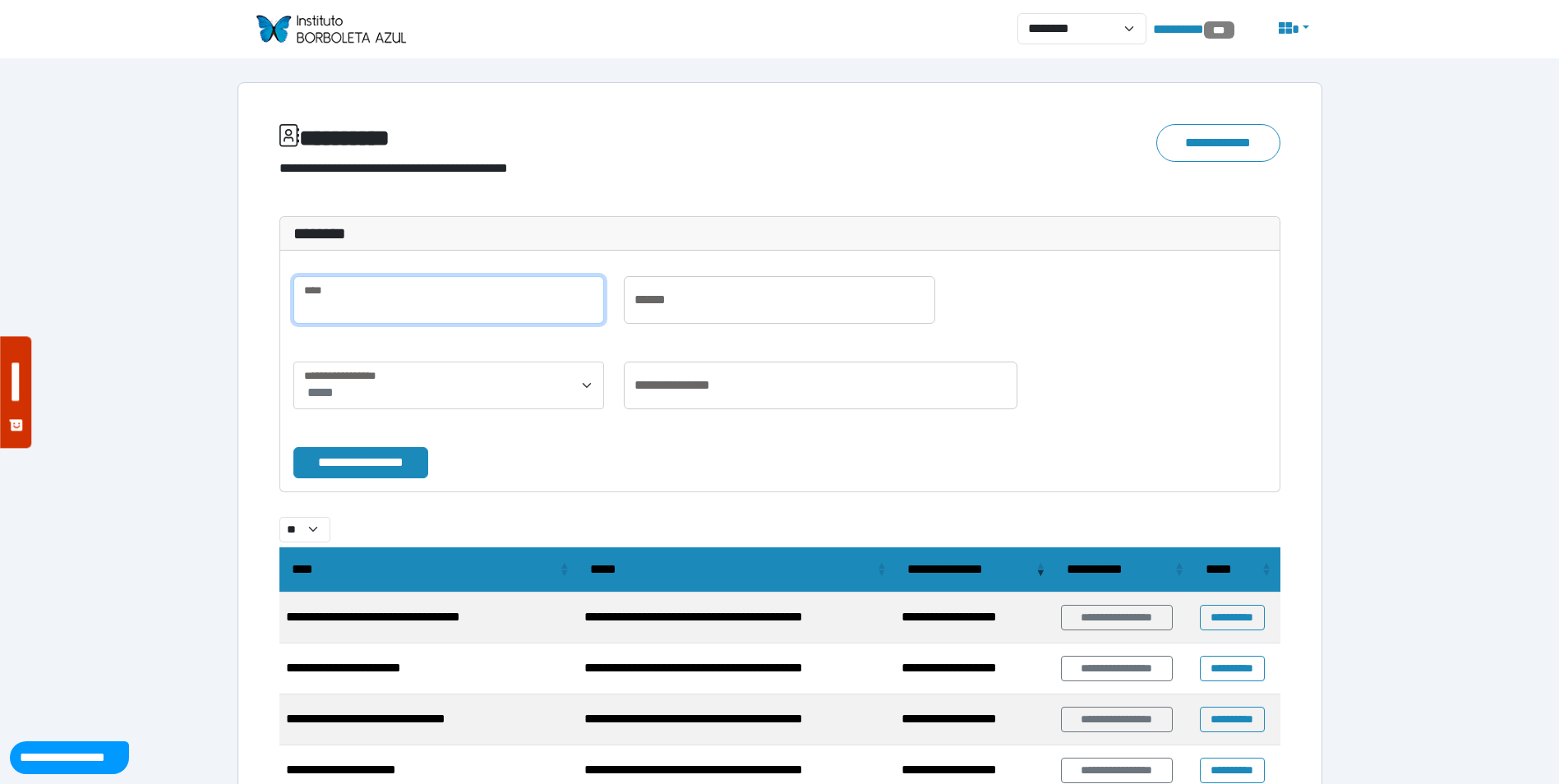 click at bounding box center (449, 300) 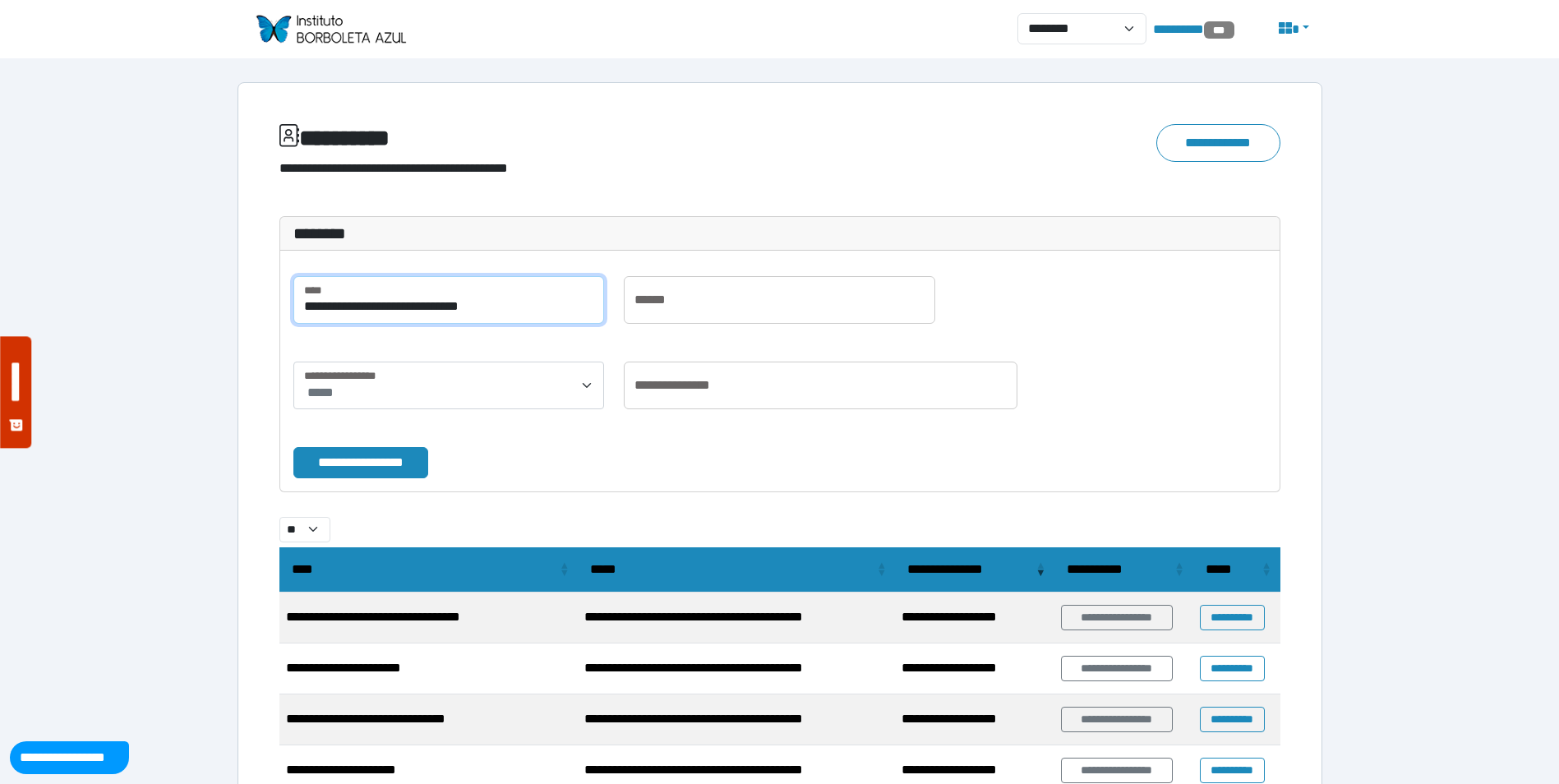 type on "**********" 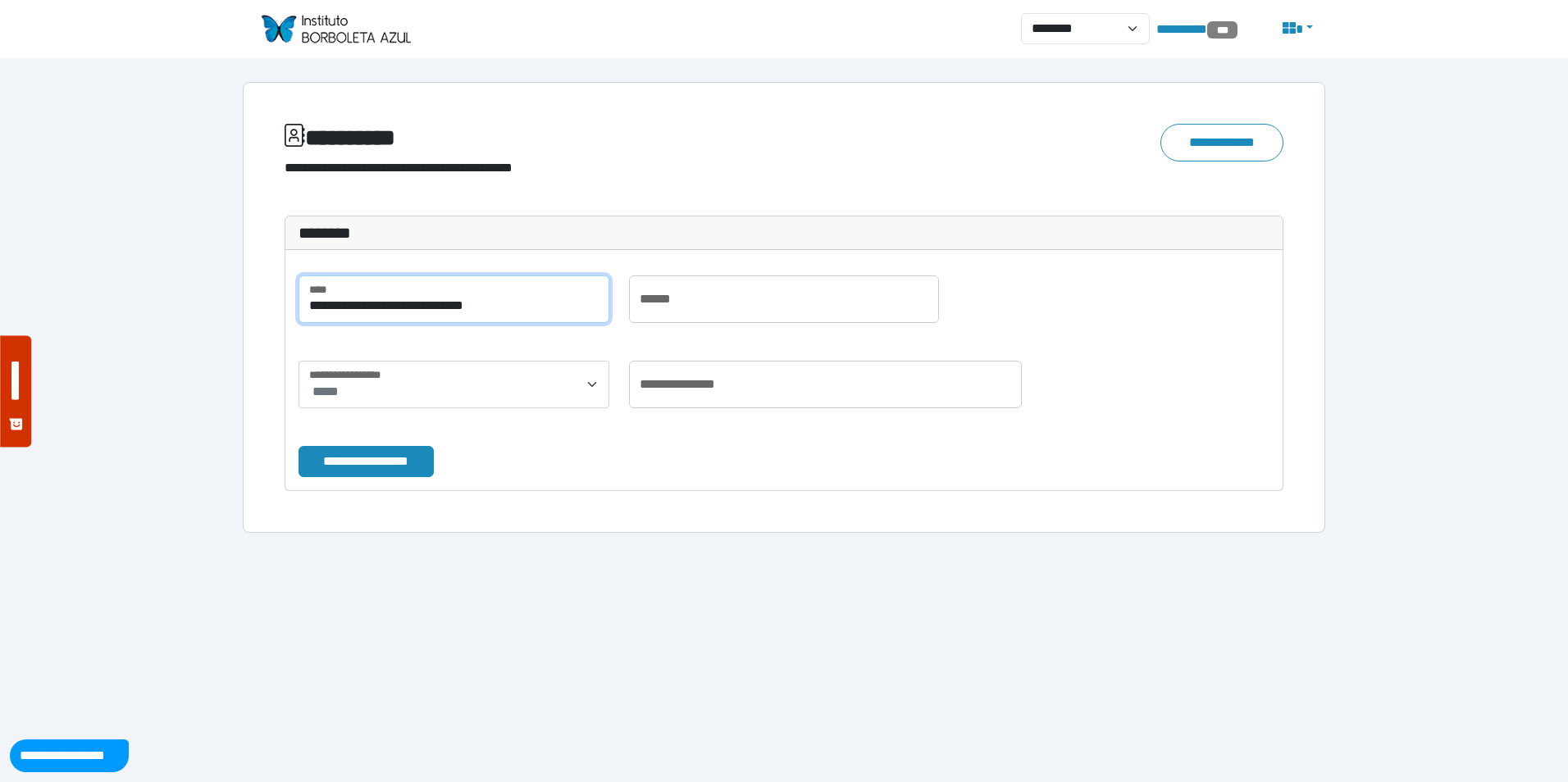 click on "**********" at bounding box center (366, 461) 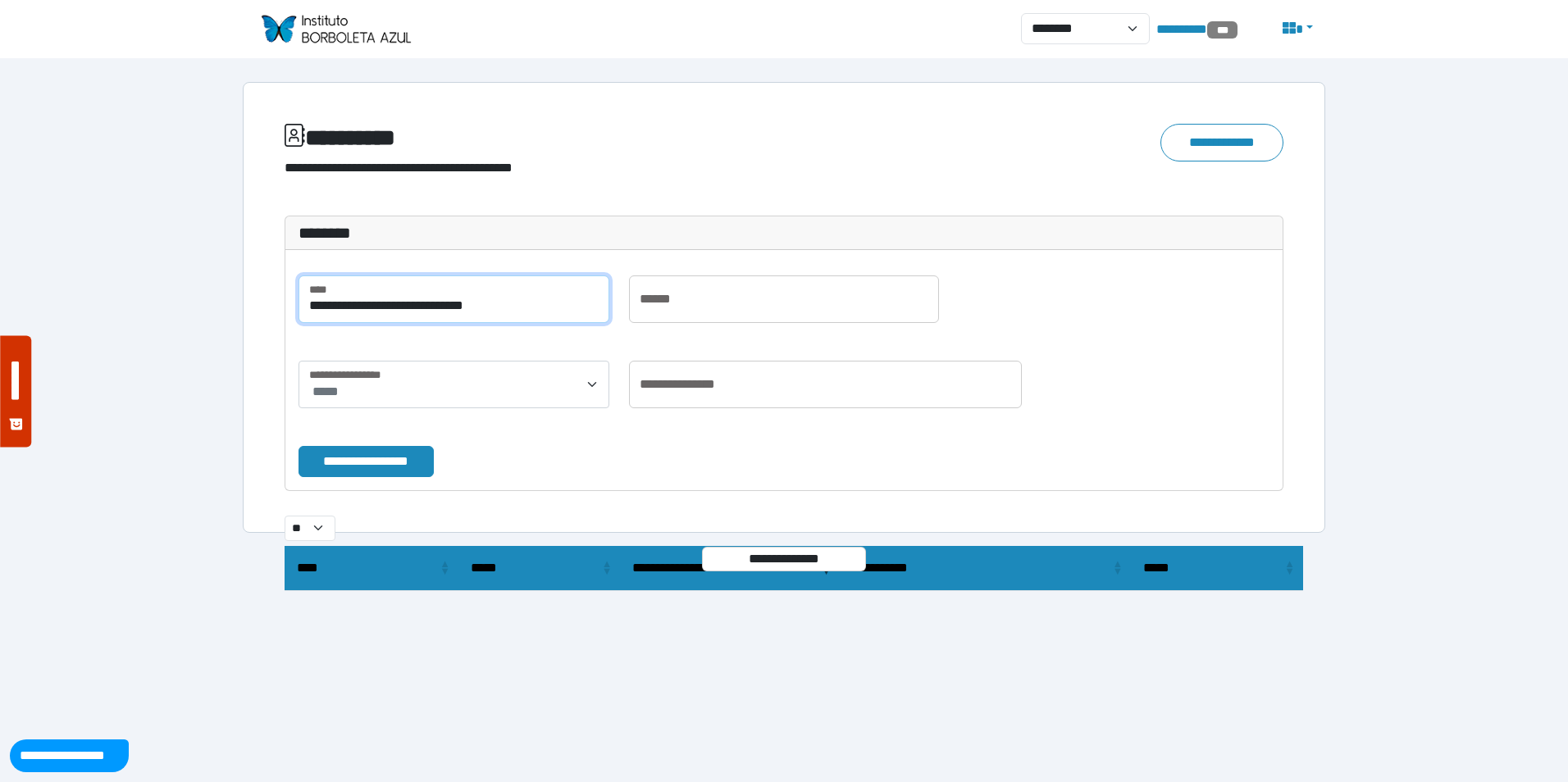 click on "**********" at bounding box center [366, 461] 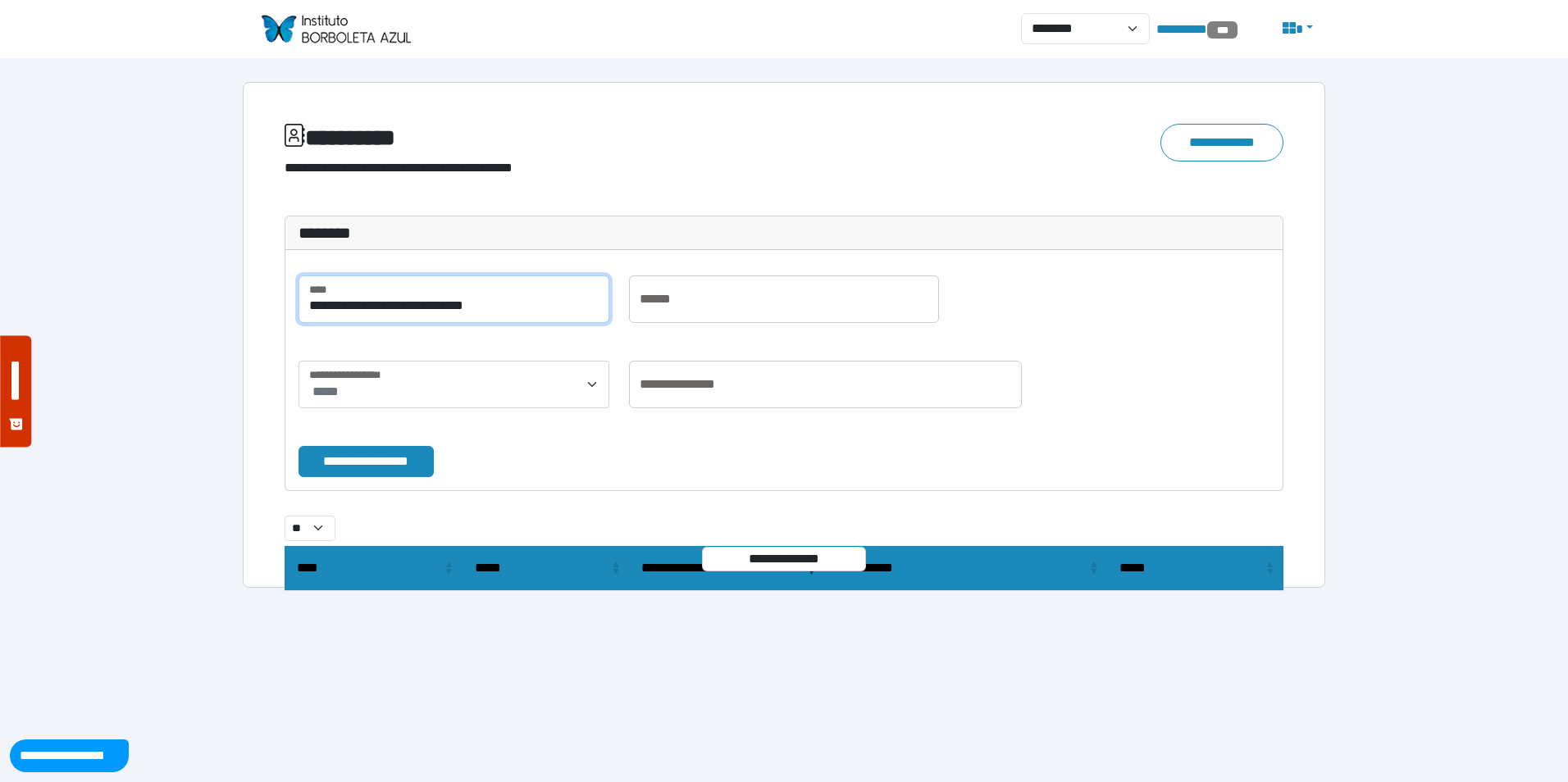 click on "**********" at bounding box center (366, 461) 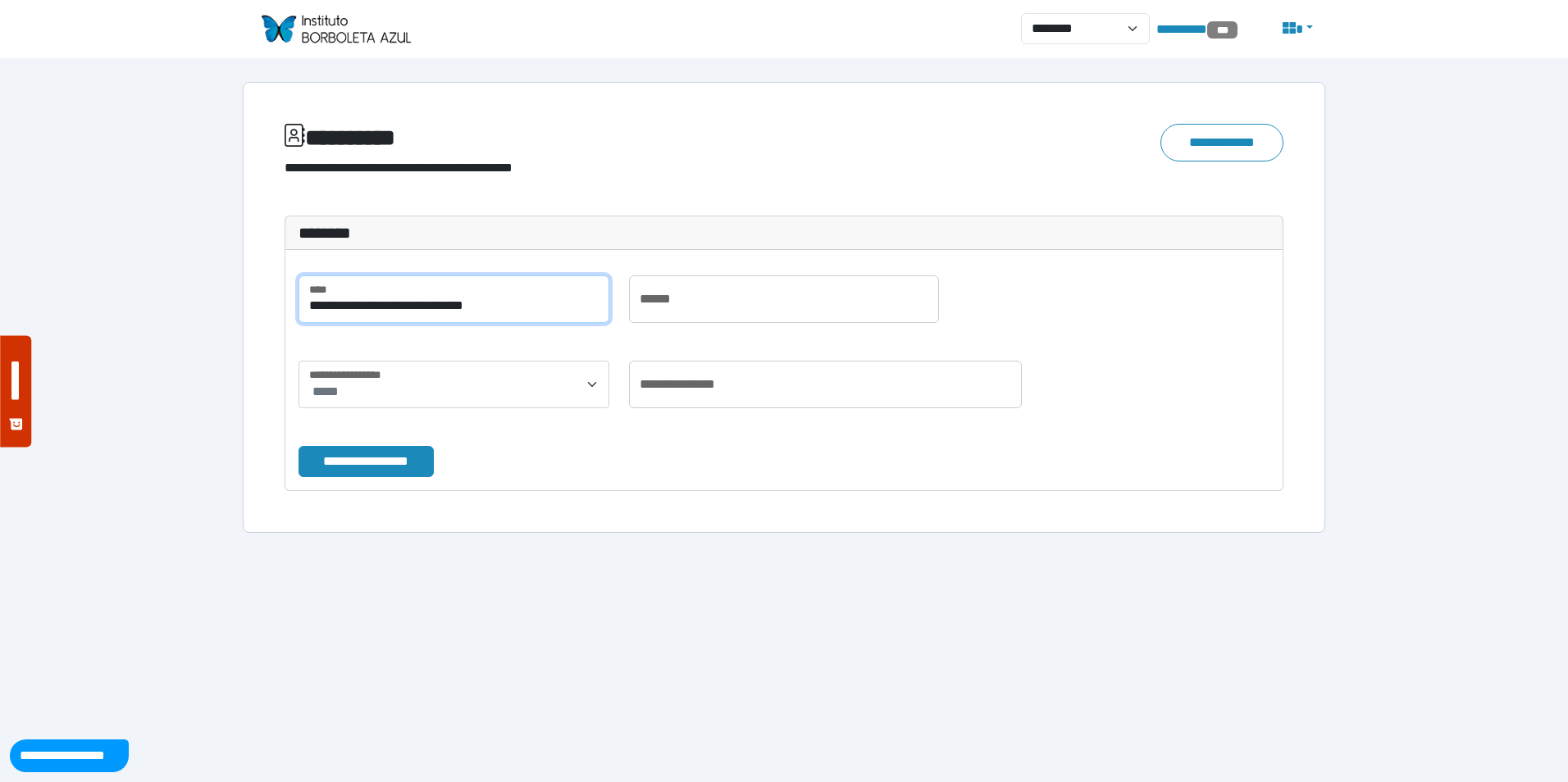 click on "**********" at bounding box center [366, 461] 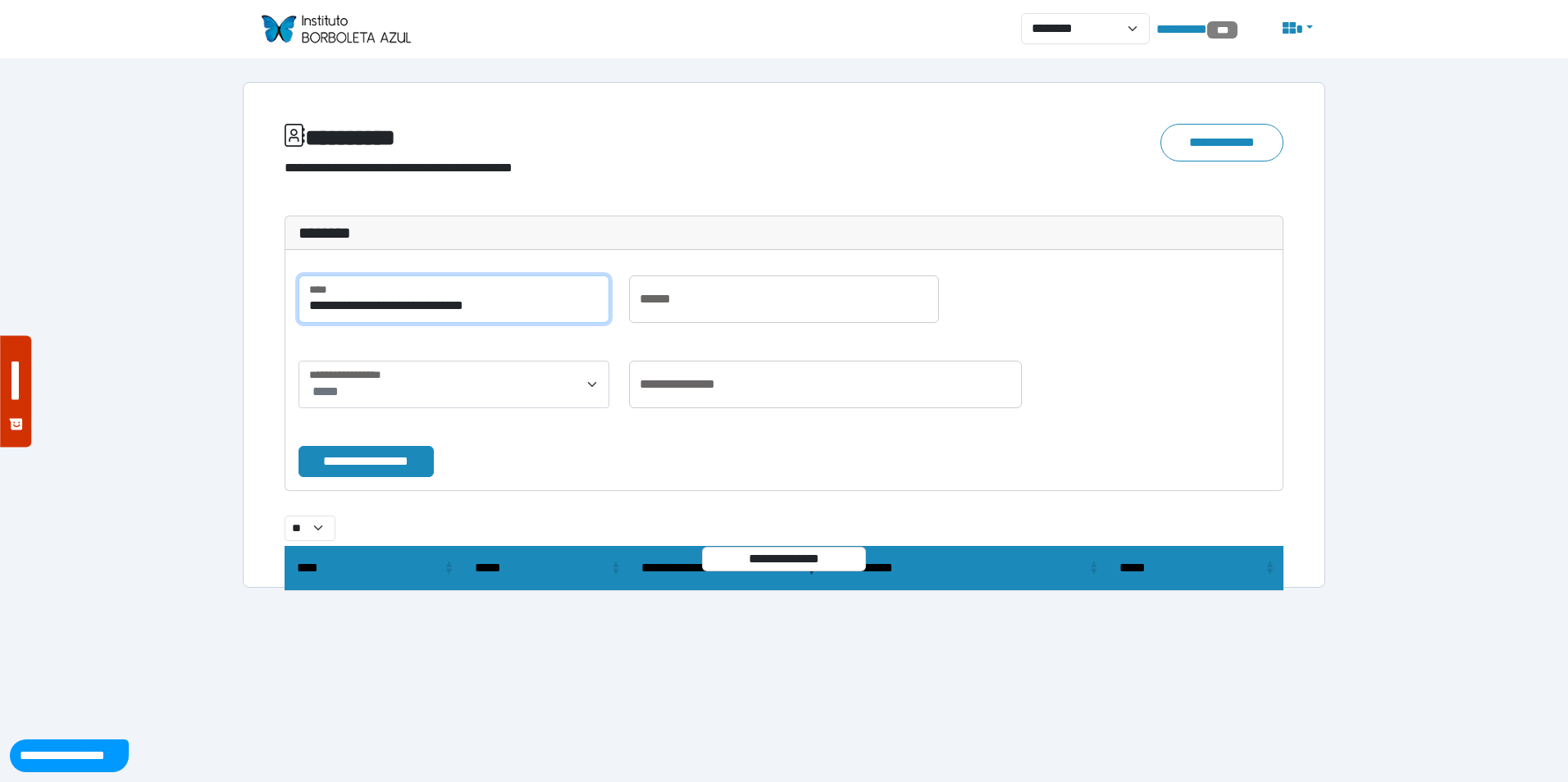 click on "**********" at bounding box center (366, 461) 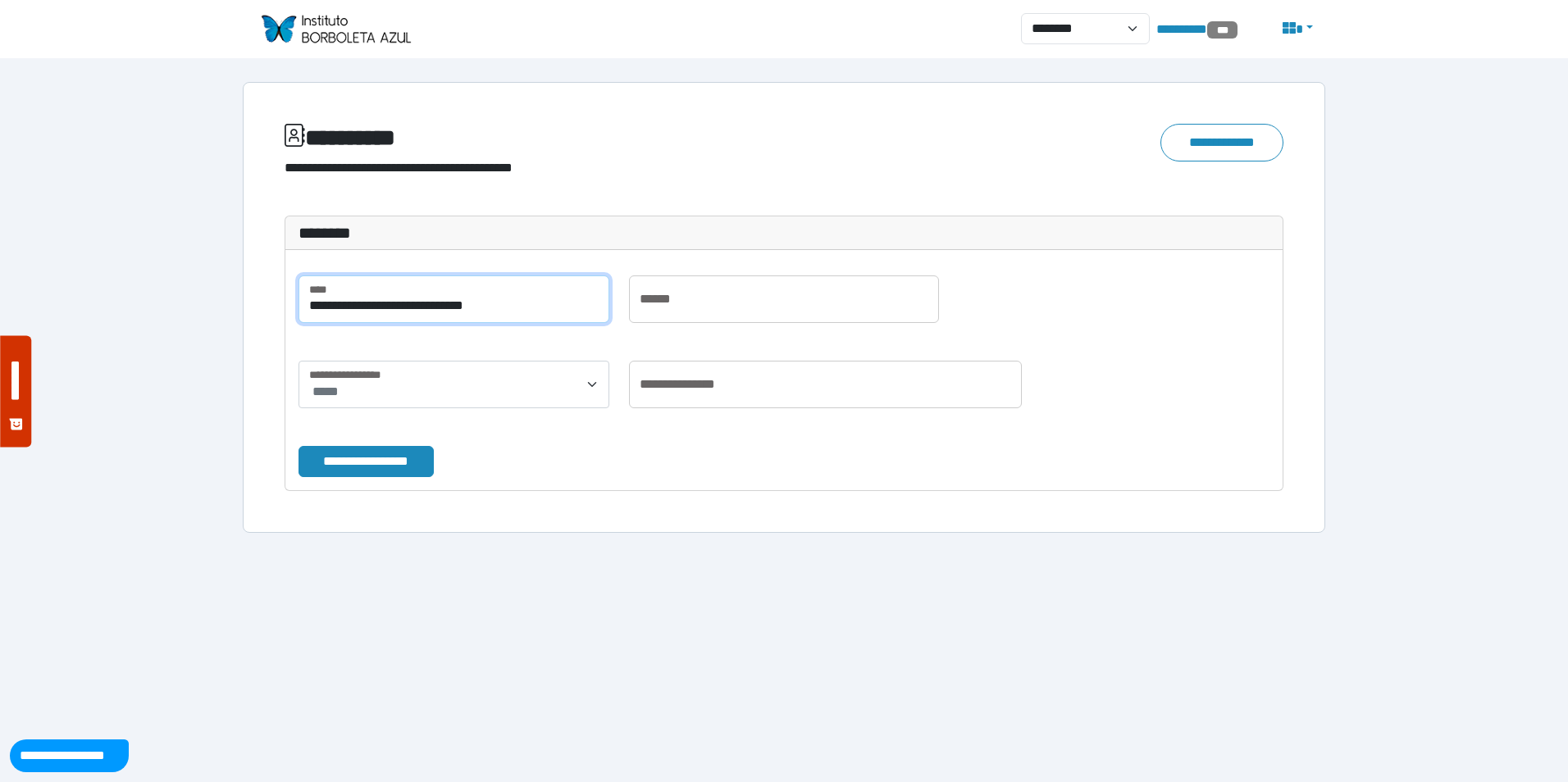 click on "**********" at bounding box center [366, 461] 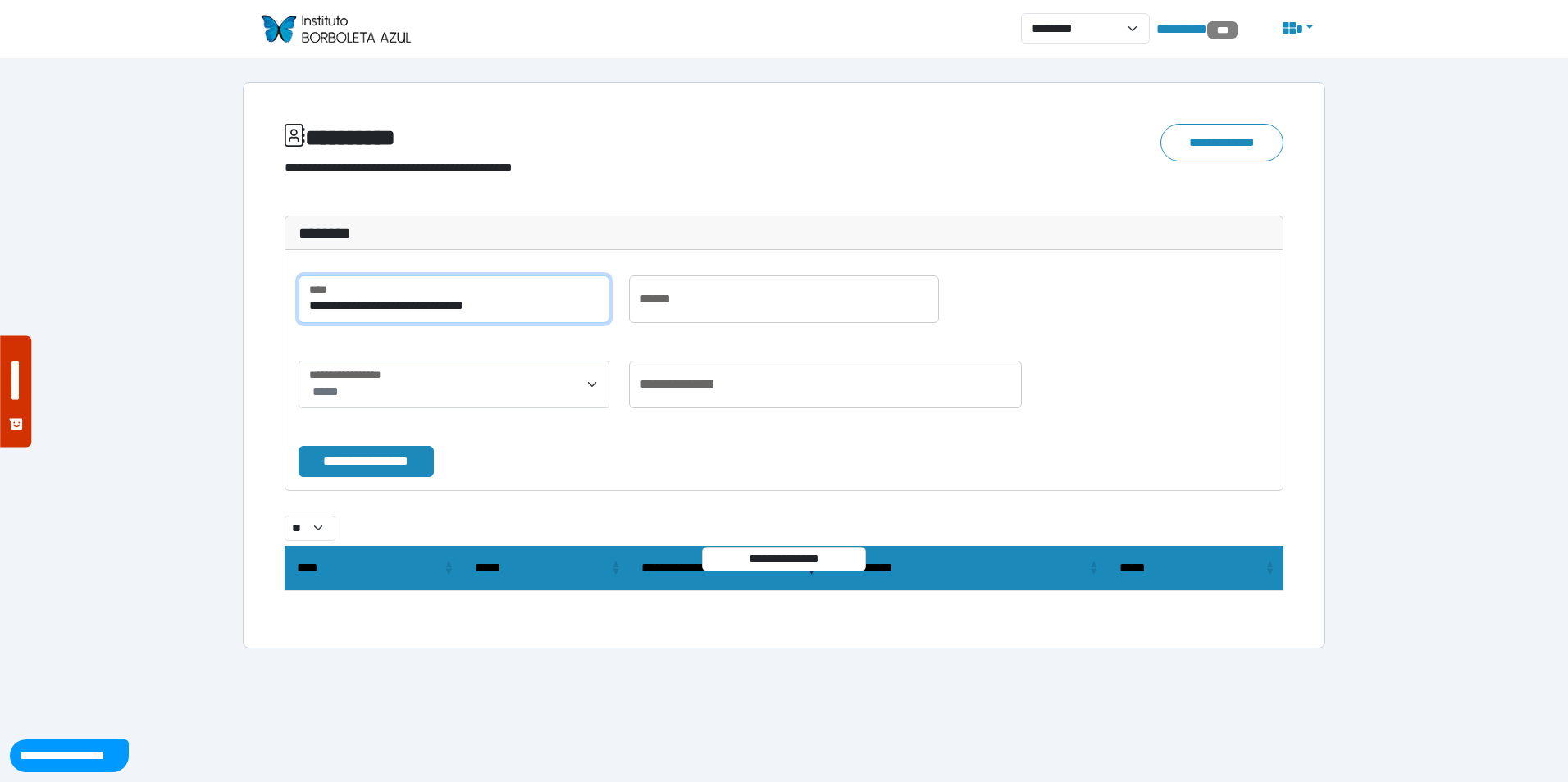 click on "**********" at bounding box center (366, 461) 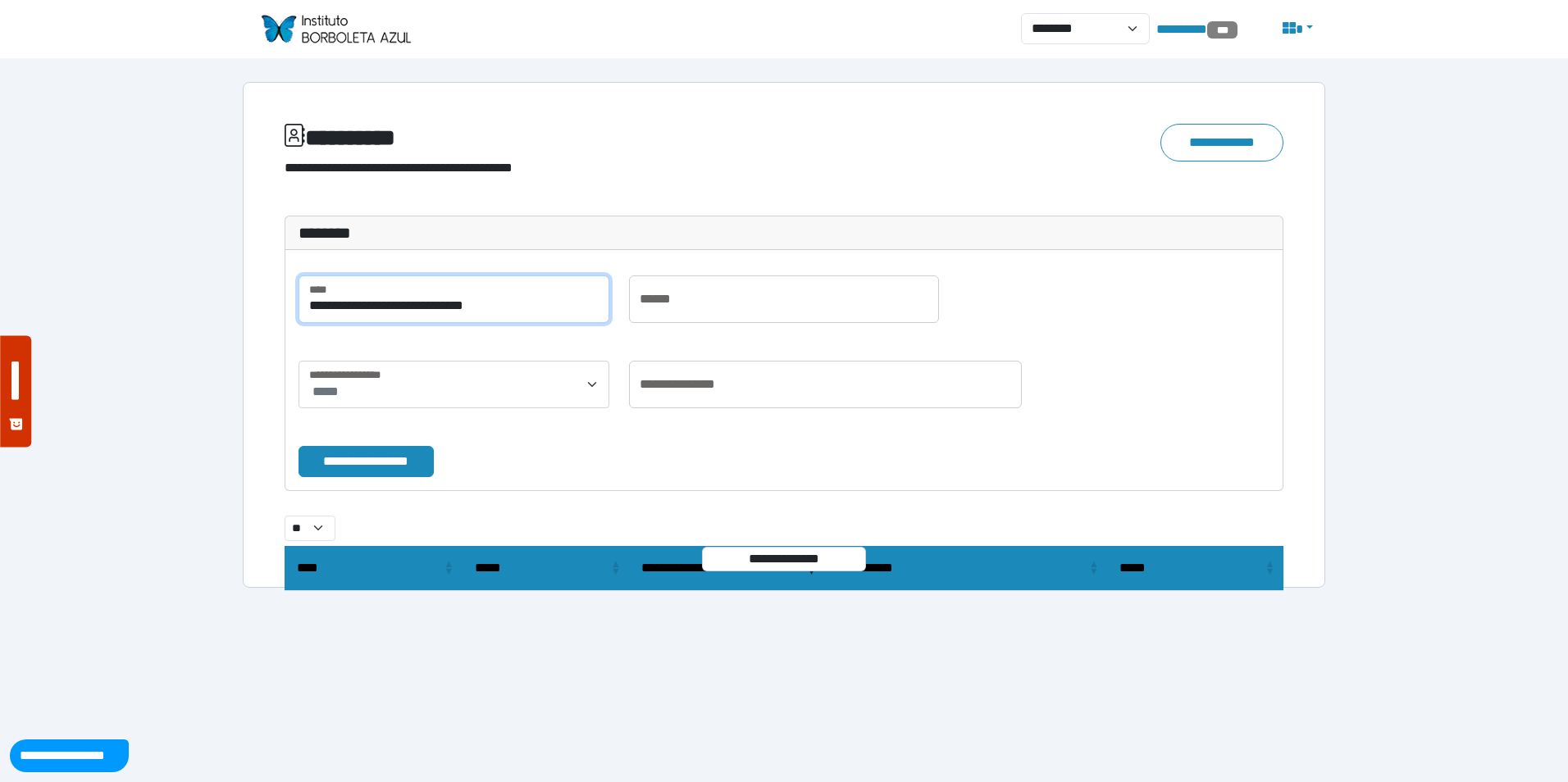 click on "**********" at bounding box center (366, 461) 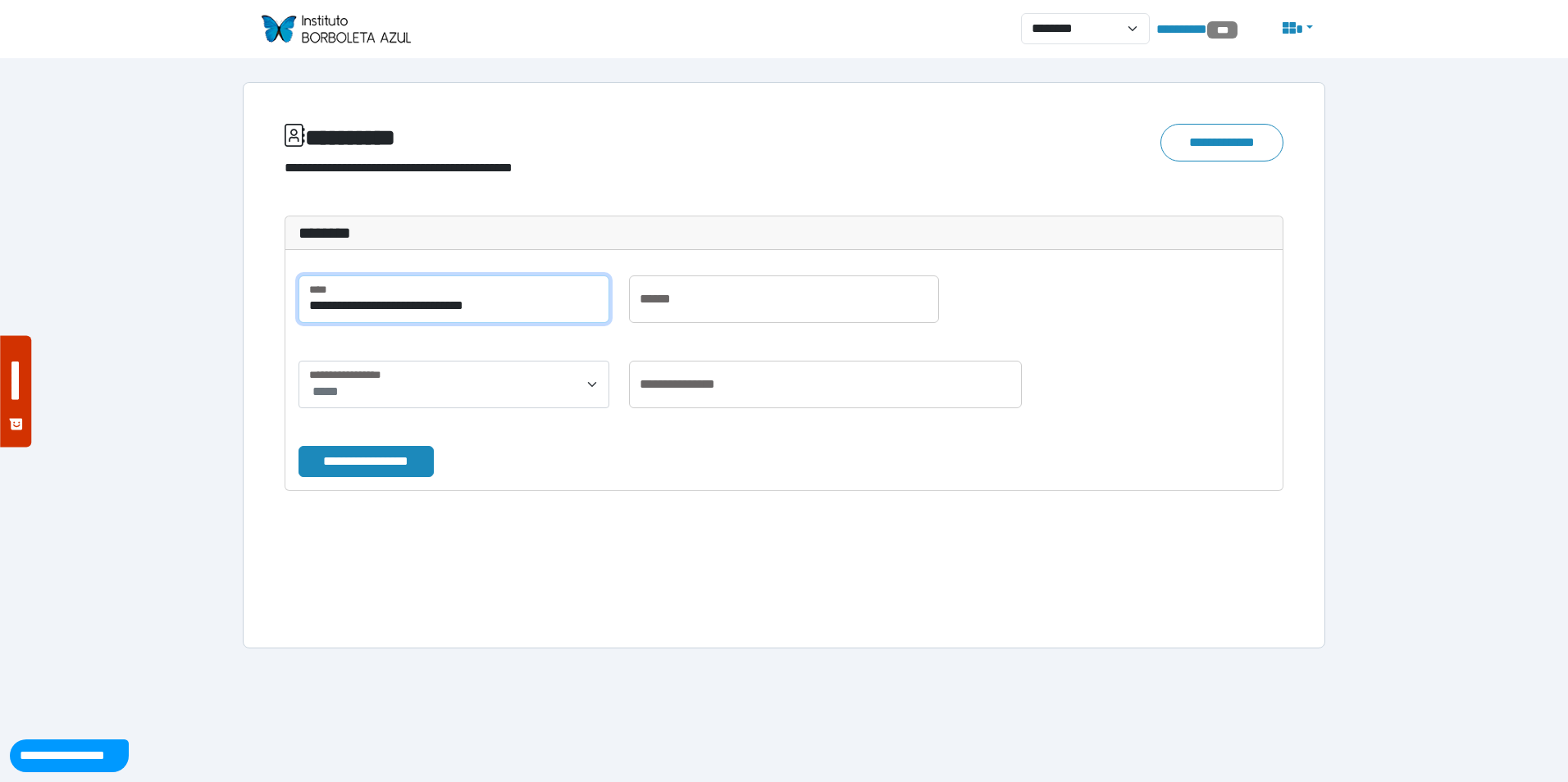 click on "**********" at bounding box center [366, 461] 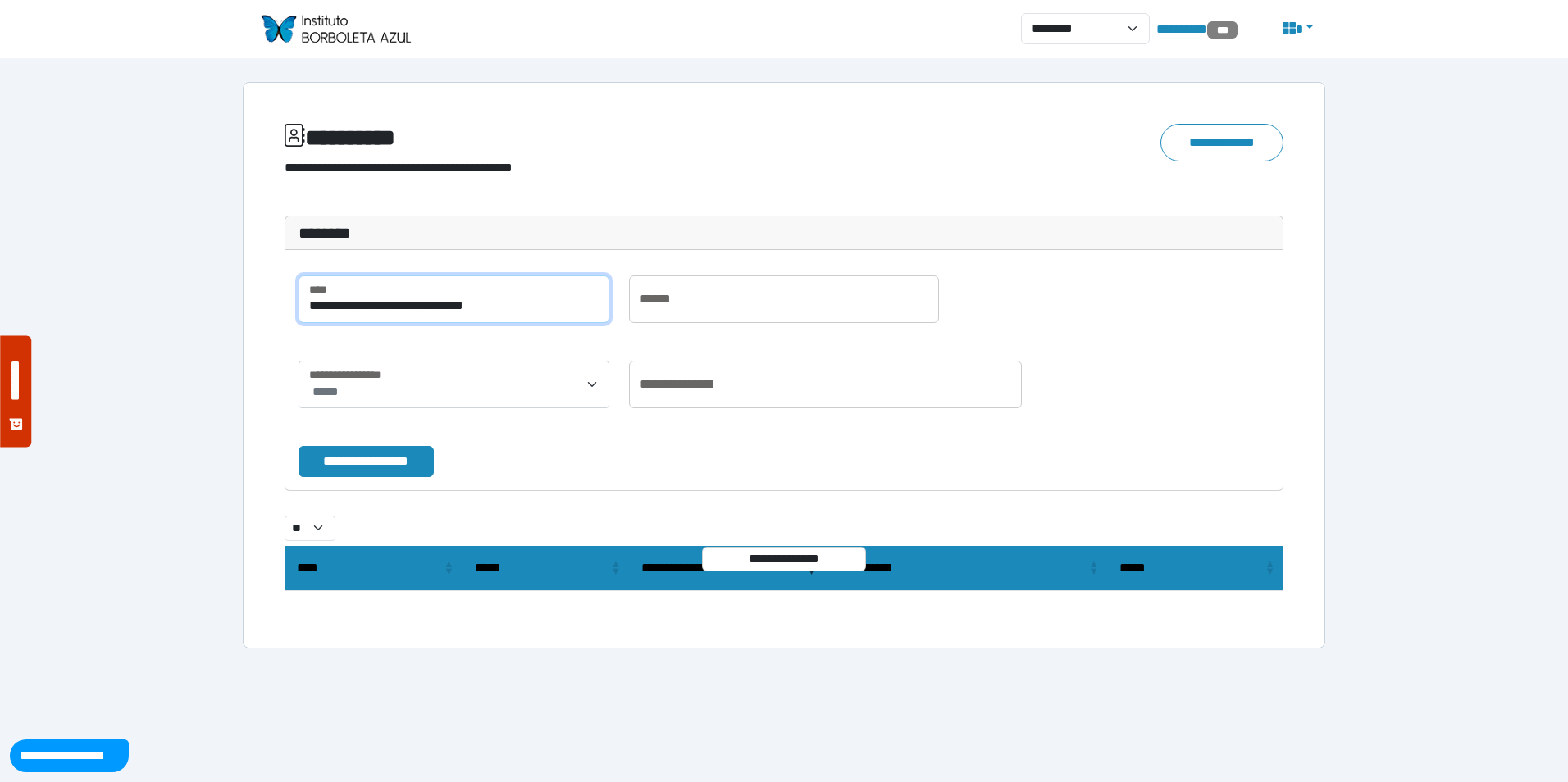 click on "**********" at bounding box center [366, 461] 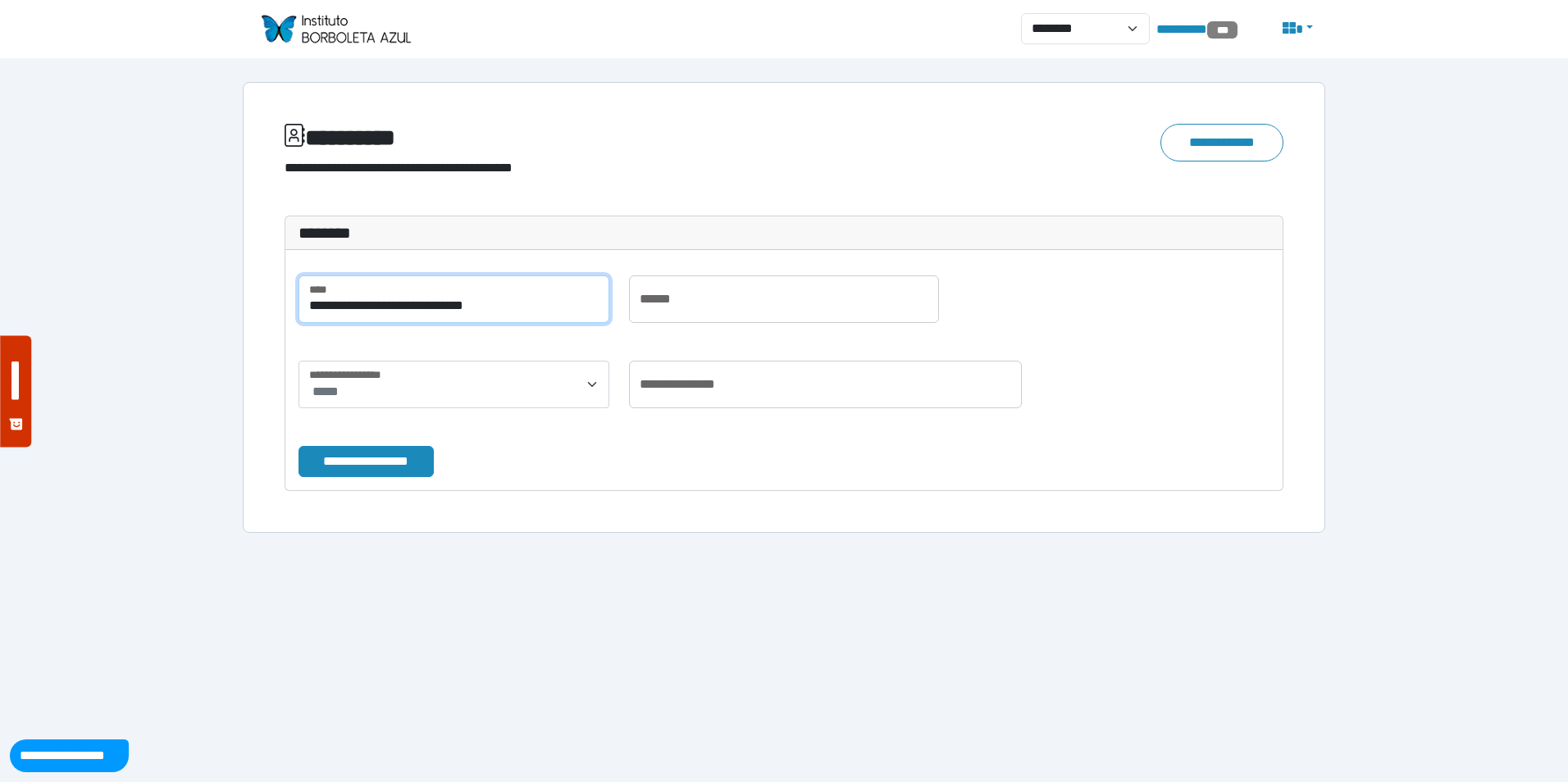 click on "**********" at bounding box center (366, 461) 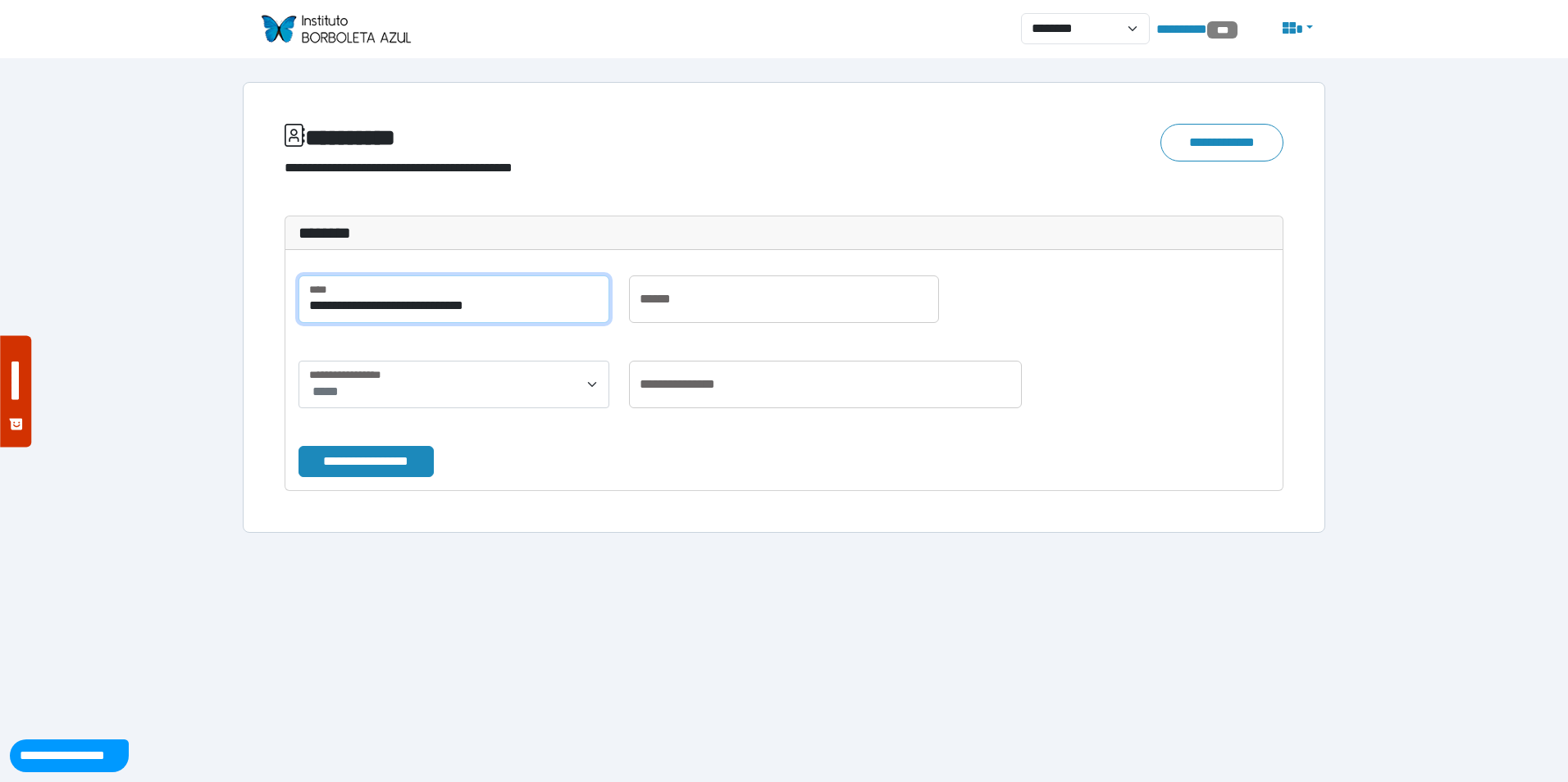 click on "**********" at bounding box center (366, 461) 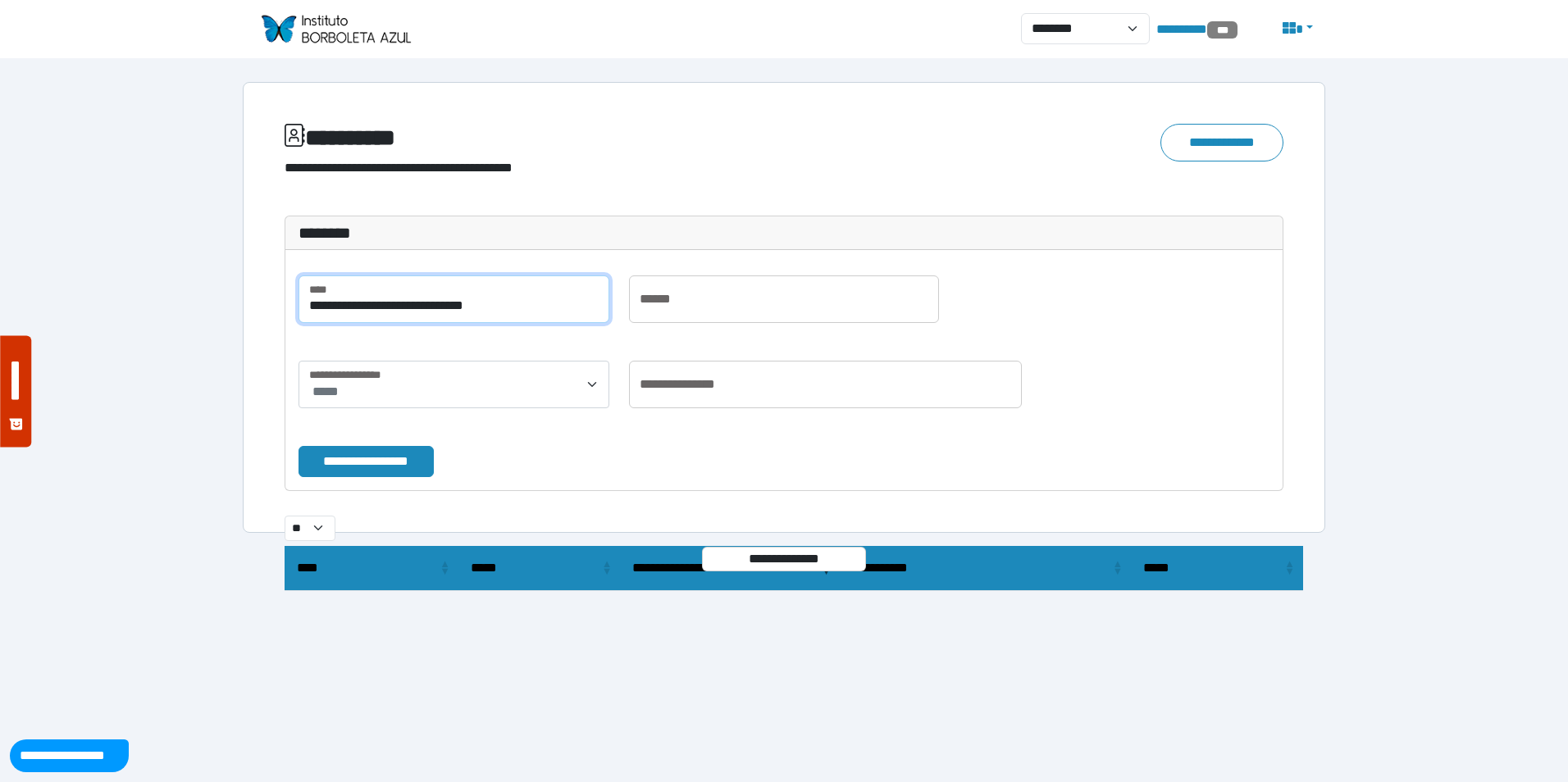 click on "**********" at bounding box center (366, 461) 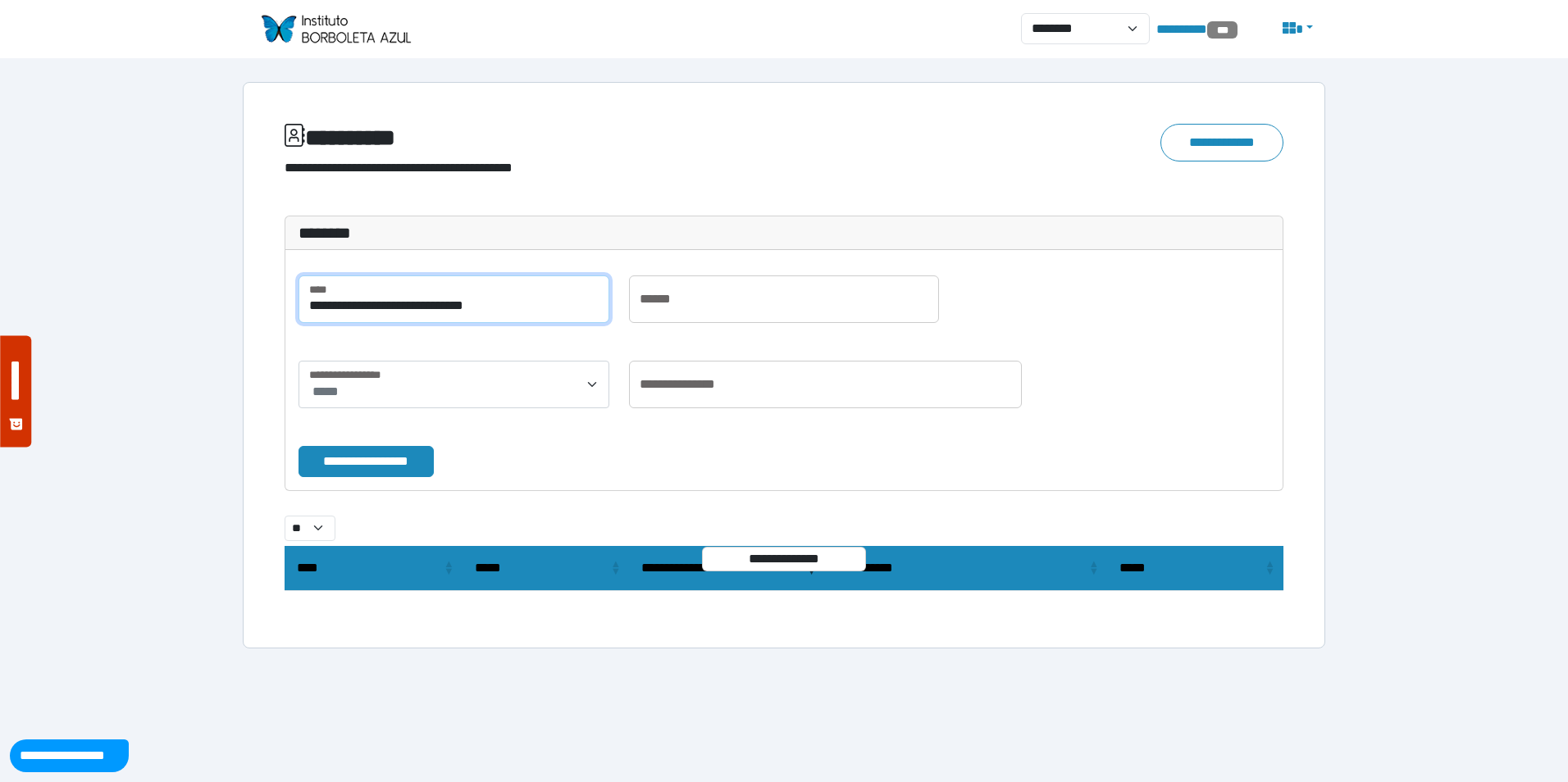 click on "**********" at bounding box center [366, 461] 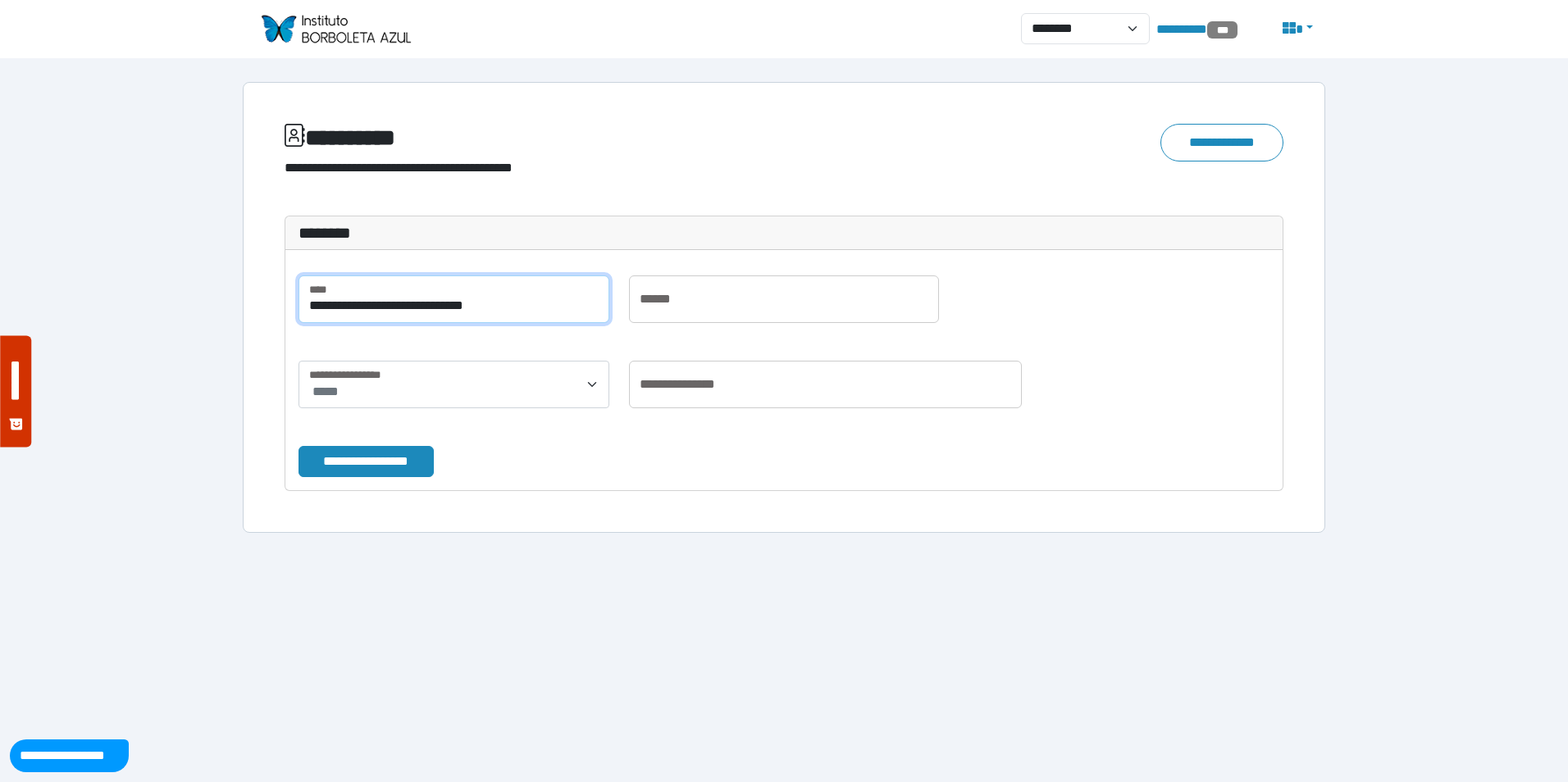 click on "**********" at bounding box center (366, 461) 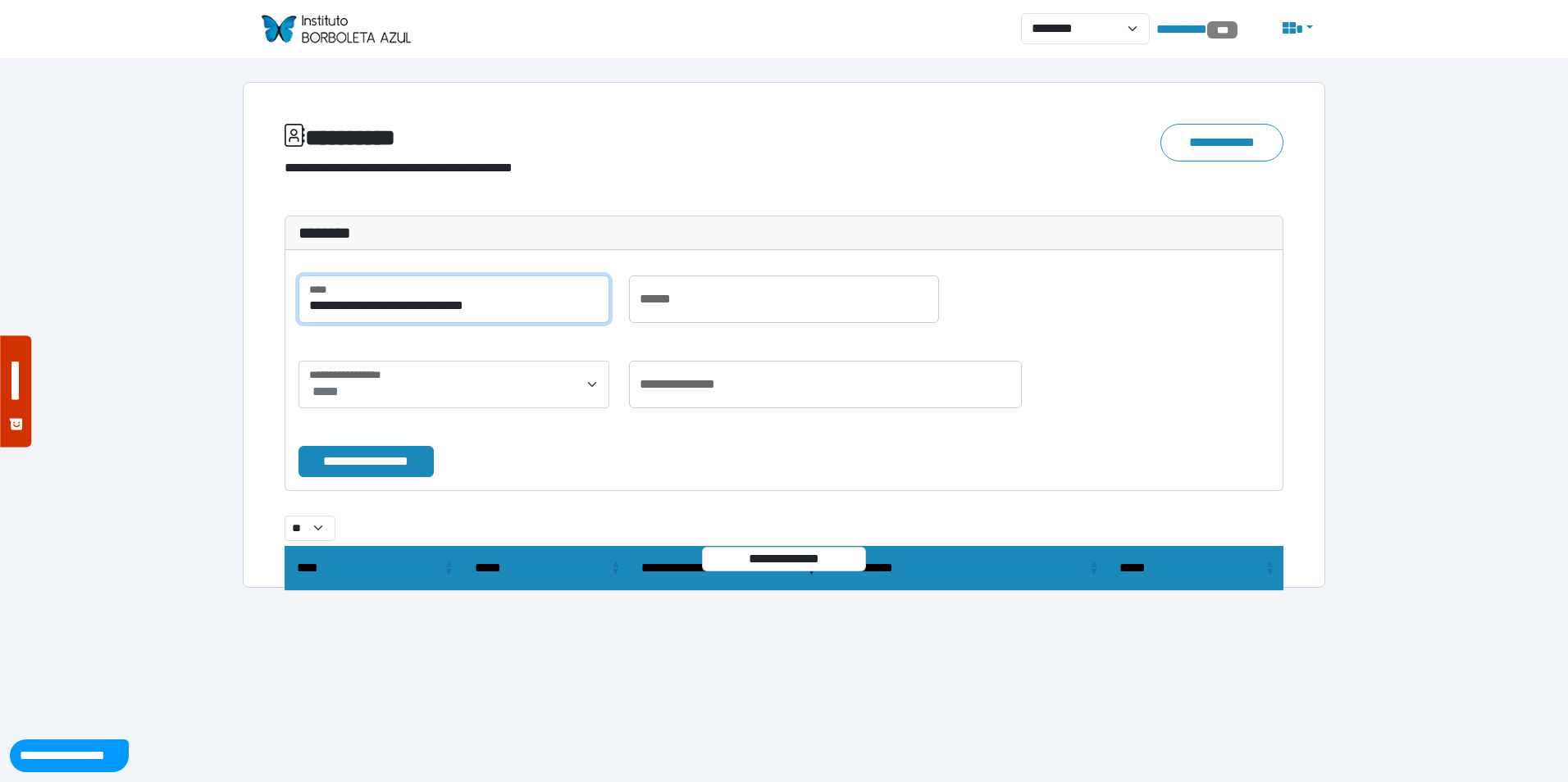 click on "**********" at bounding box center (366, 461) 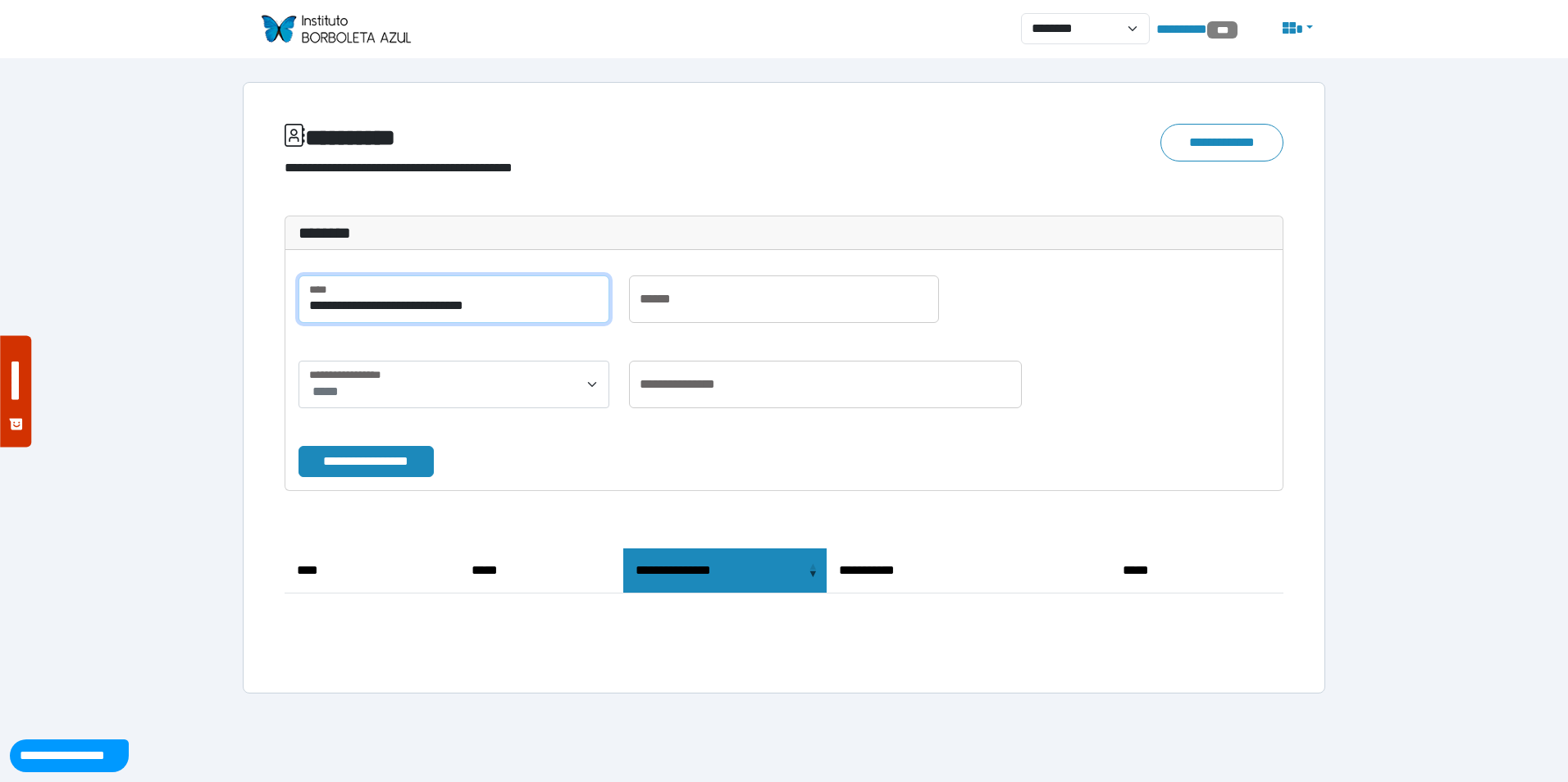 click on "**********" at bounding box center [366, 461] 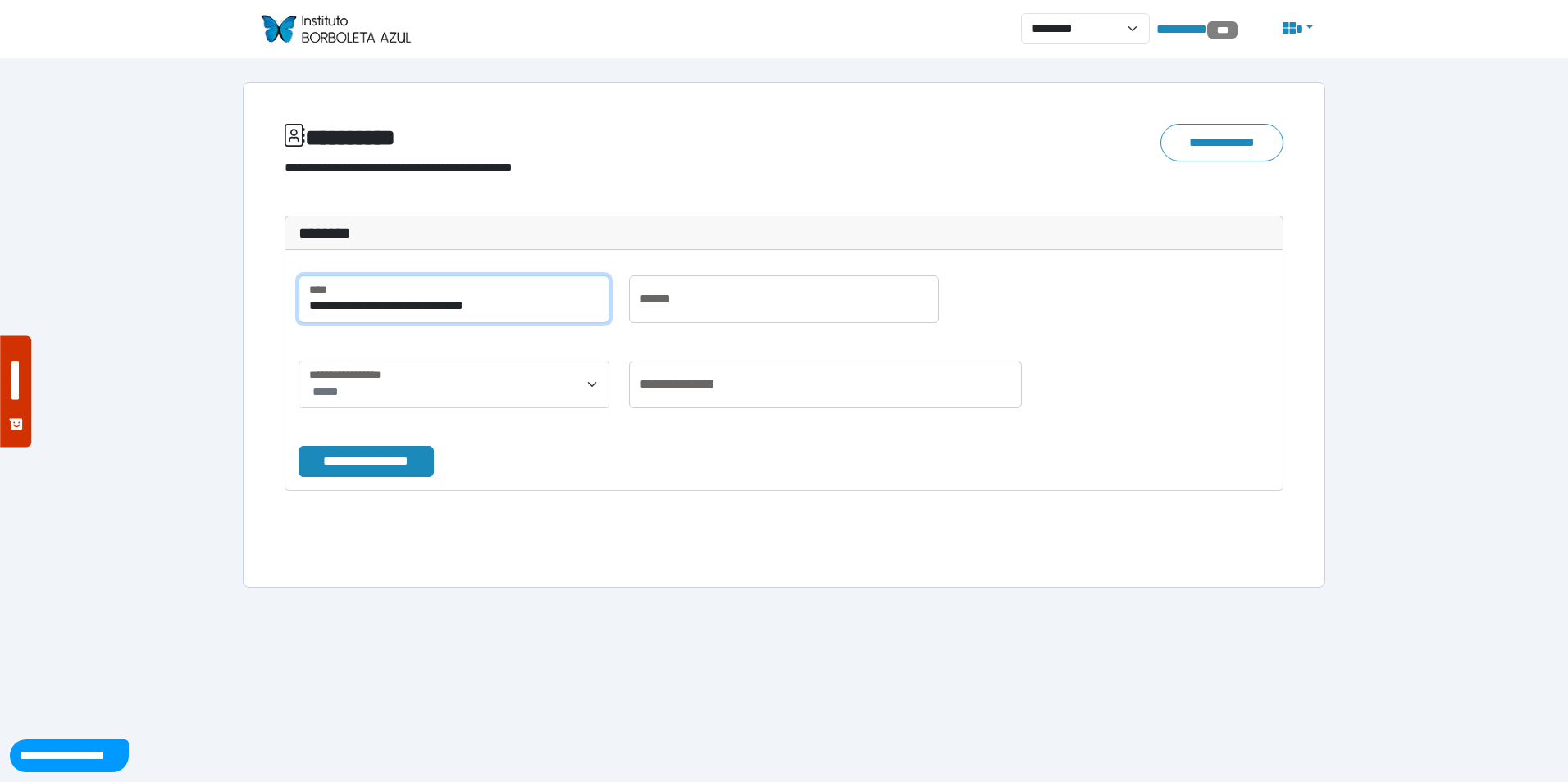 click on "**********" at bounding box center (366, 461) 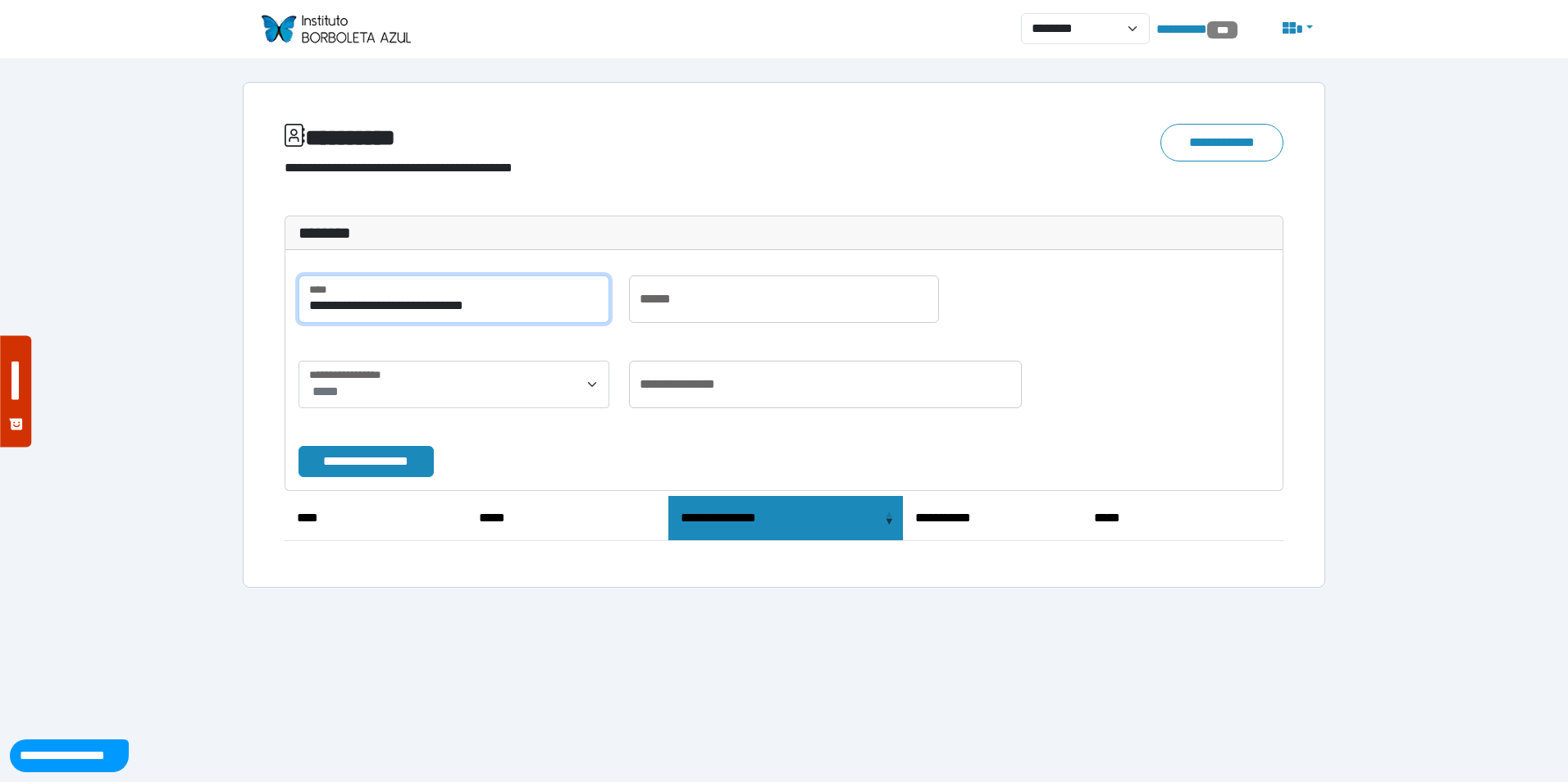 click on "**********" at bounding box center [366, 461] 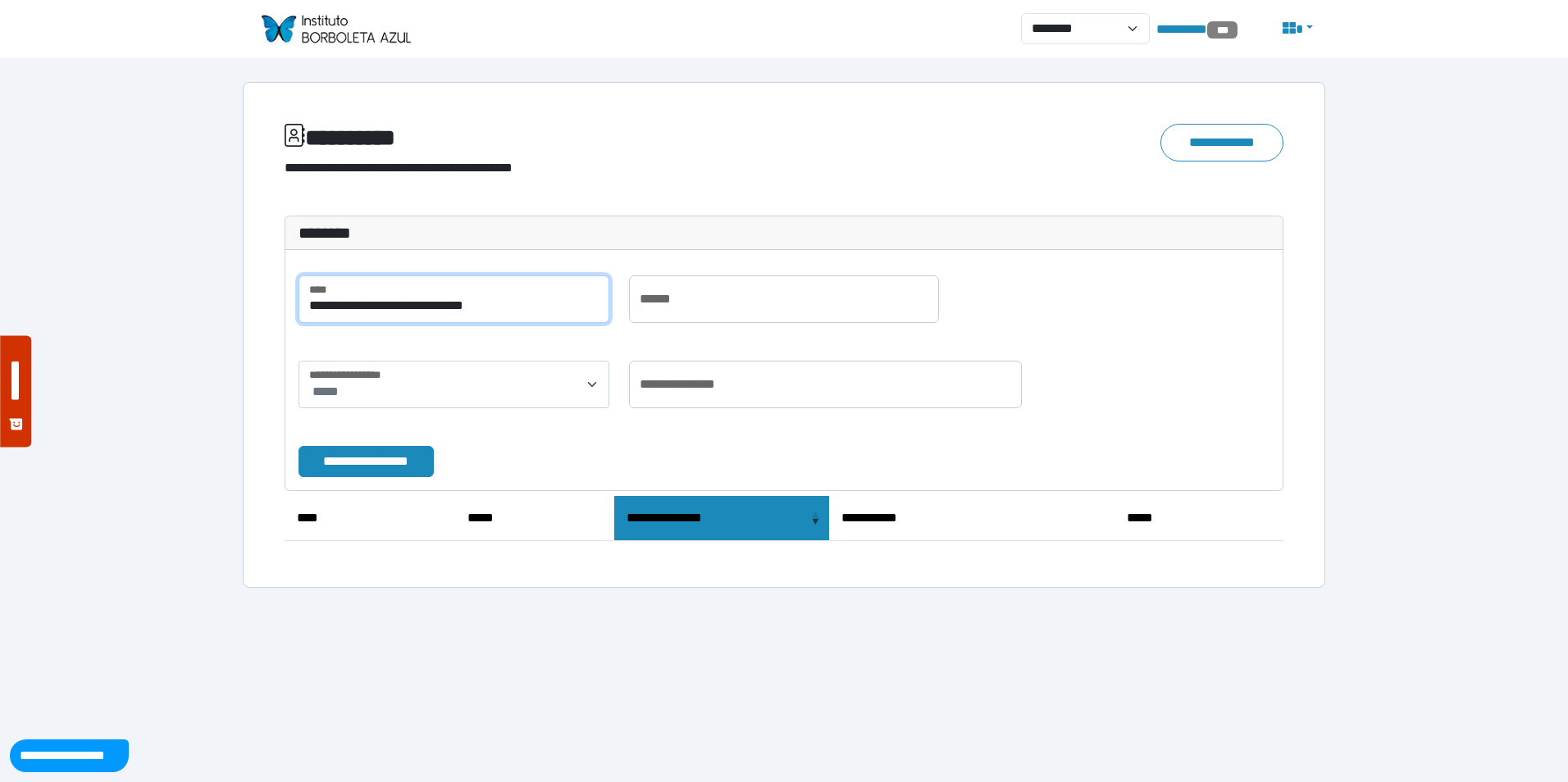 click on "**********" at bounding box center (366, 461) 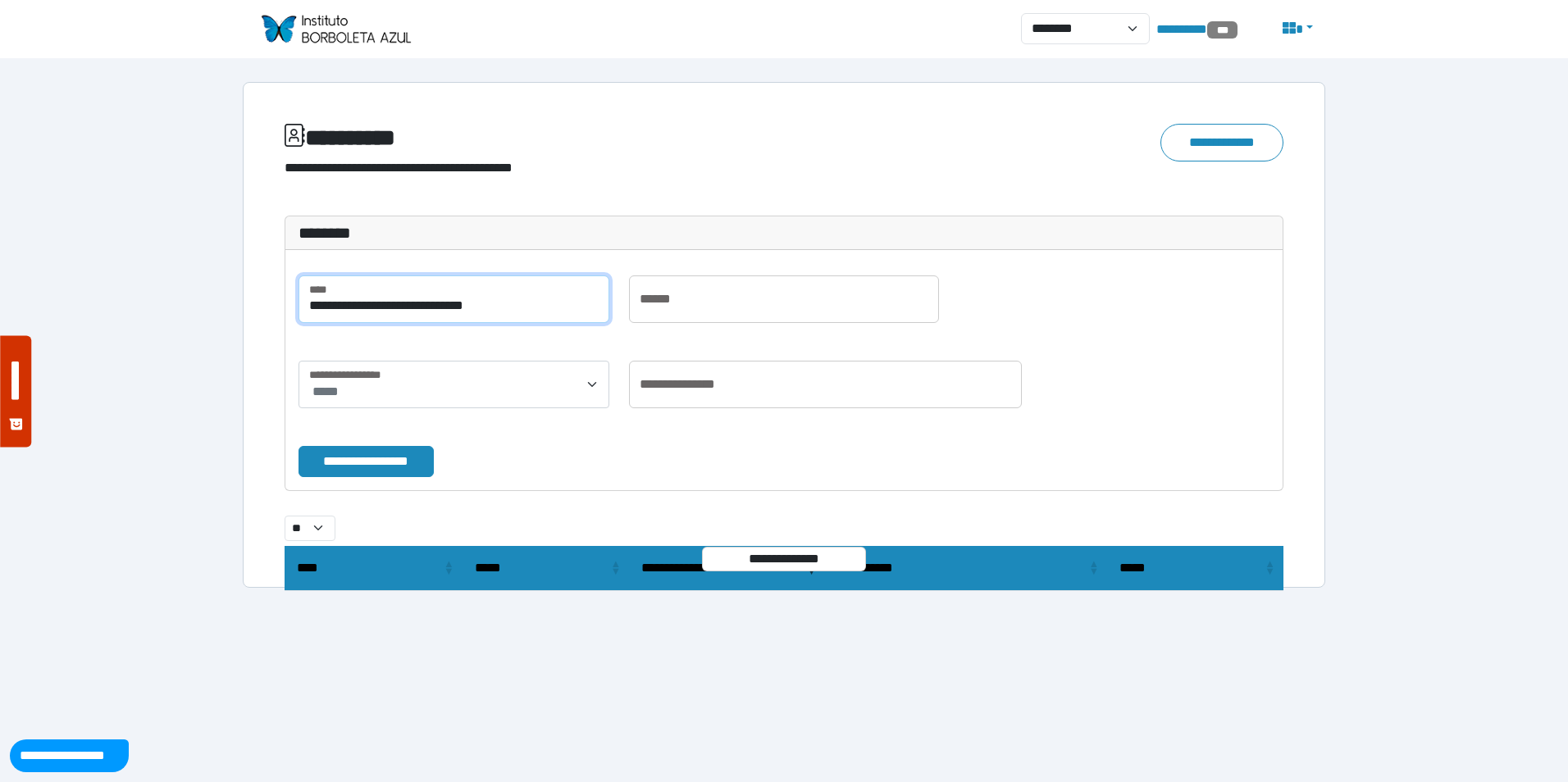 click on "**********" at bounding box center (366, 461) 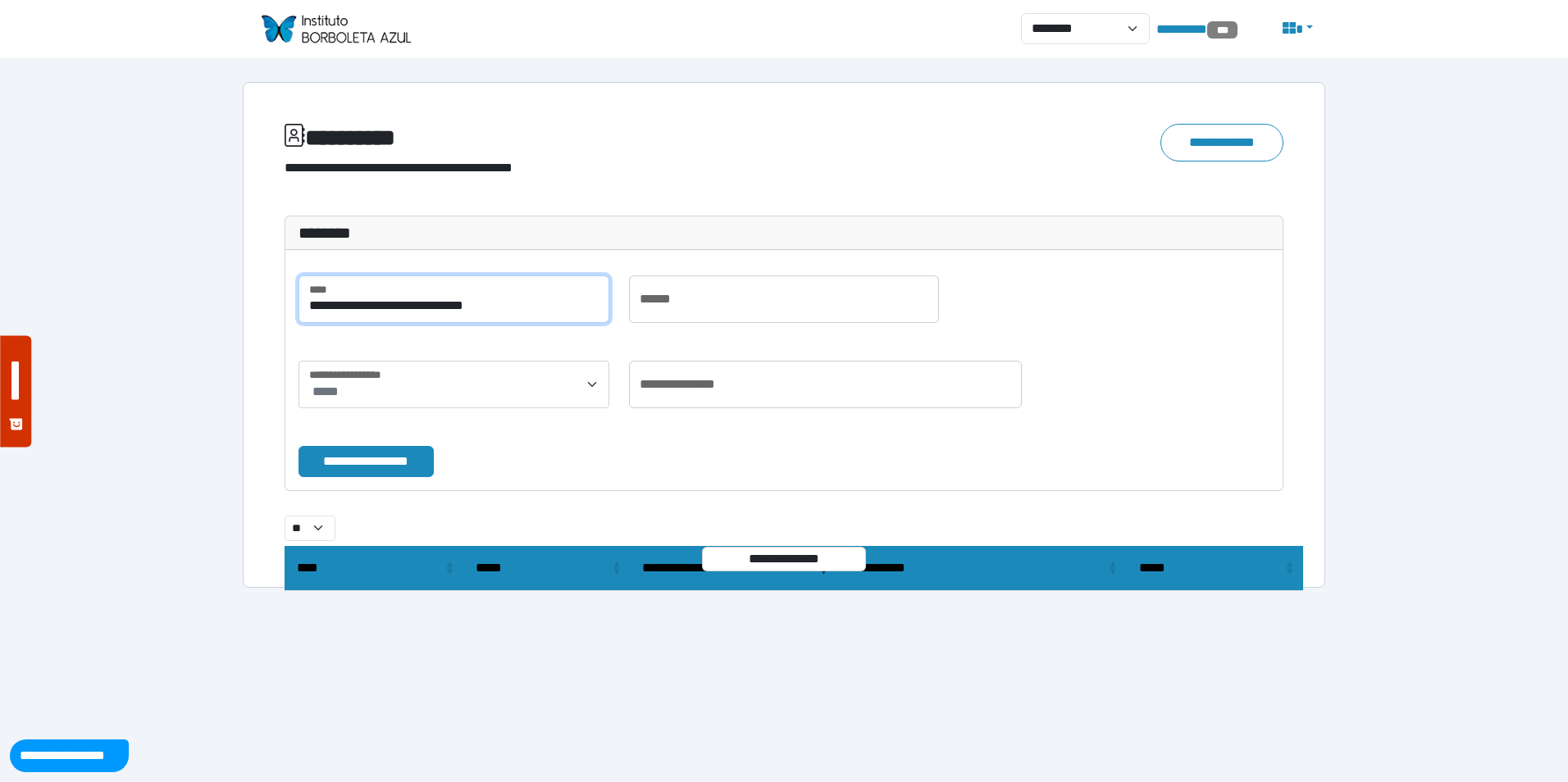 click on "**********" at bounding box center [366, 461] 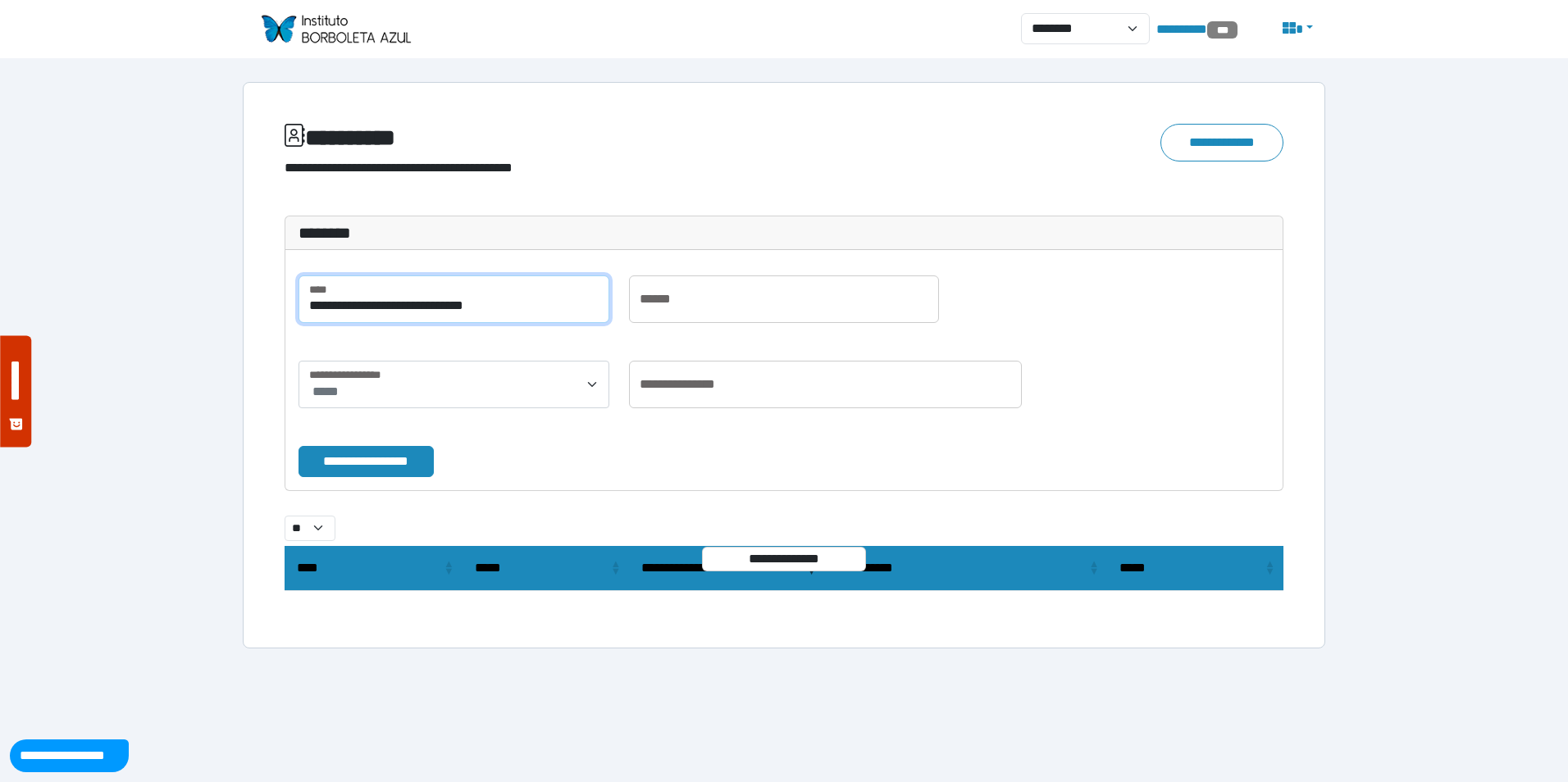 click on "**********" at bounding box center (366, 461) 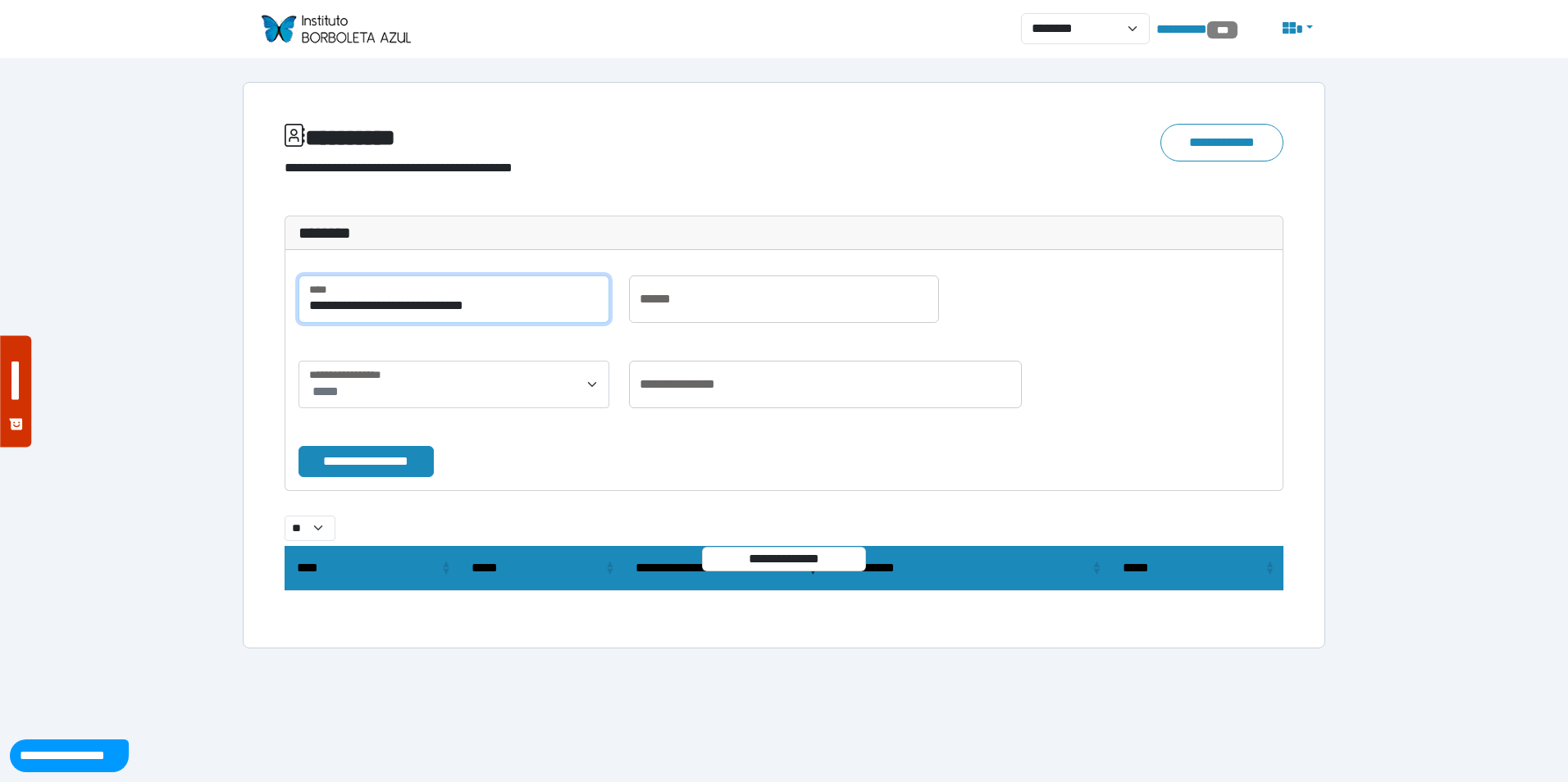 click on "**********" at bounding box center [366, 461] 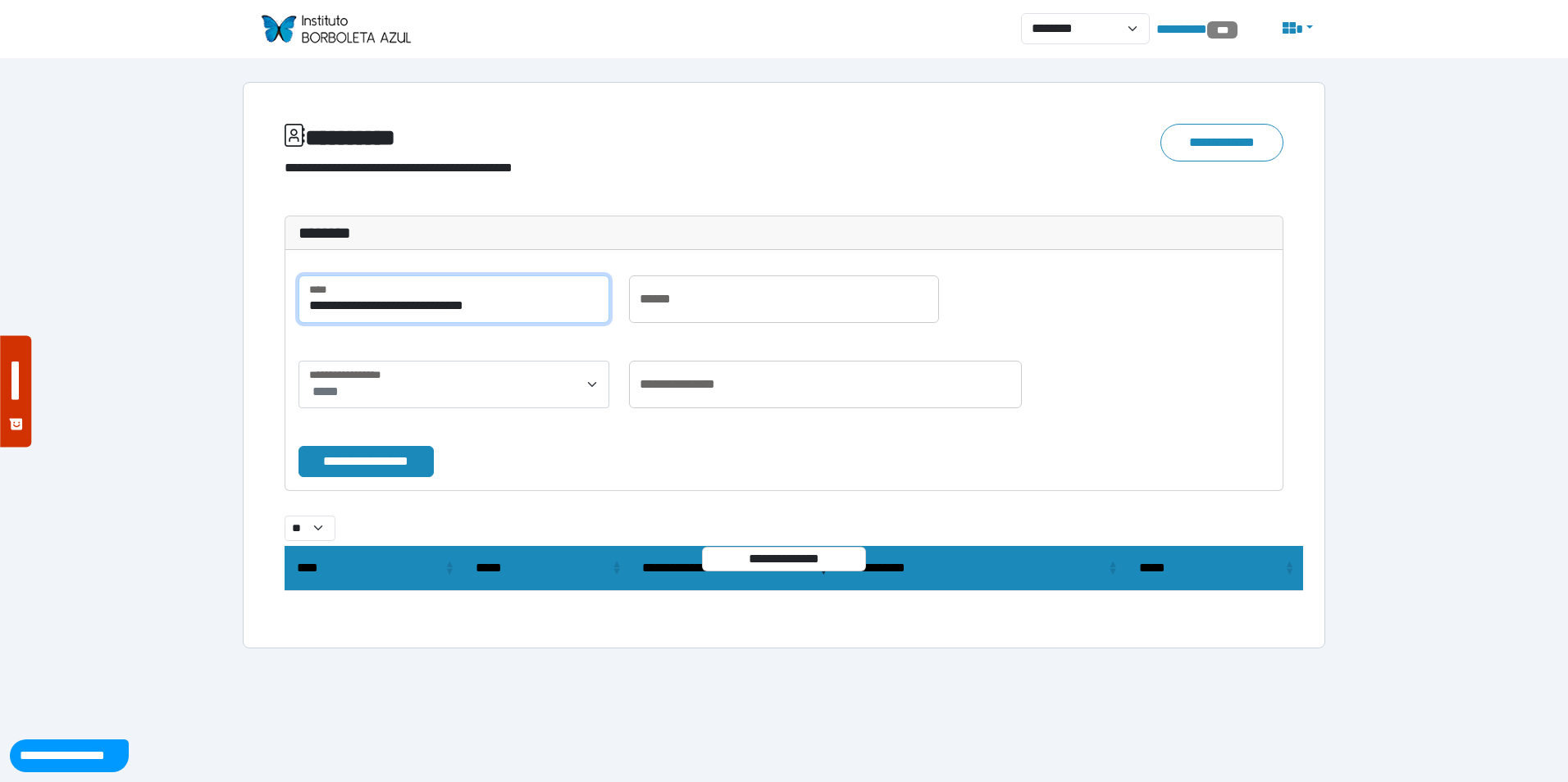 click on "**********" at bounding box center (366, 461) 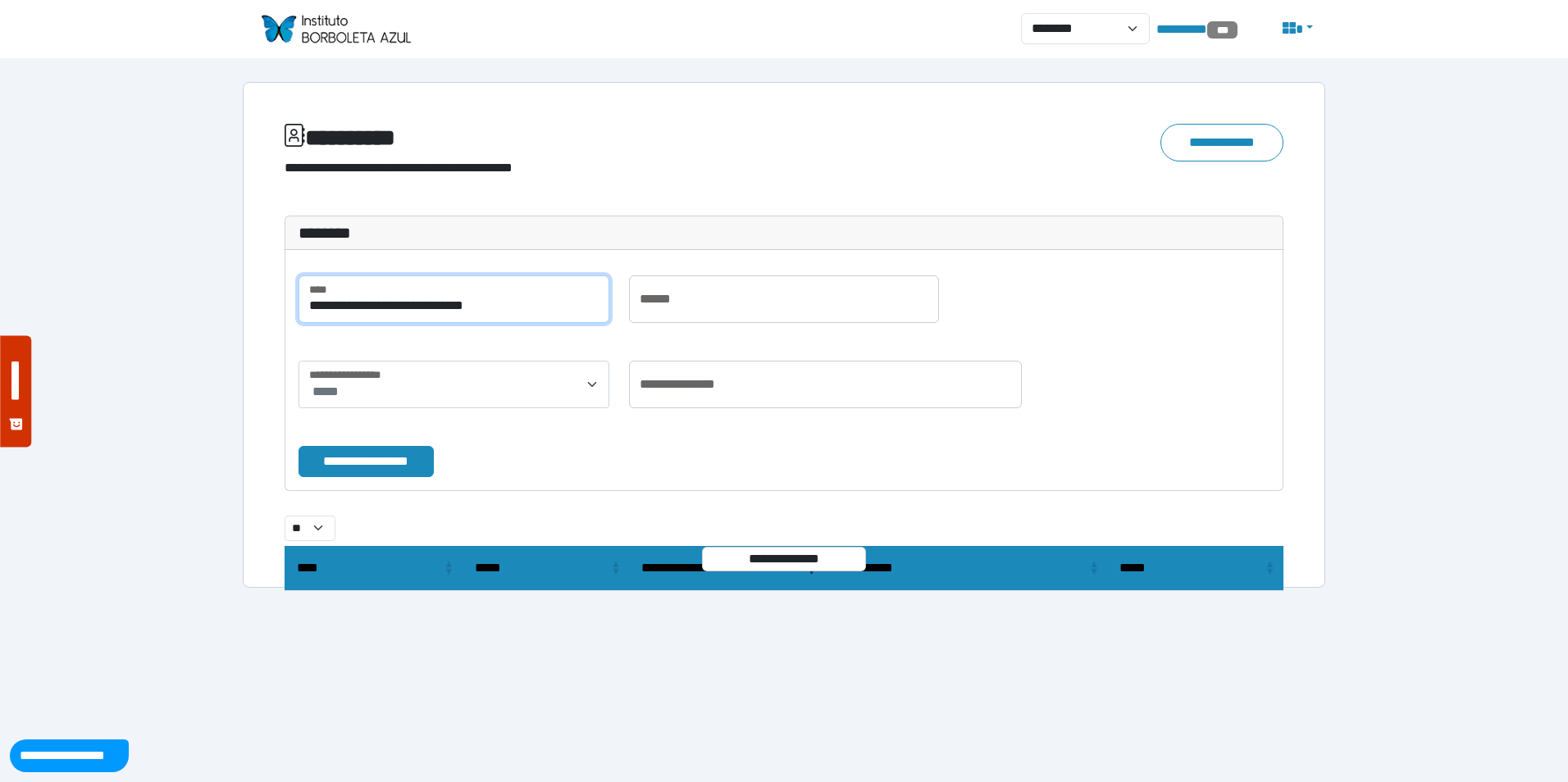 click on "**********" at bounding box center [366, 461] 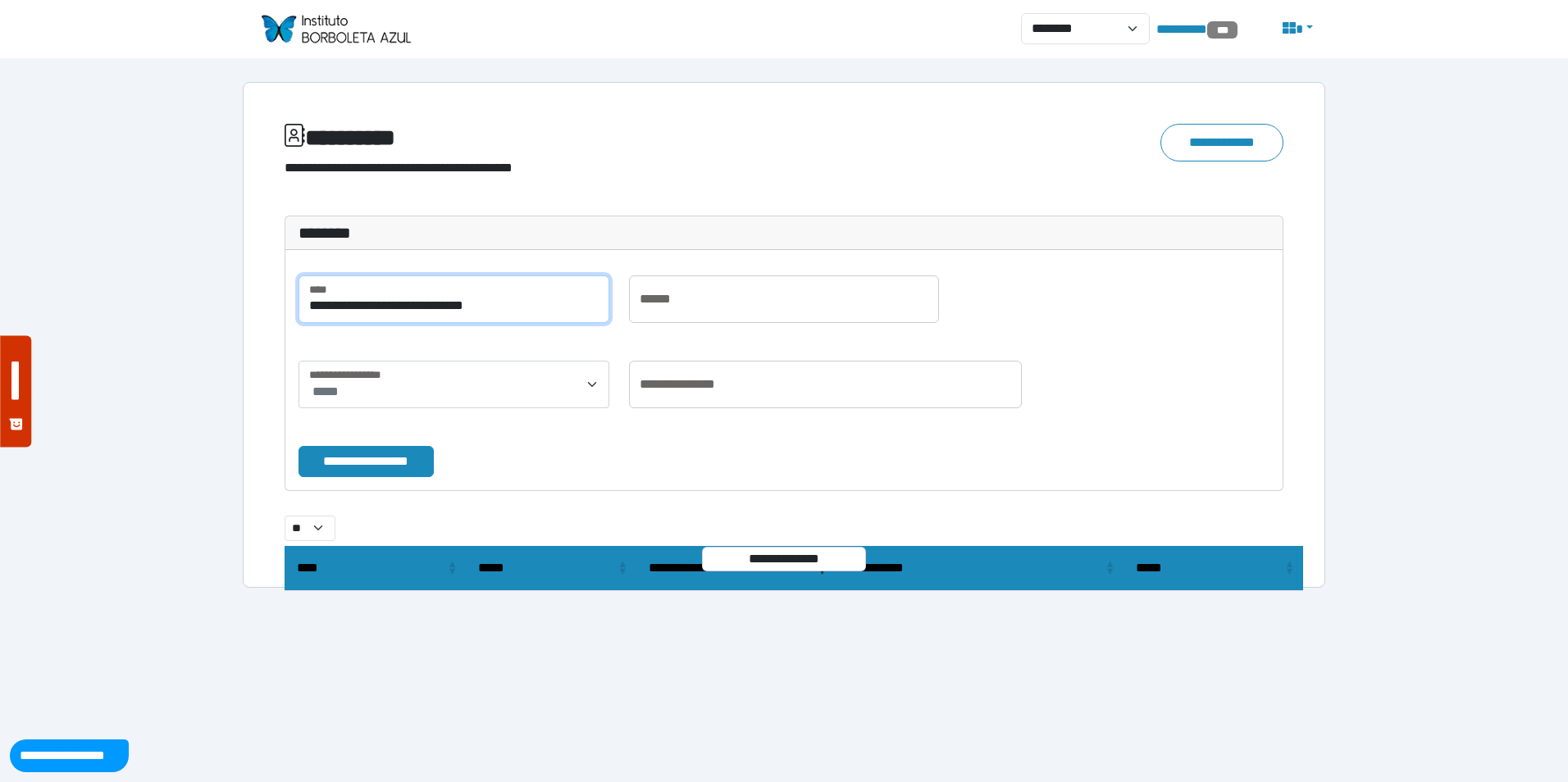 click on "**********" at bounding box center (366, 461) 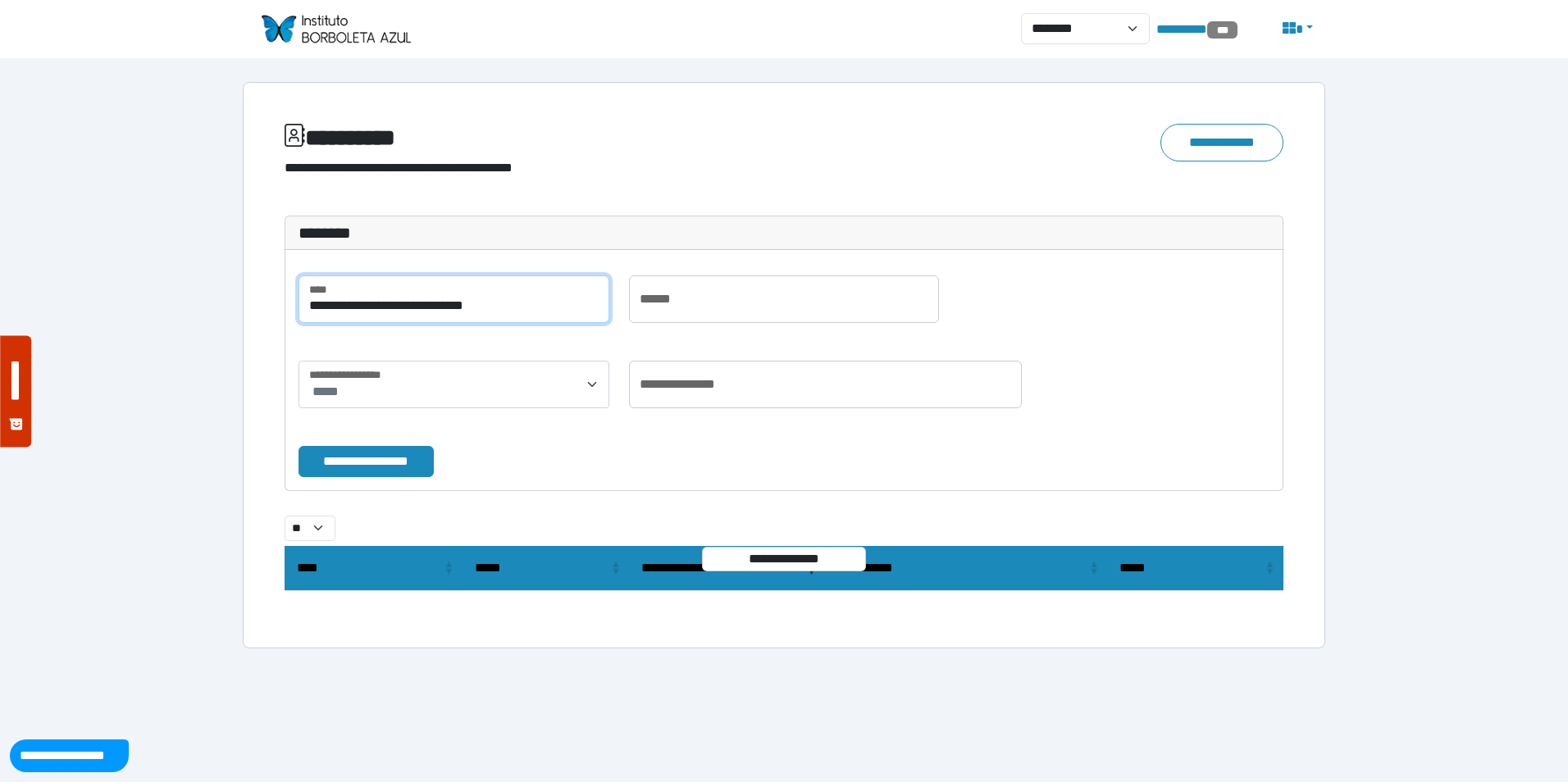 click on "**********" at bounding box center (366, 461) 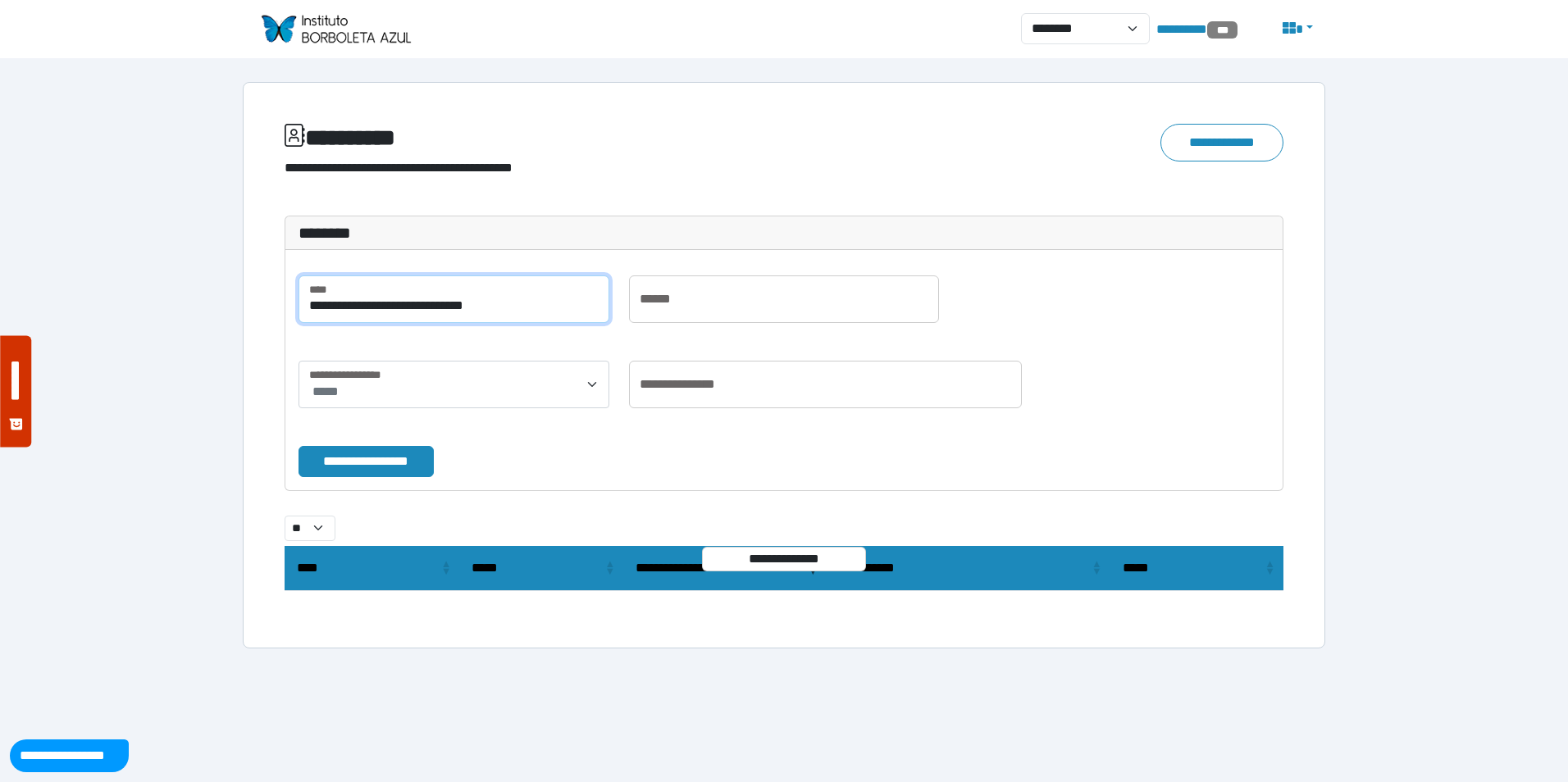click on "**********" at bounding box center (366, 461) 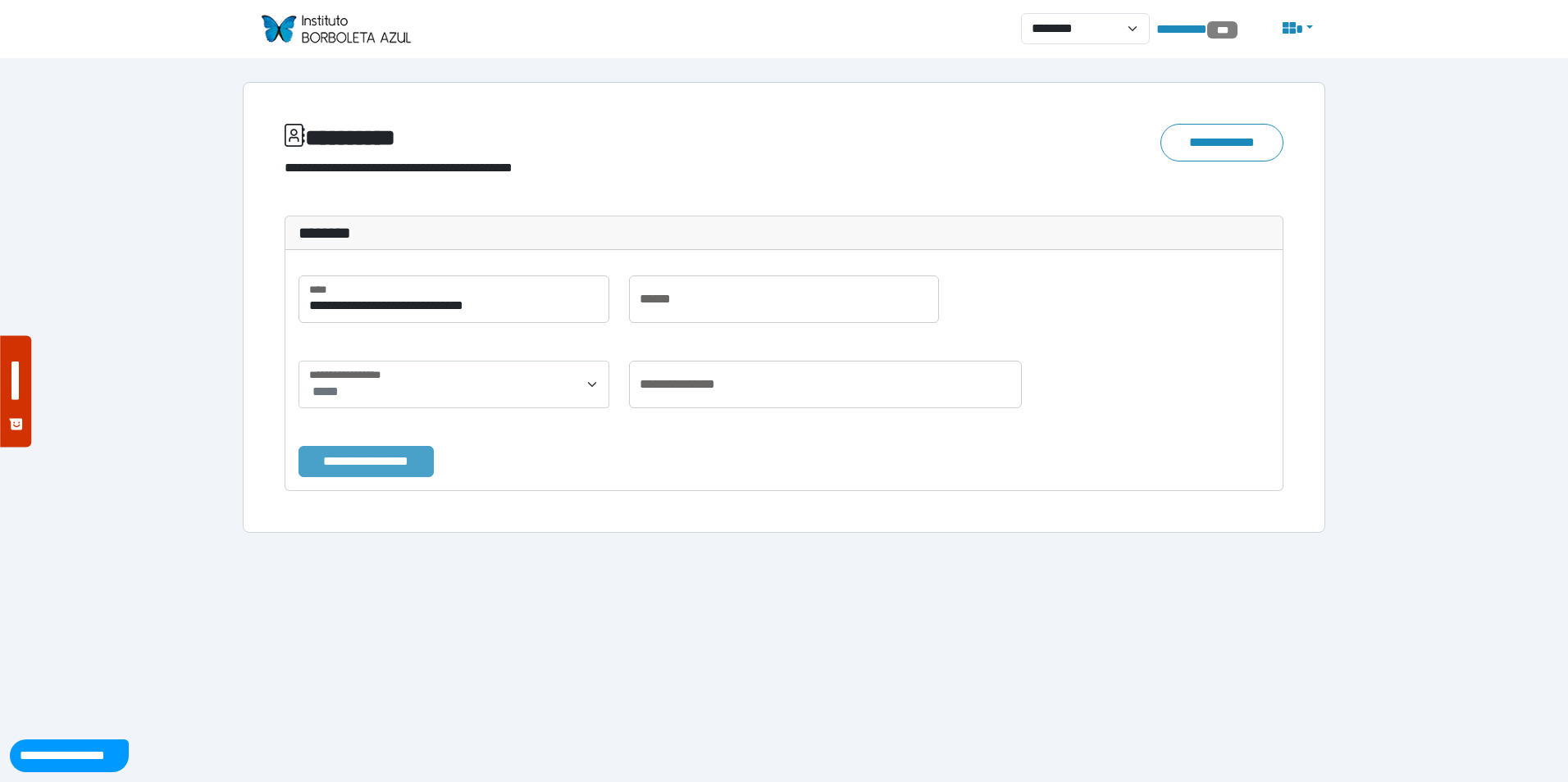 click on "**********" at bounding box center (366, 461) 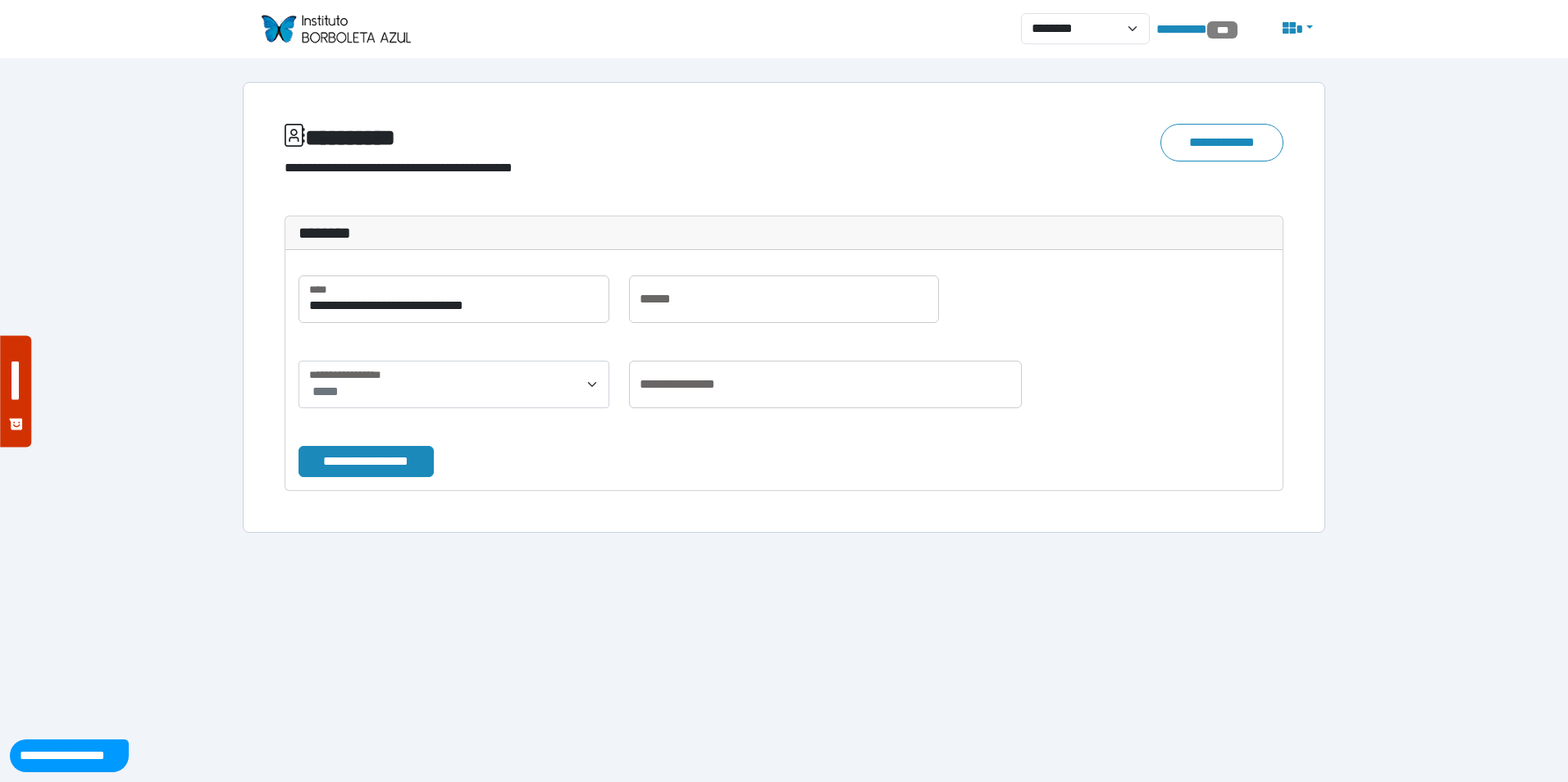 click at bounding box center [335, 29] 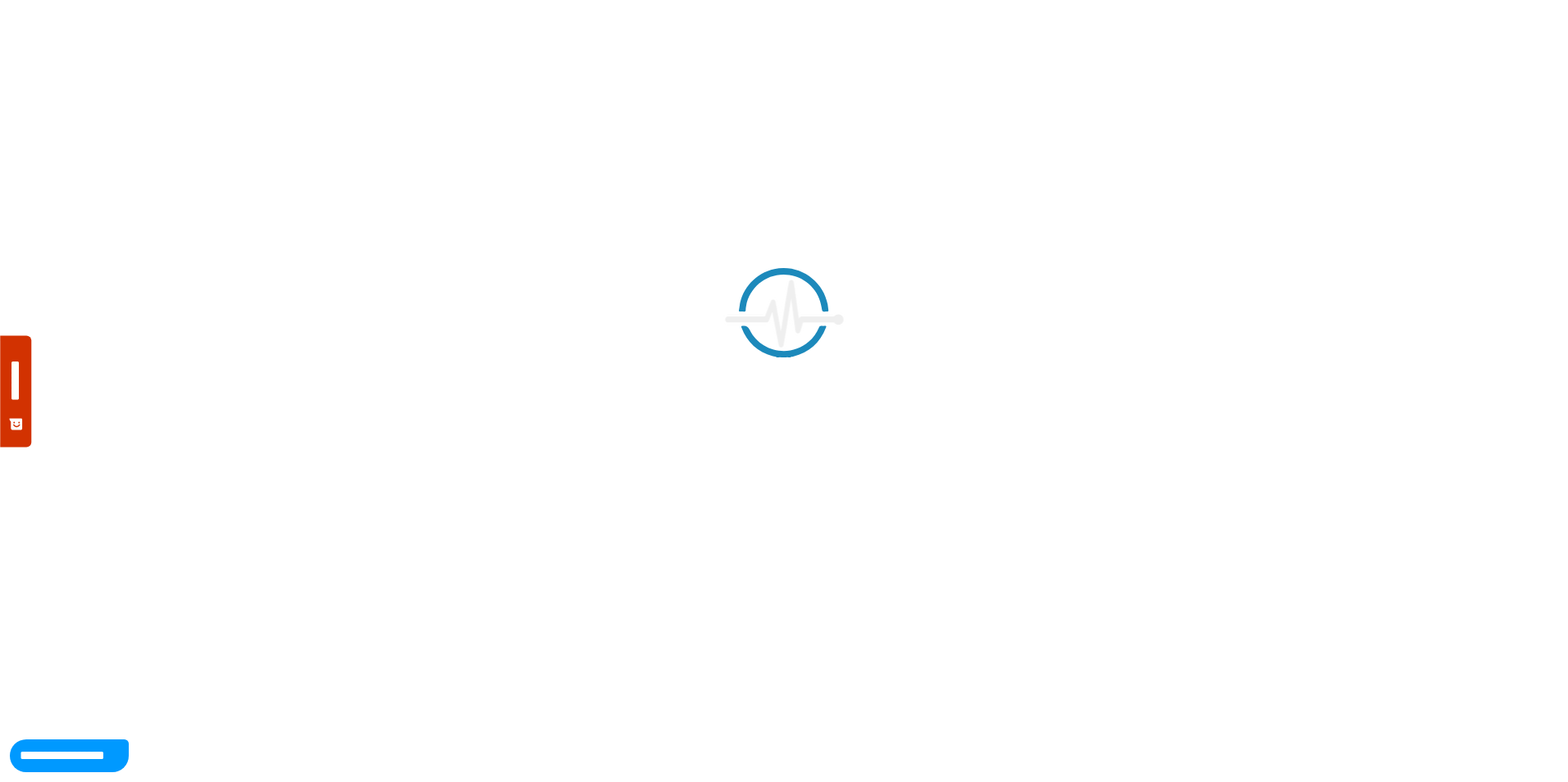 scroll, scrollTop: 0, scrollLeft: 0, axis: both 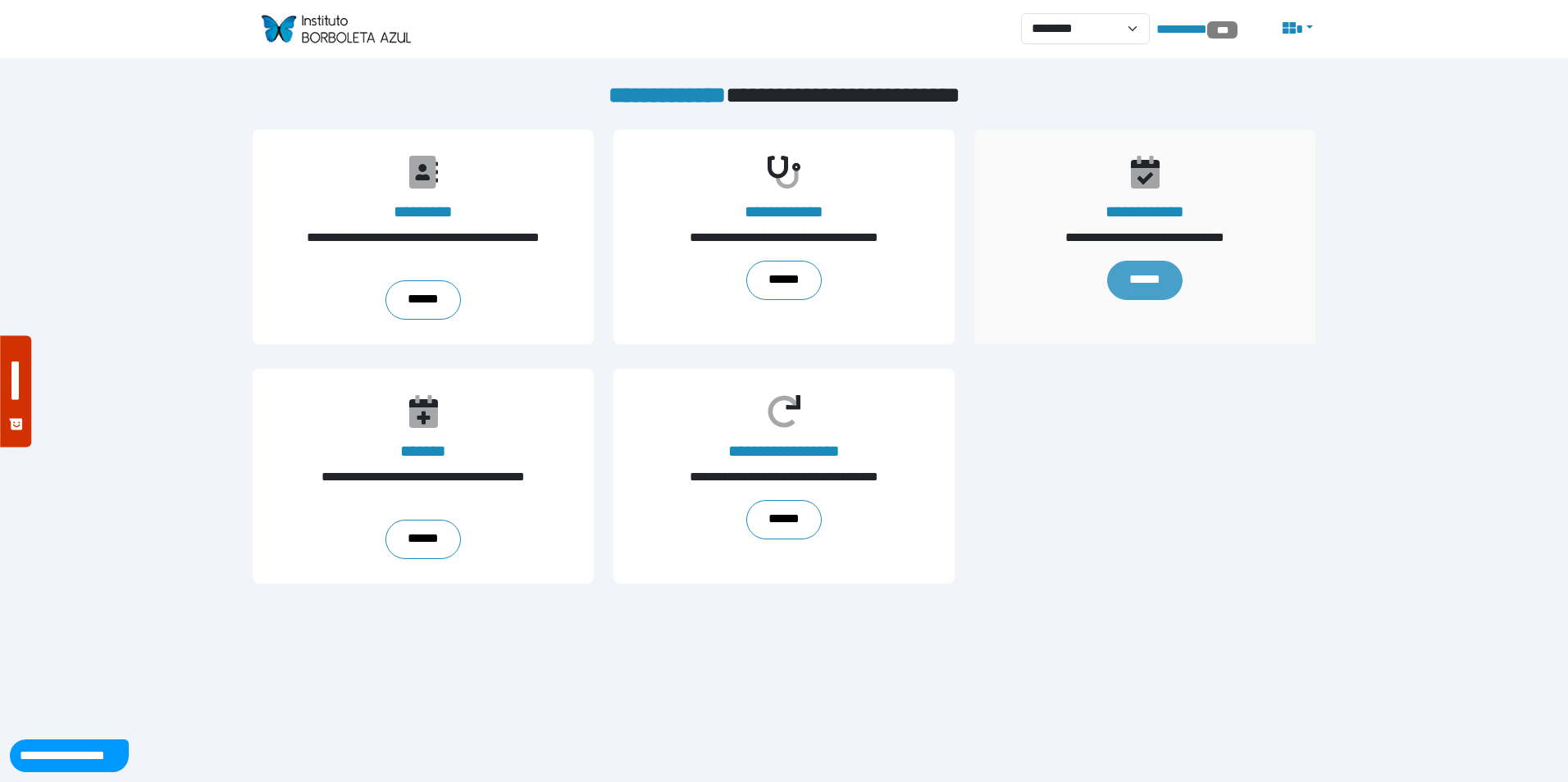 click on "******" at bounding box center [1144, 280] 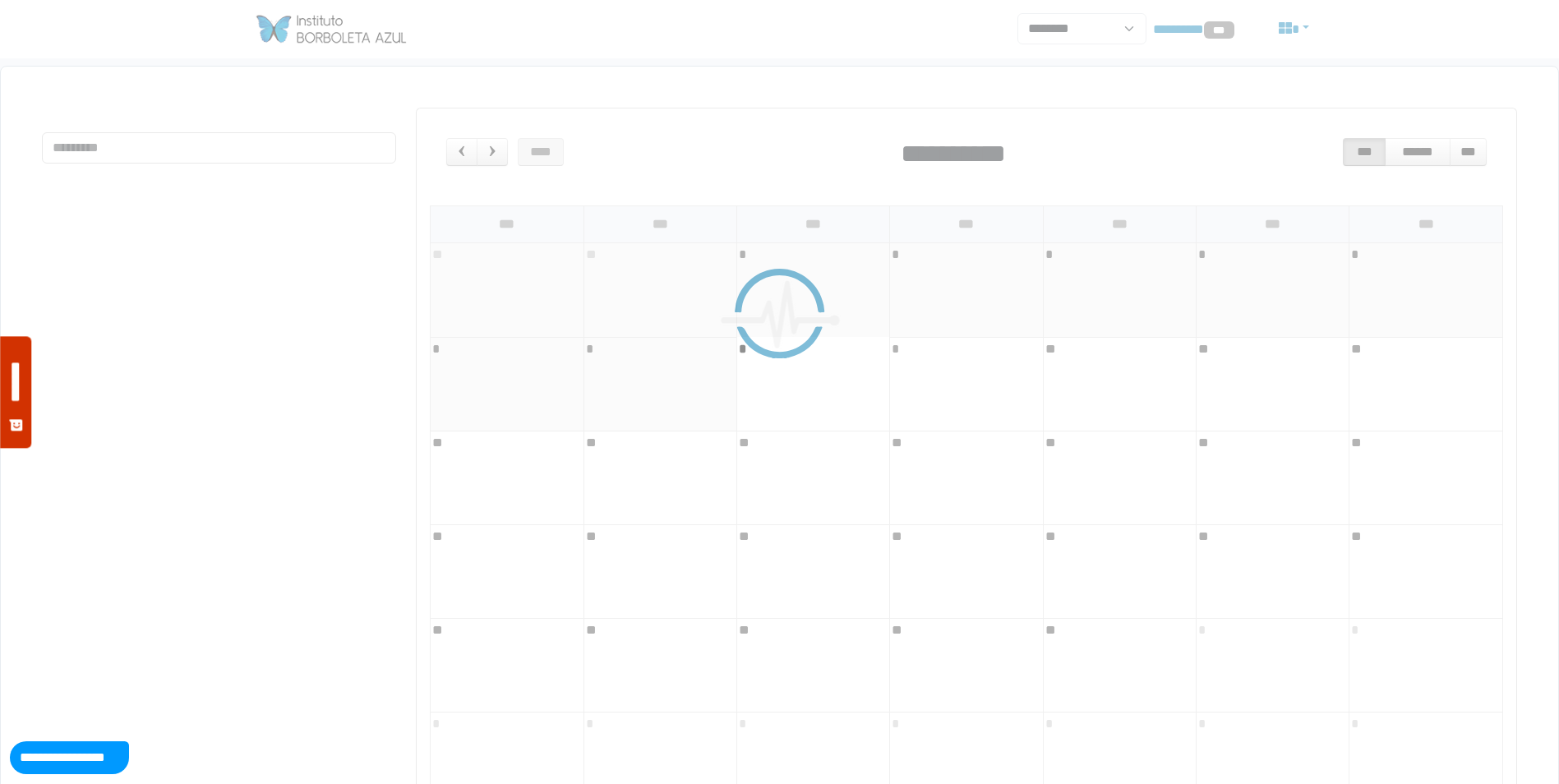 scroll, scrollTop: 0, scrollLeft: 0, axis: both 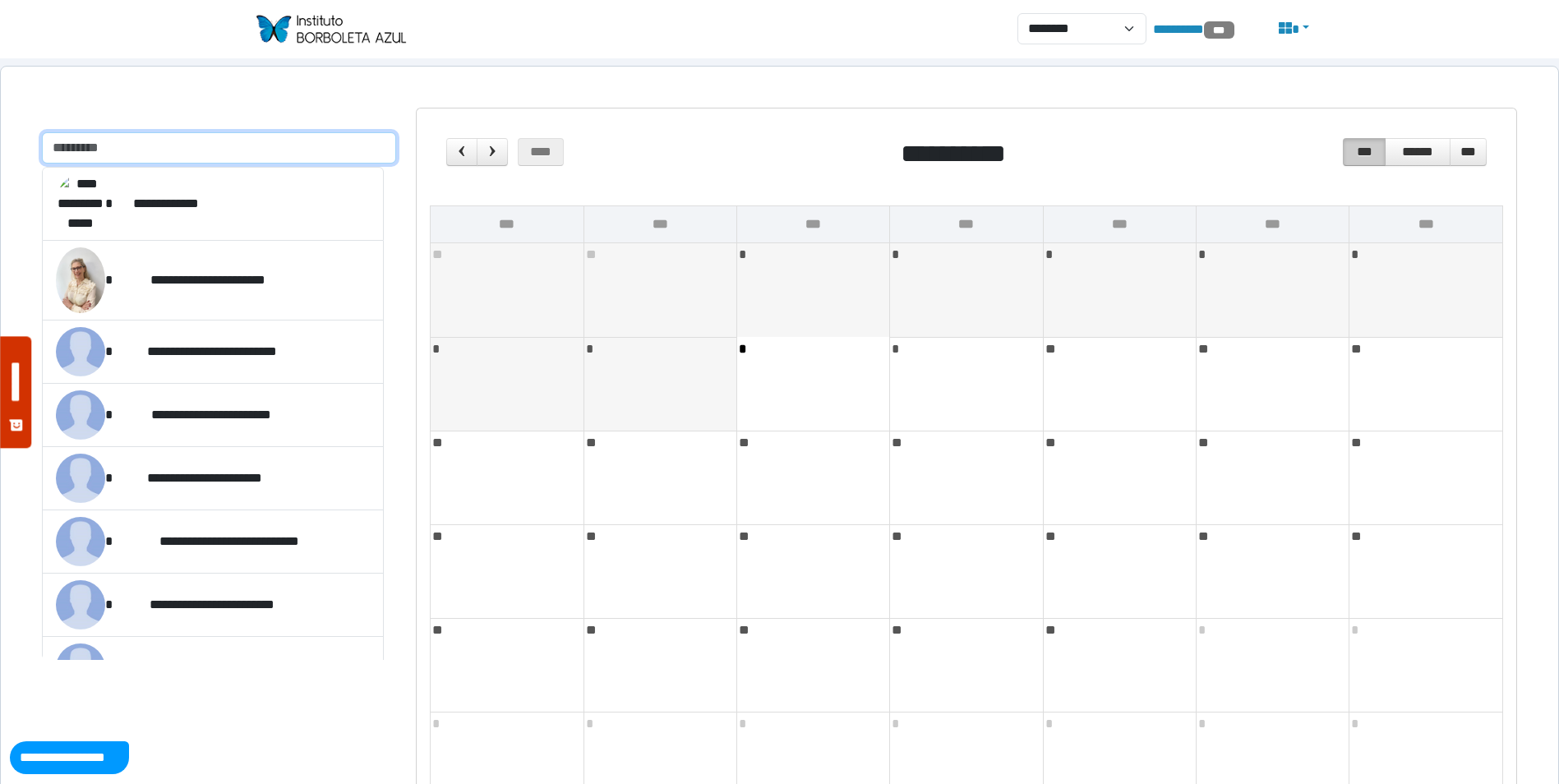 click at bounding box center (219, 148) 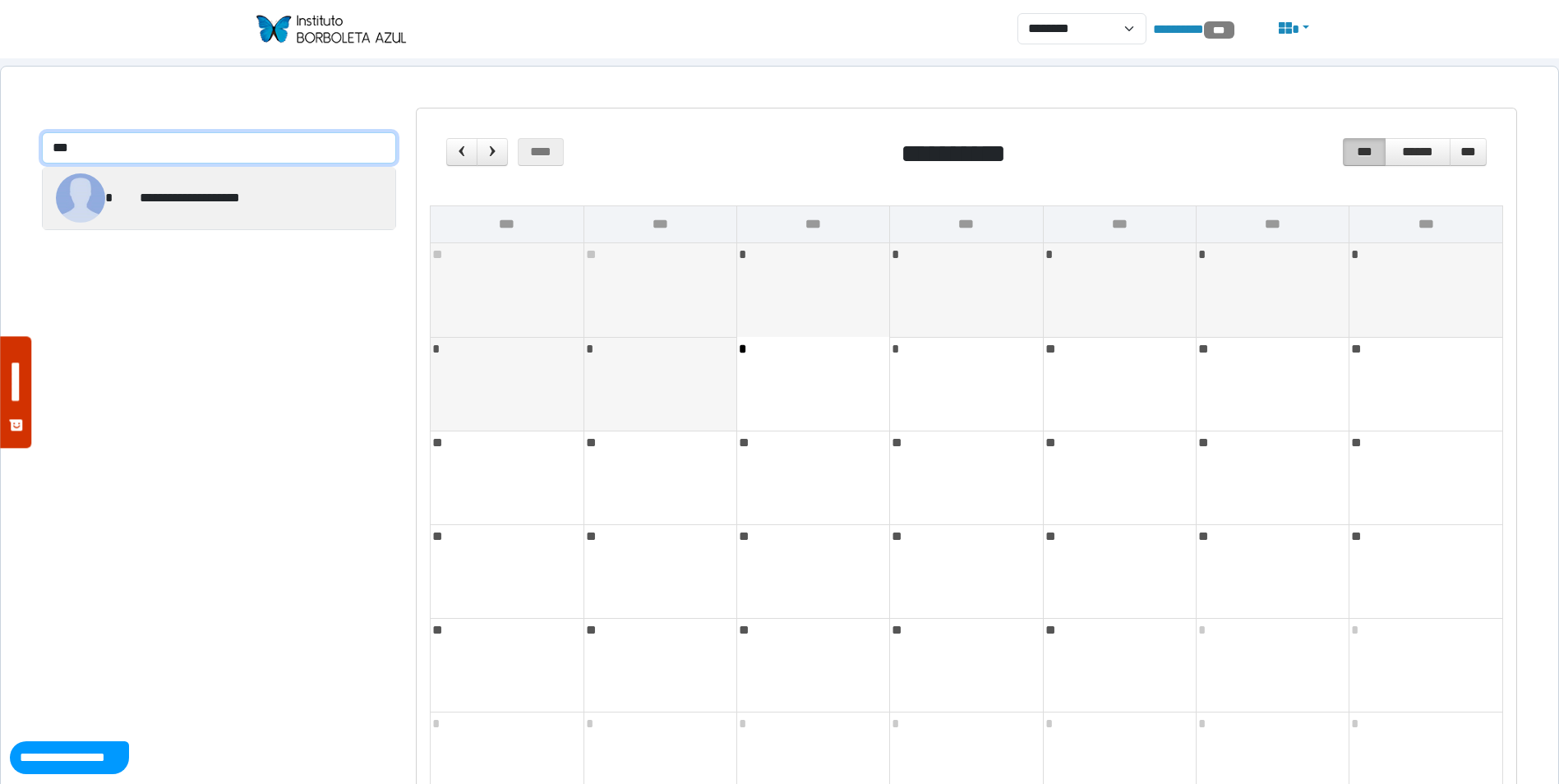 type on "***" 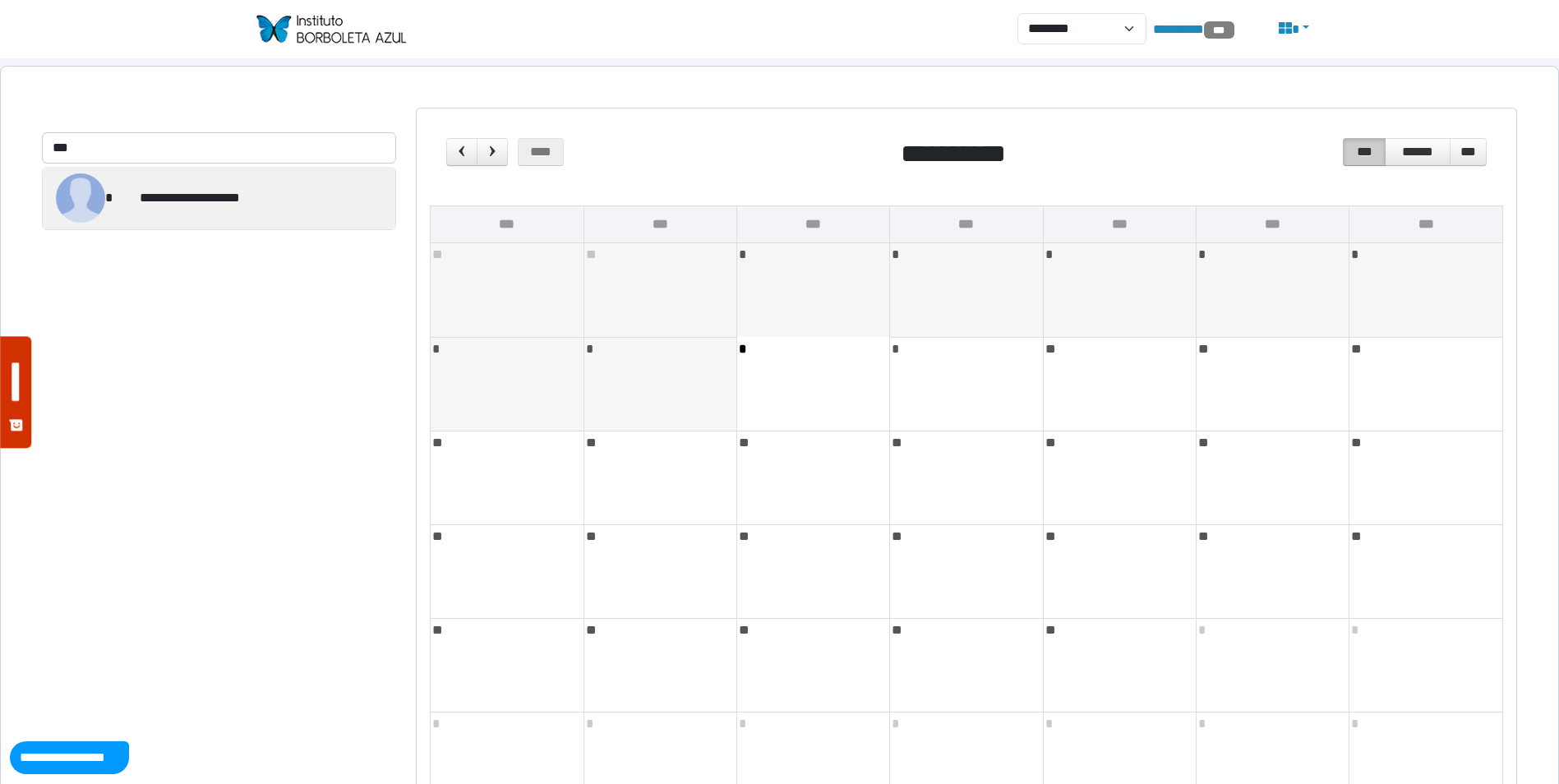 click on "**********" at bounding box center (190, 198) 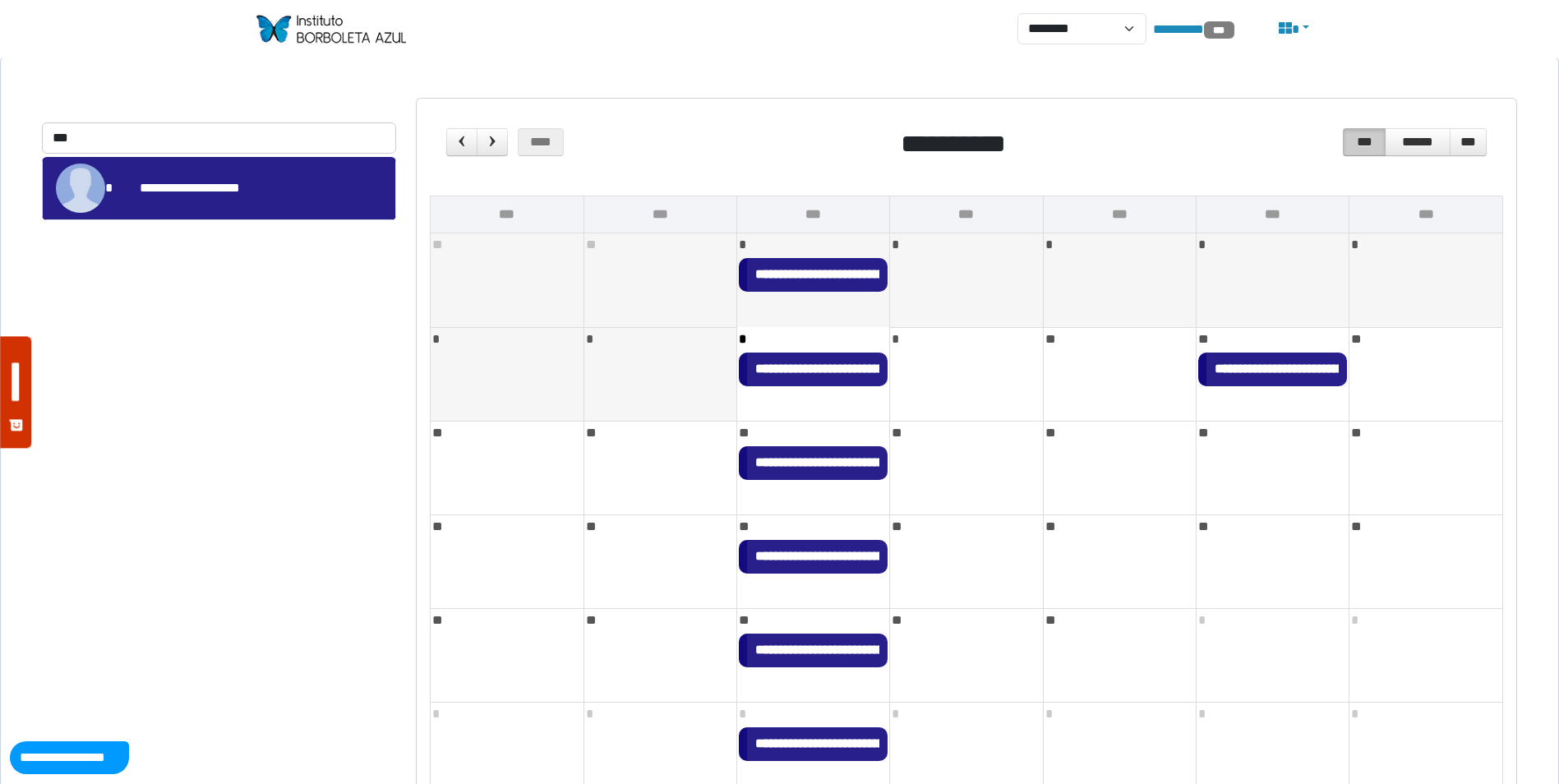 scroll, scrollTop: 0, scrollLeft: 0, axis: both 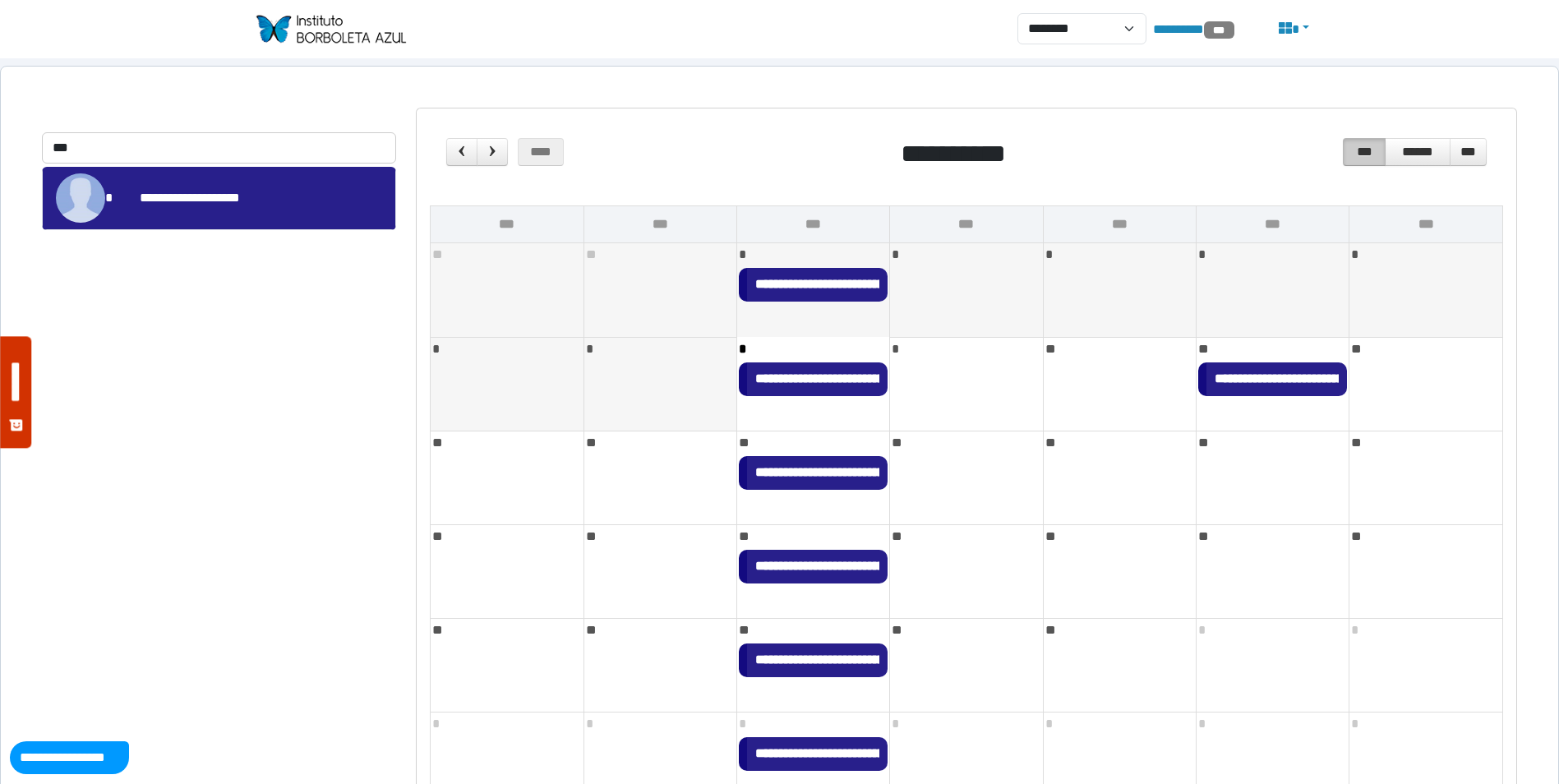 click on "**********" at bounding box center (921, 284) 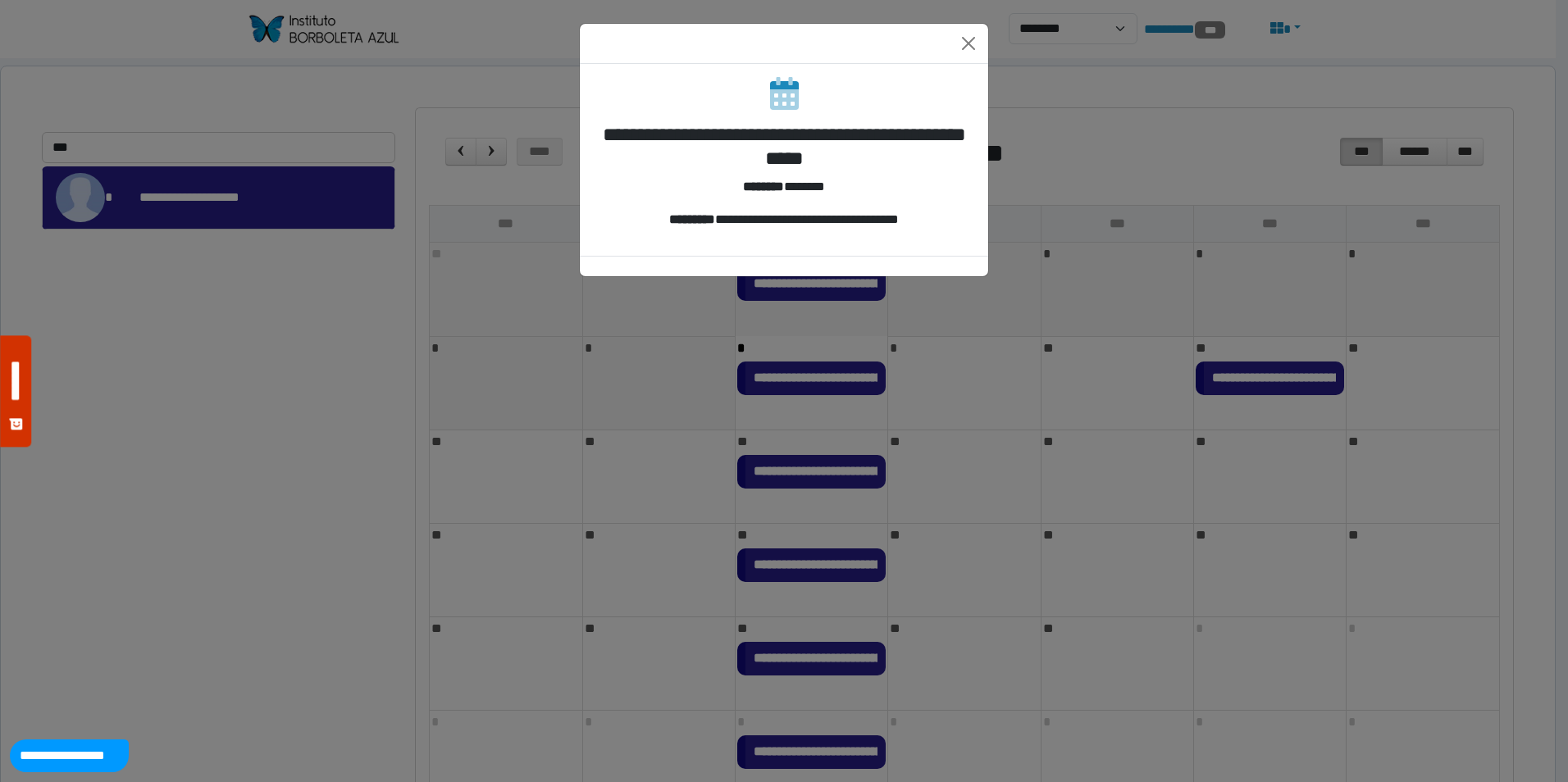 click on "**********" at bounding box center (784, 147) 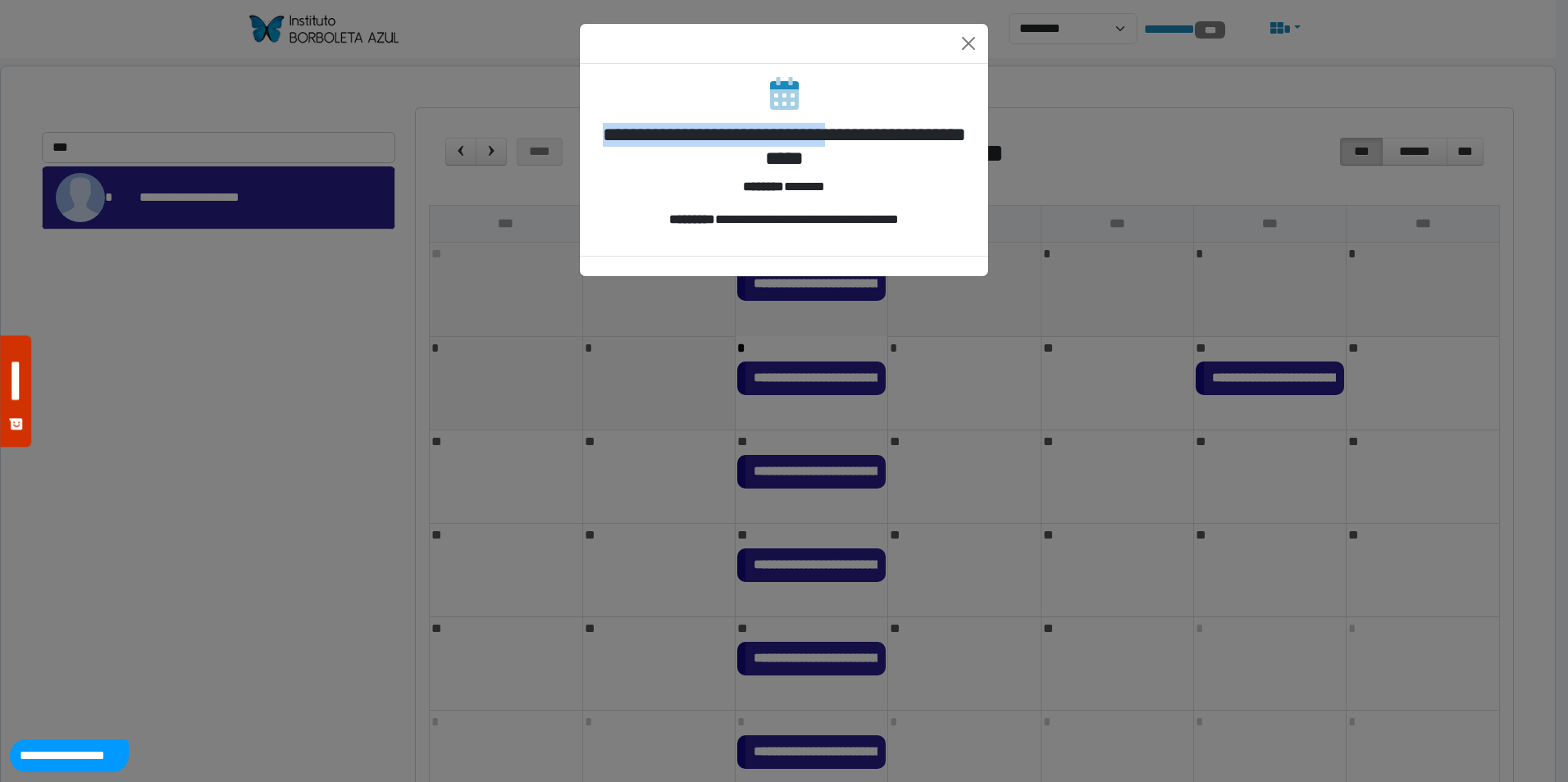 drag, startPoint x: 966, startPoint y: 128, endPoint x: 608, endPoint y: 136, distance: 358.0894 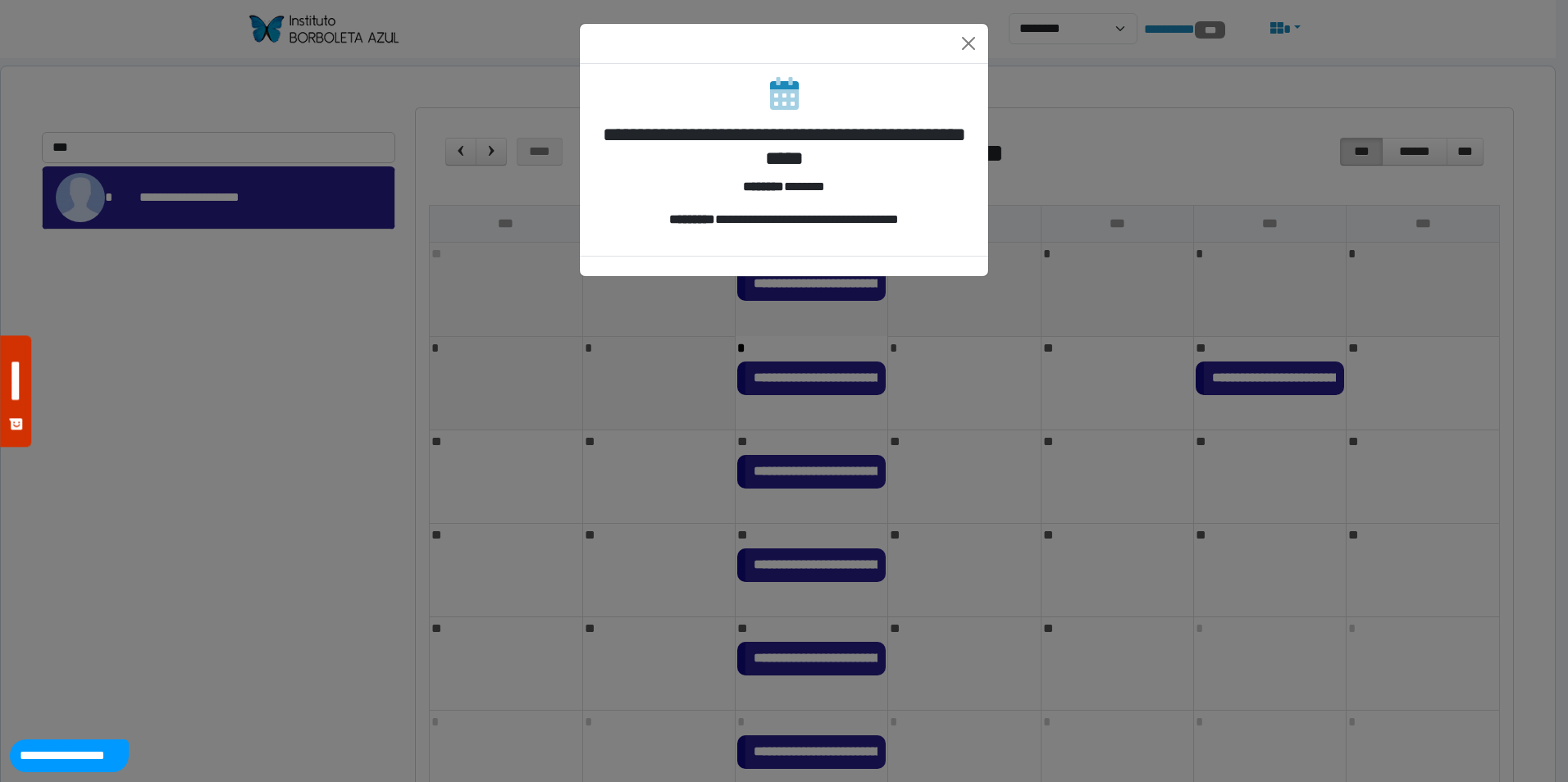 click on "**********" at bounding box center (784, 391) 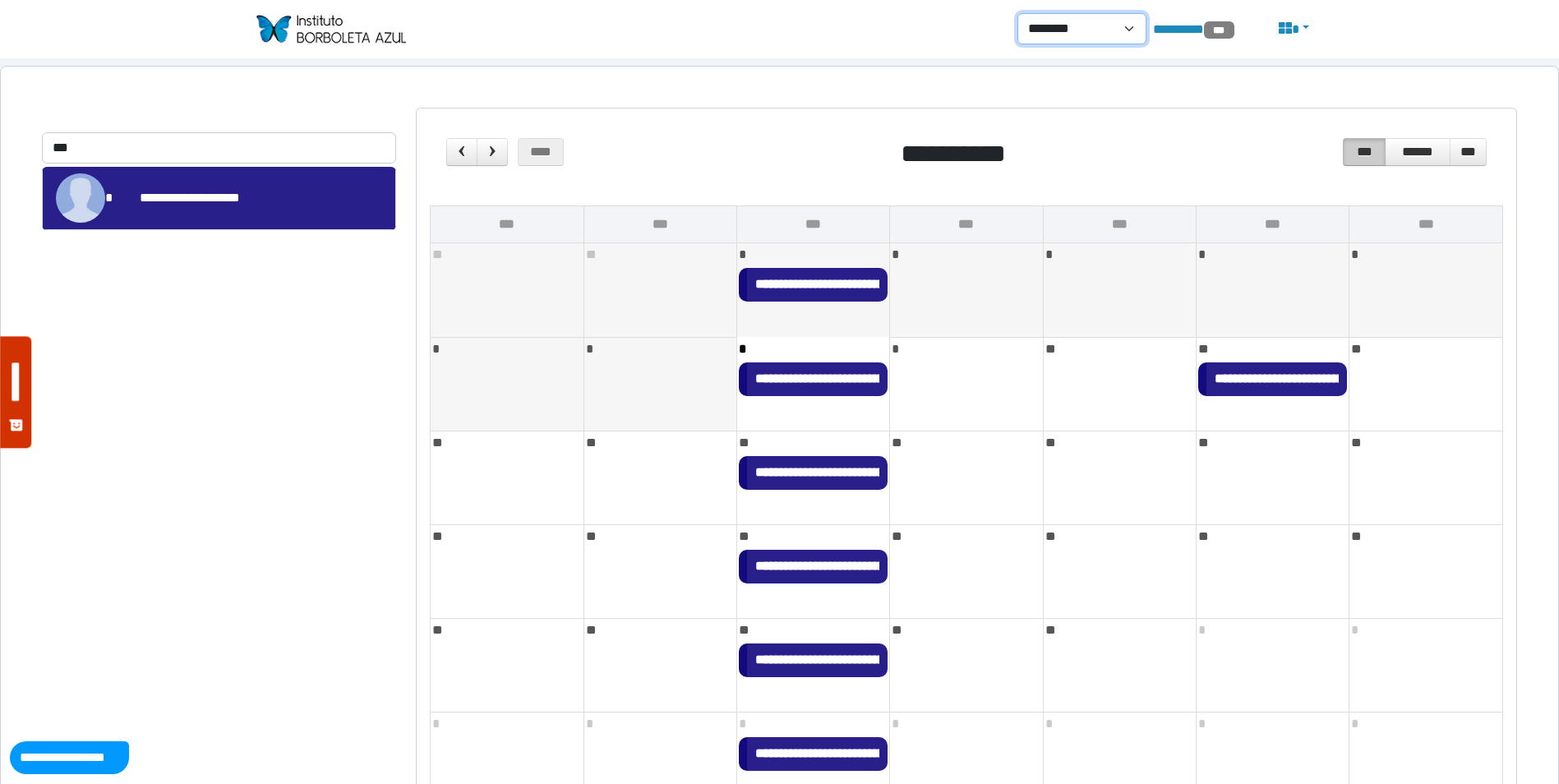 click on "**********" at bounding box center (1082, 29) 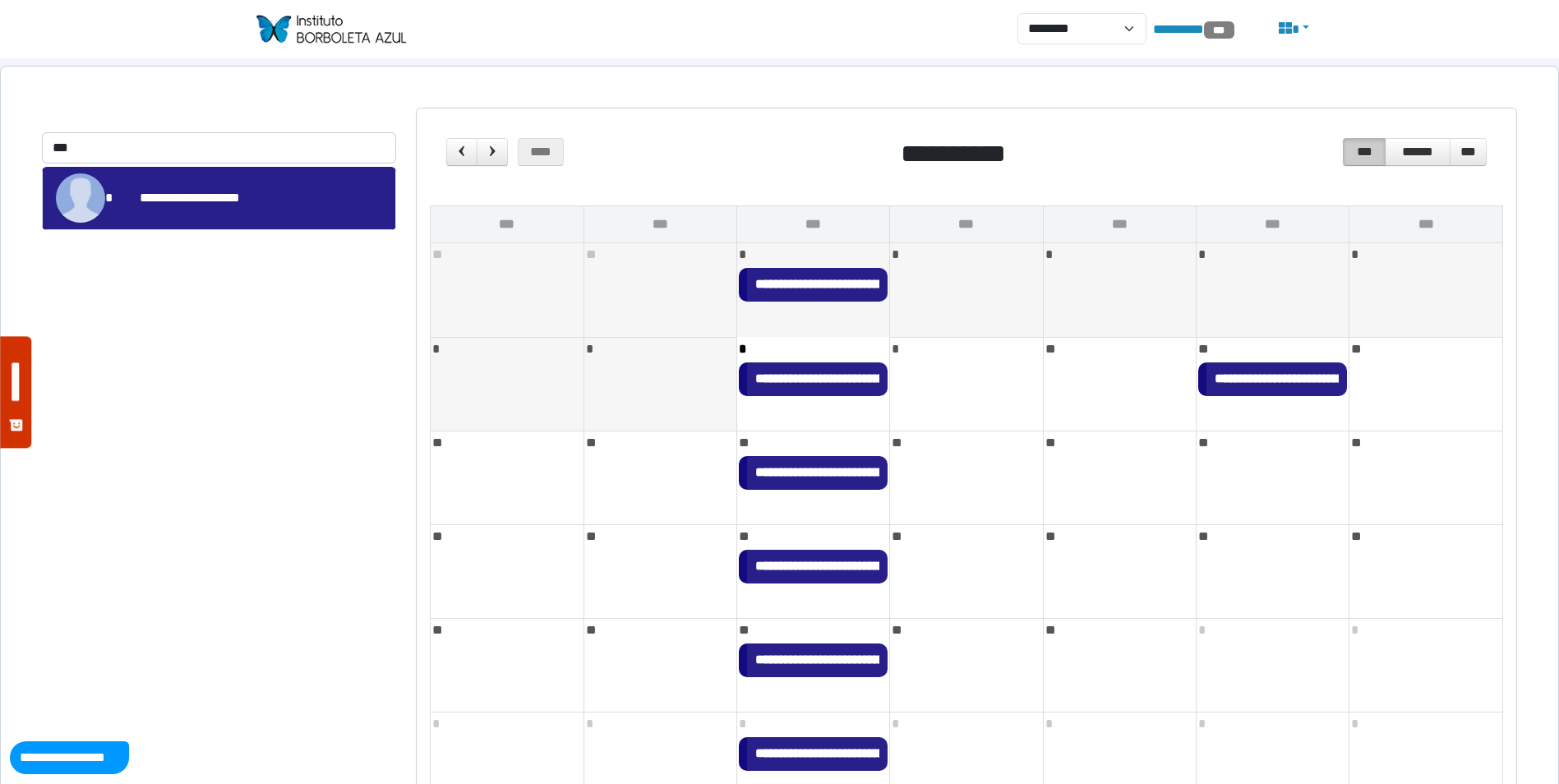 click at bounding box center (330, 29) 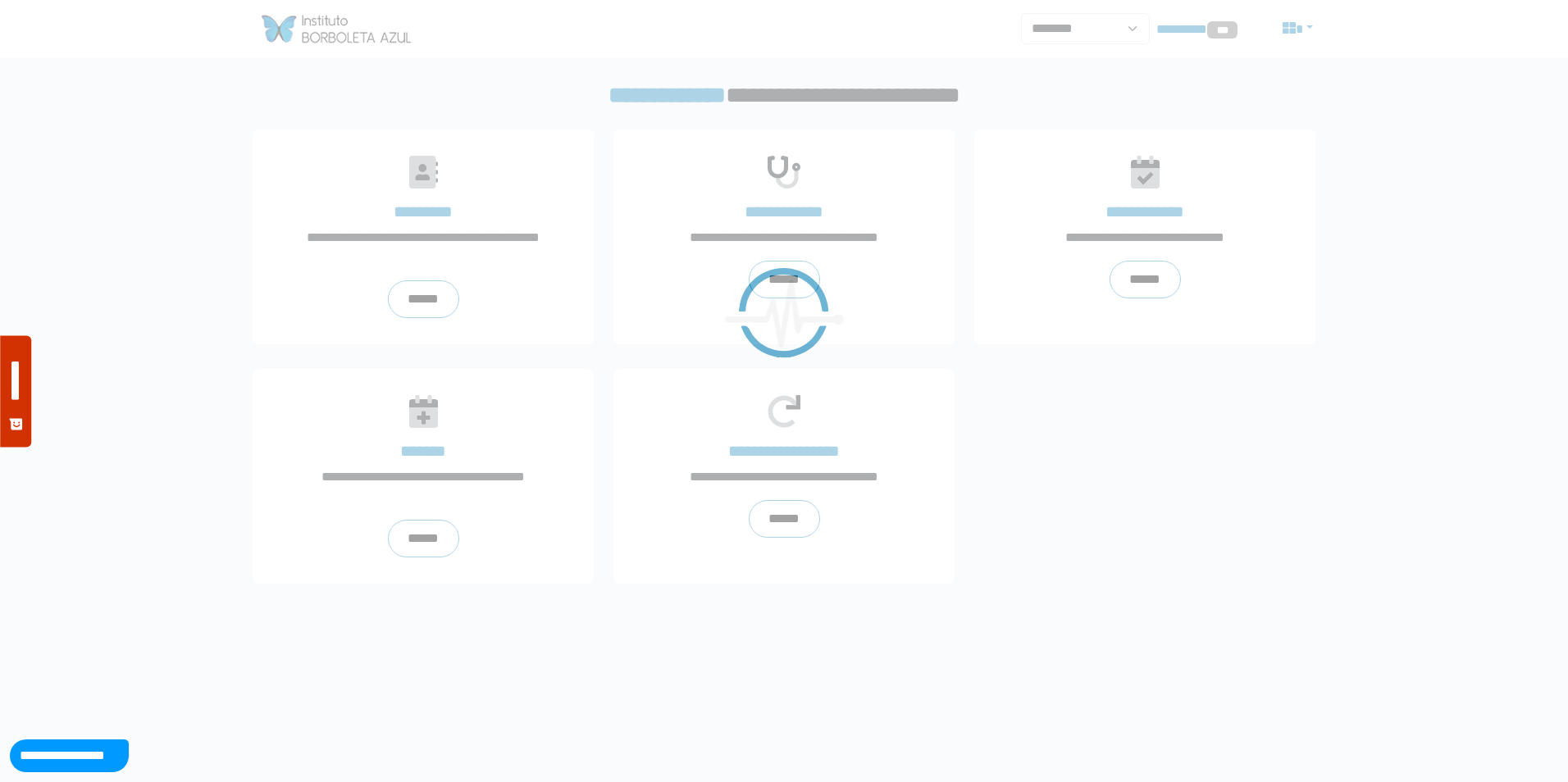 scroll, scrollTop: 0, scrollLeft: 0, axis: both 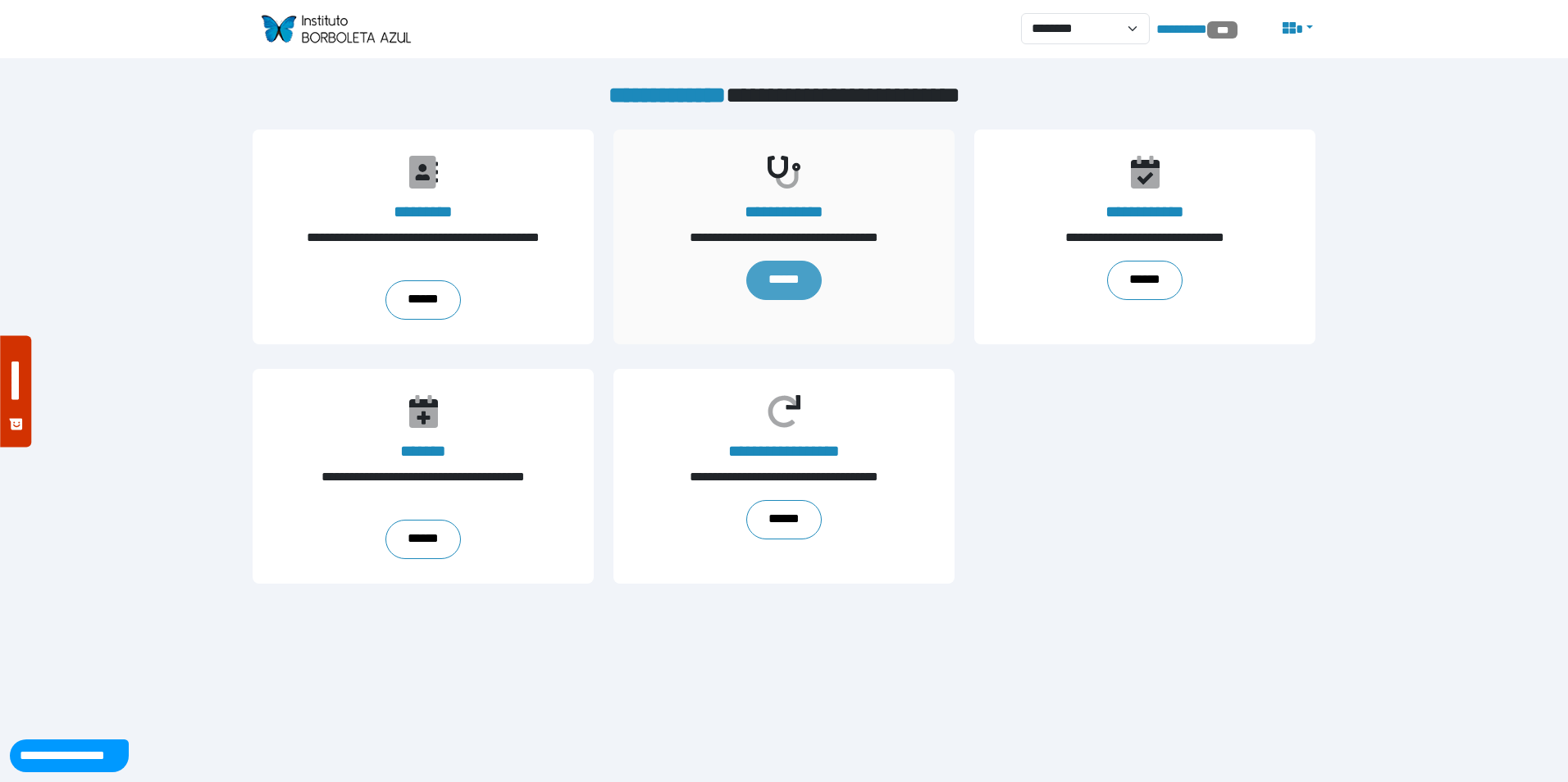click on "******" at bounding box center [783, 280] 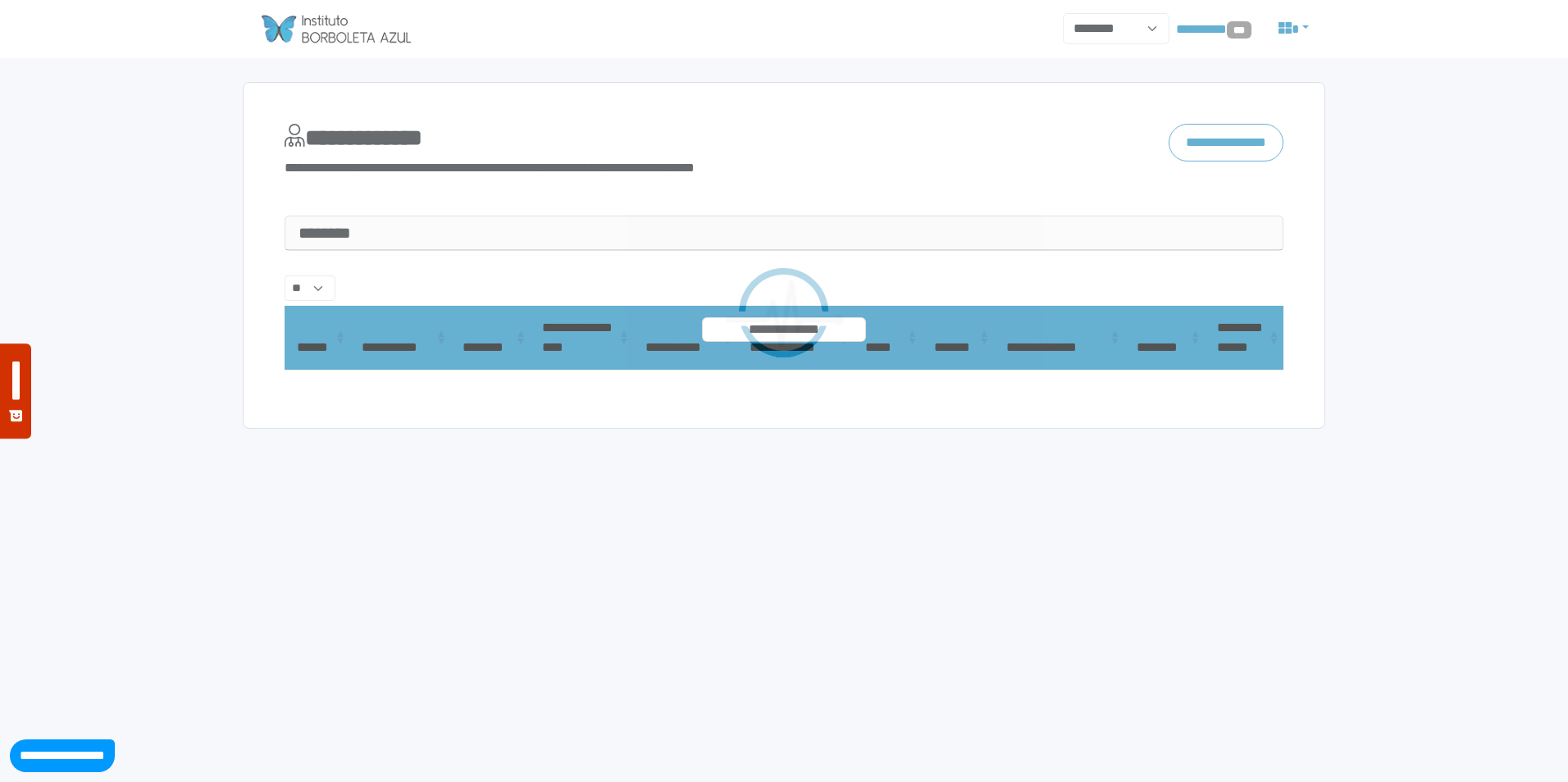 select on "**" 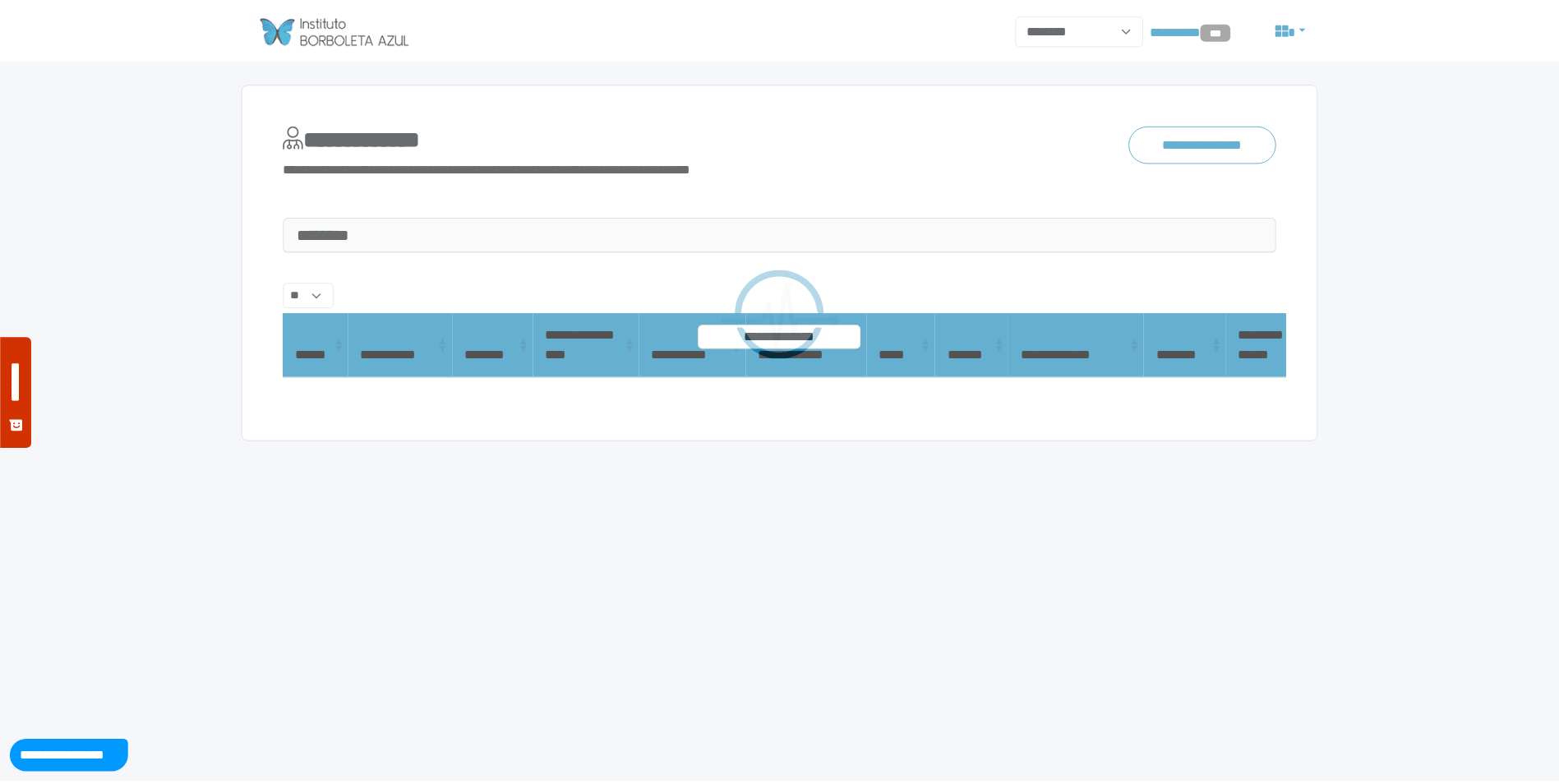 scroll, scrollTop: 0, scrollLeft: 0, axis: both 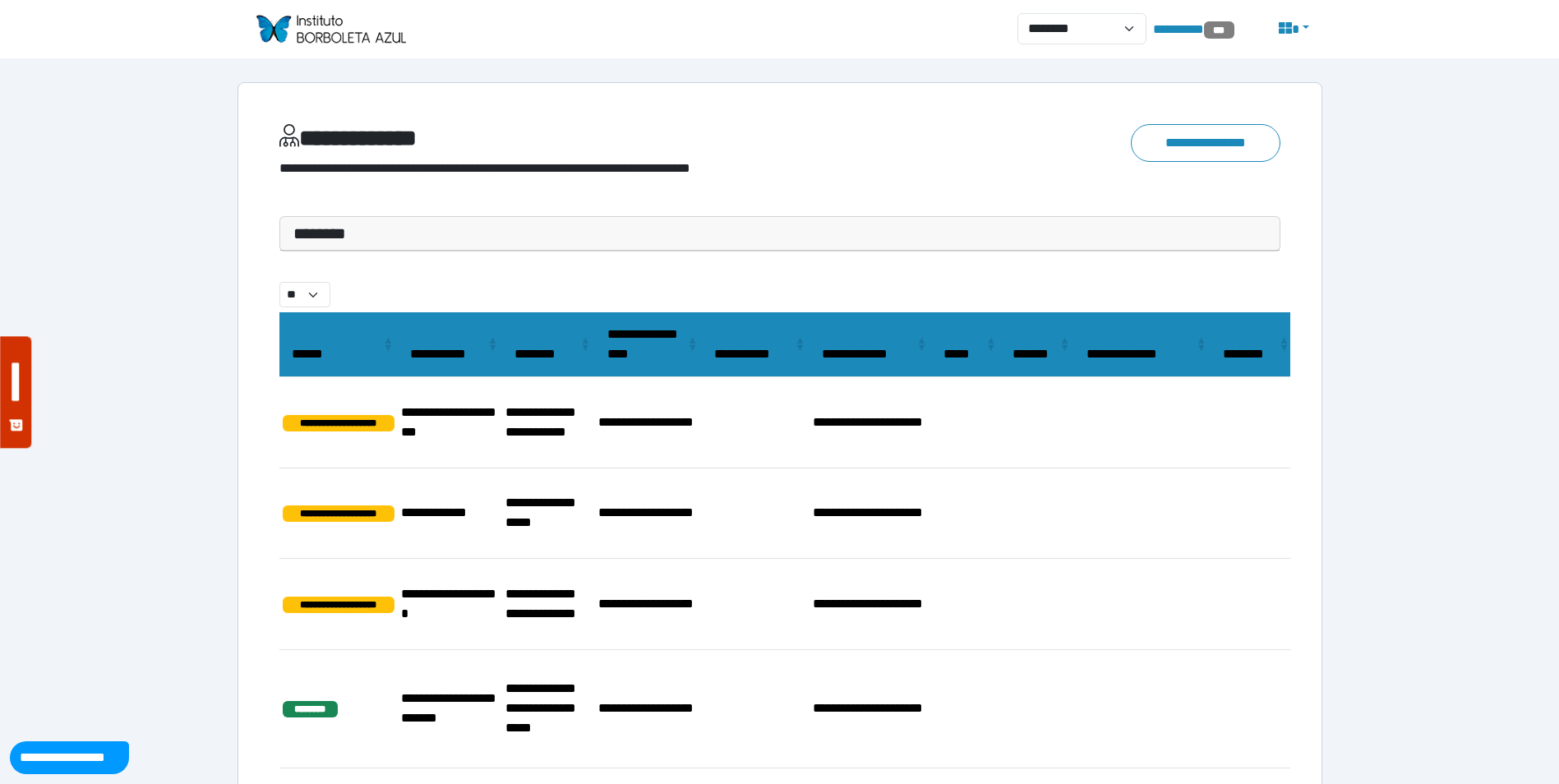 click on "********" at bounding box center [780, 233] 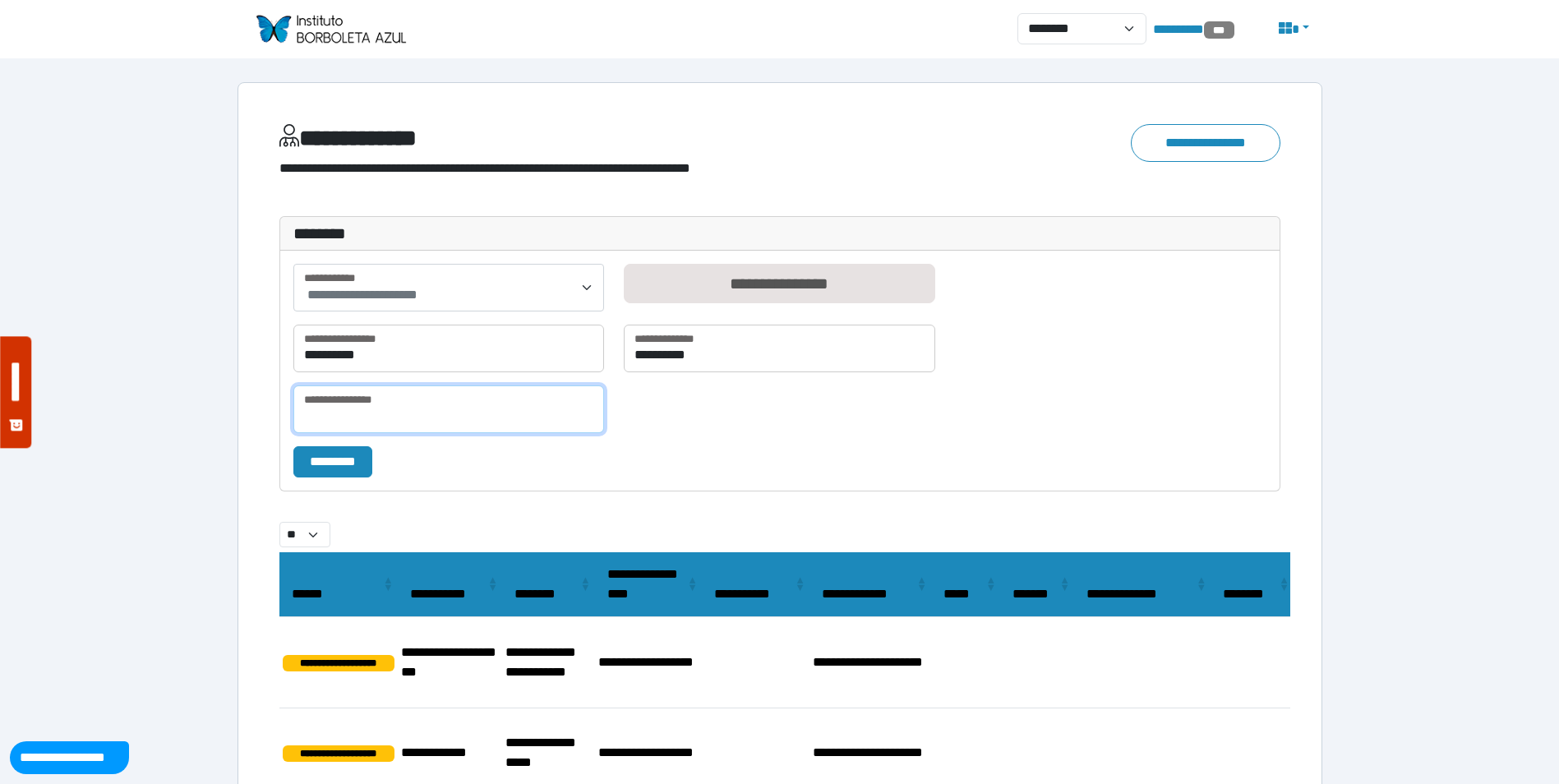 click at bounding box center (449, 409) 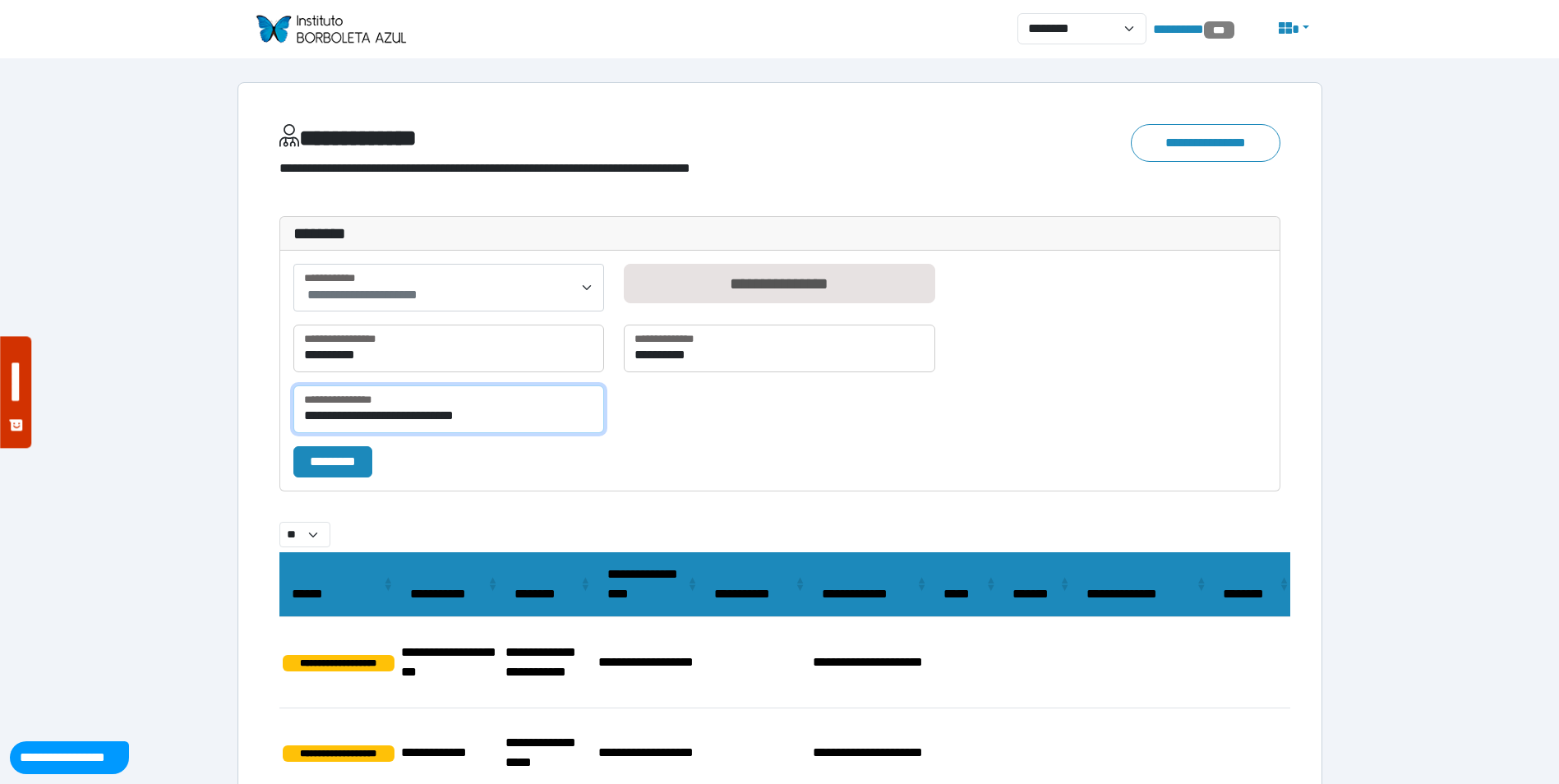 type on "**********" 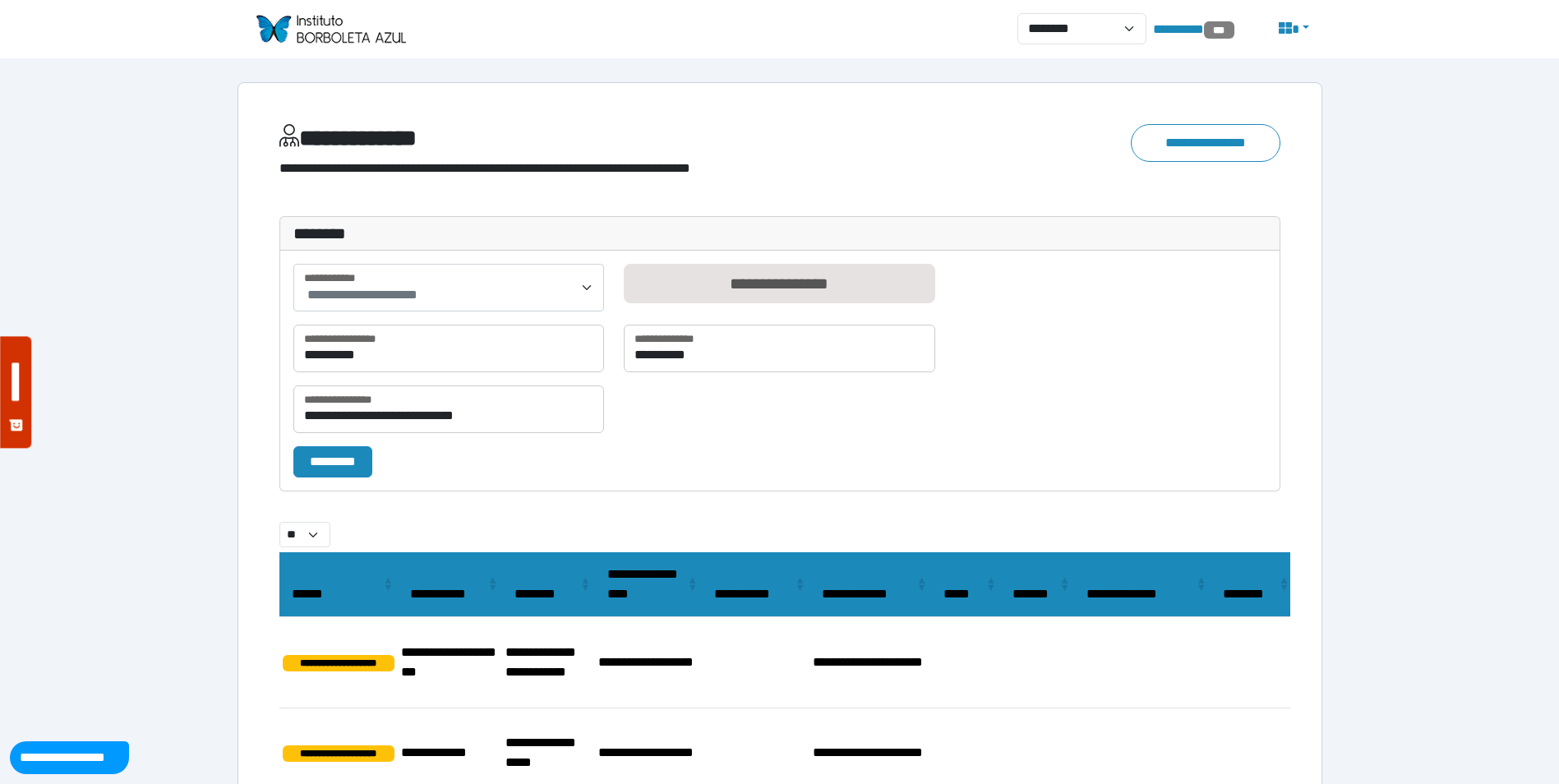 click on "**********" at bounding box center [780, 371] 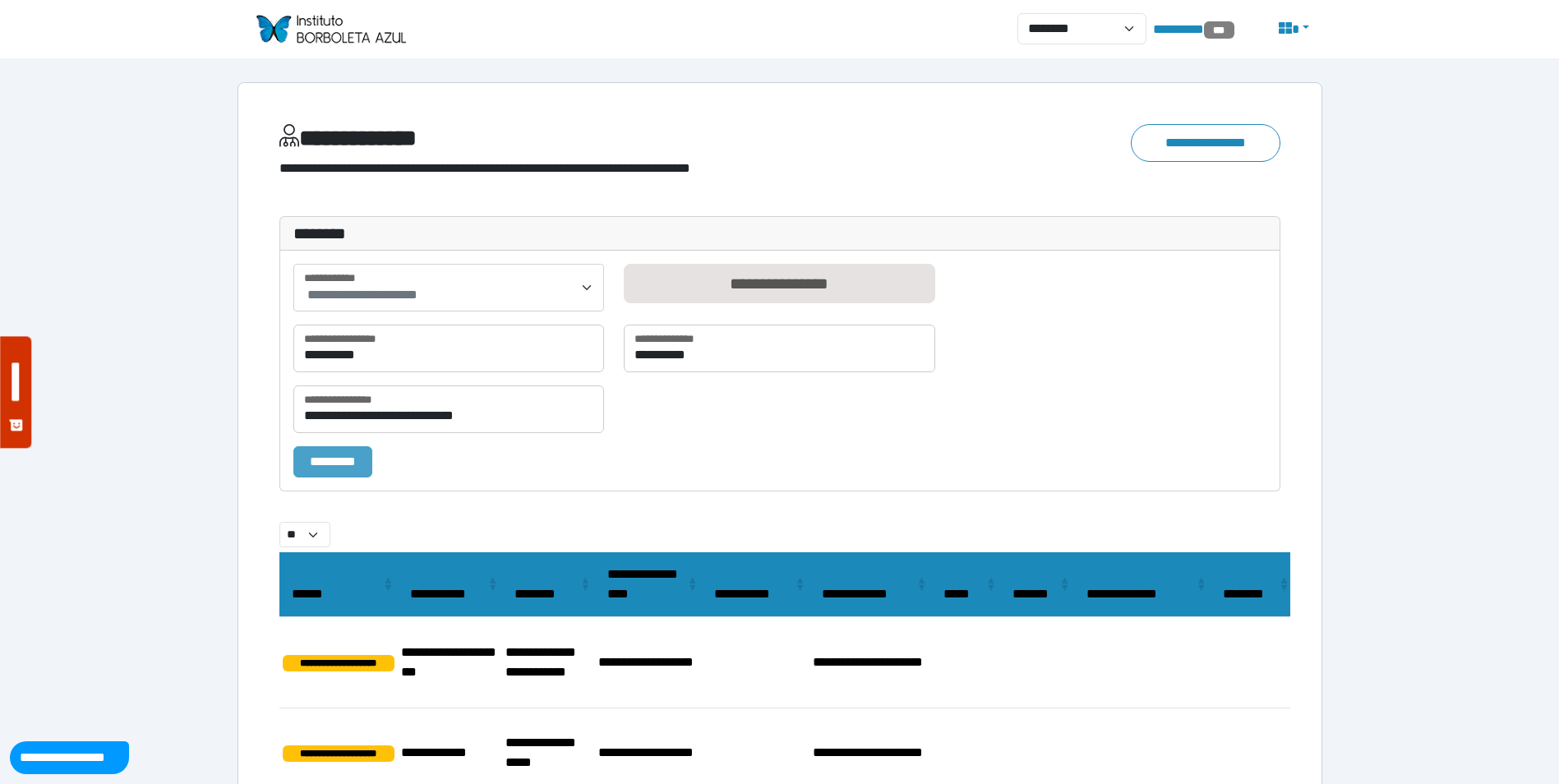 click on "*********" at bounding box center (333, 462) 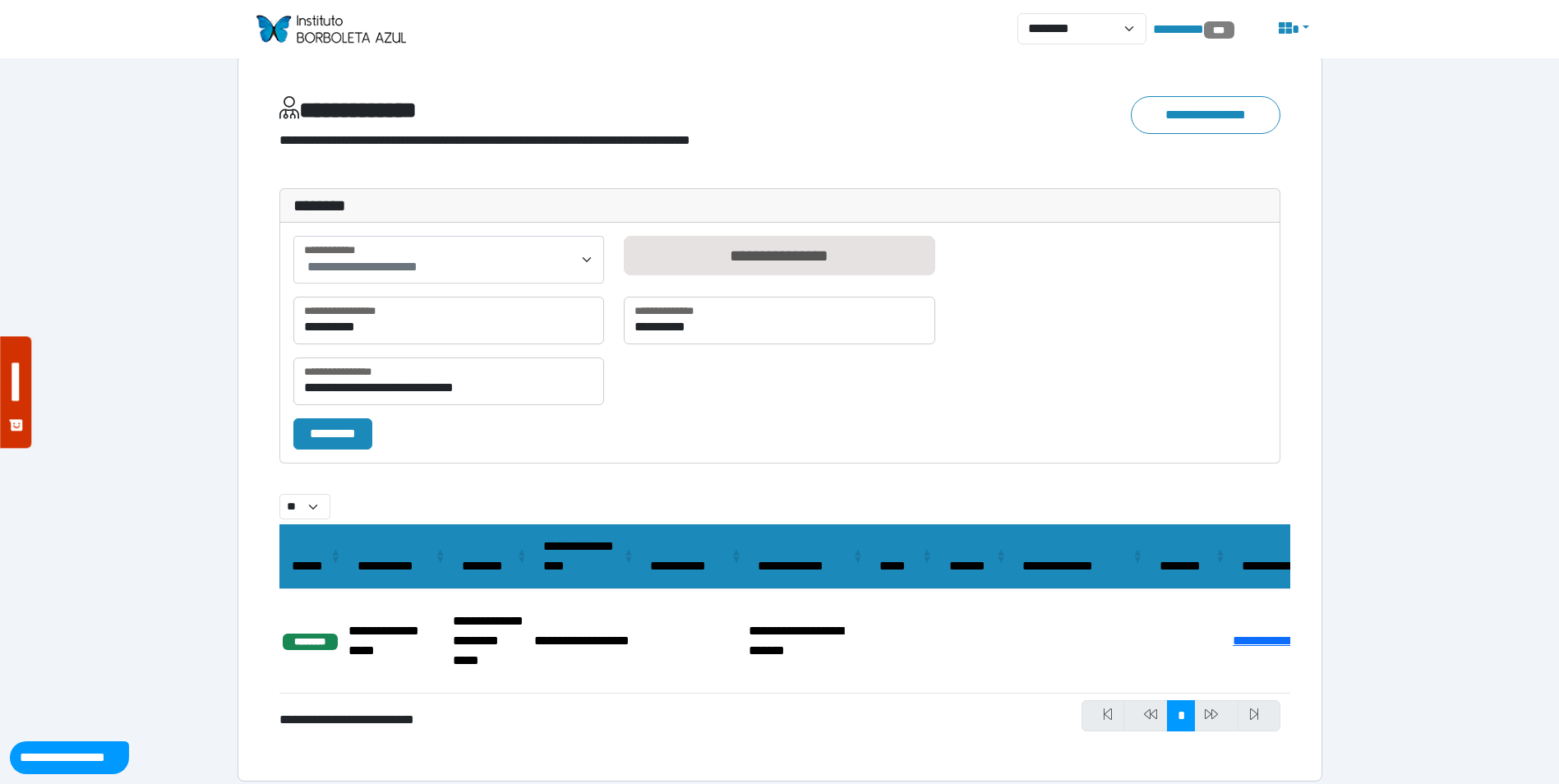 scroll, scrollTop: 42, scrollLeft: 0, axis: vertical 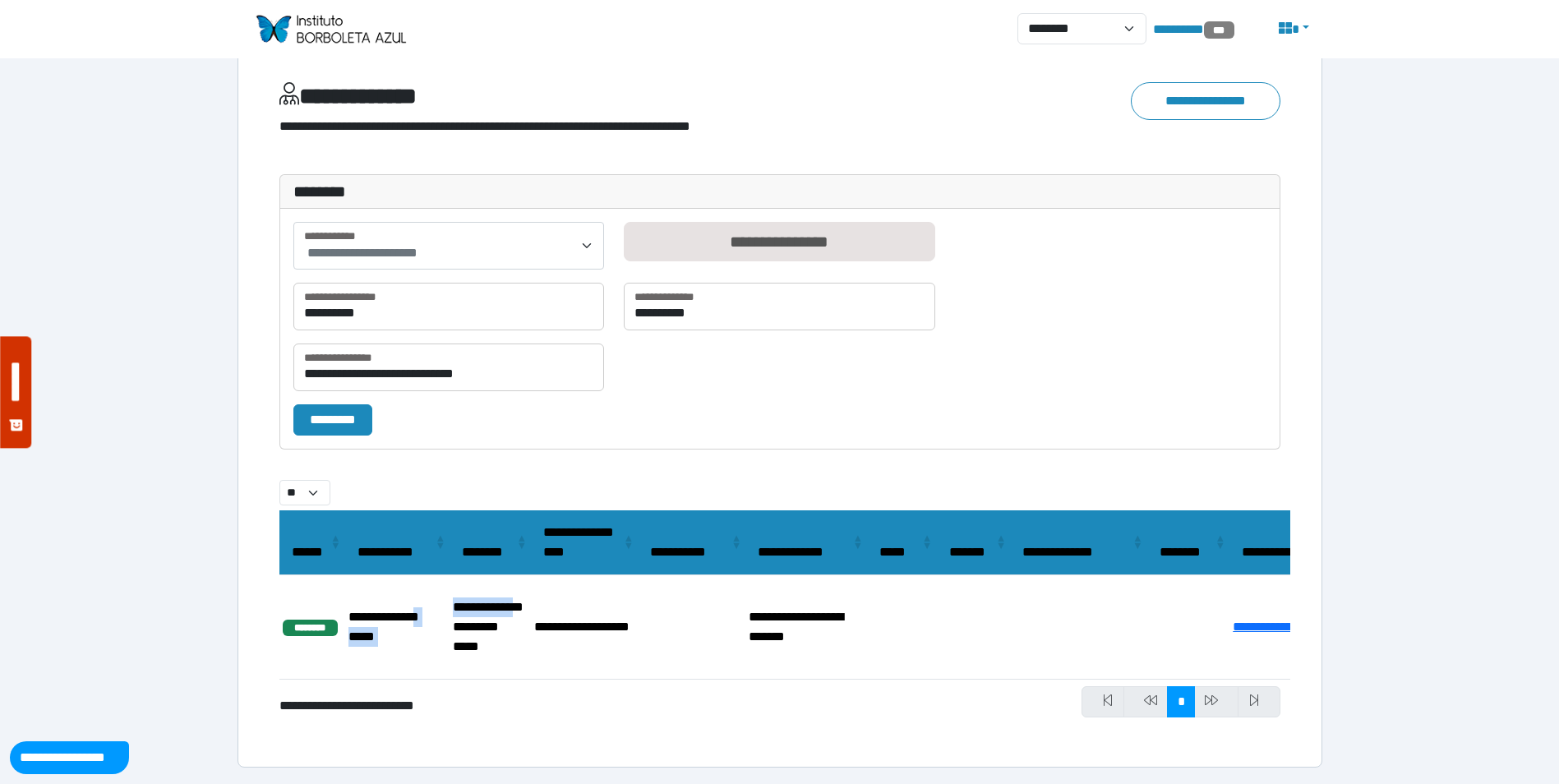 drag, startPoint x: 433, startPoint y: 616, endPoint x: 525, endPoint y: 618, distance: 92.02174 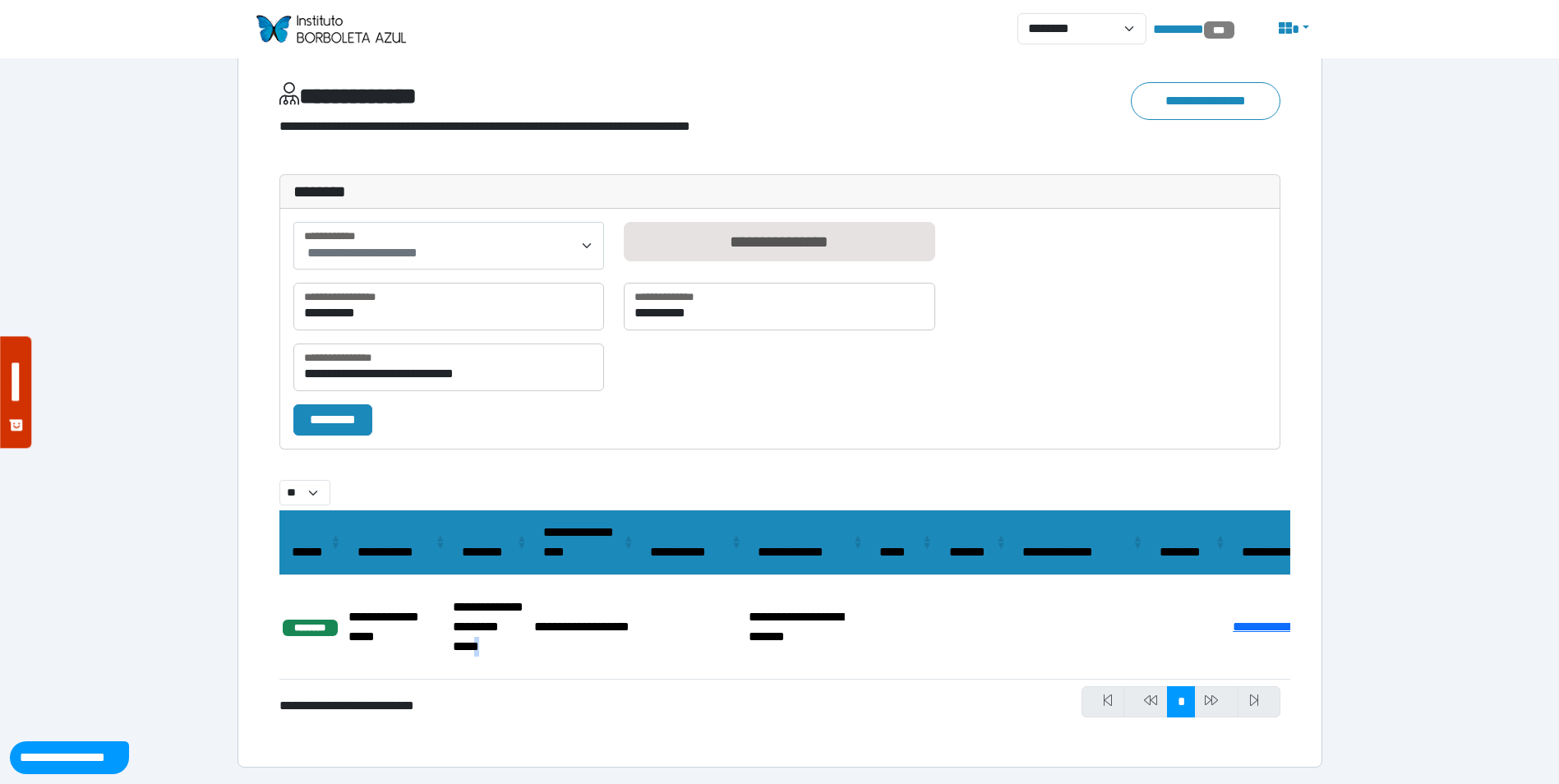 drag, startPoint x: 525, startPoint y: 618, endPoint x: 542, endPoint y: 640, distance: 27.802878 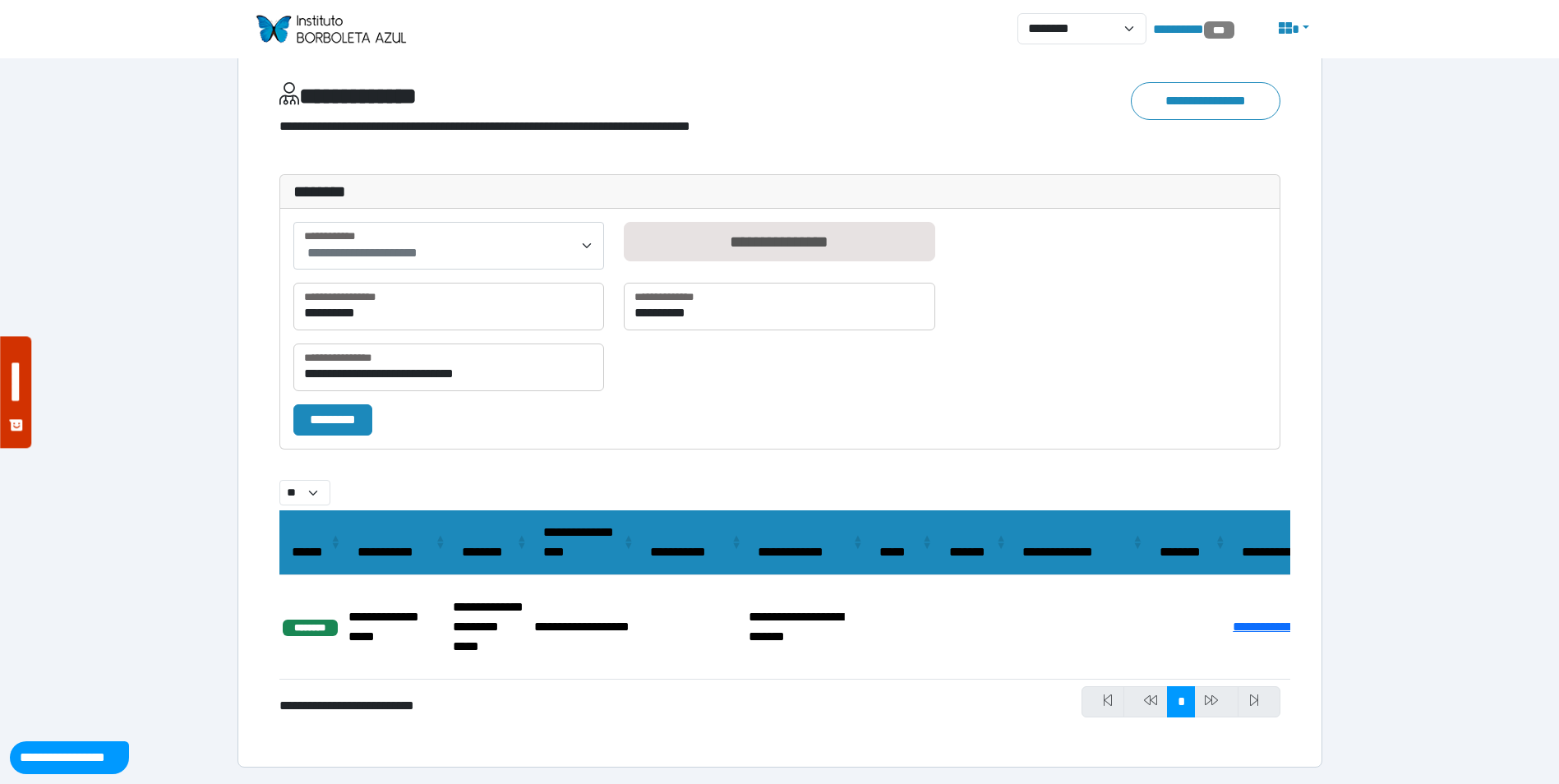 drag, startPoint x: 542, startPoint y: 640, endPoint x: 598, endPoint y: 636, distance: 56.14268 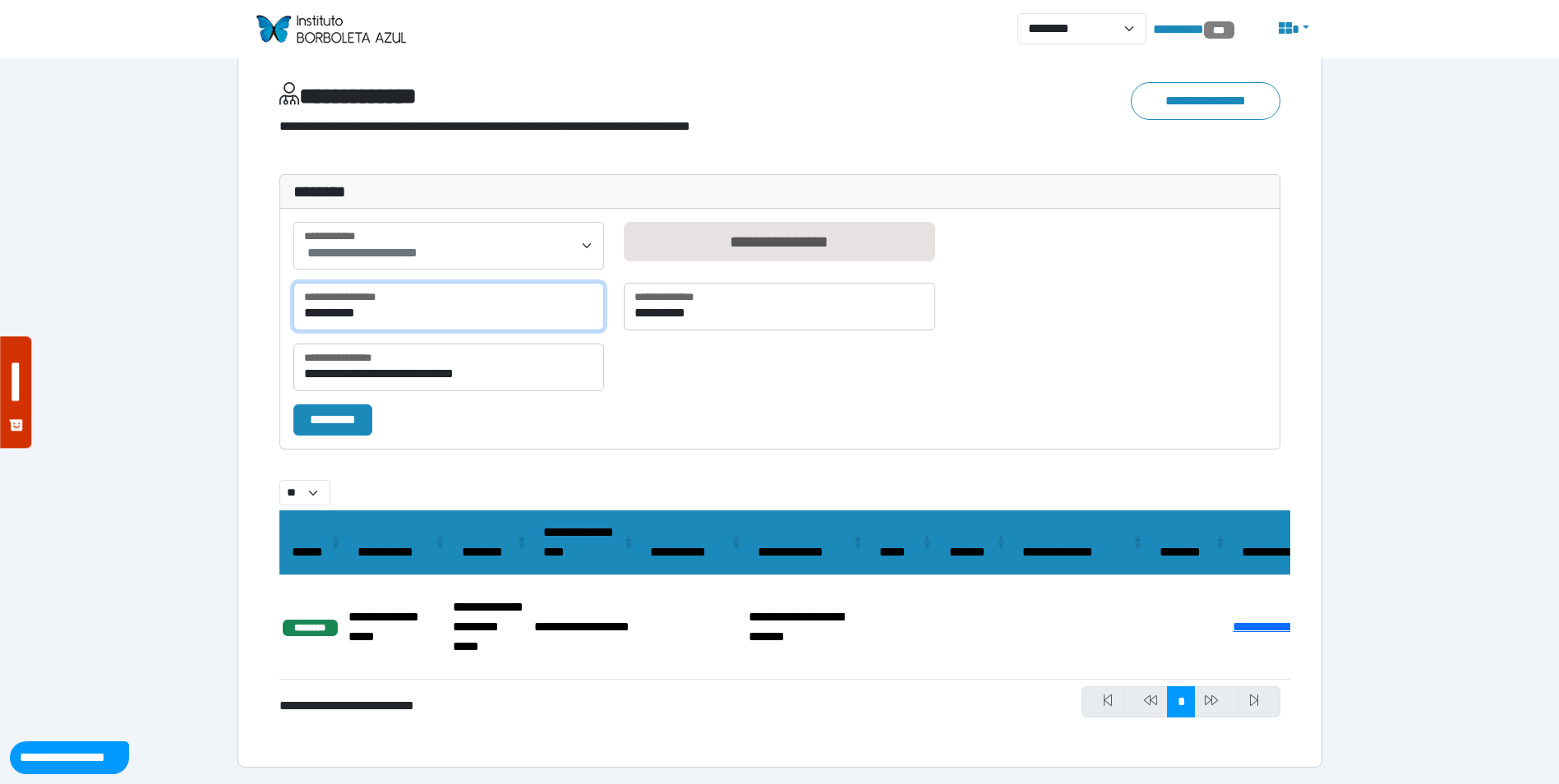 click on "**********" at bounding box center [449, 307] 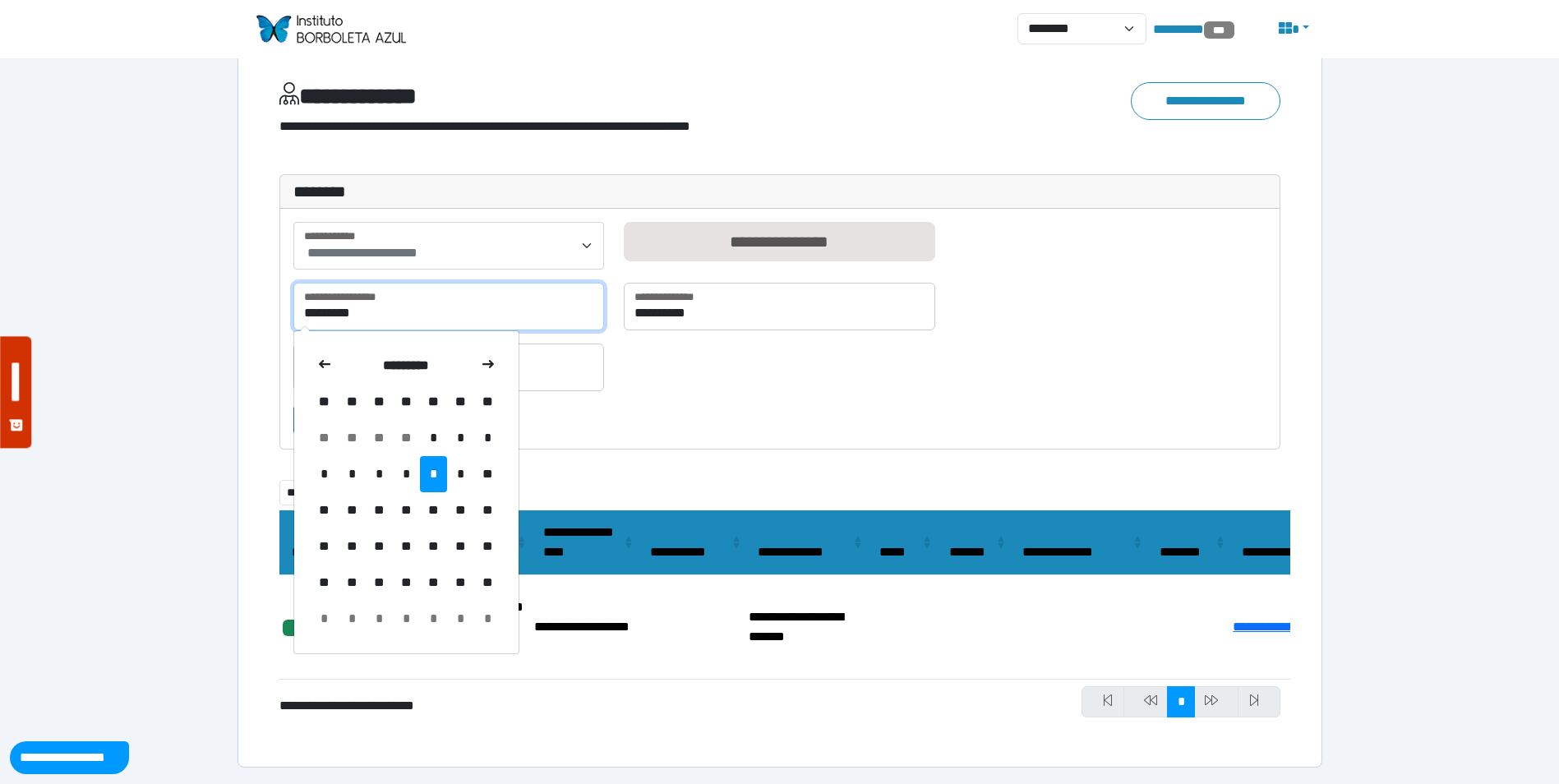 click on "*********" at bounding box center [449, 307] 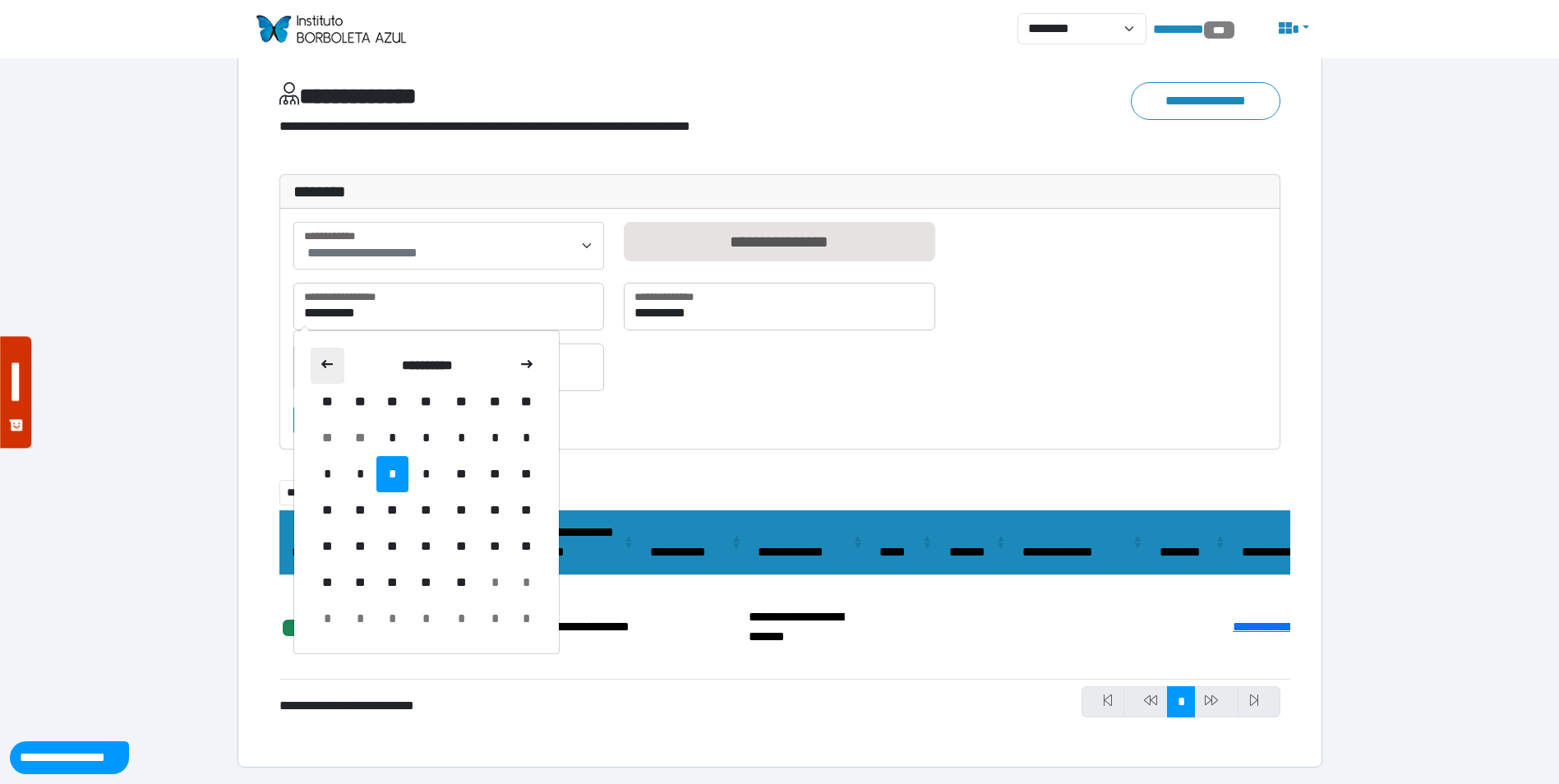 click 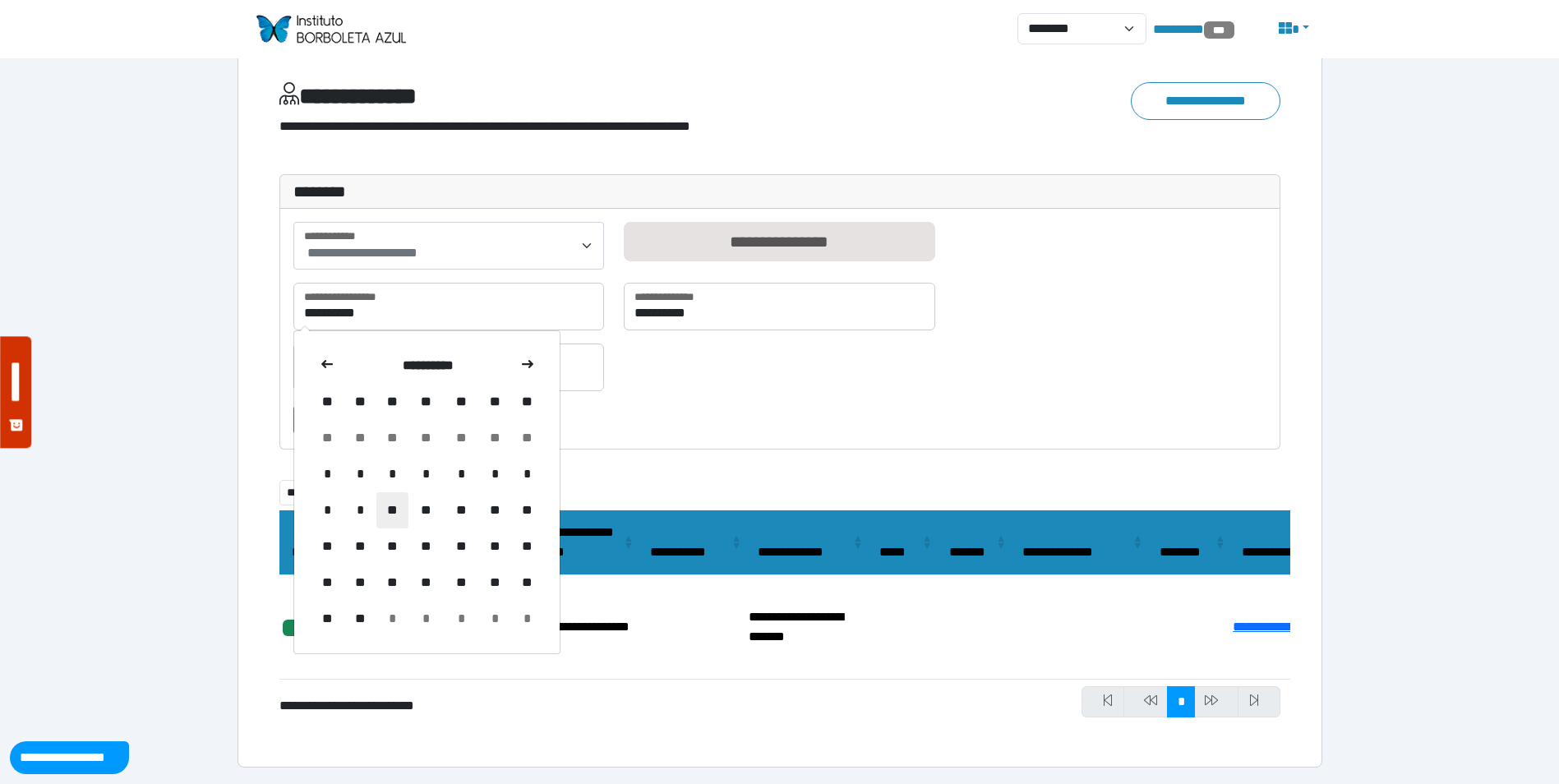 click on "**" at bounding box center [392, 510] 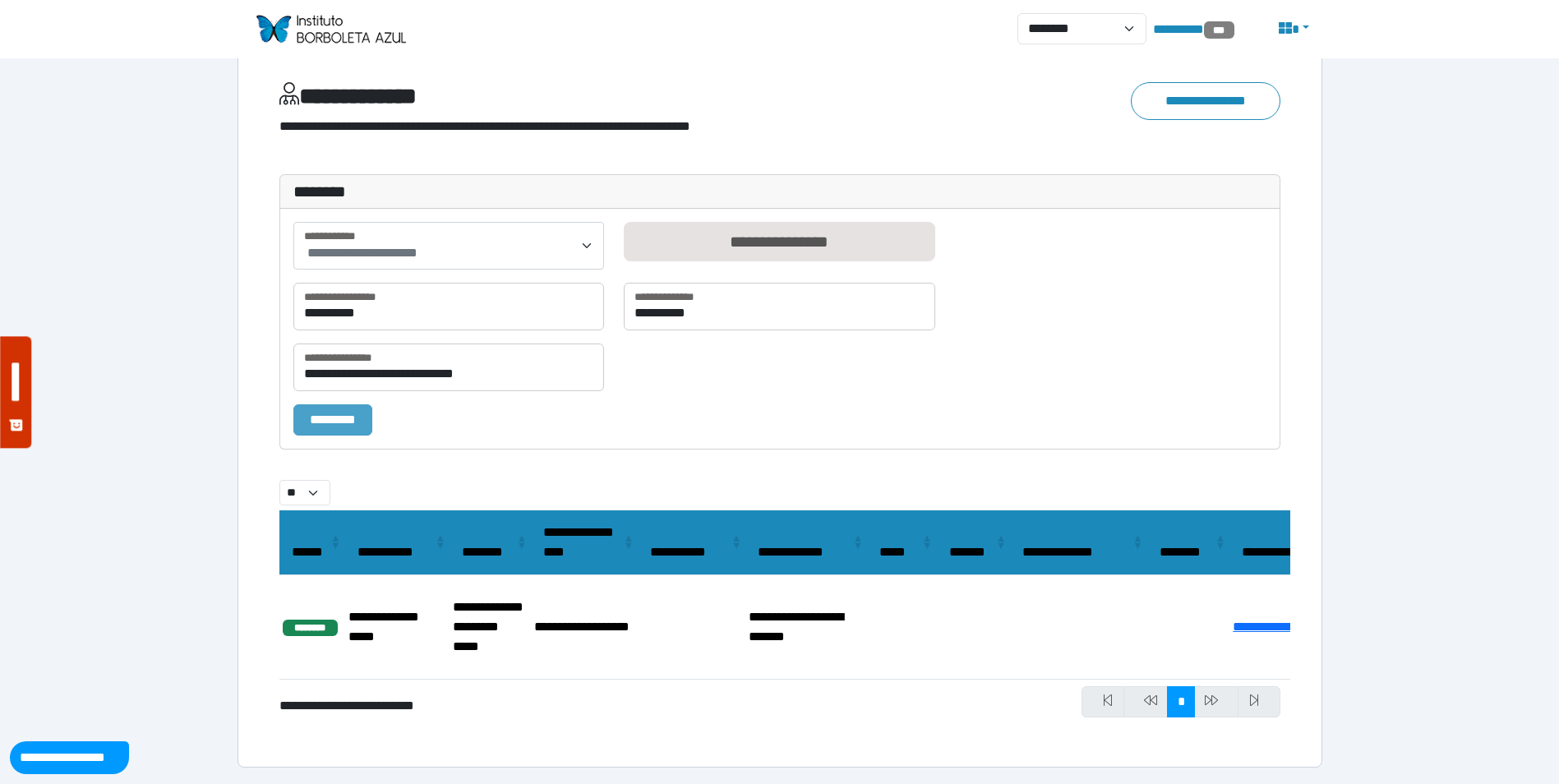 click on "*********" at bounding box center (333, 420) 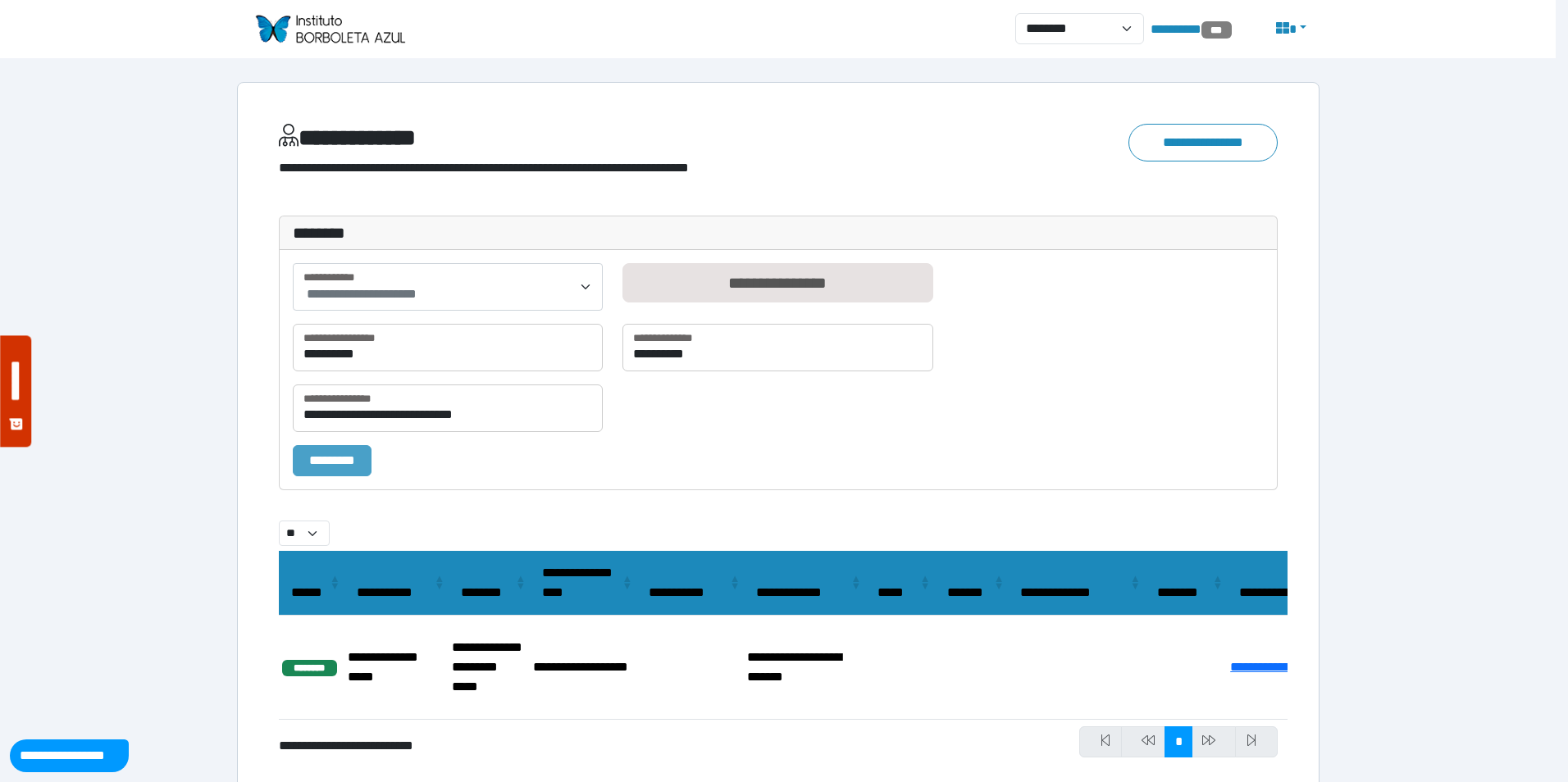 select on "**" 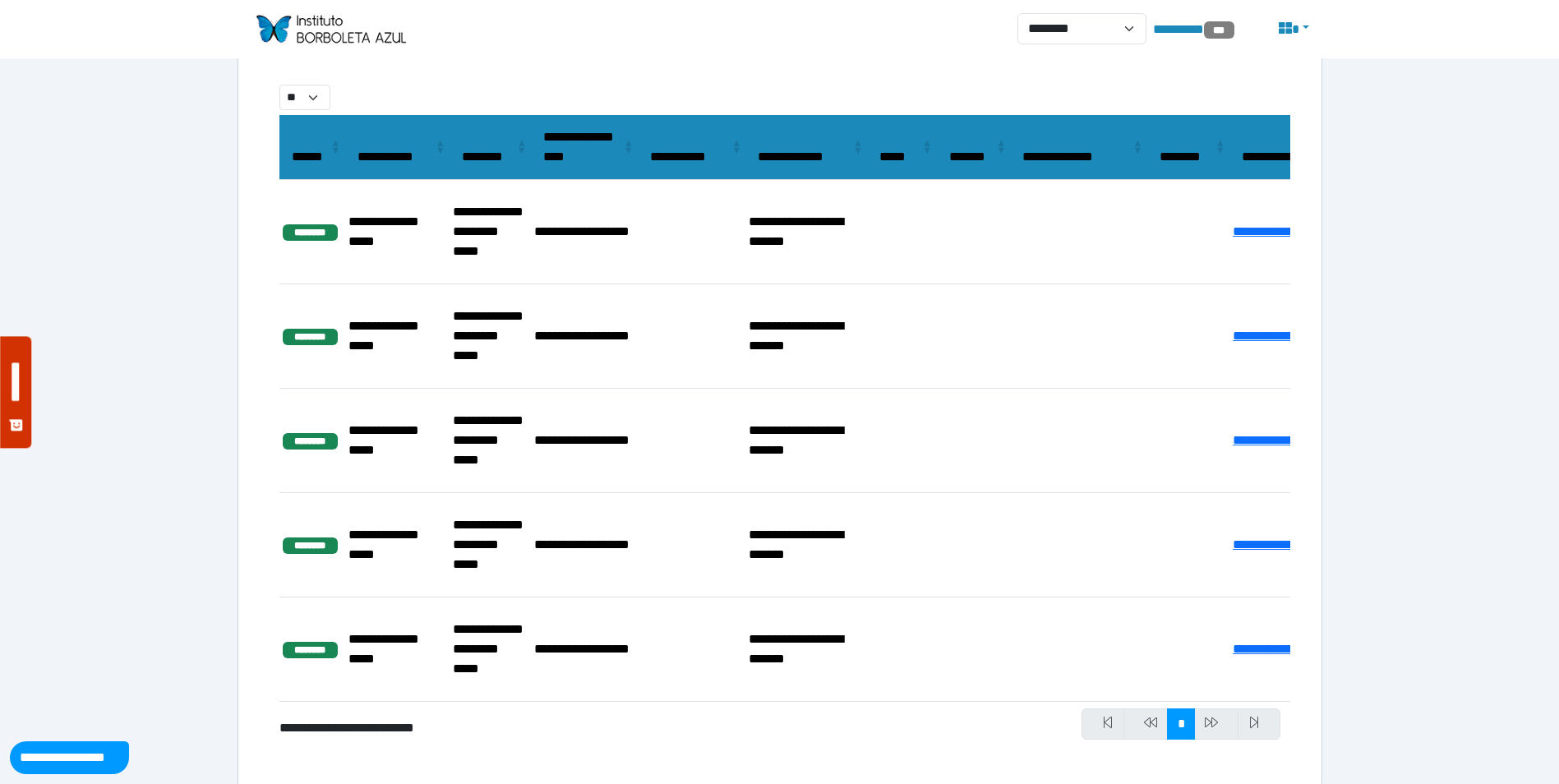 scroll, scrollTop: 459, scrollLeft: 0, axis: vertical 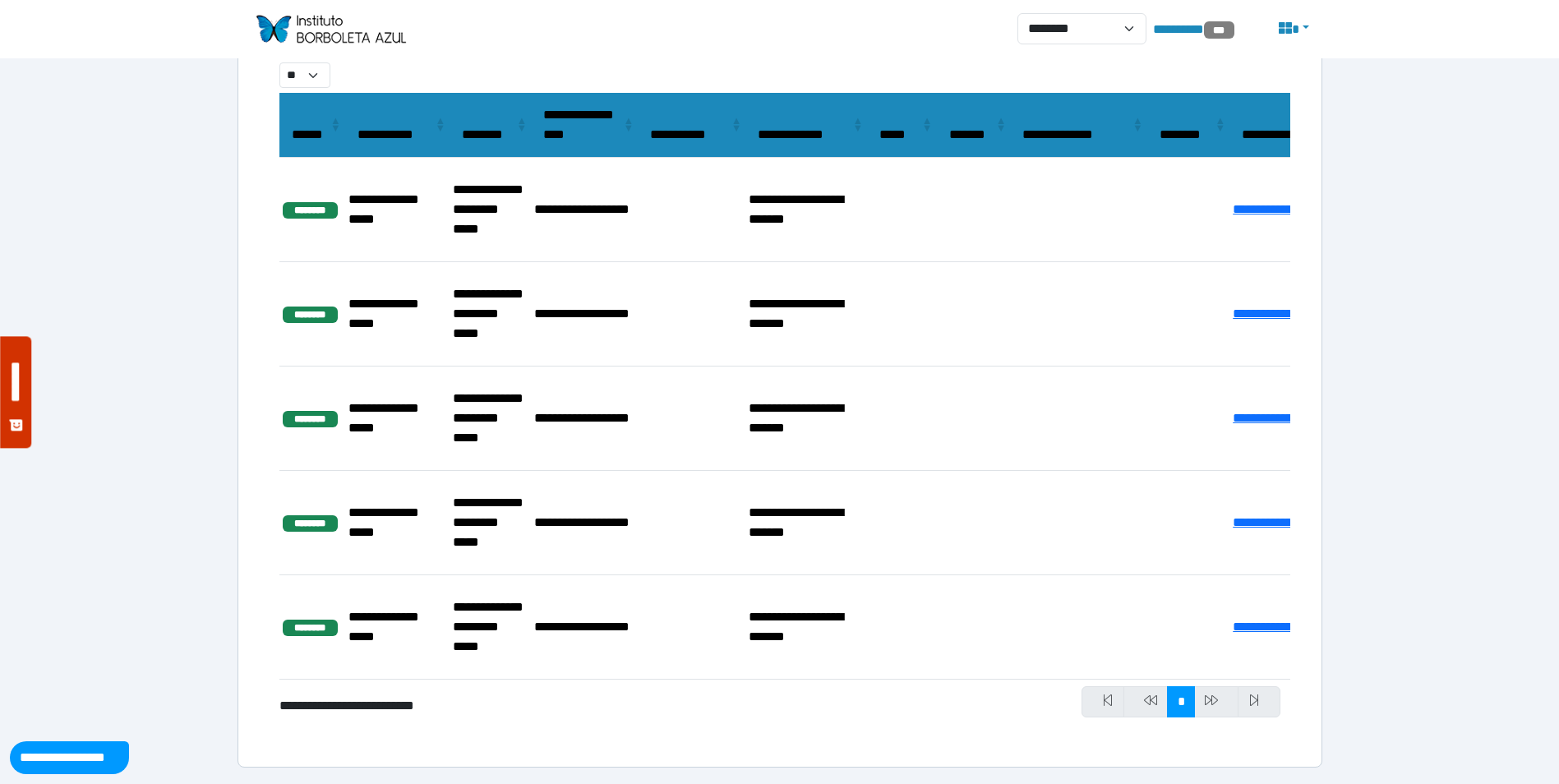 click at bounding box center (1216, 702) 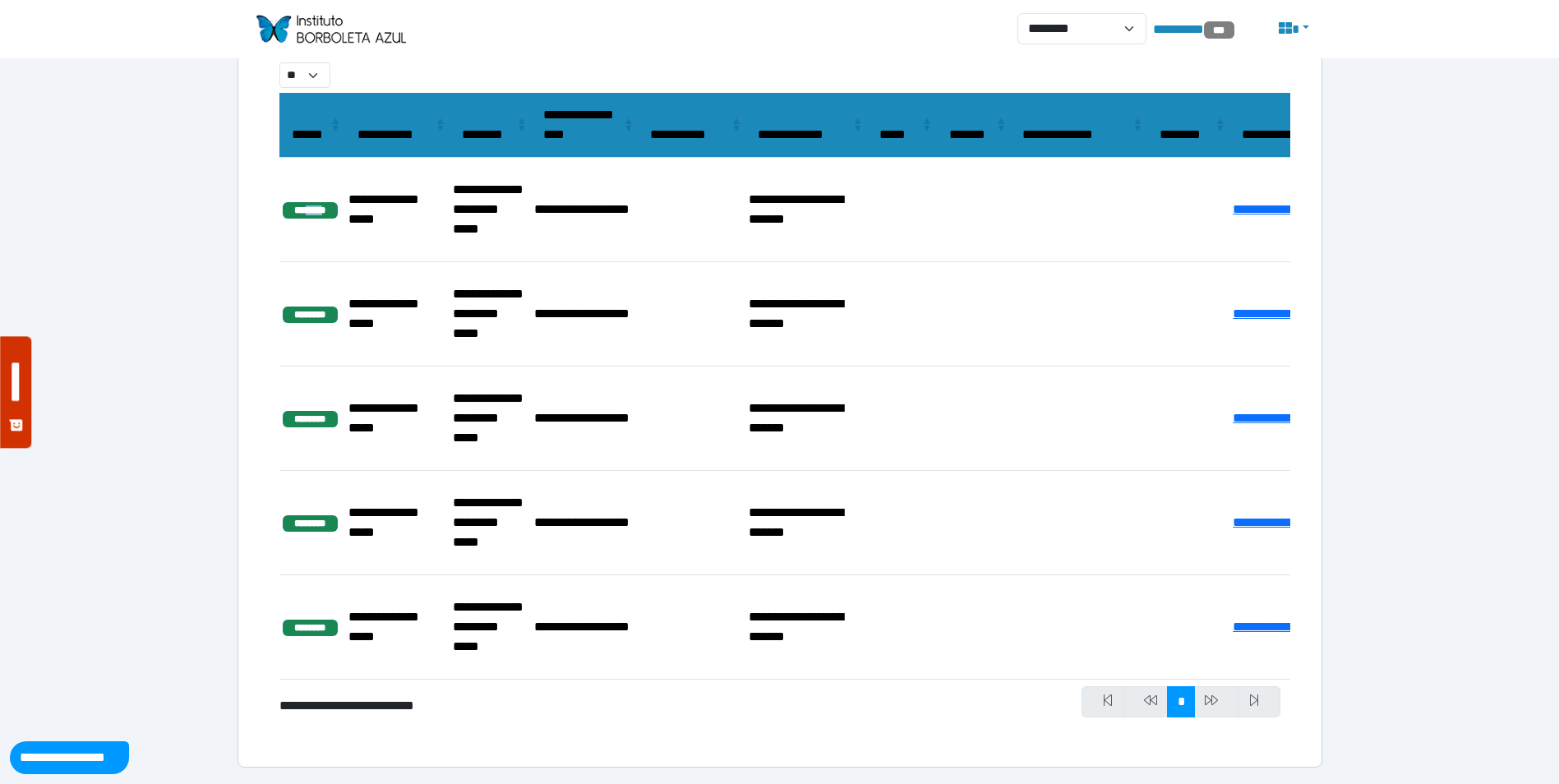 drag, startPoint x: 339, startPoint y: 206, endPoint x: 362, endPoint y: 208, distance: 23.086793 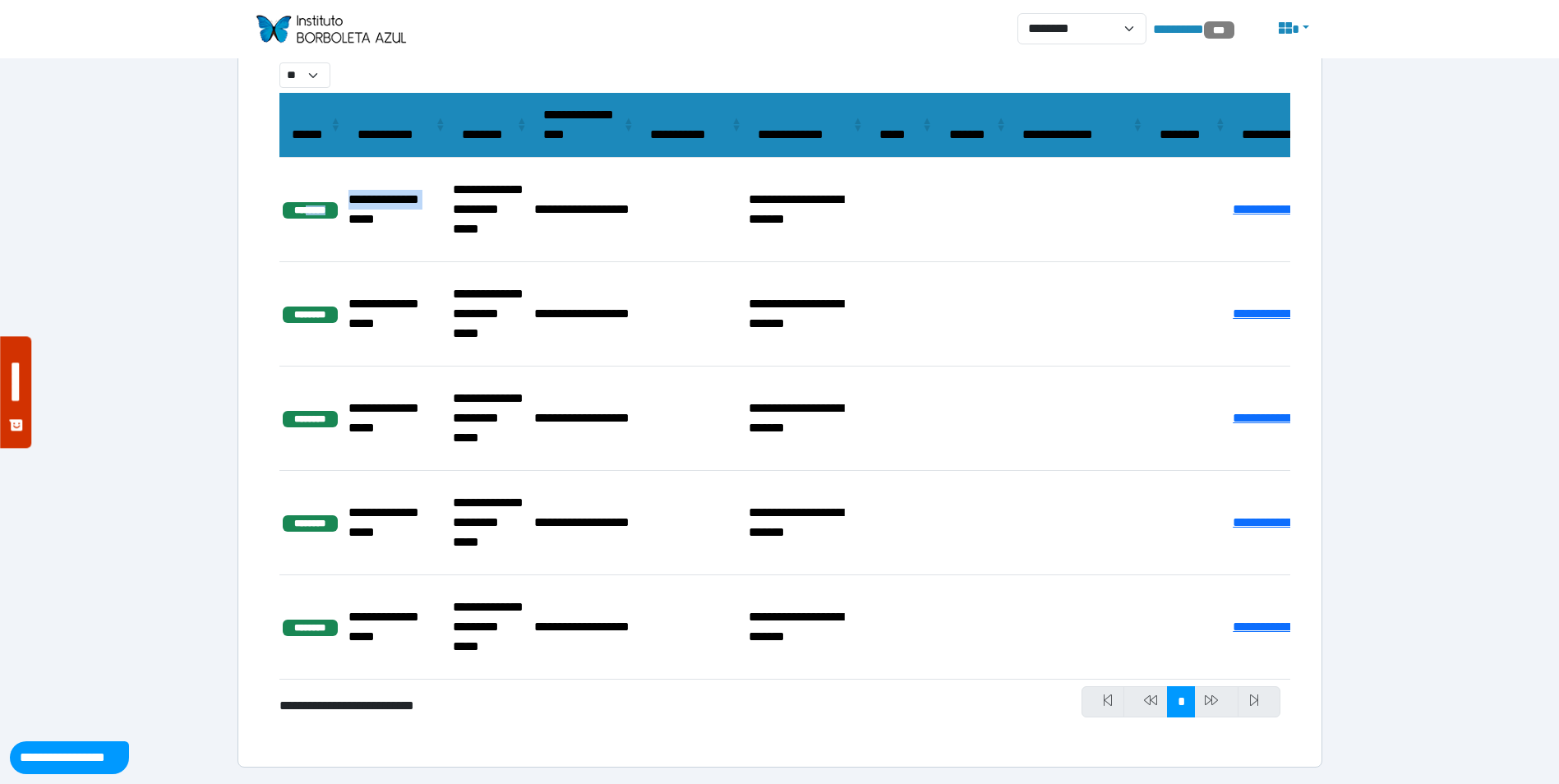 click on "********" at bounding box center [310, 210] 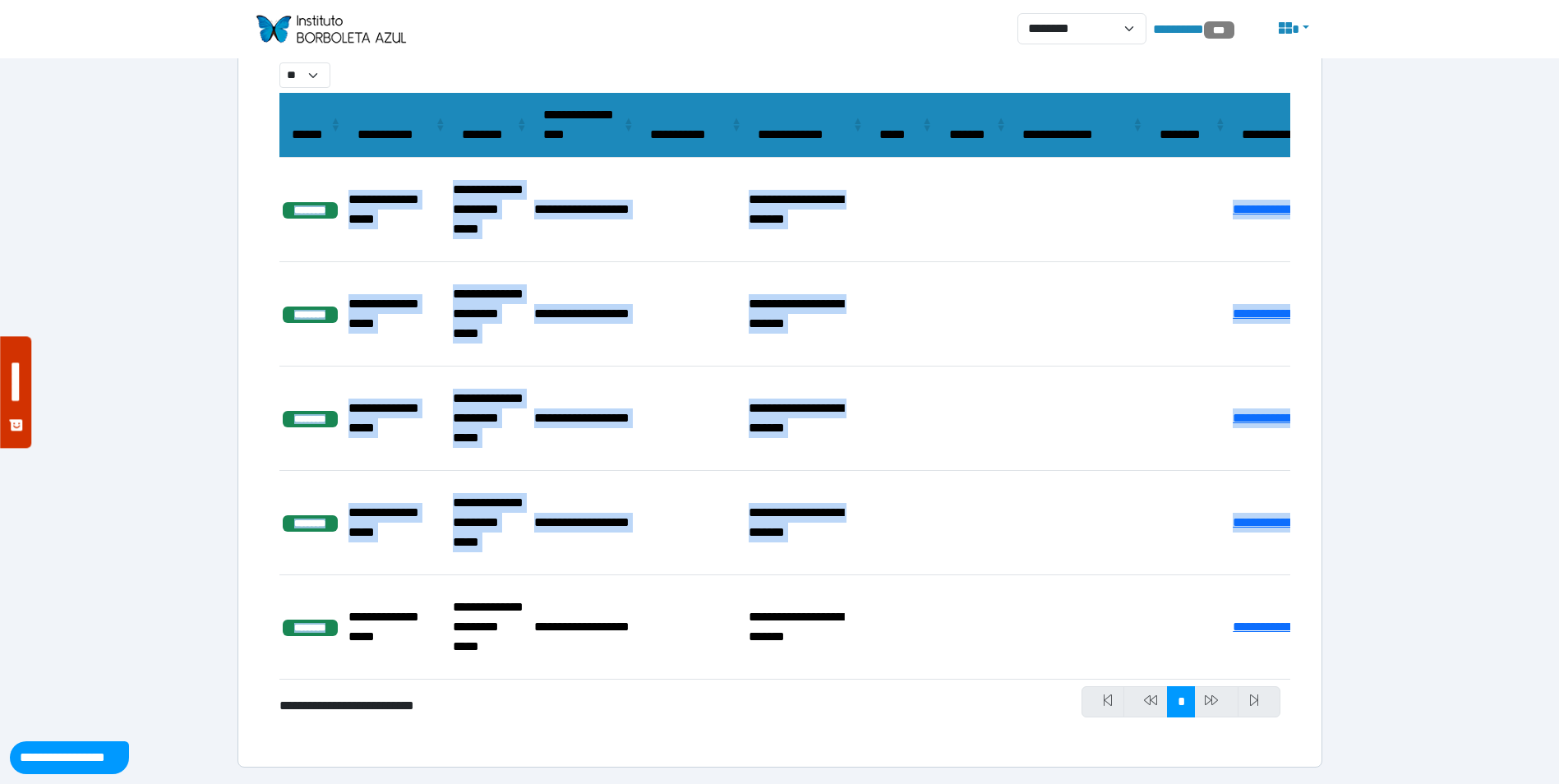 drag, startPoint x: 307, startPoint y: 194, endPoint x: 343, endPoint y: 613, distance: 420.5437 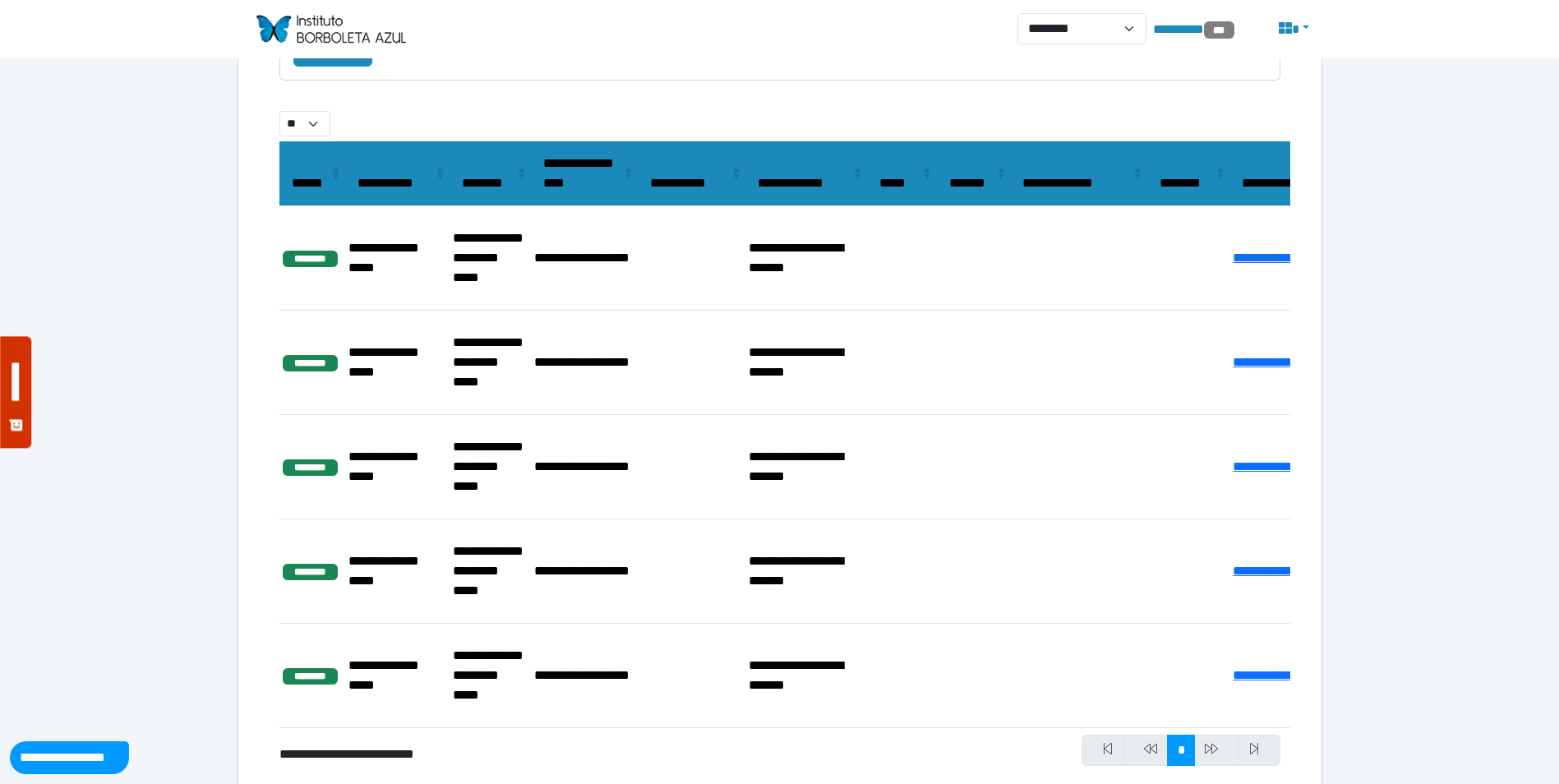 scroll, scrollTop: 459, scrollLeft: 0, axis: vertical 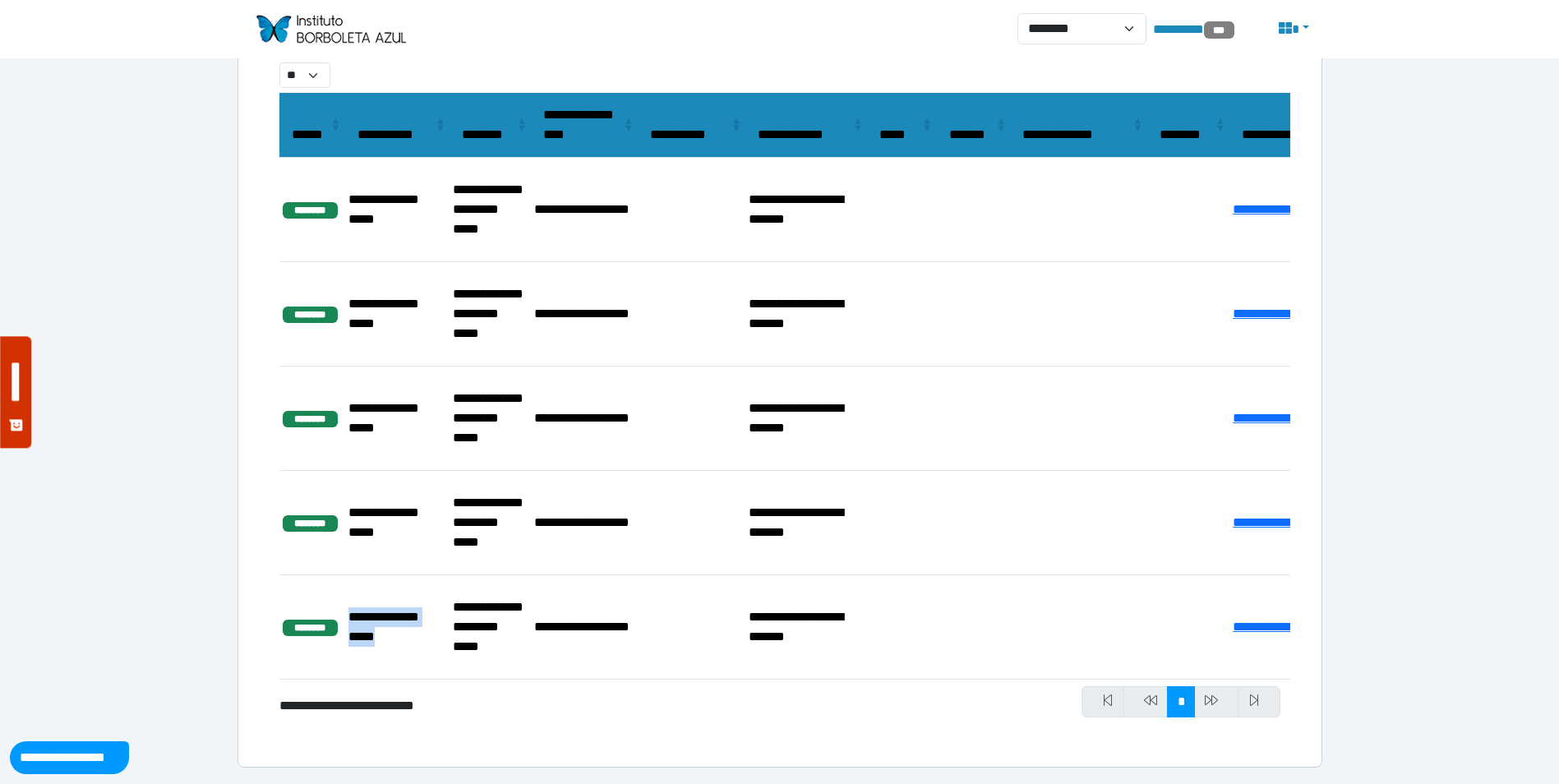 drag, startPoint x: 409, startPoint y: 632, endPoint x: 349, endPoint y: 612, distance: 63.245553 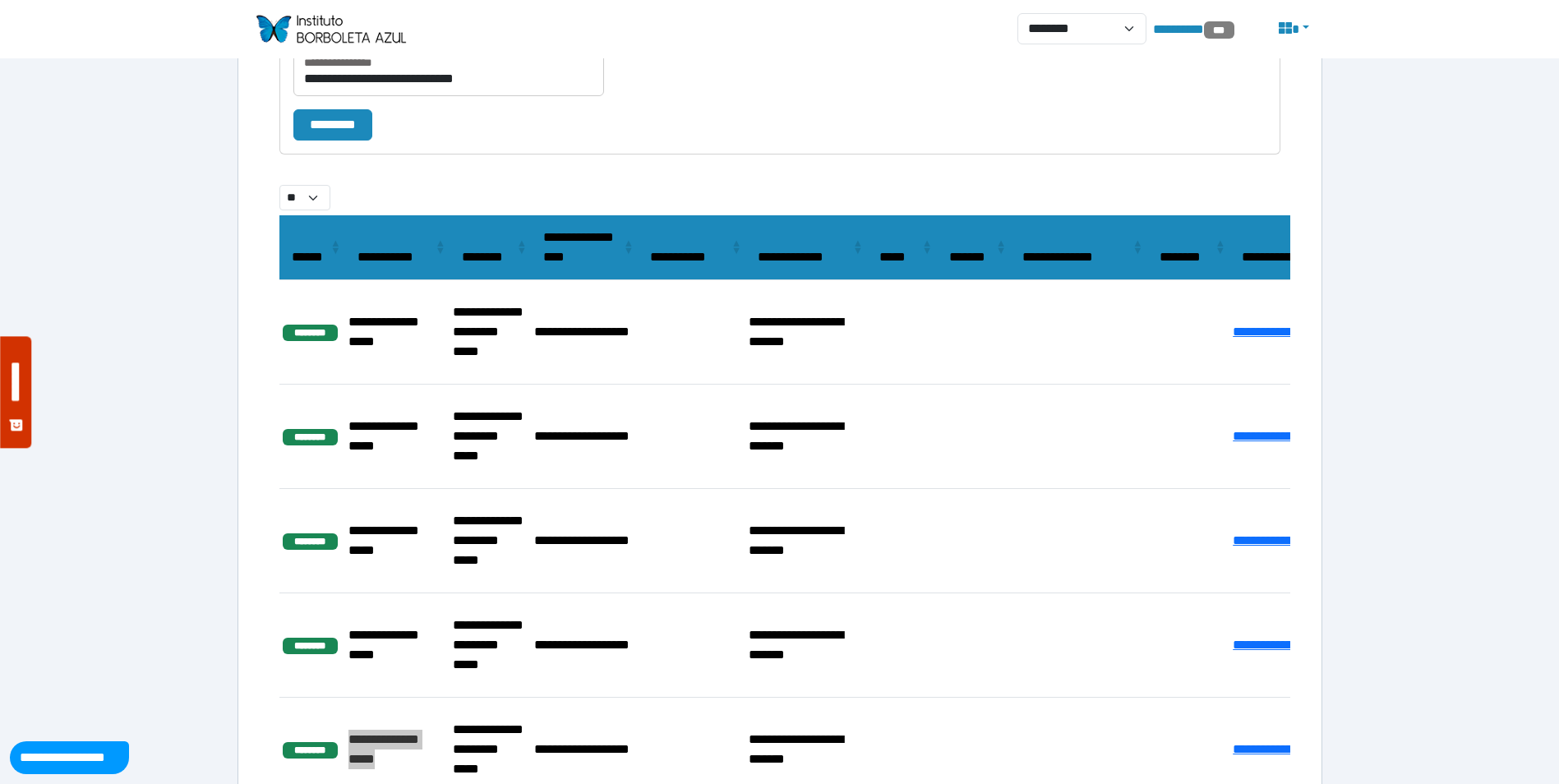 select on "**" 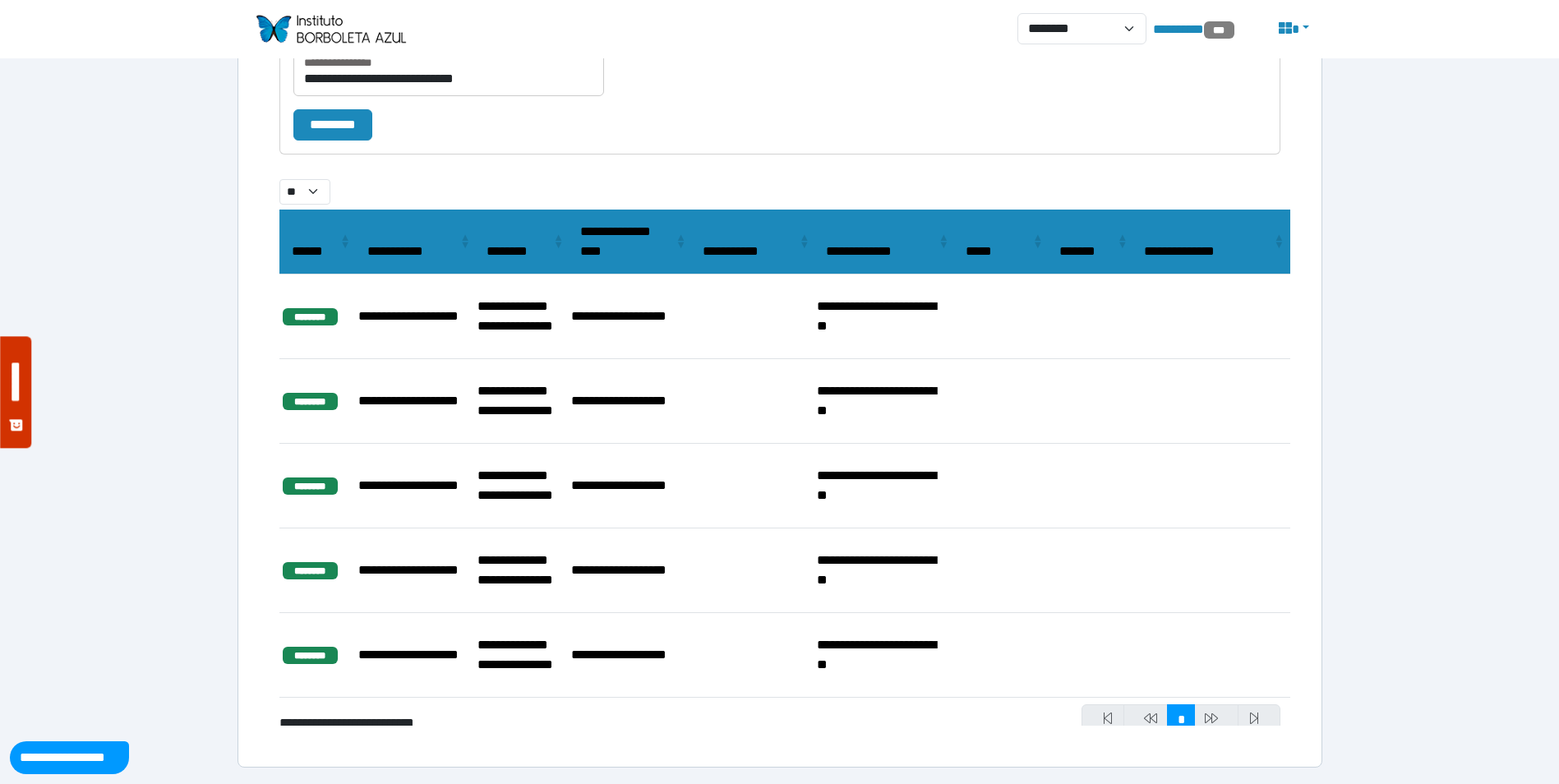 scroll, scrollTop: 459, scrollLeft: 0, axis: vertical 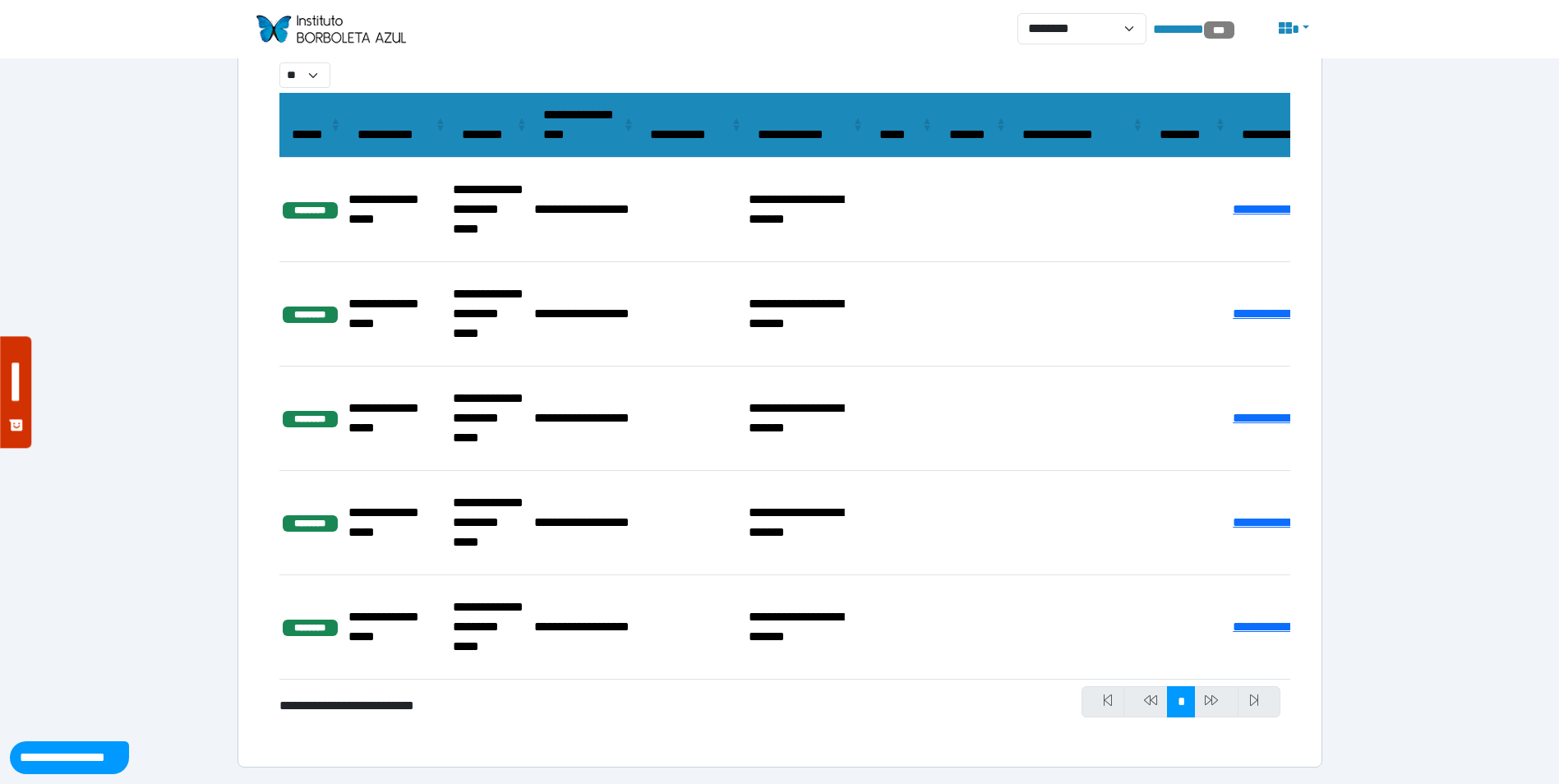 drag, startPoint x: 1220, startPoint y: 698, endPoint x: 1242, endPoint y: 697, distance: 22.022716 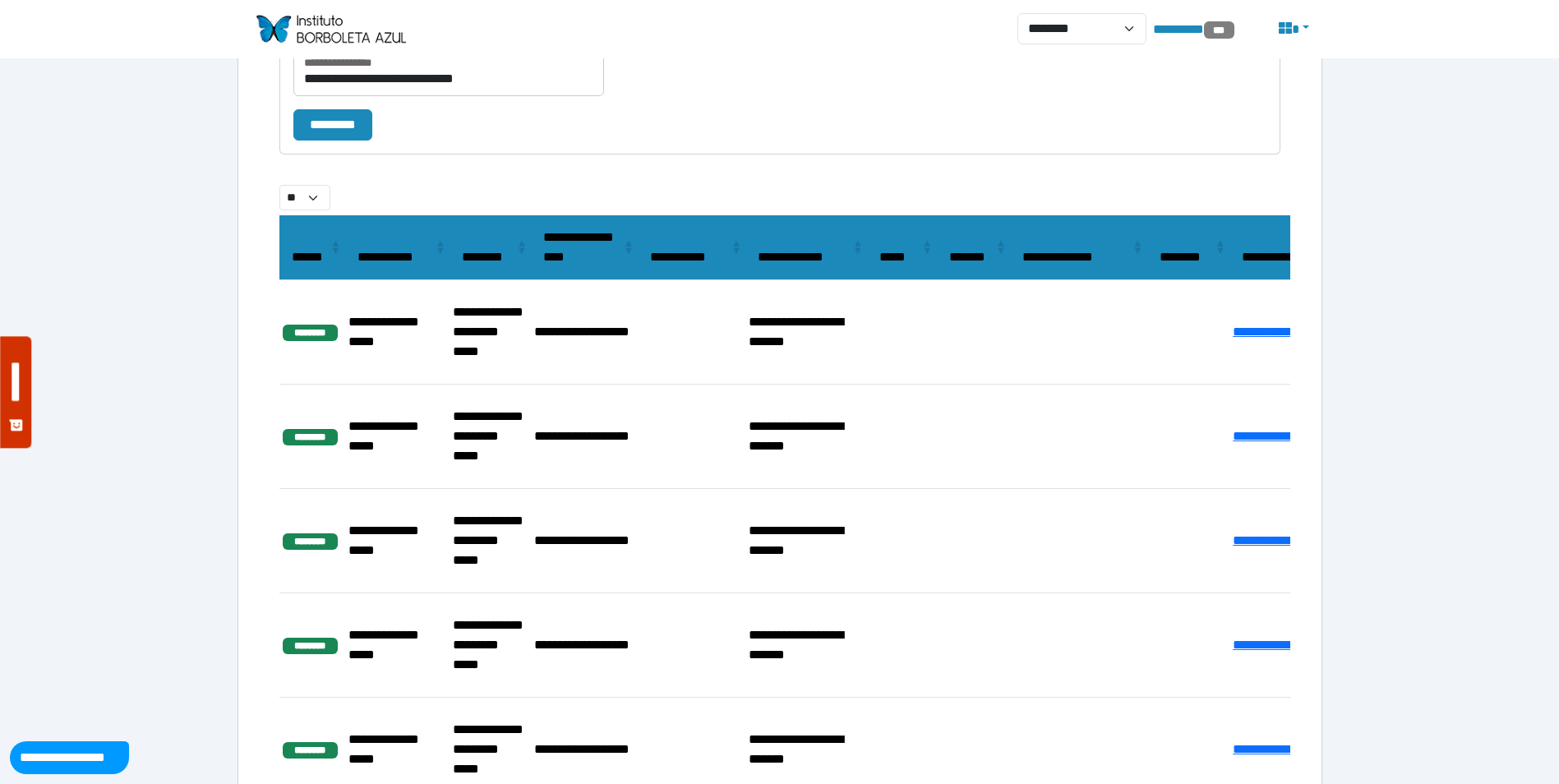 select on "**" 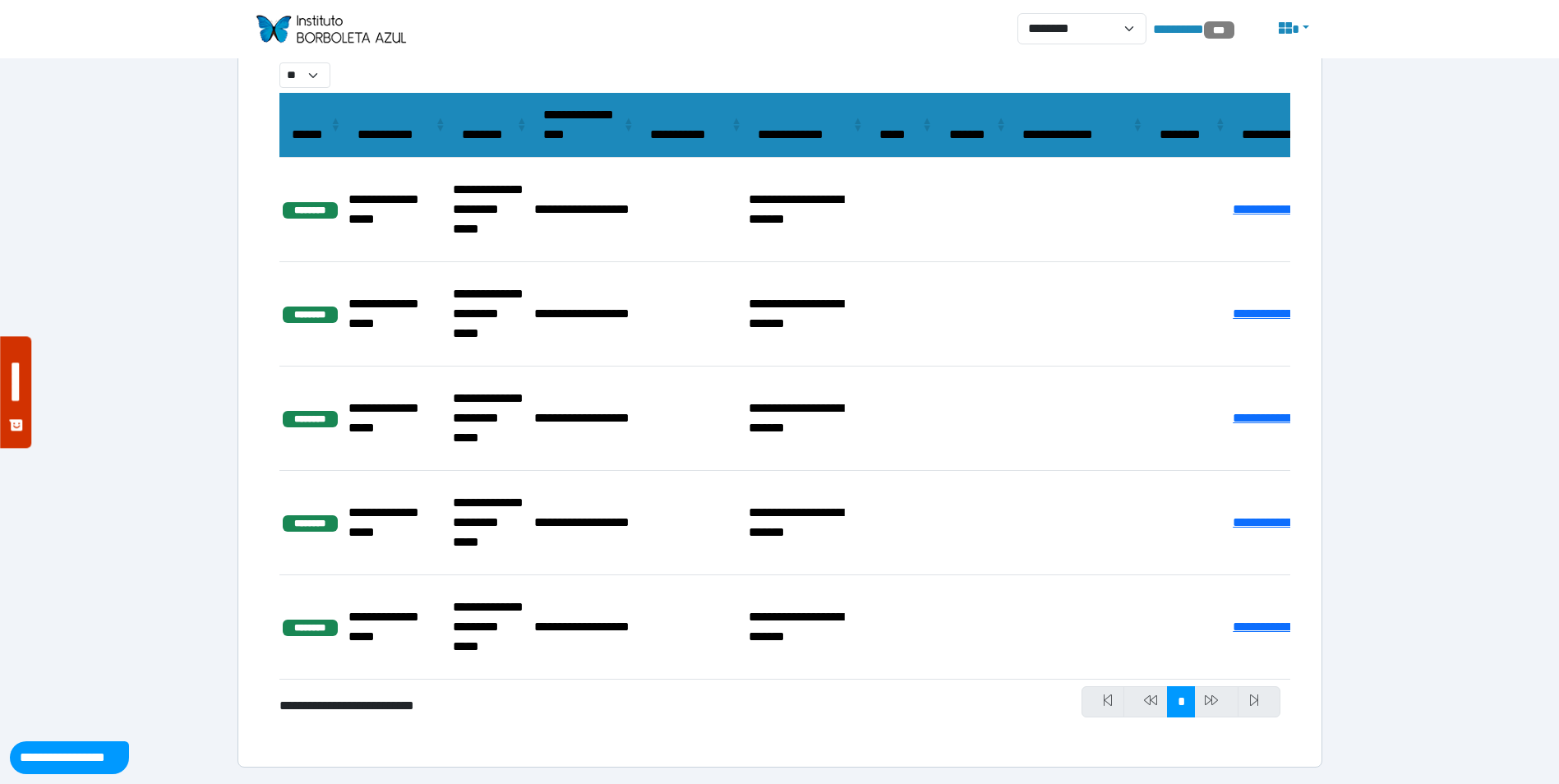 select on "**" 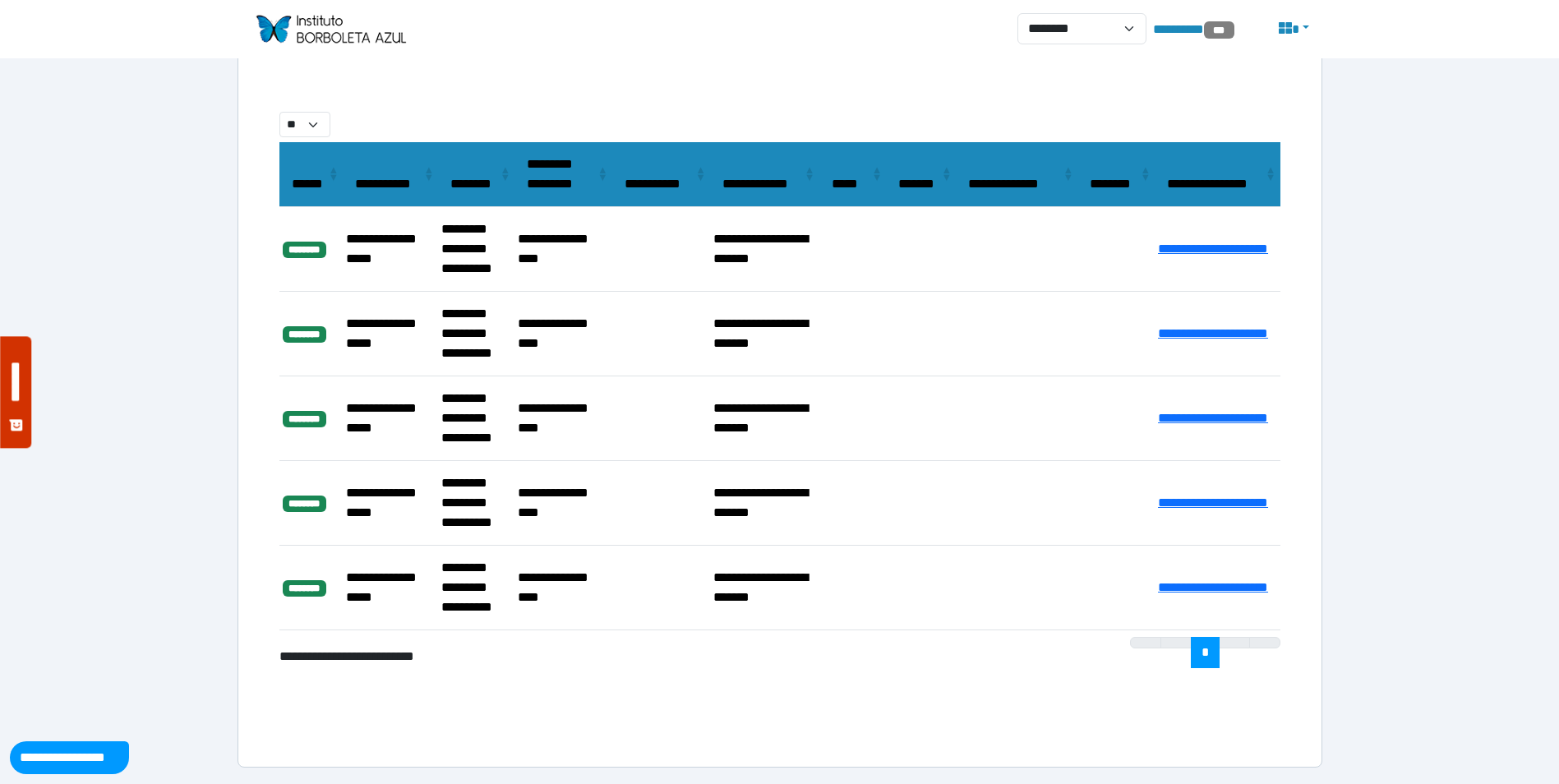 select on "**" 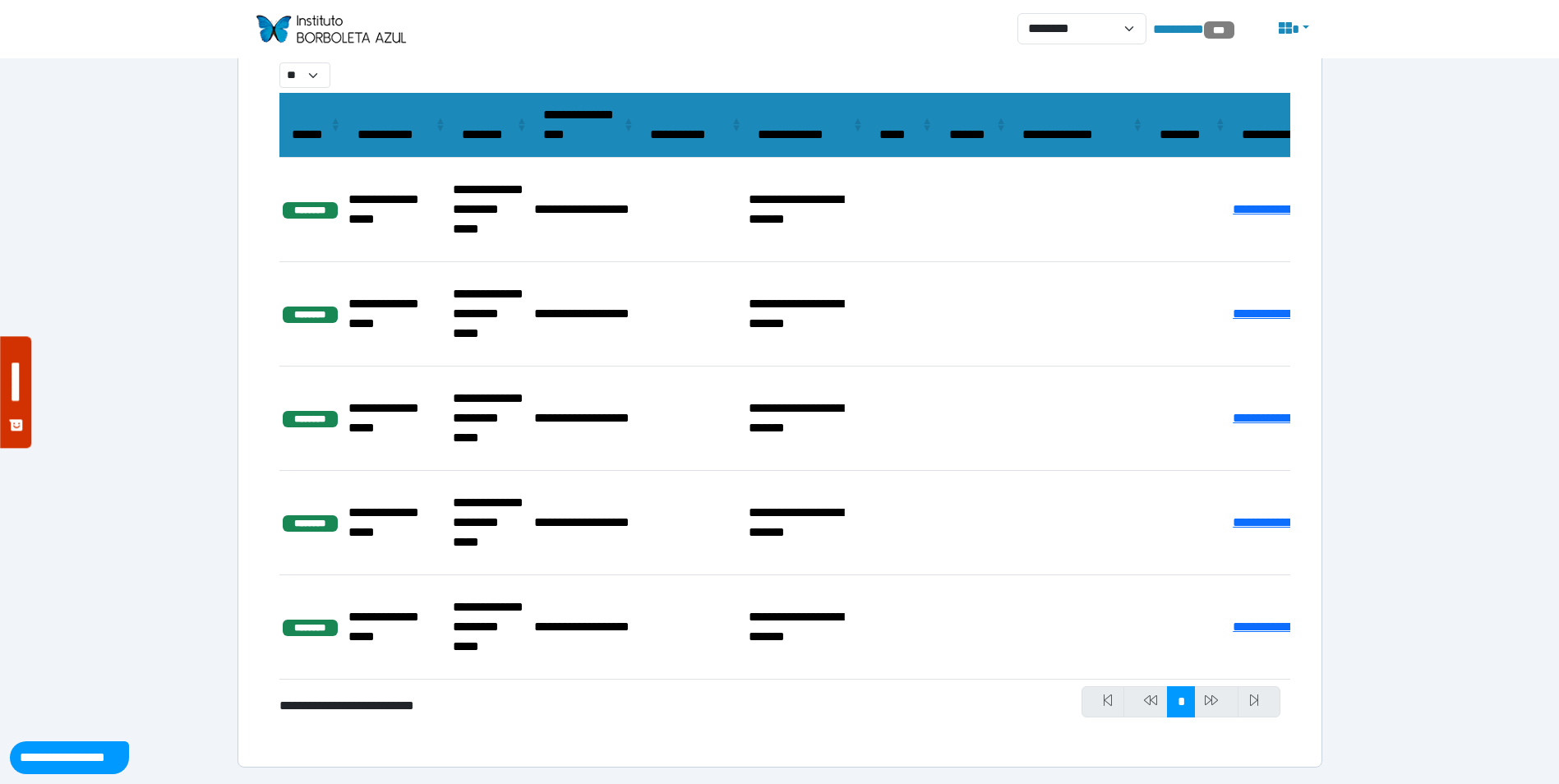 click at bounding box center (330, 29) 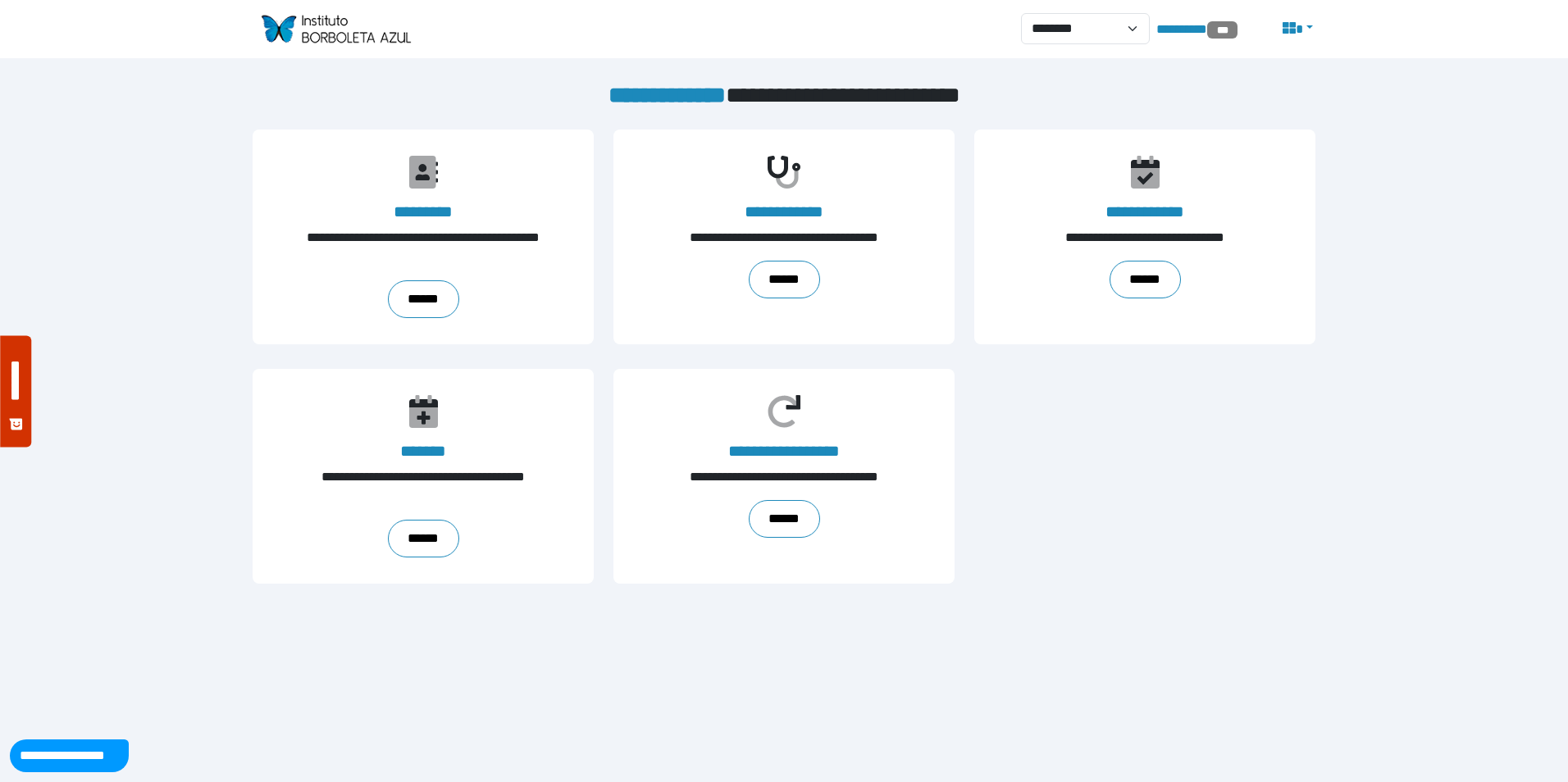 scroll, scrollTop: 0, scrollLeft: 0, axis: both 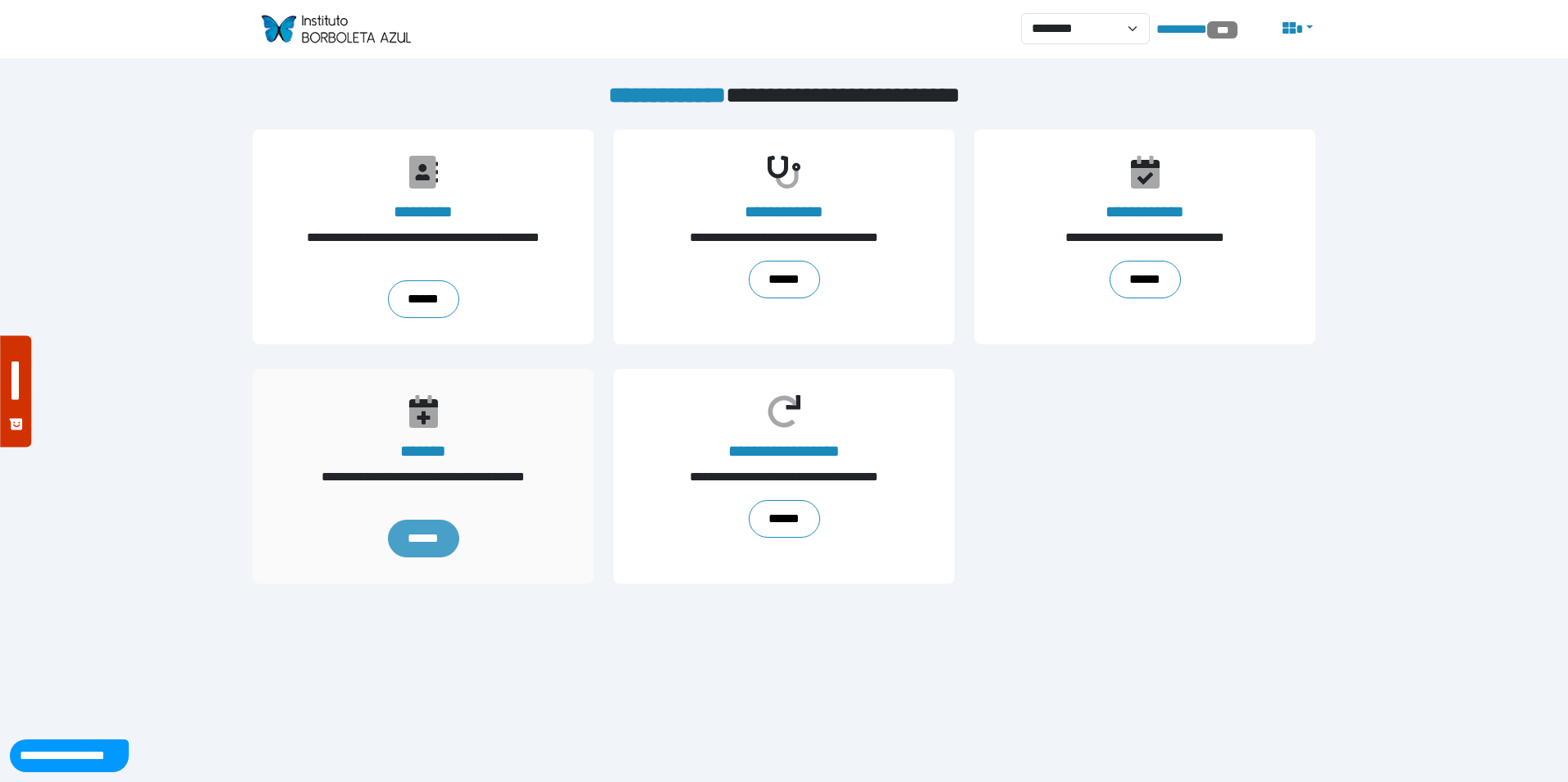 click on "******" at bounding box center [423, 539] 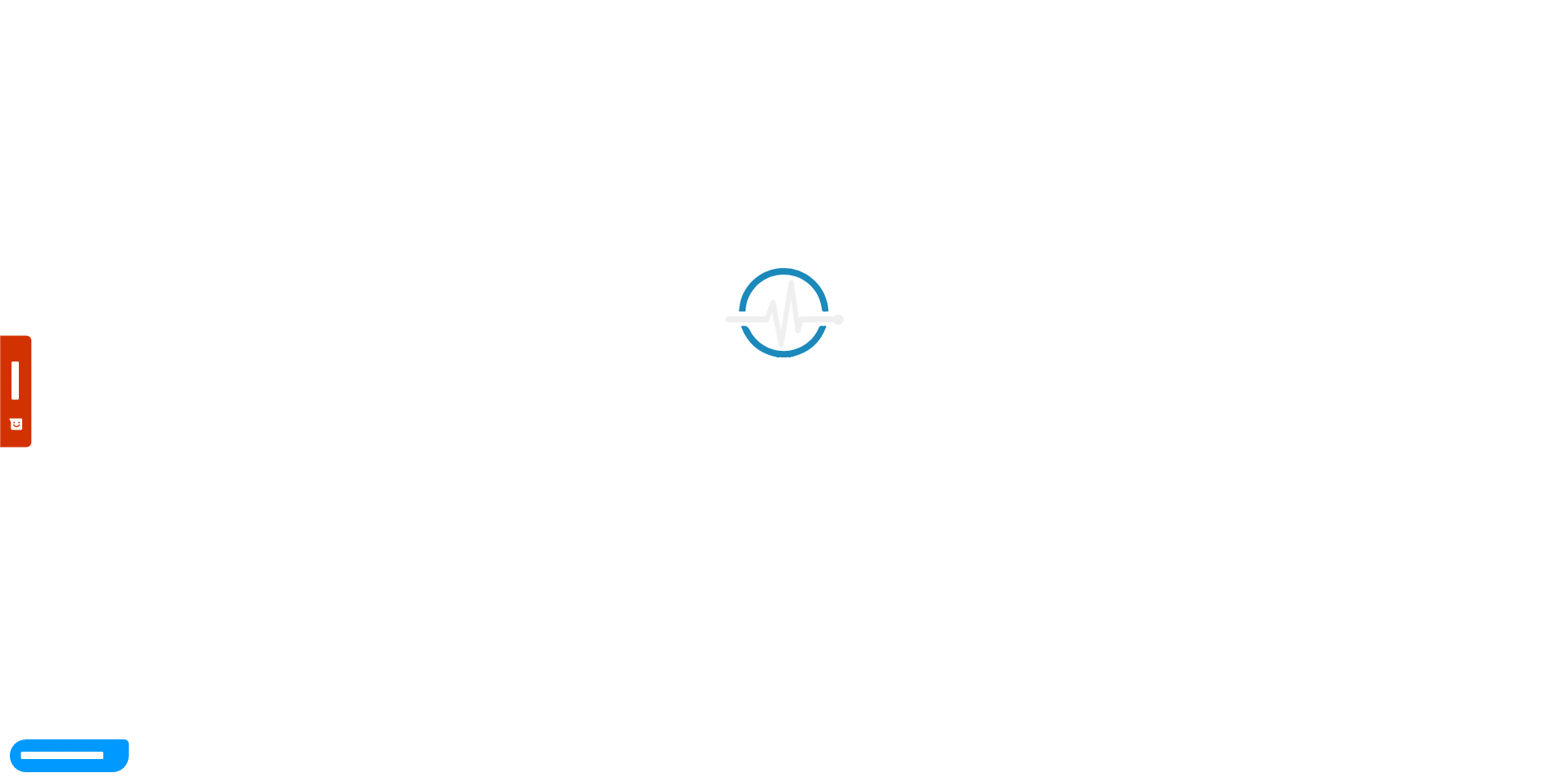 scroll, scrollTop: 0, scrollLeft: 0, axis: both 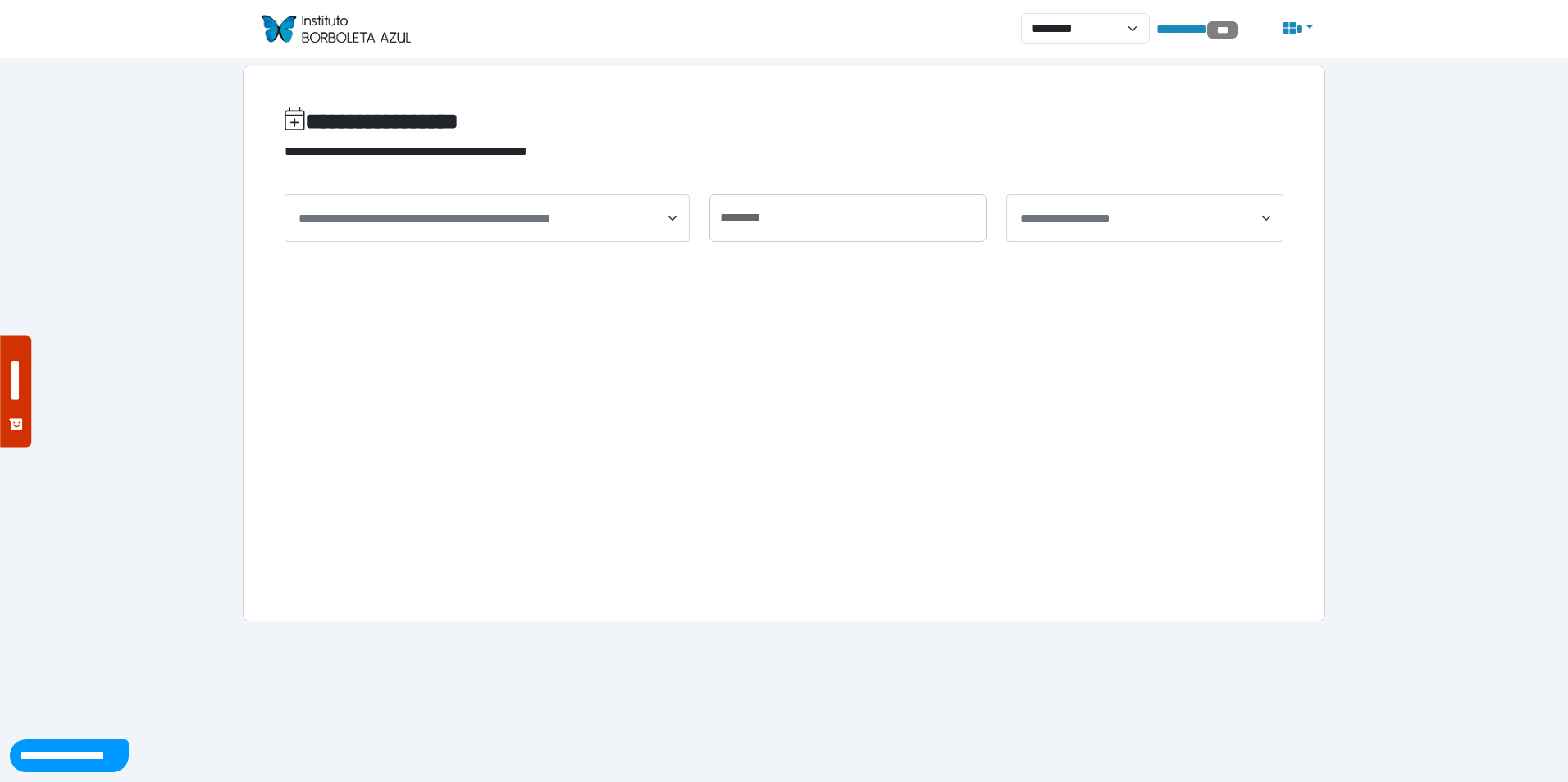 click on "**********" at bounding box center [487, 218] 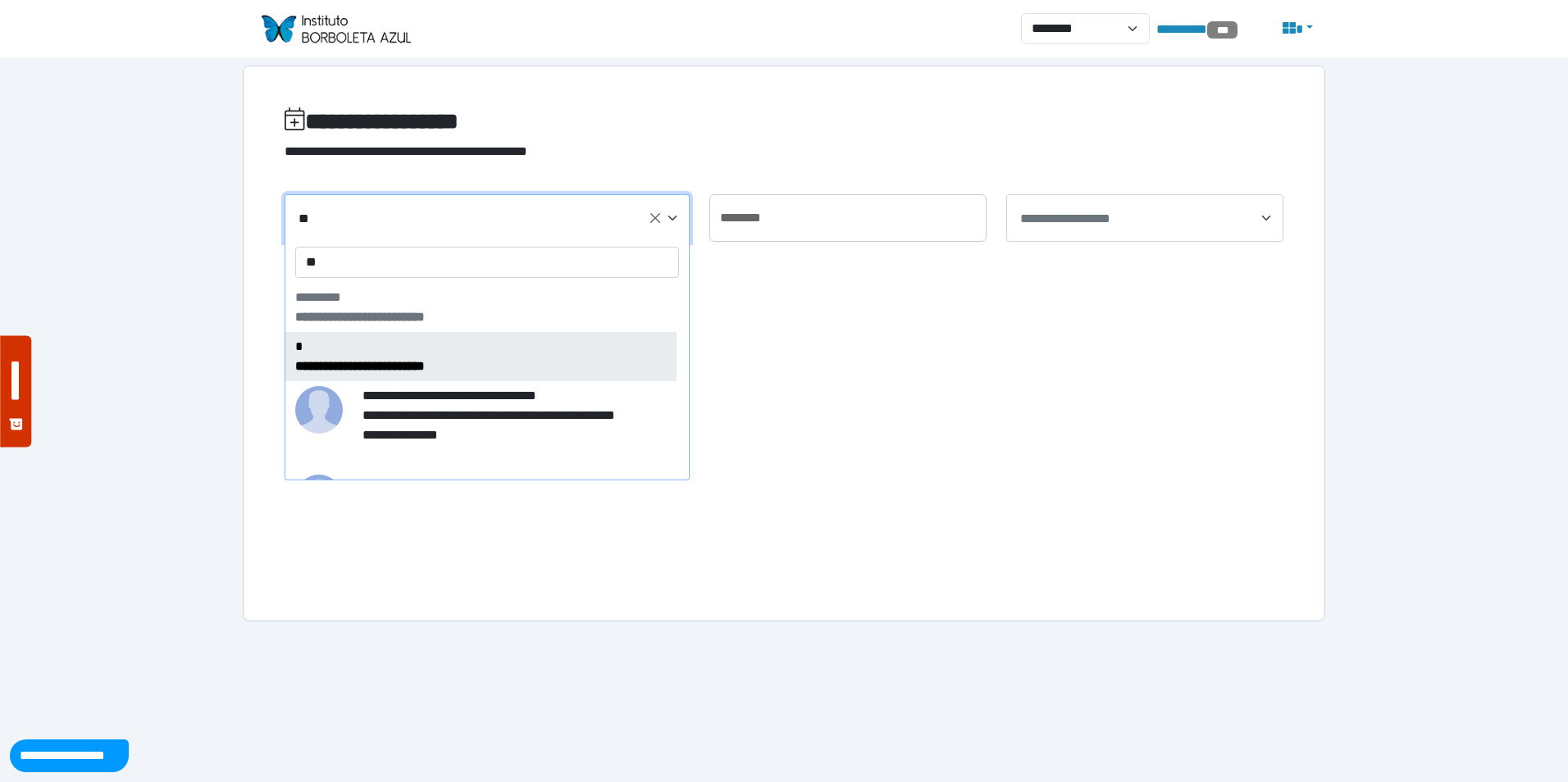 type on "*" 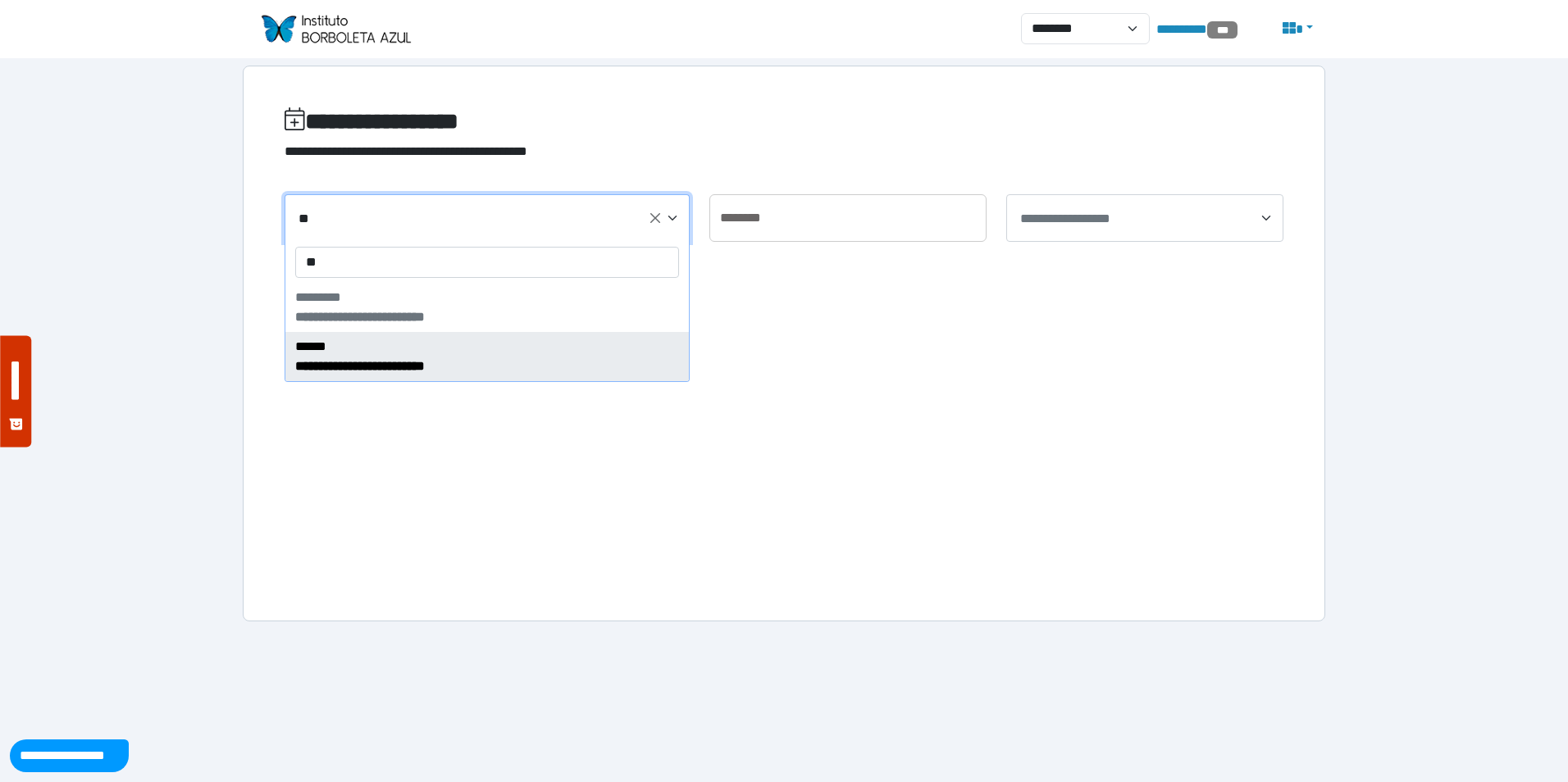 type on "*" 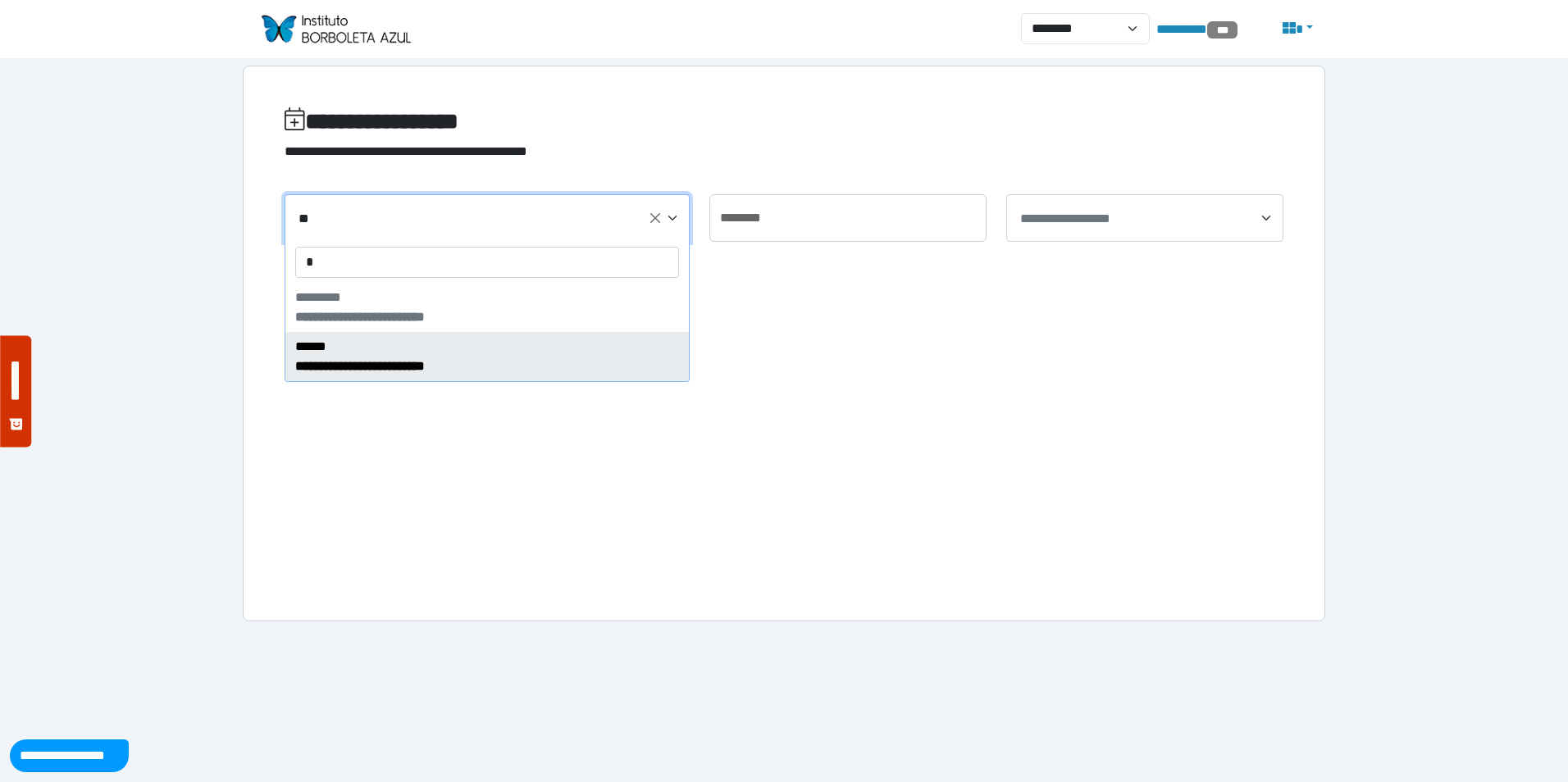 type 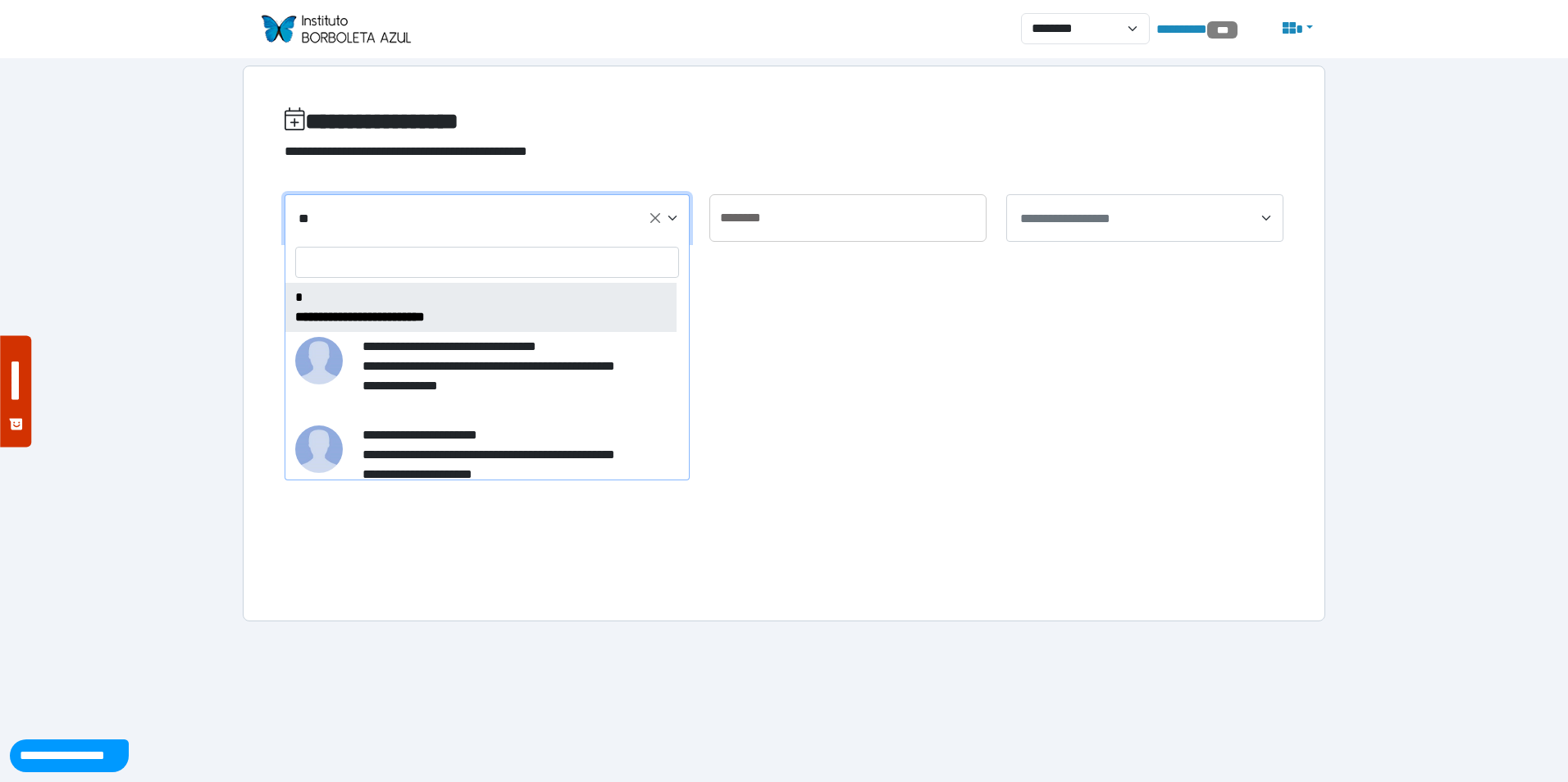 drag, startPoint x: 280, startPoint y: 13, endPoint x: 310, endPoint y: 16, distance: 30.149627 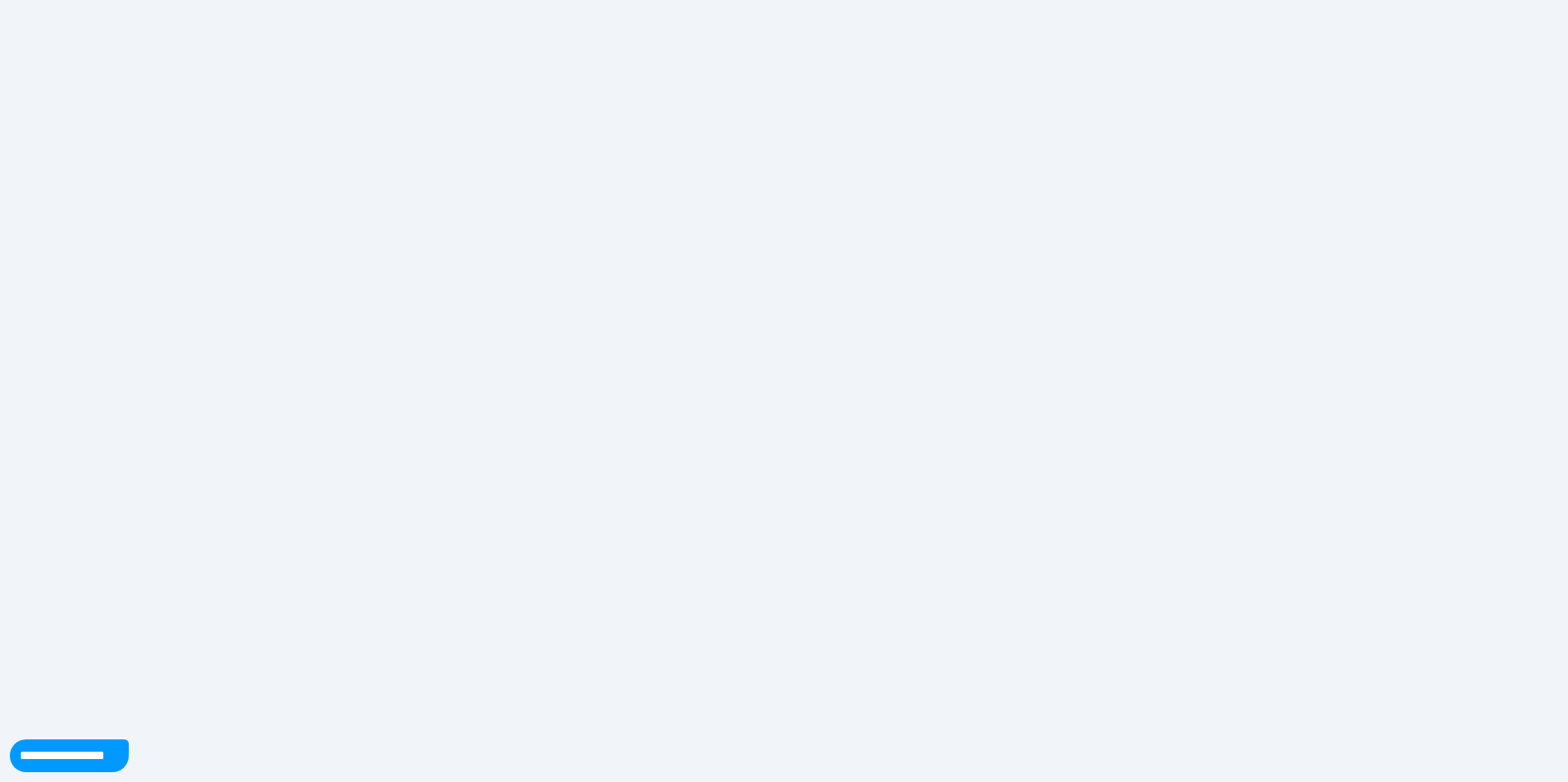scroll, scrollTop: 0, scrollLeft: 0, axis: both 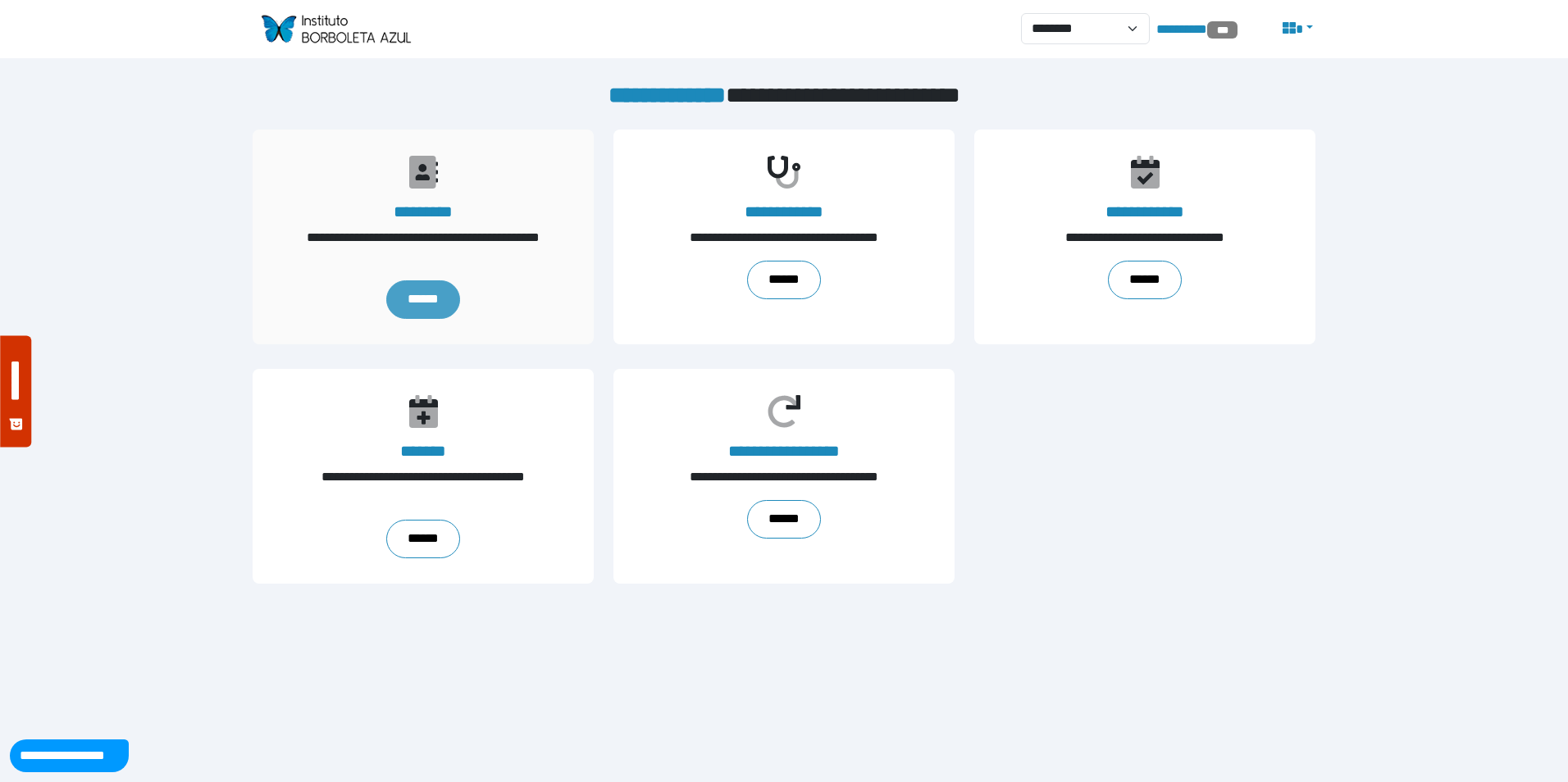 click on "******" at bounding box center (423, 299) 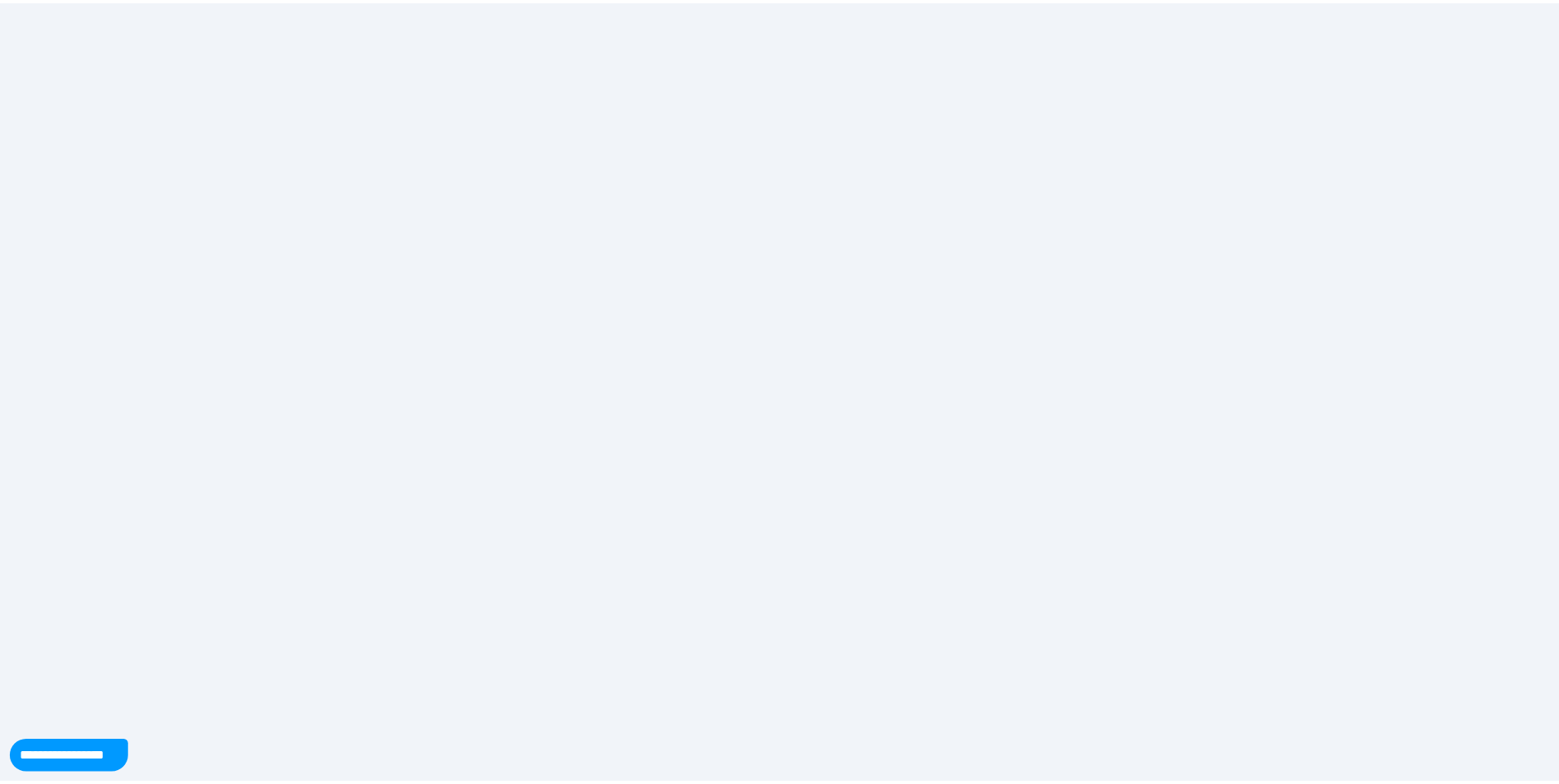 scroll, scrollTop: 0, scrollLeft: 0, axis: both 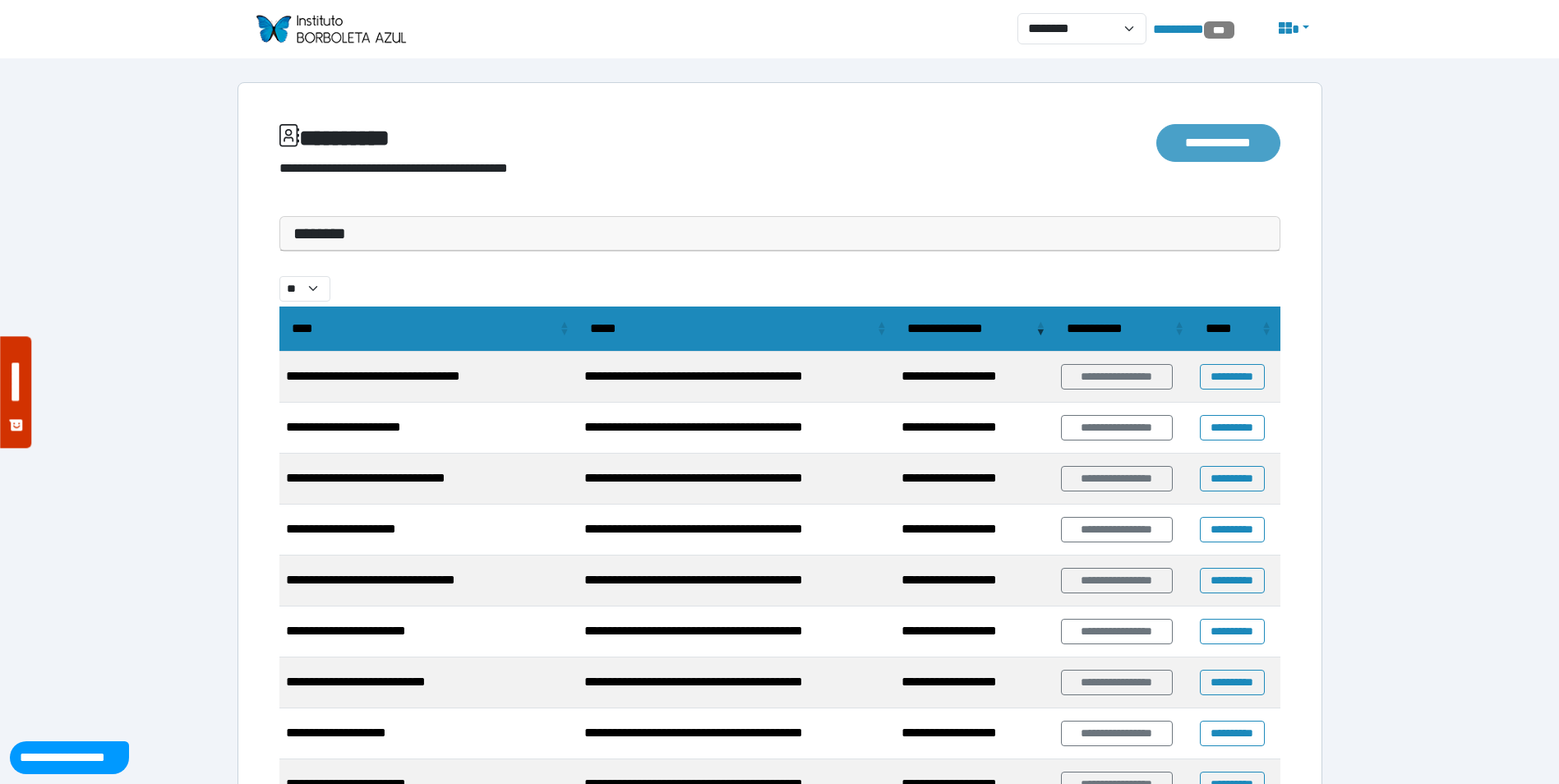 click on "**********" at bounding box center [1218, 143] 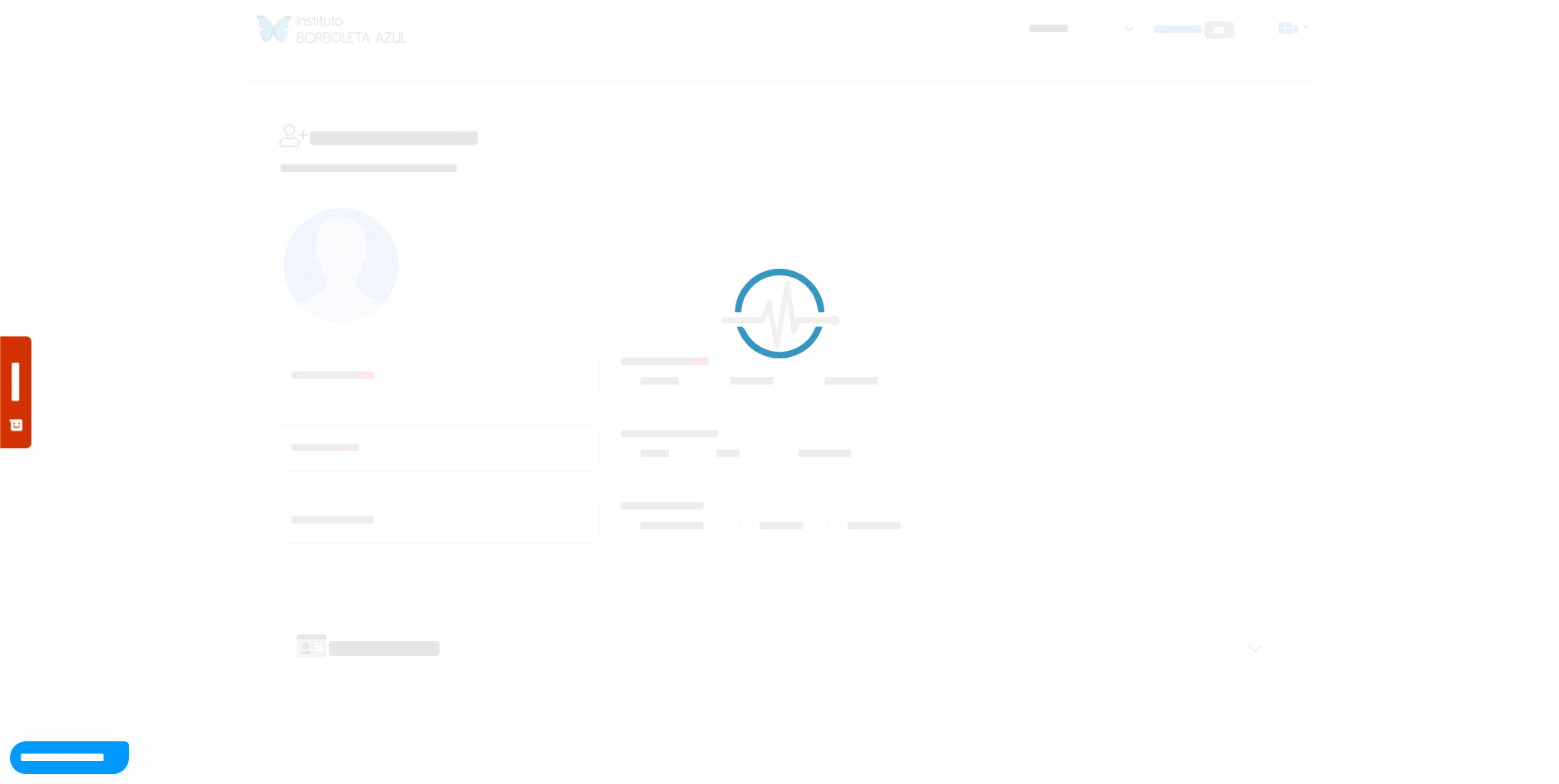 scroll, scrollTop: 0, scrollLeft: 0, axis: both 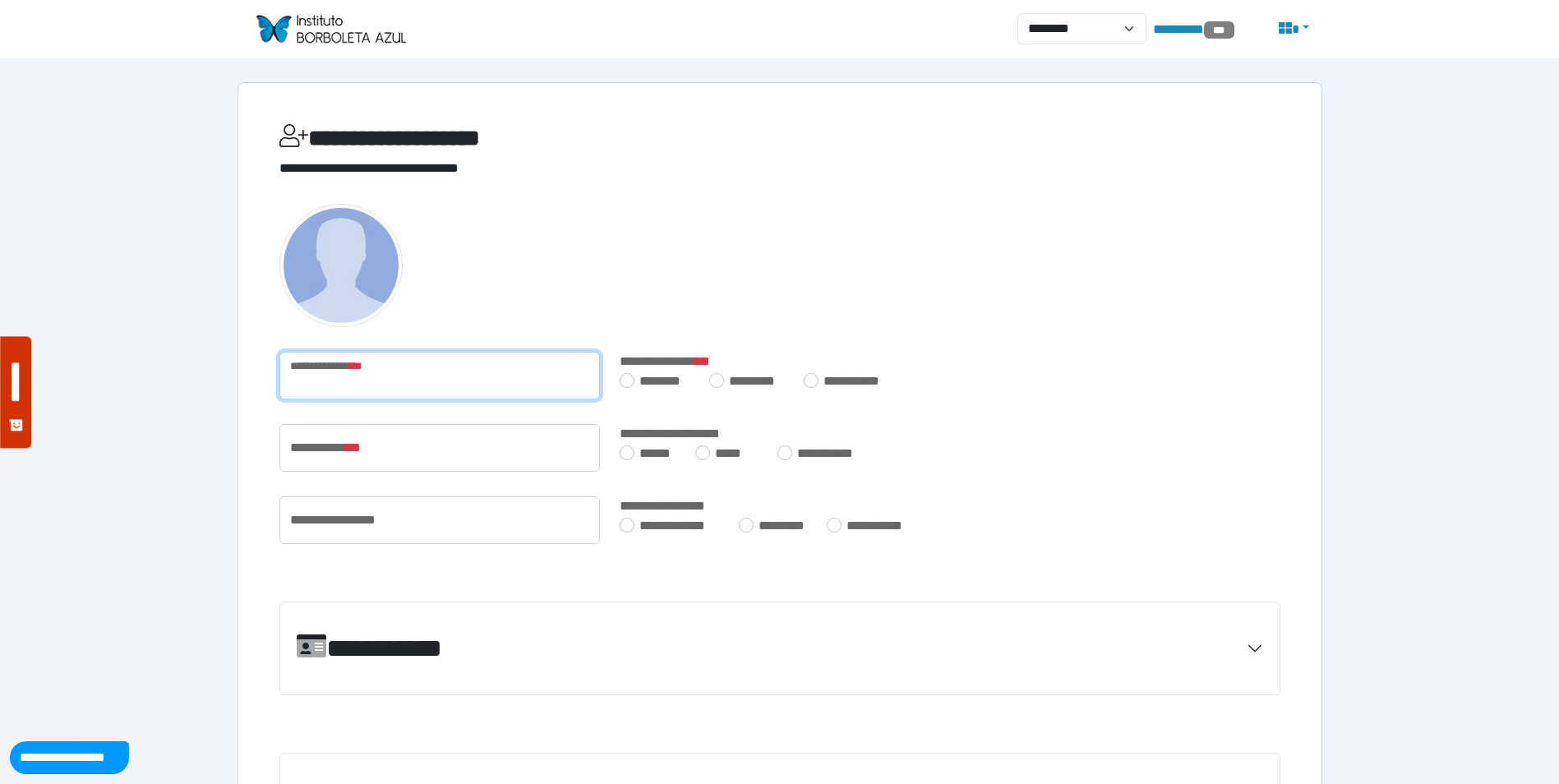 click at bounding box center (440, 376) 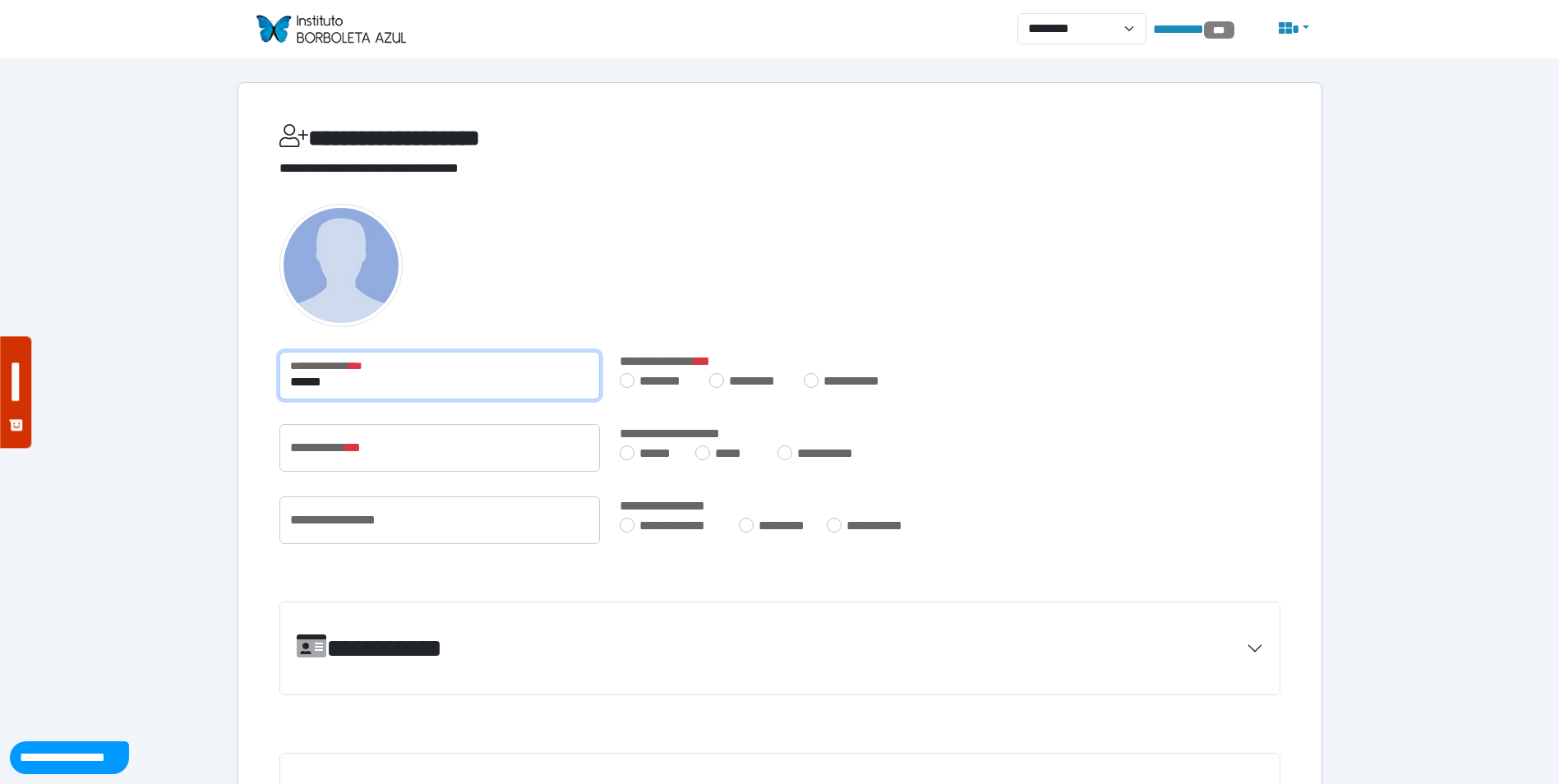 click on "******" at bounding box center (440, 376) 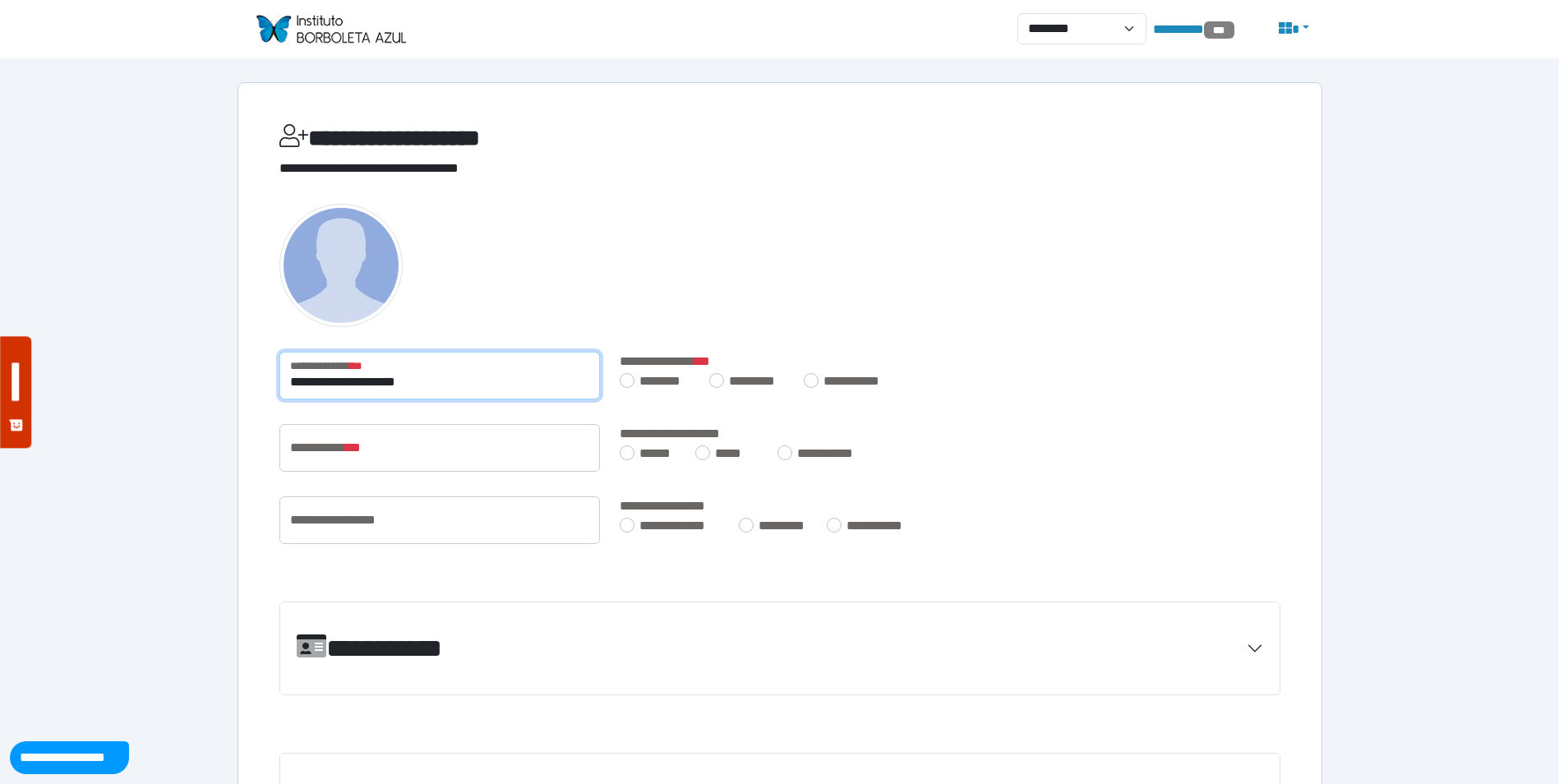 type on "**********" 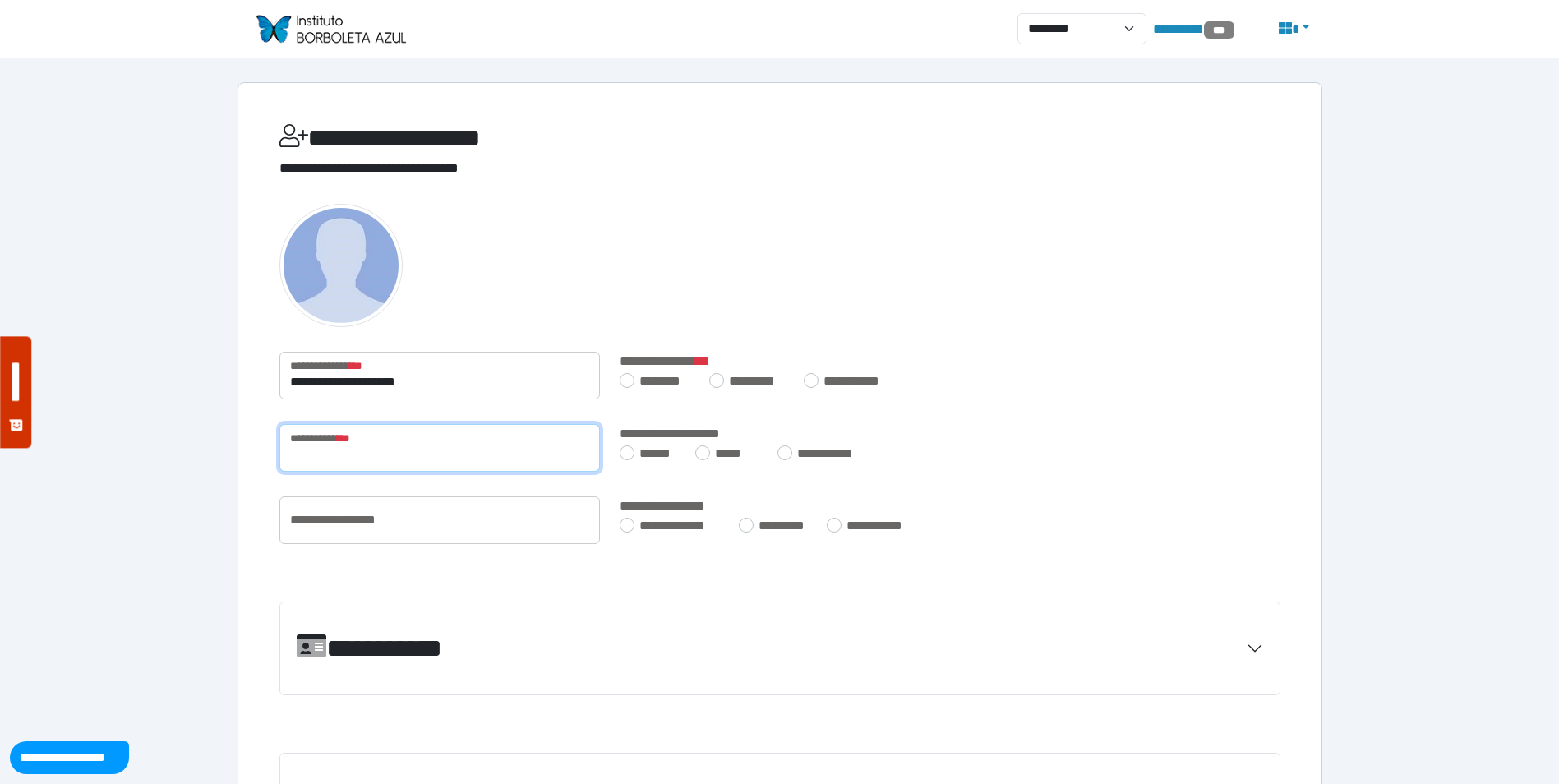 click at bounding box center (440, 448) 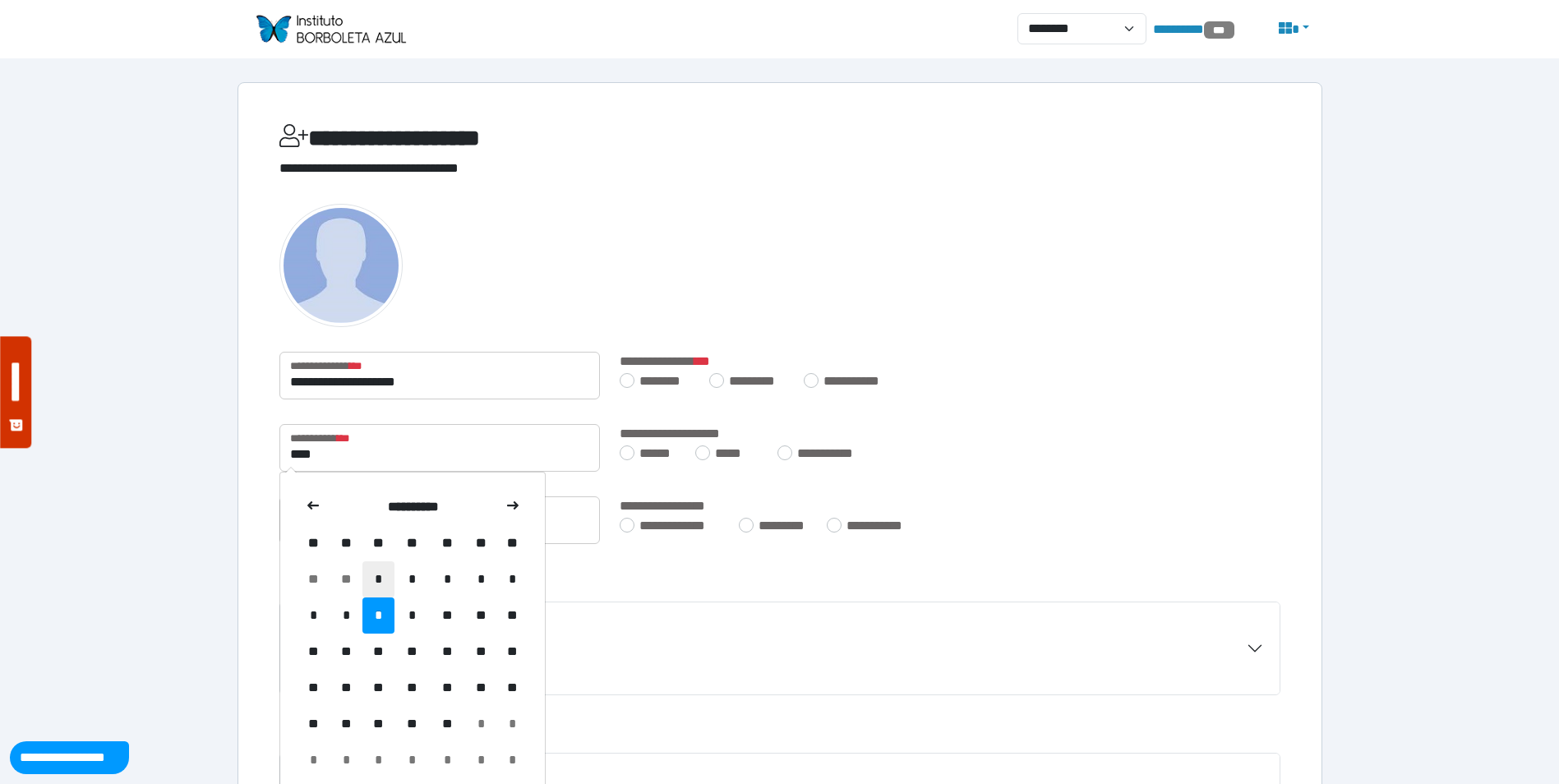 click on "*" at bounding box center (378, 579) 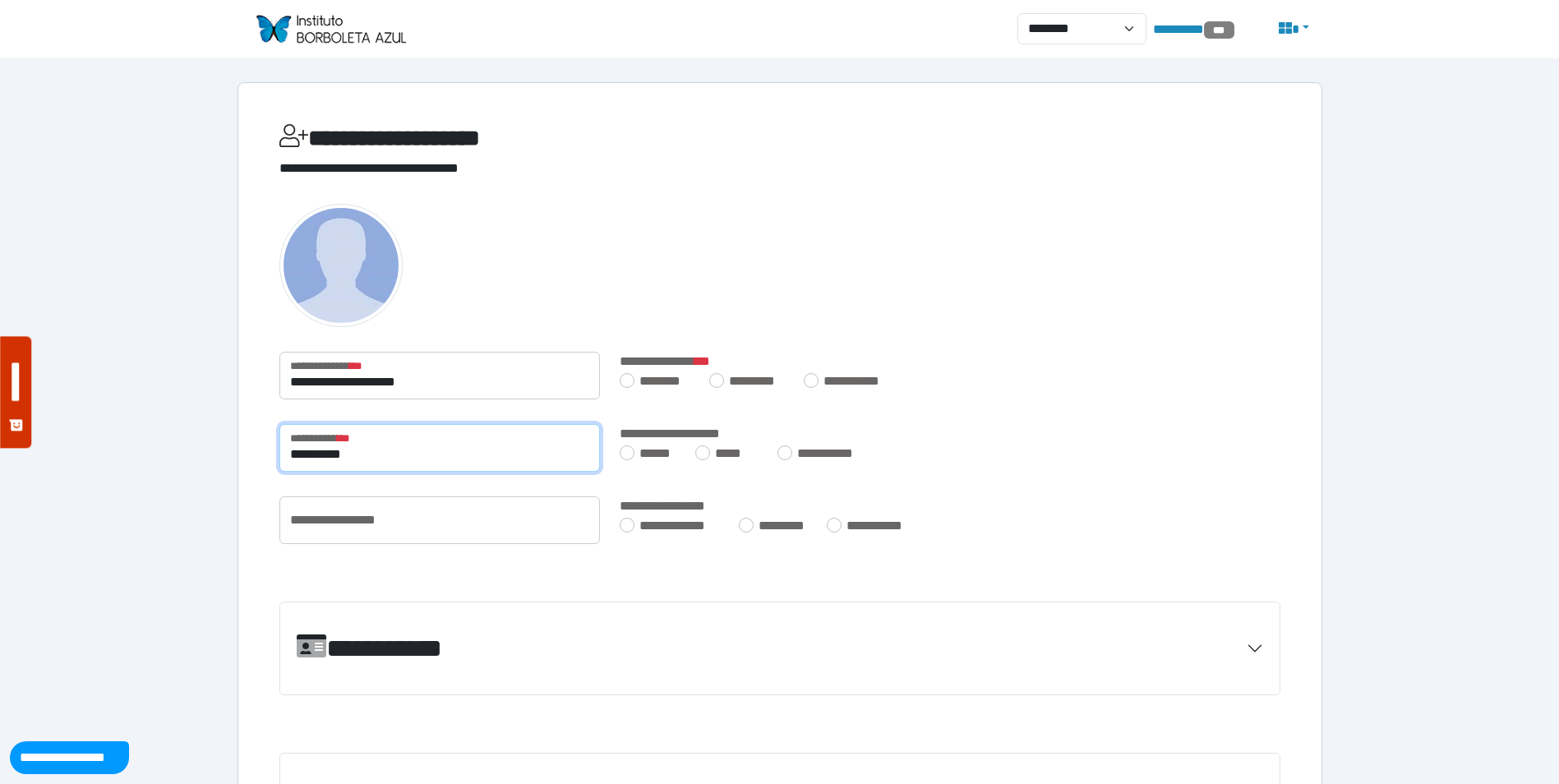 click on "**********" at bounding box center [440, 448] 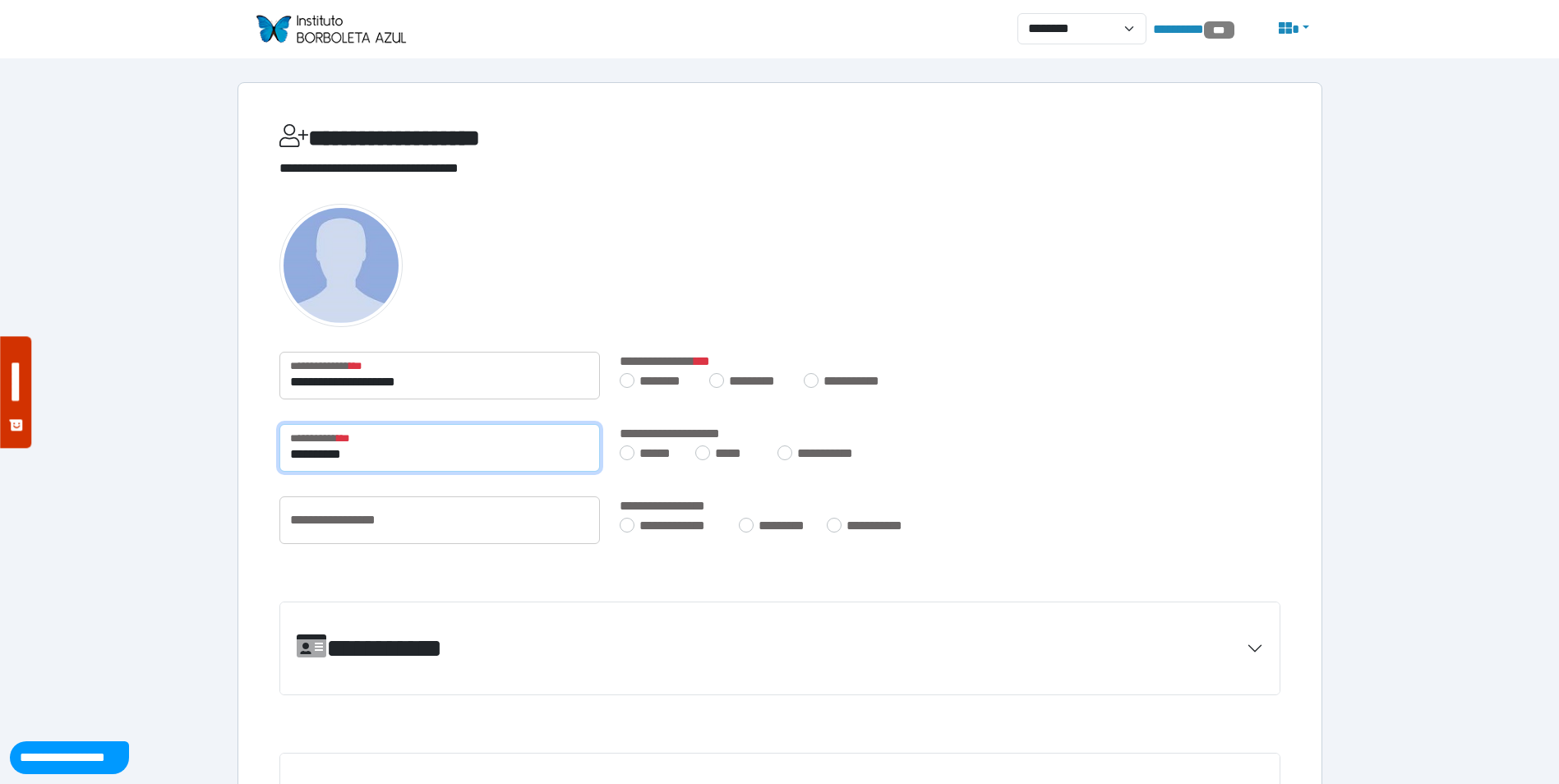 type on "**********" 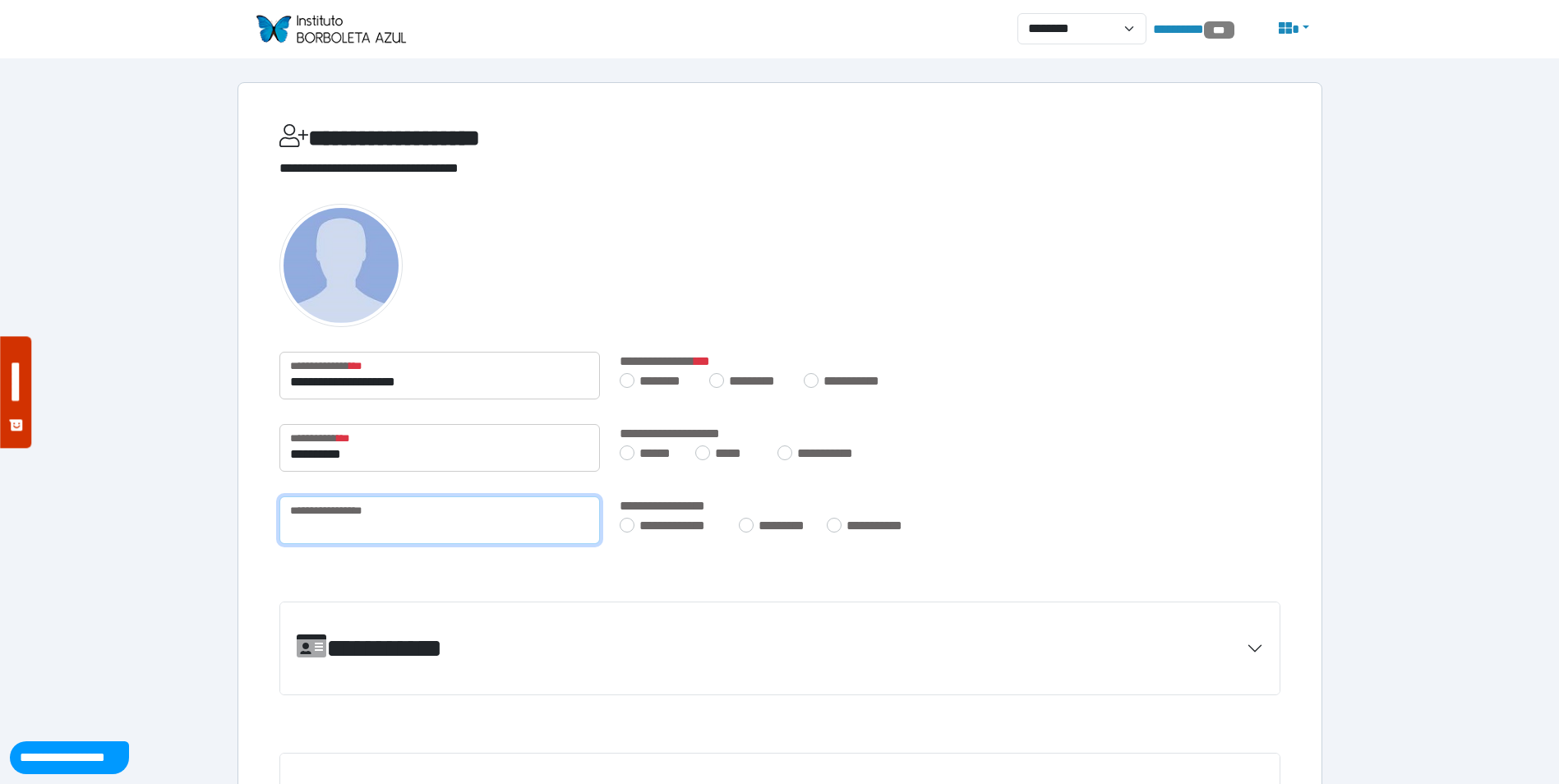 drag, startPoint x: 408, startPoint y: 519, endPoint x: 457, endPoint y: 507, distance: 50.44799 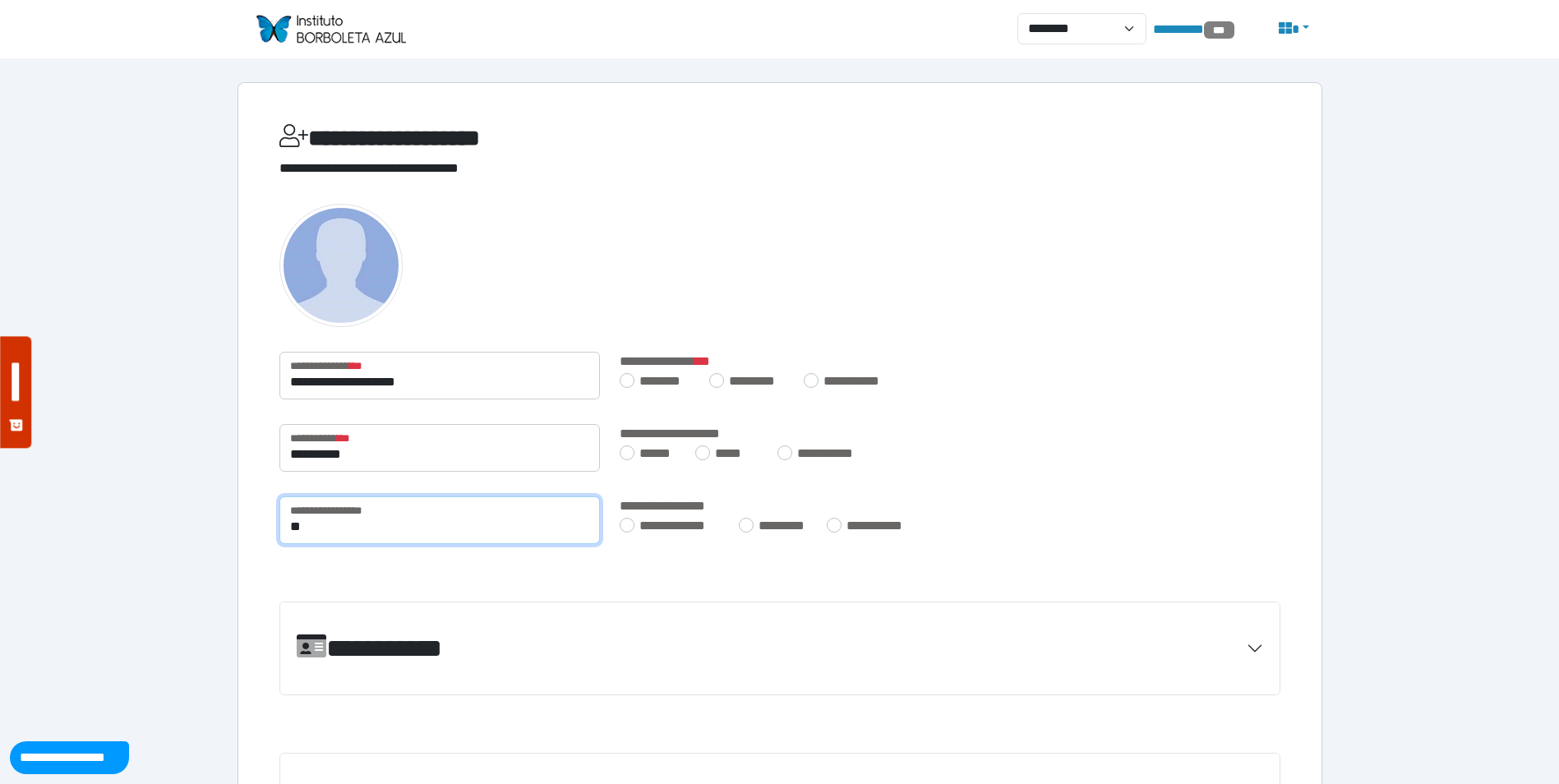 type on "*" 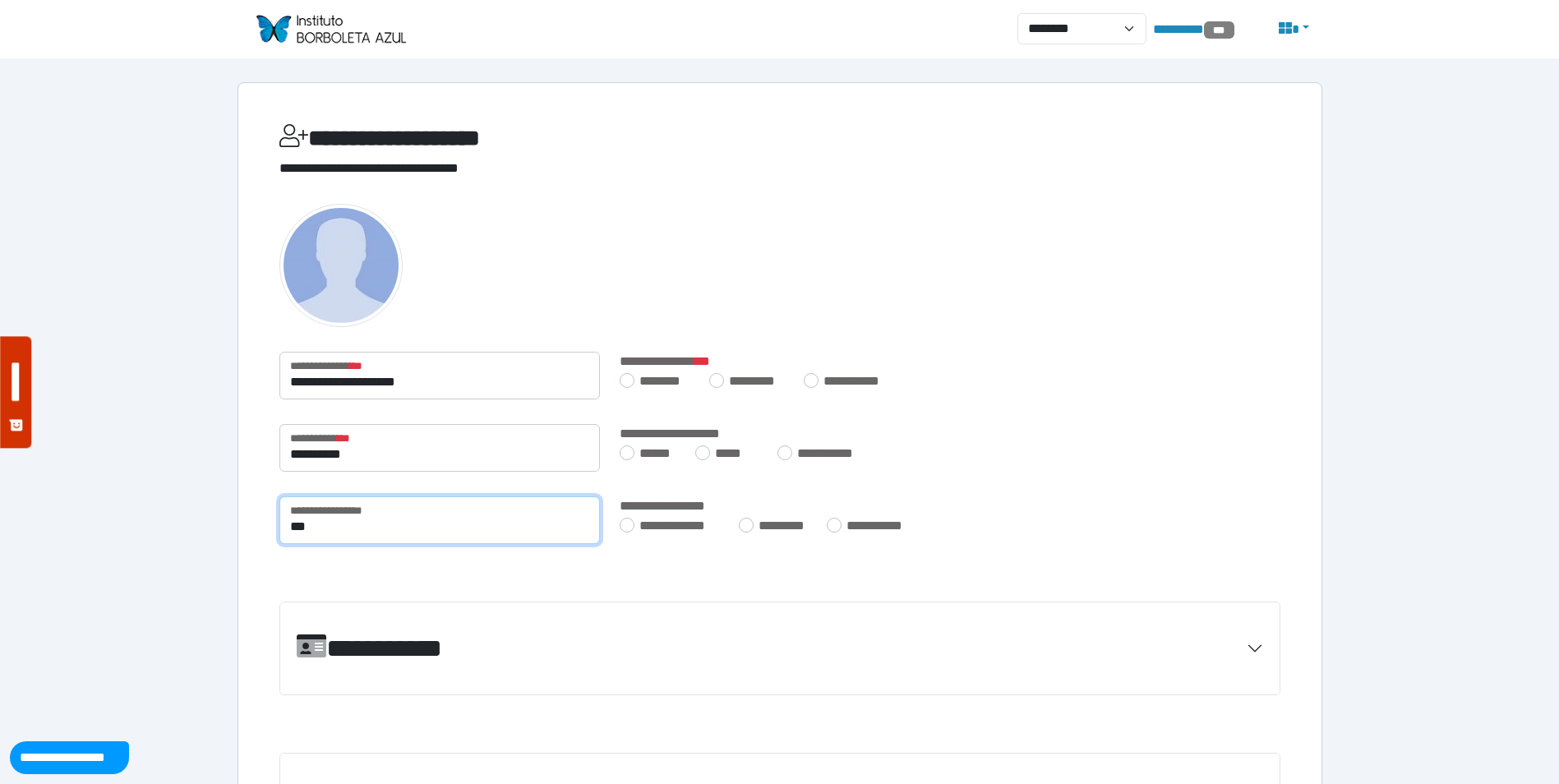type on "**********" 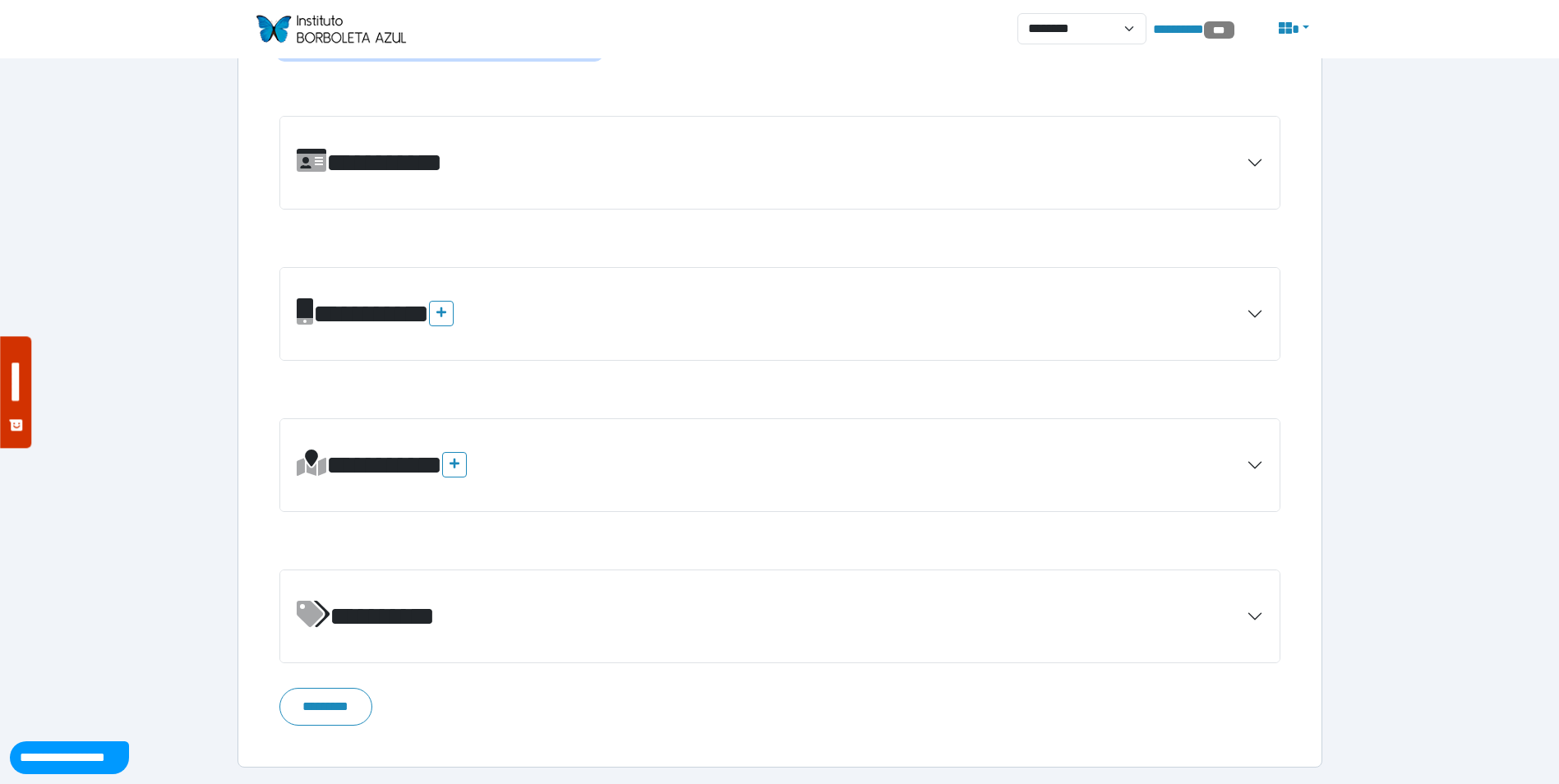 scroll, scrollTop: 157, scrollLeft: 0, axis: vertical 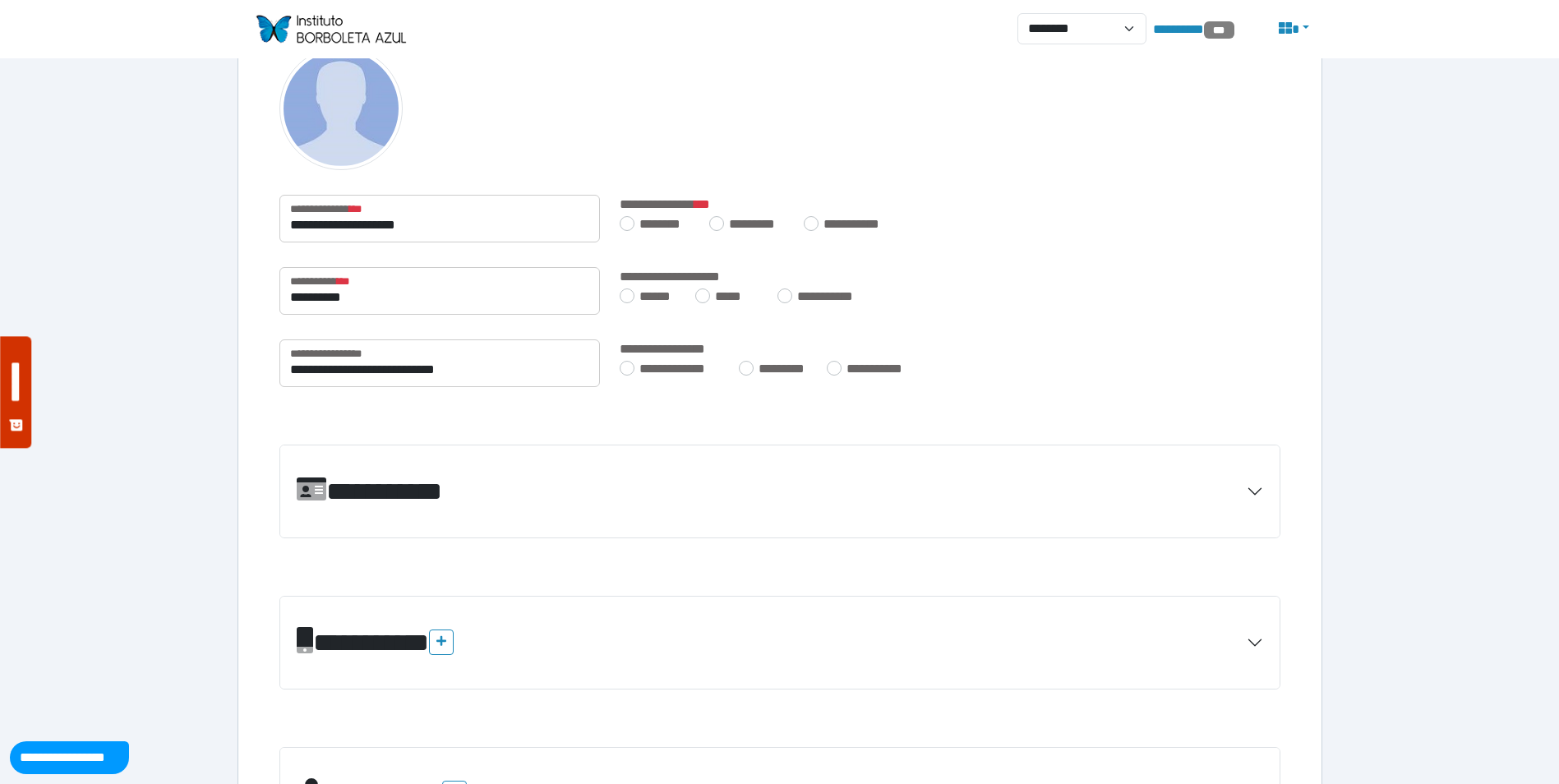 click on "**********" at bounding box center [780, 491] 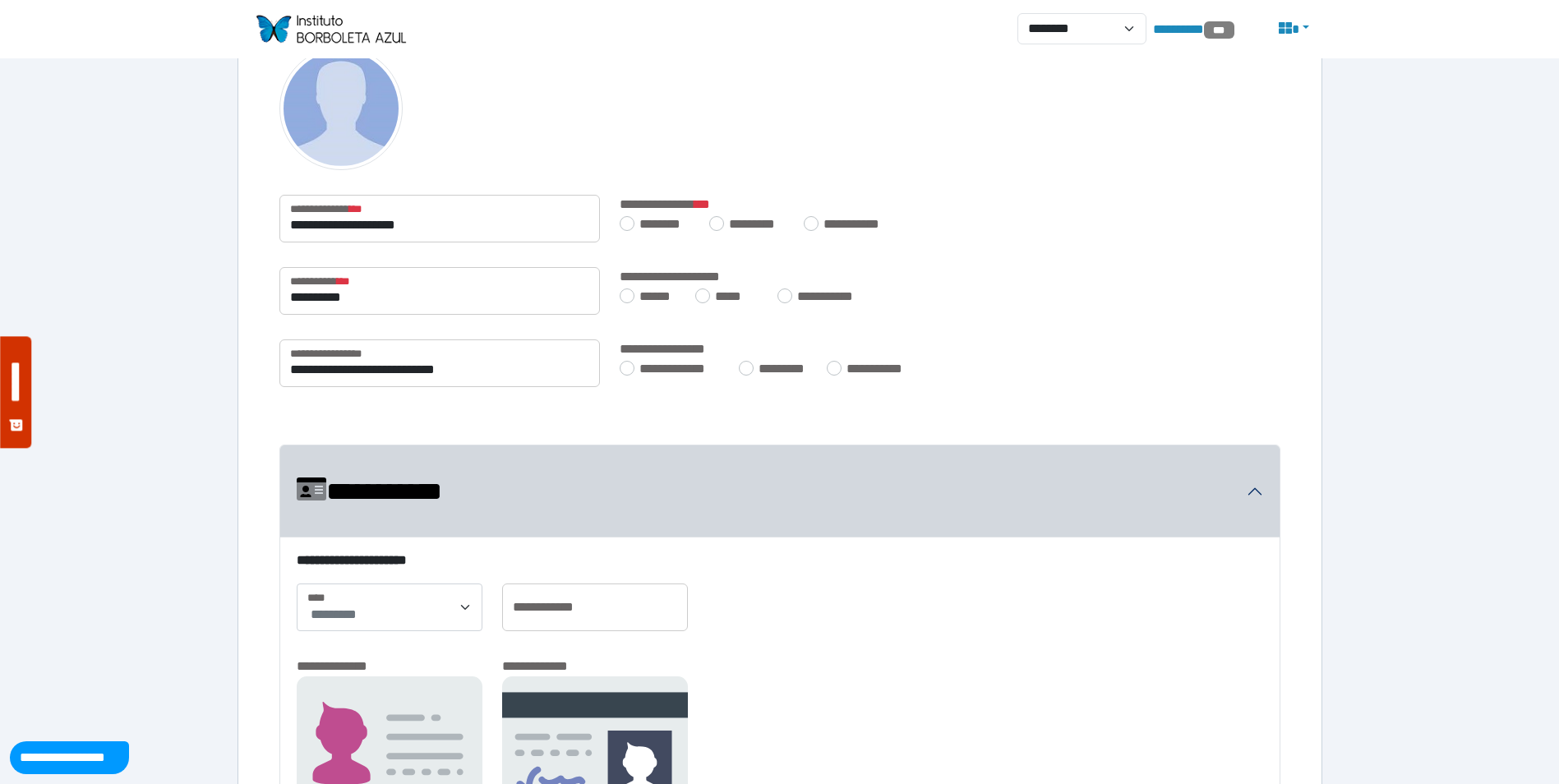 click on "**********" at bounding box center [780, 491] 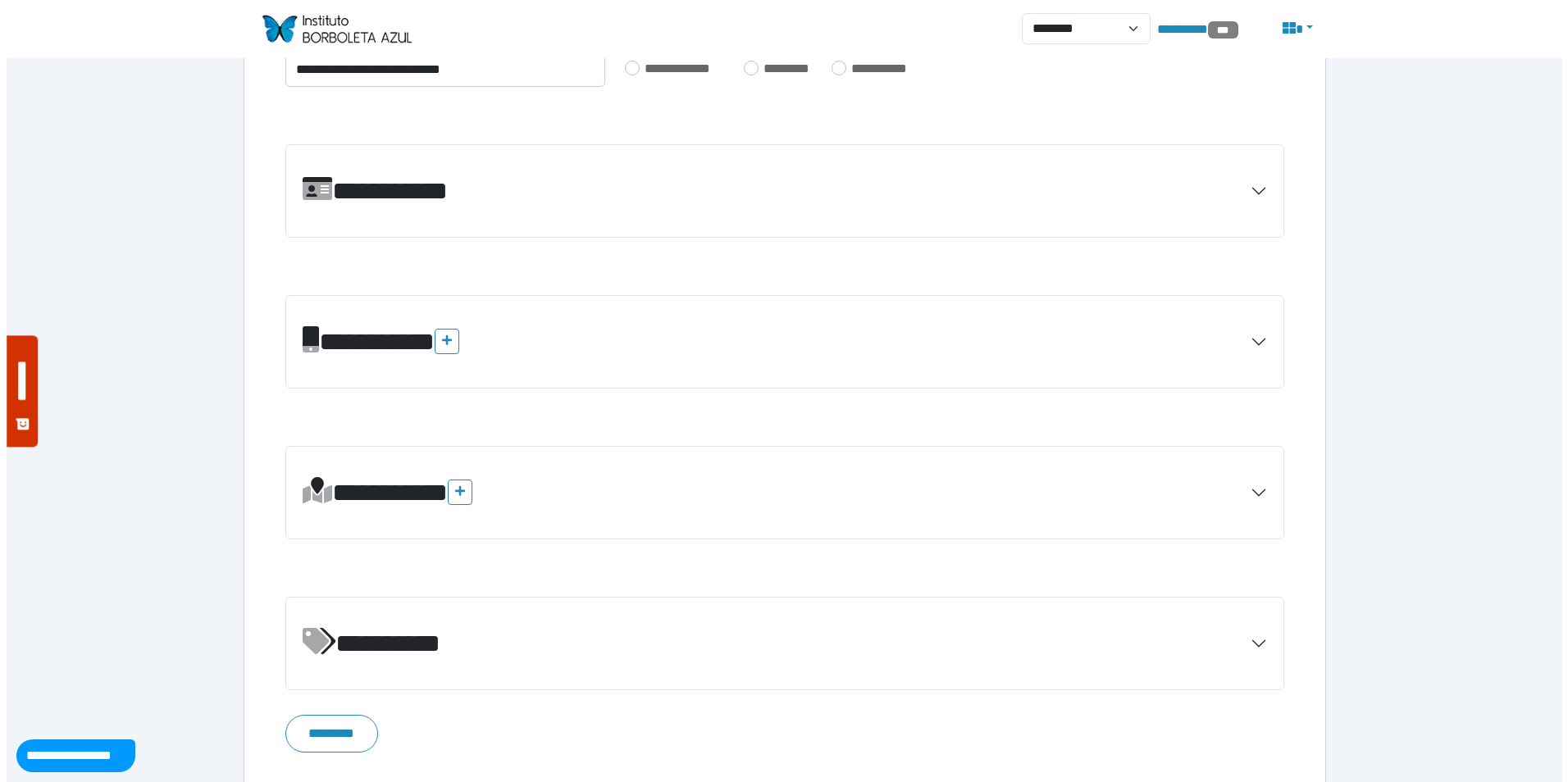 scroll, scrollTop: 484, scrollLeft: 0, axis: vertical 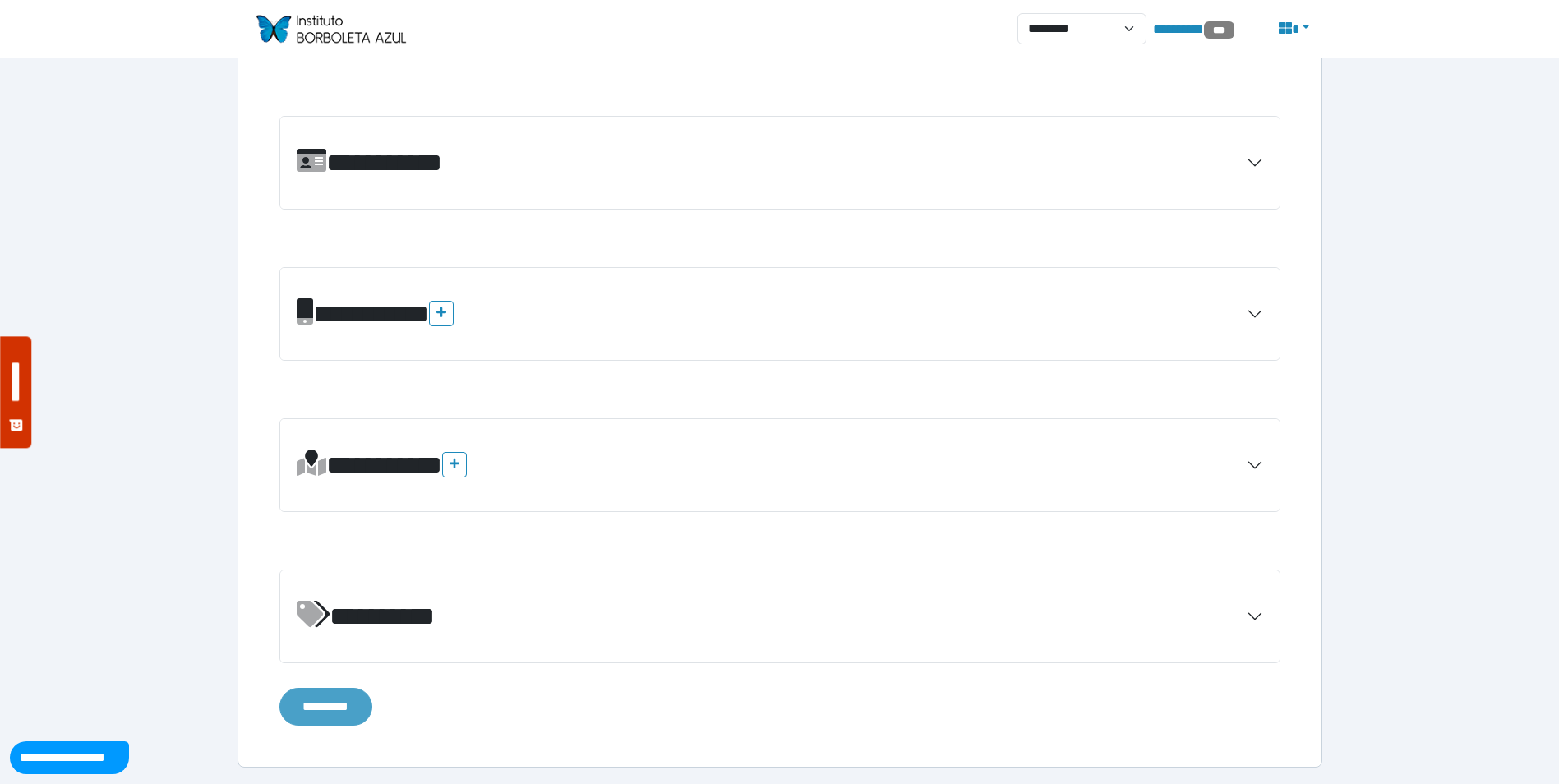 click on "*********" at bounding box center [325, 707] 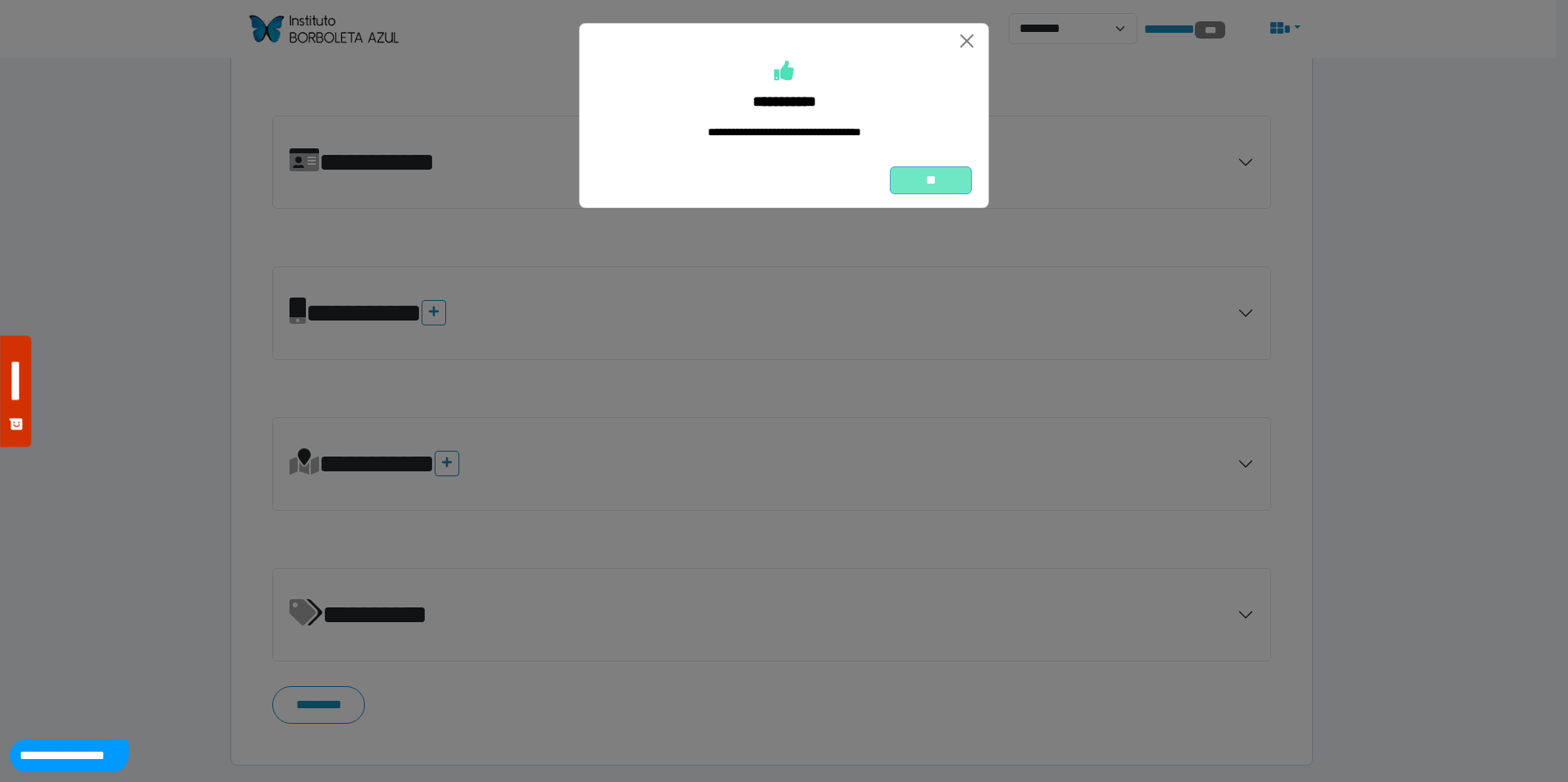 click on "**" at bounding box center [931, 180] 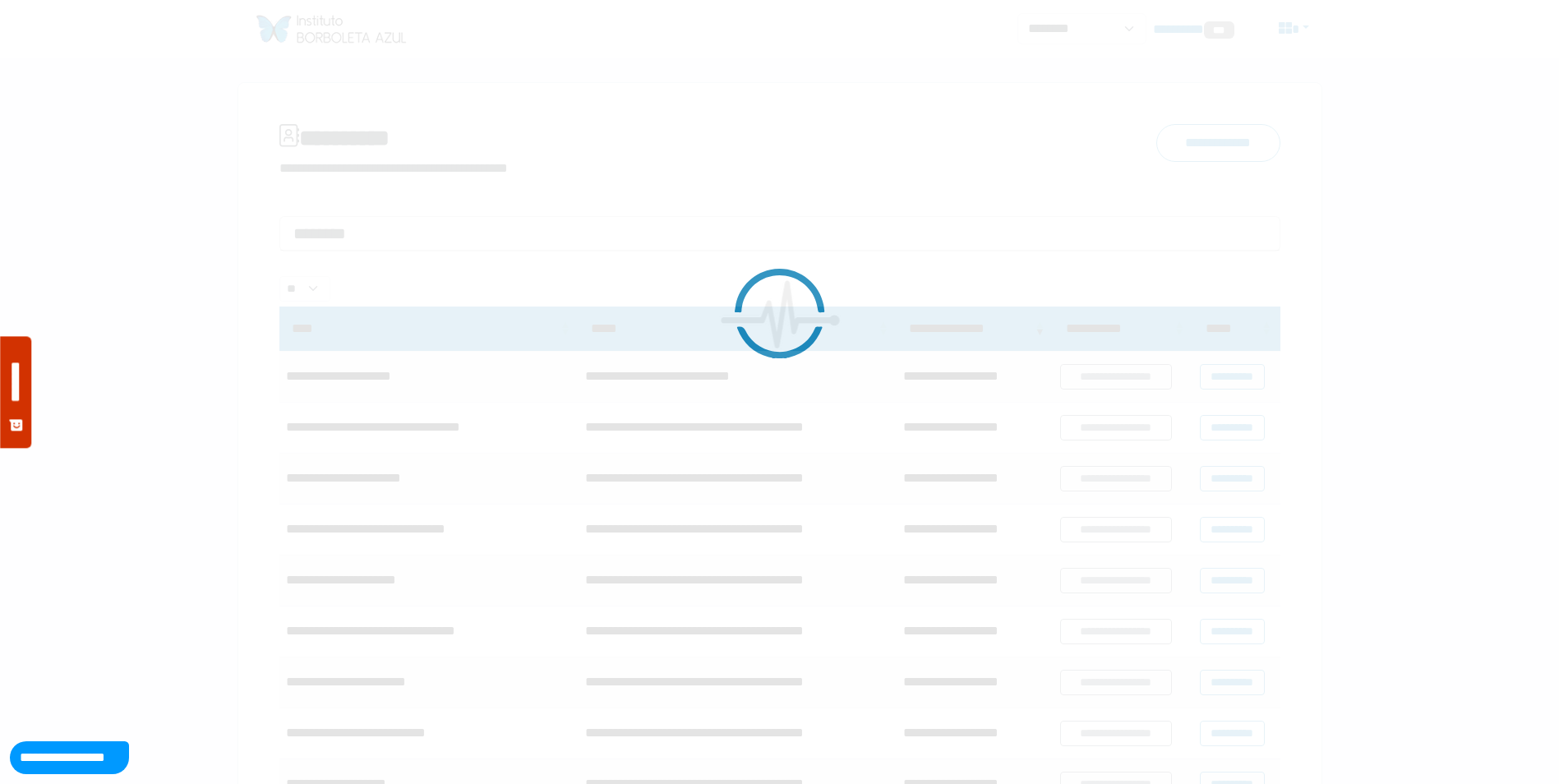 scroll, scrollTop: 0, scrollLeft: 0, axis: both 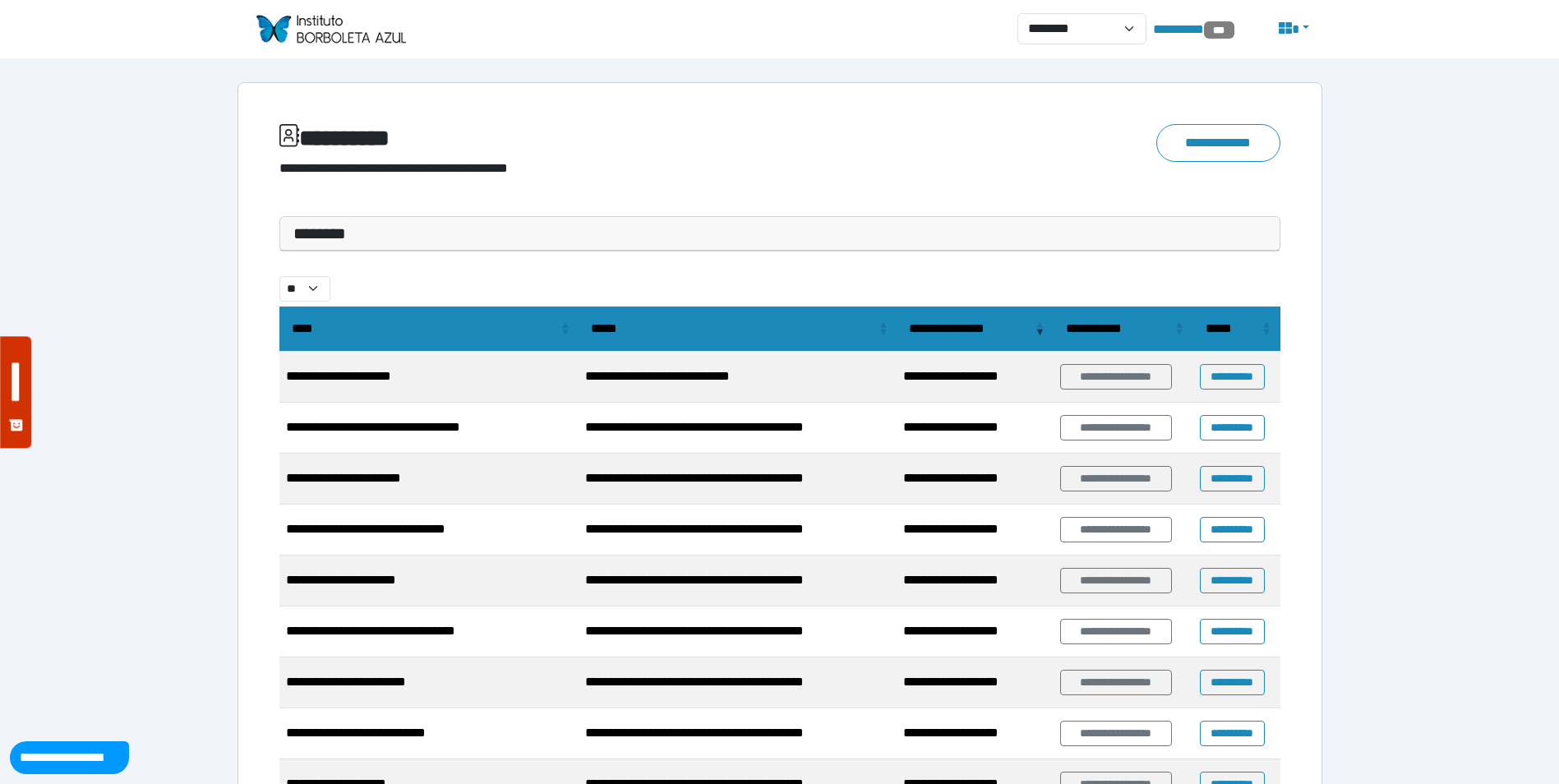 click at bounding box center (330, 29) 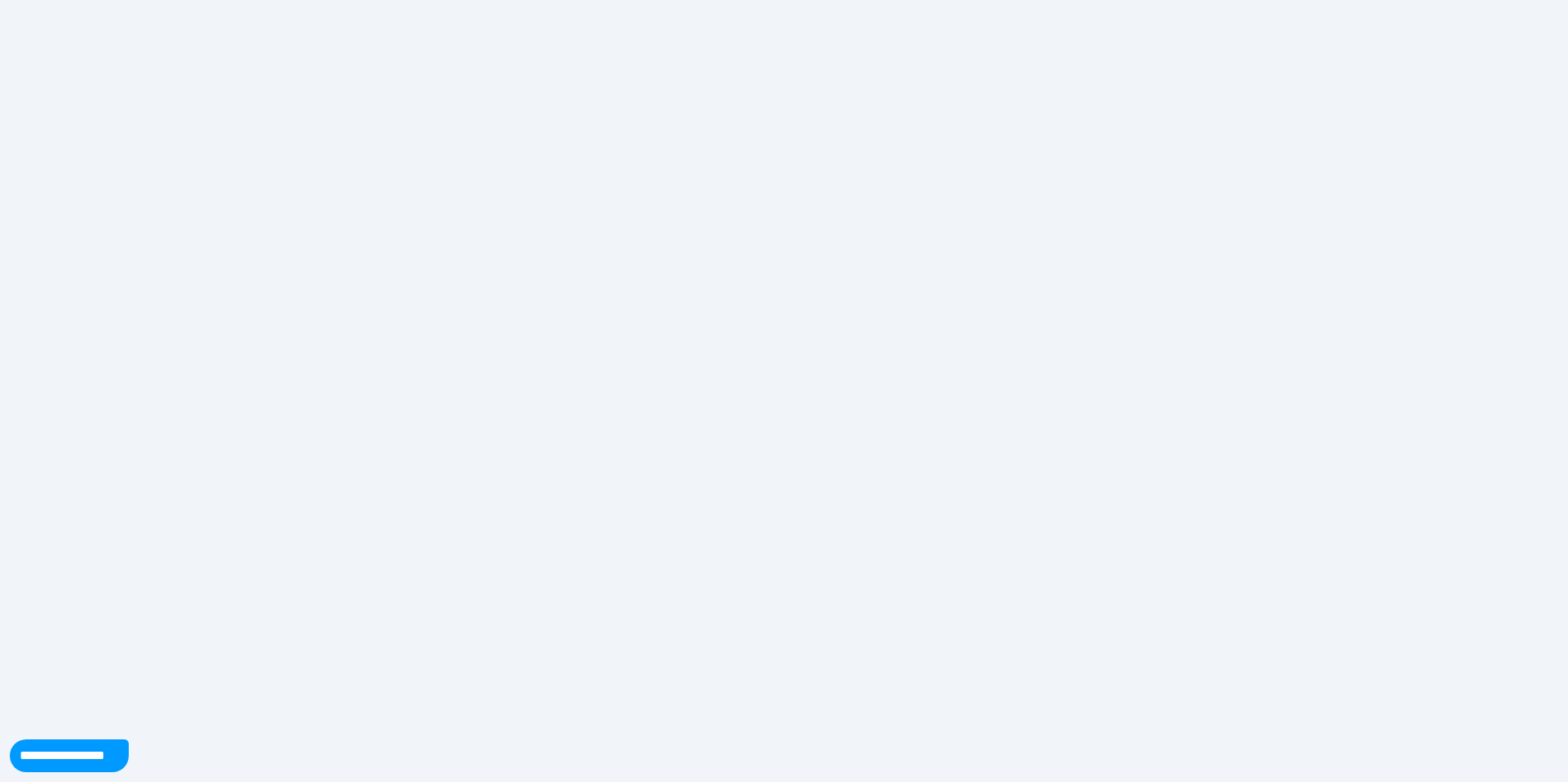 scroll, scrollTop: 0, scrollLeft: 0, axis: both 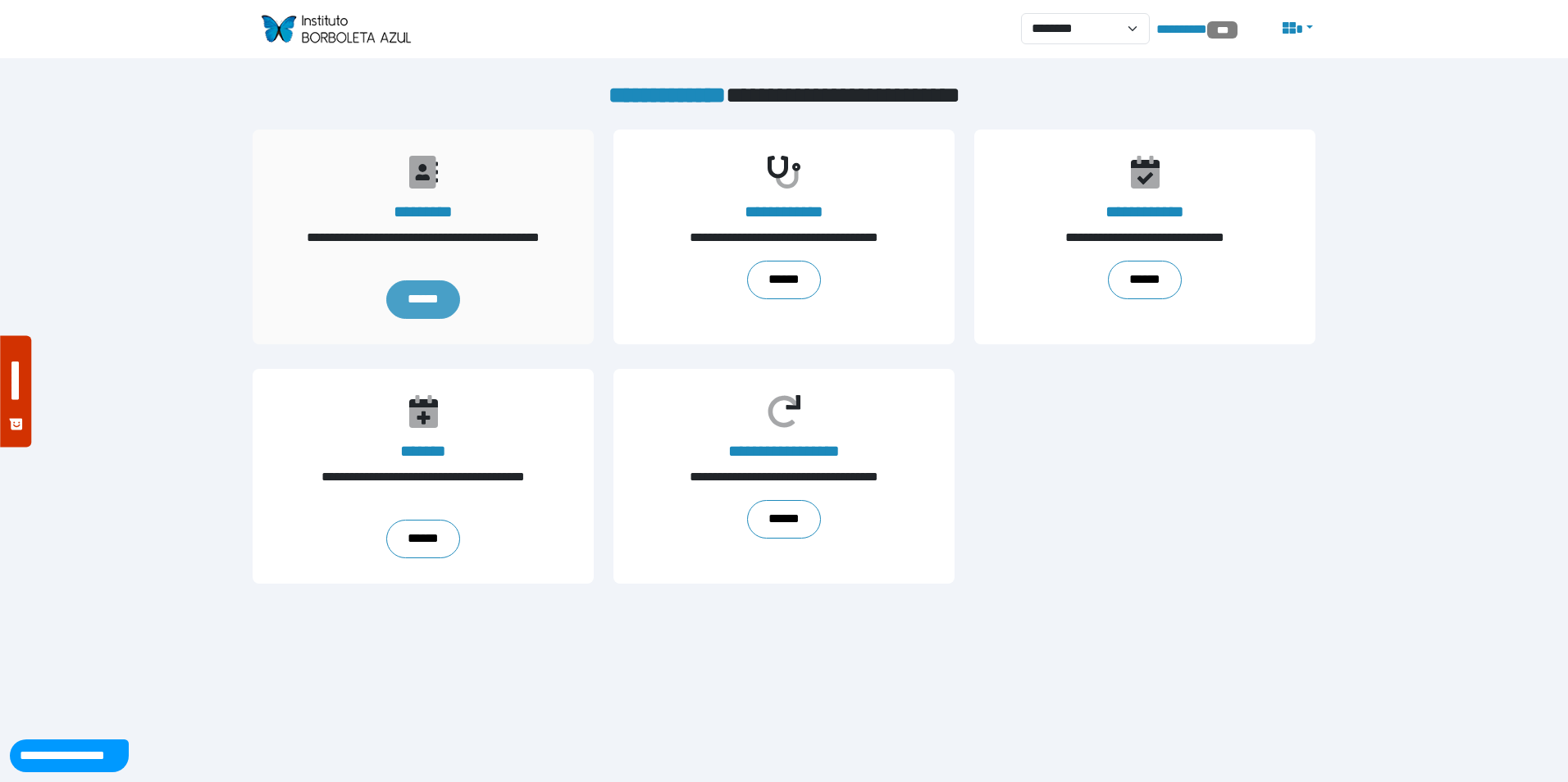 click on "******" at bounding box center [422, 299] 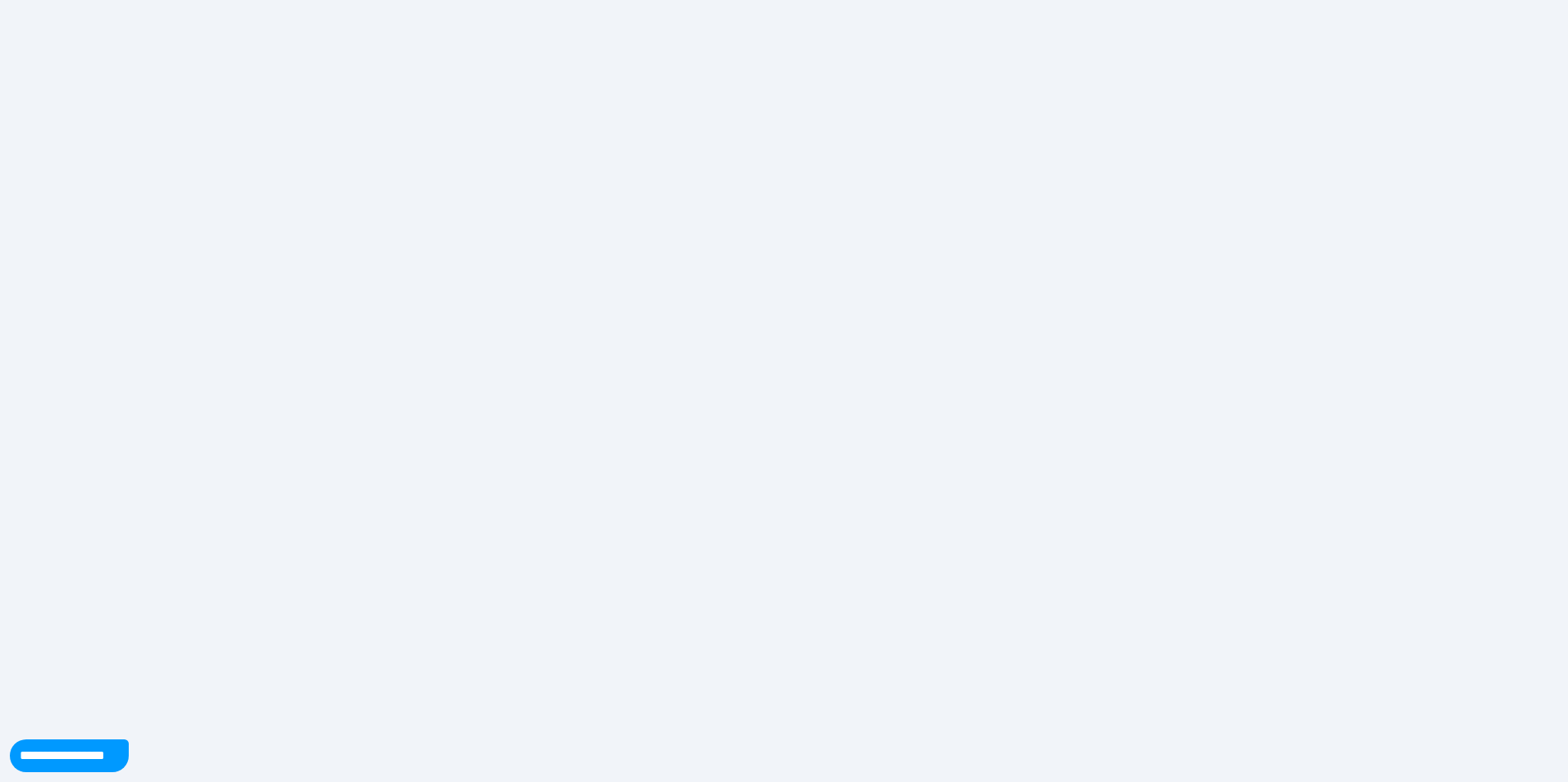scroll, scrollTop: 0, scrollLeft: 0, axis: both 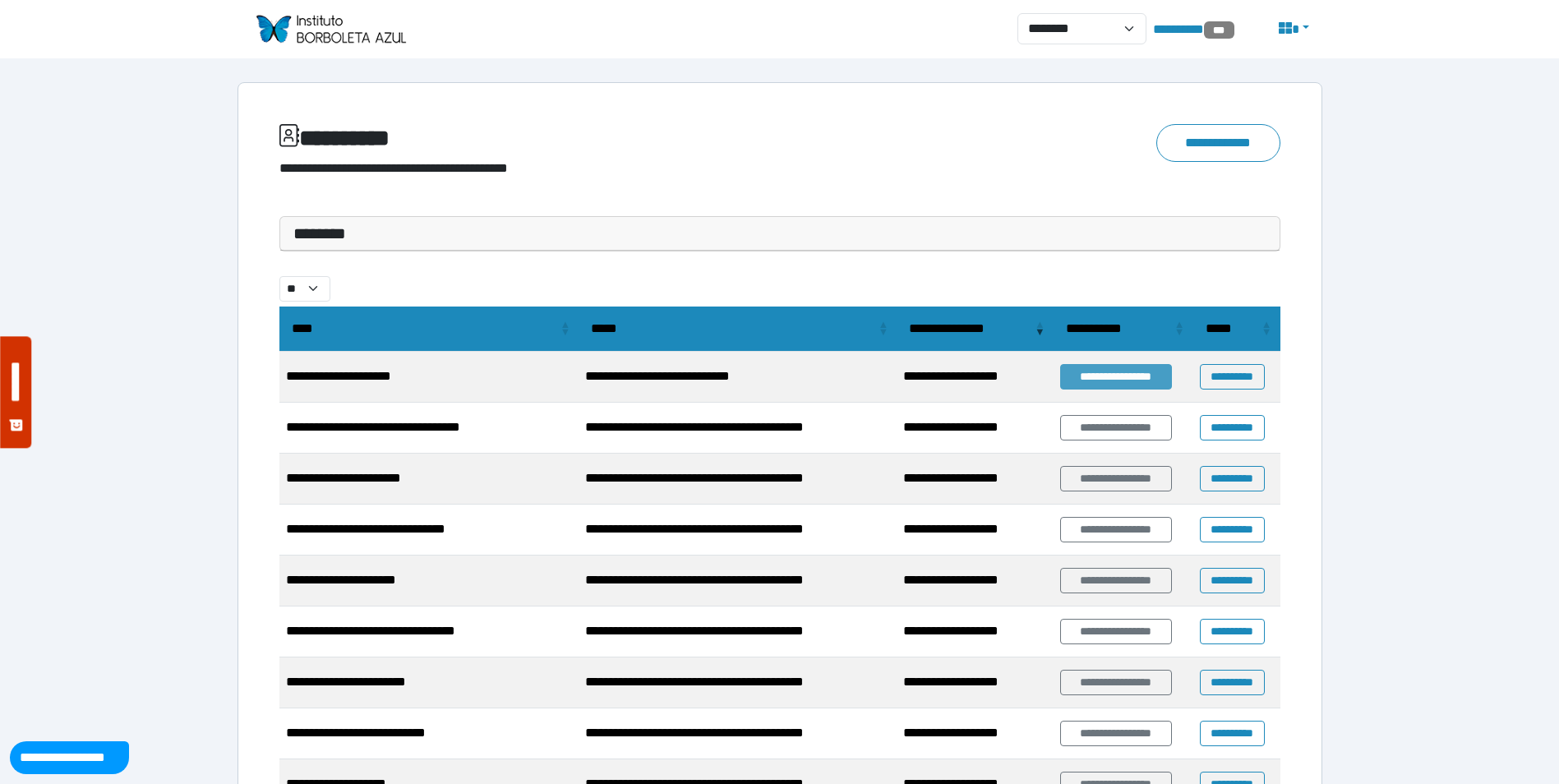 click on "**********" at bounding box center [1116, 376] 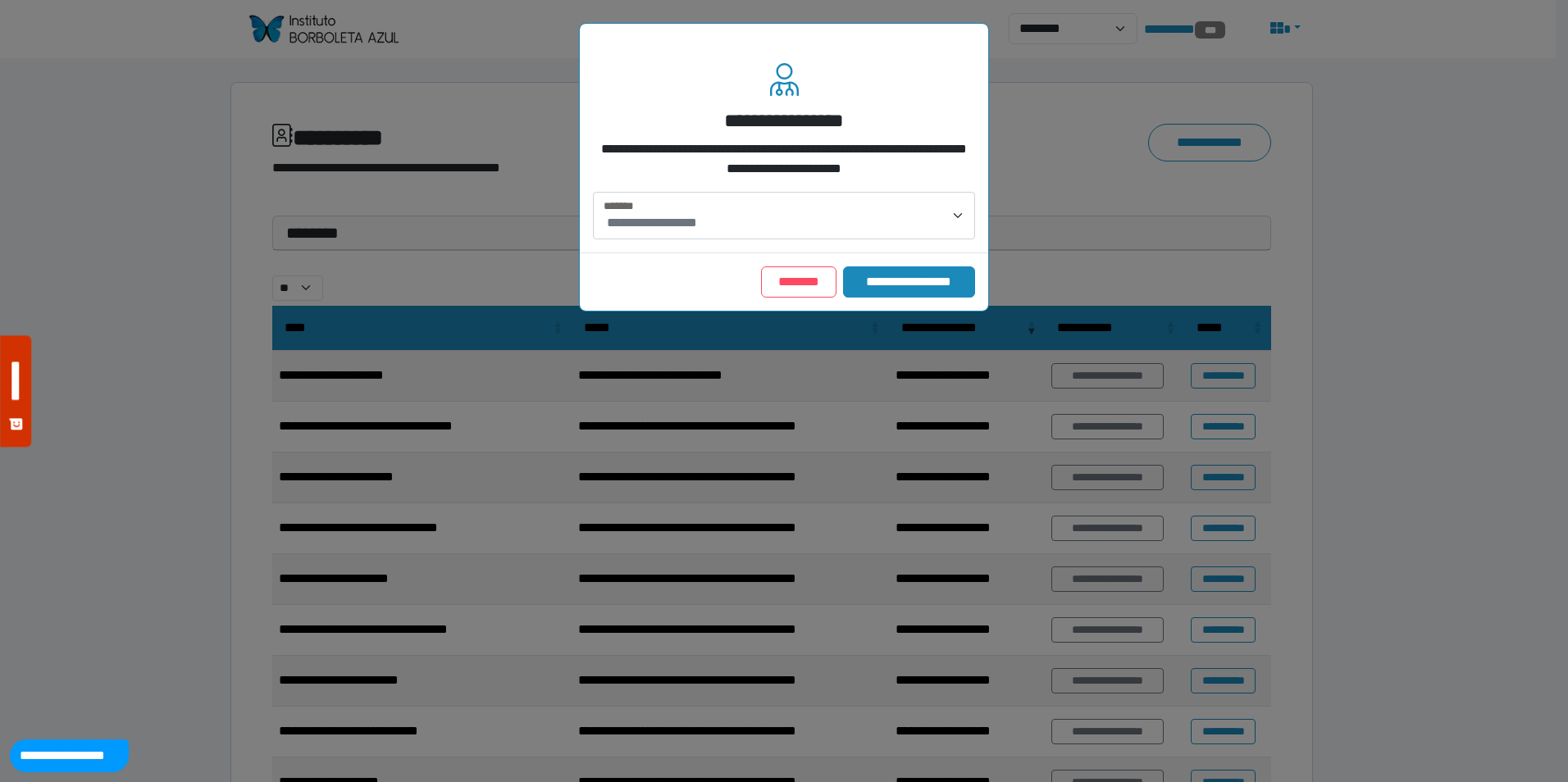 click on "**********" at bounding box center (786, 223) 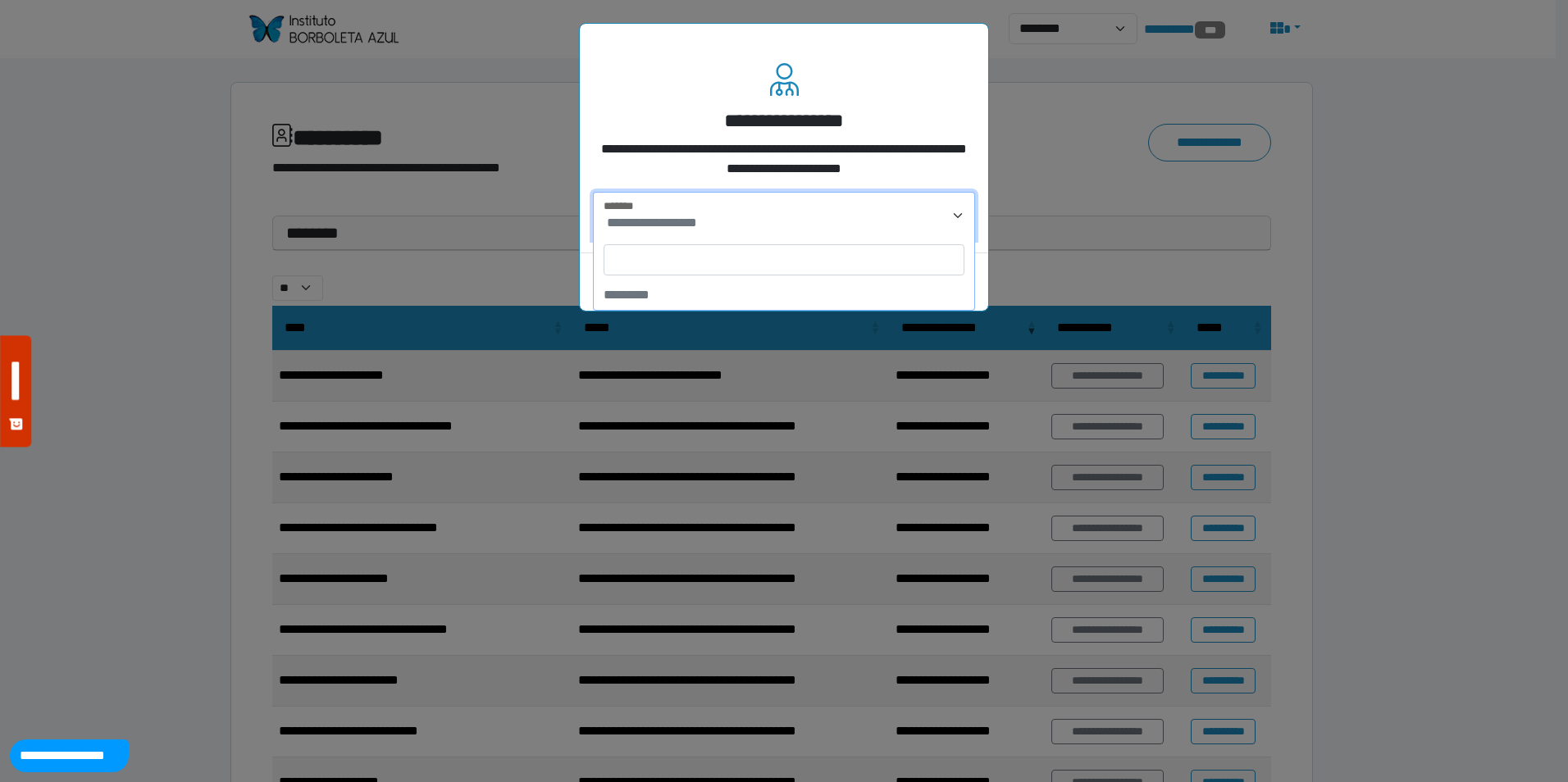 click at bounding box center (784, 260) 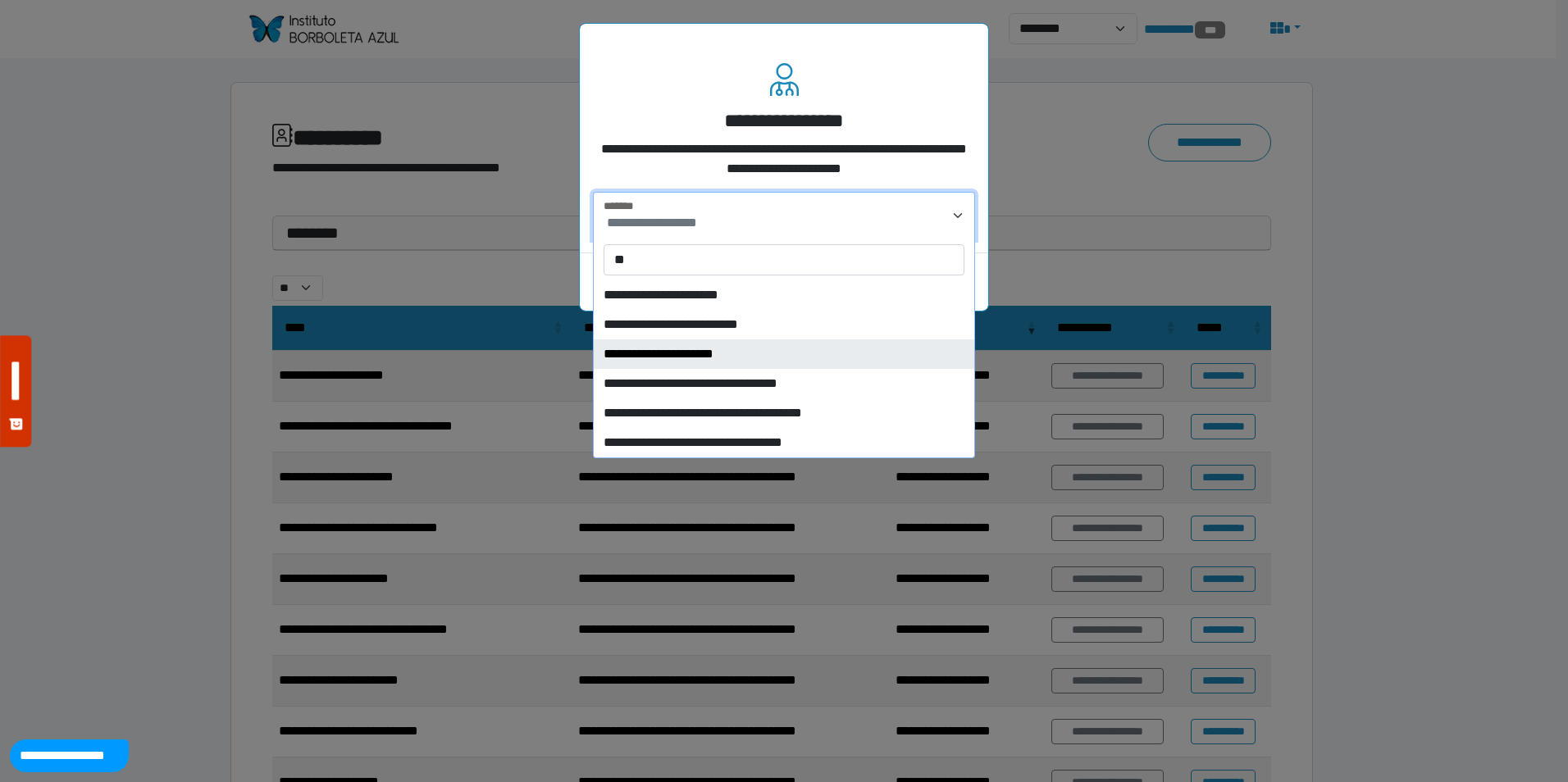 type on "**" 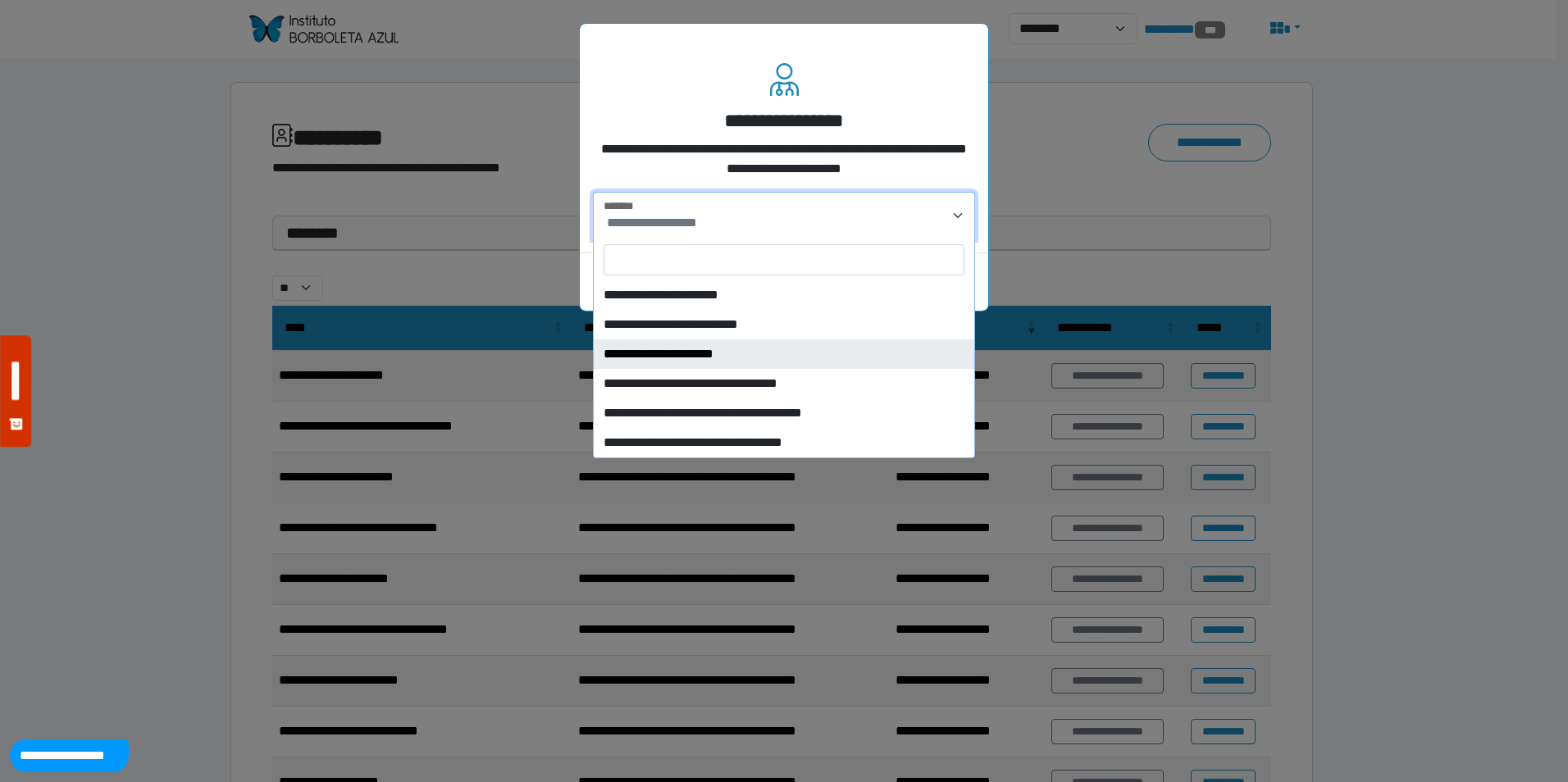 select on "****" 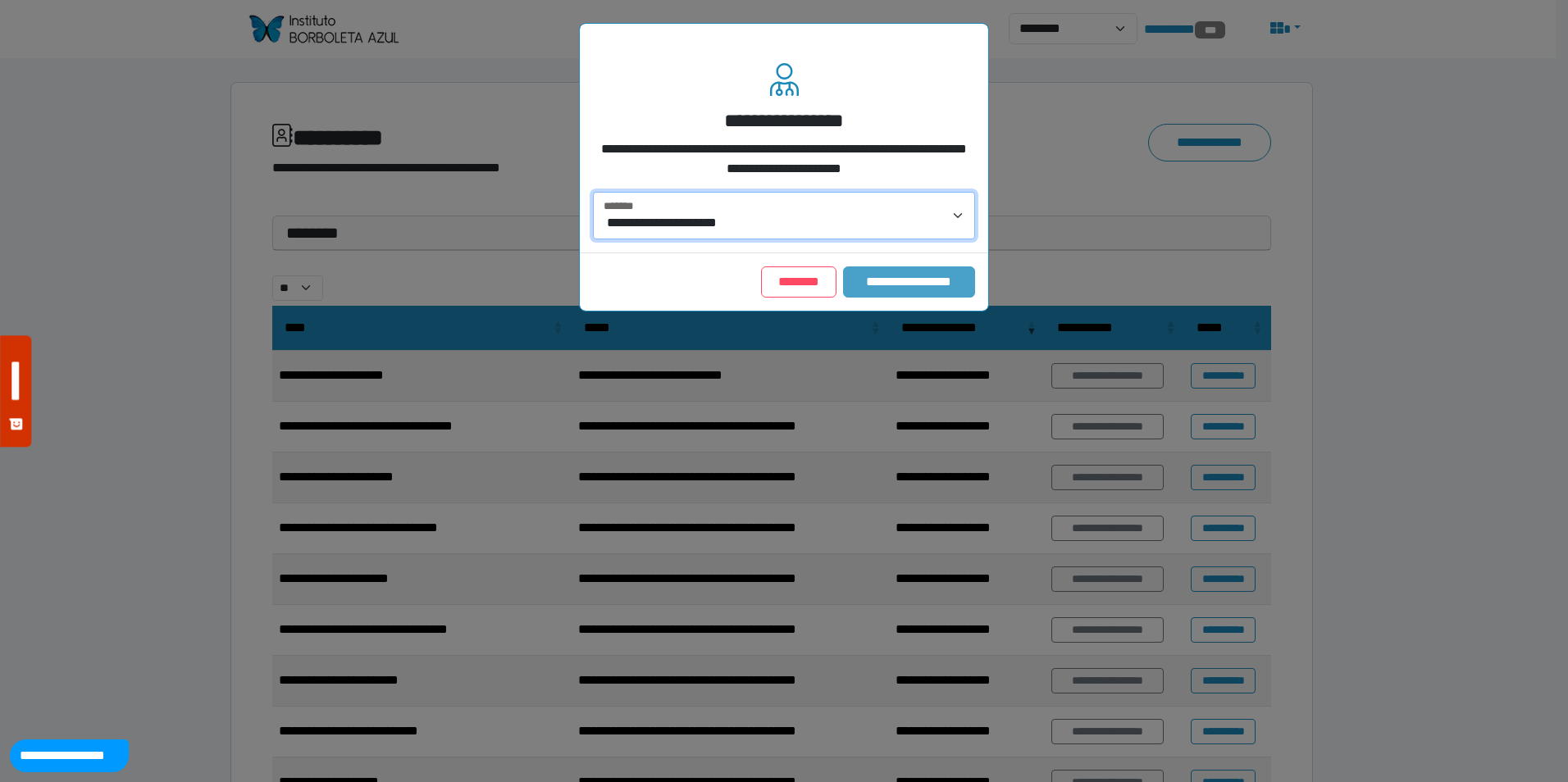 click on "**********" at bounding box center (909, 282) 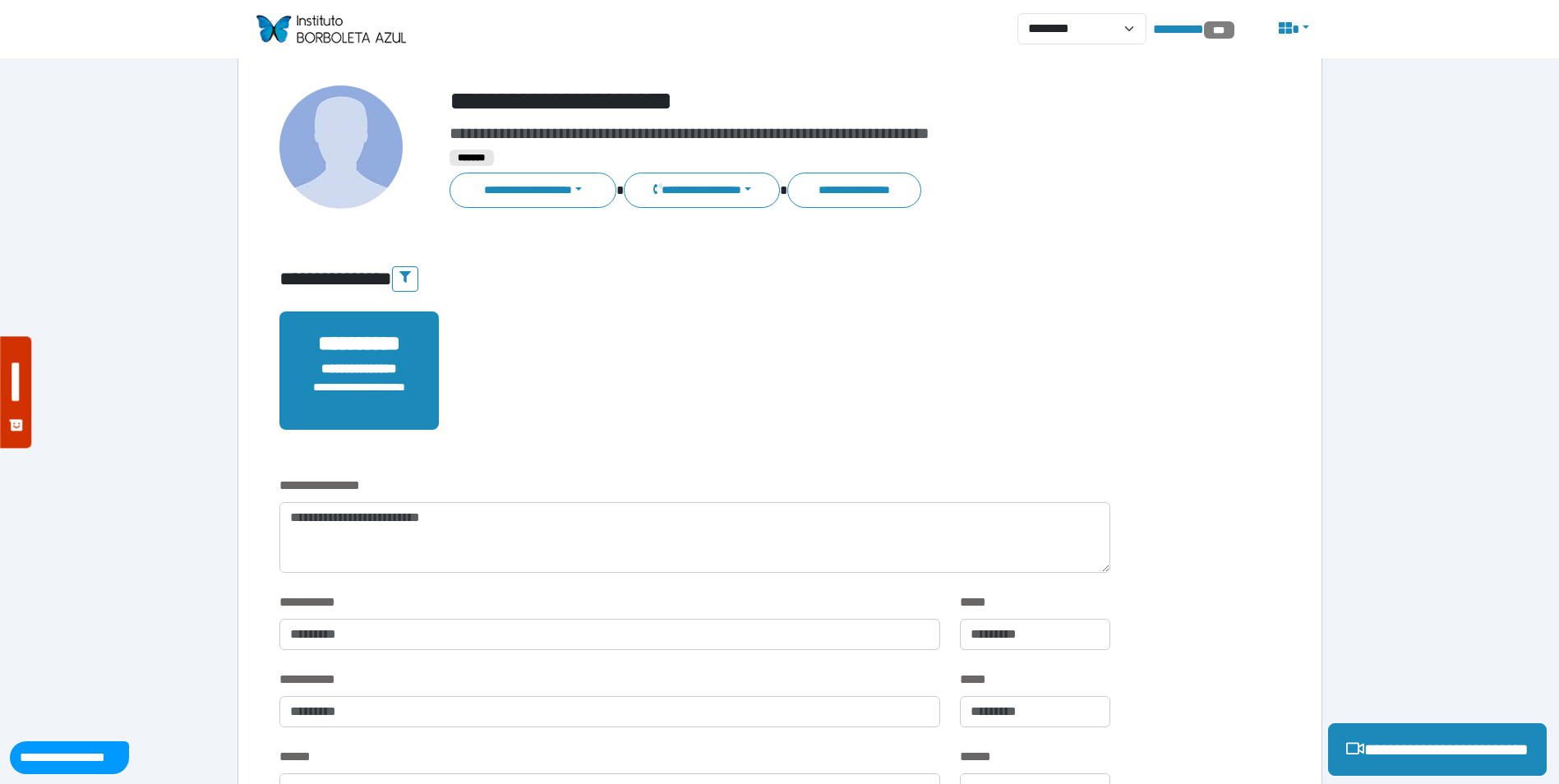 scroll, scrollTop: 0, scrollLeft: 0, axis: both 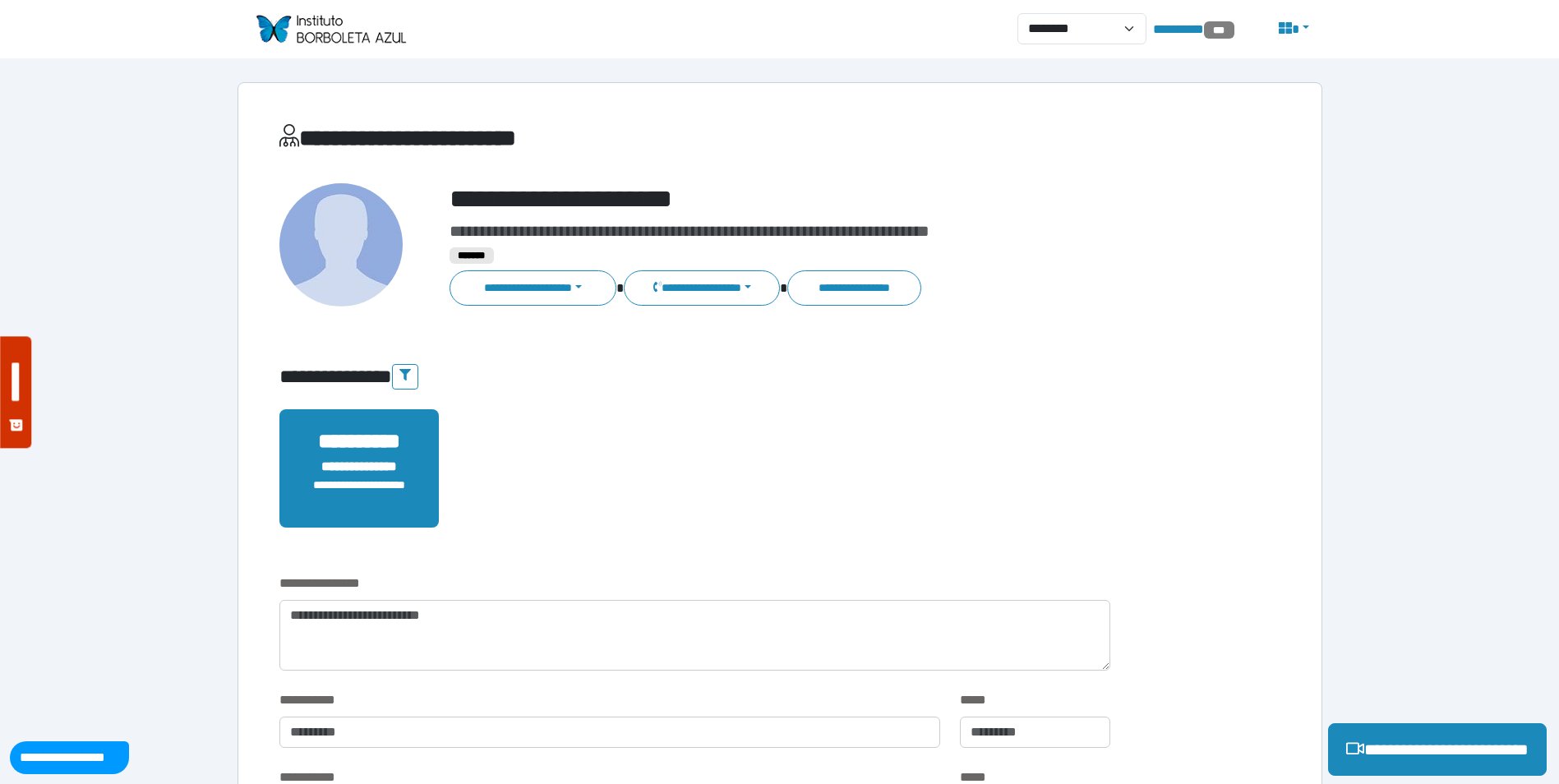 drag, startPoint x: 406, startPoint y: 434, endPoint x: 486, endPoint y: 443, distance: 80.50466 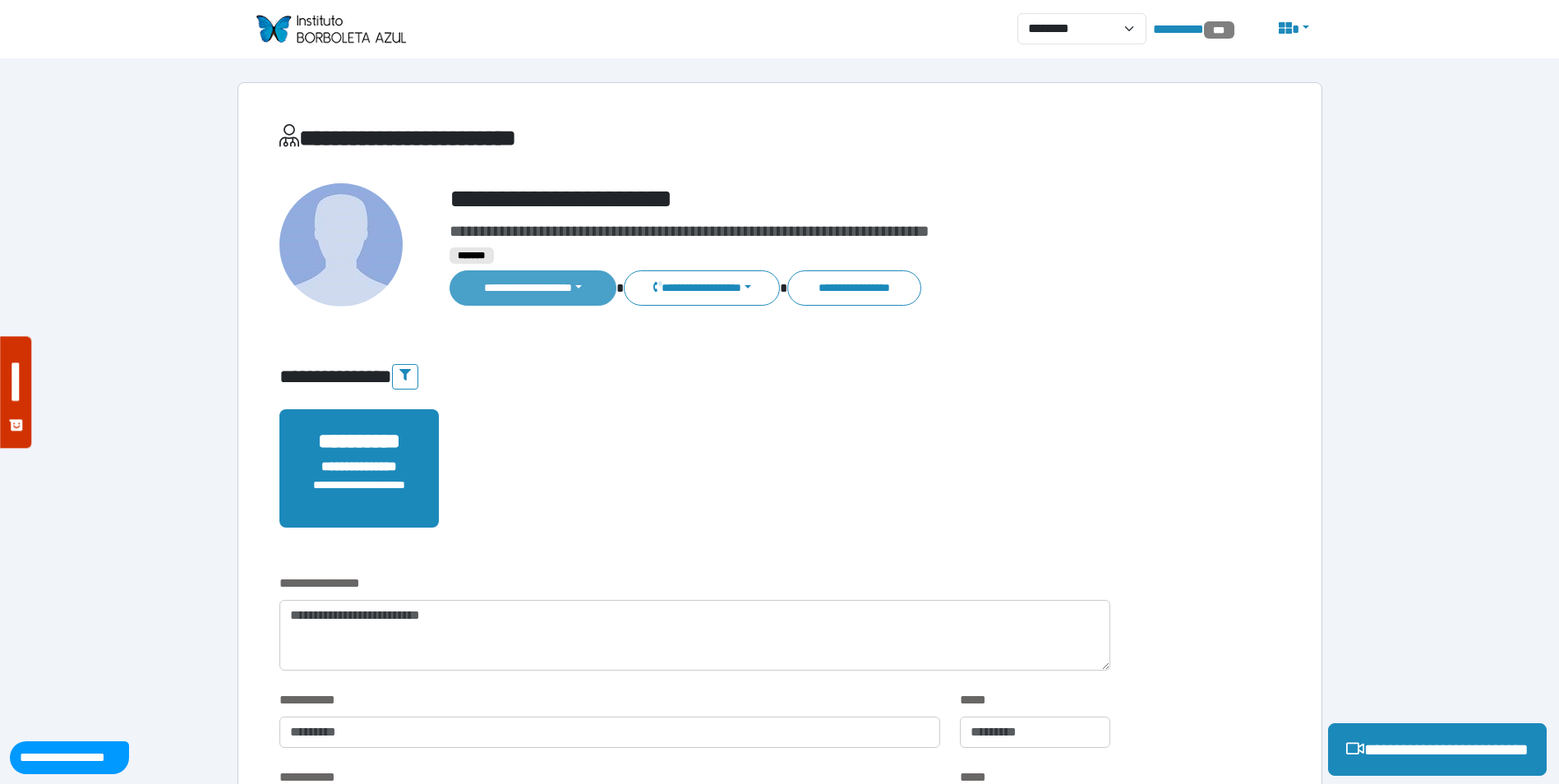 click on "**********" at bounding box center [533, 288] 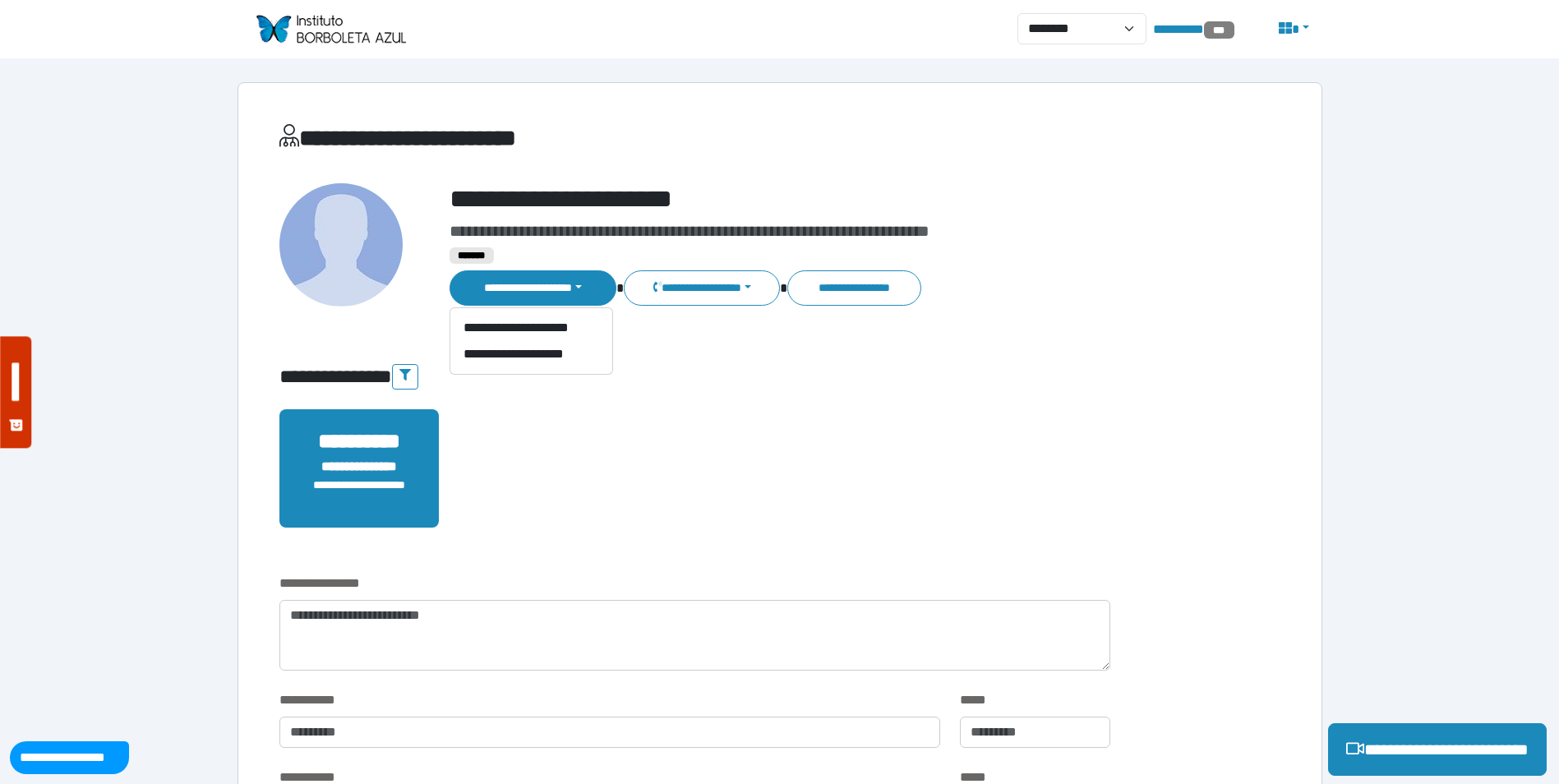 click on "**********" at bounding box center (780, 478) 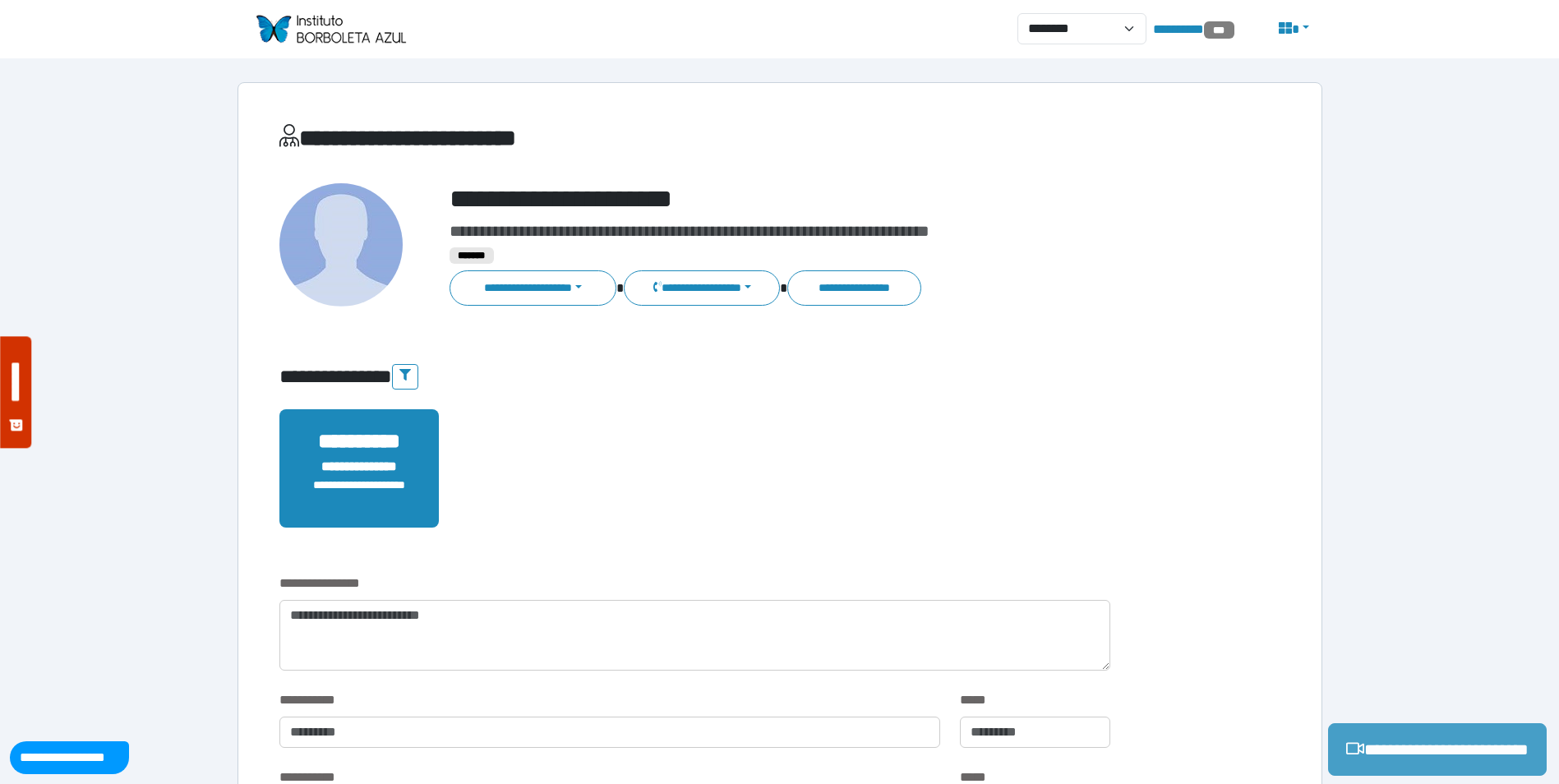 click on "**********" at bounding box center (1437, 749) 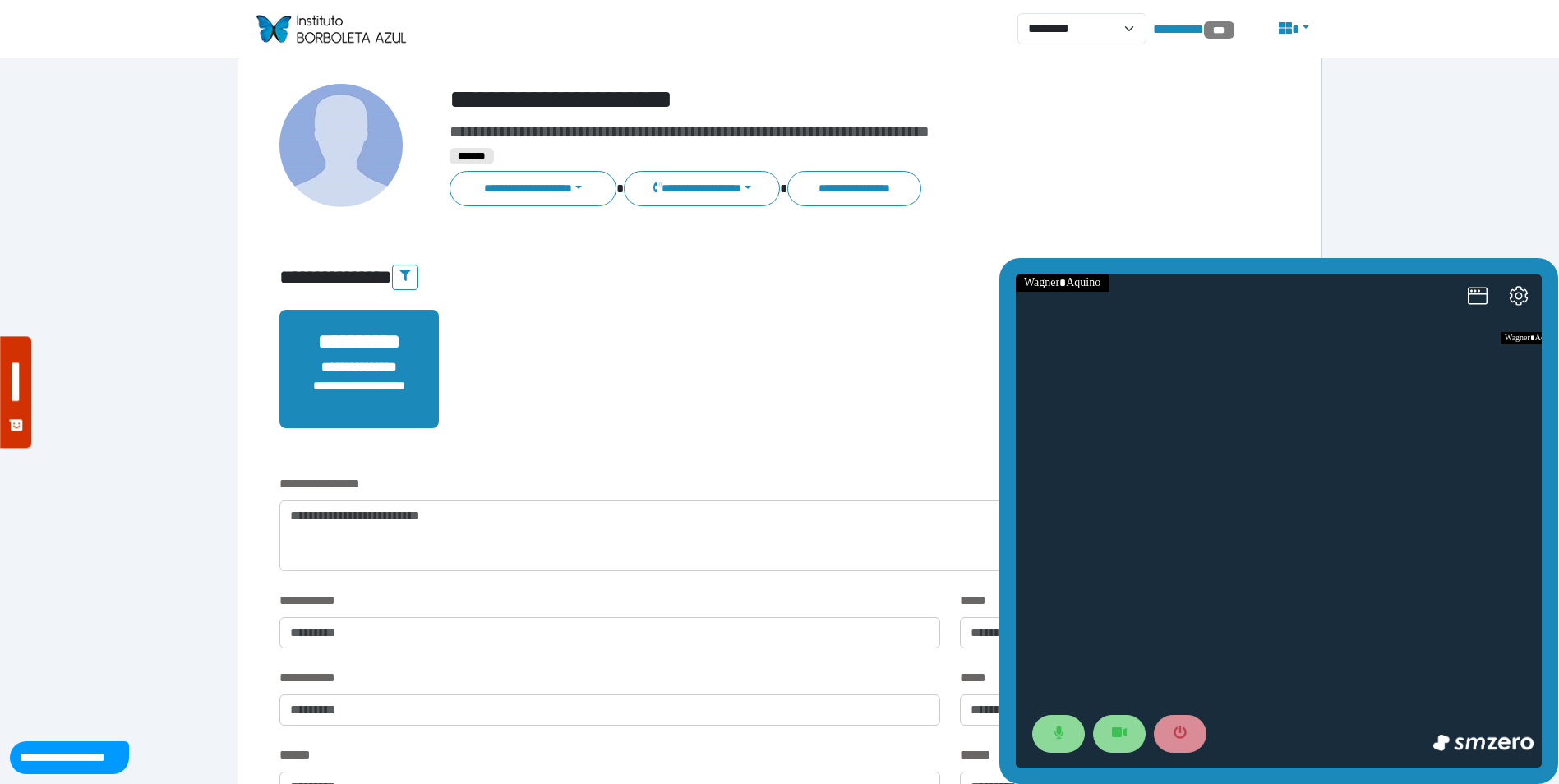 scroll, scrollTop: 0, scrollLeft: 0, axis: both 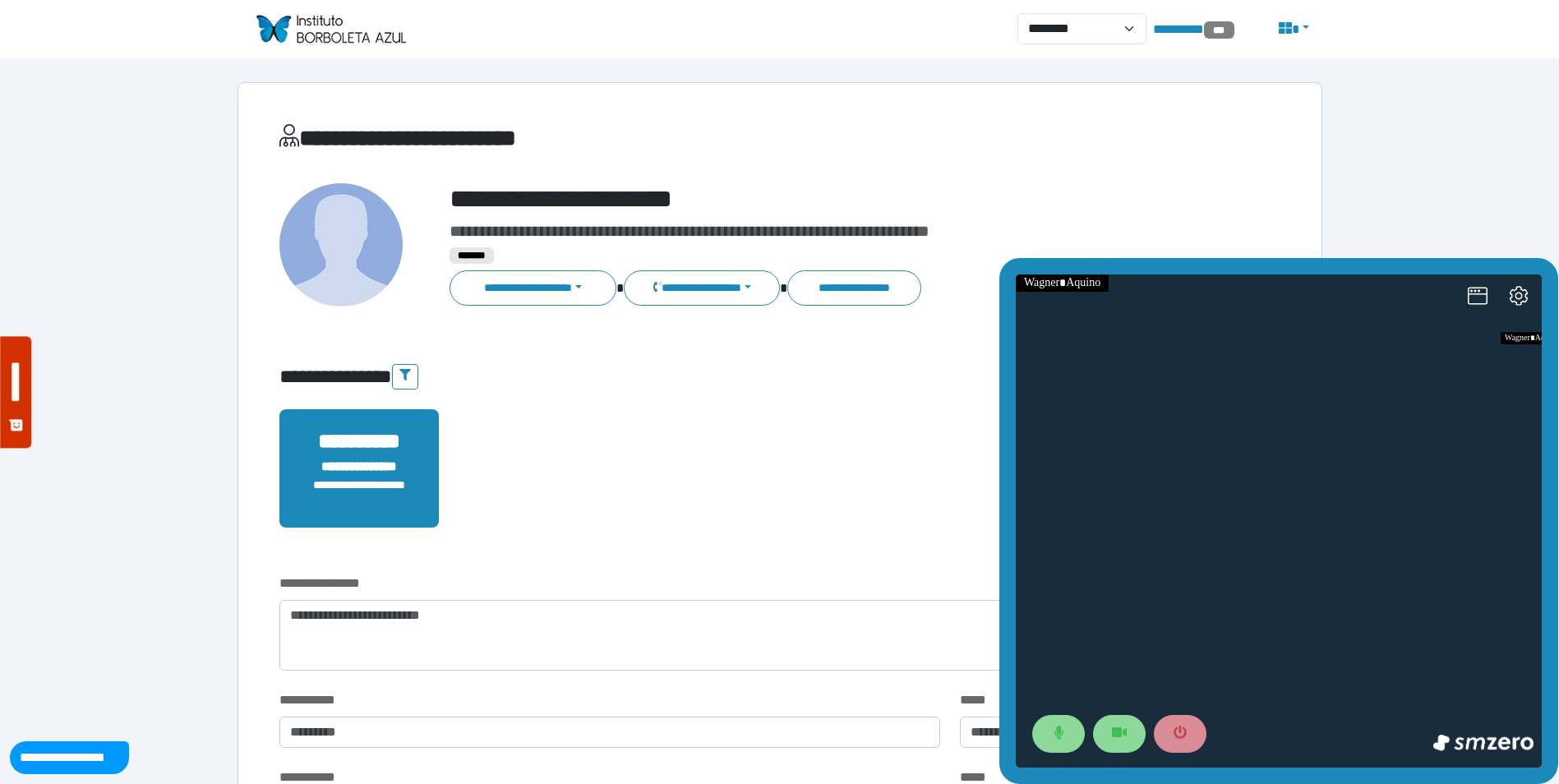 click on "**********" at bounding box center [690, 231] 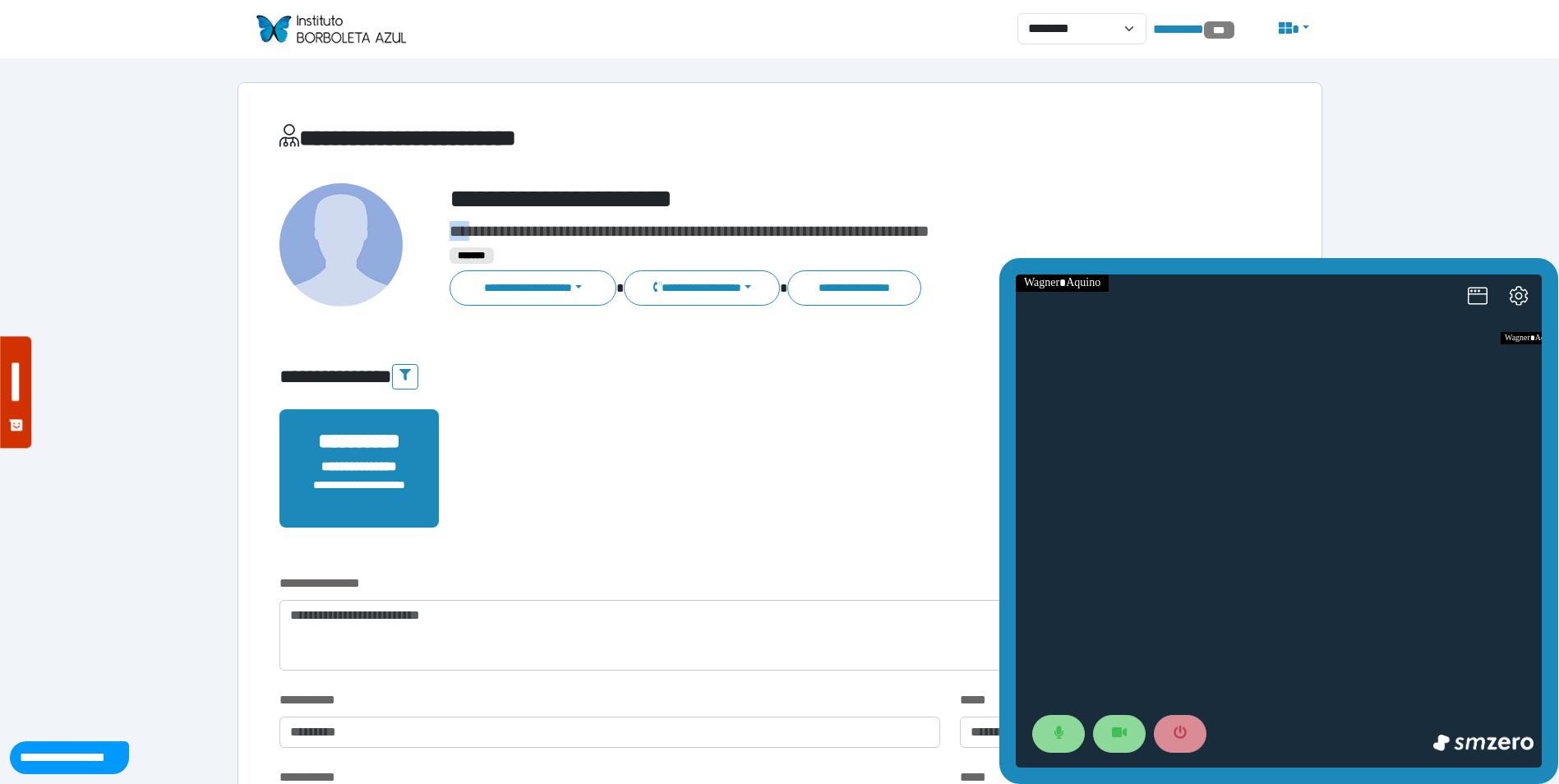 click on "**********" at bounding box center [690, 231] 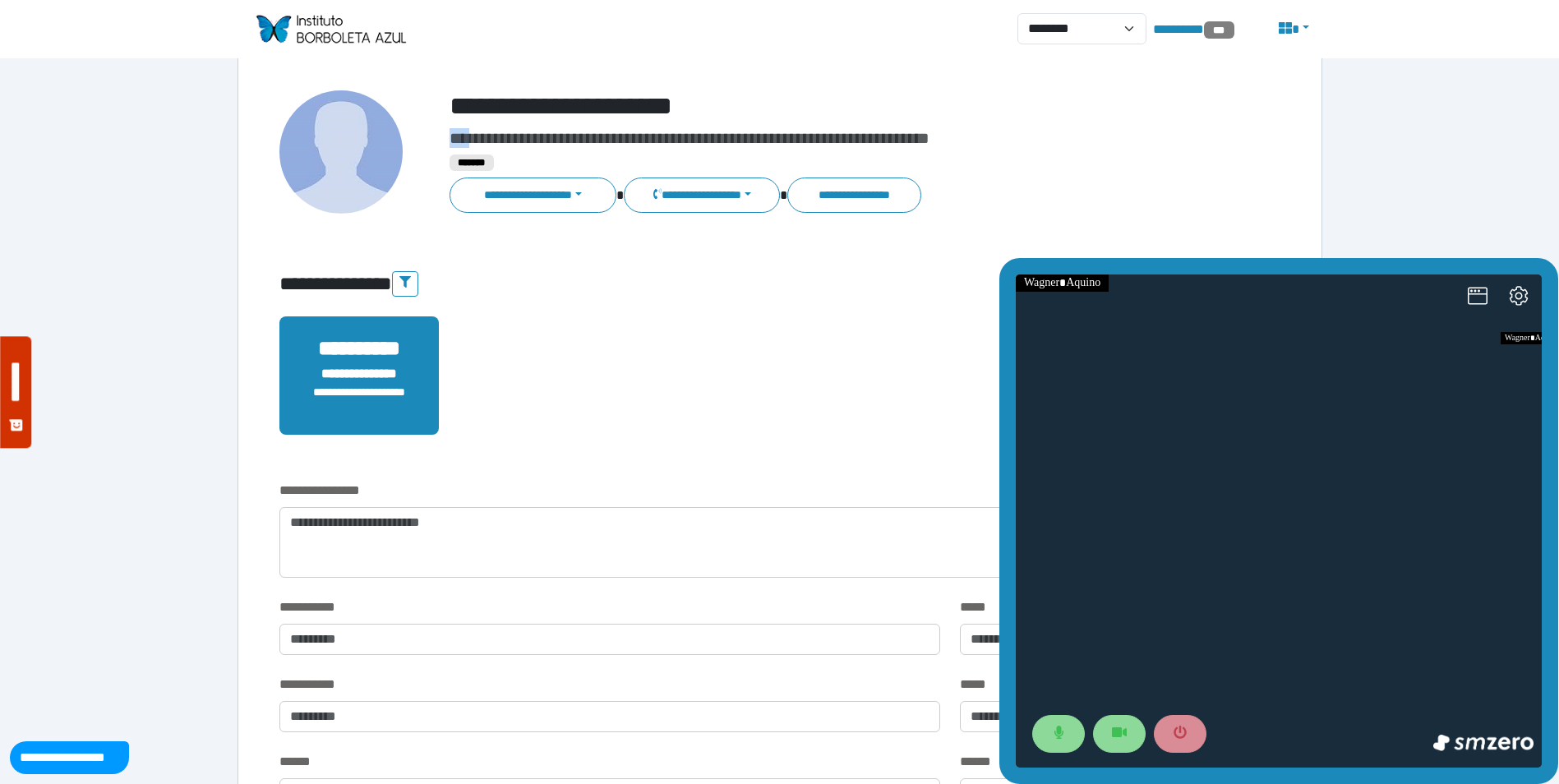 scroll, scrollTop: 0, scrollLeft: 0, axis: both 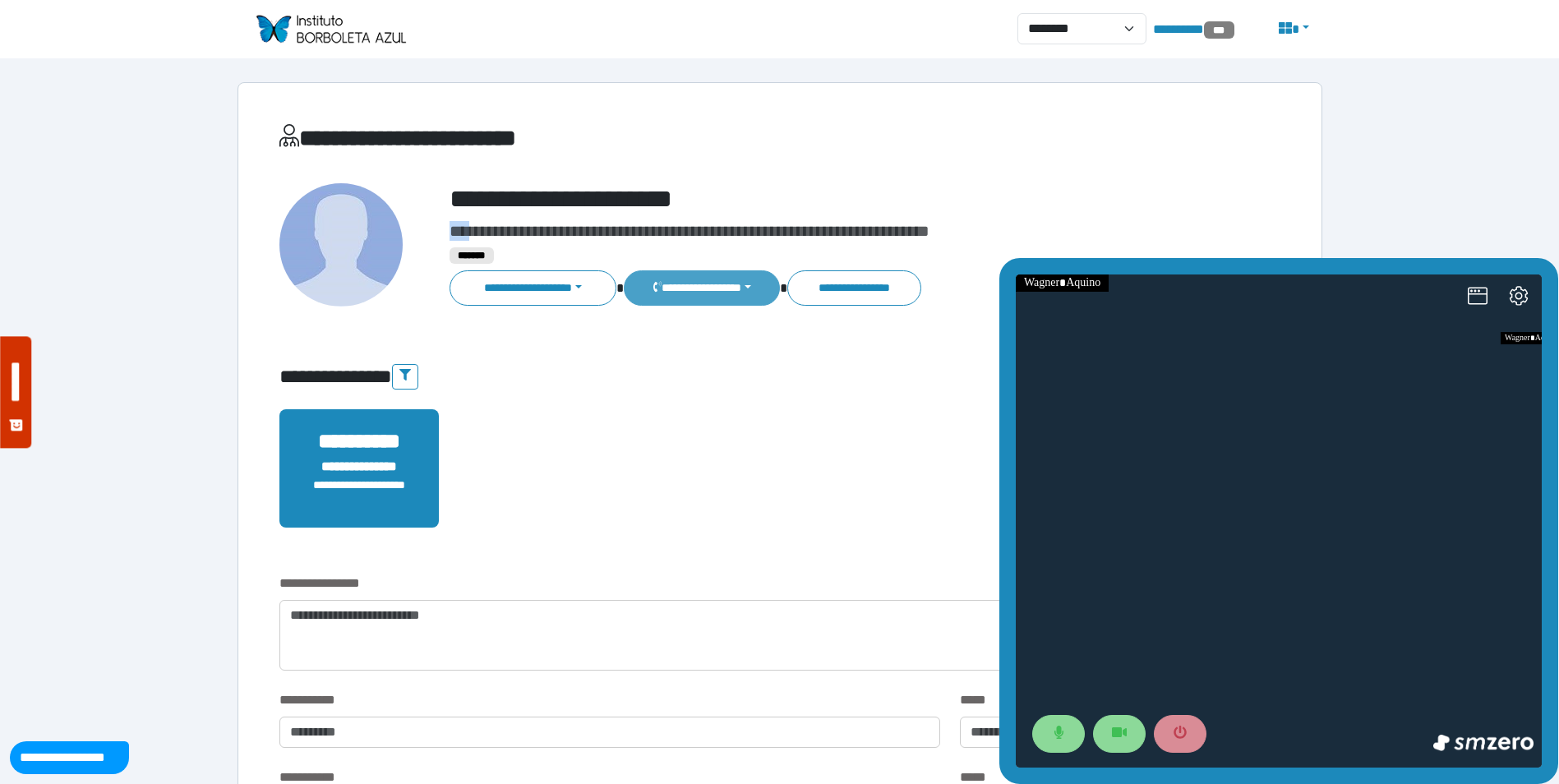 click on "**********" at bounding box center [701, 288] 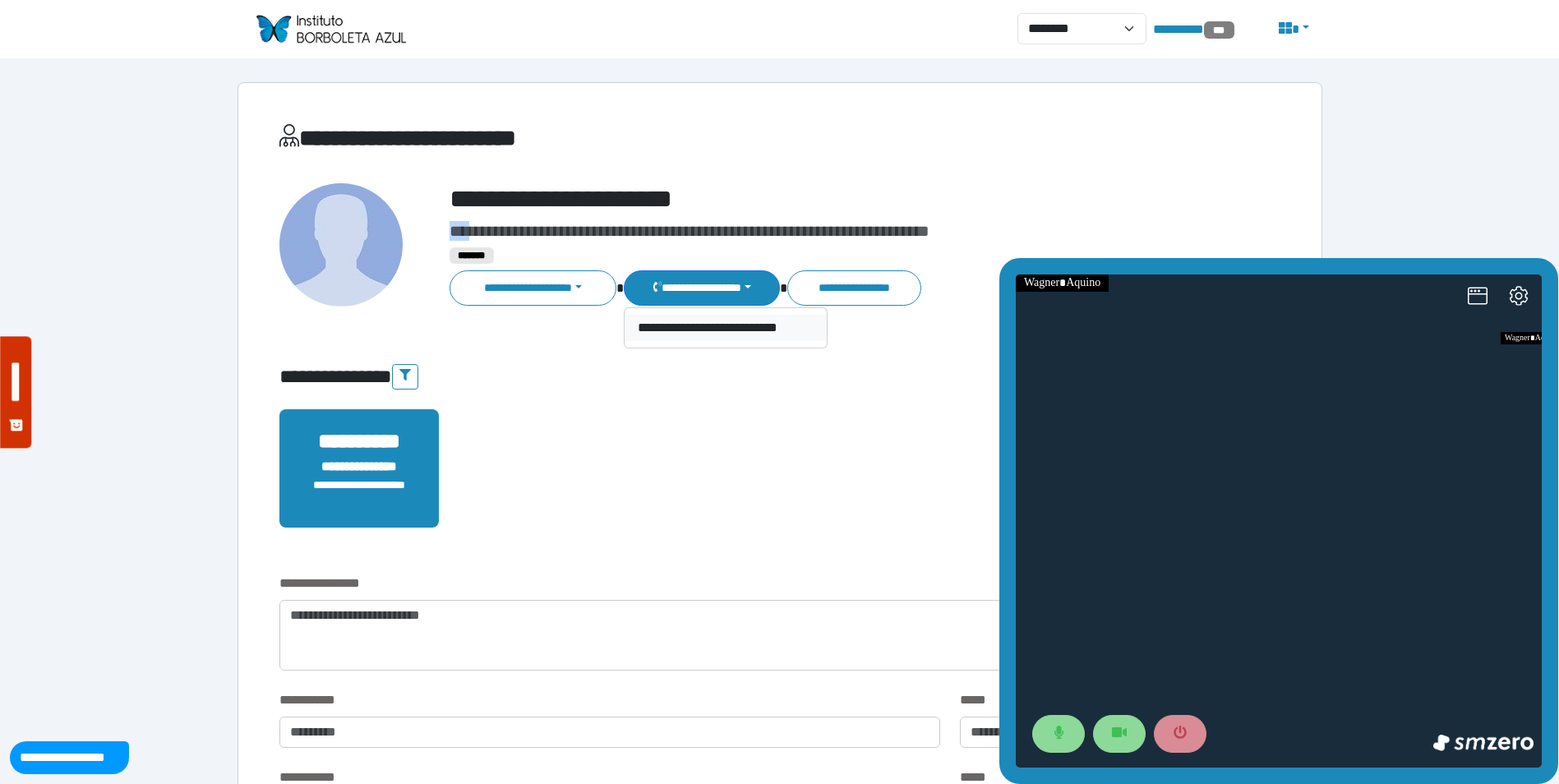 click on "**********" at bounding box center (726, 328) 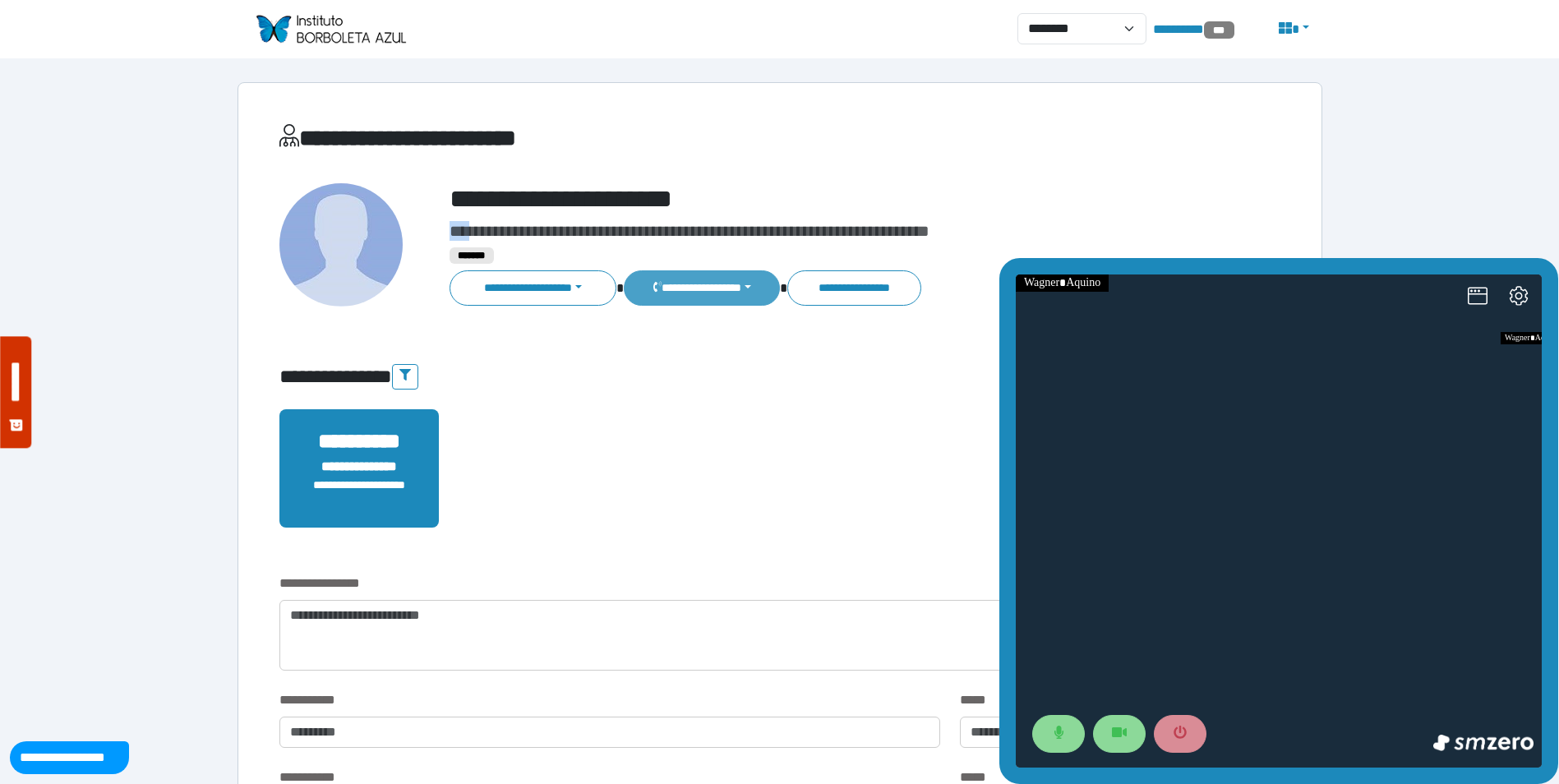 click on "**********" at bounding box center (701, 288) 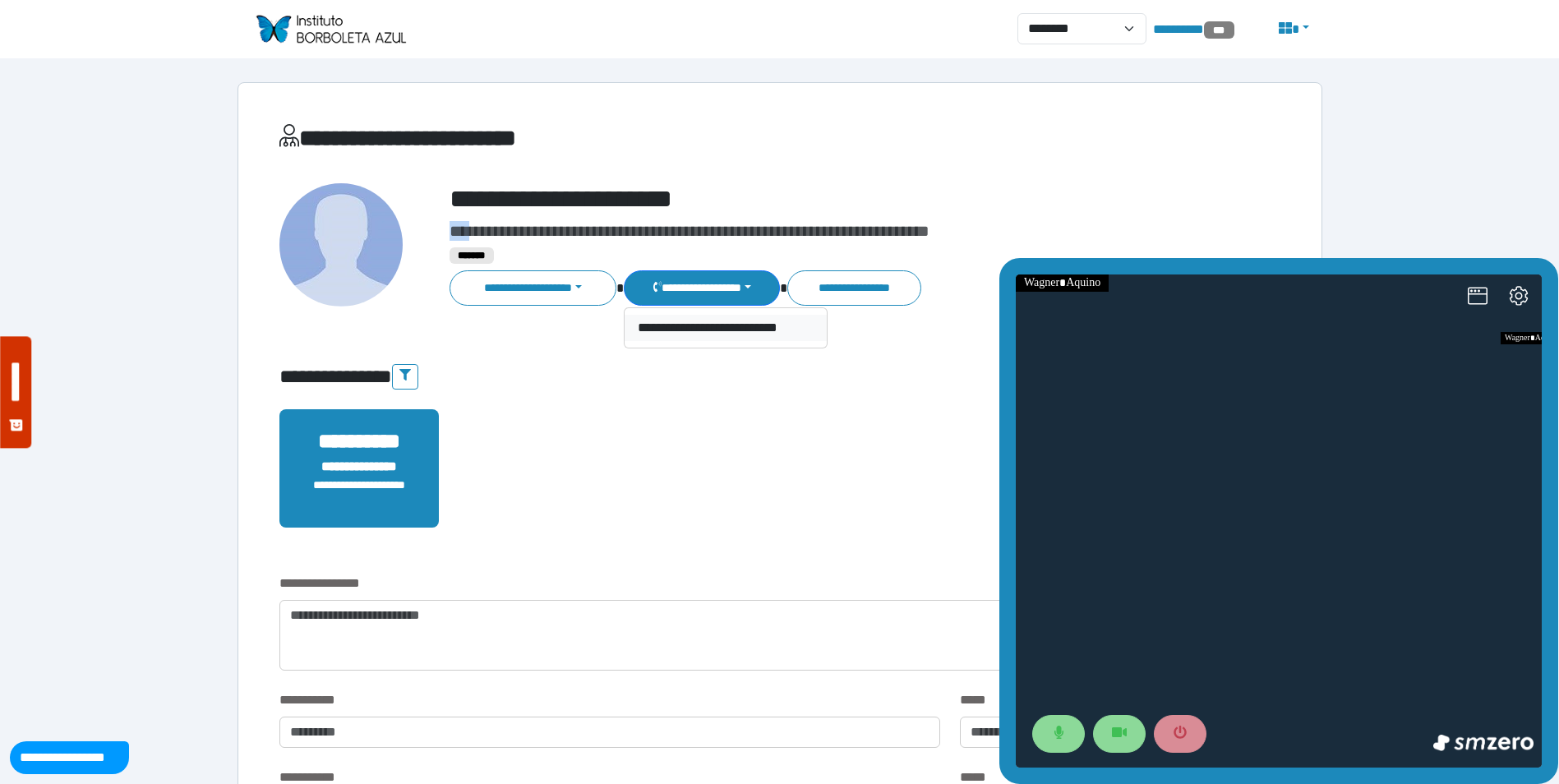 click on "**********" at bounding box center [726, 328] 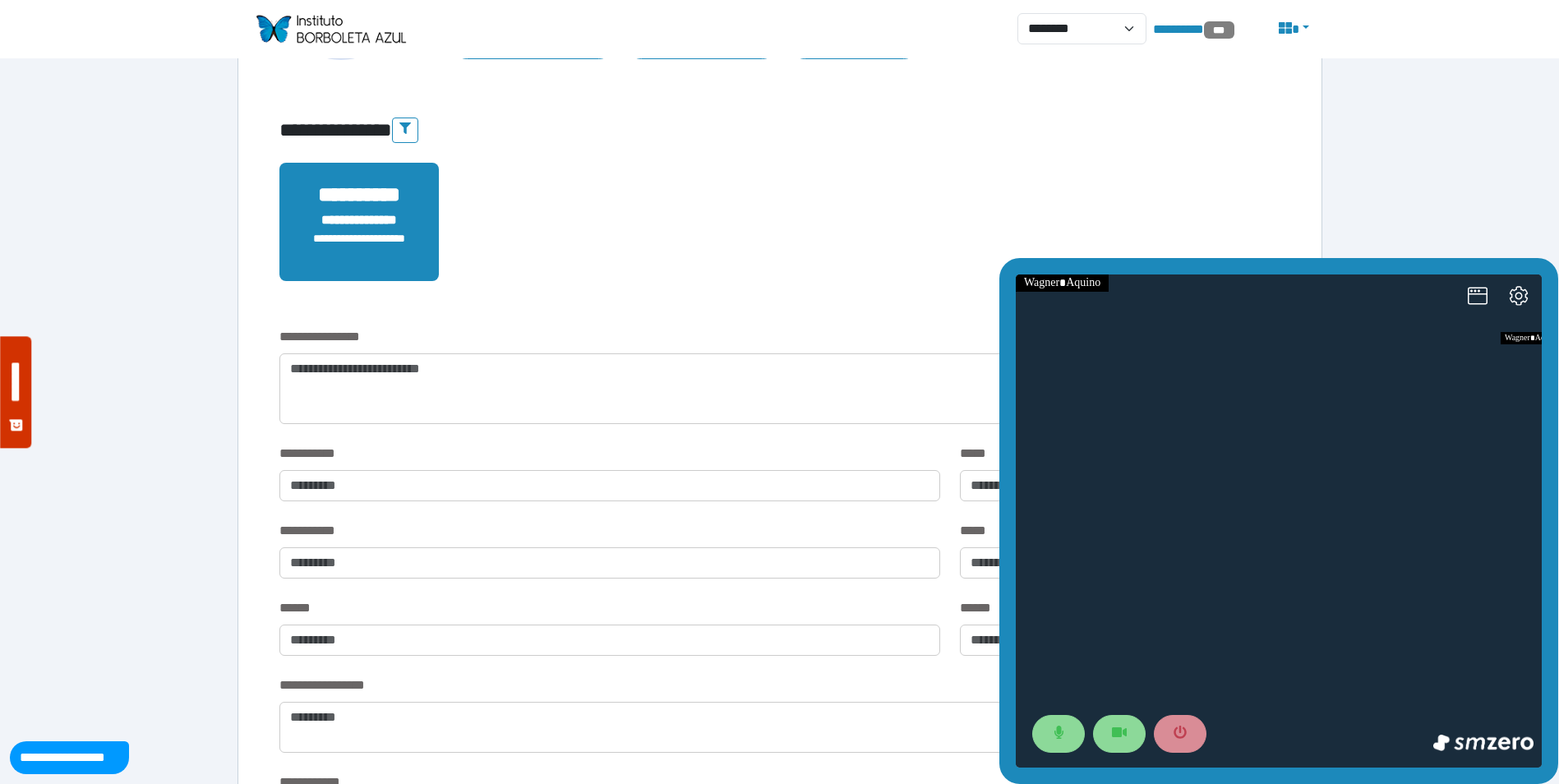 scroll, scrollTop: 0, scrollLeft: 0, axis: both 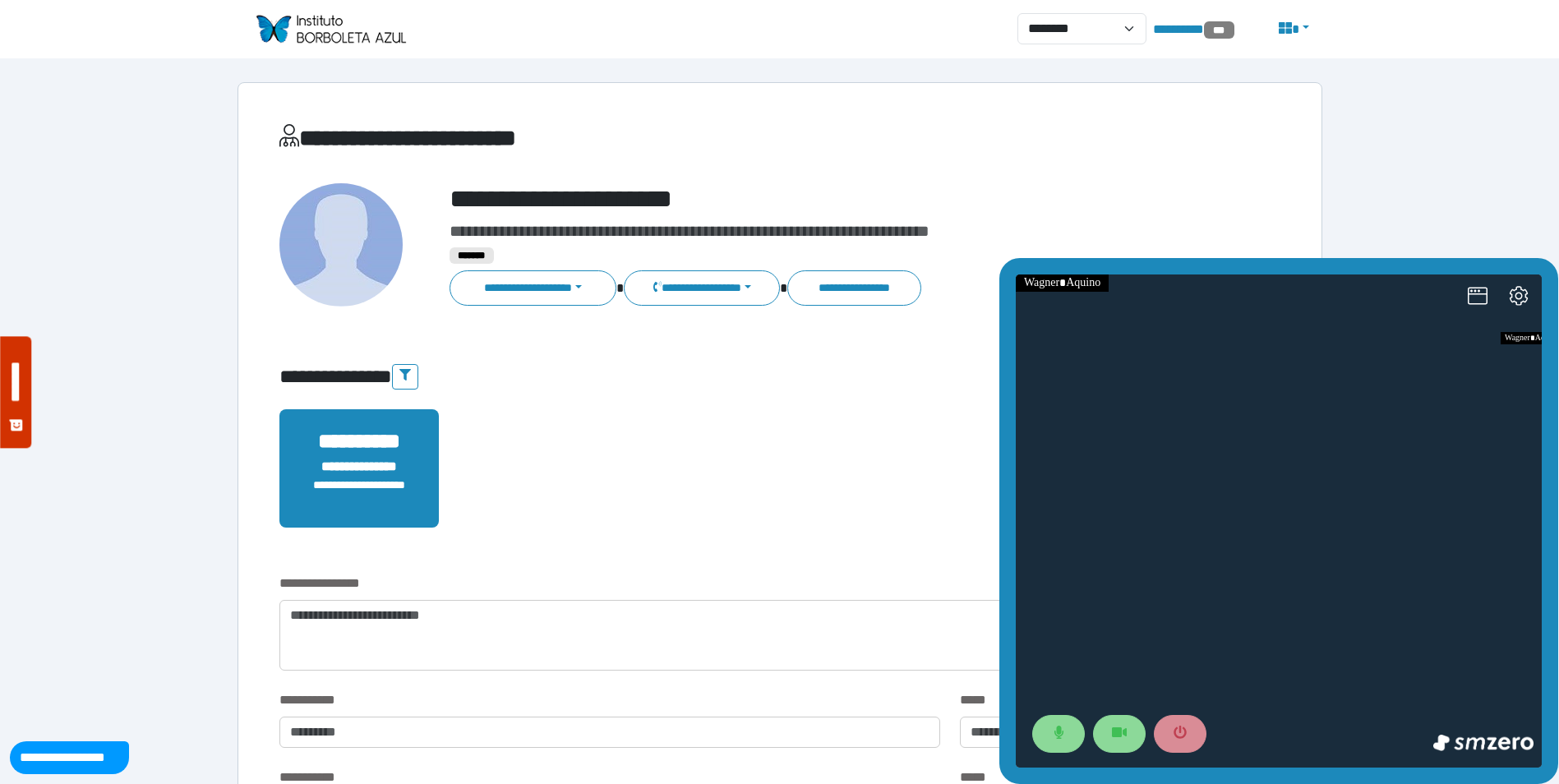 drag, startPoint x: 667, startPoint y: 188, endPoint x: 716, endPoint y: 178, distance: 50.01 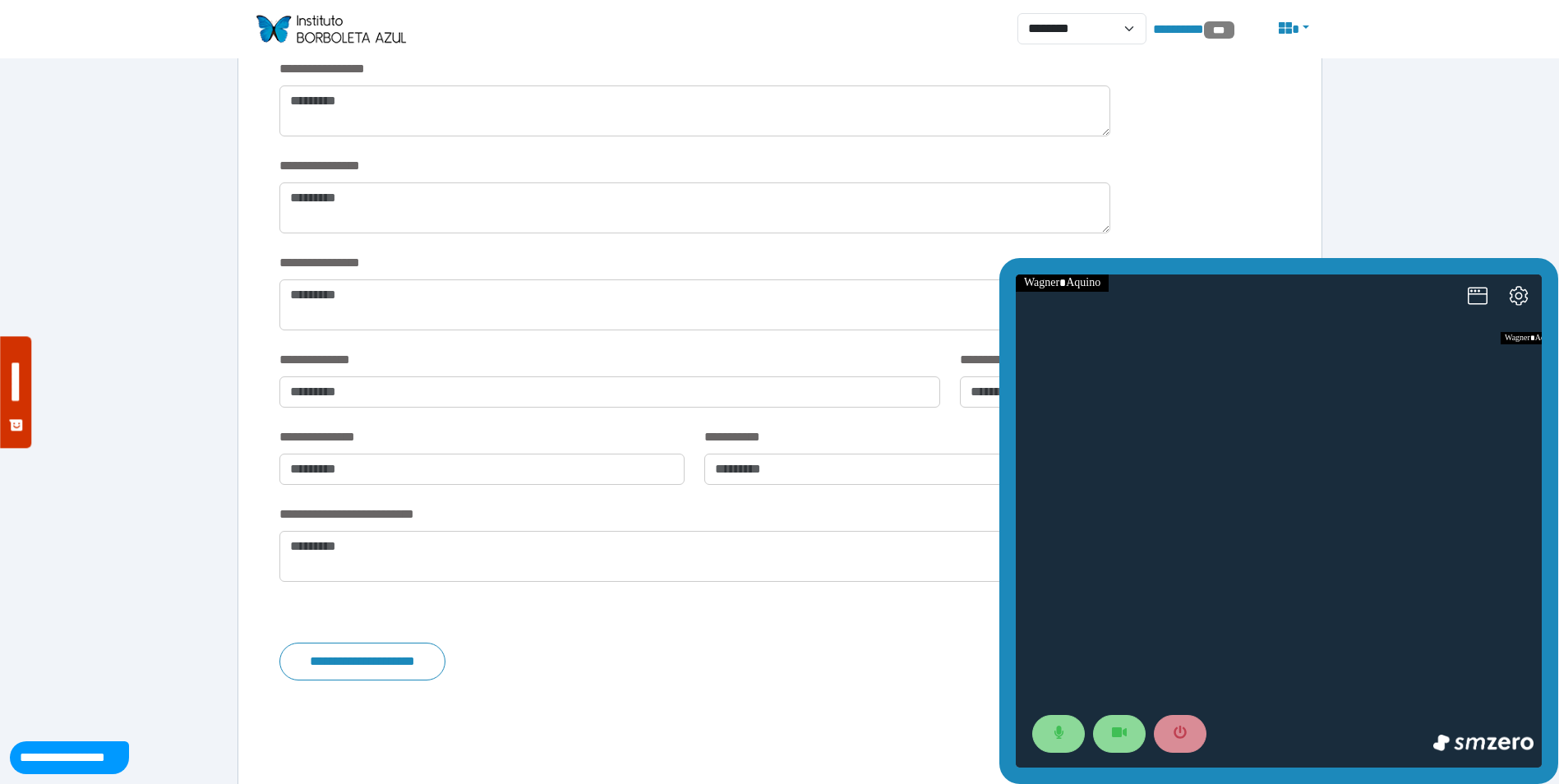 scroll, scrollTop: 2709, scrollLeft: 0, axis: vertical 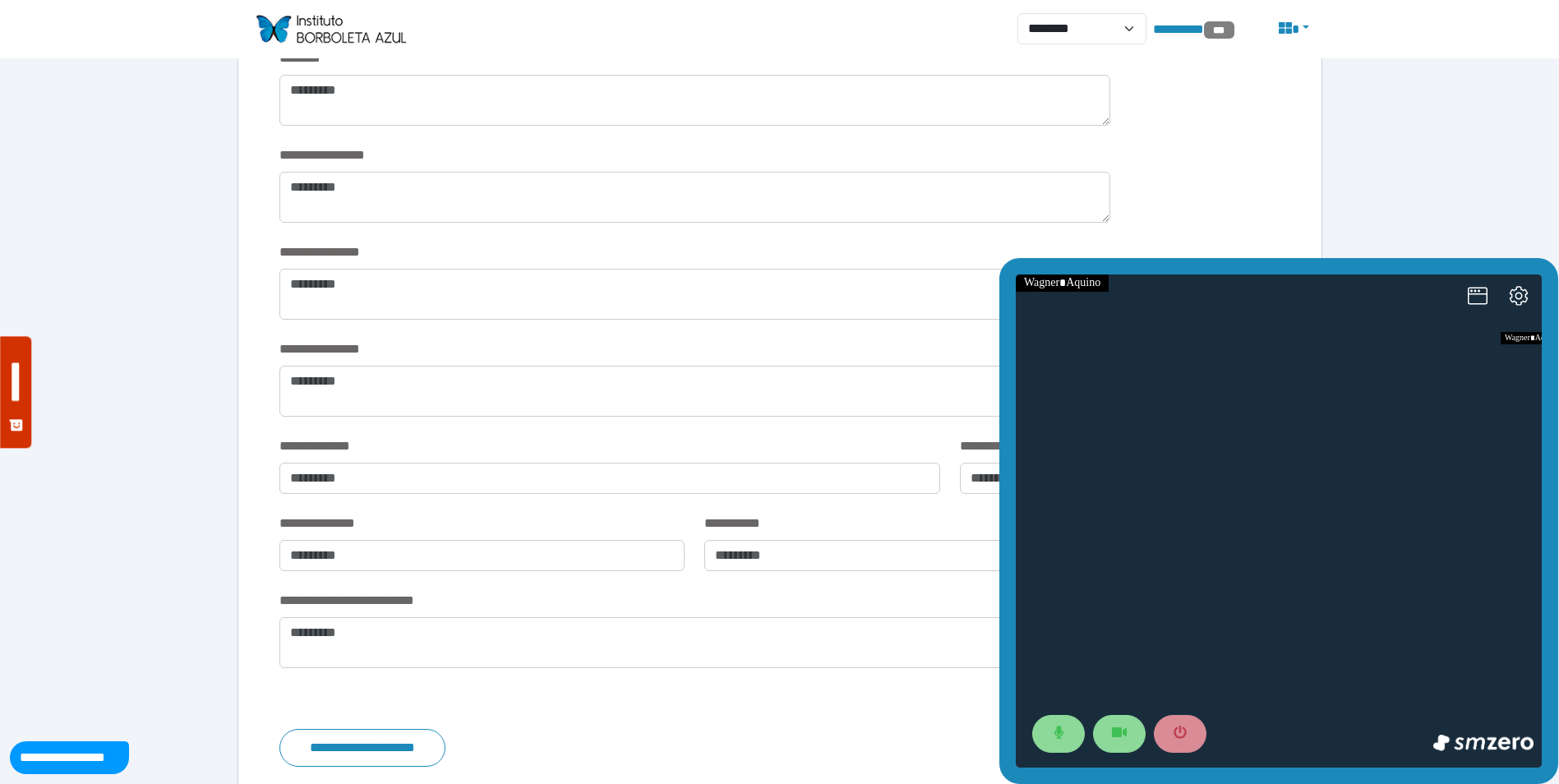 click at bounding box center (330, 29) 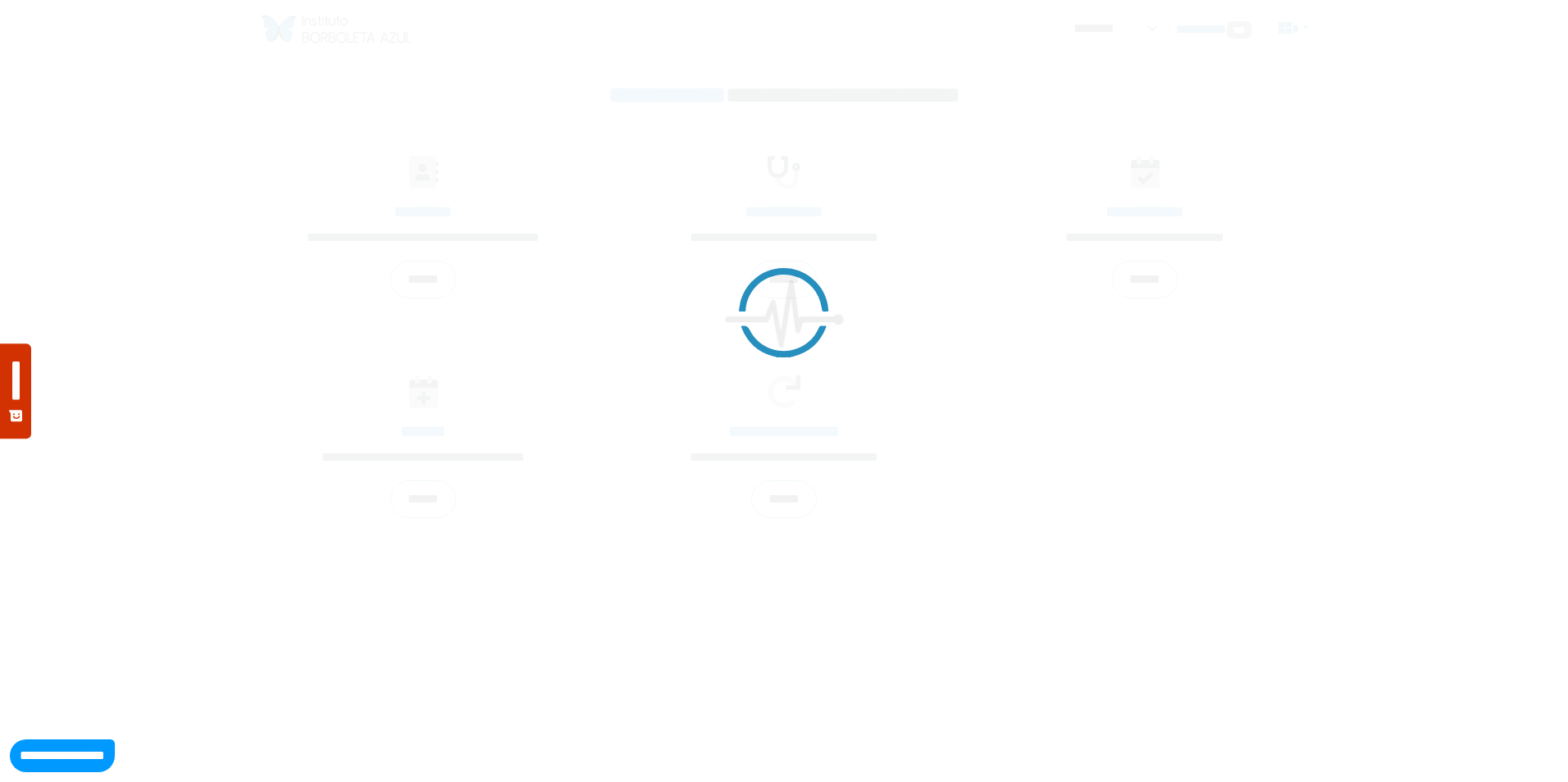 scroll, scrollTop: 0, scrollLeft: 0, axis: both 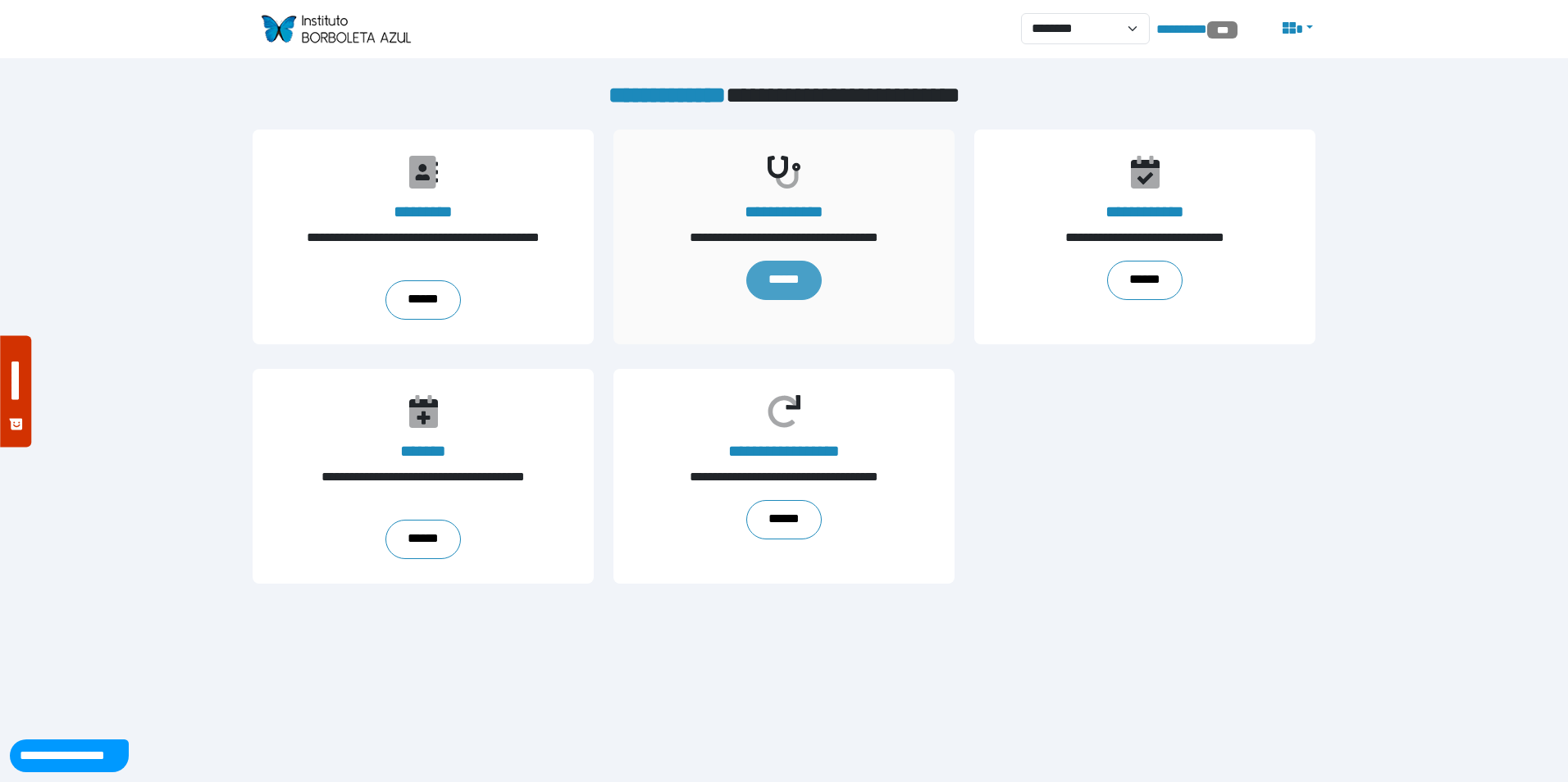 click on "******" at bounding box center (783, 280) 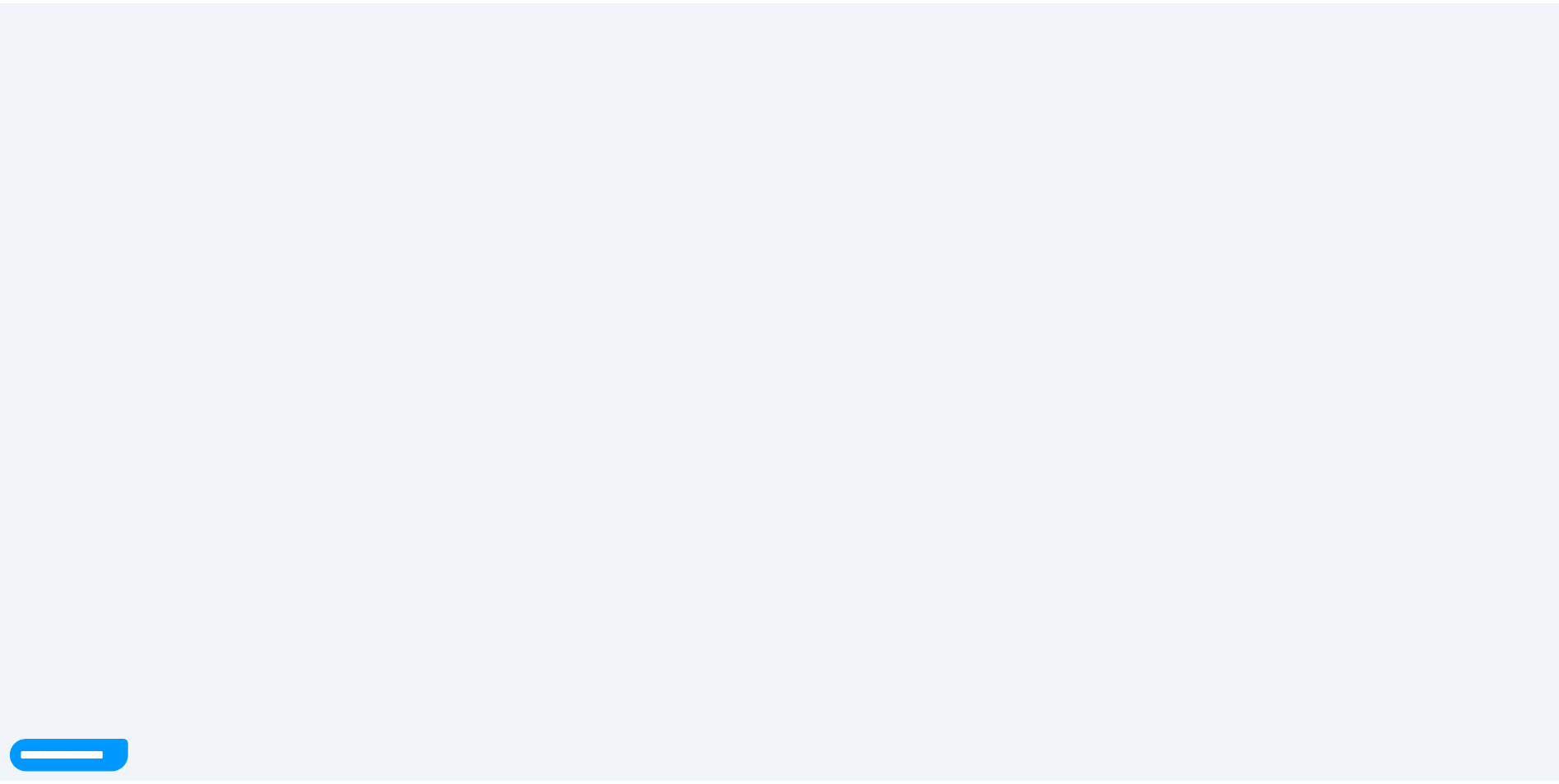 scroll, scrollTop: 0, scrollLeft: 0, axis: both 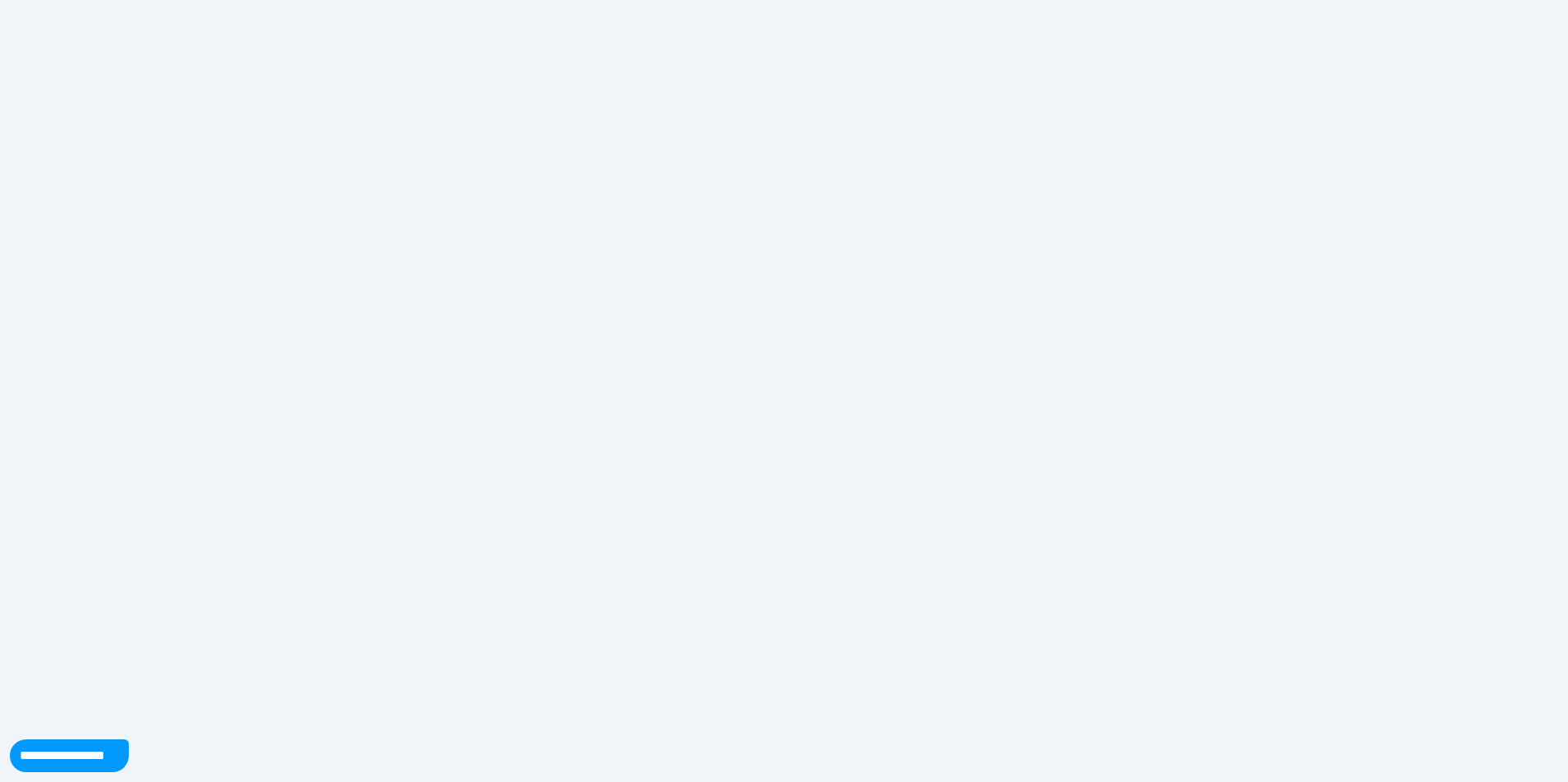 select on "**" 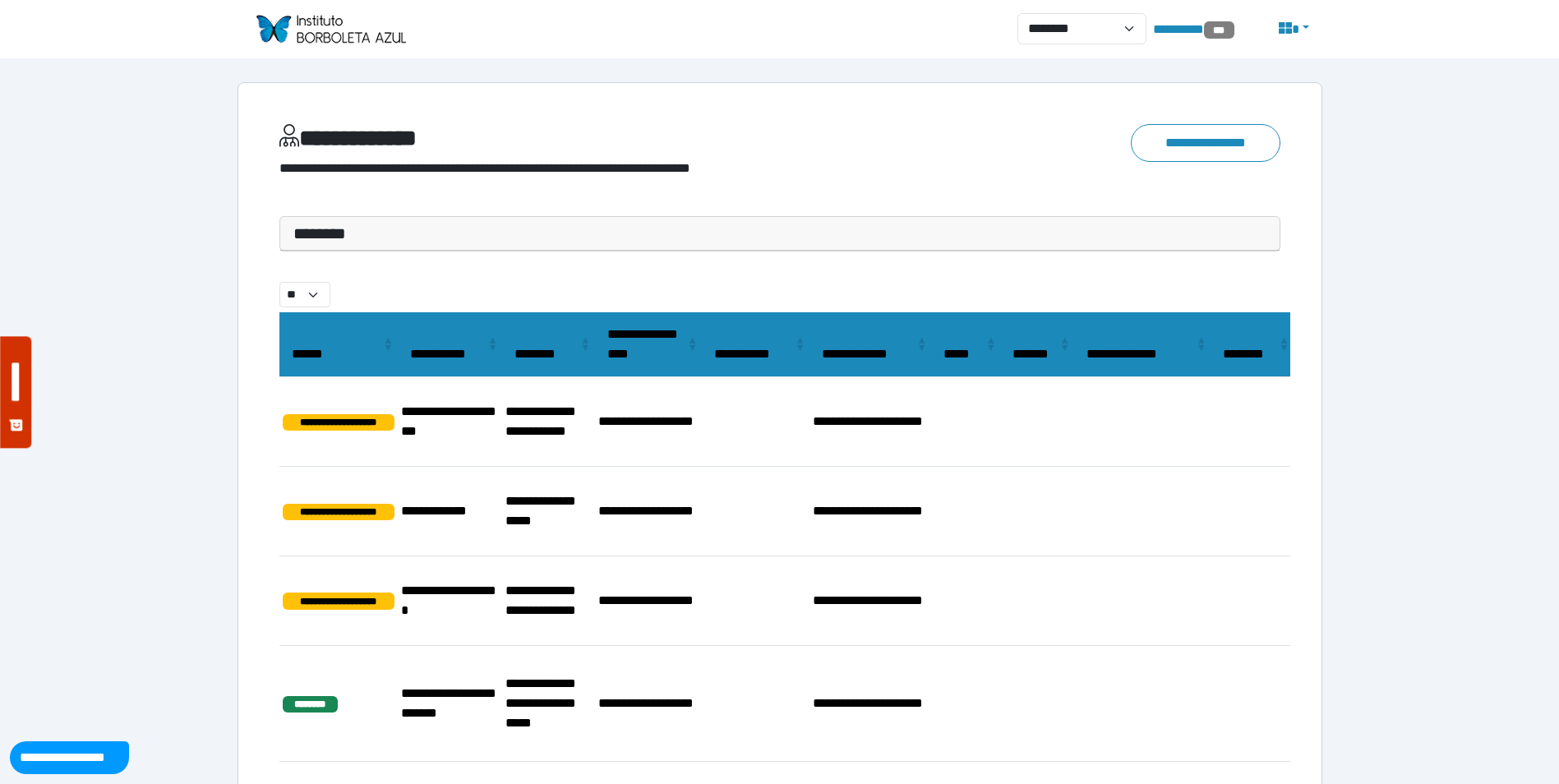 click on "********" at bounding box center (780, 233) 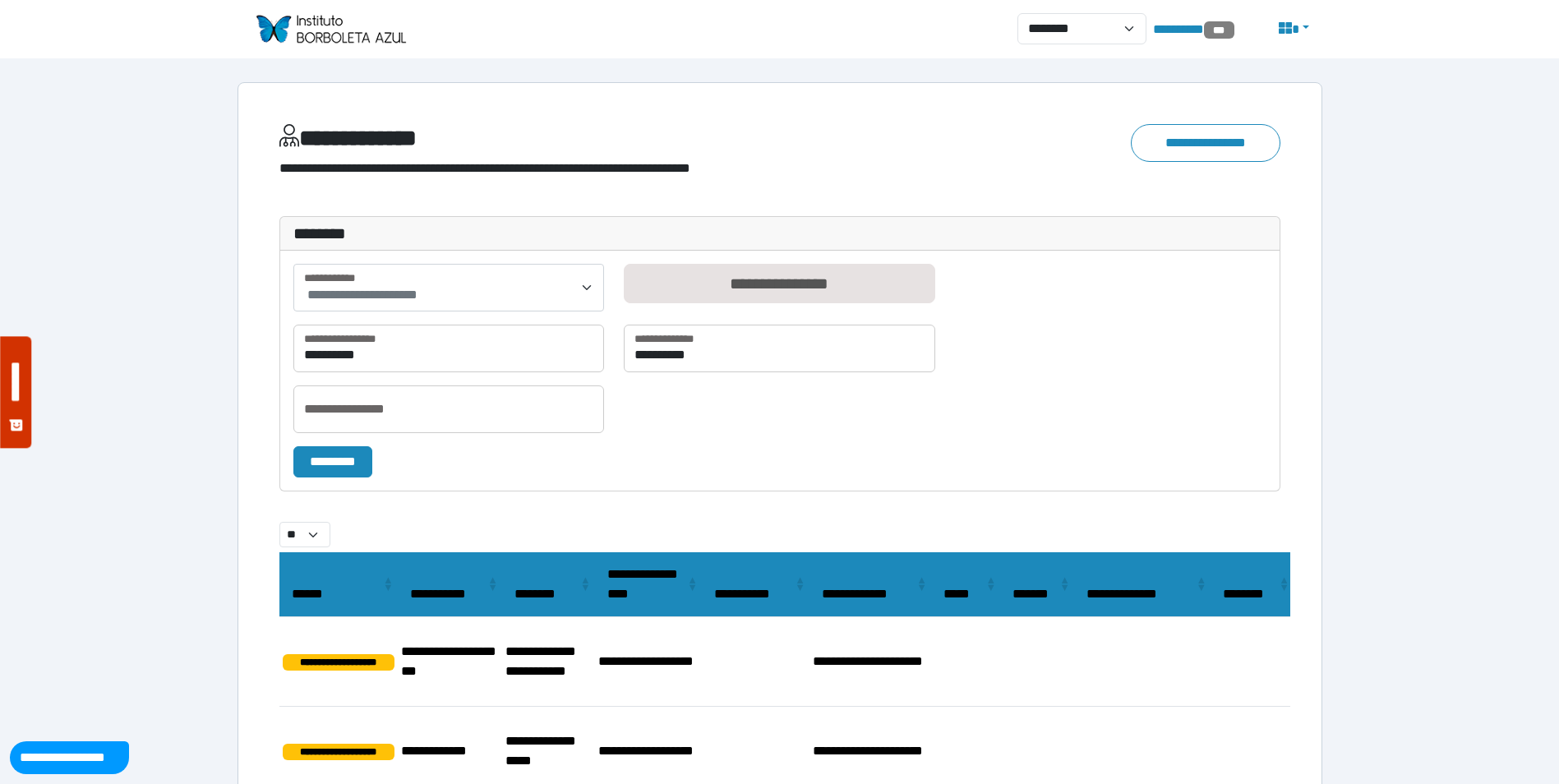 click on "**********" at bounding box center [450, 295] 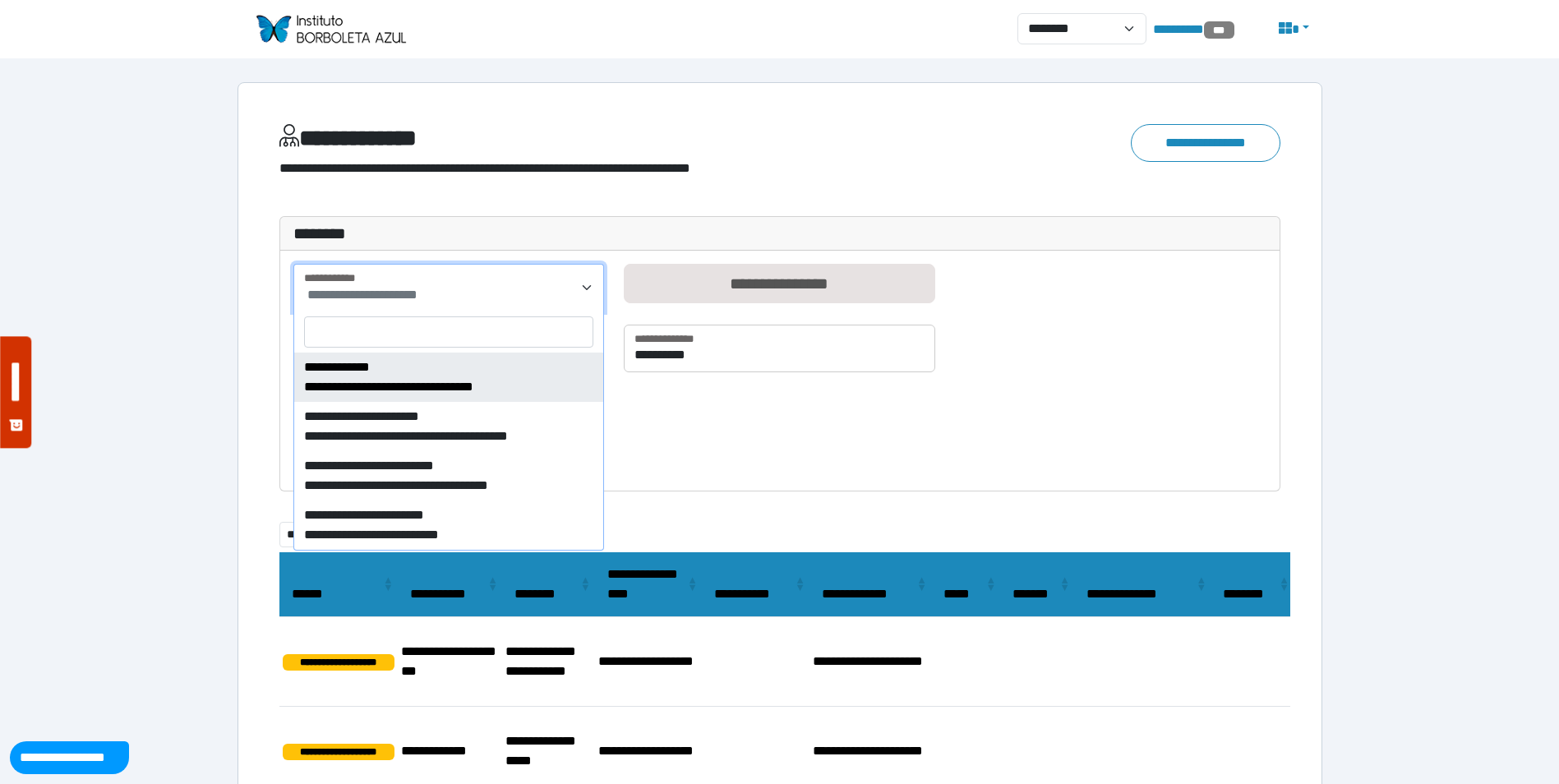 click on "*********" at bounding box center (780, 462) 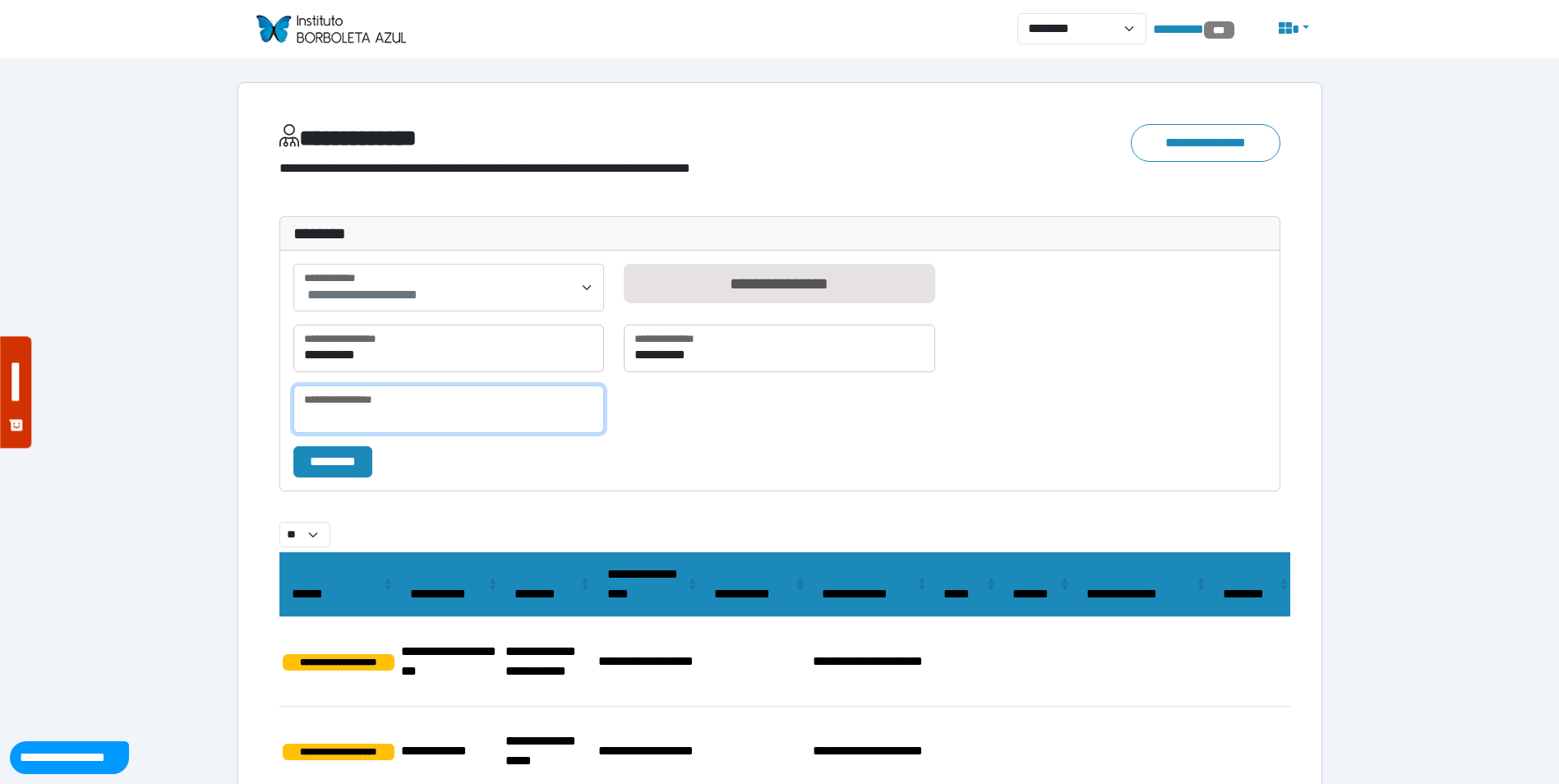 click at bounding box center [449, 409] 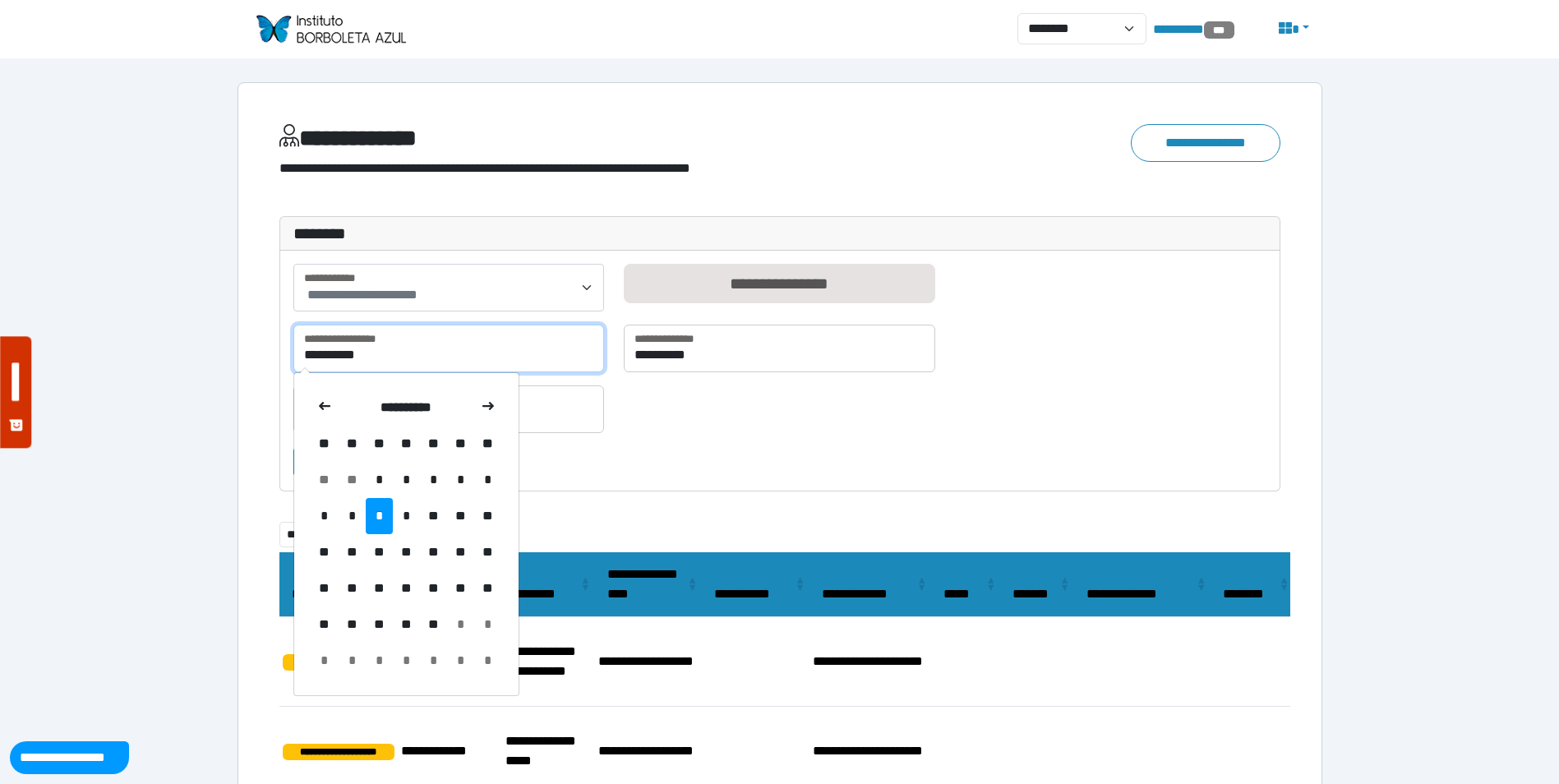 click on "**********" at bounding box center (449, 348) 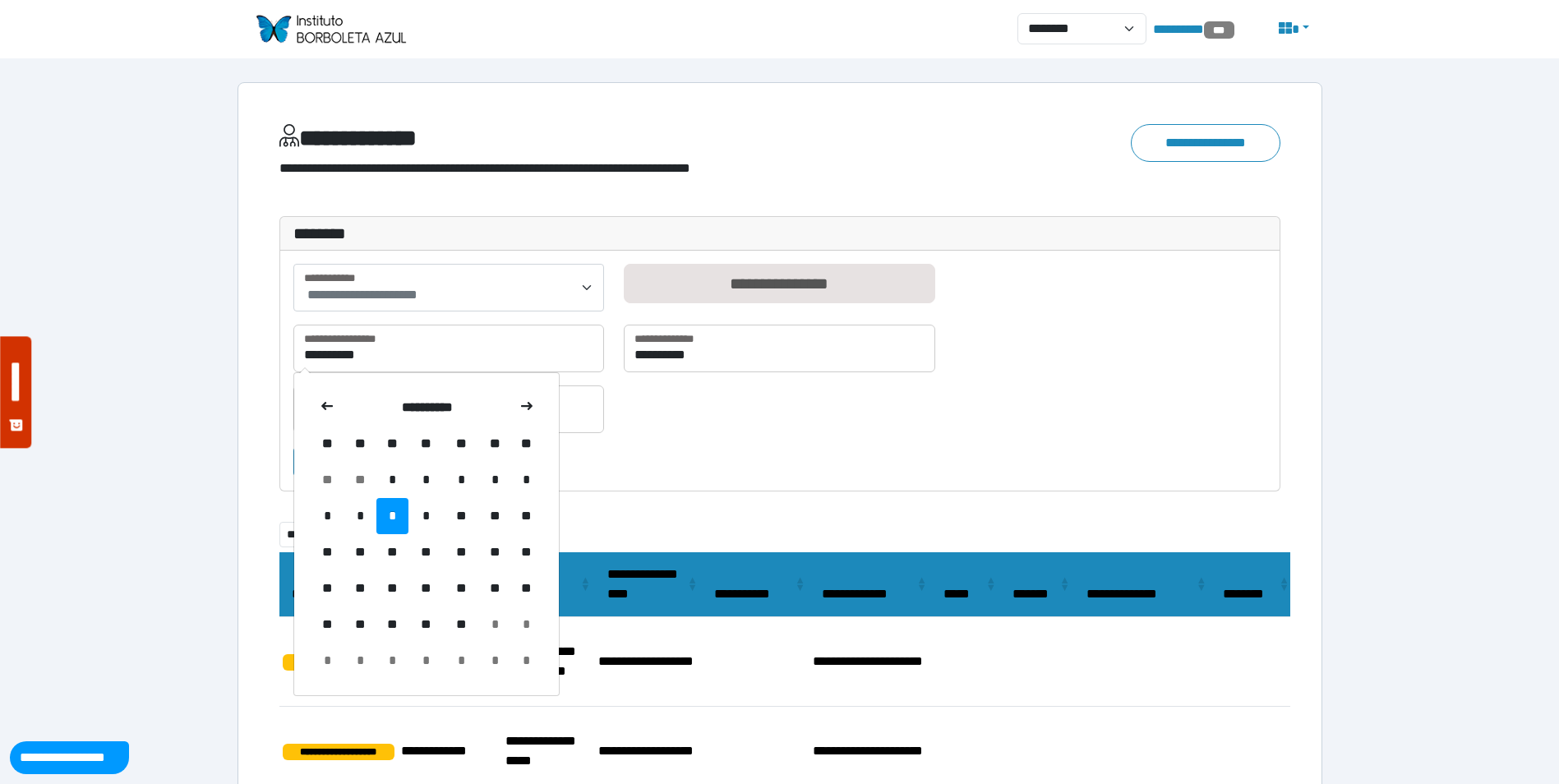 click on "*********" at bounding box center [780, 462] 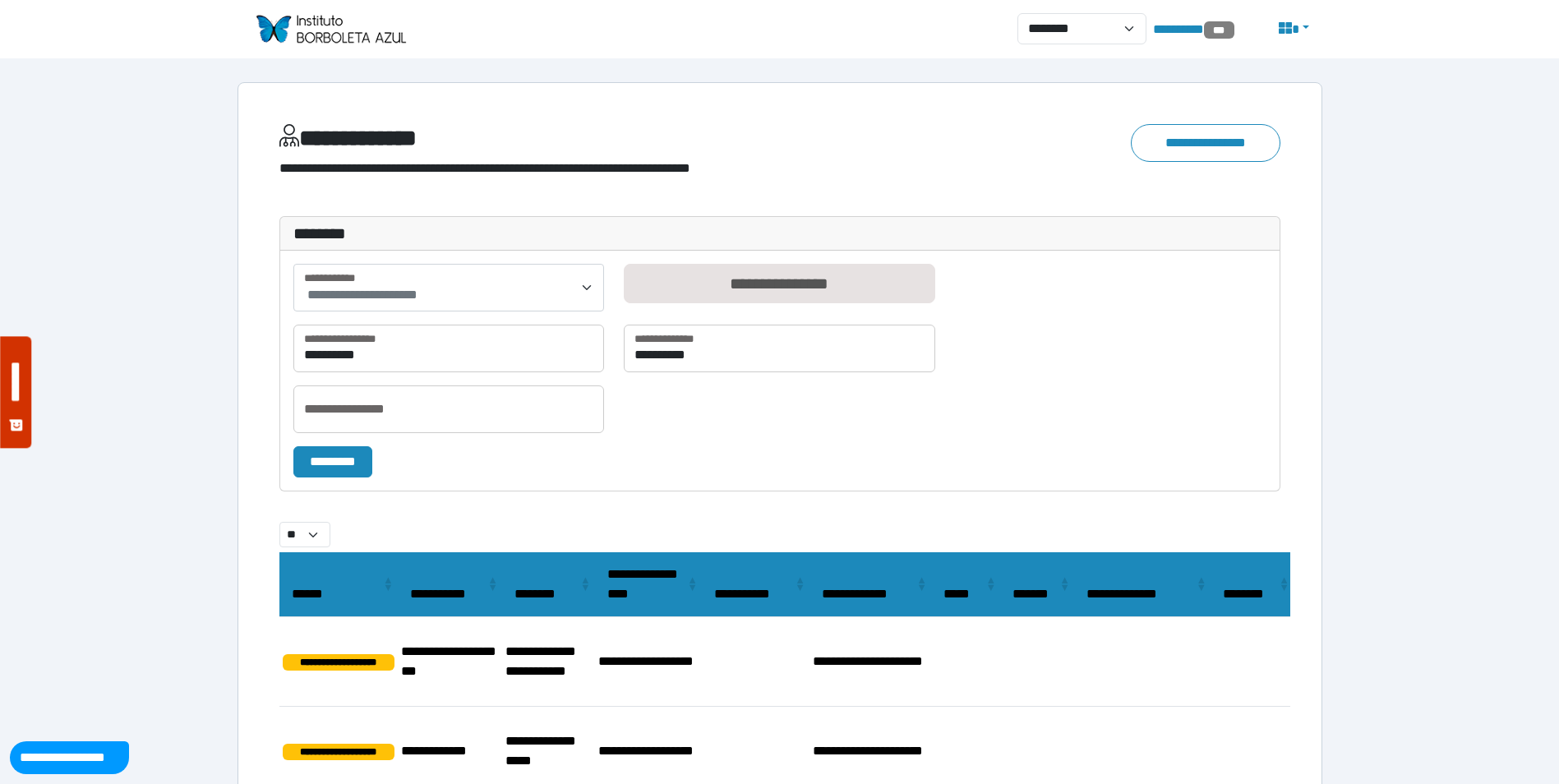 click on "**********" at bounding box center (449, 416) 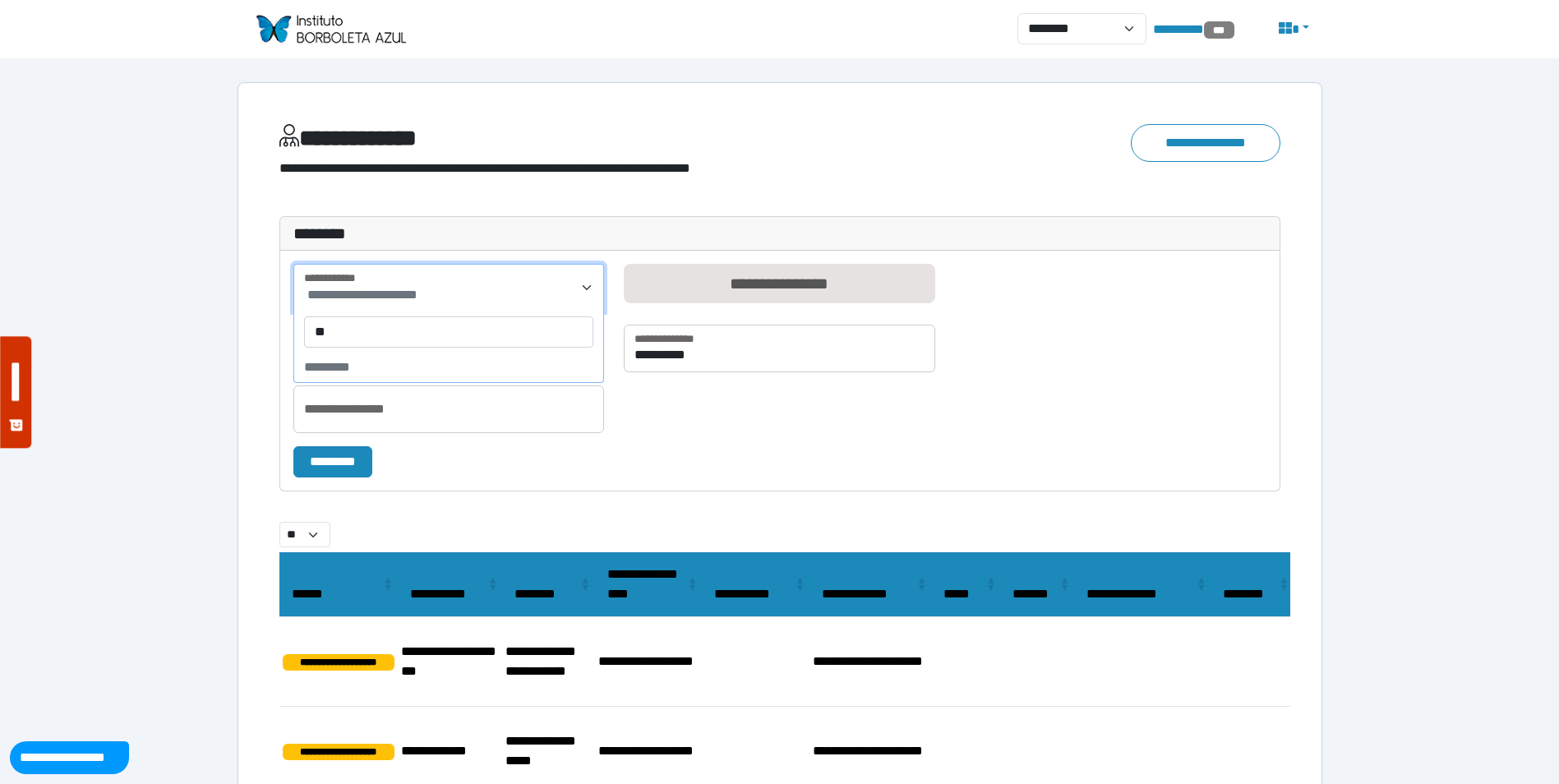 type on "*" 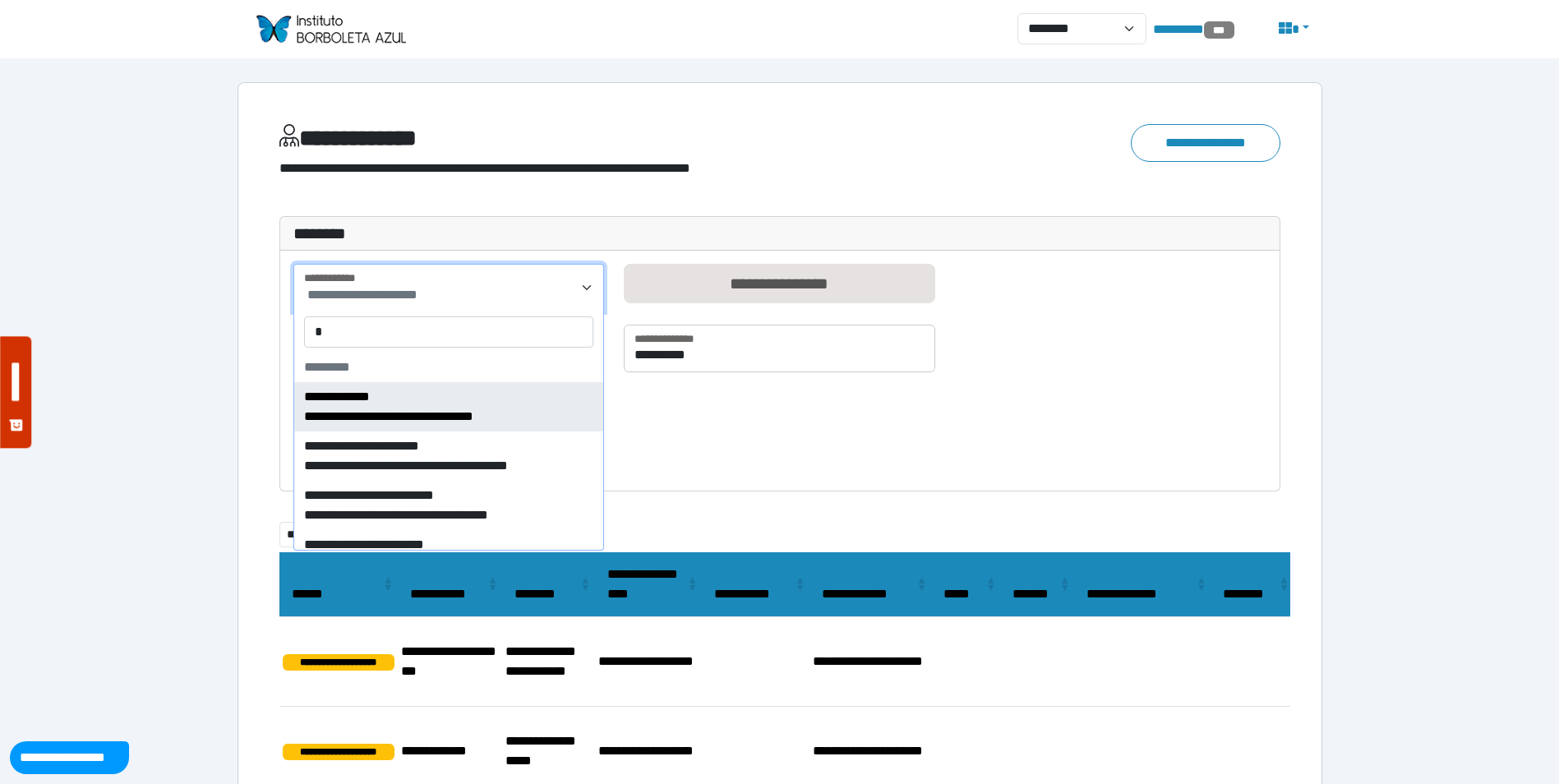 type on "**" 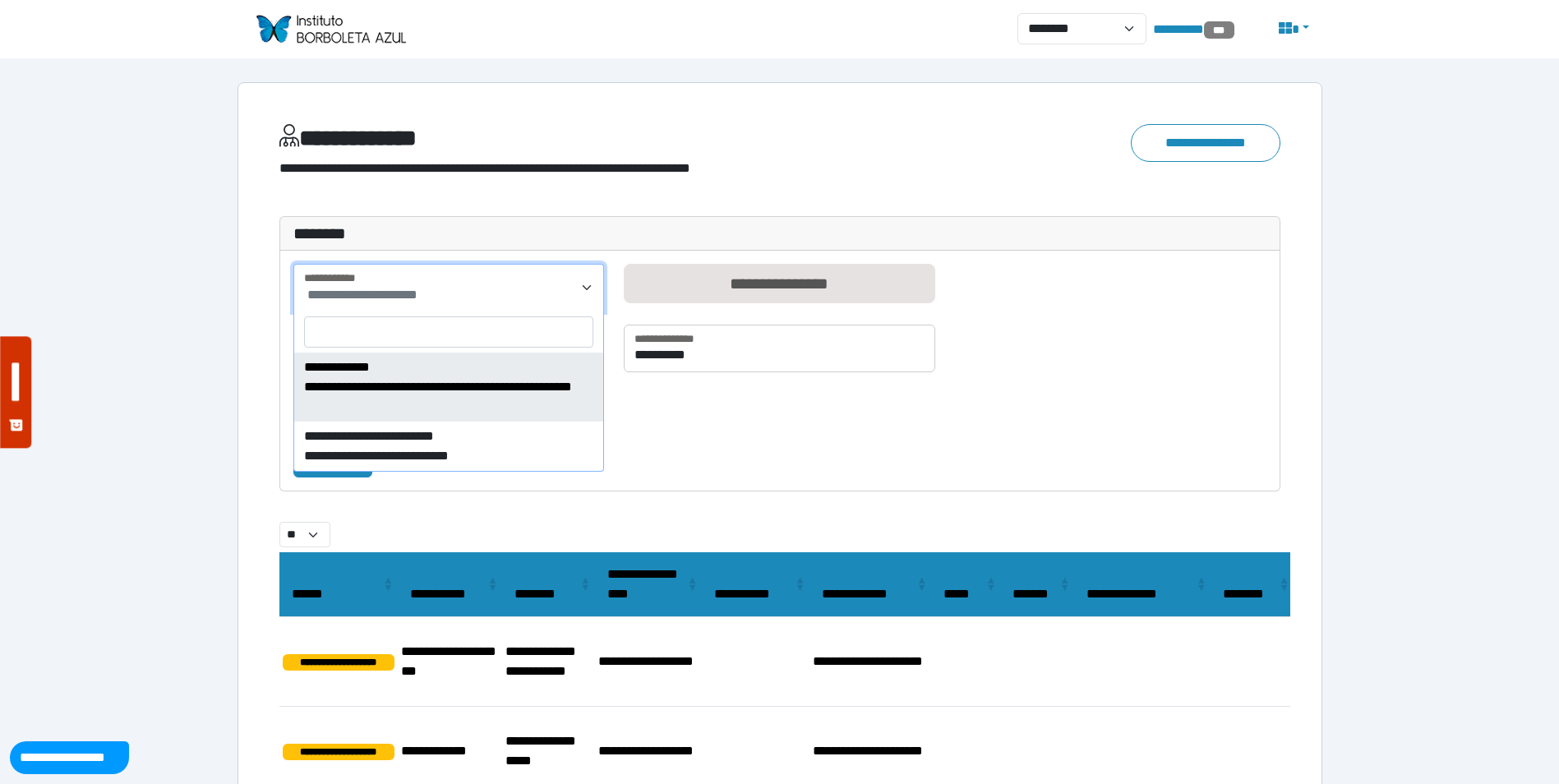 select on "****" 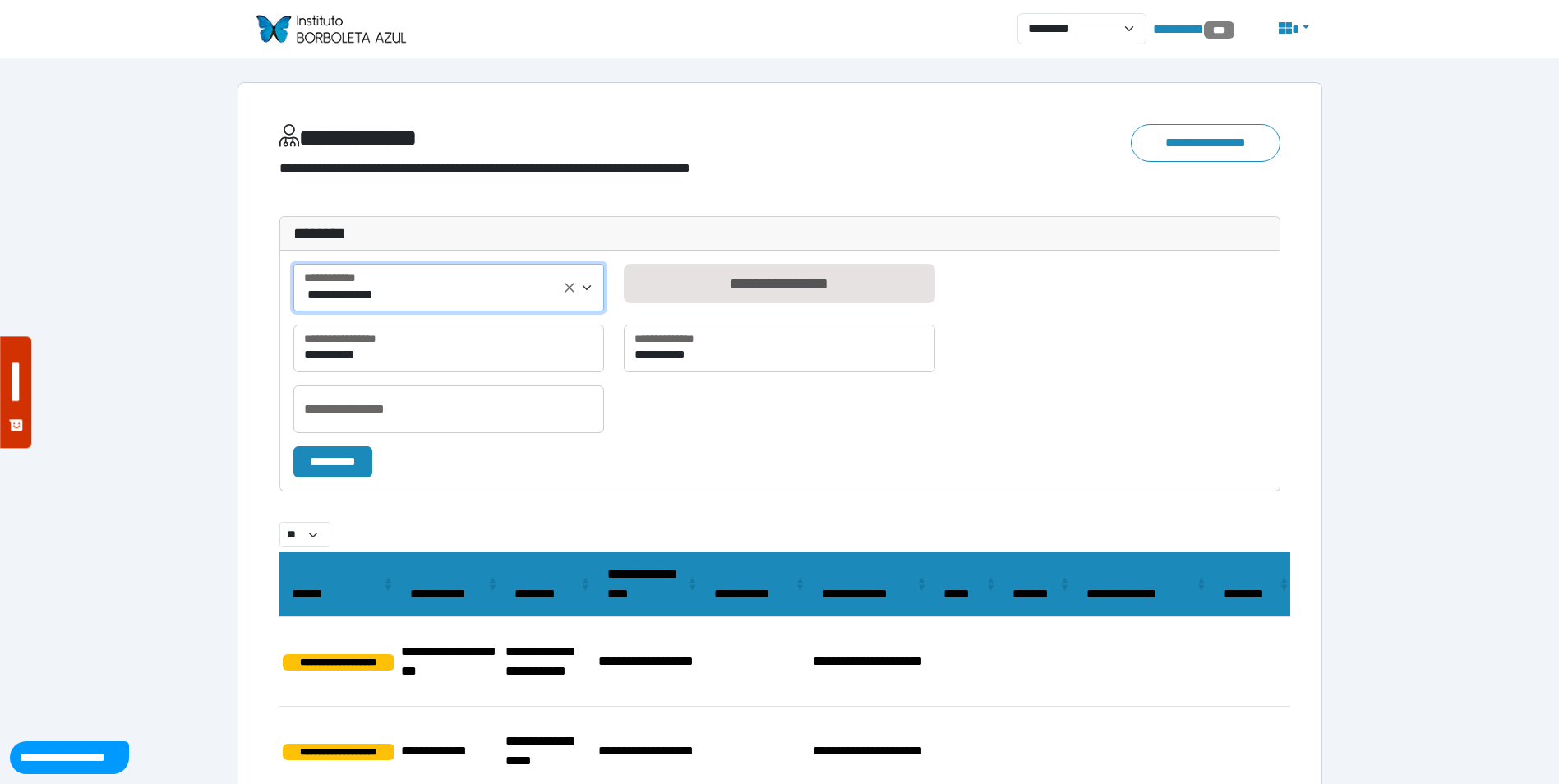 click on "**********" at bounding box center [780, 371] 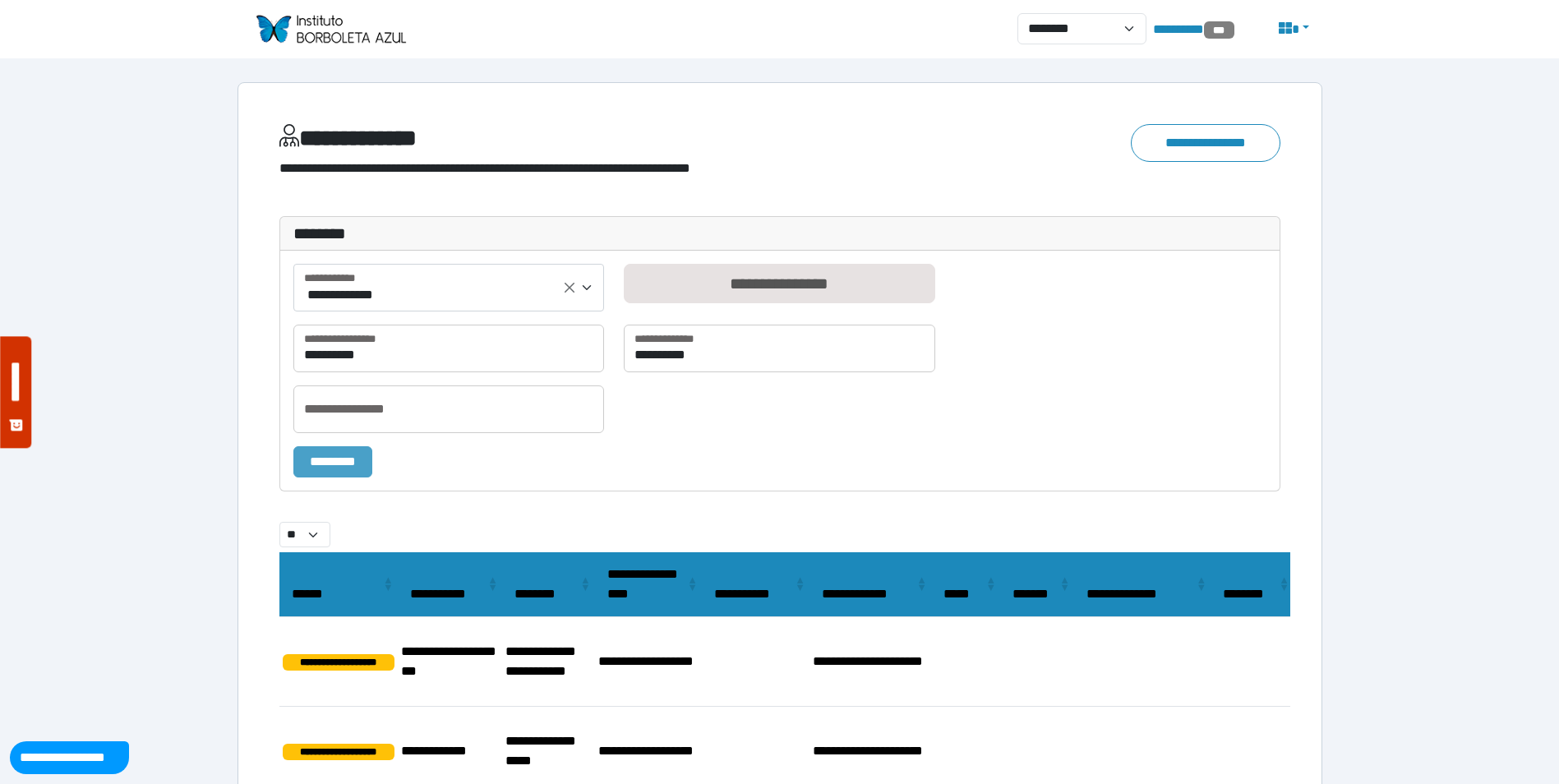 click on "*********" at bounding box center (333, 462) 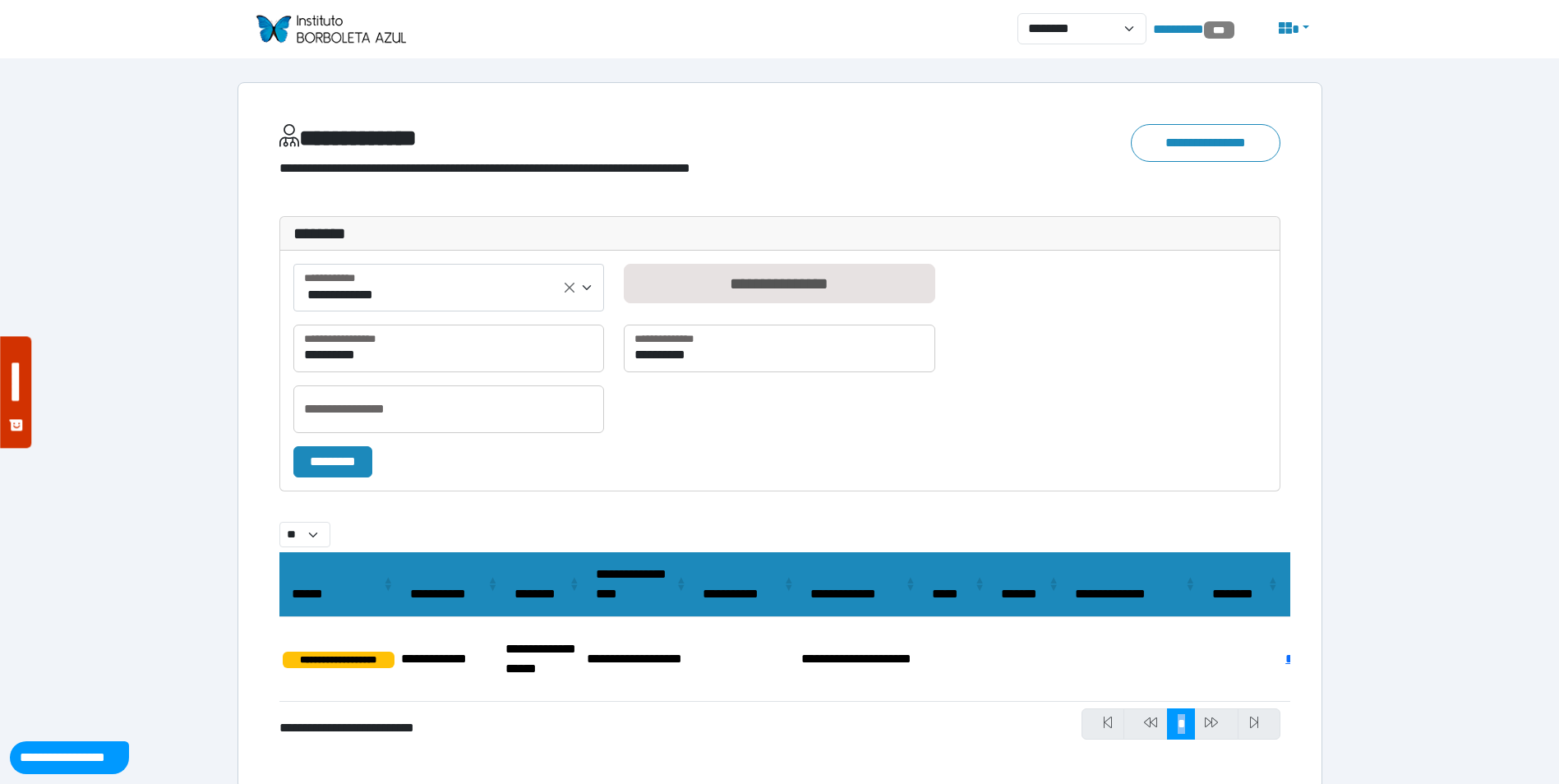scroll, scrollTop: 0, scrollLeft: 144, axis: horizontal 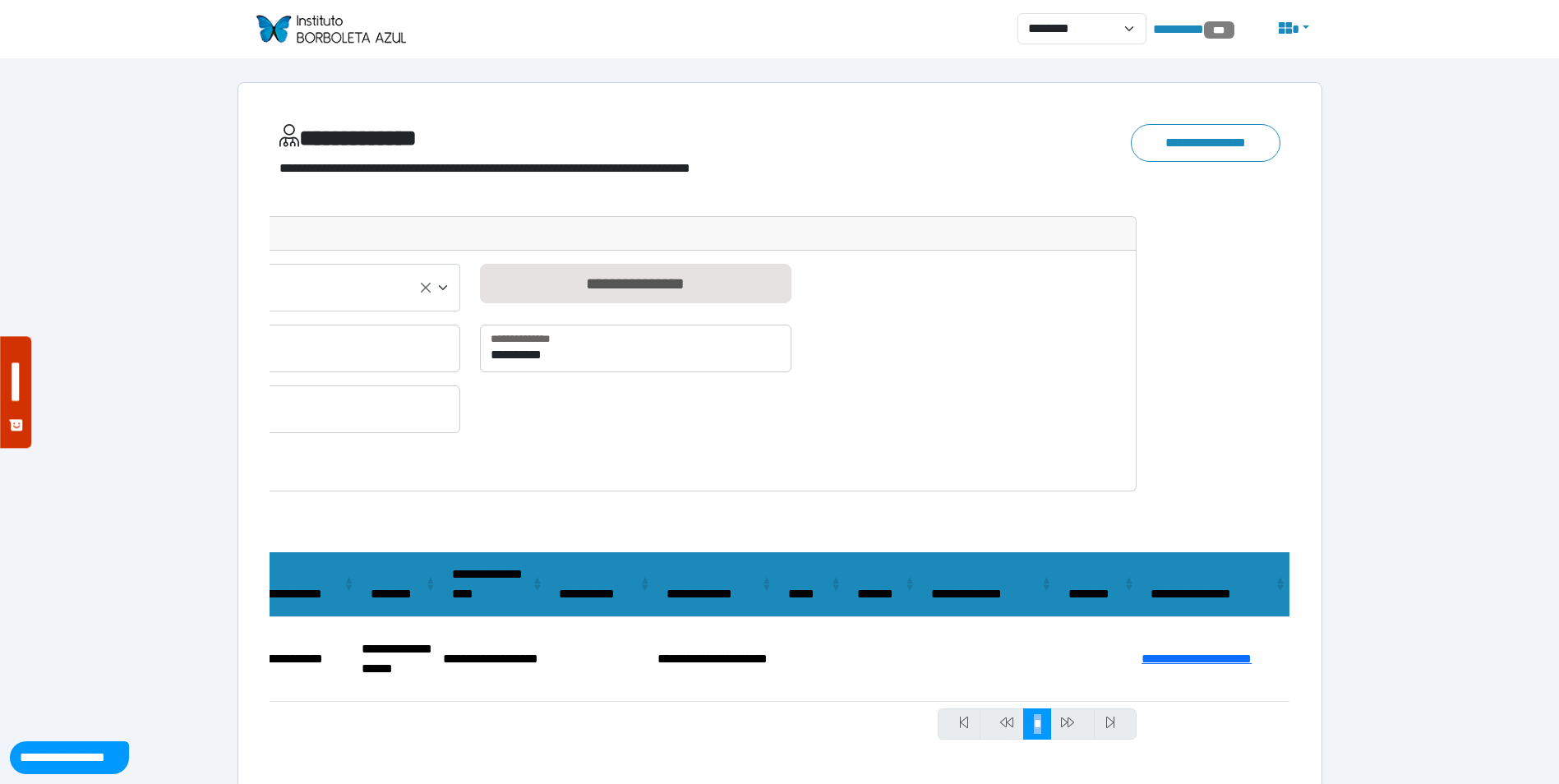 drag, startPoint x: 1123, startPoint y: 735, endPoint x: 1298, endPoint y: 735, distance: 175 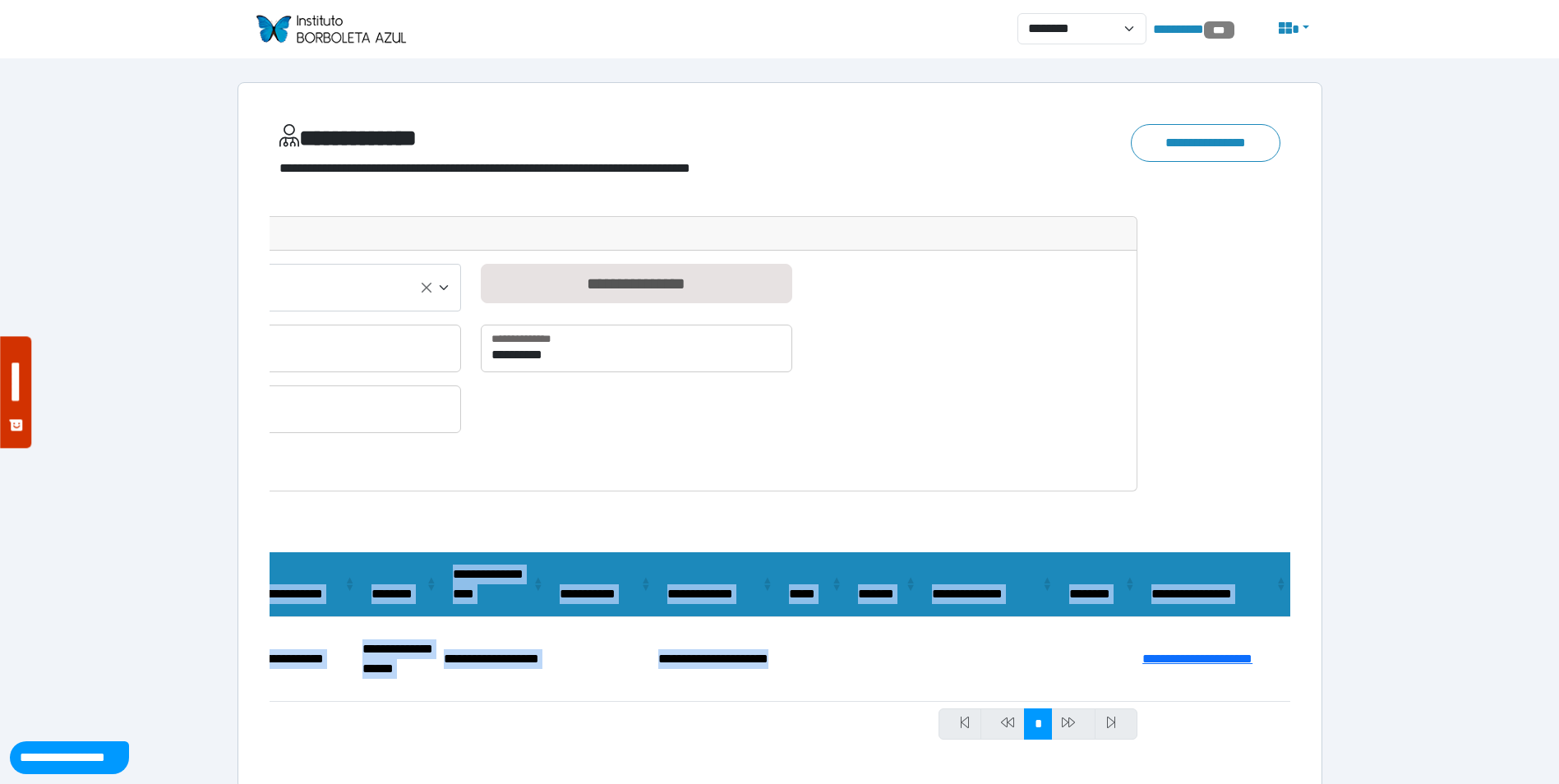 scroll, scrollTop: 0, scrollLeft: 144, axis: horizontal 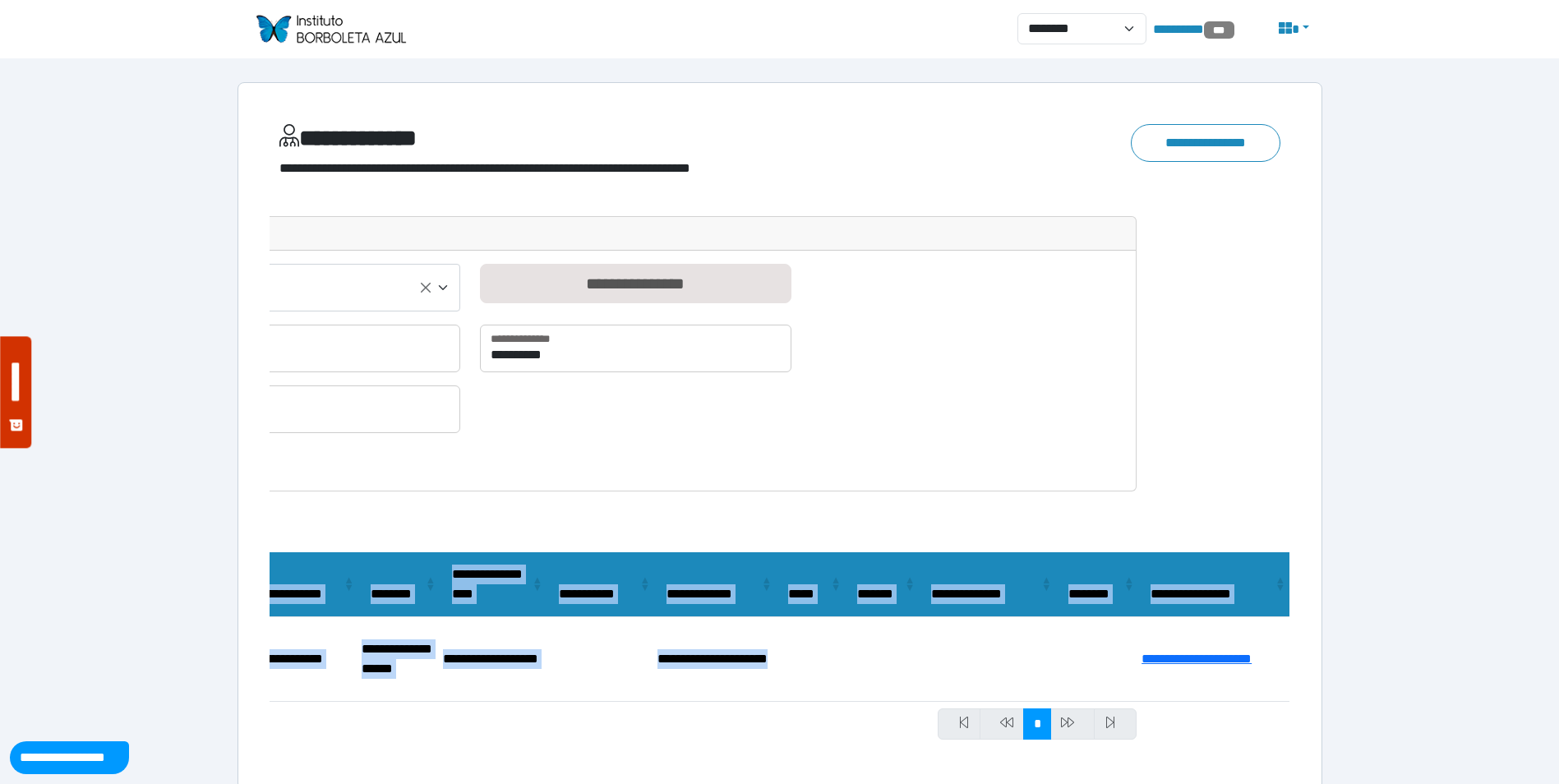 drag, startPoint x: 1127, startPoint y: 653, endPoint x: 1298, endPoint y: 639, distance: 171.57214 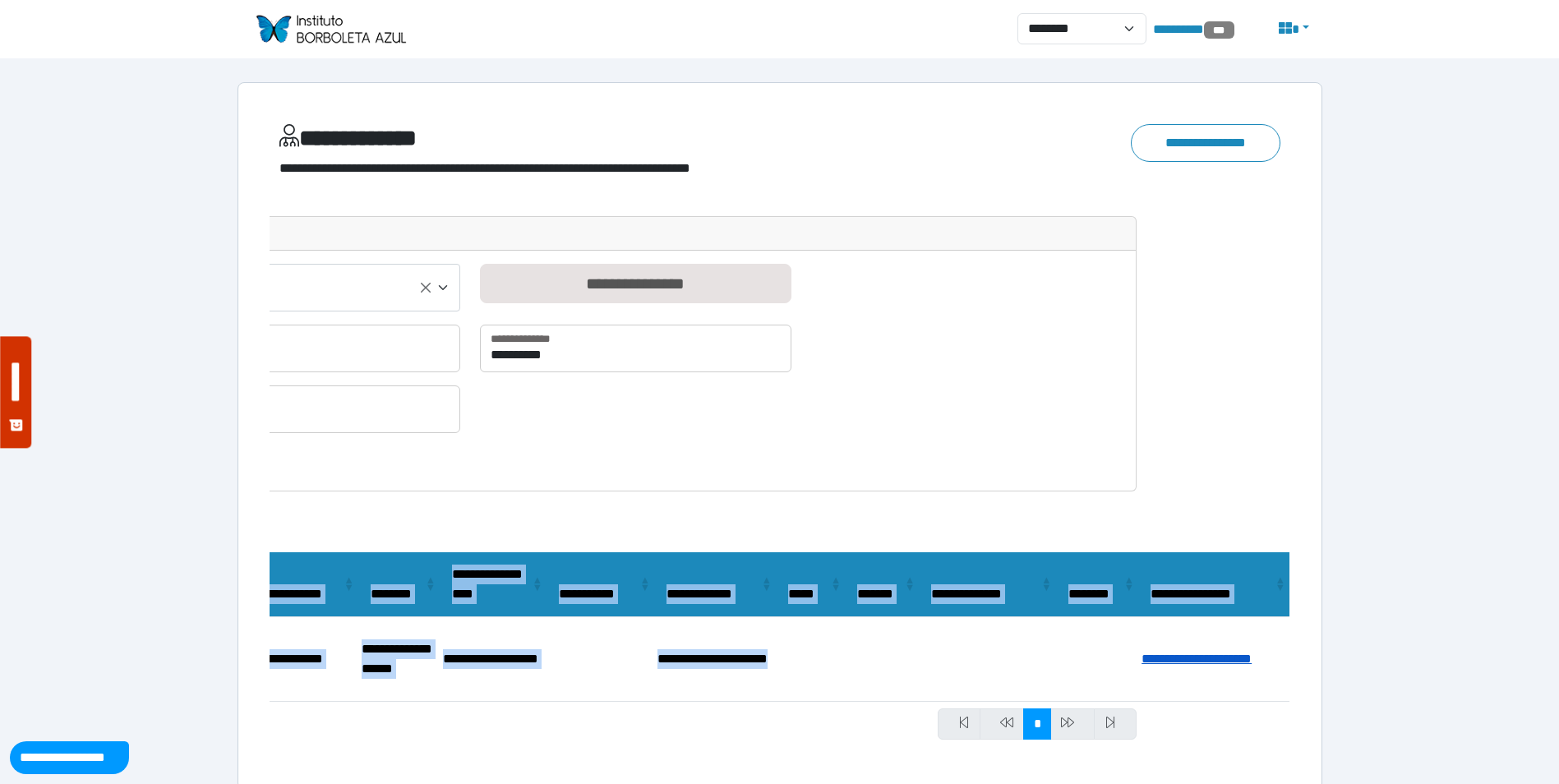 drag, startPoint x: 1298, startPoint y: 639, endPoint x: 1252, endPoint y: 651, distance: 47.53946 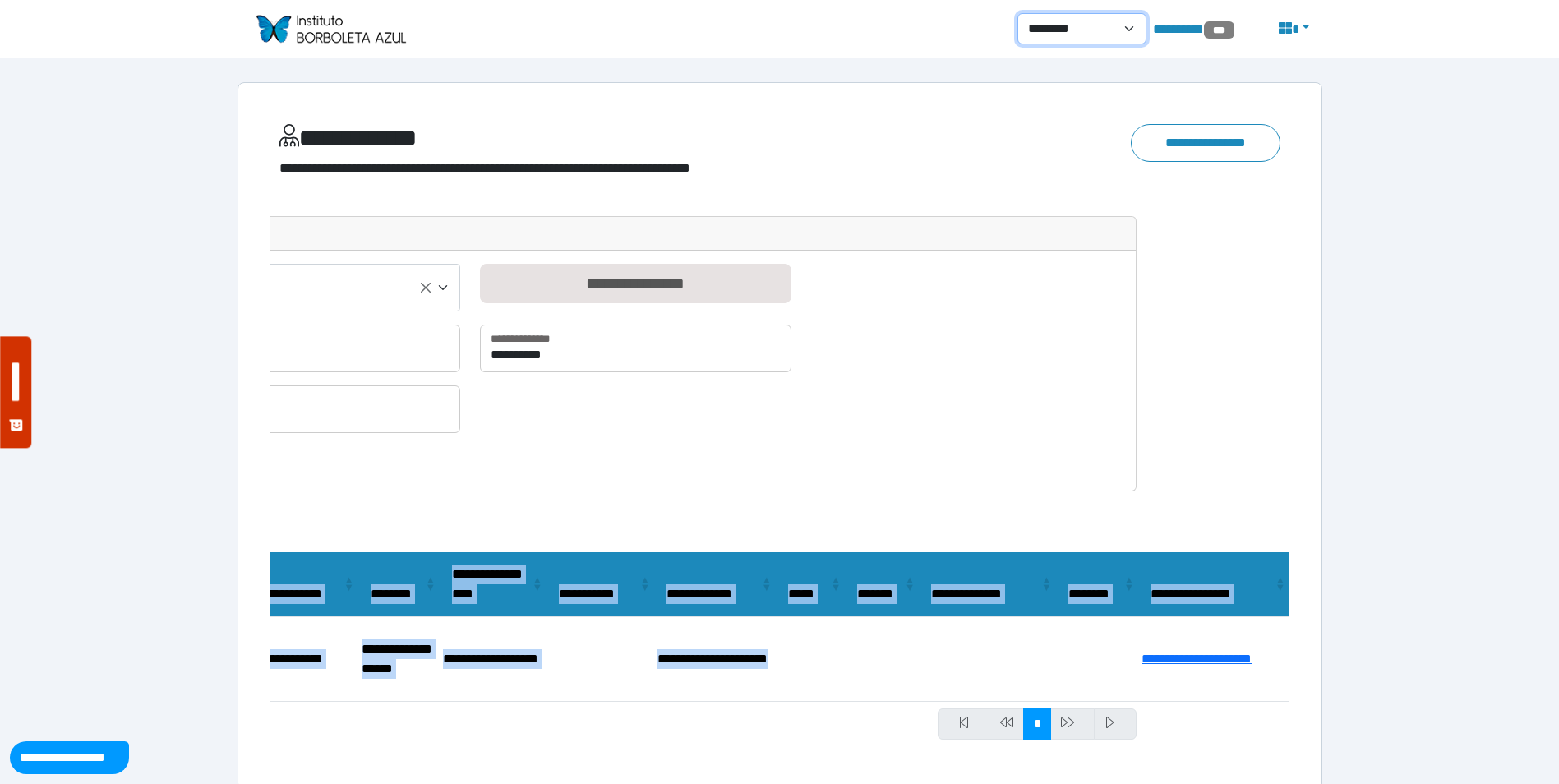 click on "**********" at bounding box center (1082, 29) 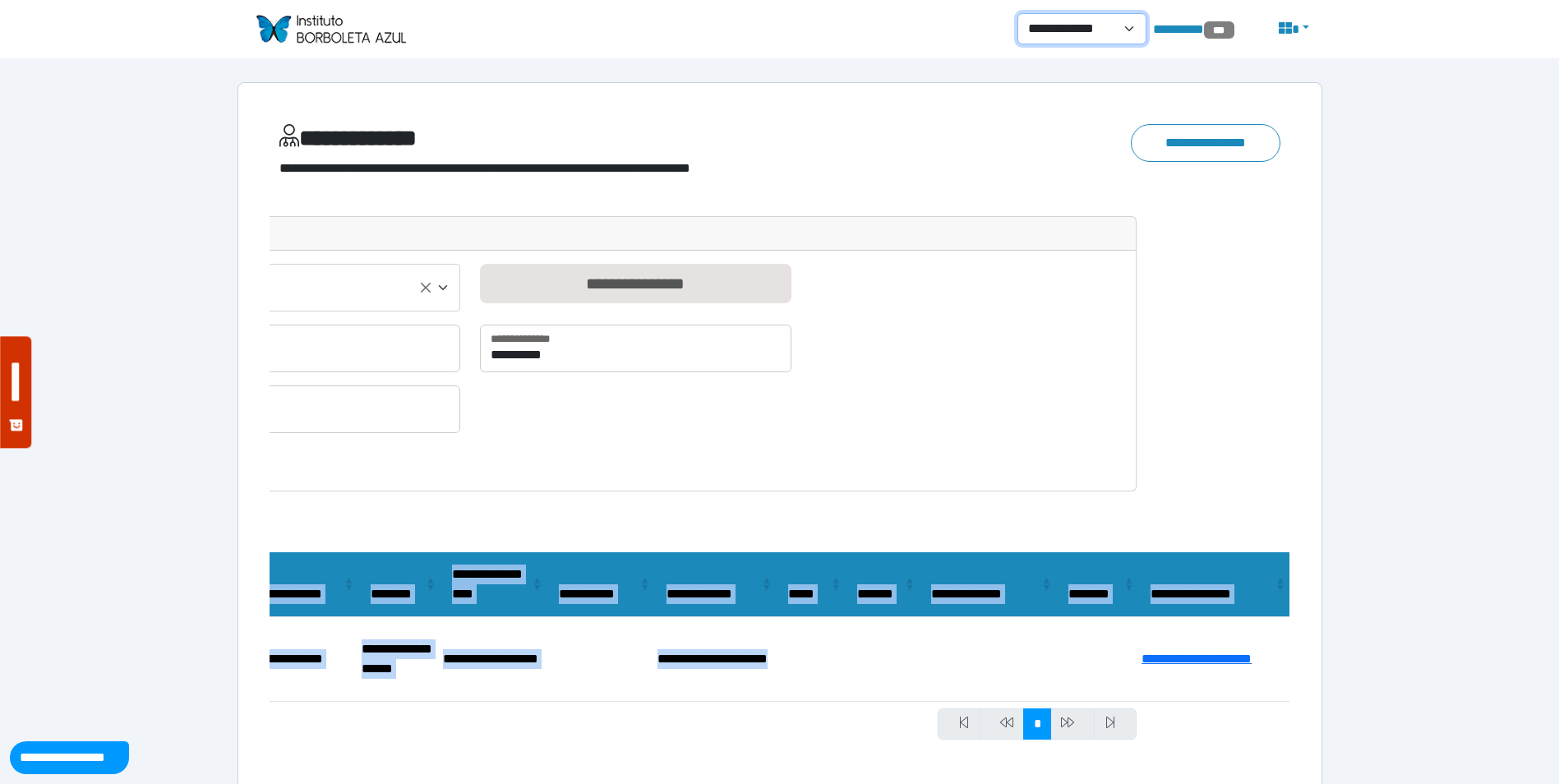 click on "**********" at bounding box center (1082, 29) 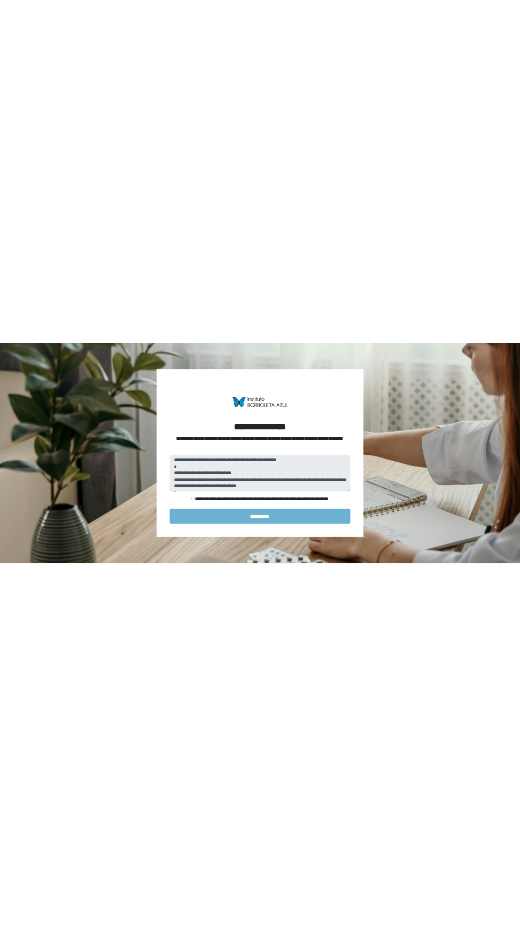 scroll, scrollTop: 0, scrollLeft: 0, axis: both 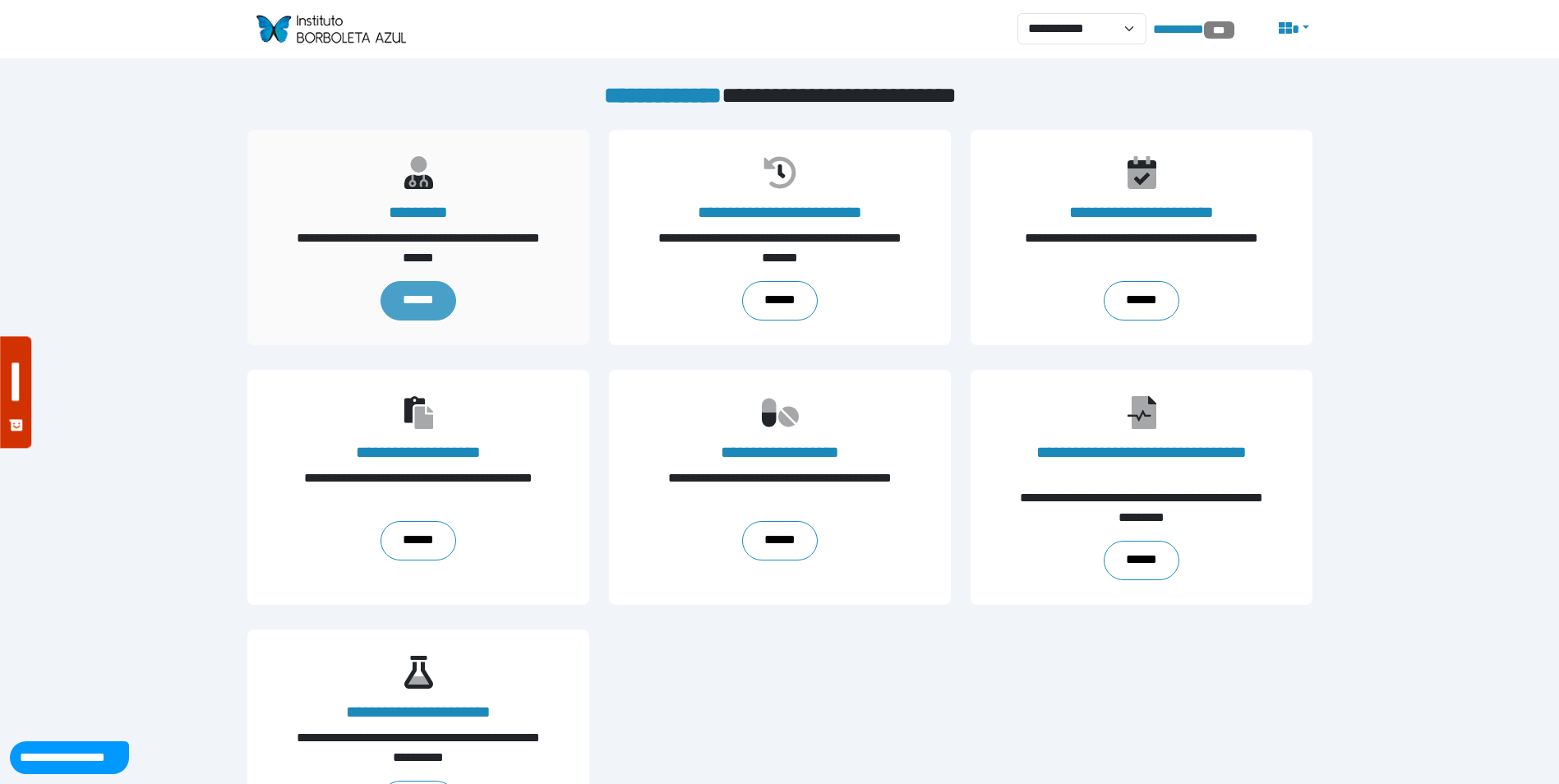 click on "******" at bounding box center [417, 301] 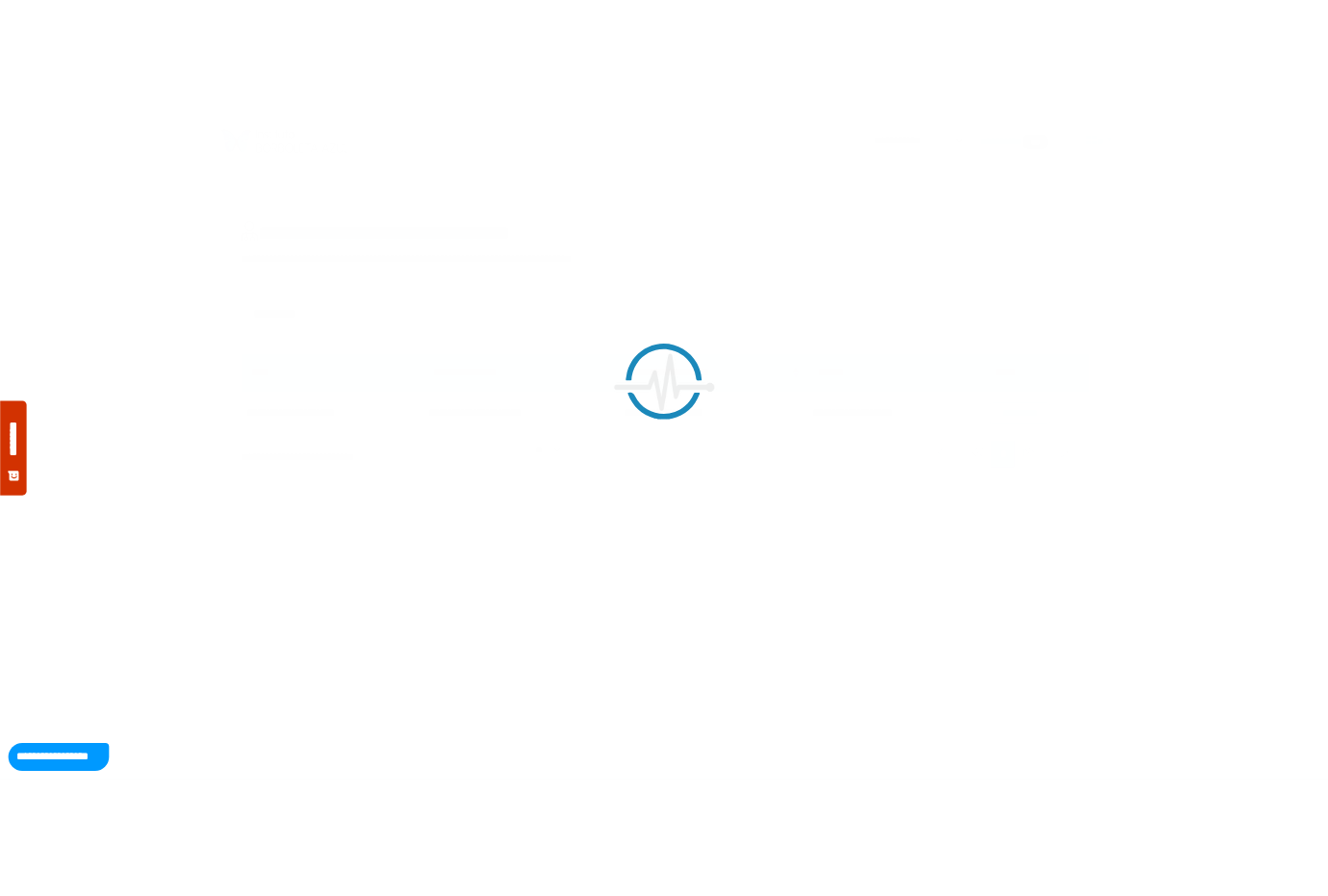 scroll, scrollTop: 0, scrollLeft: 0, axis: both 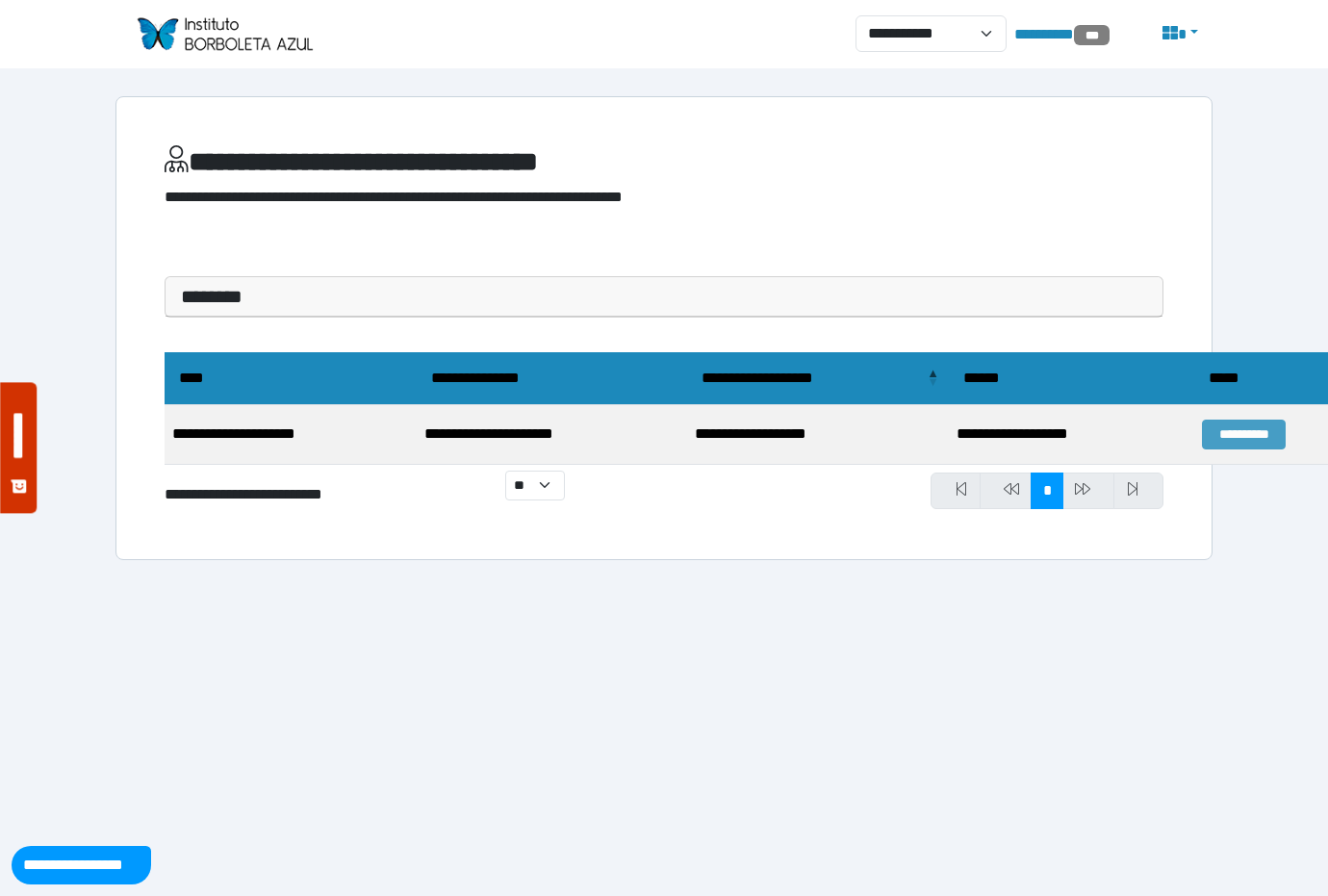 click on "**********" at bounding box center [1243, 434] 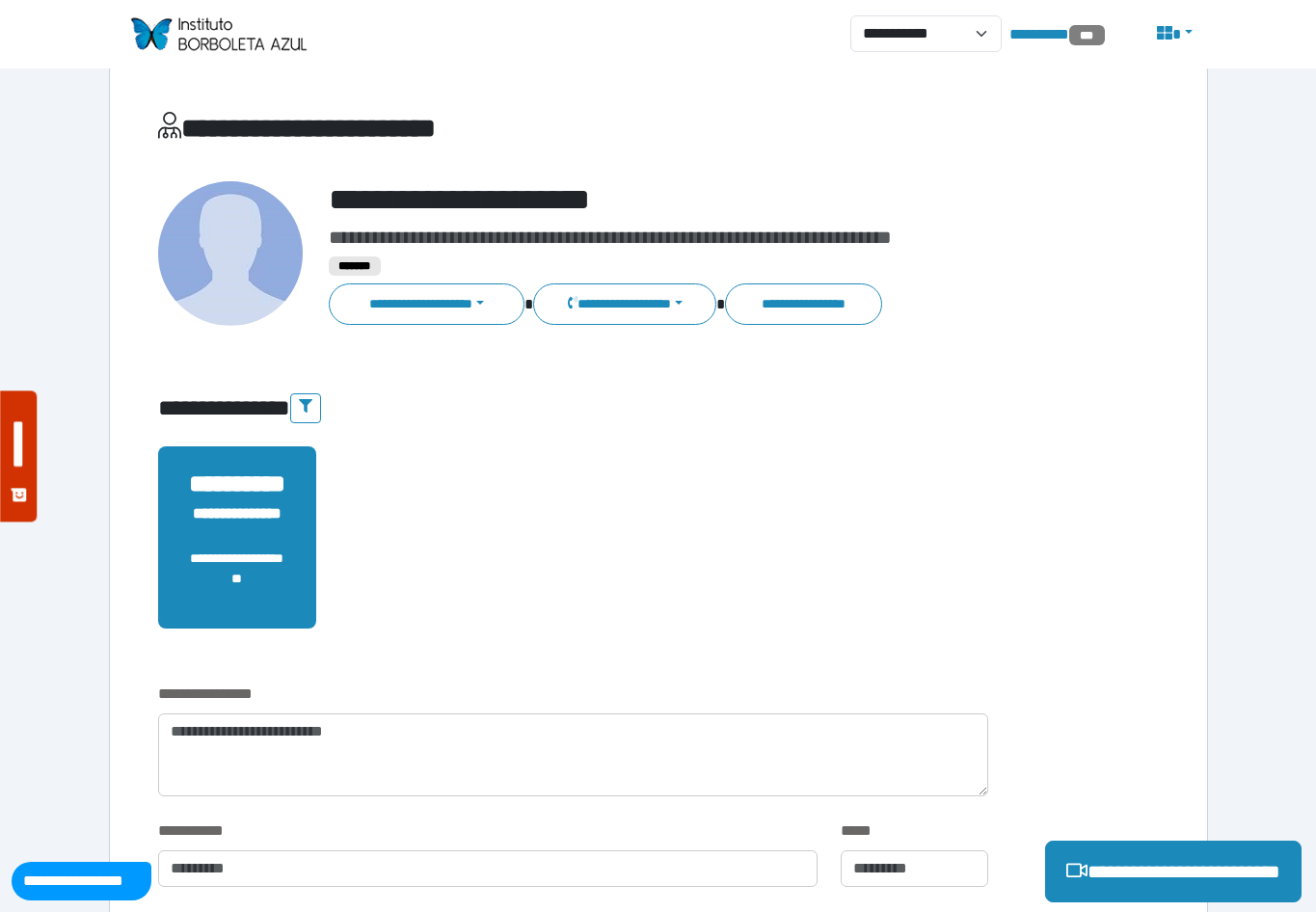 scroll, scrollTop: 0, scrollLeft: 0, axis: both 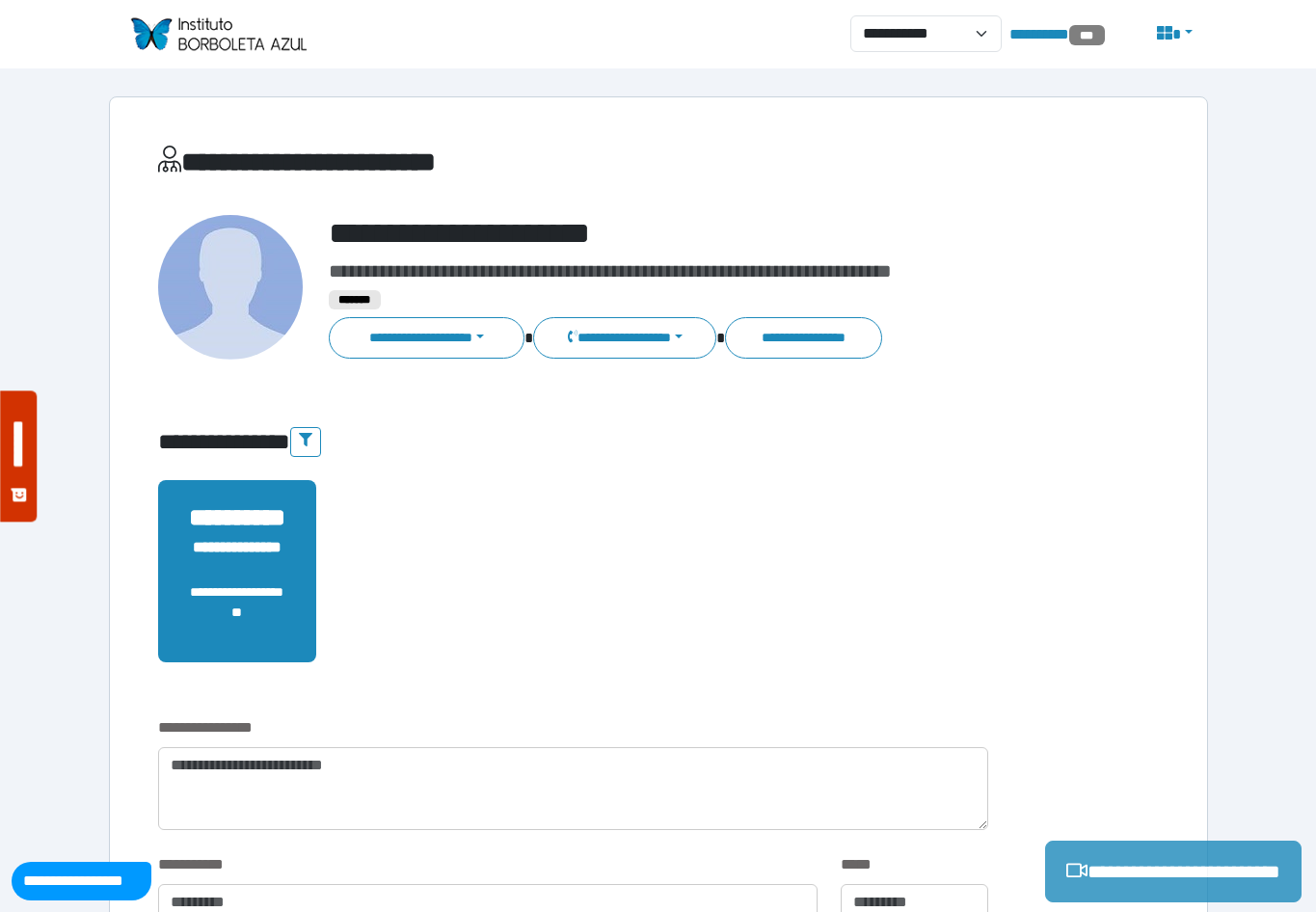 drag, startPoint x: 1157, startPoint y: 882, endPoint x: 1160, endPoint y: 870, distance: 12.369317 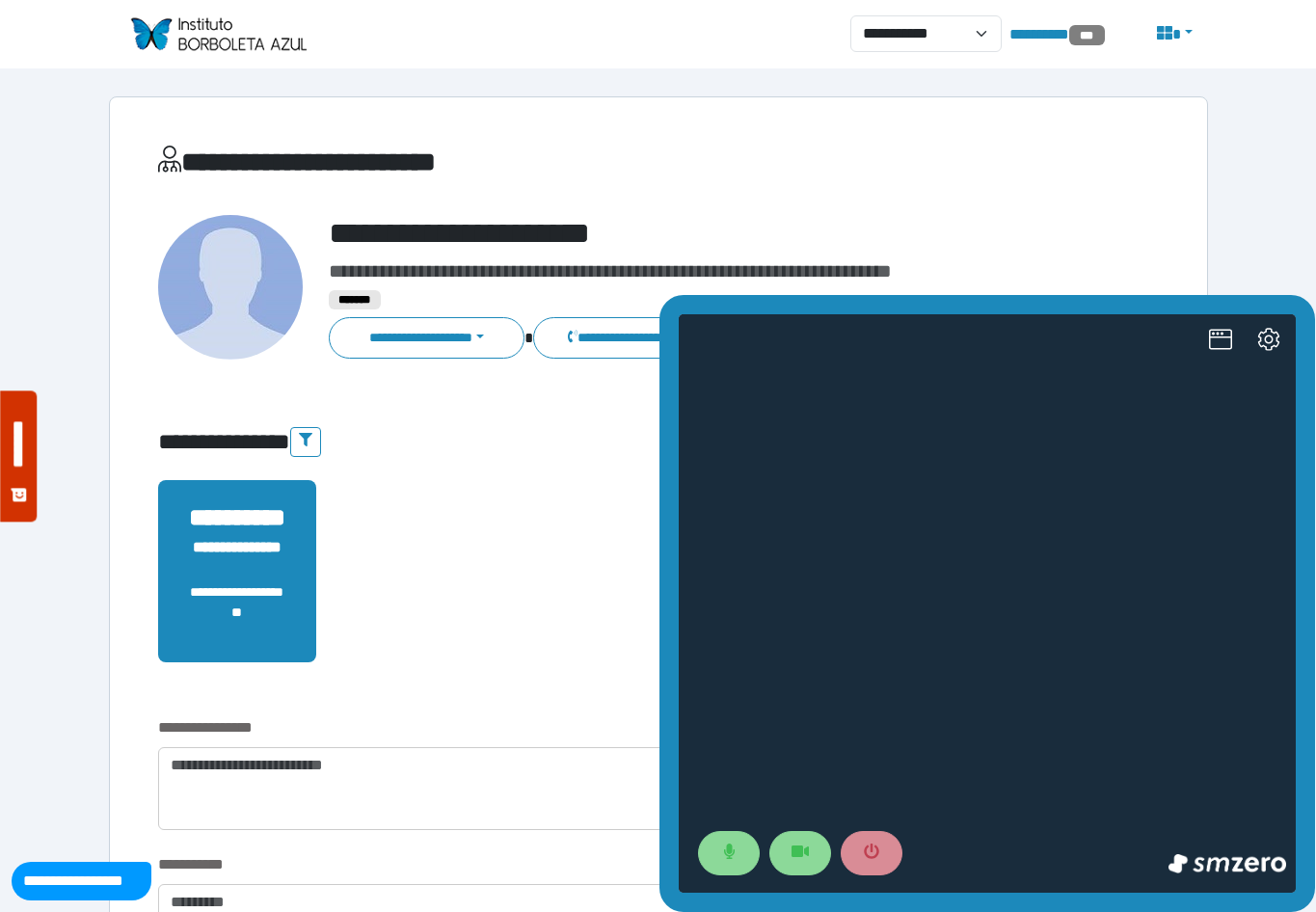 scroll, scrollTop: 0, scrollLeft: 0, axis: both 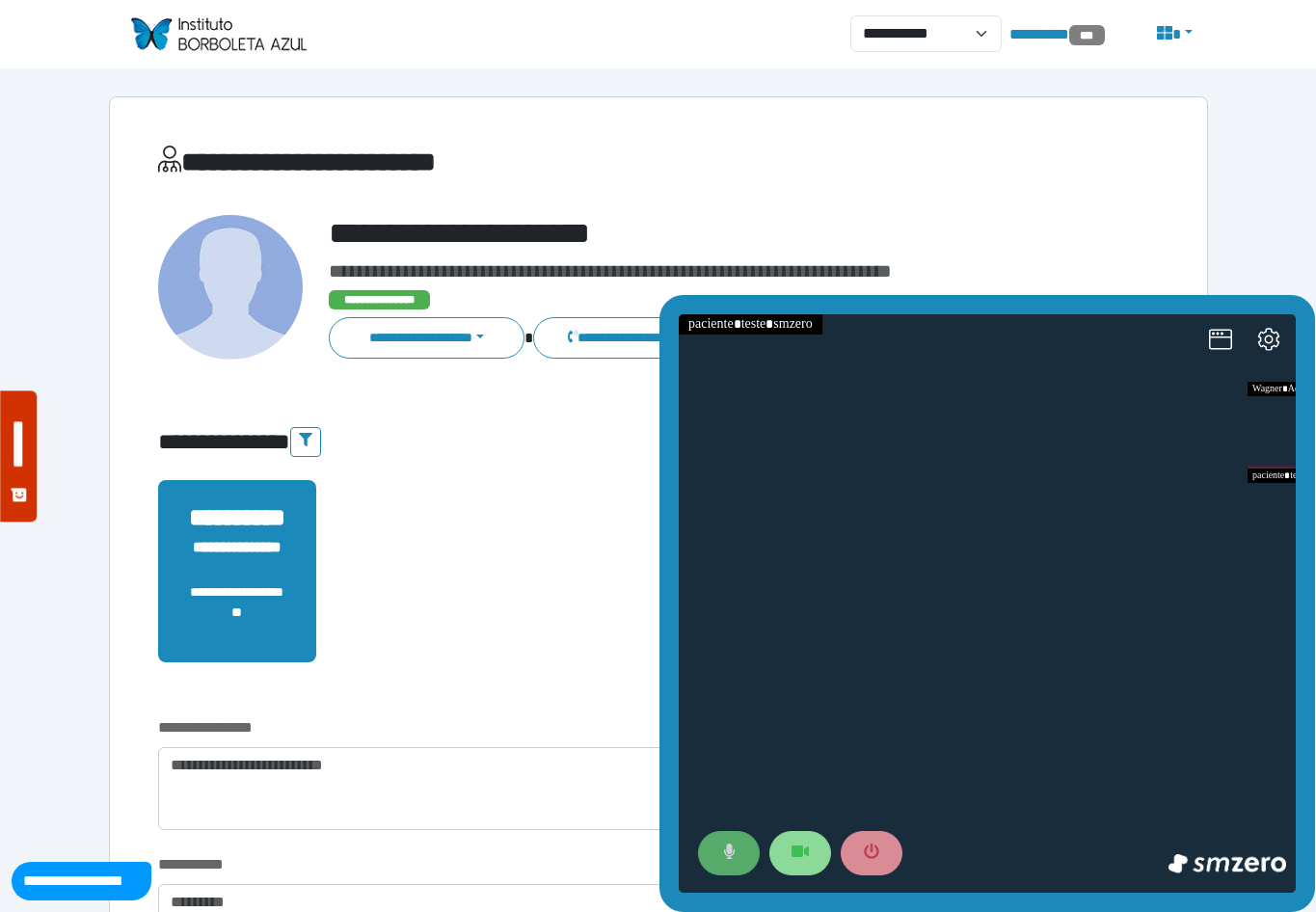 click at bounding box center [729, 853] 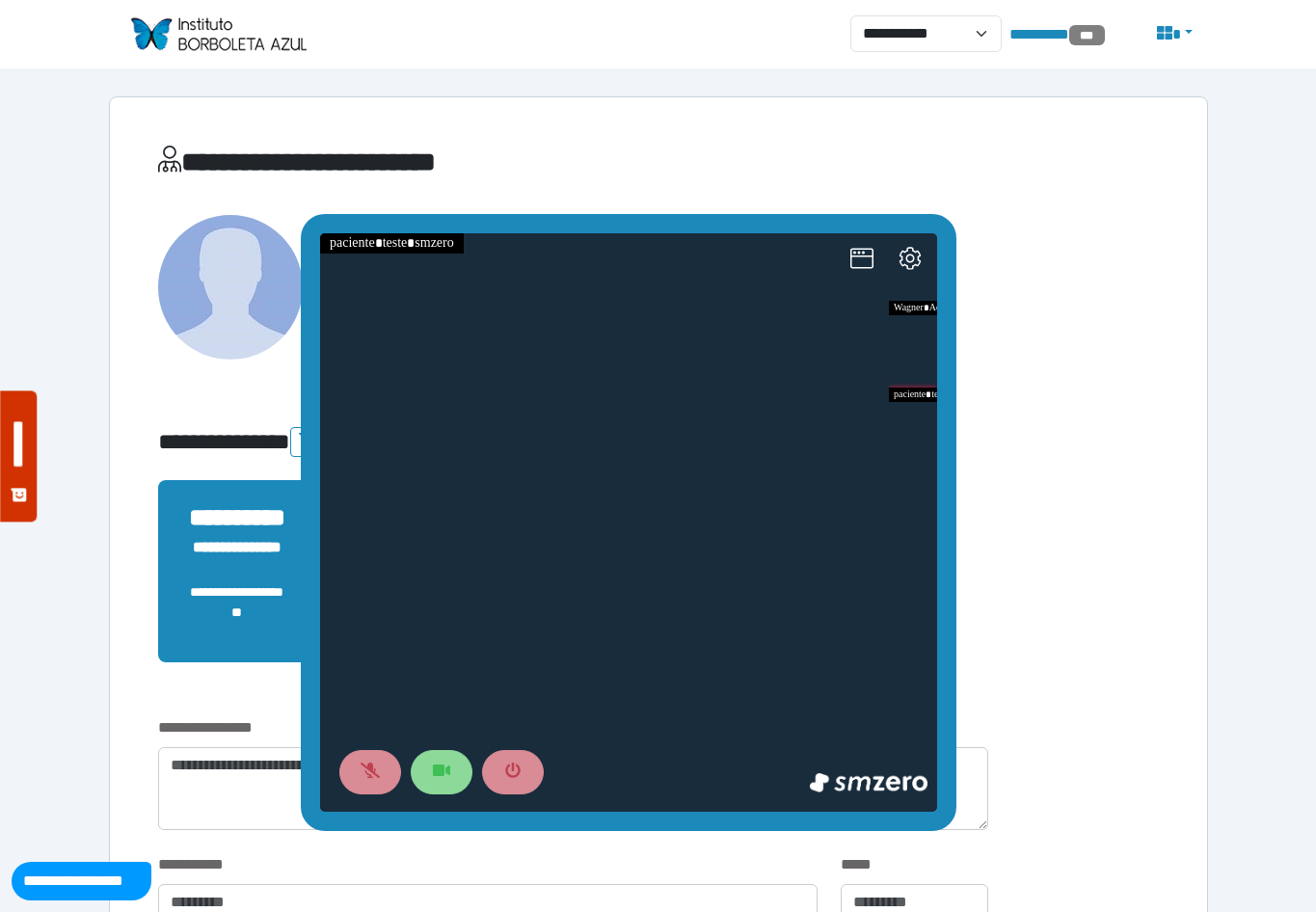 drag, startPoint x: 1054, startPoint y: 303, endPoint x: 643, endPoint y: 166, distance: 433.23204 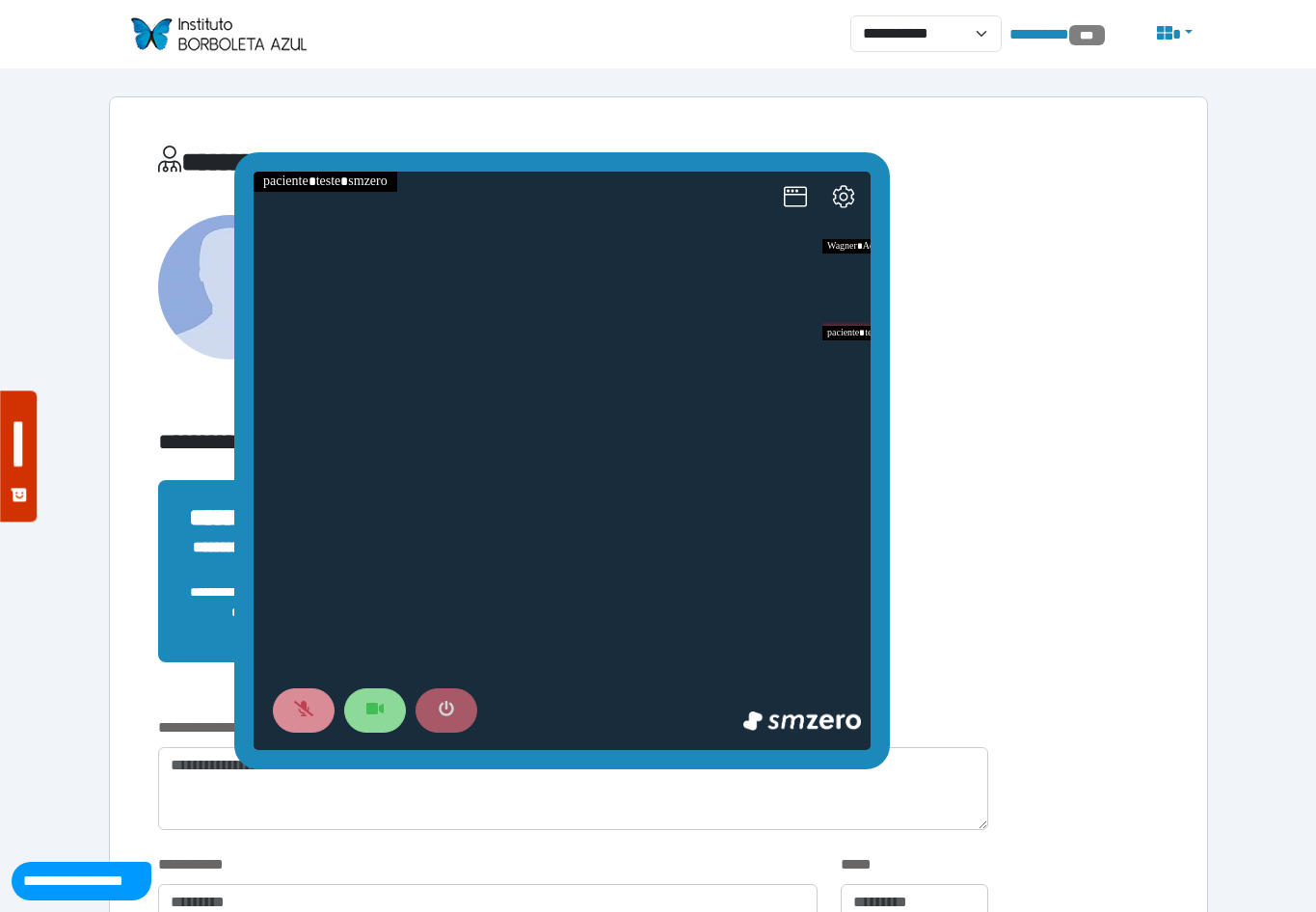 click at bounding box center [446, 711] 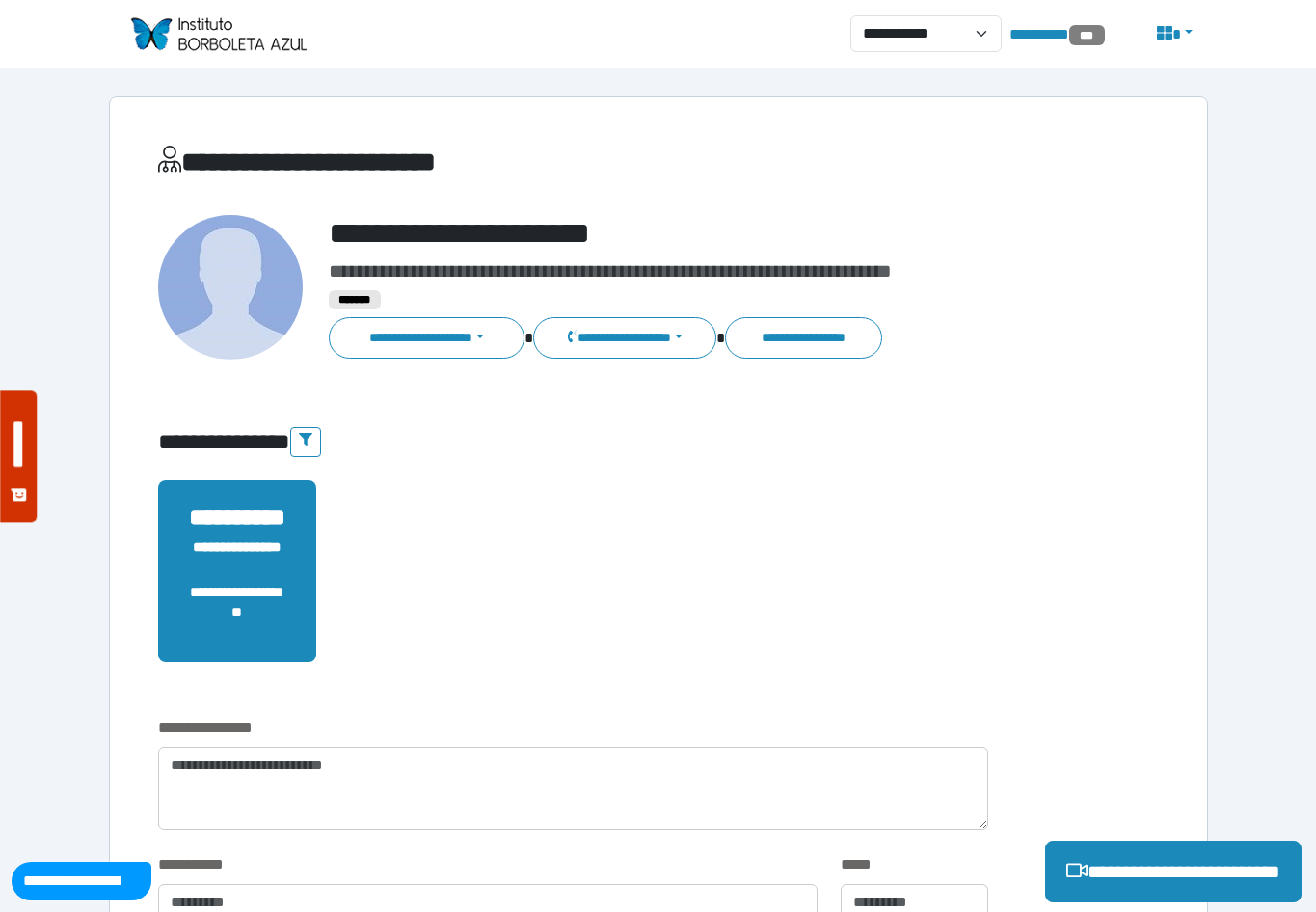click on "**********" at bounding box center [658, 2167] 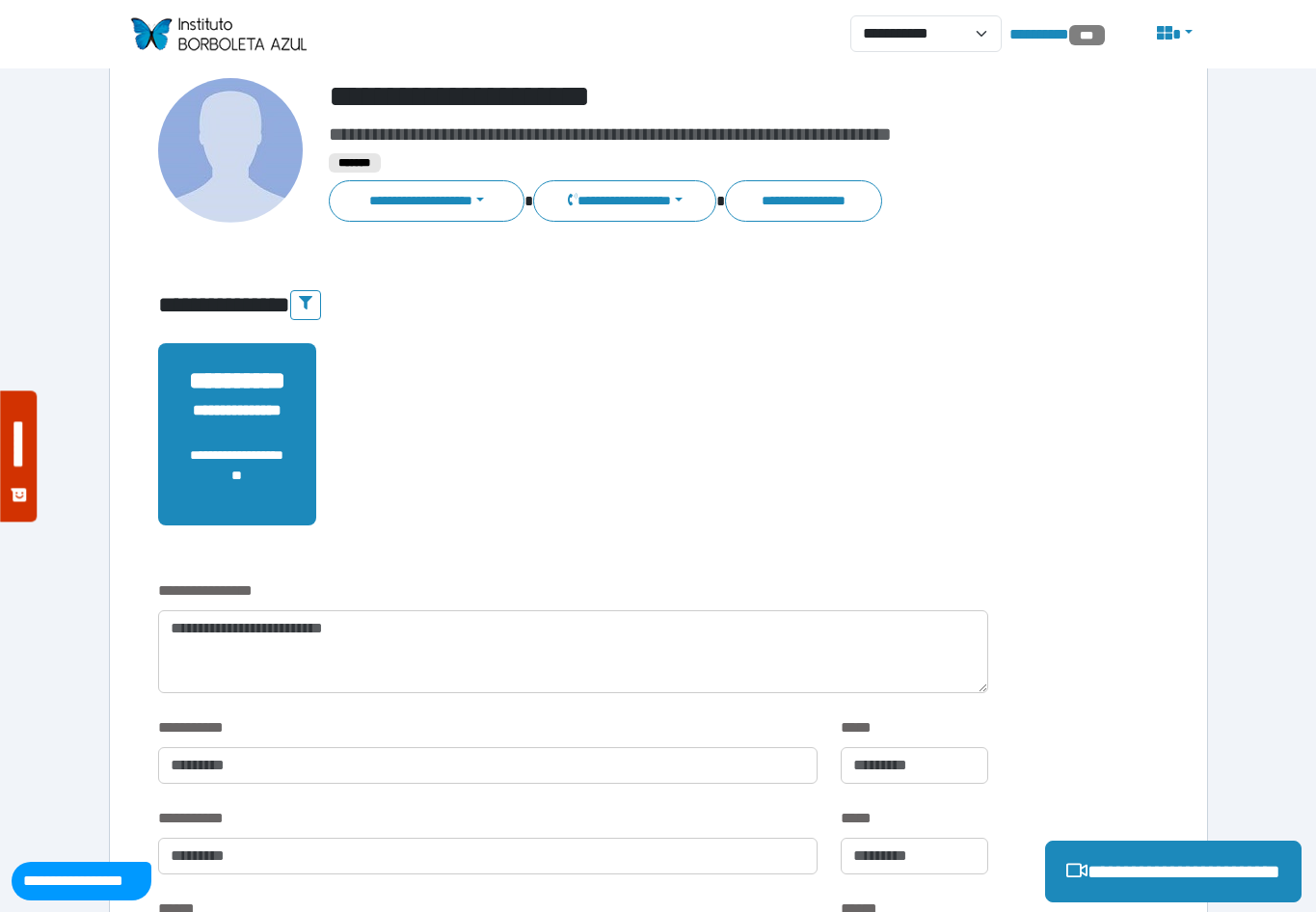 scroll, scrollTop: 0, scrollLeft: 0, axis: both 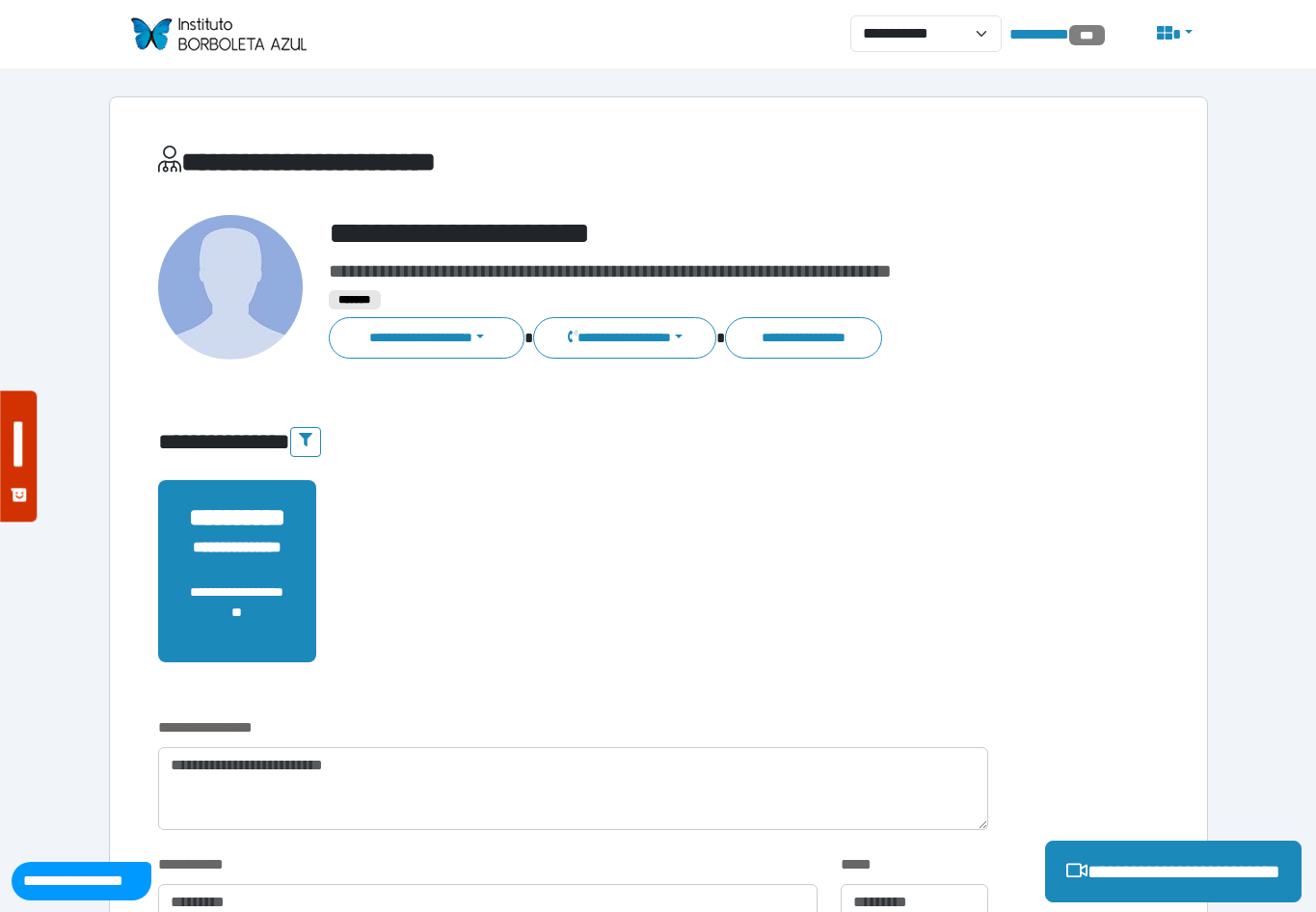 click at bounding box center [218, 34] 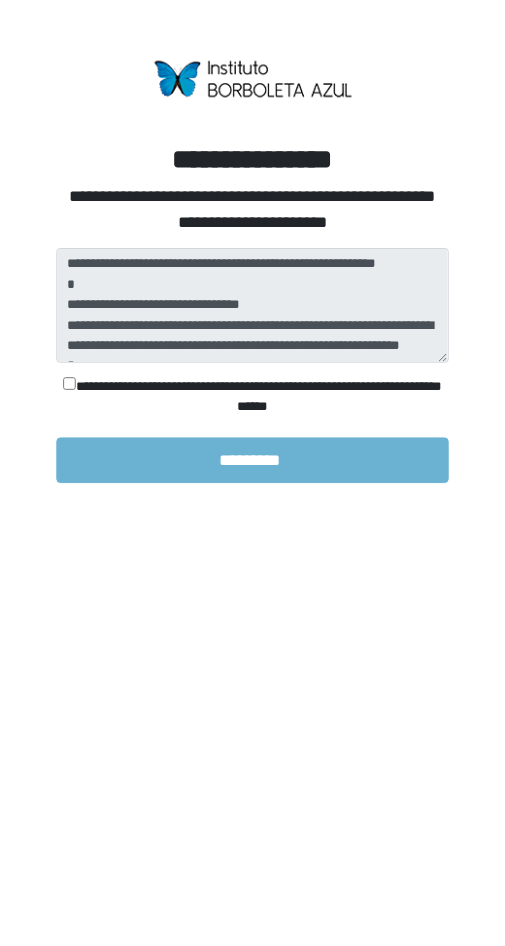 scroll, scrollTop: 0, scrollLeft: 0, axis: both 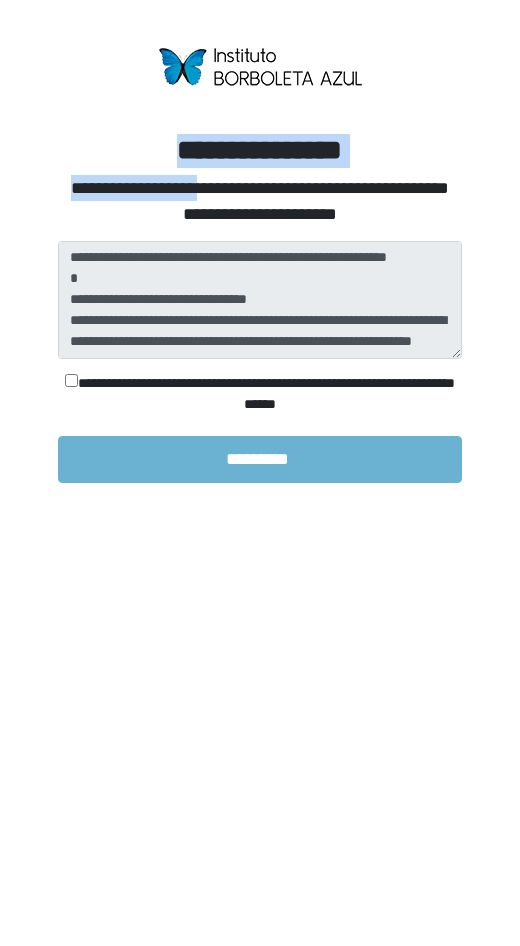 drag, startPoint x: 159, startPoint y: 145, endPoint x: 312, endPoint y: 193, distance: 160.35274 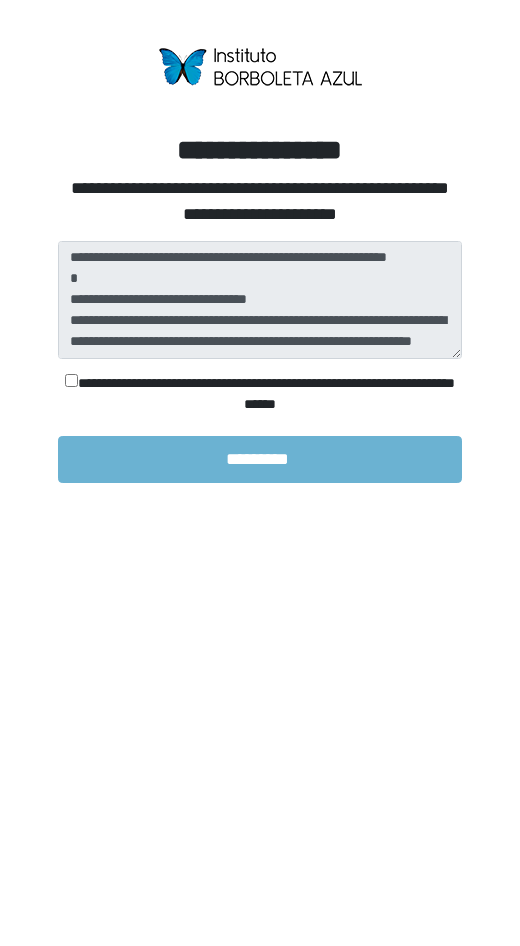 click on "**********" at bounding box center [259, 241] 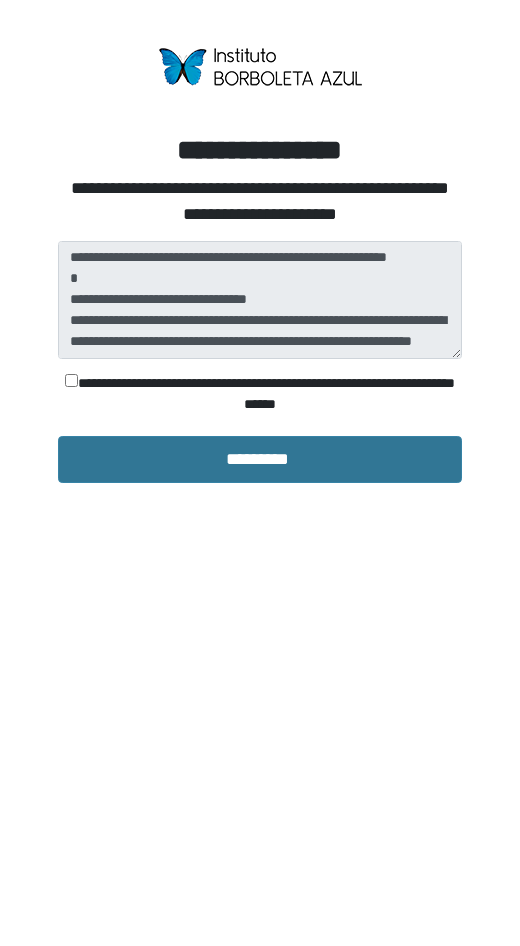 click on "*********" at bounding box center [259, 460] 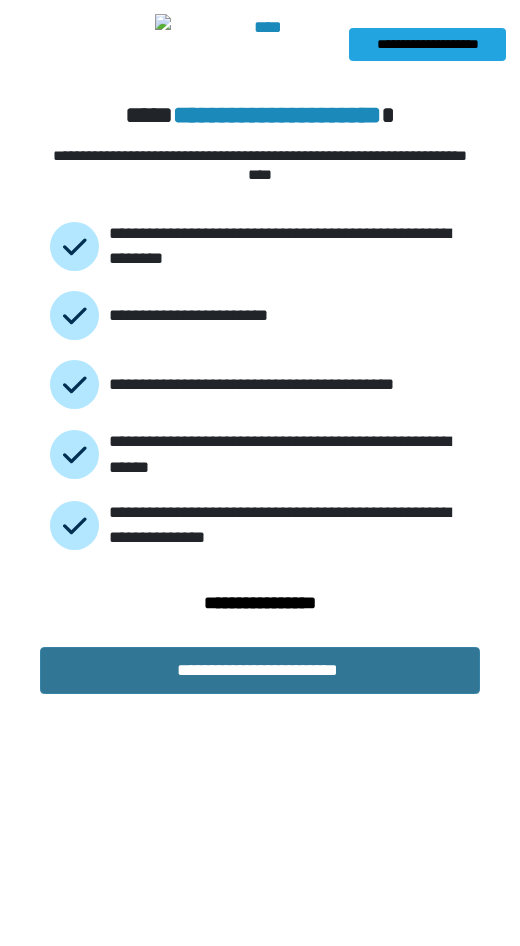 click on "**********" at bounding box center (260, 671) 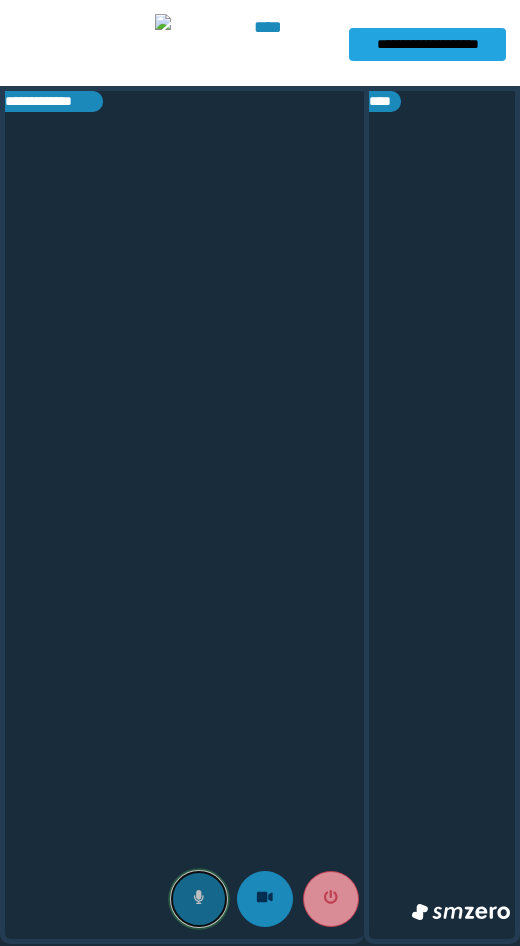 click at bounding box center [199, 899] 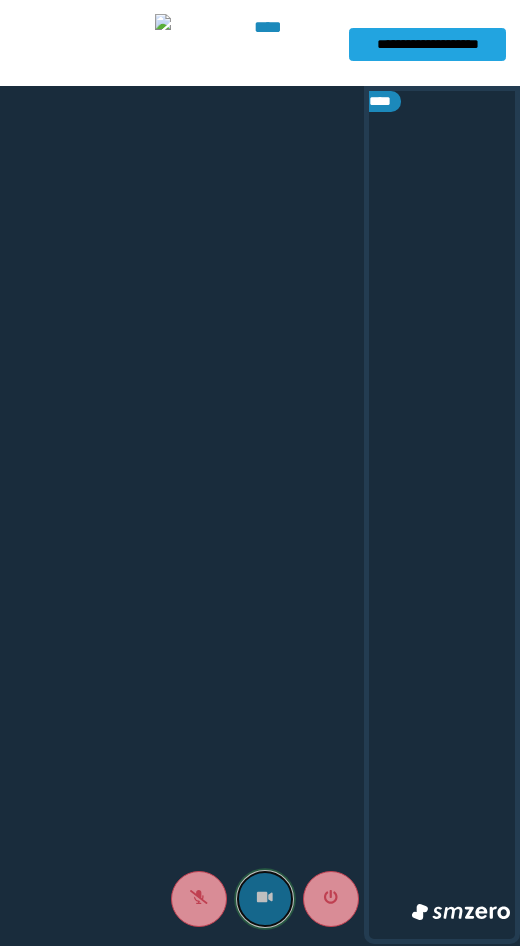 click 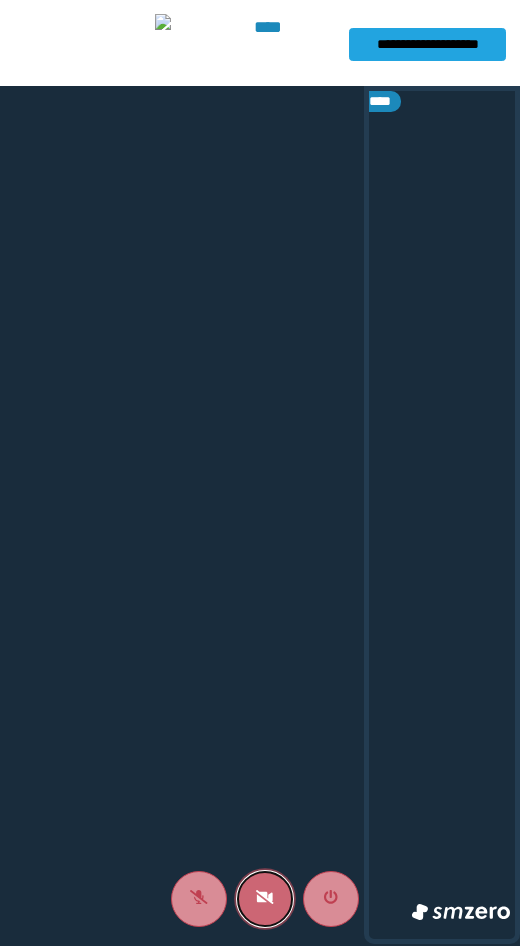 click at bounding box center (265, 899) 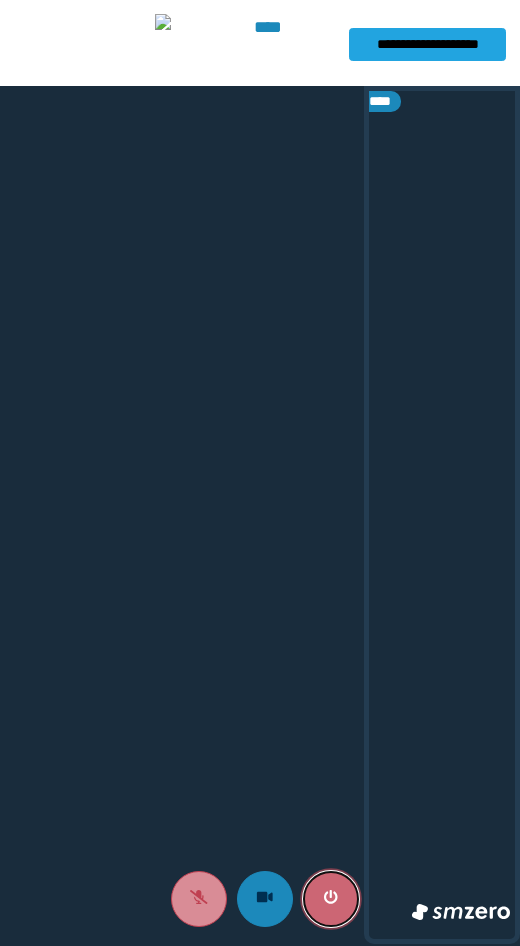 click at bounding box center [331, 899] 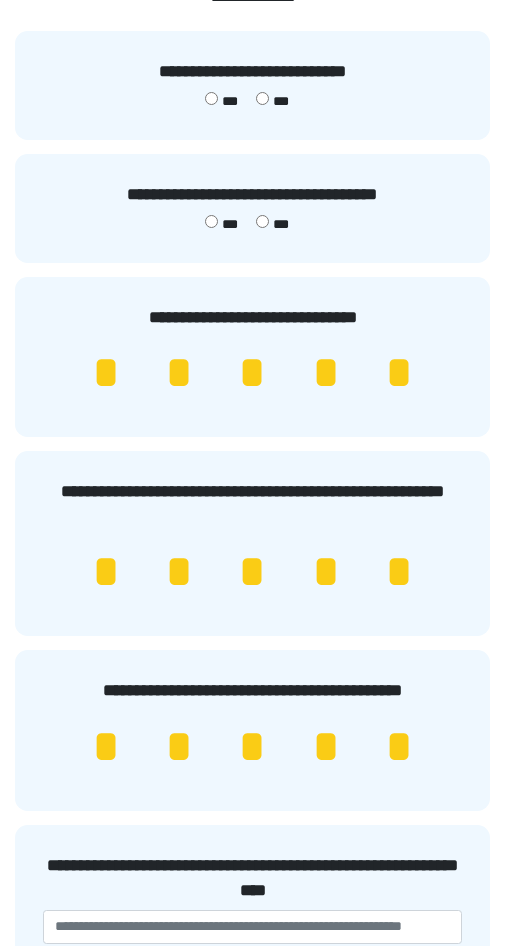 scroll, scrollTop: 250, scrollLeft: 0, axis: vertical 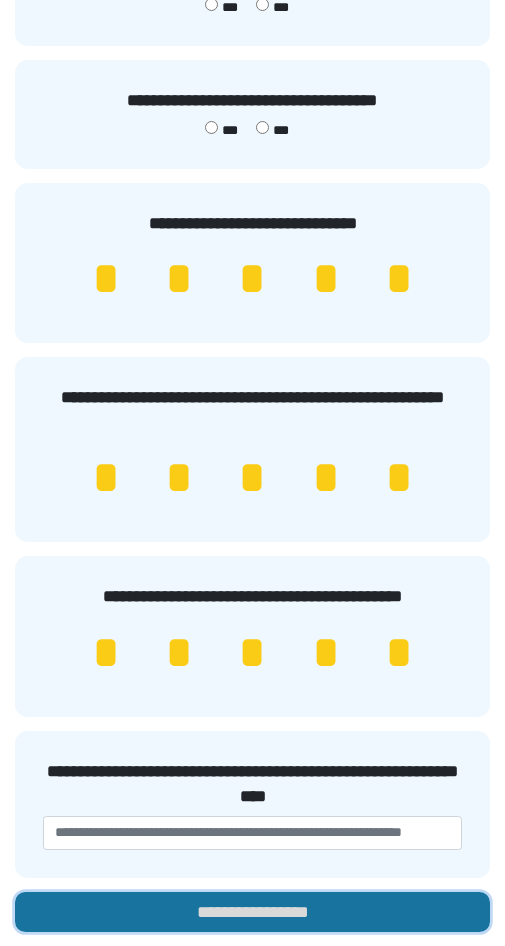click on "**********" at bounding box center (252, 912) 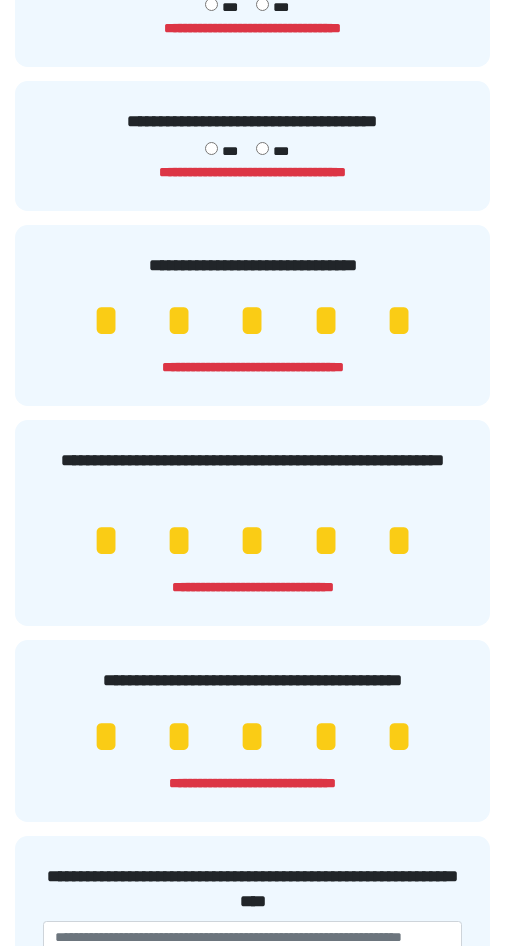 click on "*" at bounding box center [399, 541] 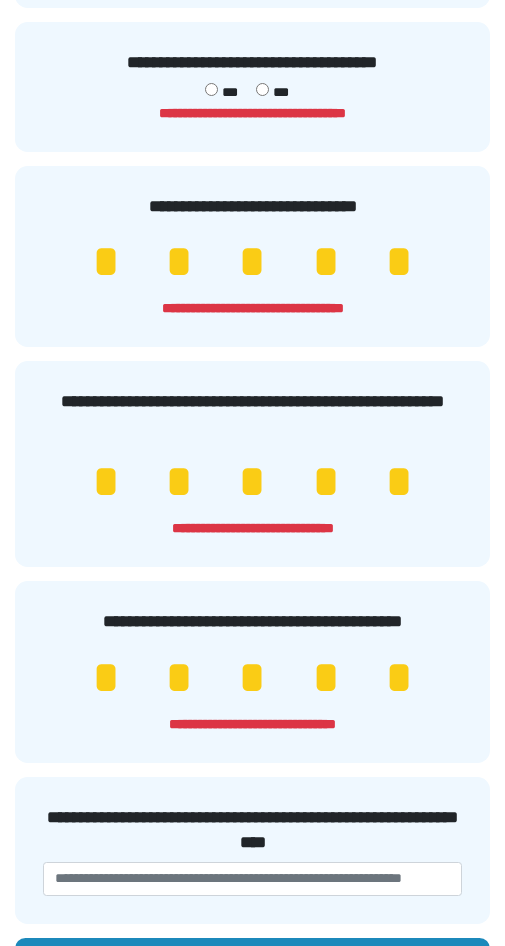 scroll, scrollTop: 355, scrollLeft: 0, axis: vertical 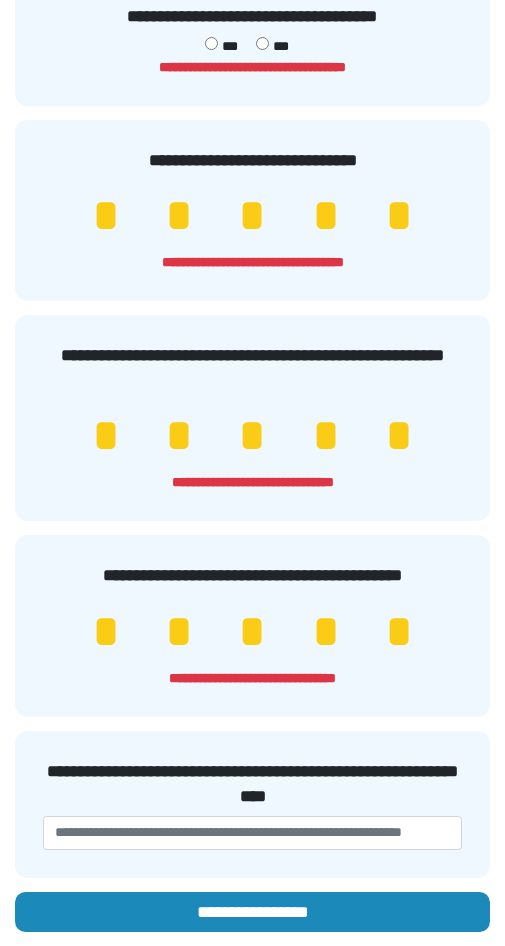 click on "*" at bounding box center (399, 632) 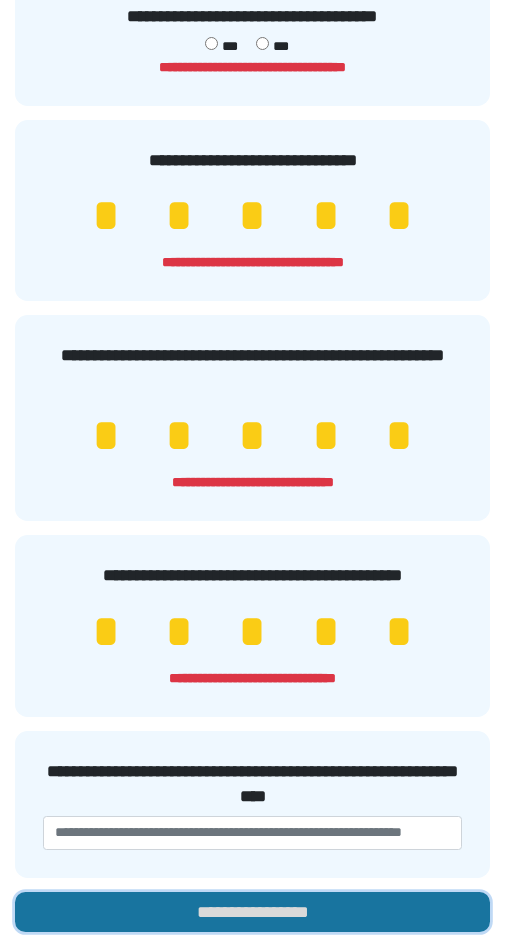 click on "**********" at bounding box center [252, 912] 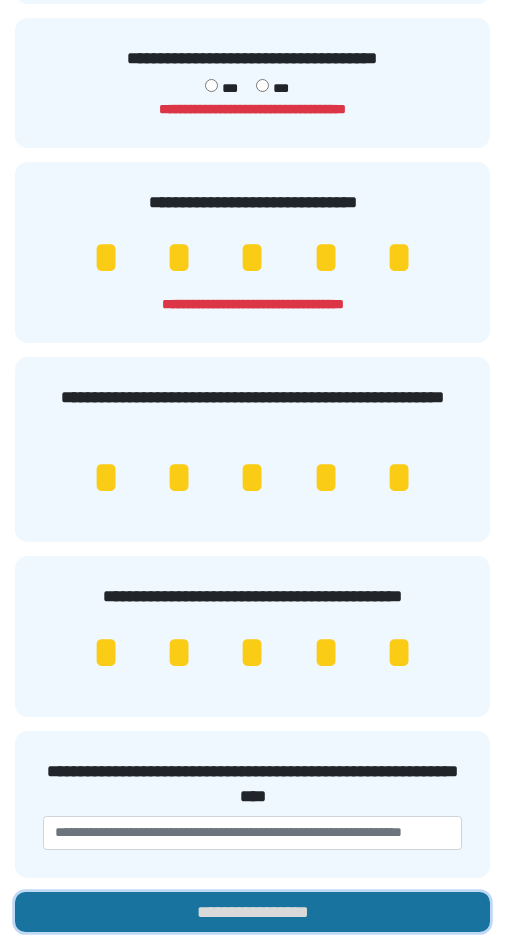 click on "**********" at bounding box center (252, 912) 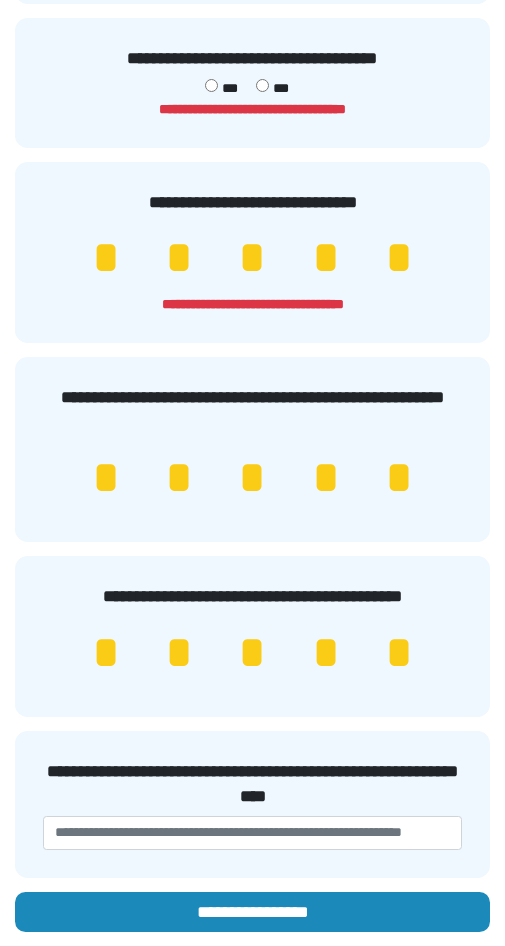 click on "*" at bounding box center (399, 258) 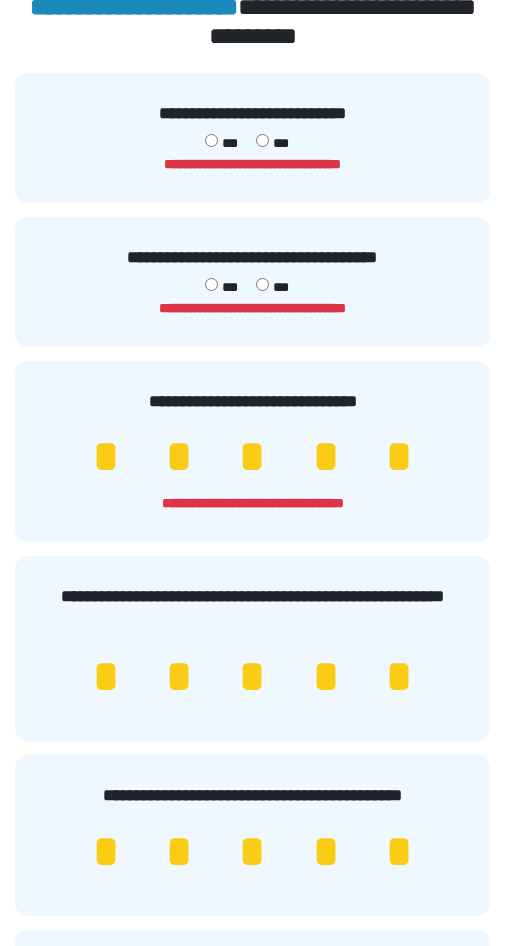 scroll, scrollTop: 113, scrollLeft: 0, axis: vertical 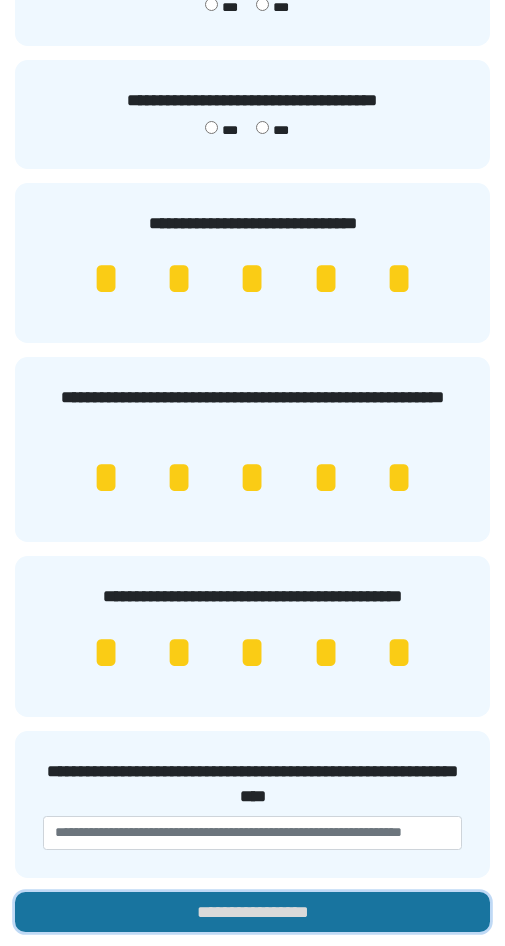 click on "**********" at bounding box center (252, 912) 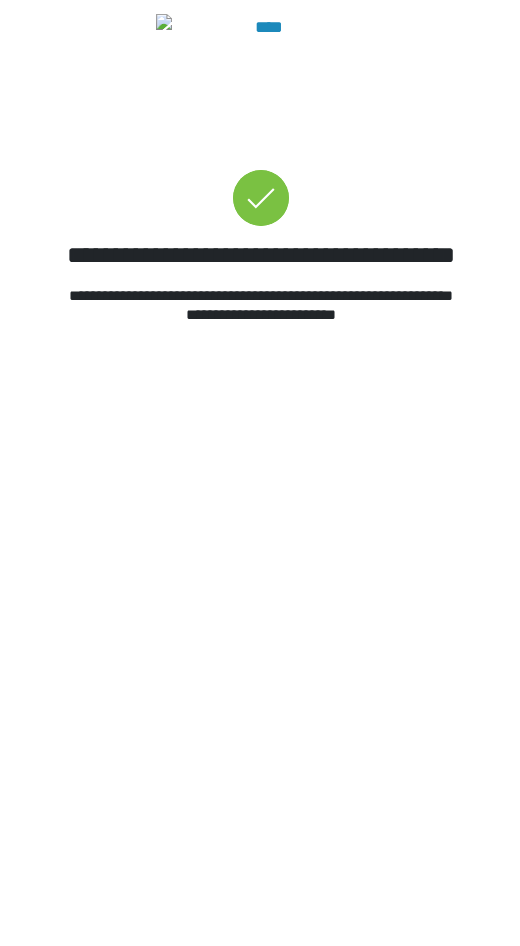 scroll, scrollTop: 0, scrollLeft: 0, axis: both 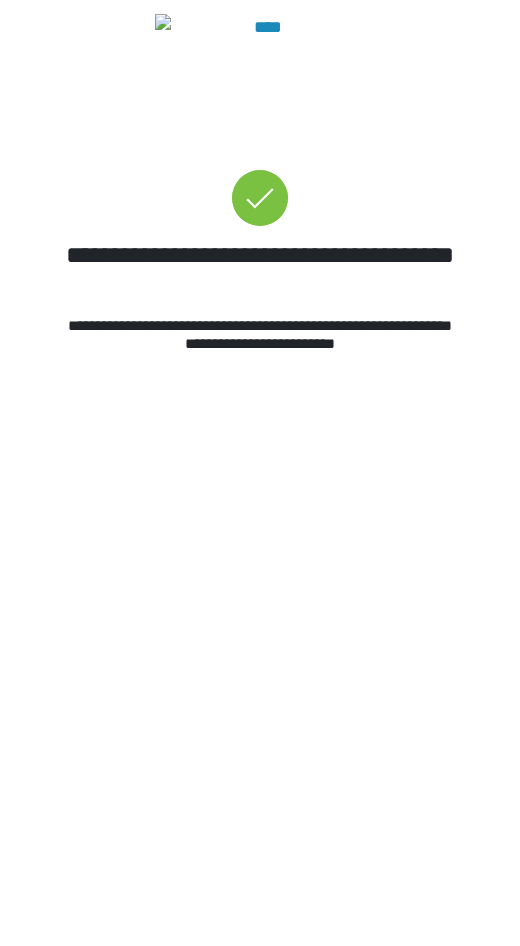 click on "**********" at bounding box center (260, 190) 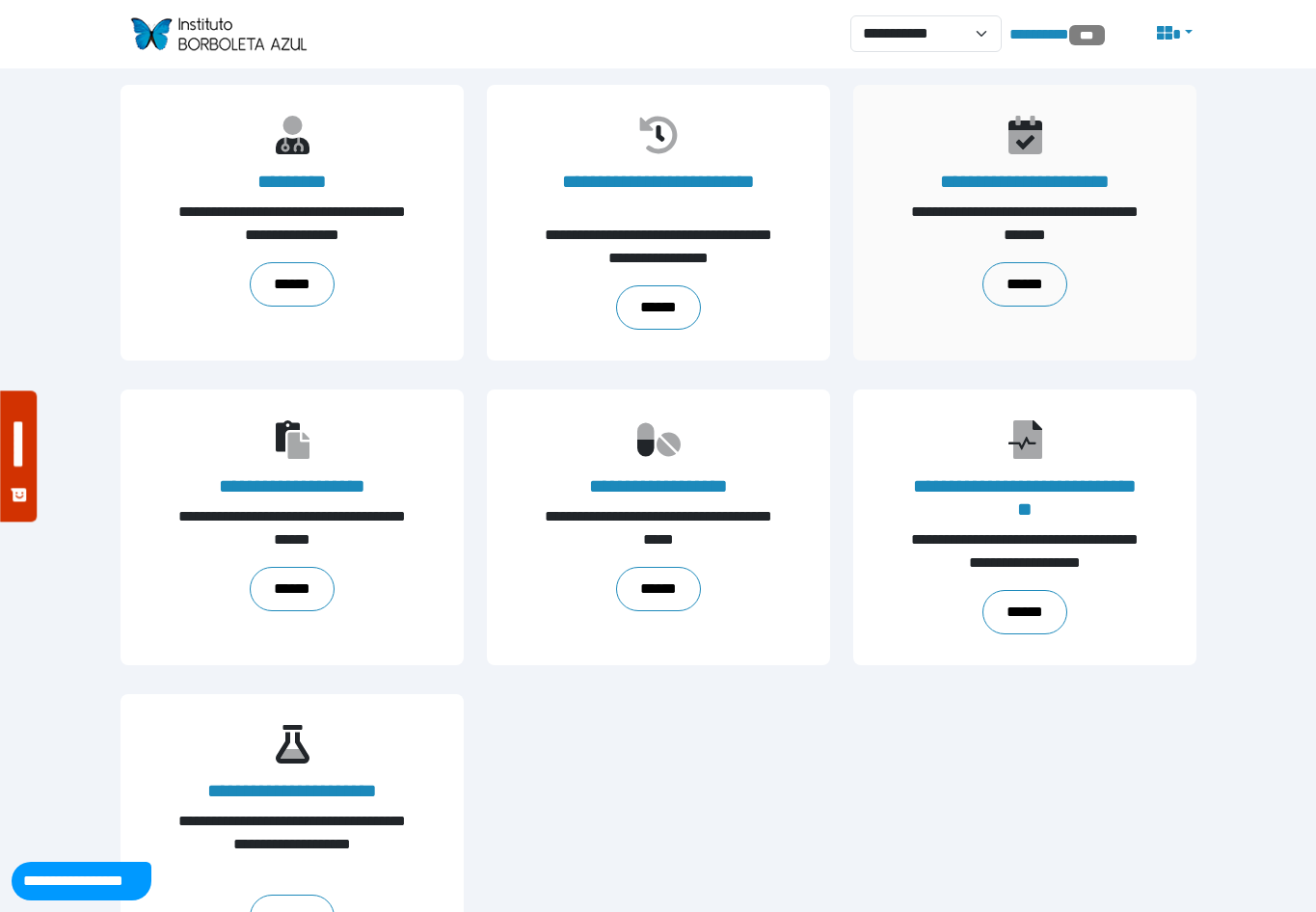 scroll, scrollTop: 0, scrollLeft: 0, axis: both 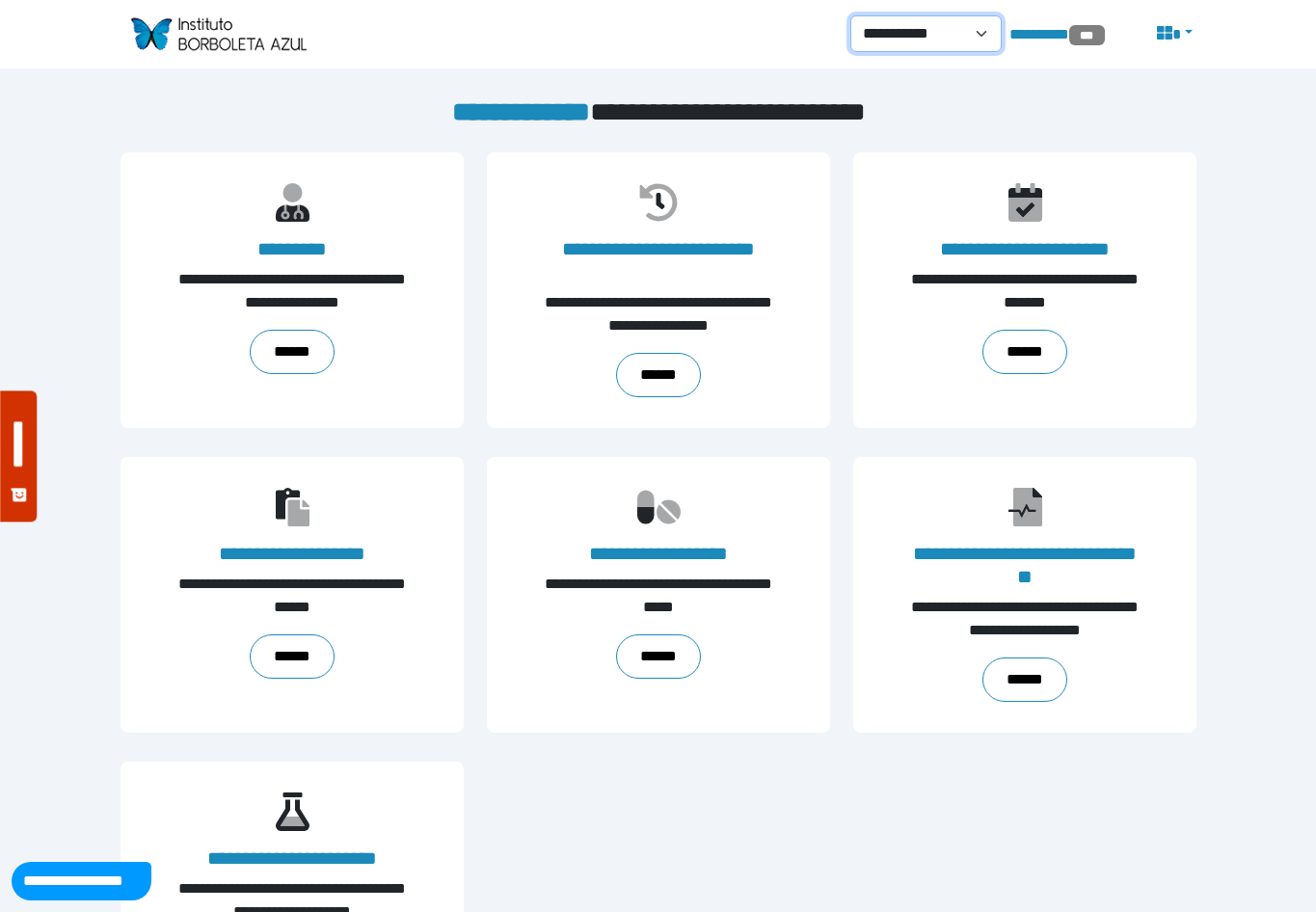 click on "**********" at bounding box center (926, 34) 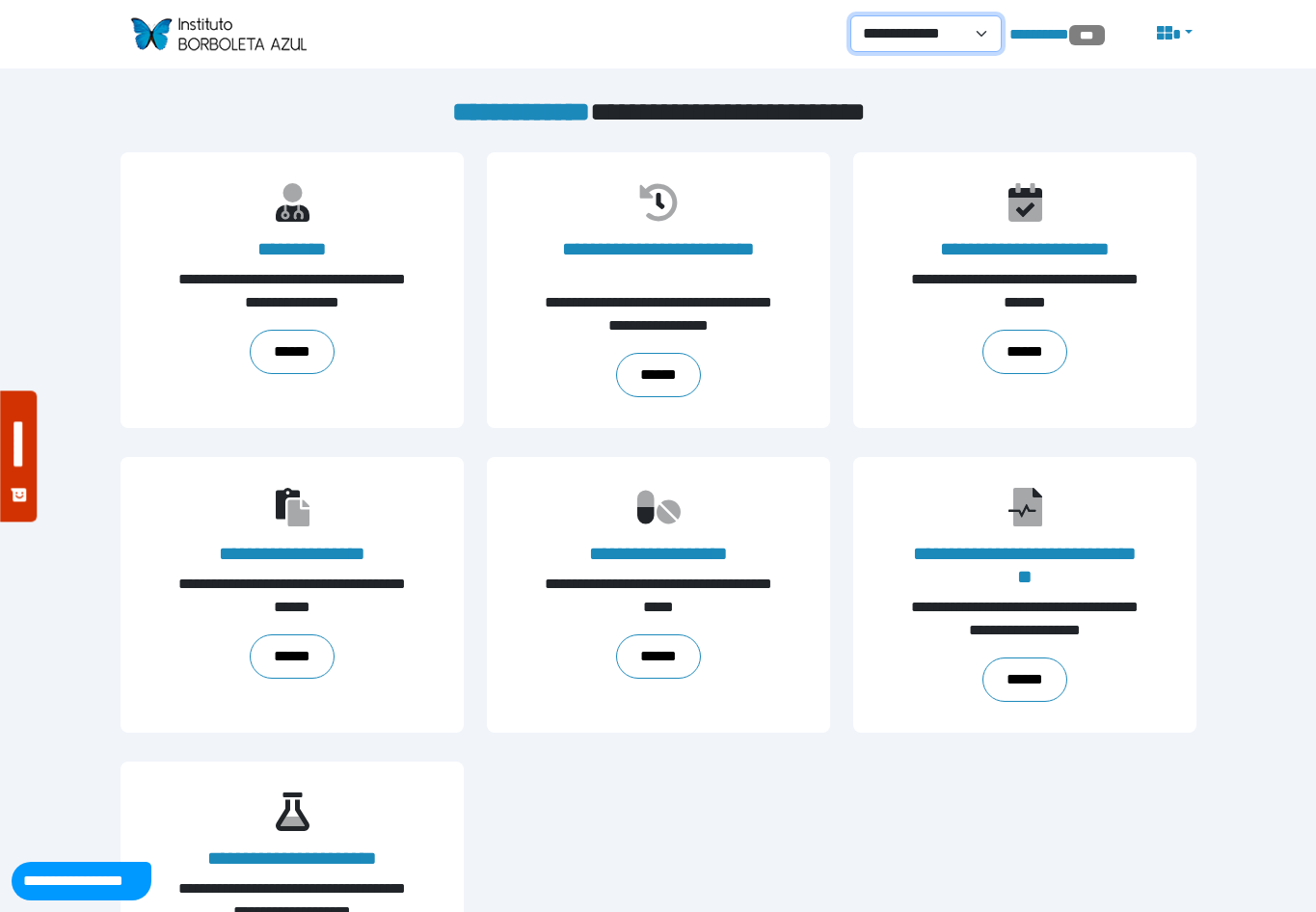 click on "**********" at bounding box center [926, 34] 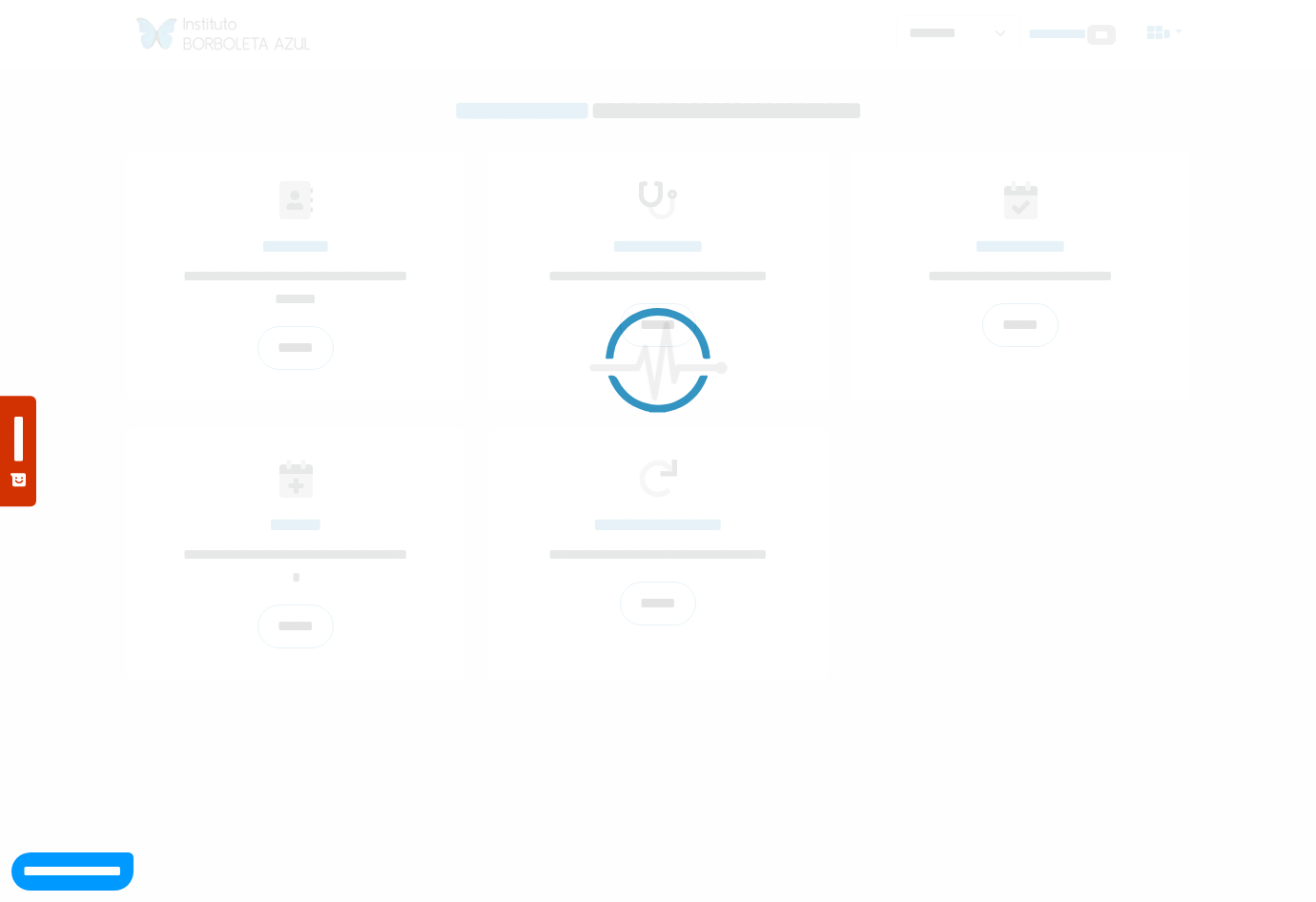 scroll, scrollTop: 0, scrollLeft: 0, axis: both 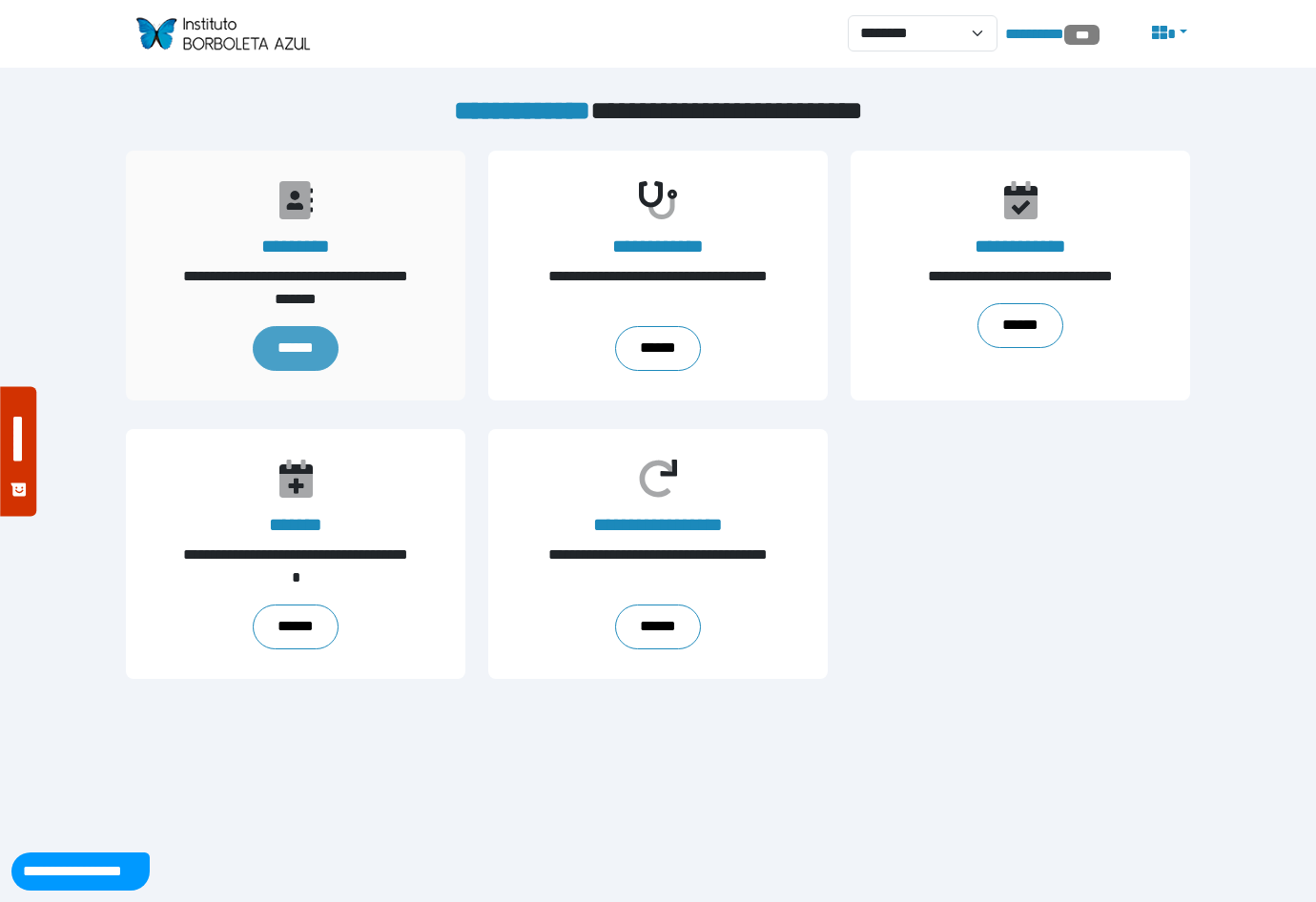 click on "******" at bounding box center (296, 348) 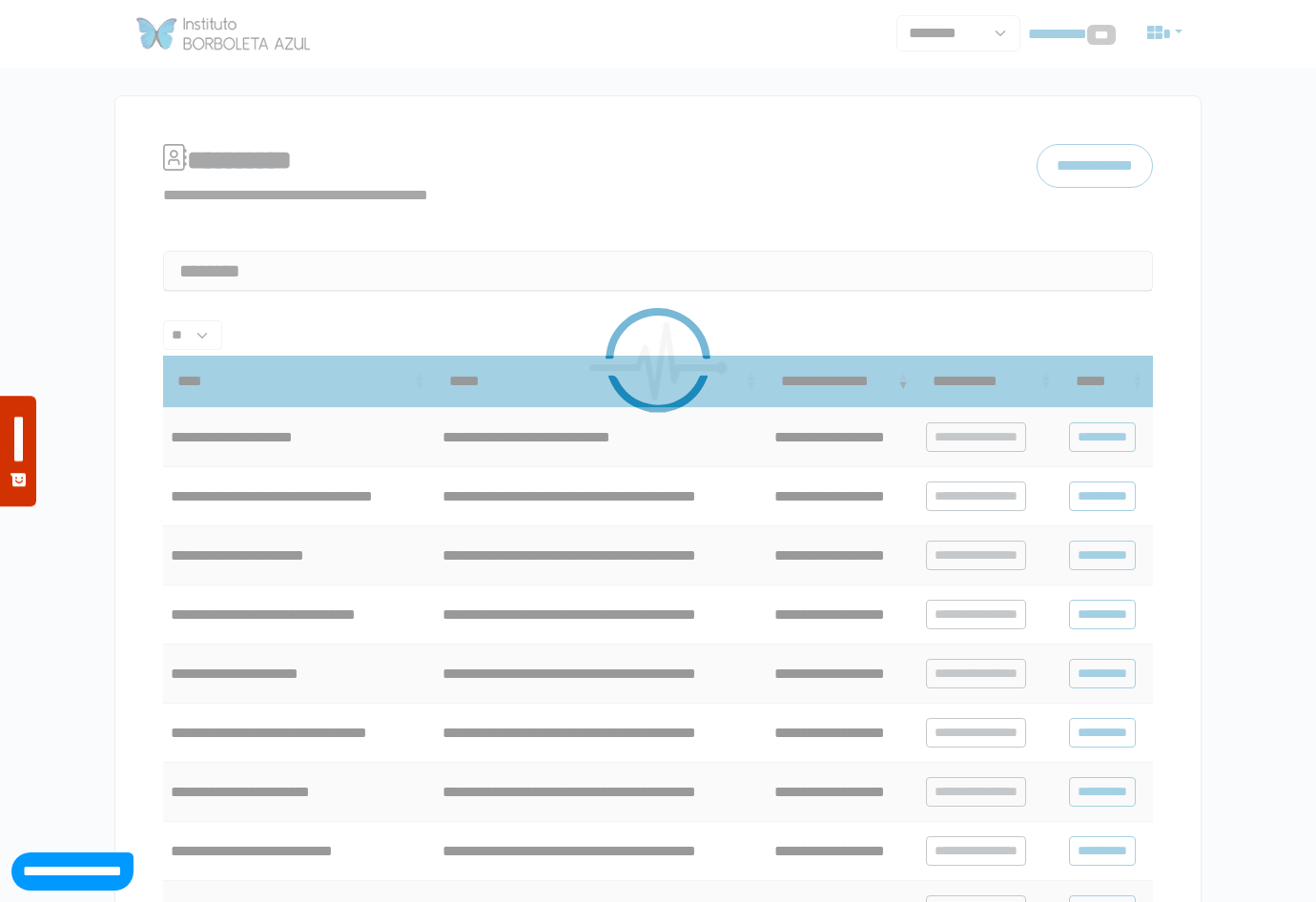 scroll, scrollTop: 0, scrollLeft: 0, axis: both 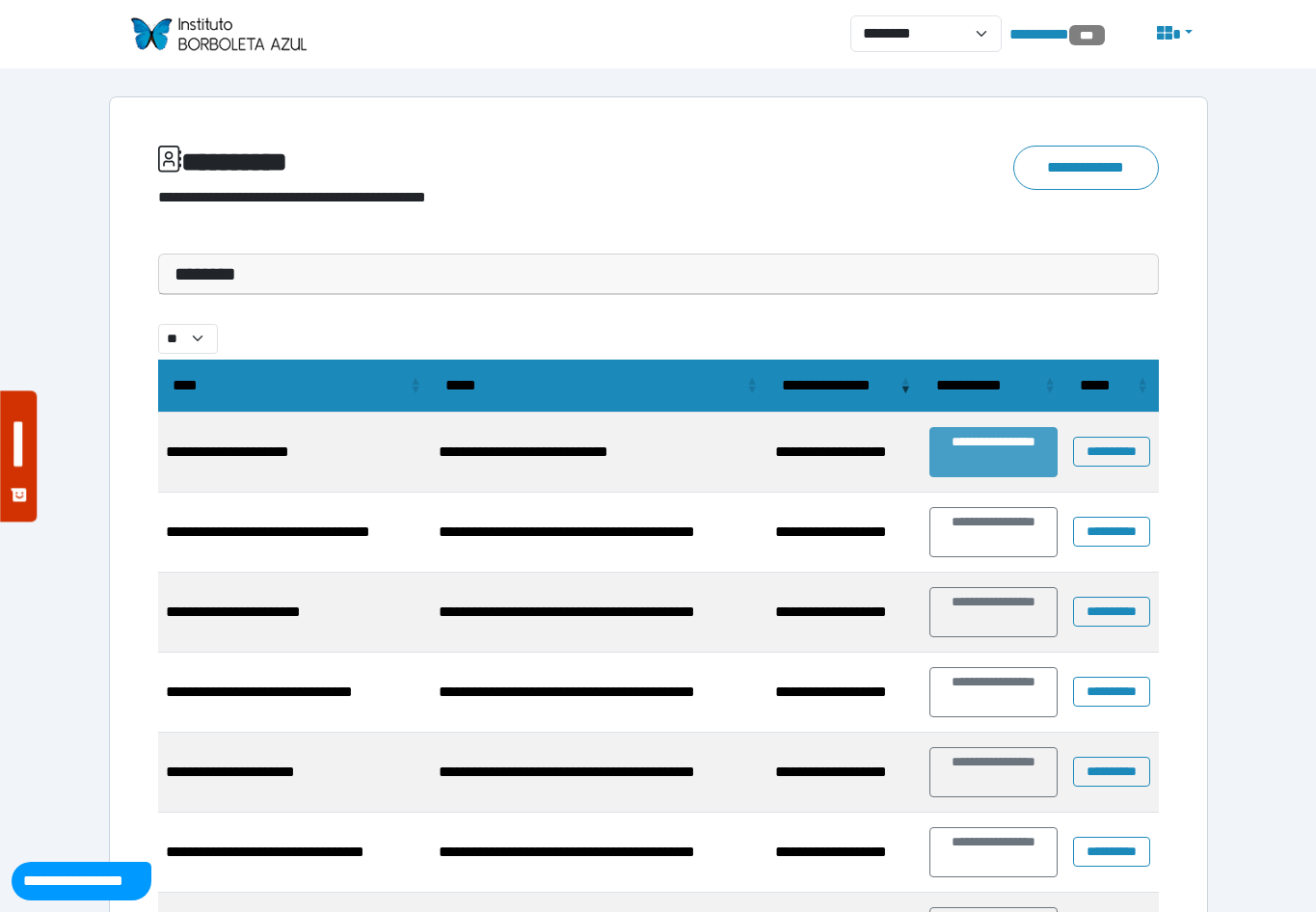 click on "**********" at bounding box center (994, 452) 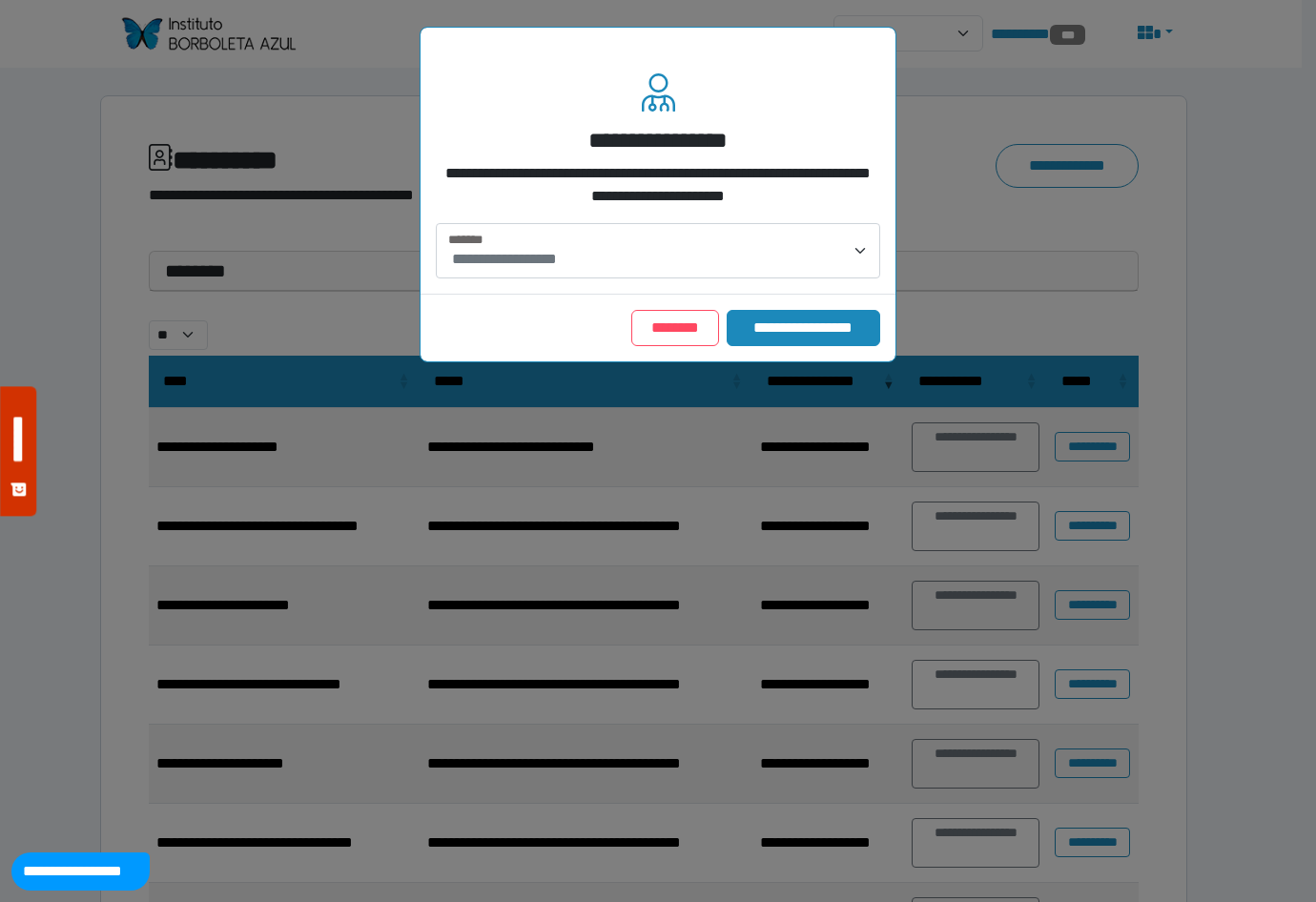 click on "**********" at bounding box center (660, 259) 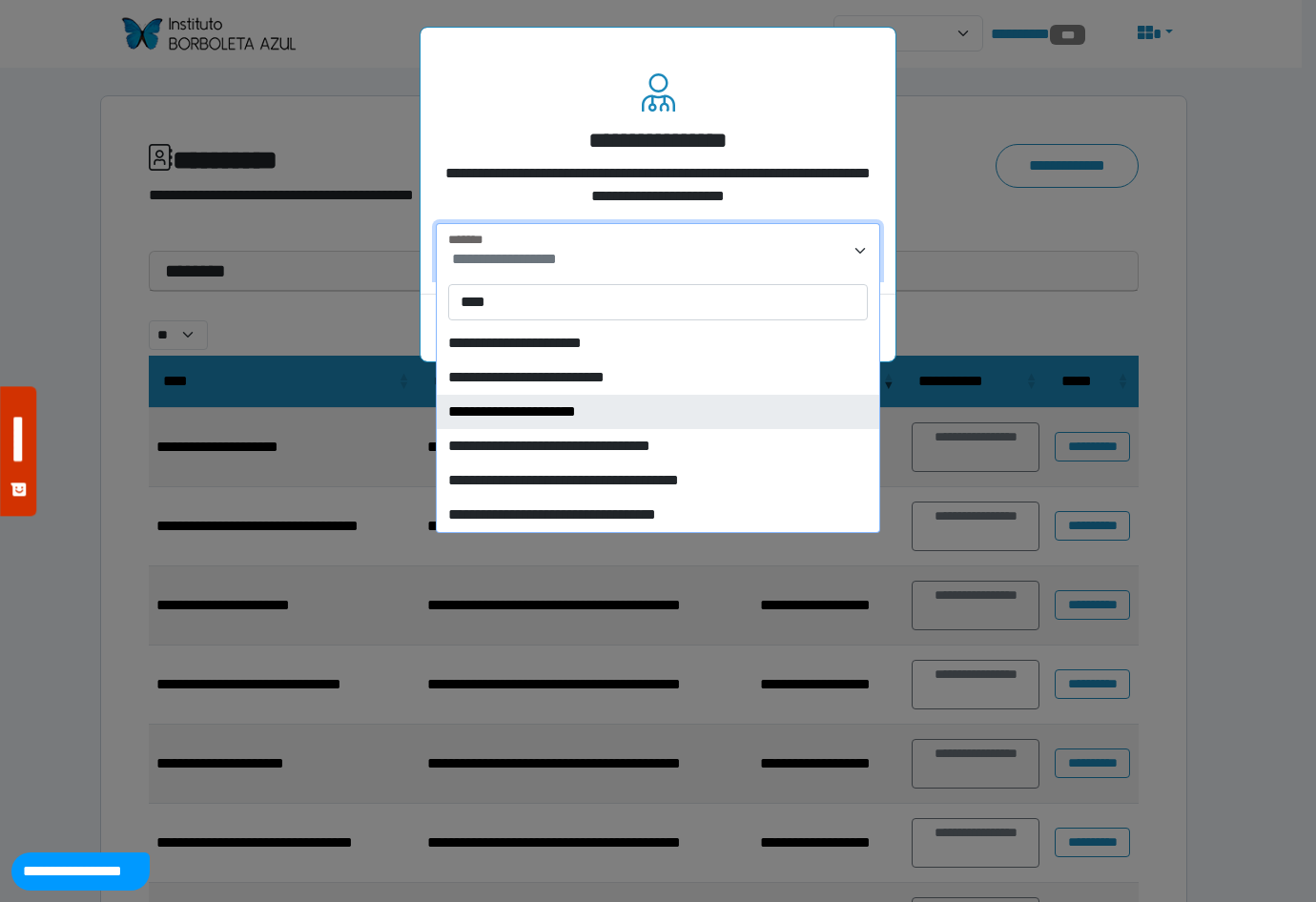 type on "****" 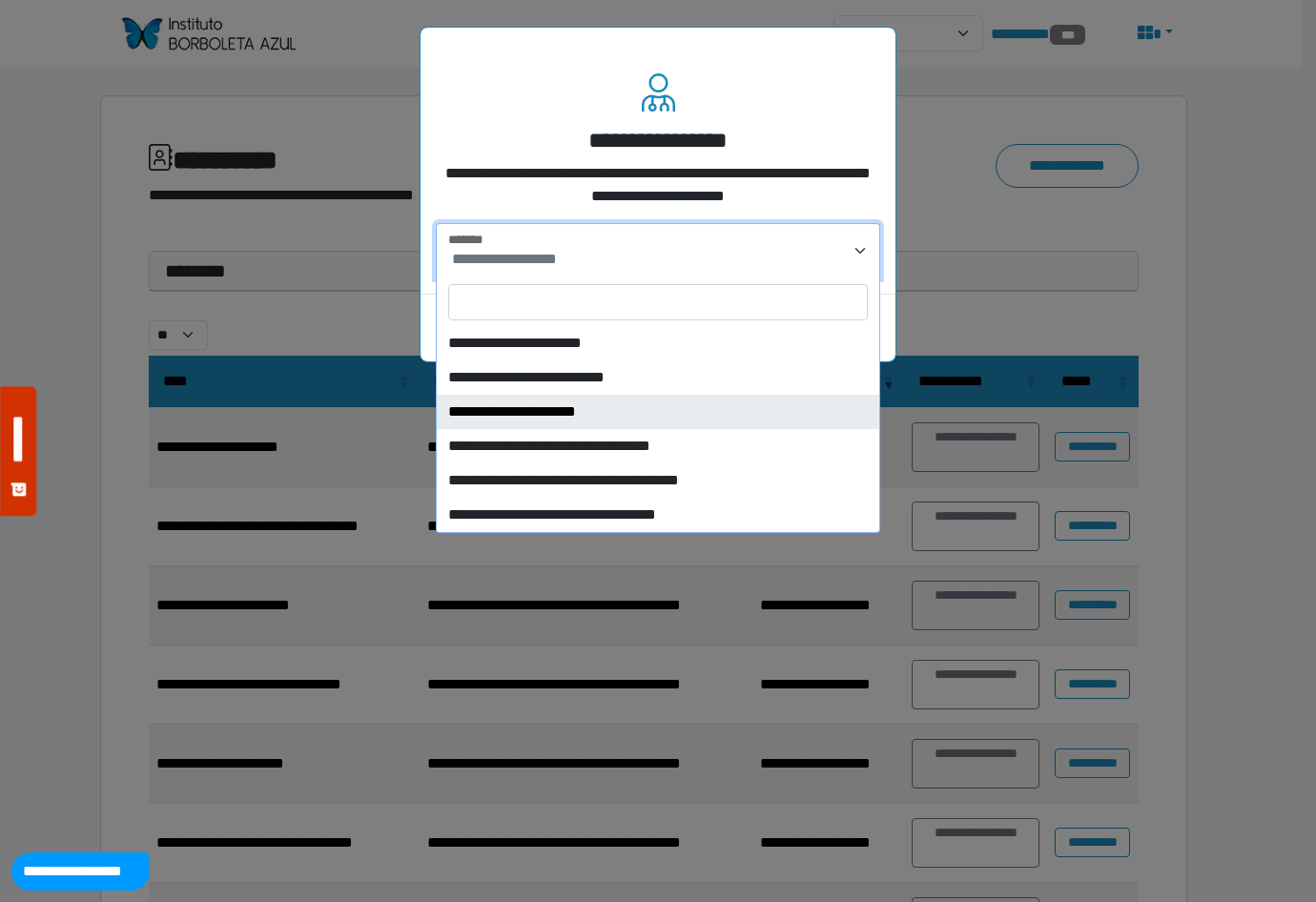 select on "****" 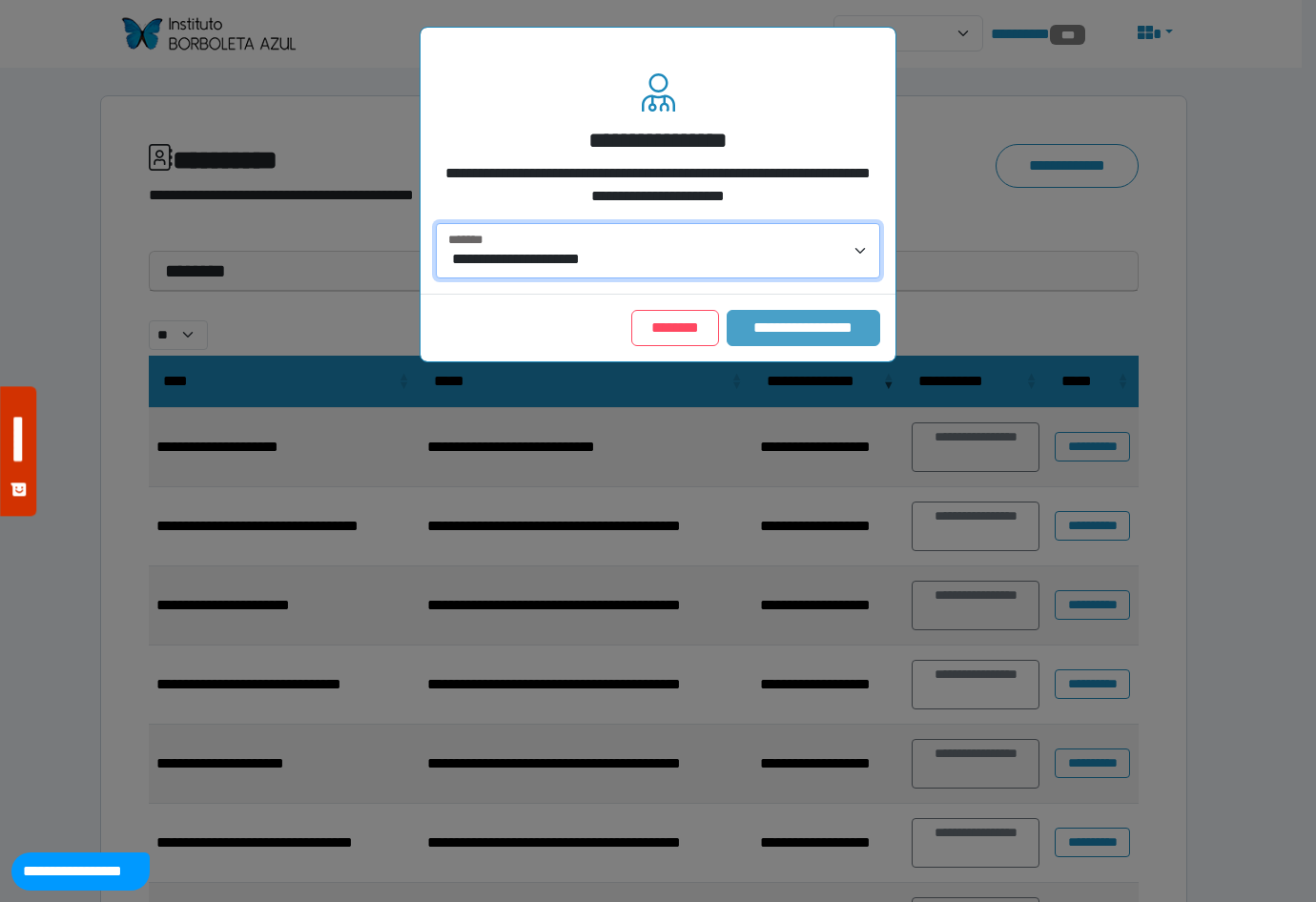 click on "**********" at bounding box center [803, 328] 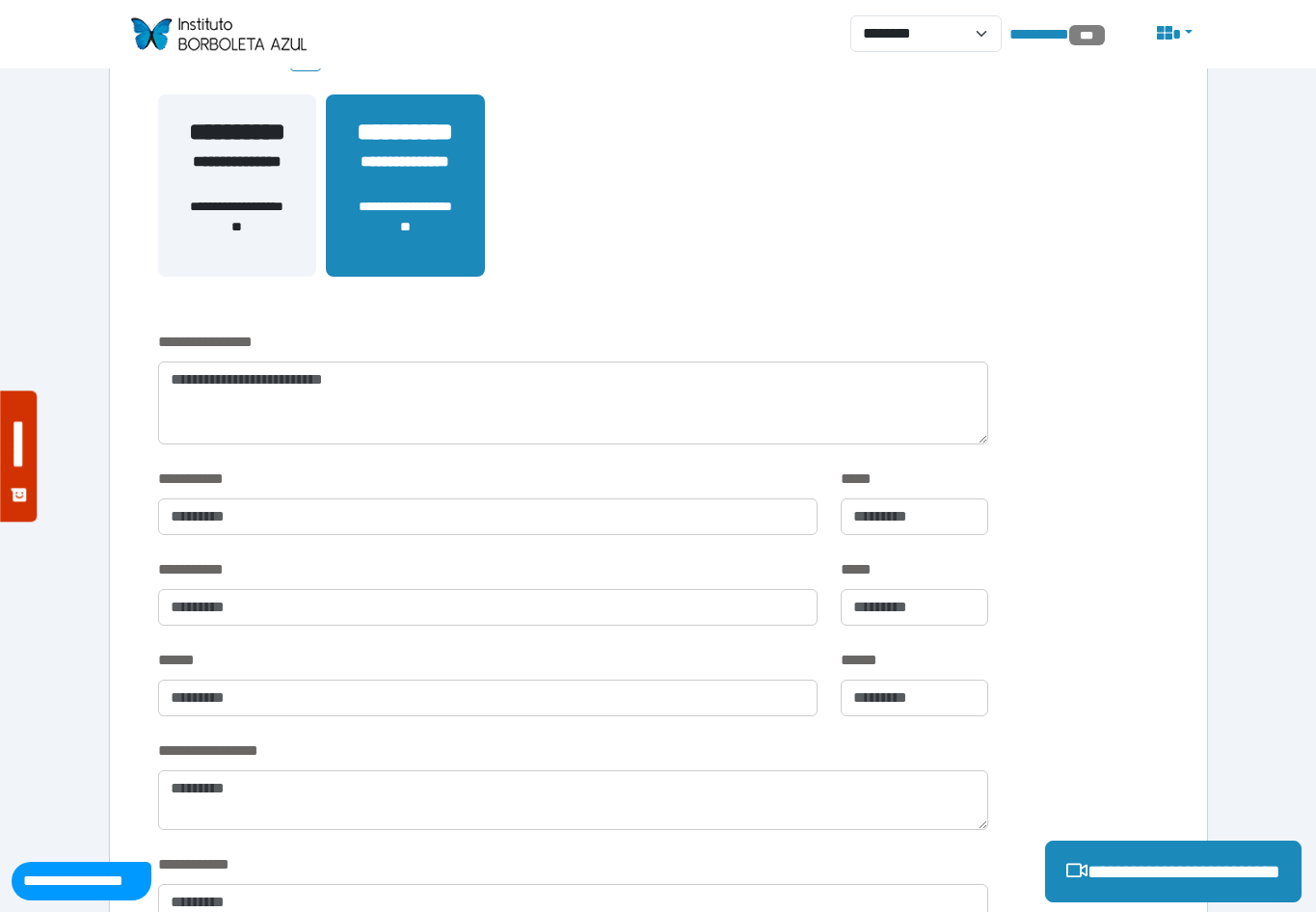 scroll, scrollTop: 0, scrollLeft: 0, axis: both 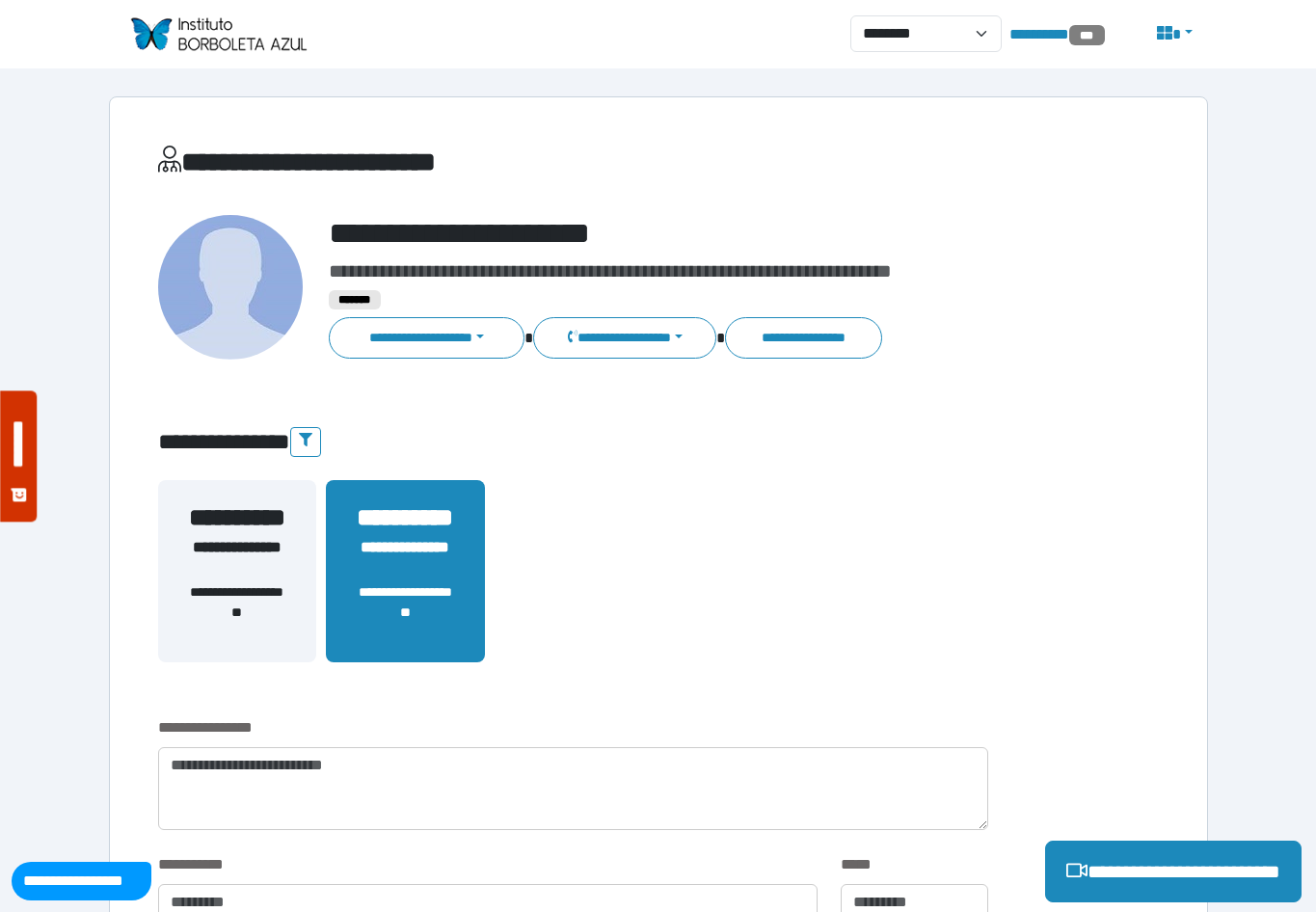 click at bounding box center (218, 34) 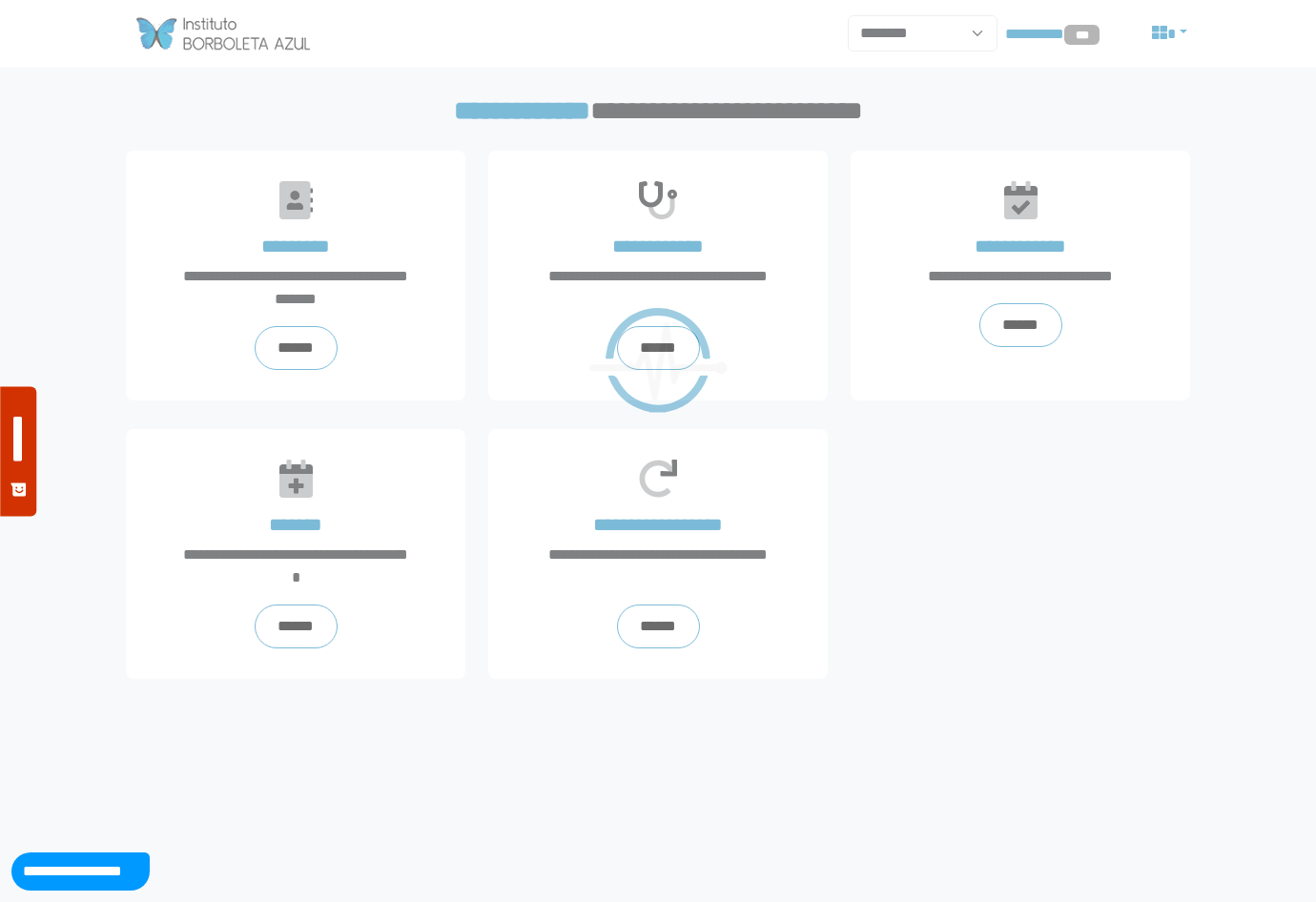 scroll, scrollTop: 0, scrollLeft: 0, axis: both 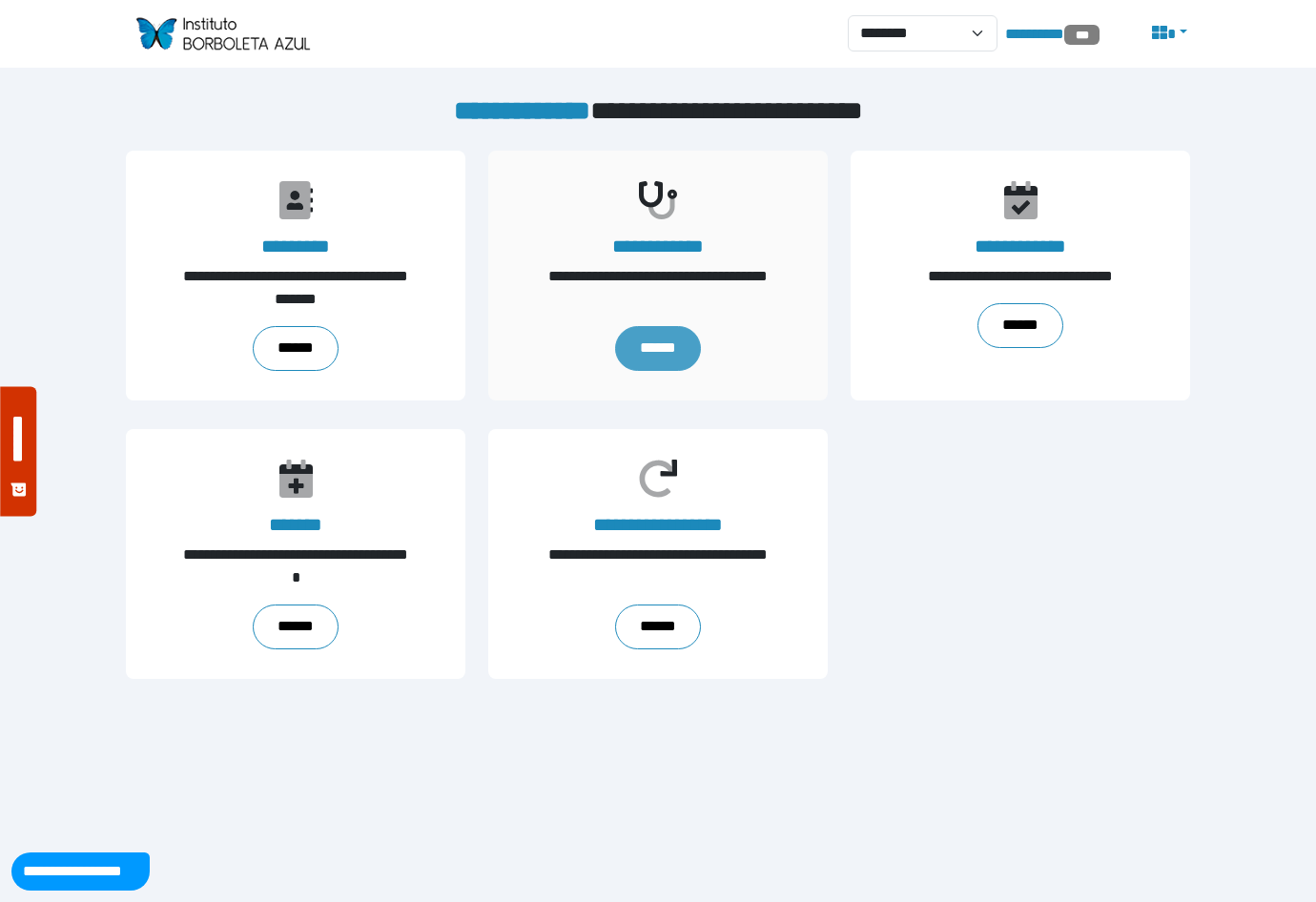 click on "******" at bounding box center (658, 348) 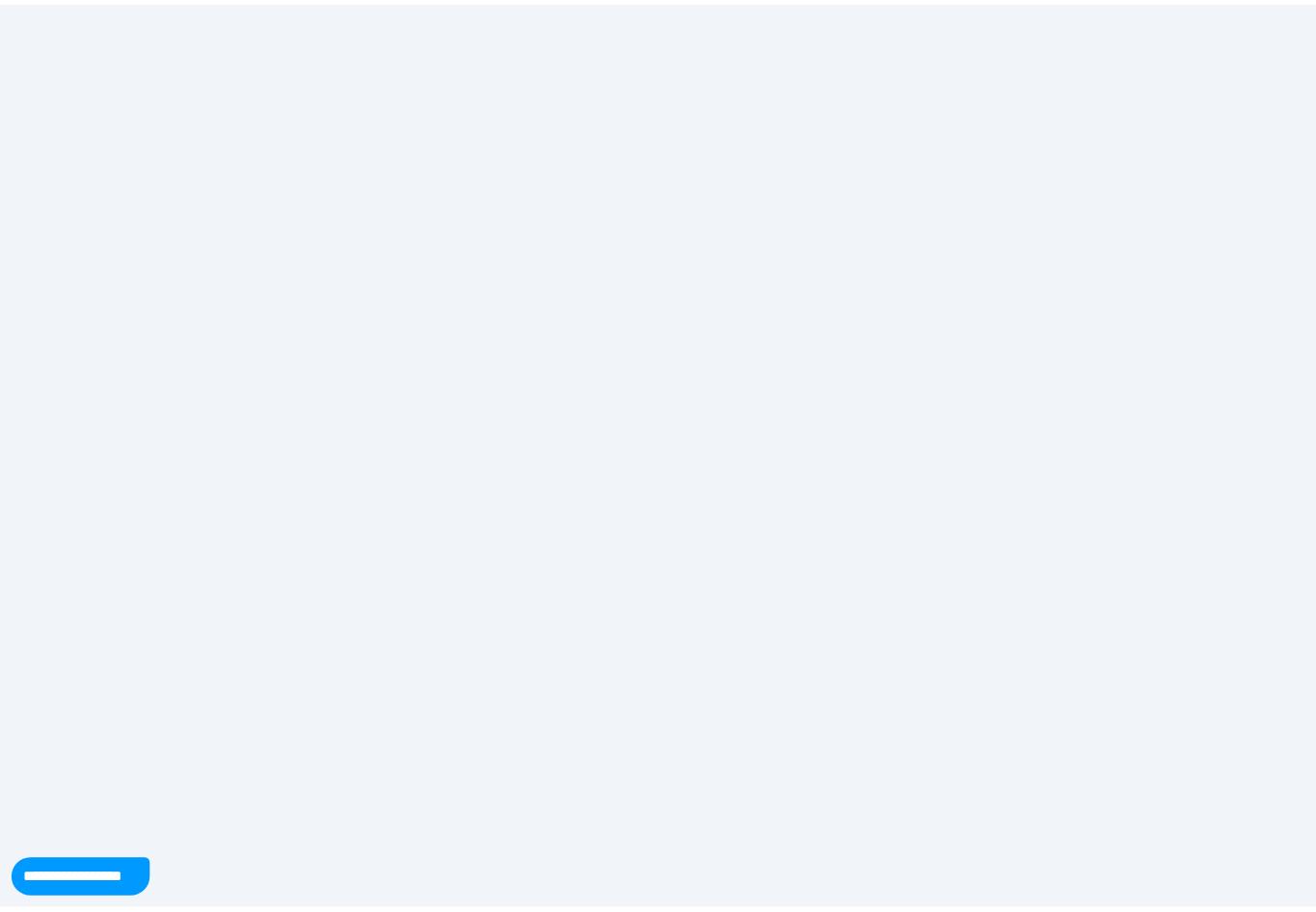 scroll, scrollTop: 0, scrollLeft: 0, axis: both 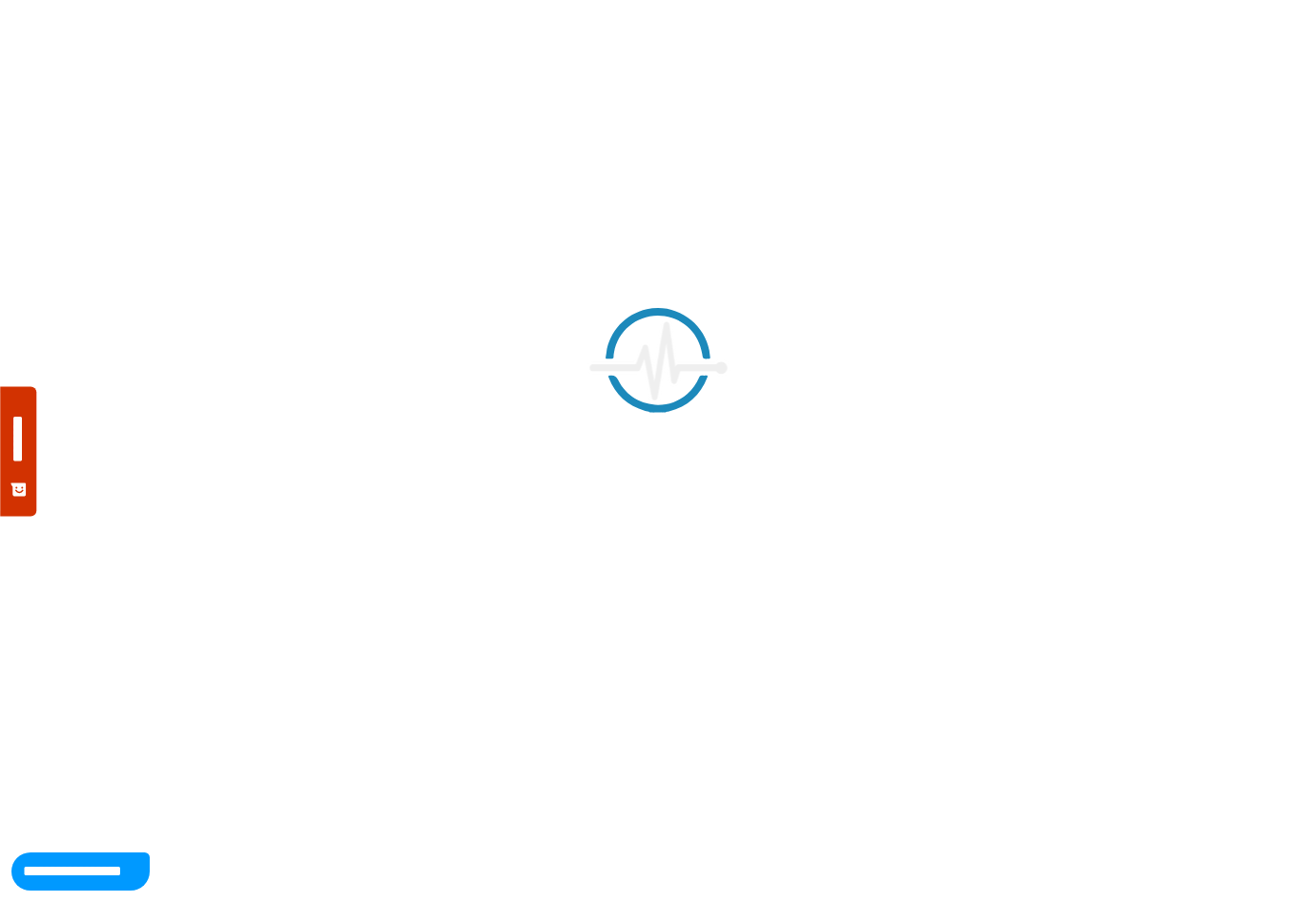 select on "**" 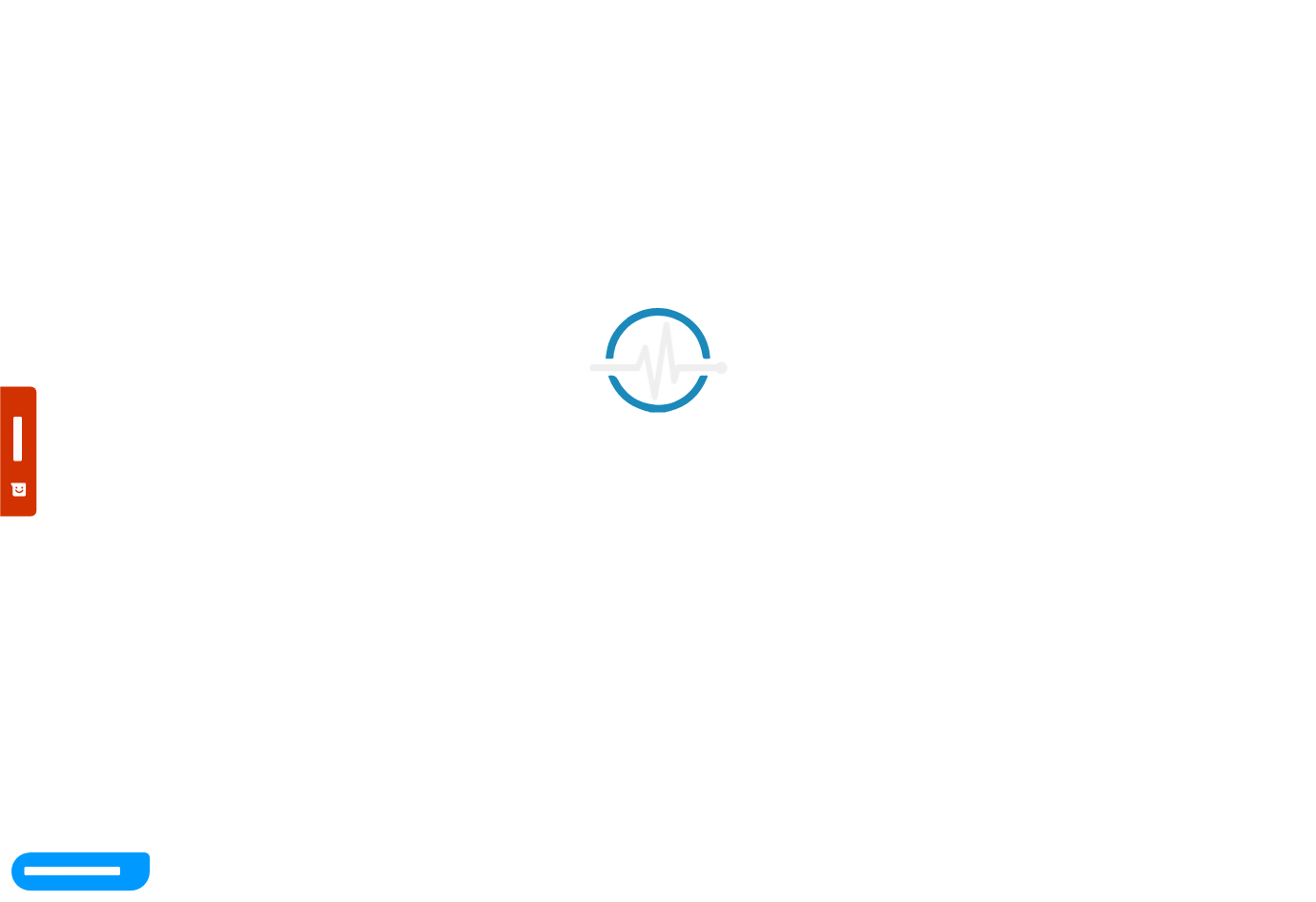 select 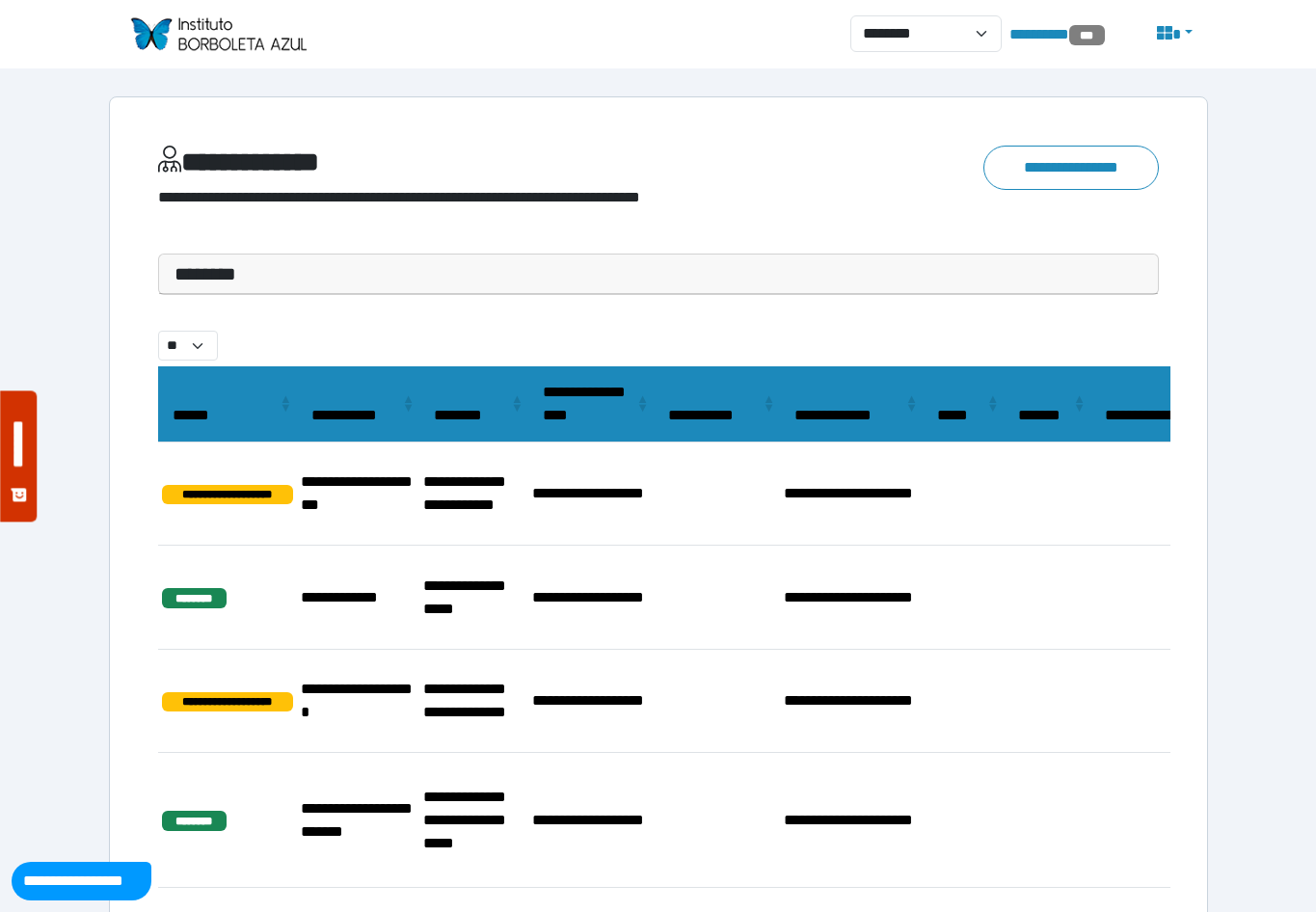 click on "********" at bounding box center (658, 274) 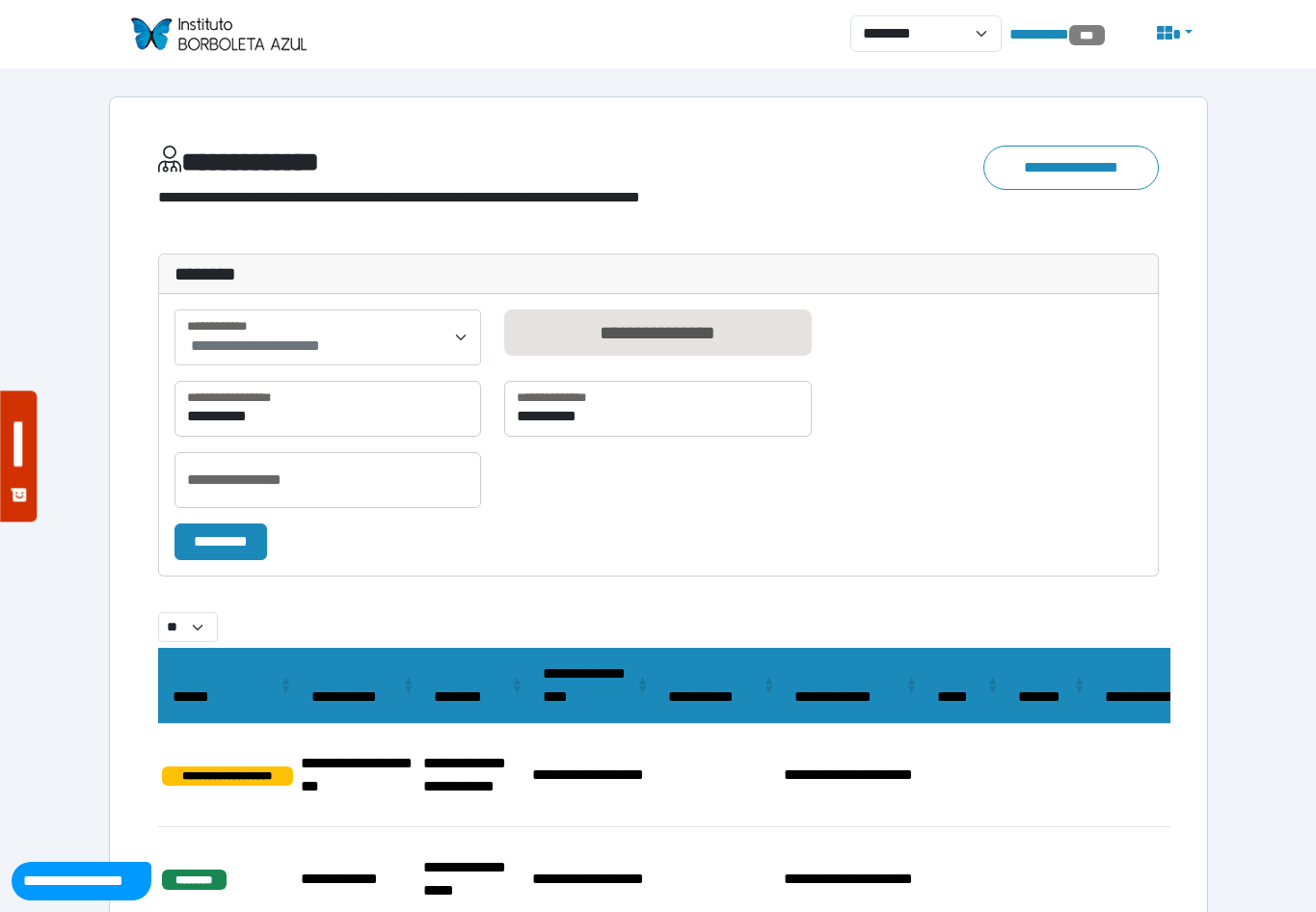 click on "**********" at bounding box center [255, 345] 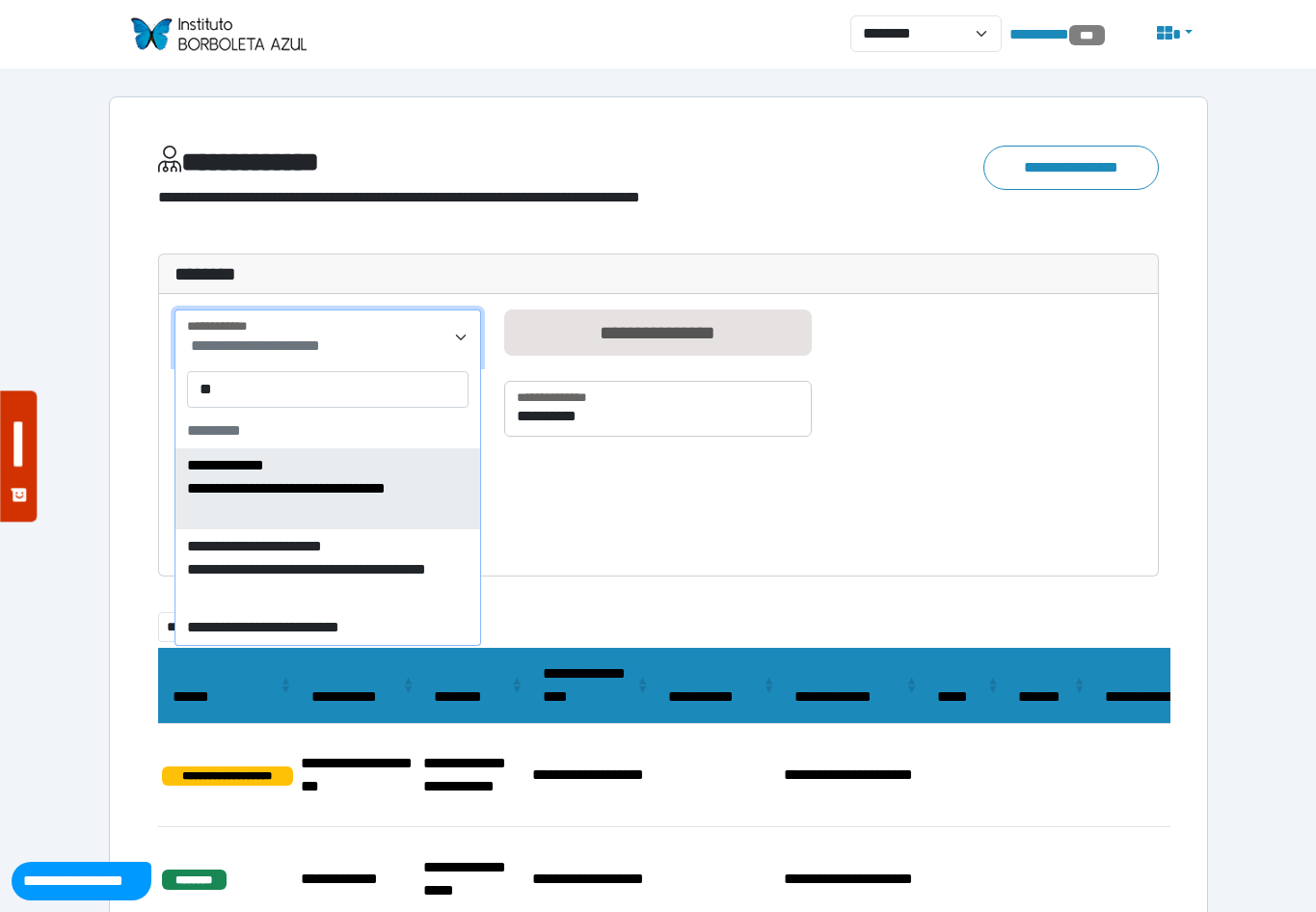 type on "***" 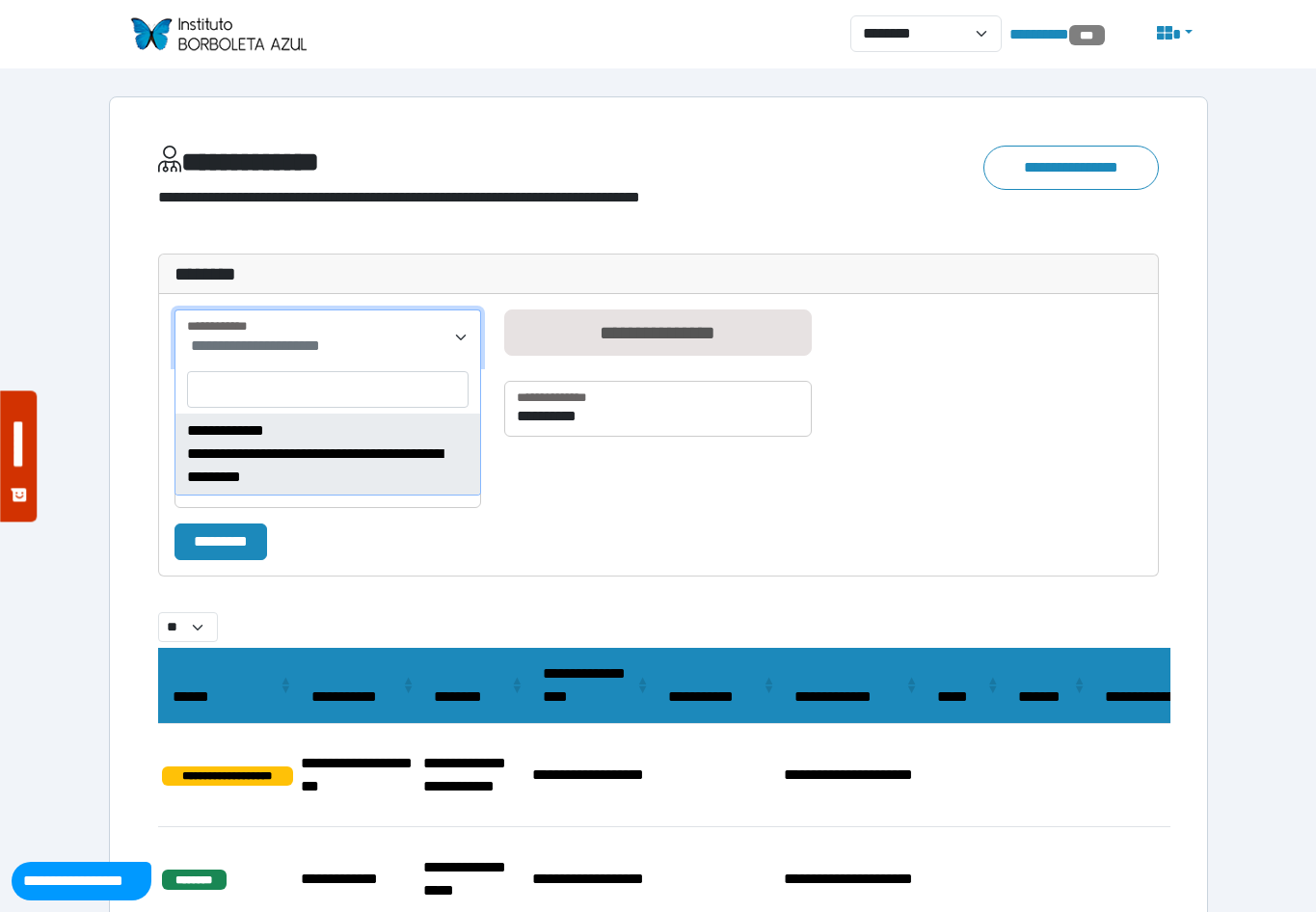 select on "****" 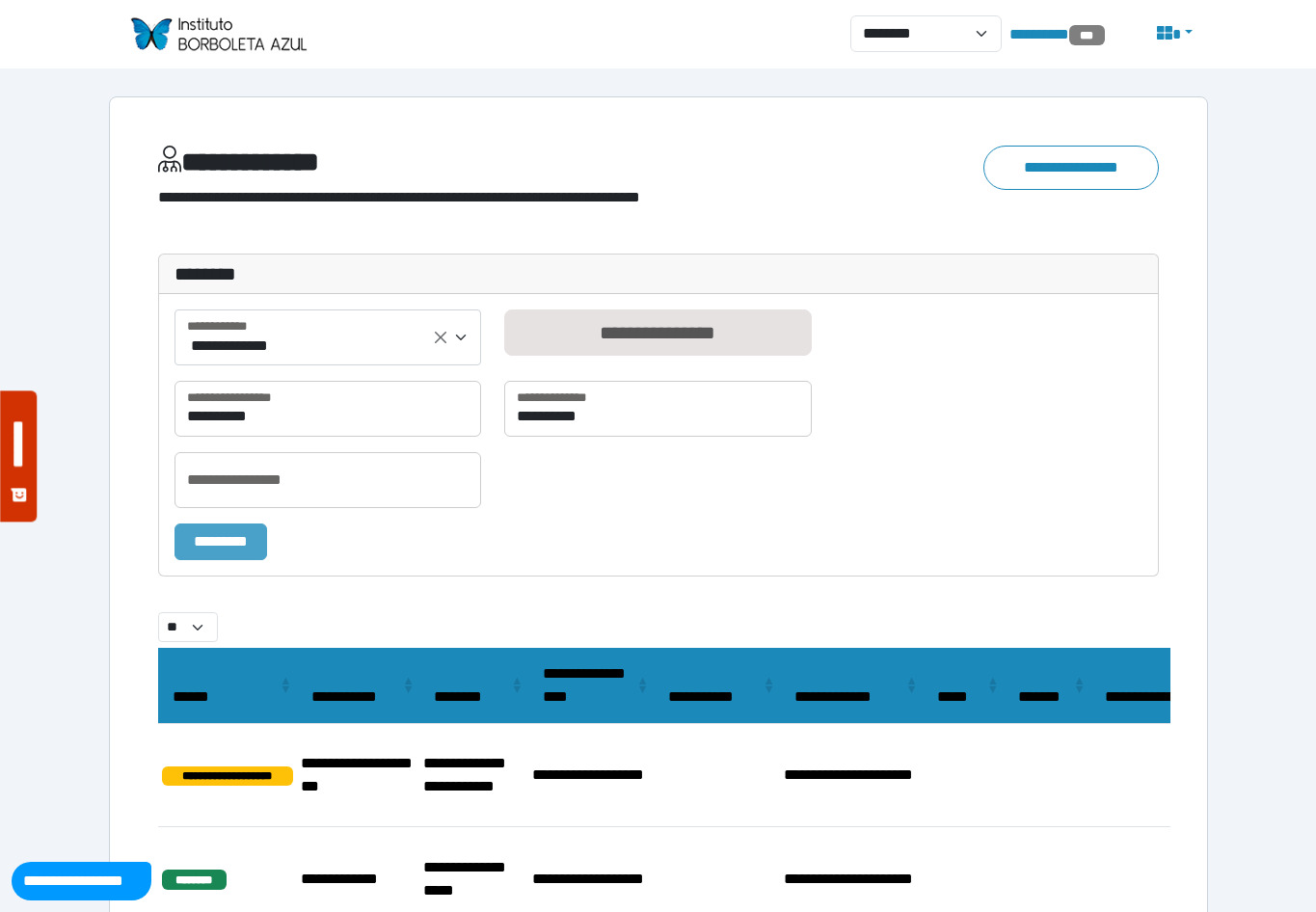 click on "*********" at bounding box center [221, 542] 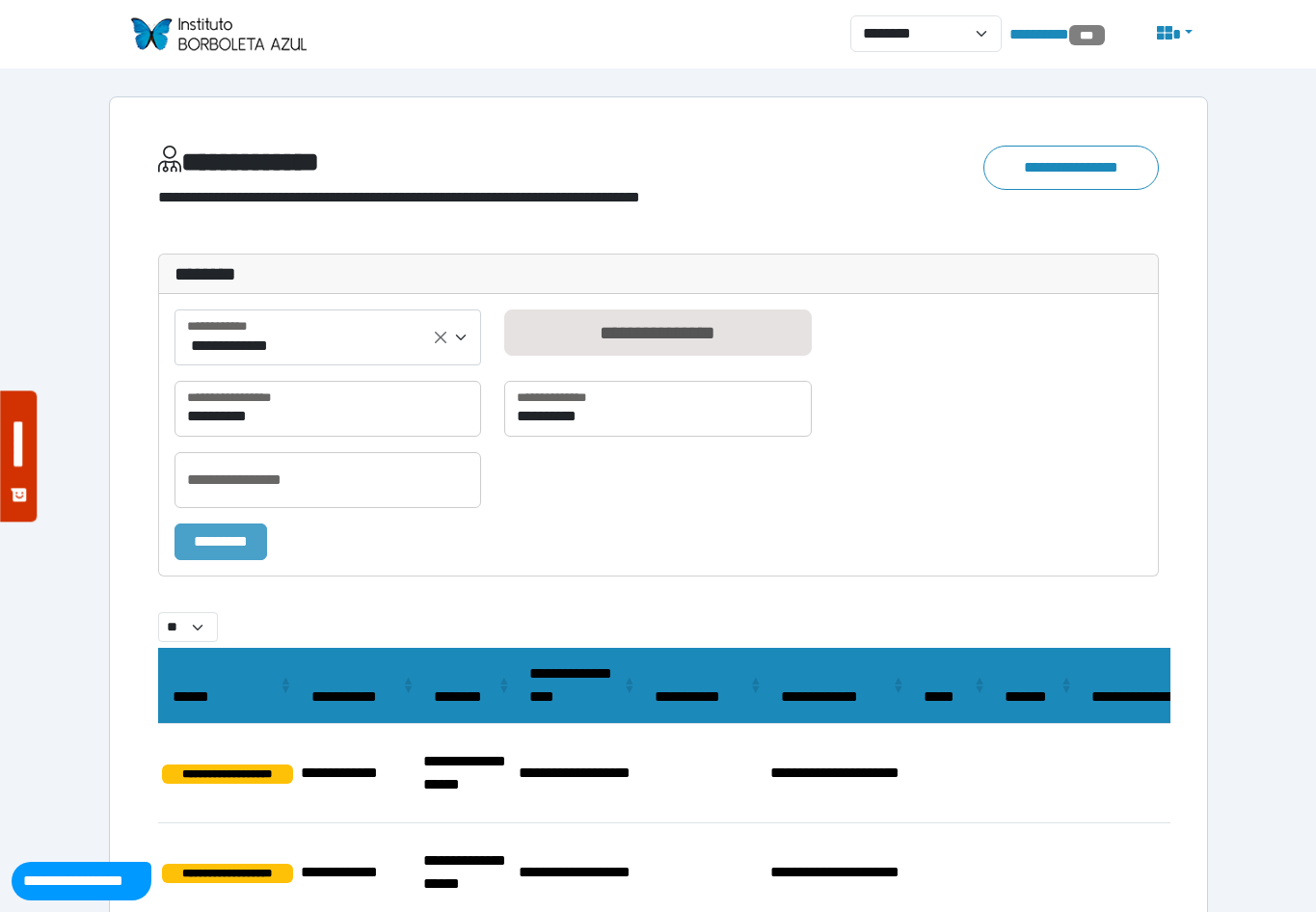 click on "*********" at bounding box center (221, 542) 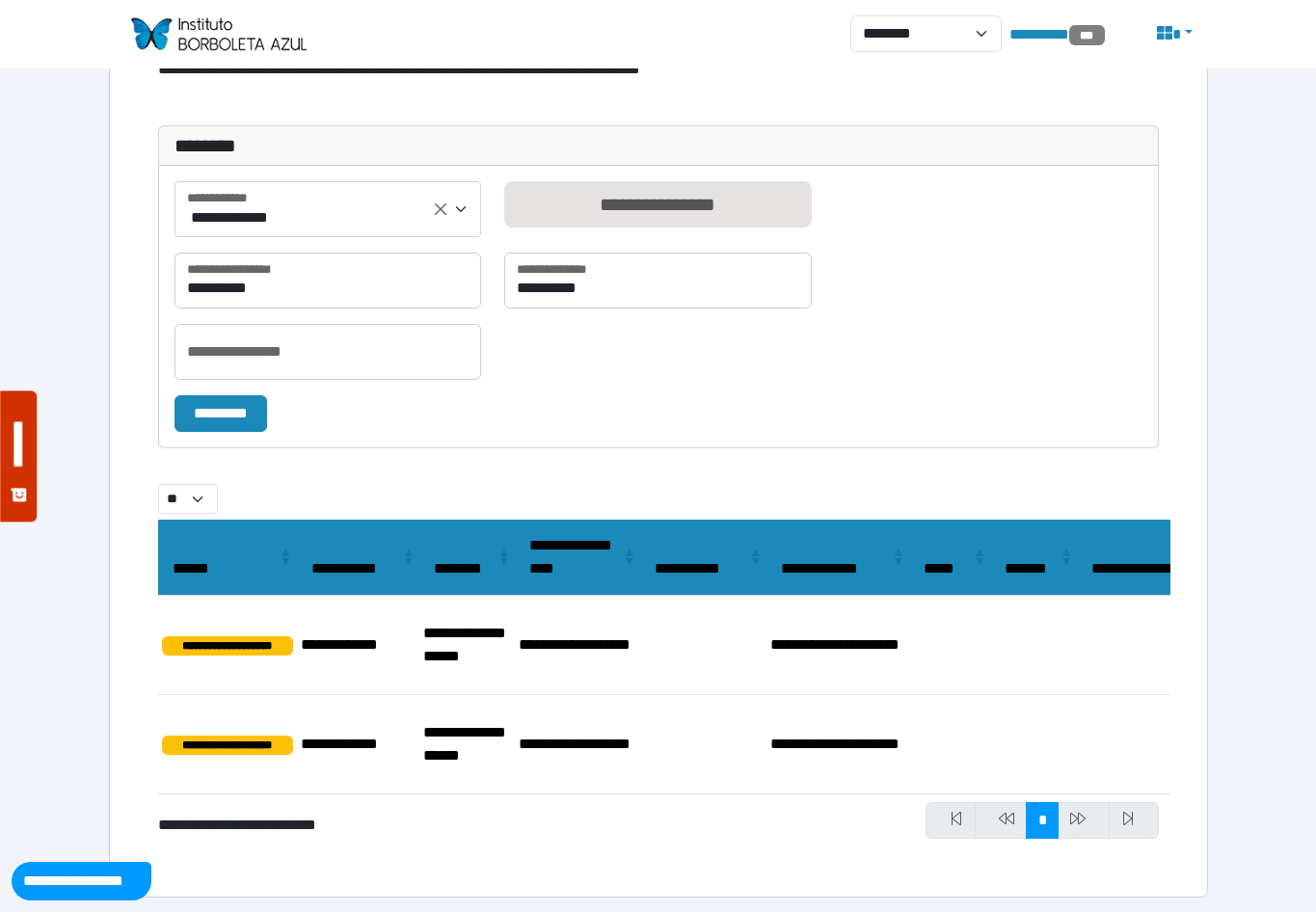 scroll, scrollTop: 133, scrollLeft: 0, axis: vertical 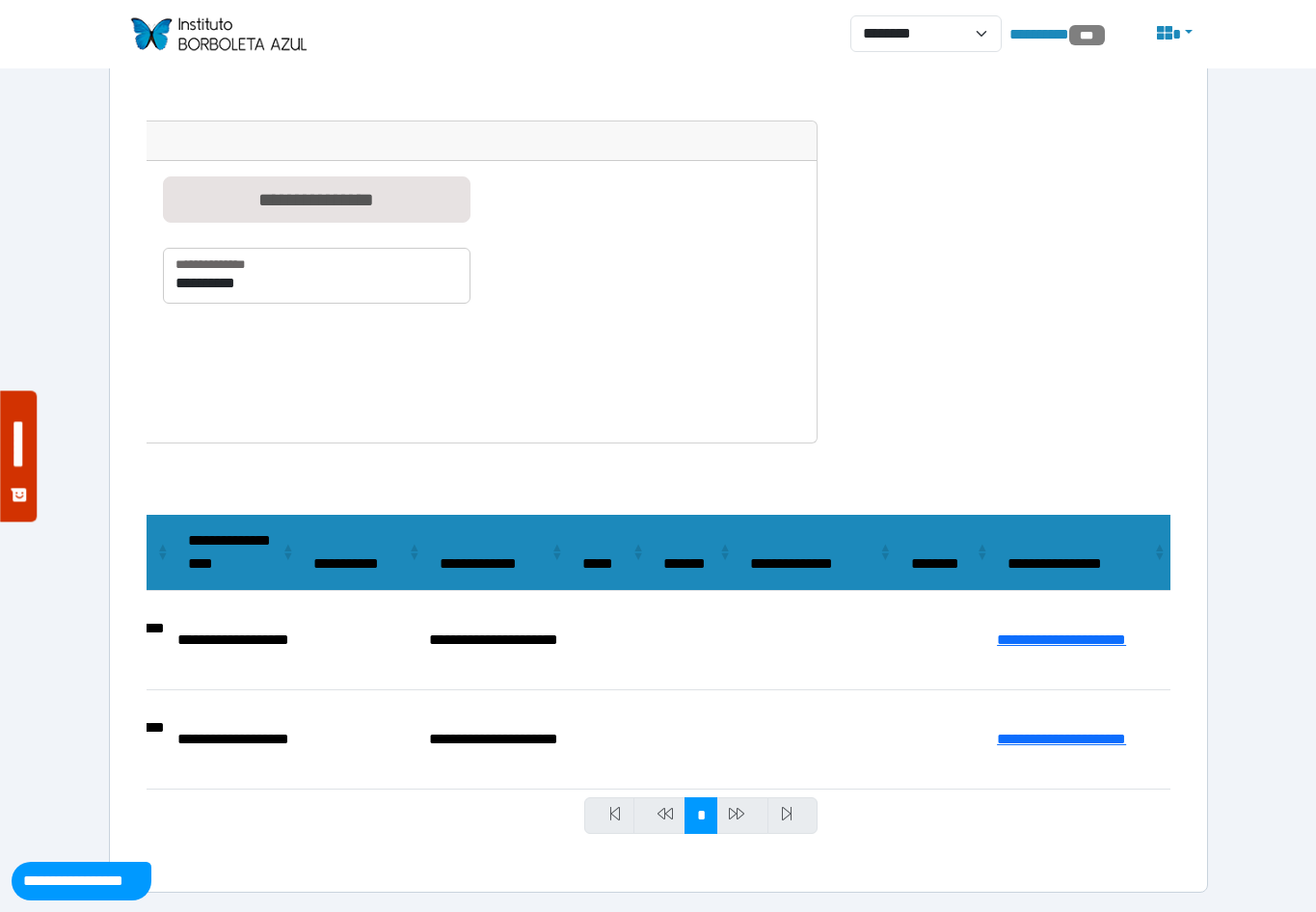 click at bounding box center (218, 34) 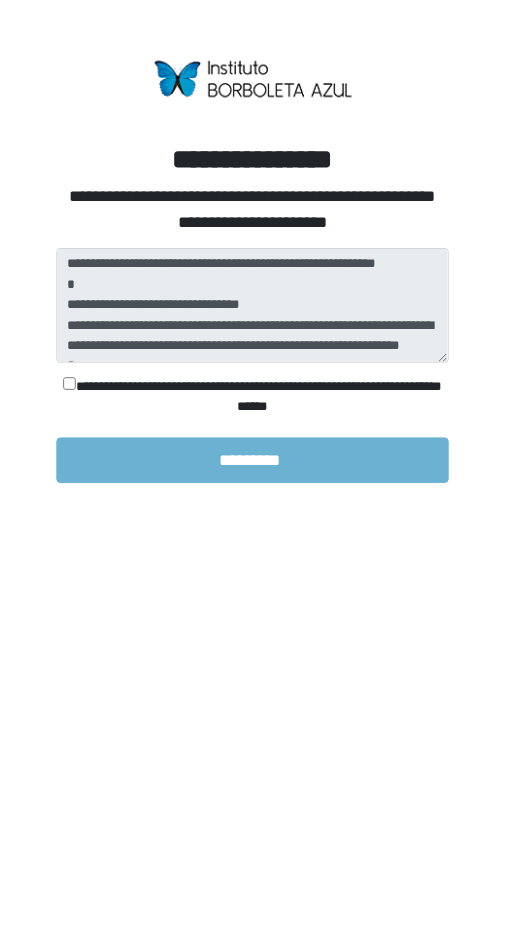 scroll, scrollTop: 0, scrollLeft: 0, axis: both 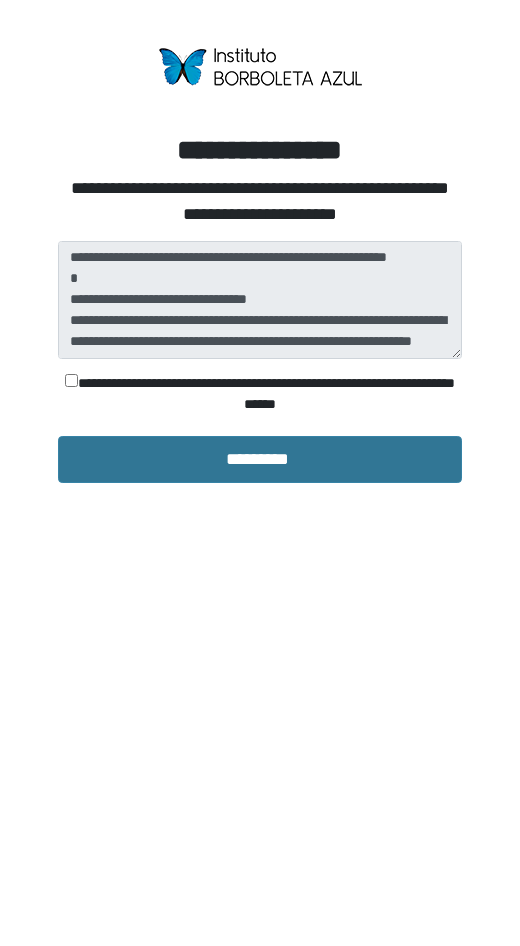 click on "*********" at bounding box center (259, 460) 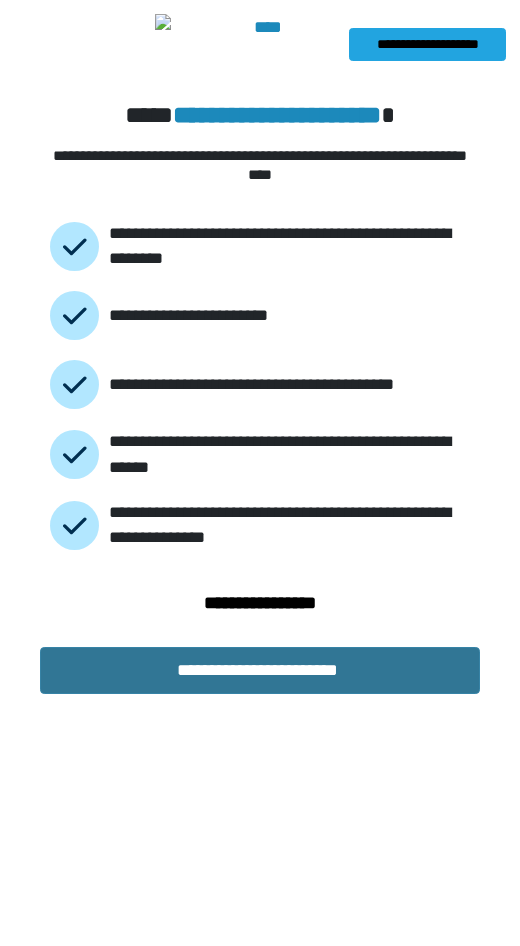 click on "**********" at bounding box center (260, 671) 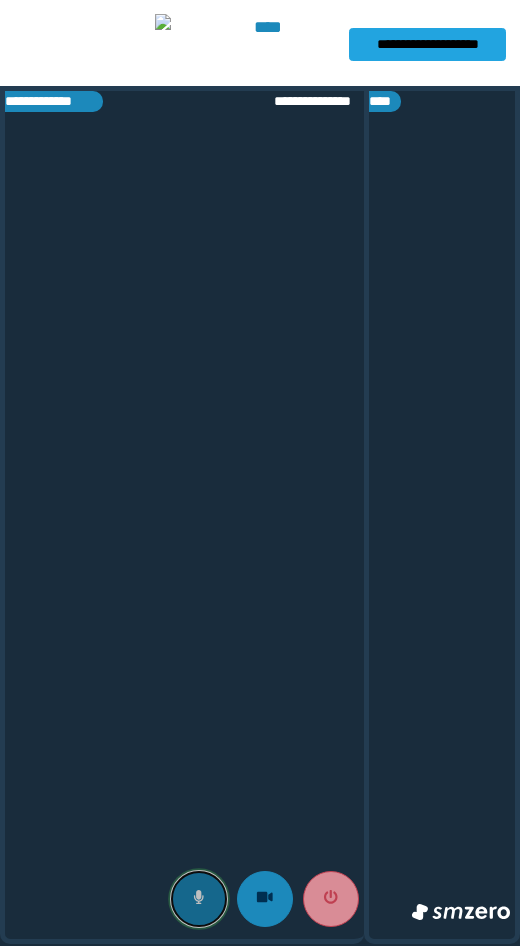 click at bounding box center (199, 899) 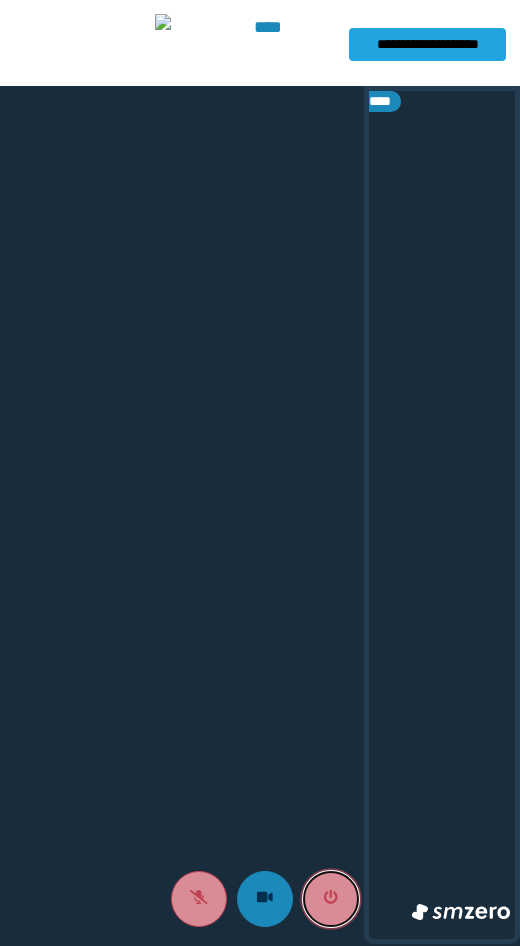 drag, startPoint x: 328, startPoint y: 900, endPoint x: 328, endPoint y: 889, distance: 11 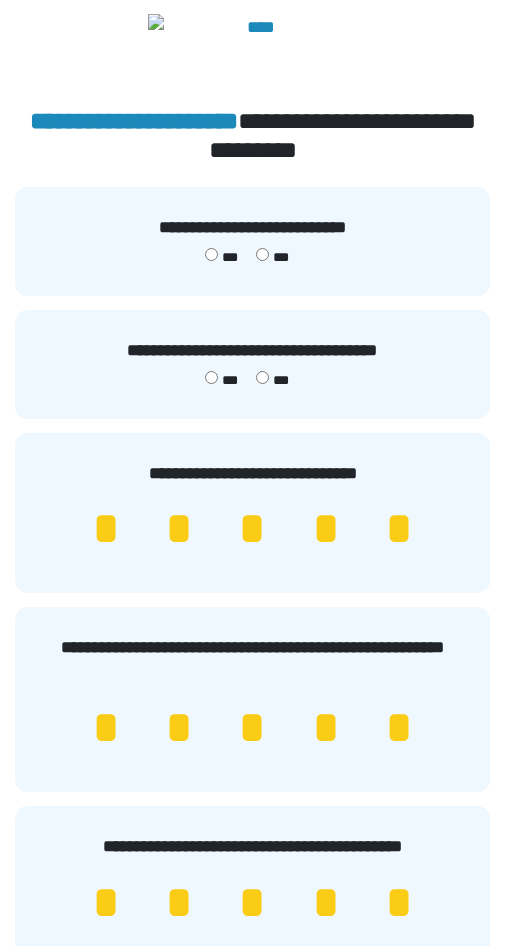 scroll, scrollTop: 200, scrollLeft: 0, axis: vertical 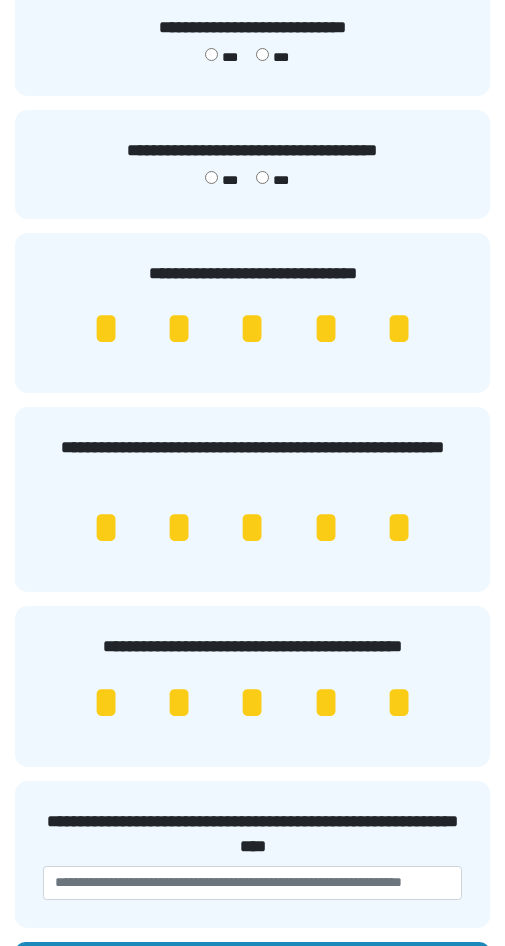 click on "*" at bounding box center (399, 329) 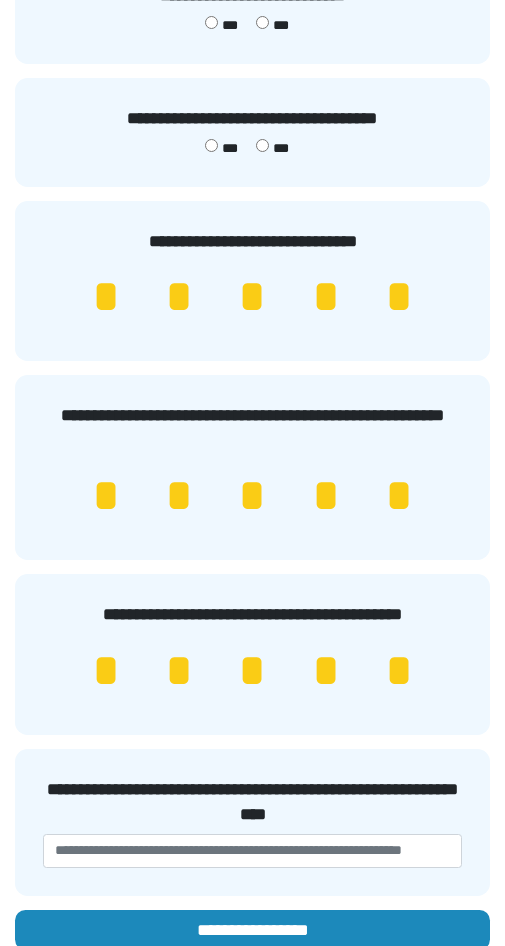 scroll, scrollTop: 250, scrollLeft: 0, axis: vertical 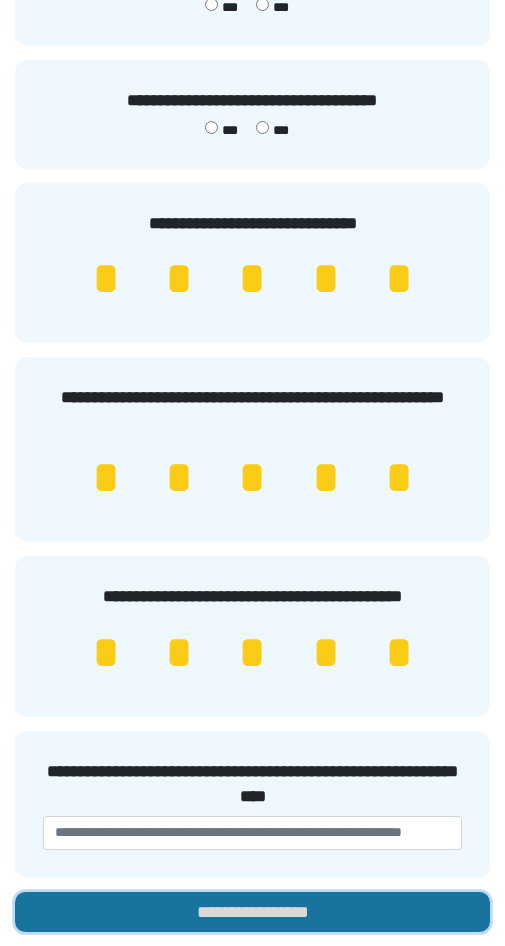 click on "**********" at bounding box center [252, 912] 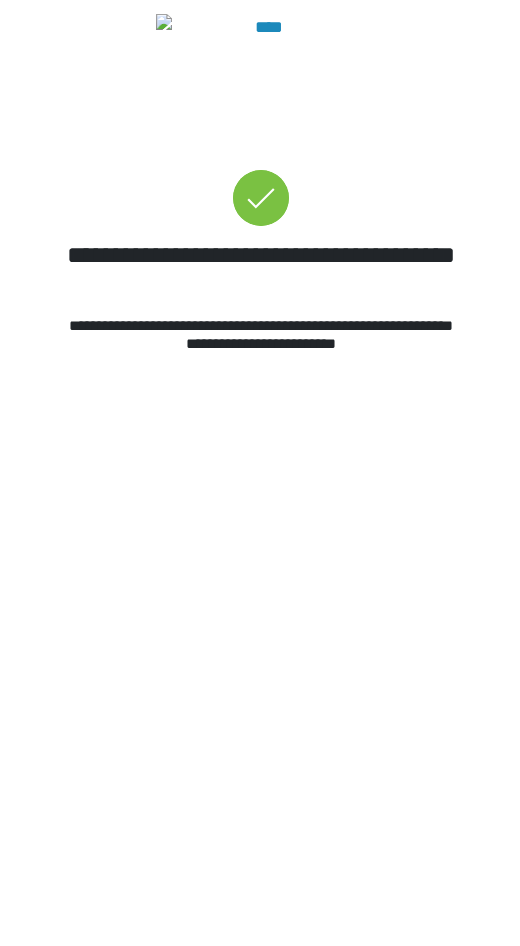 scroll, scrollTop: 0, scrollLeft: 0, axis: both 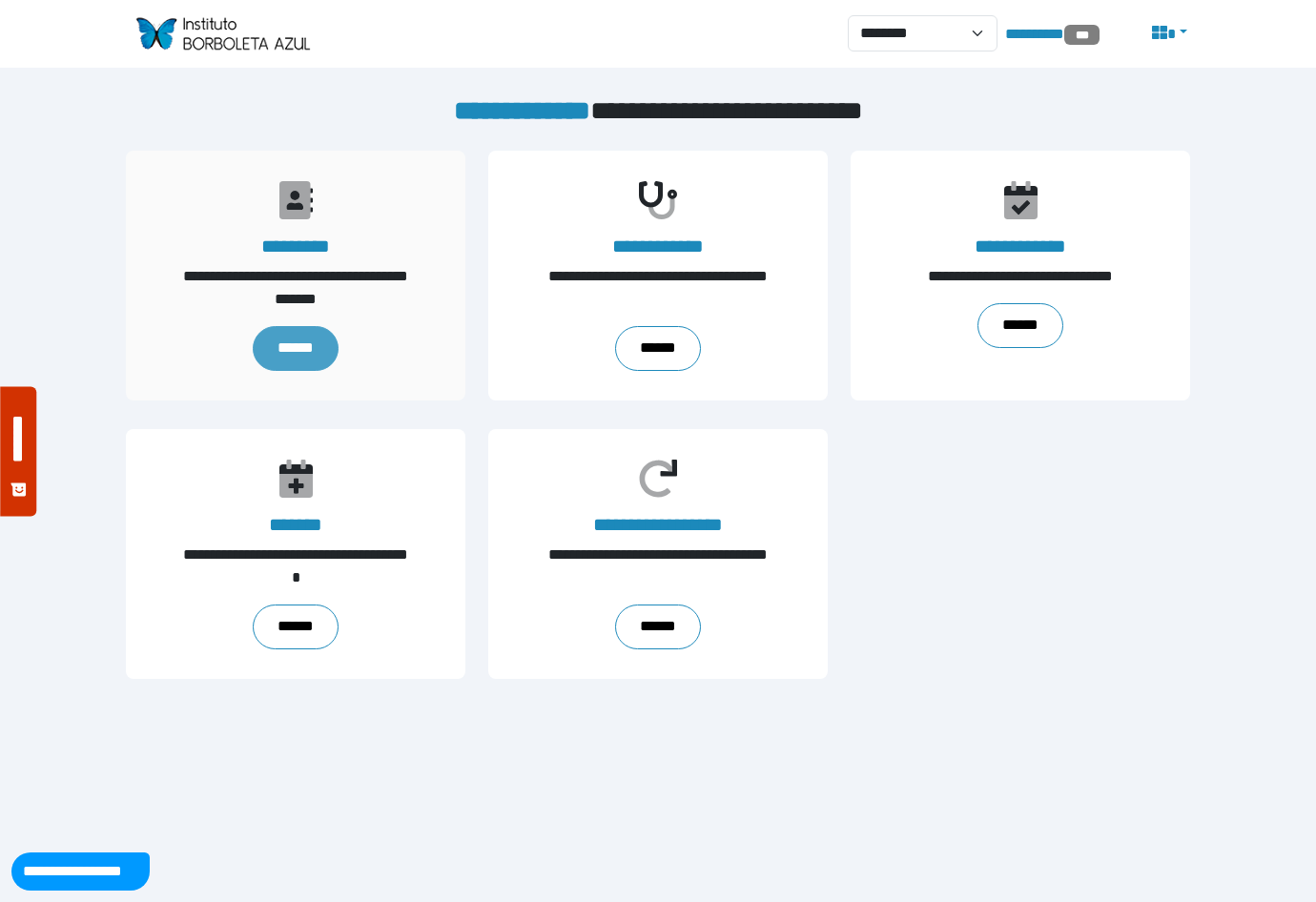 click on "******" at bounding box center [296, 348] 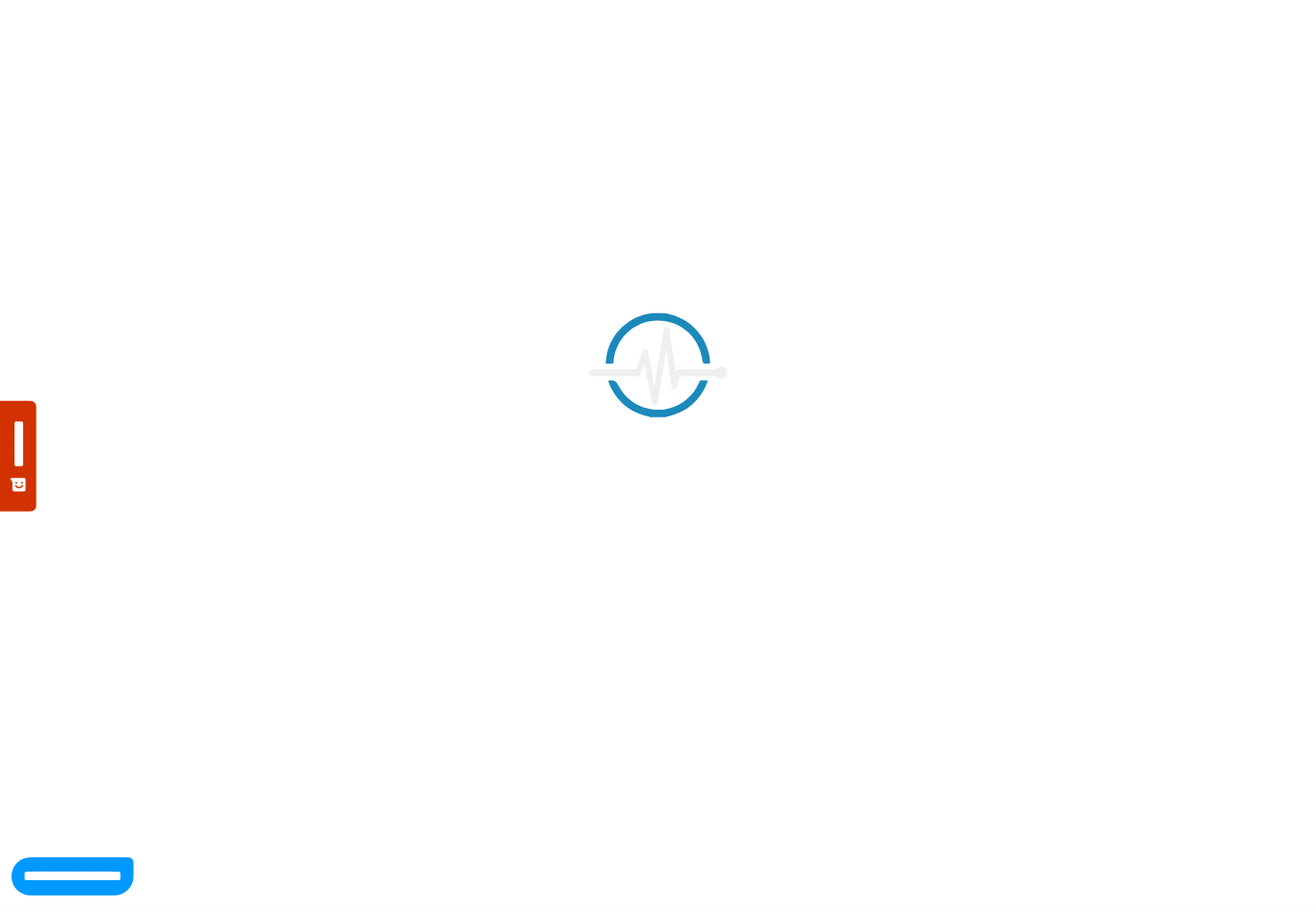 scroll, scrollTop: 0, scrollLeft: 0, axis: both 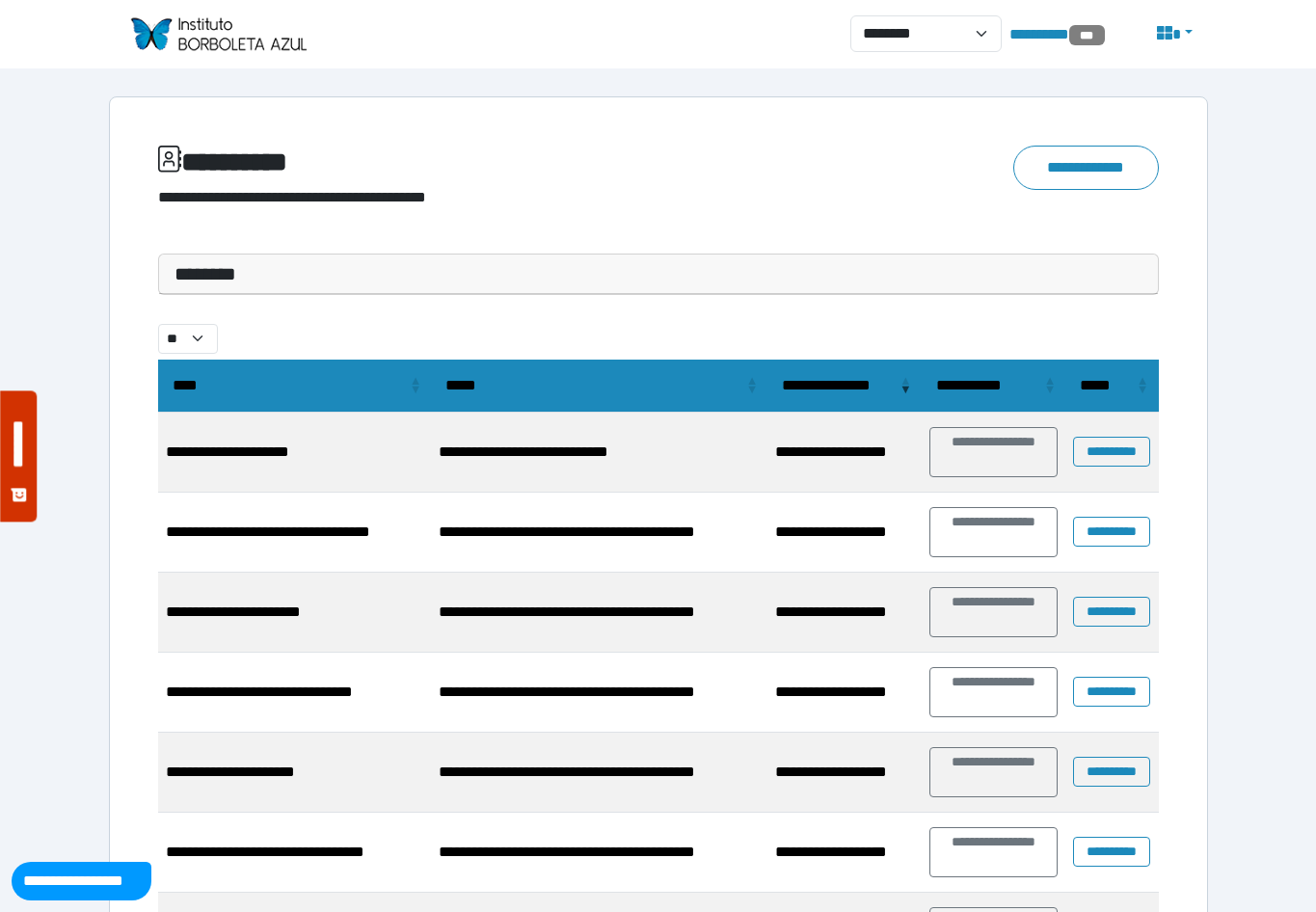 click at bounding box center (218, 34) 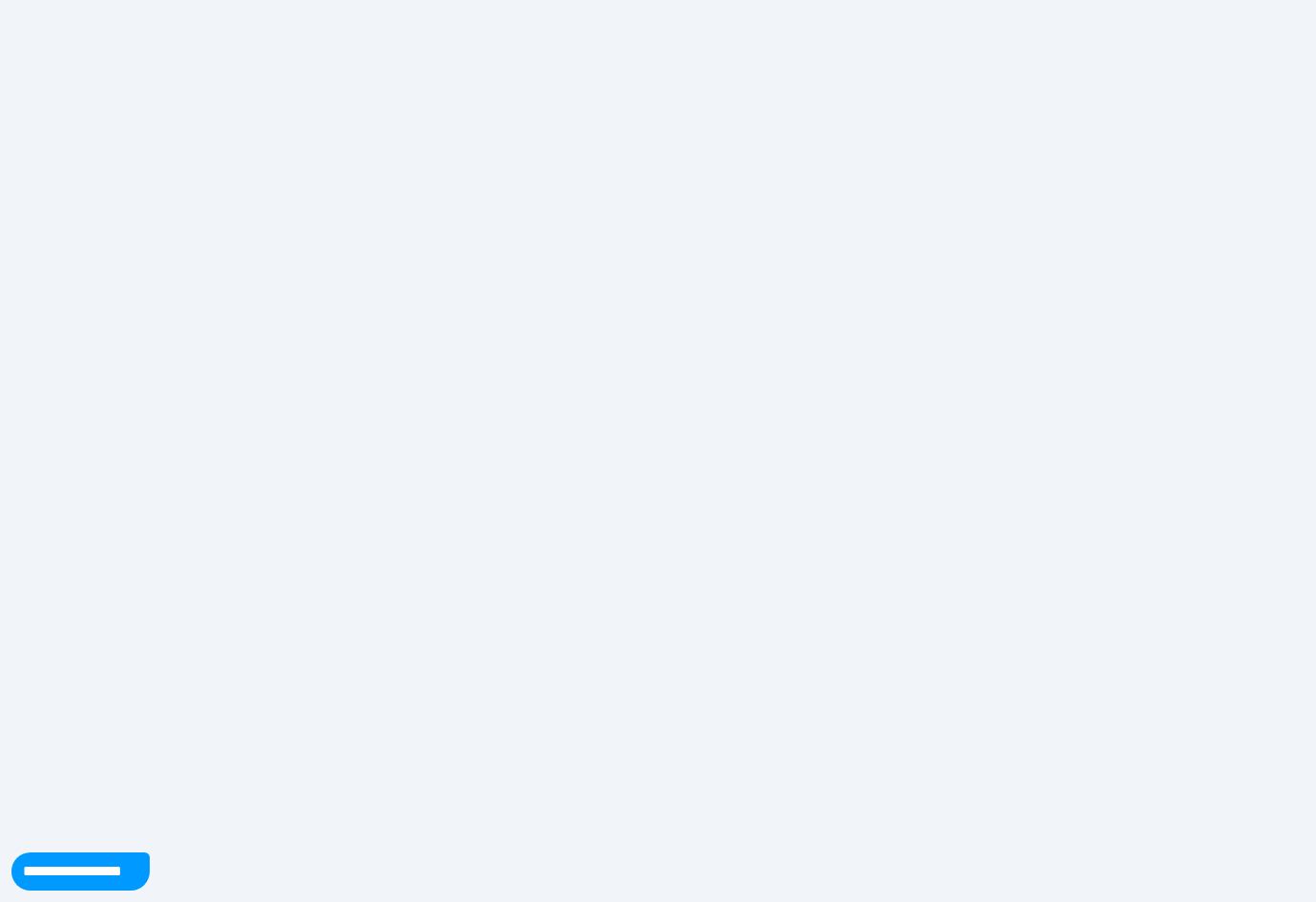 scroll, scrollTop: 0, scrollLeft: 0, axis: both 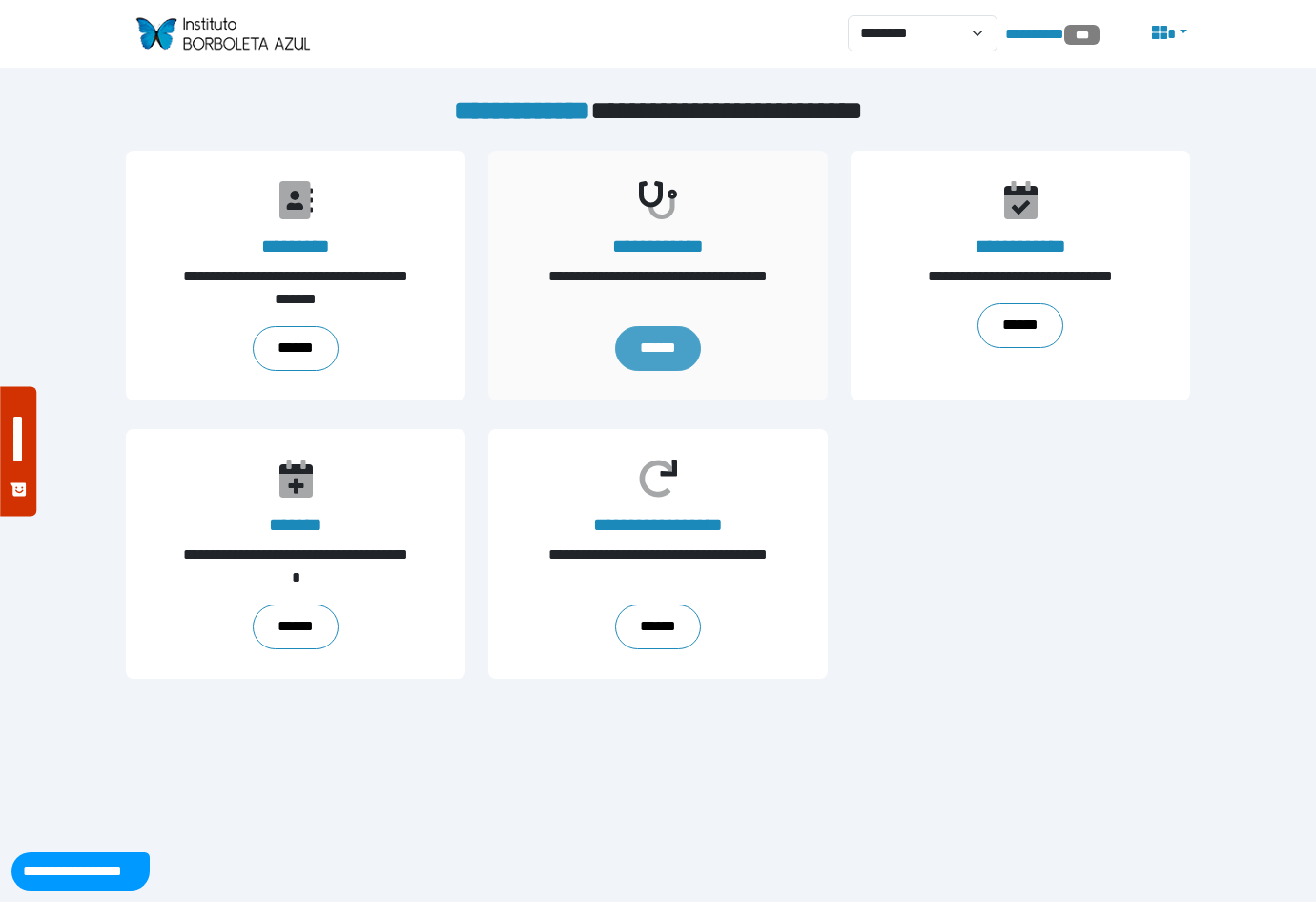 click on "******" at bounding box center [658, 348] 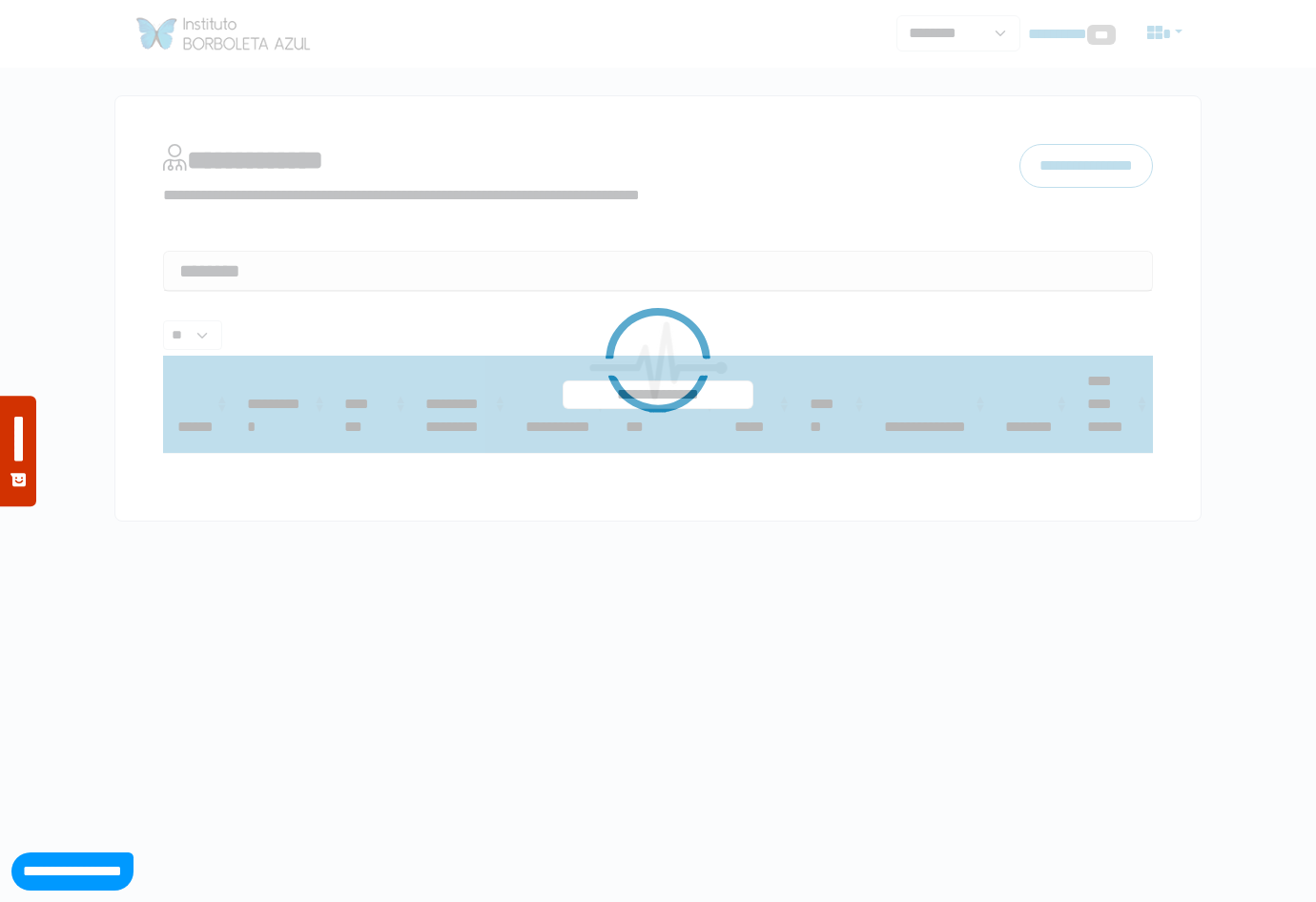 select 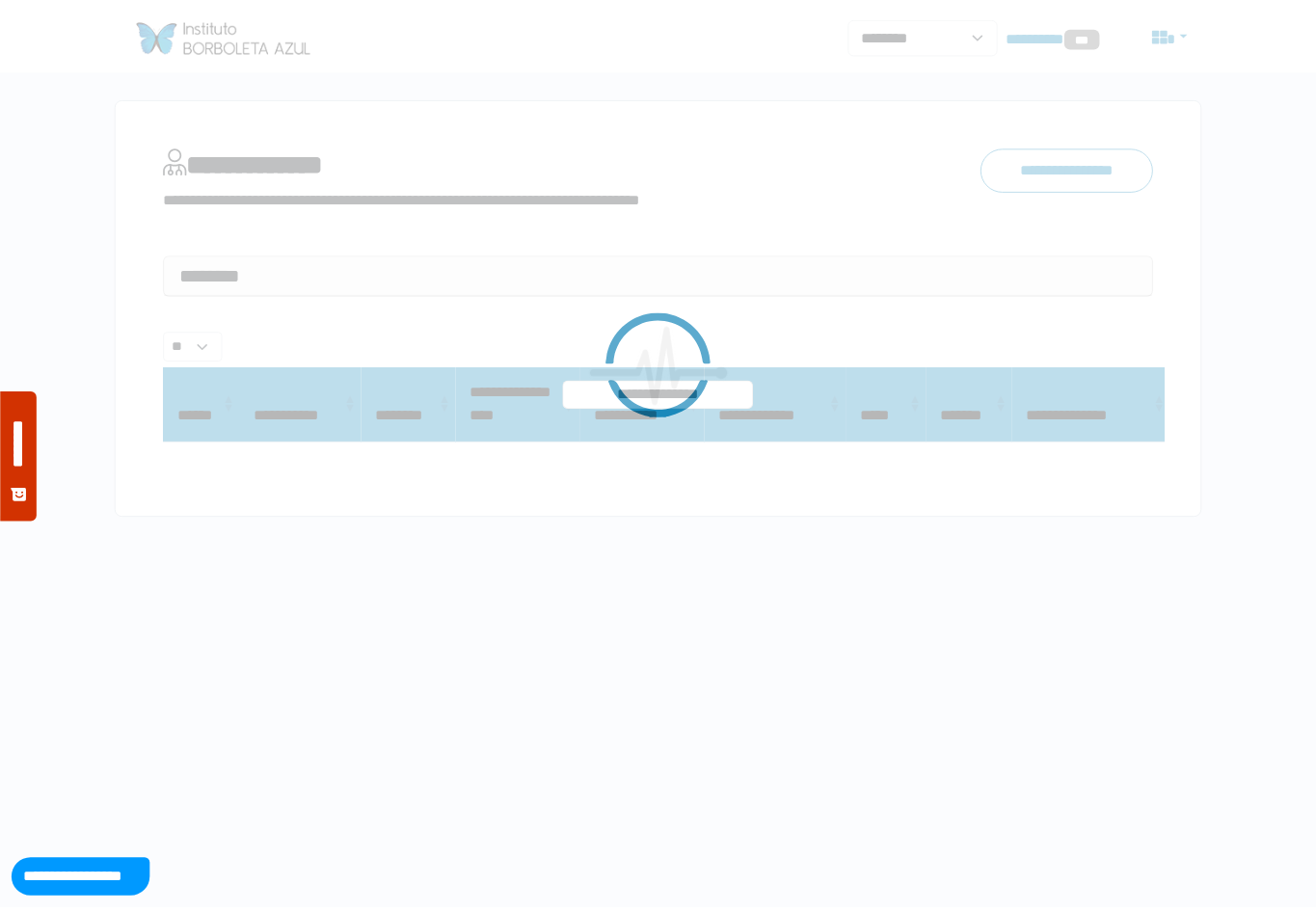 scroll, scrollTop: 0, scrollLeft: 0, axis: both 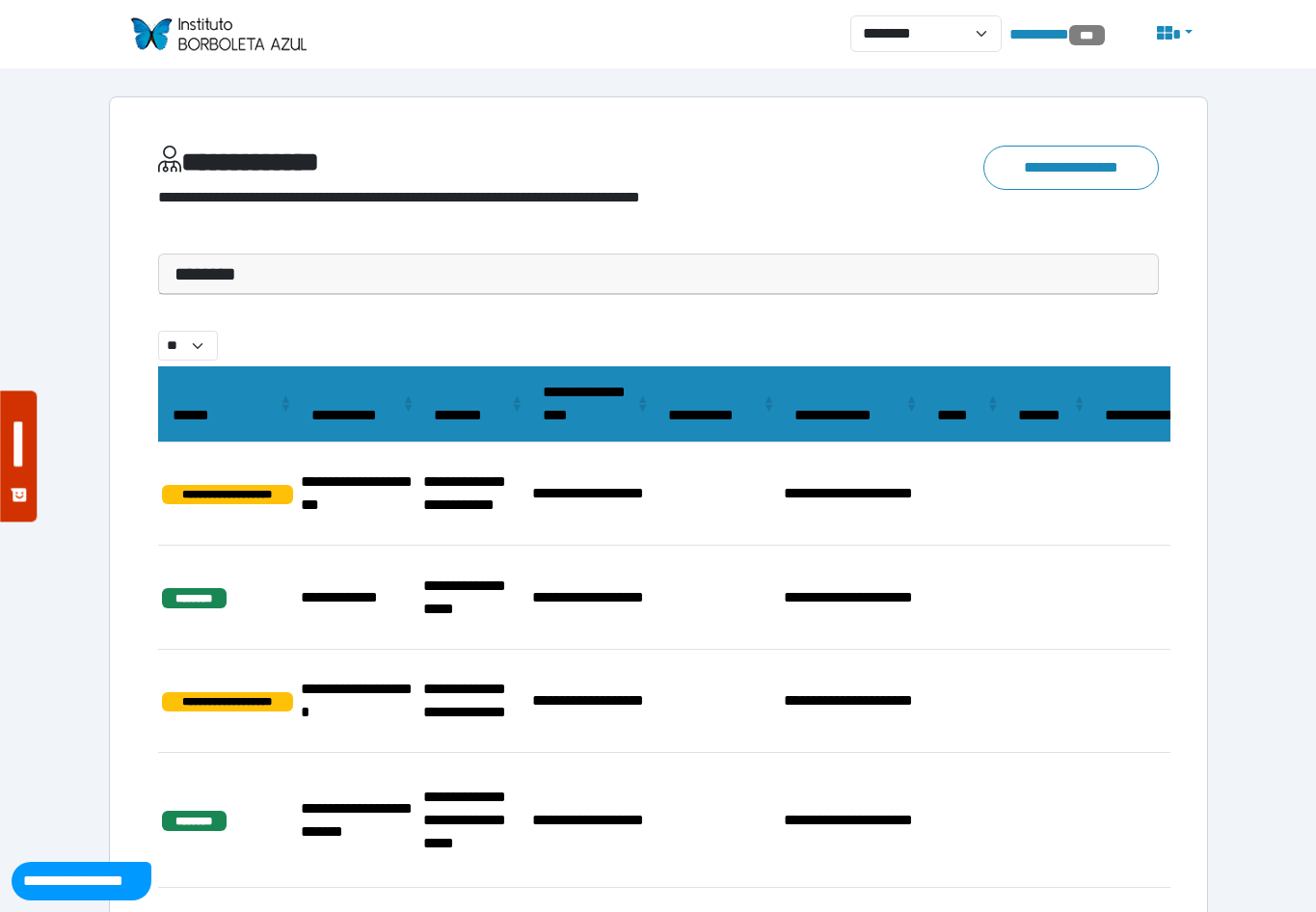 click on "********" at bounding box center [658, 274] 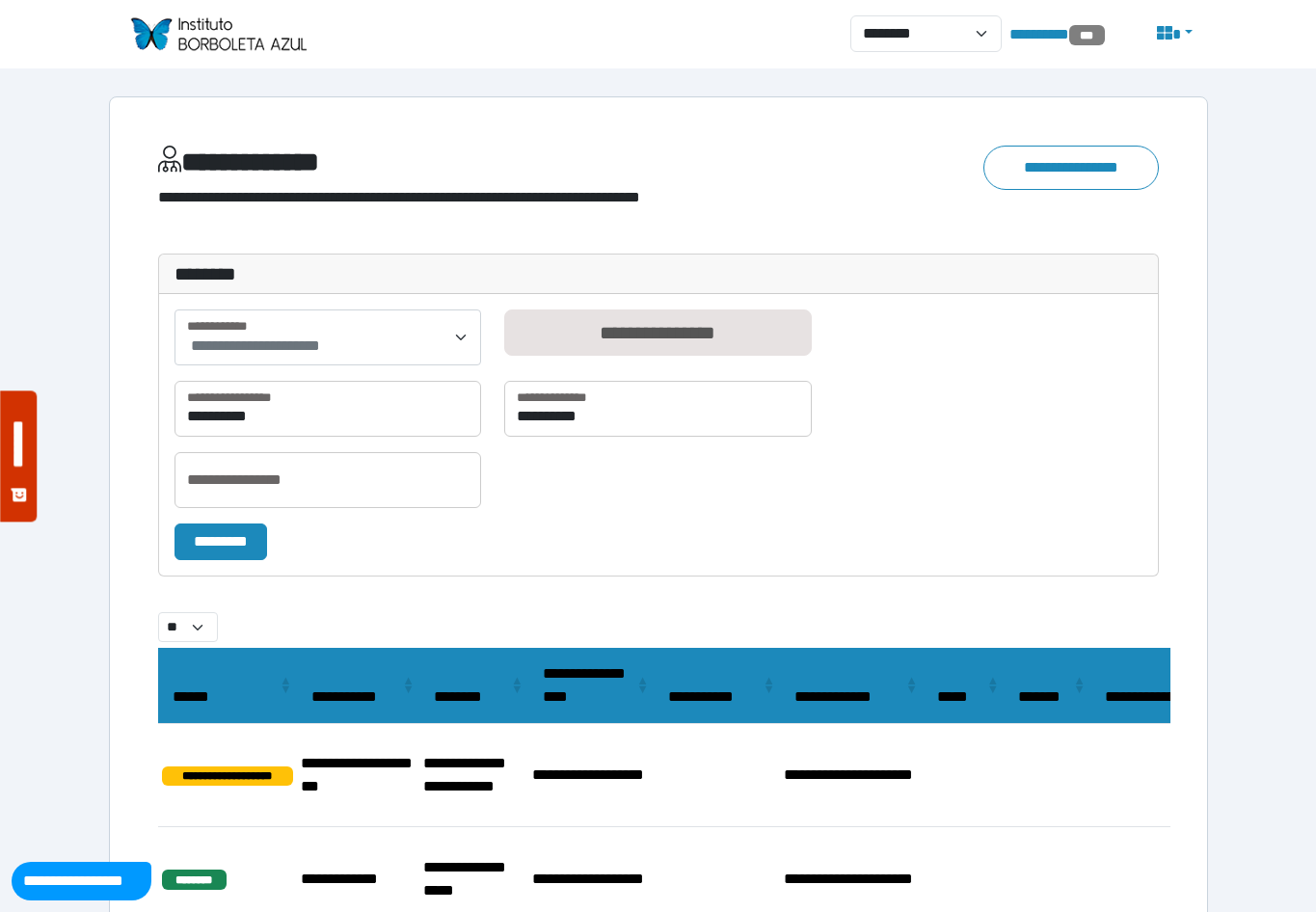 click on "**********" at bounding box center [328, 337] 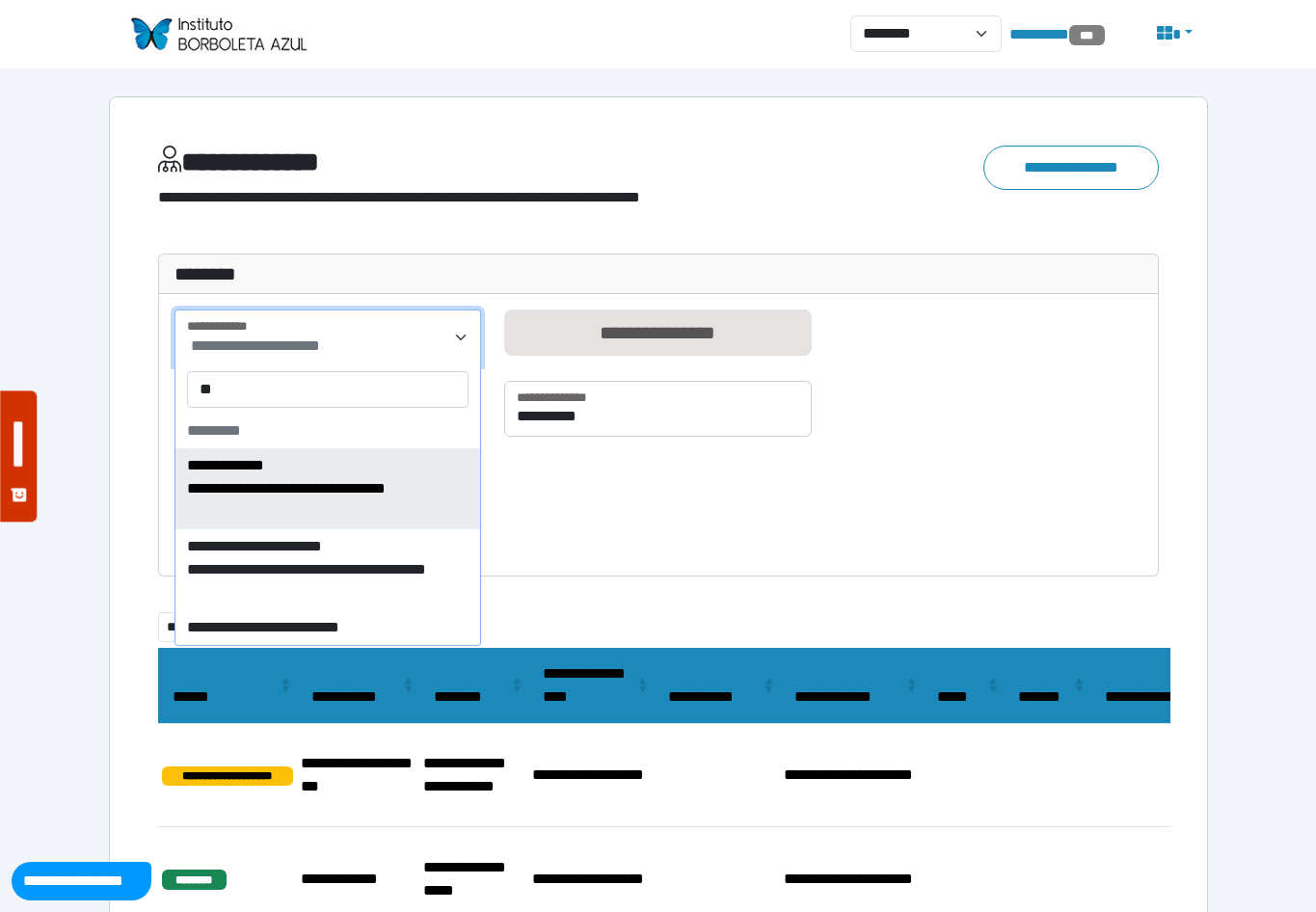 type on "***" 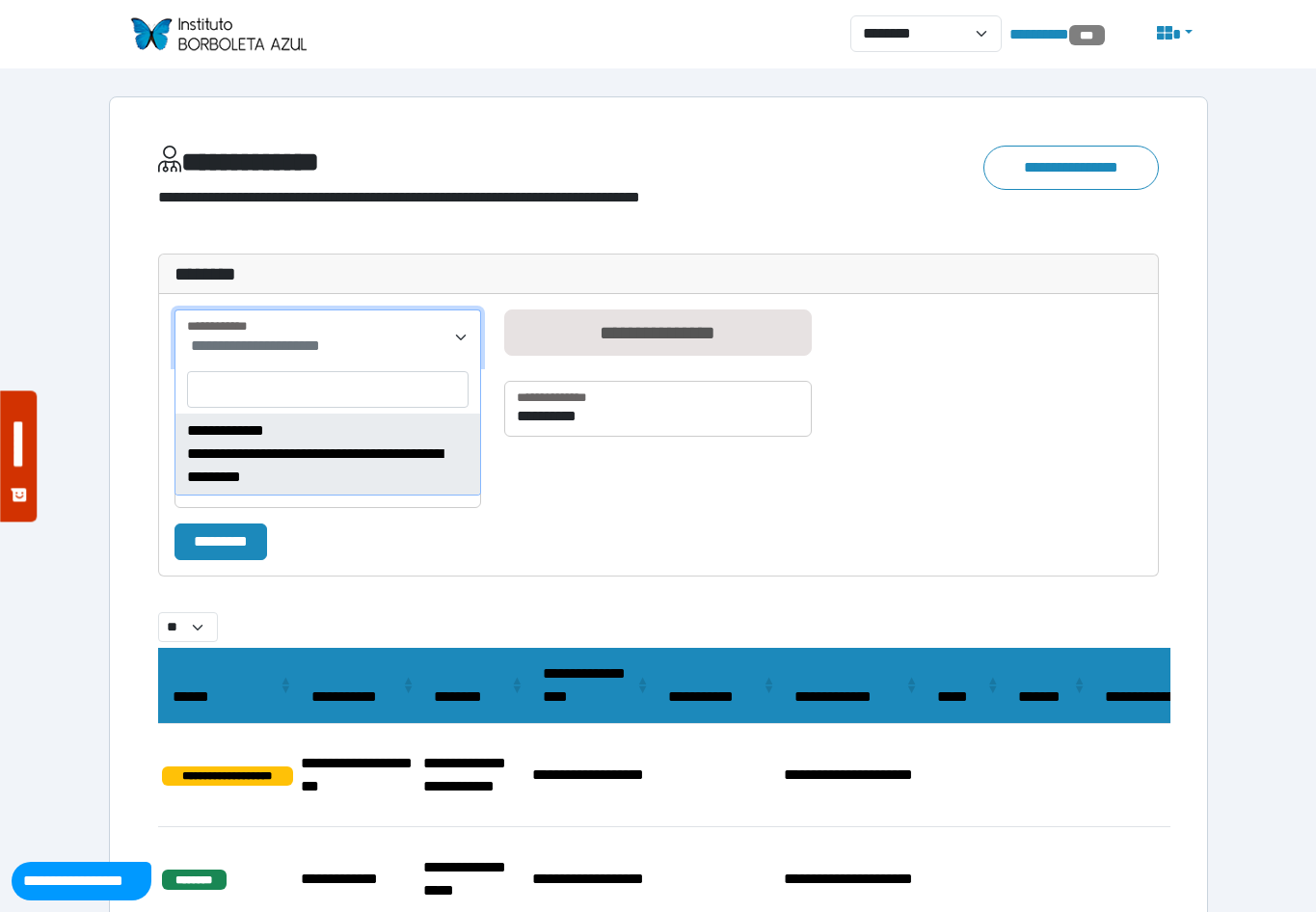 select on "****" 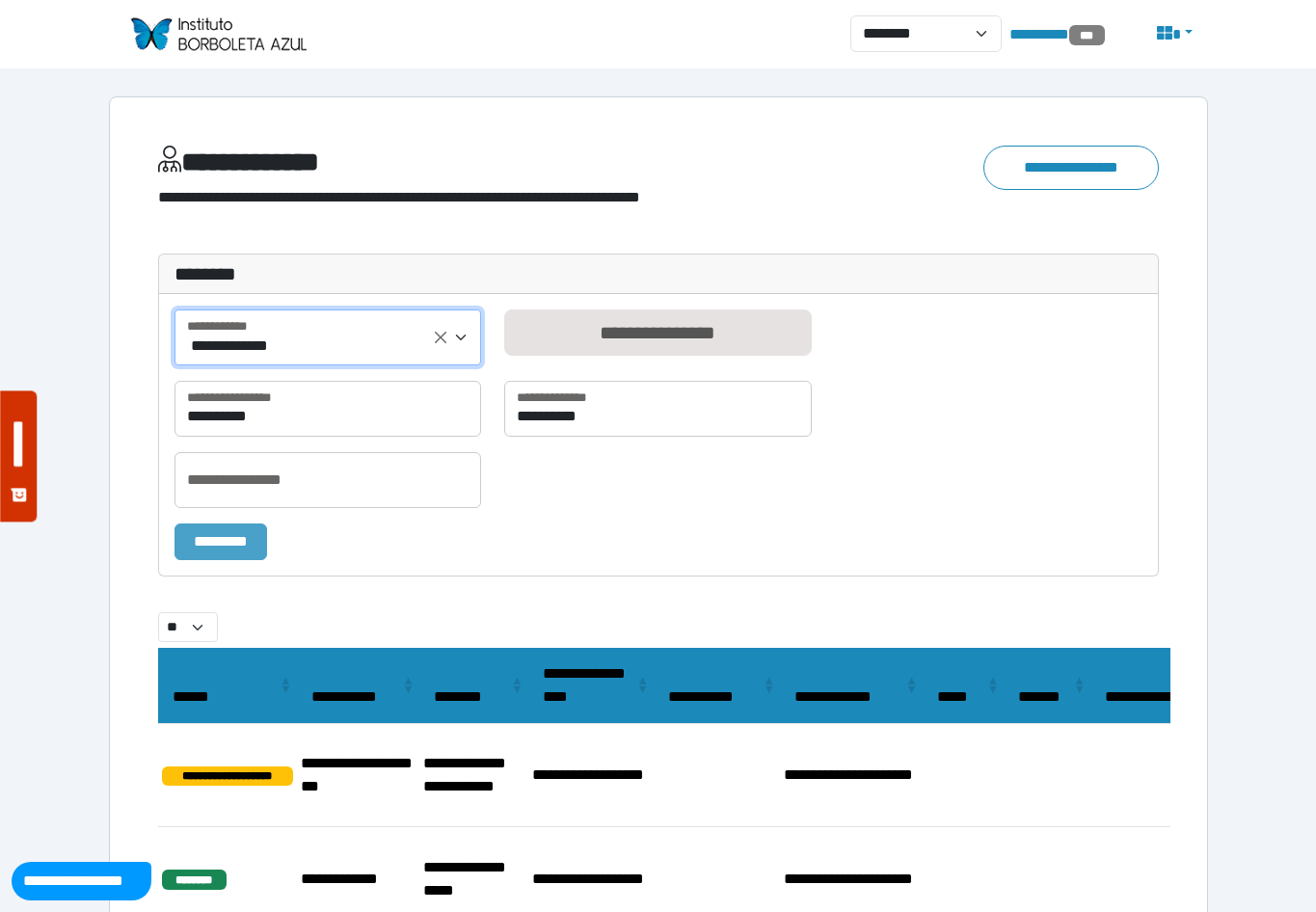 click on "*********" at bounding box center [221, 542] 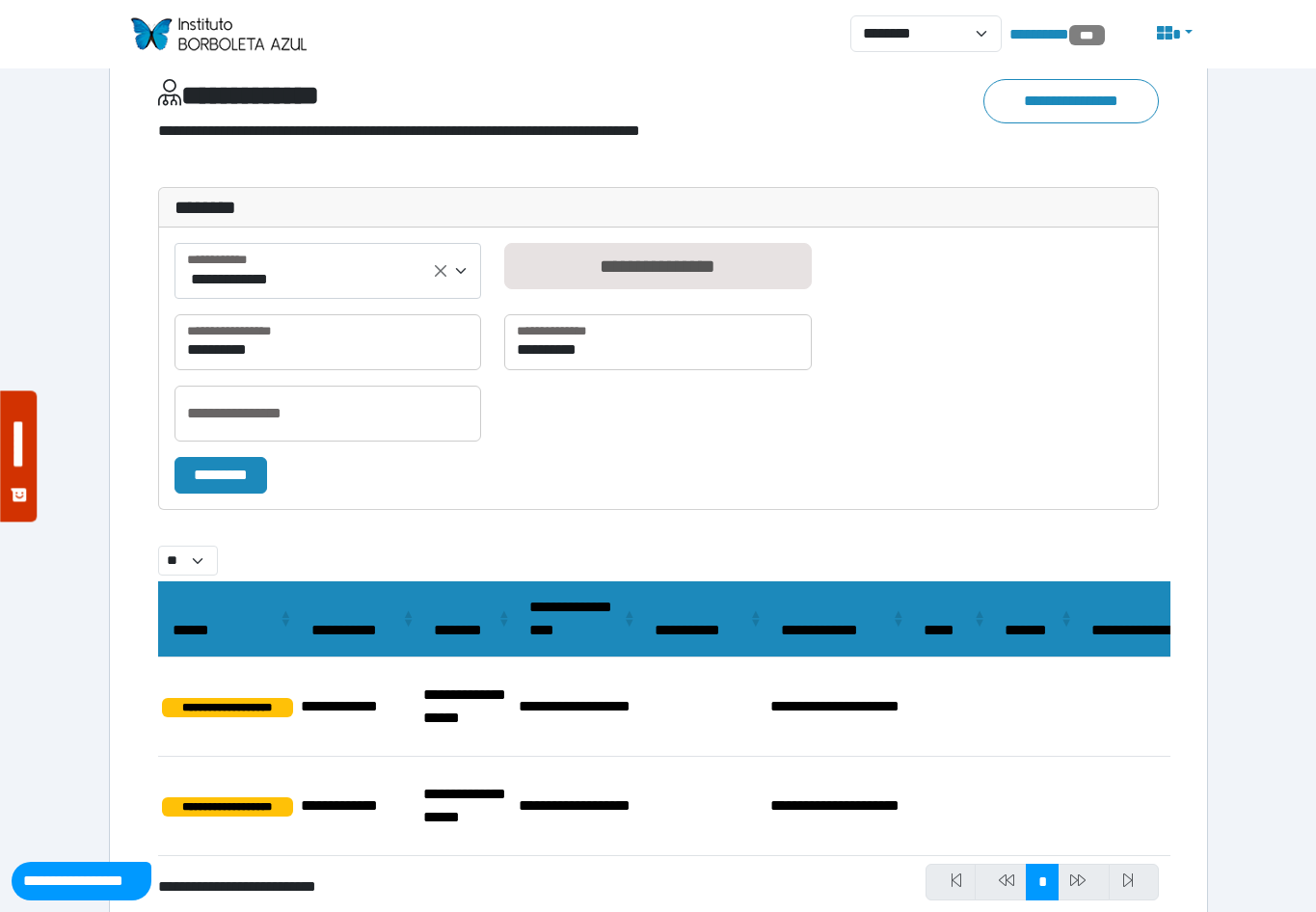scroll, scrollTop: 133, scrollLeft: 0, axis: vertical 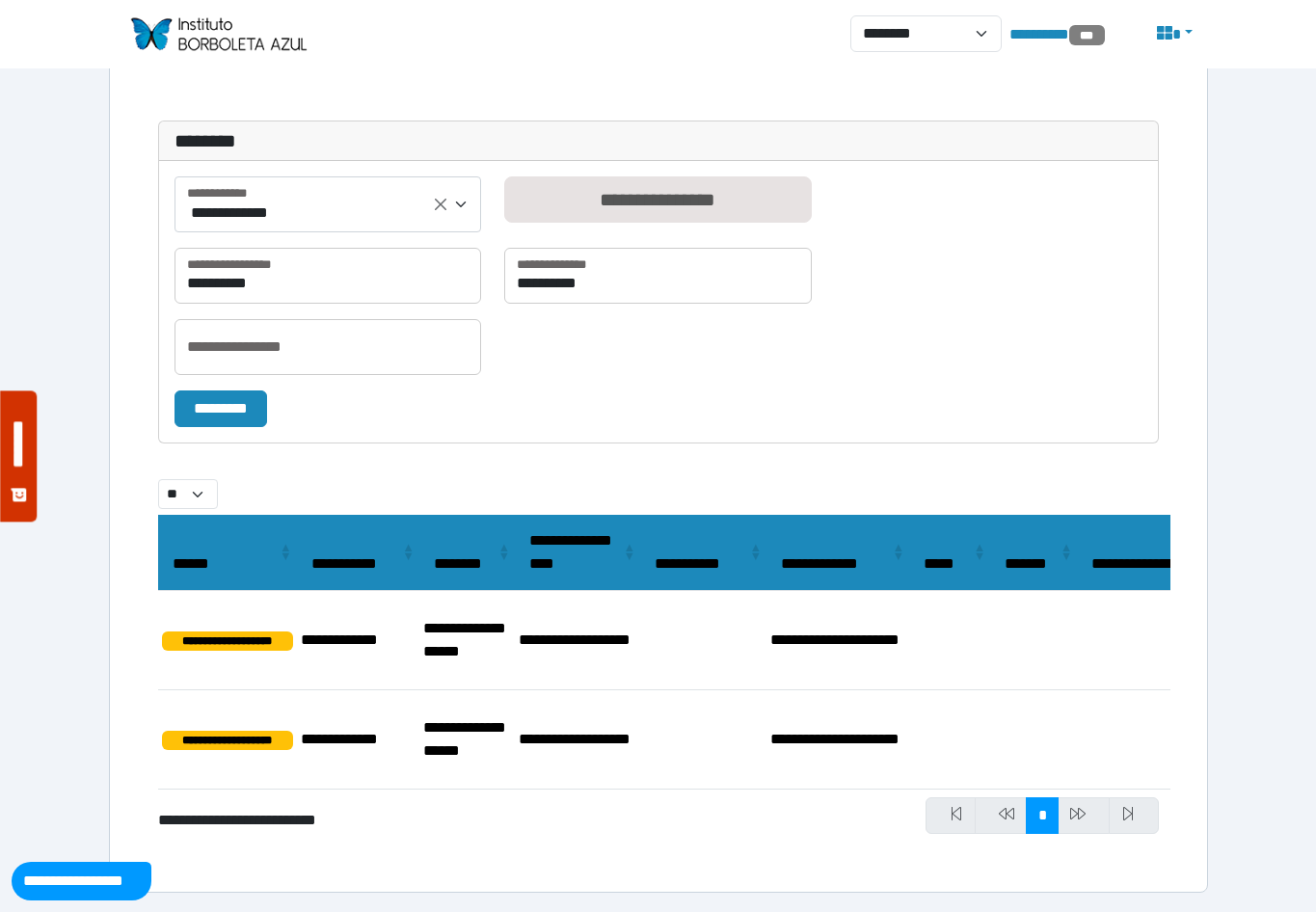 click on "**********" at bounding box center [228, 740] 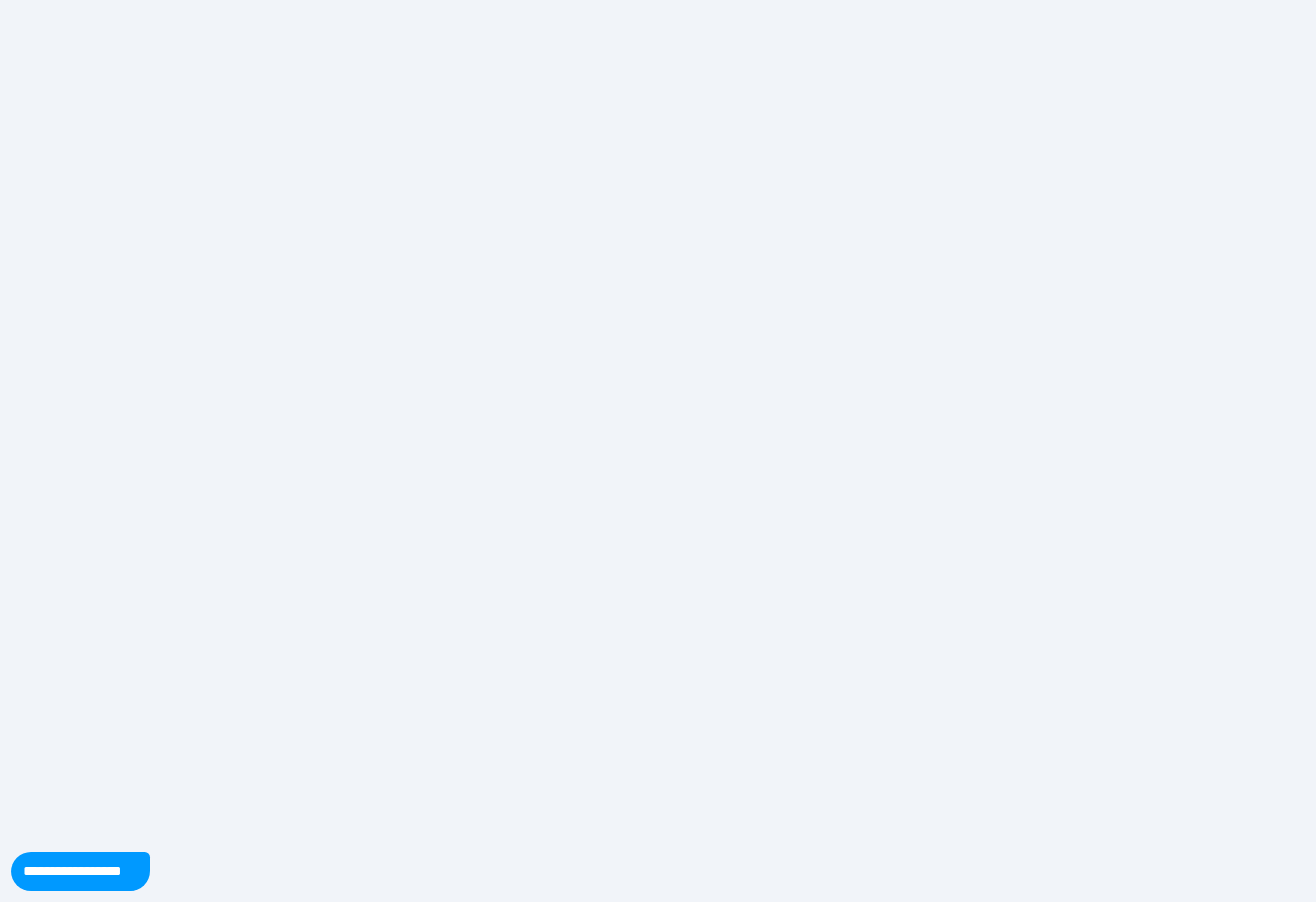 scroll, scrollTop: 0, scrollLeft: 0, axis: both 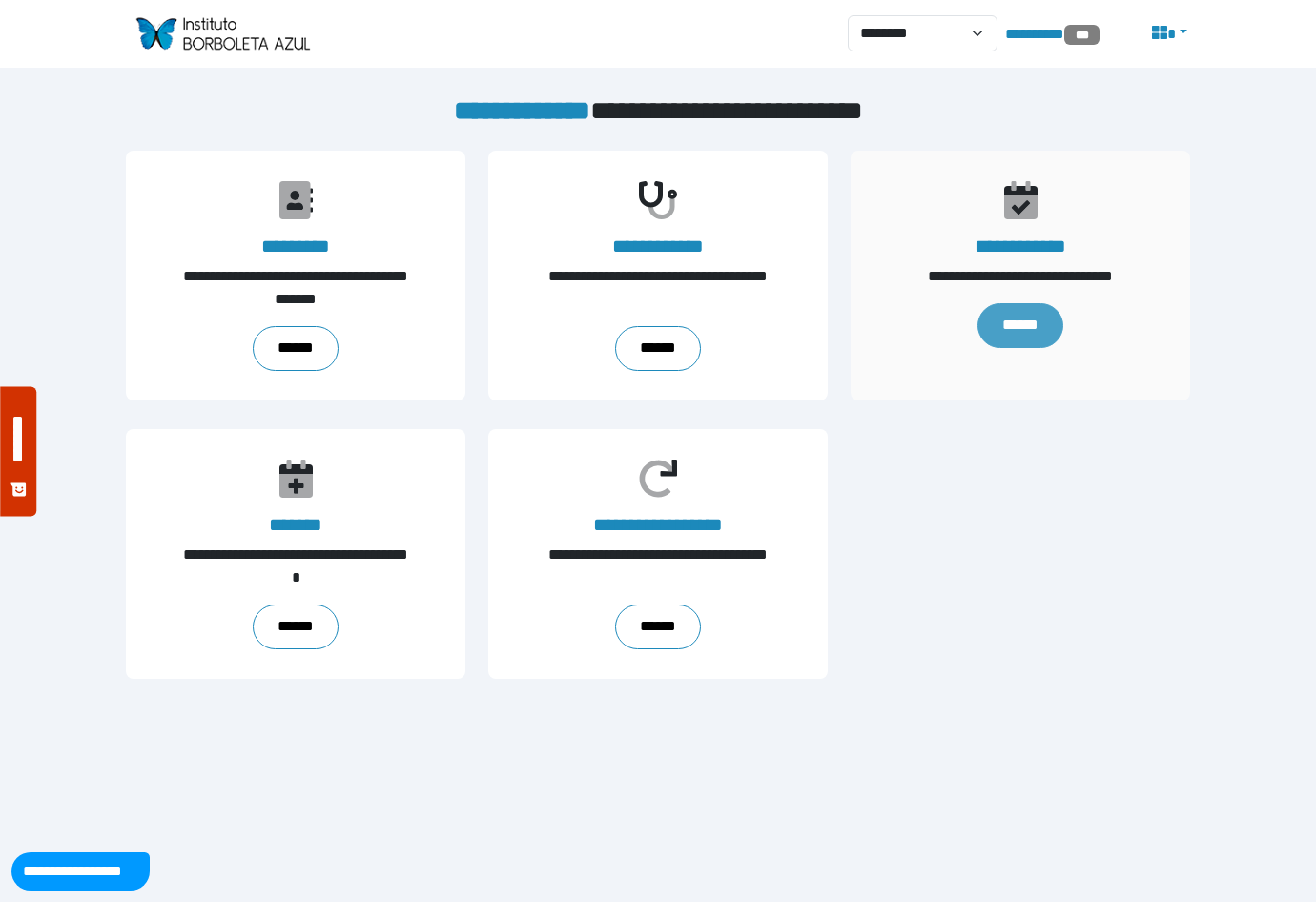click on "******" at bounding box center (1020, 326) 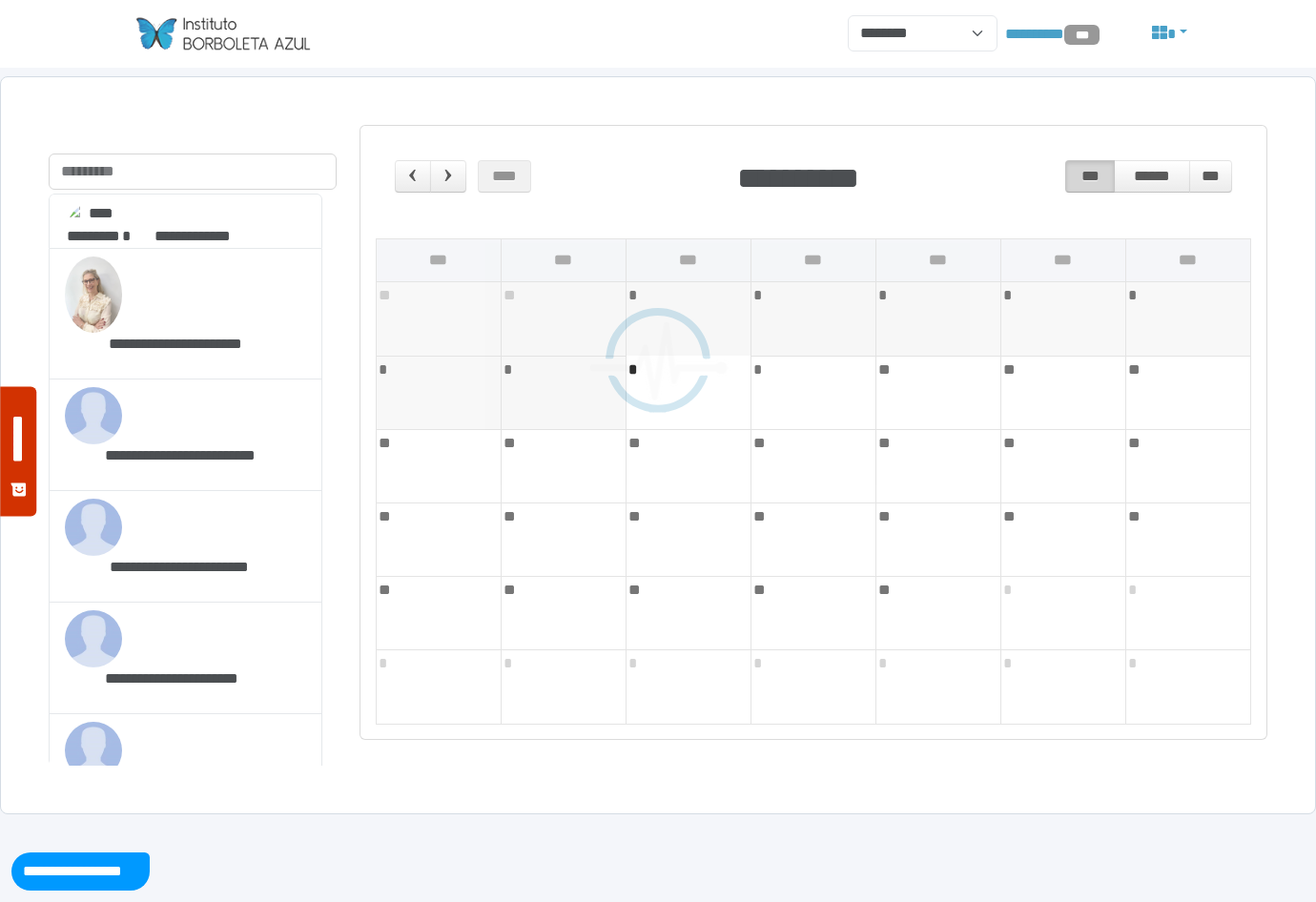 scroll, scrollTop: 0, scrollLeft: 0, axis: both 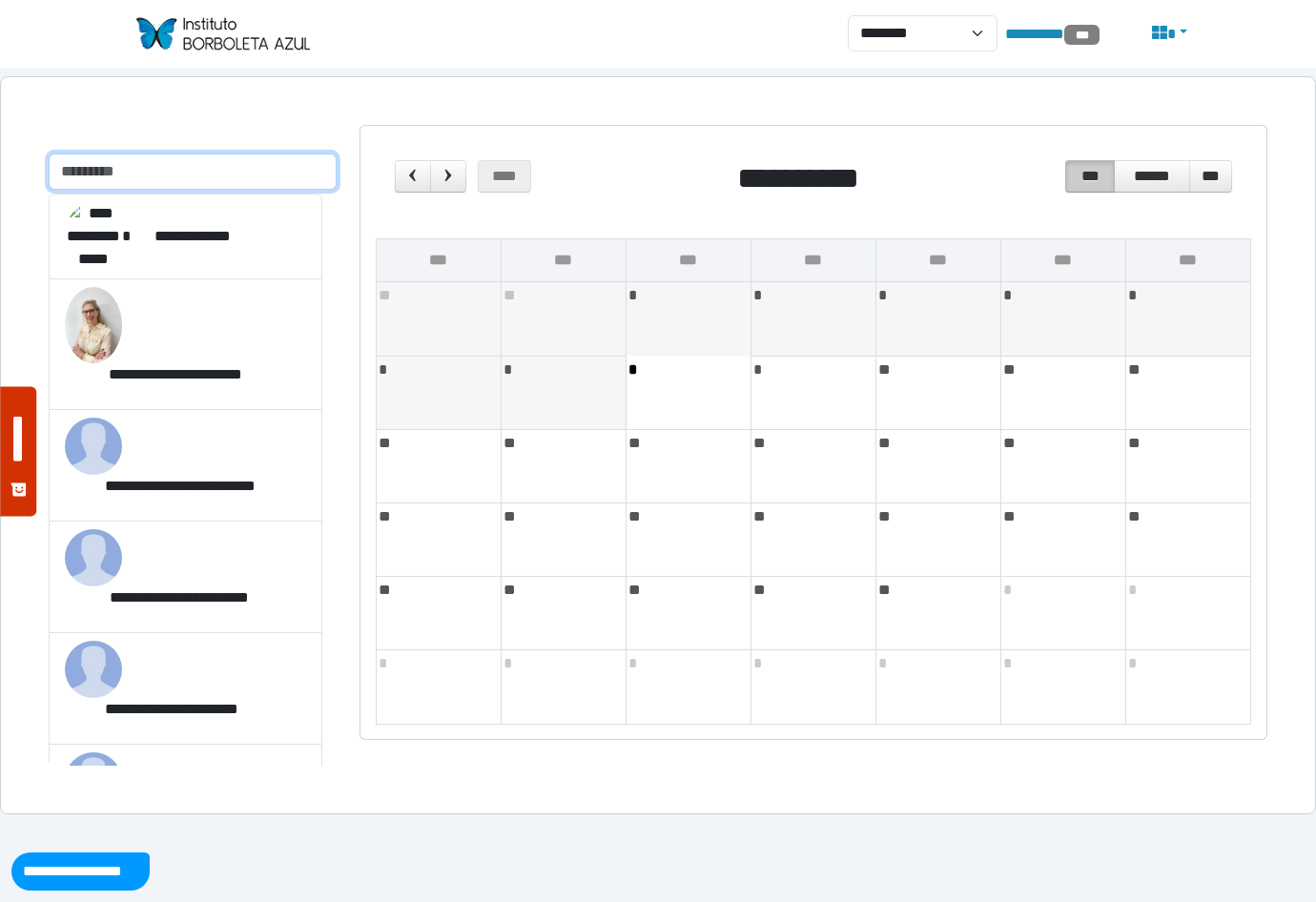 click at bounding box center [193, 172] 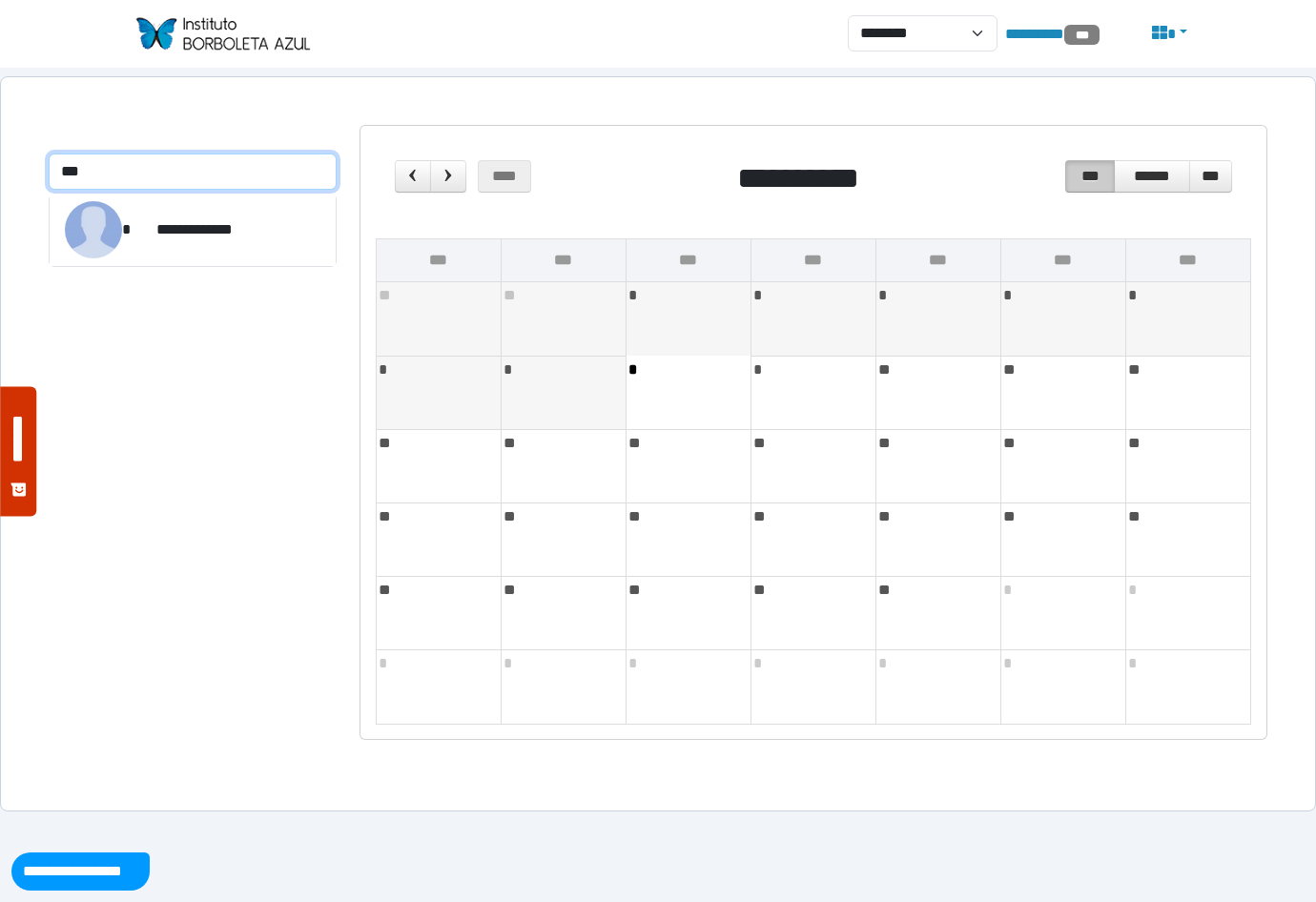 type on "***" 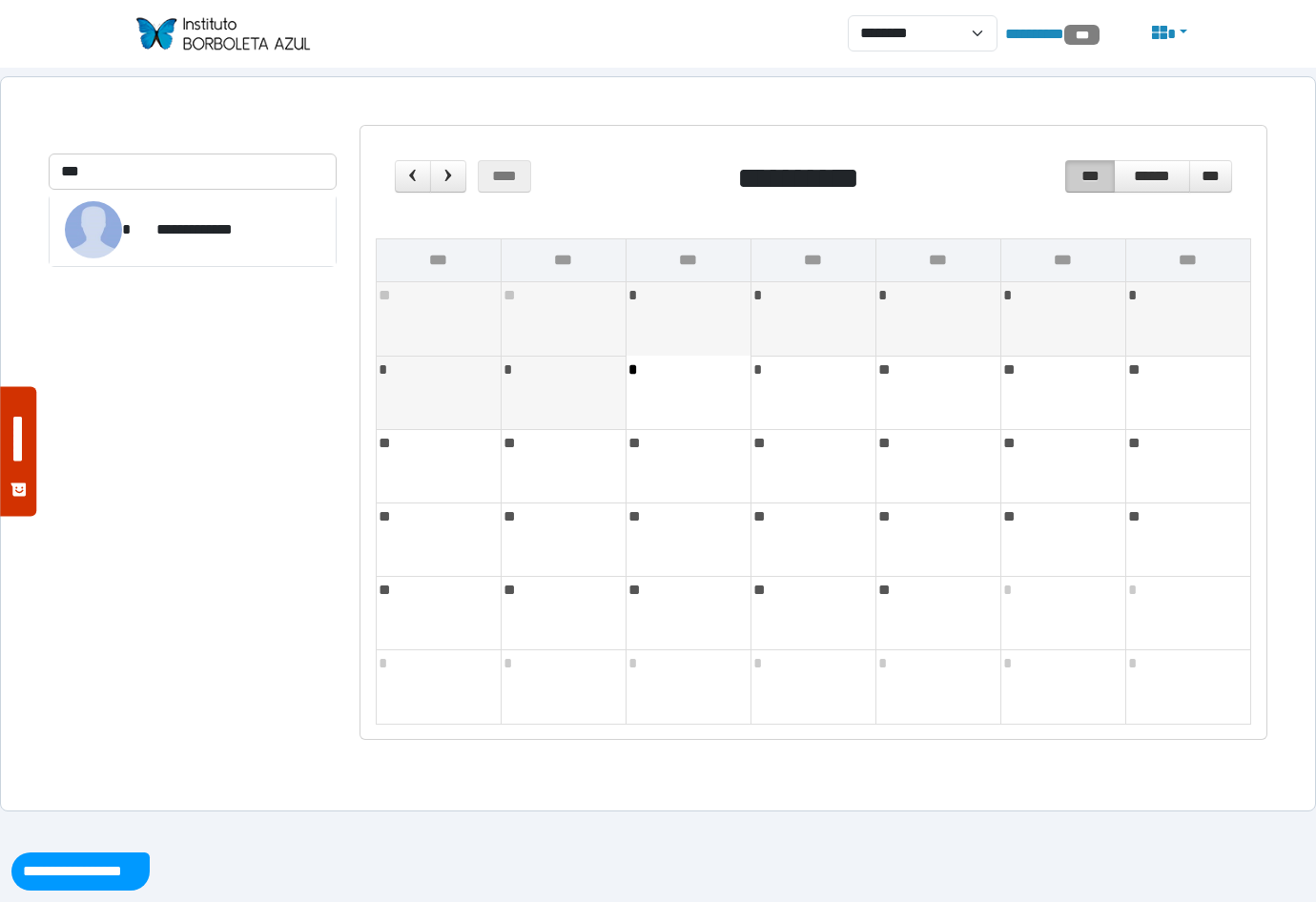 click at bounding box center (222, 33) 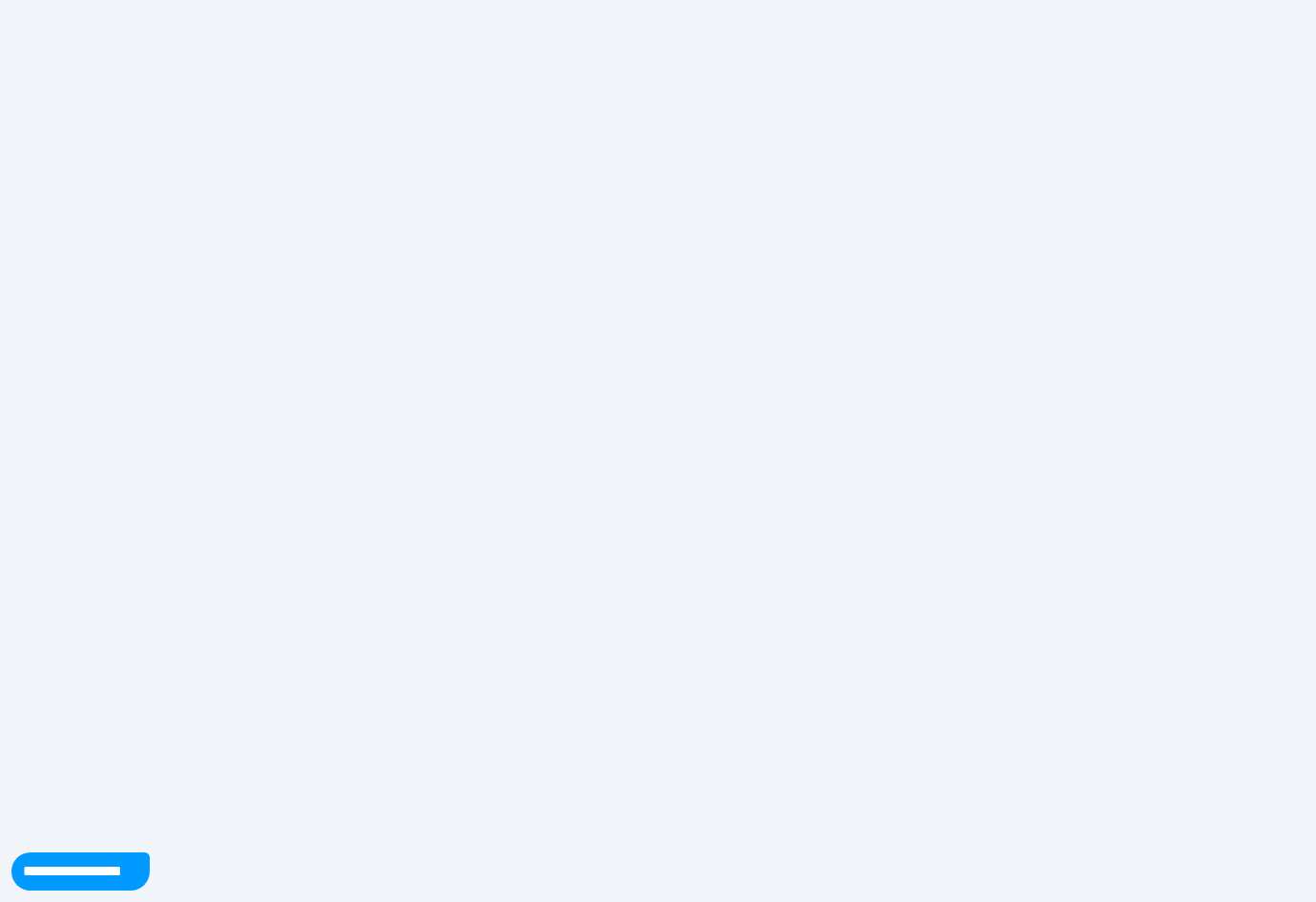 scroll, scrollTop: 0, scrollLeft: 0, axis: both 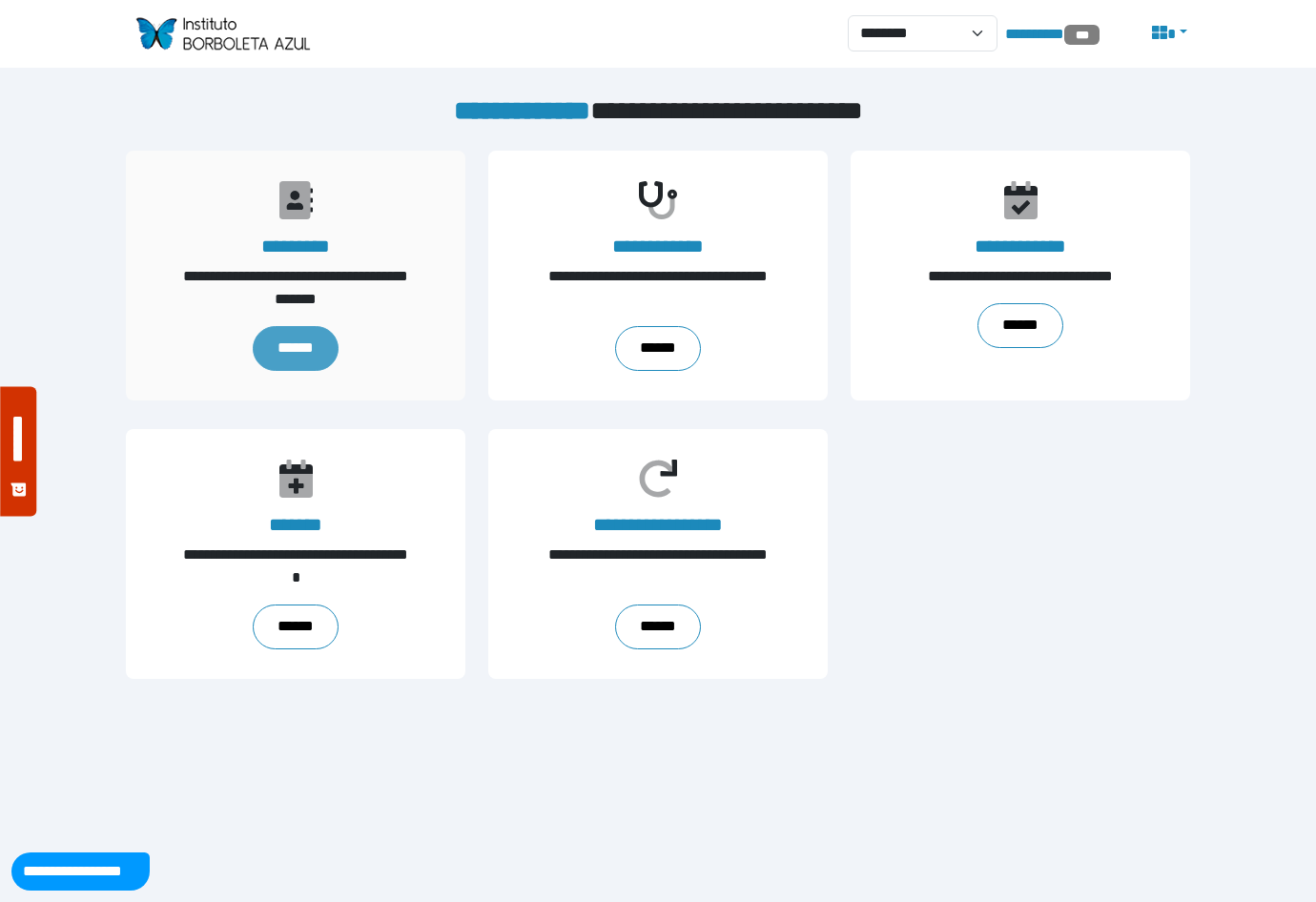 click on "******" at bounding box center (296, 348) 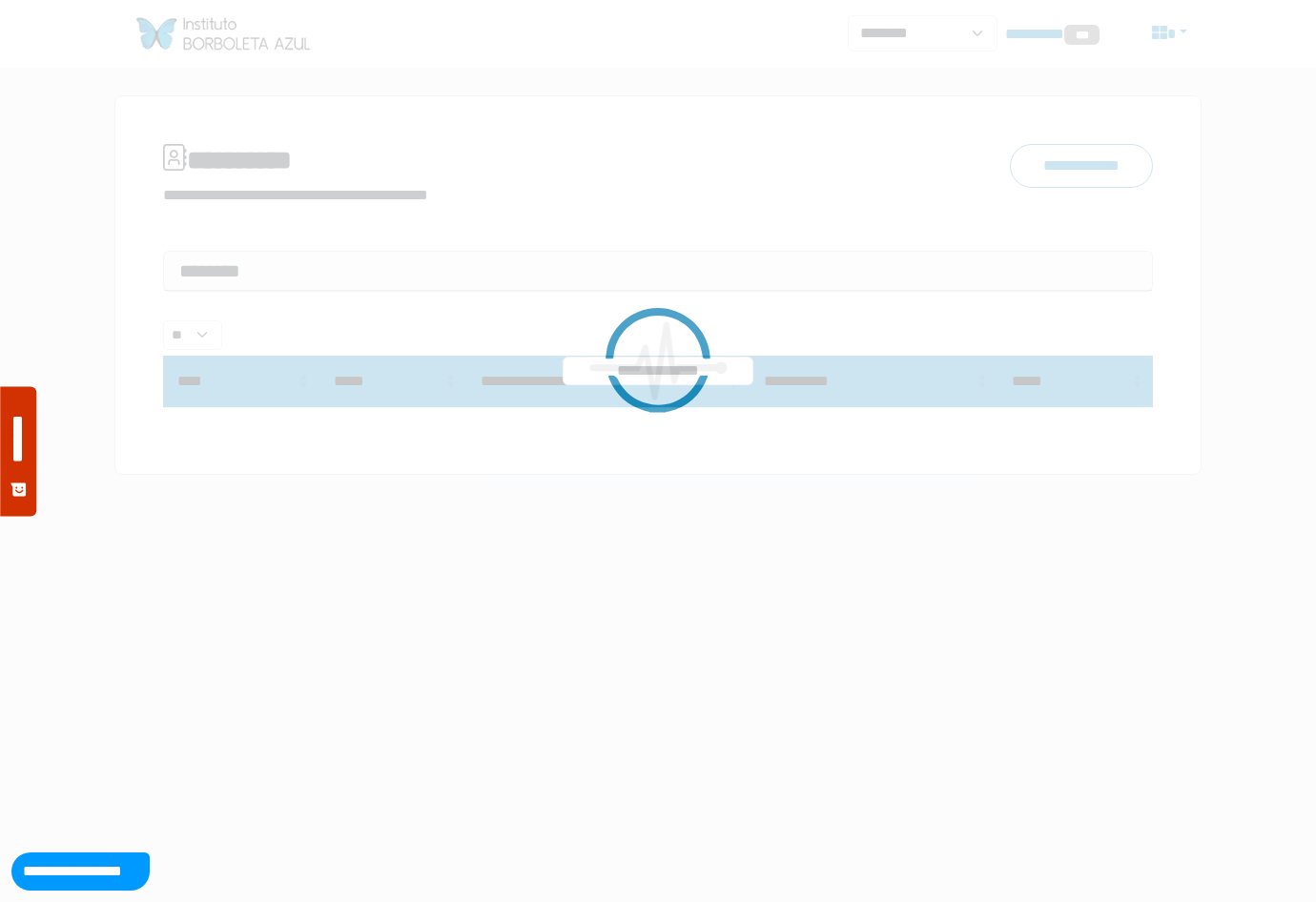 scroll, scrollTop: 0, scrollLeft: 0, axis: both 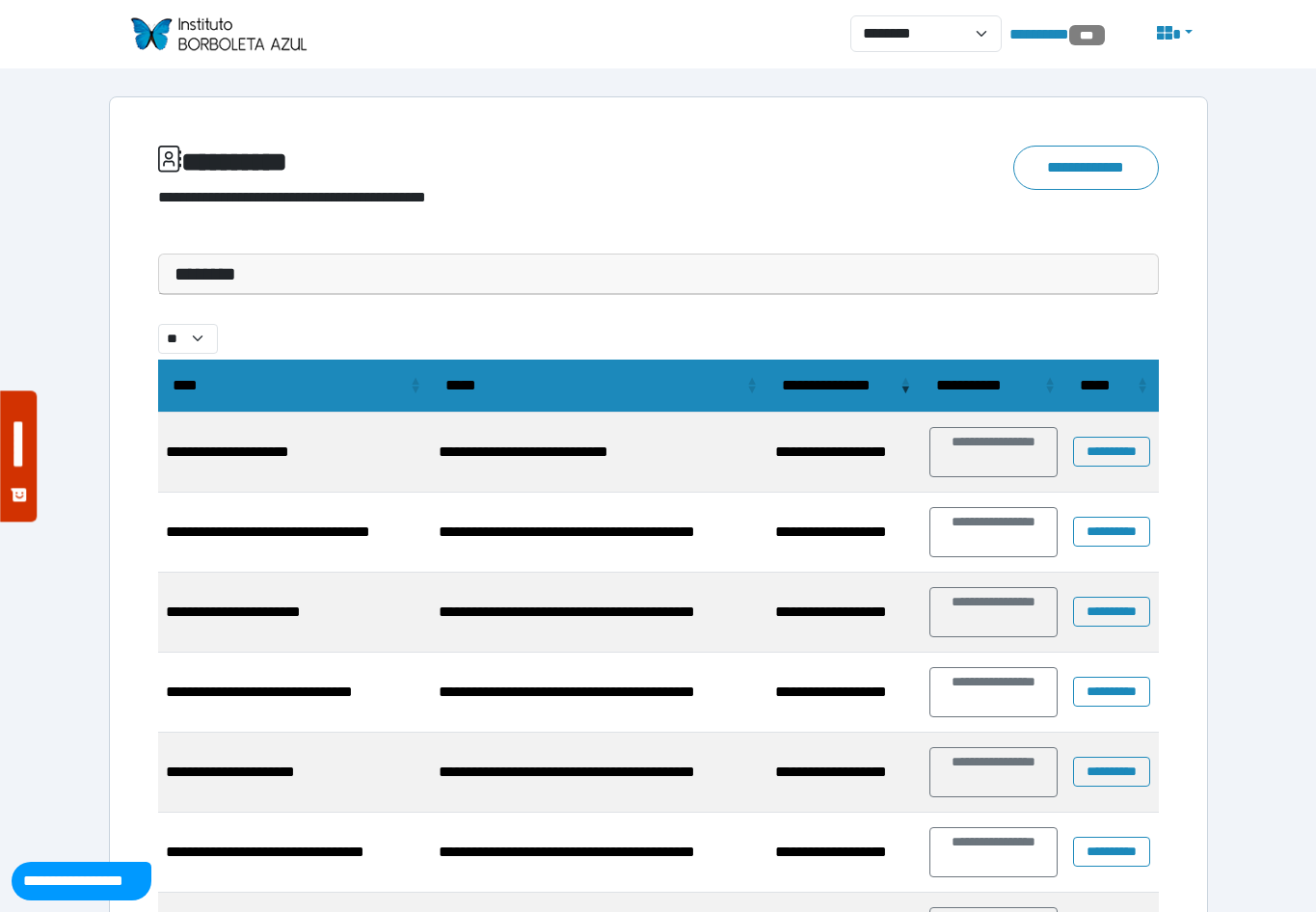 click on "********" at bounding box center (658, 274) 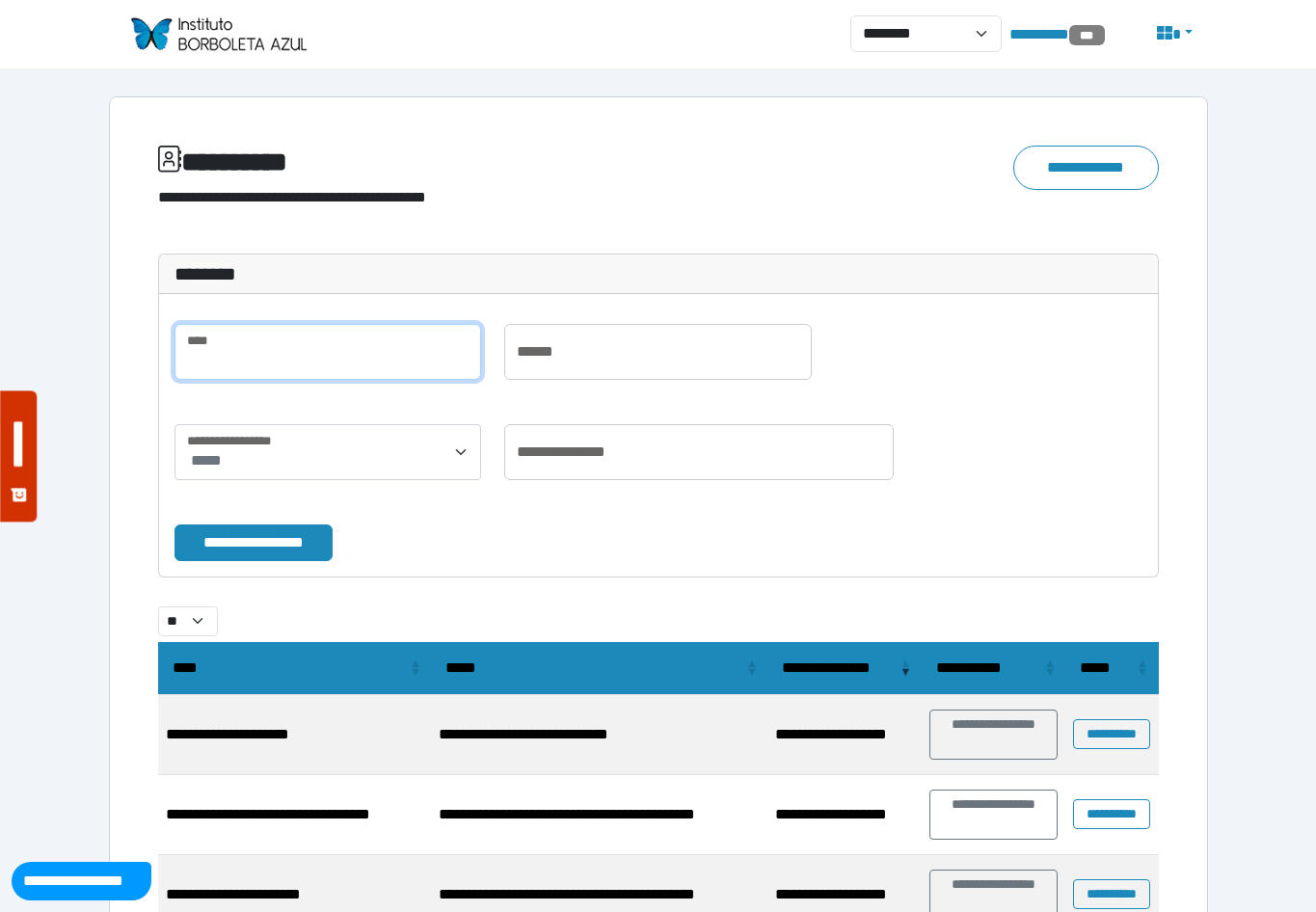 click at bounding box center [328, 352] 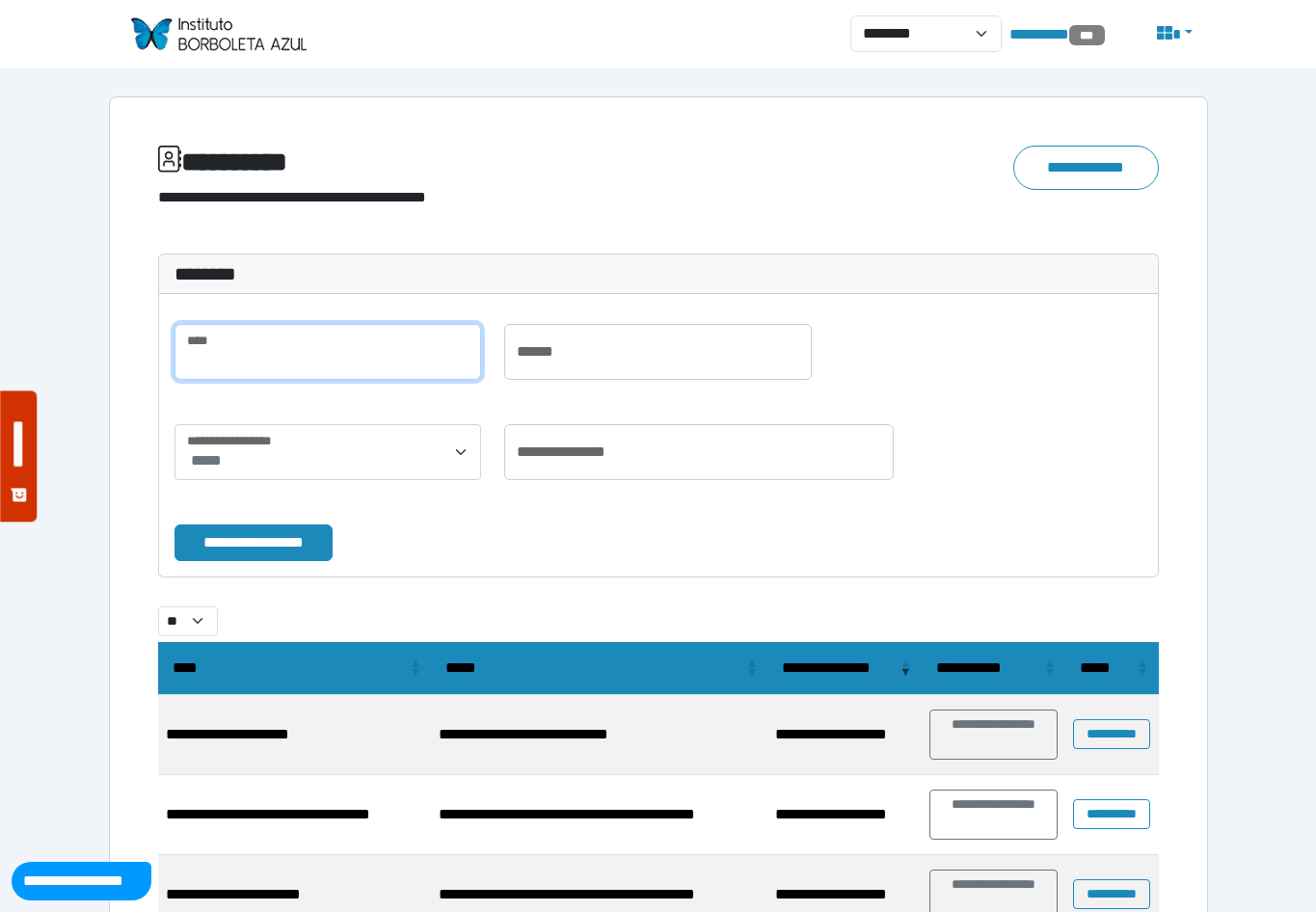 type on "**********" 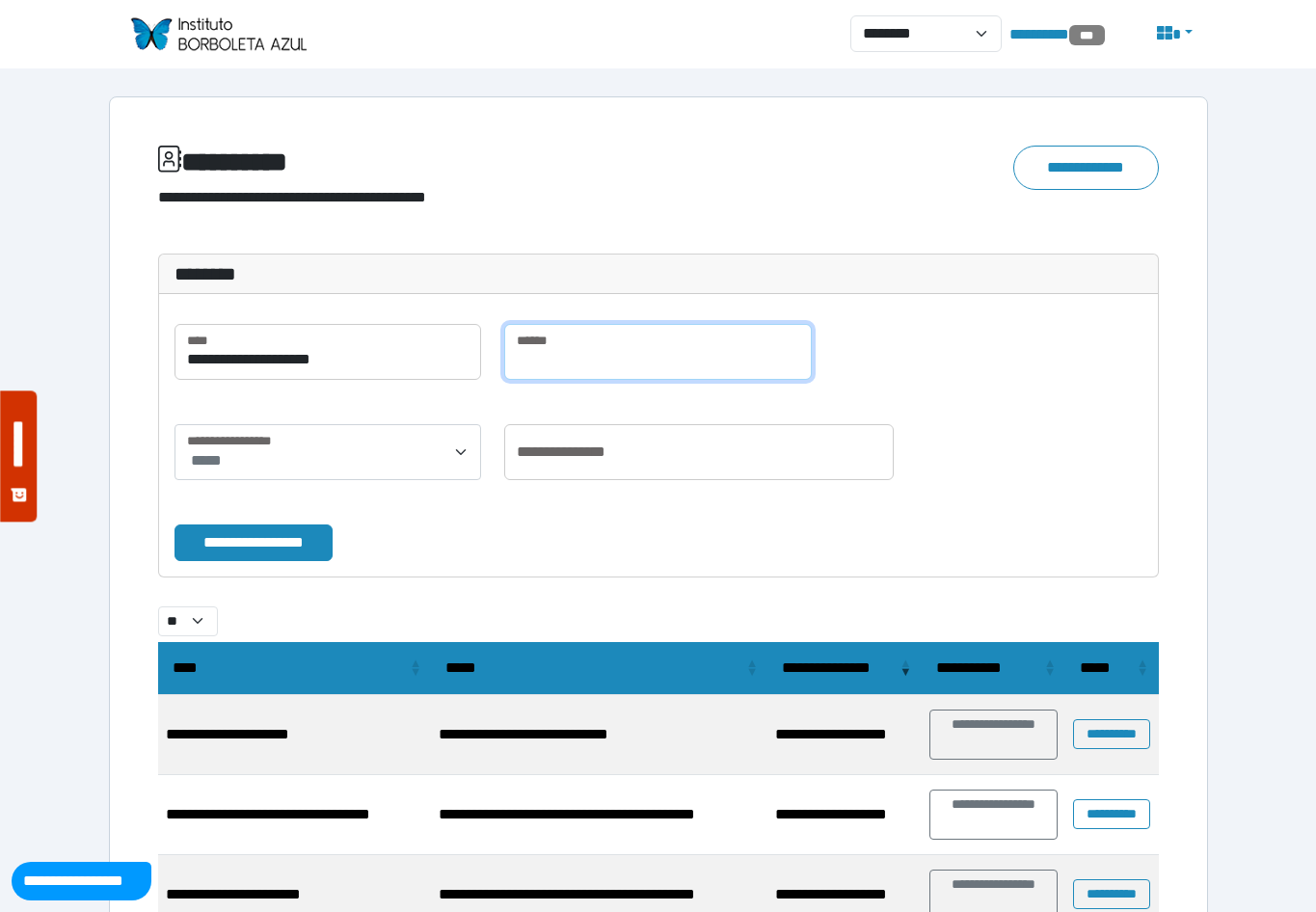 type on "**********" 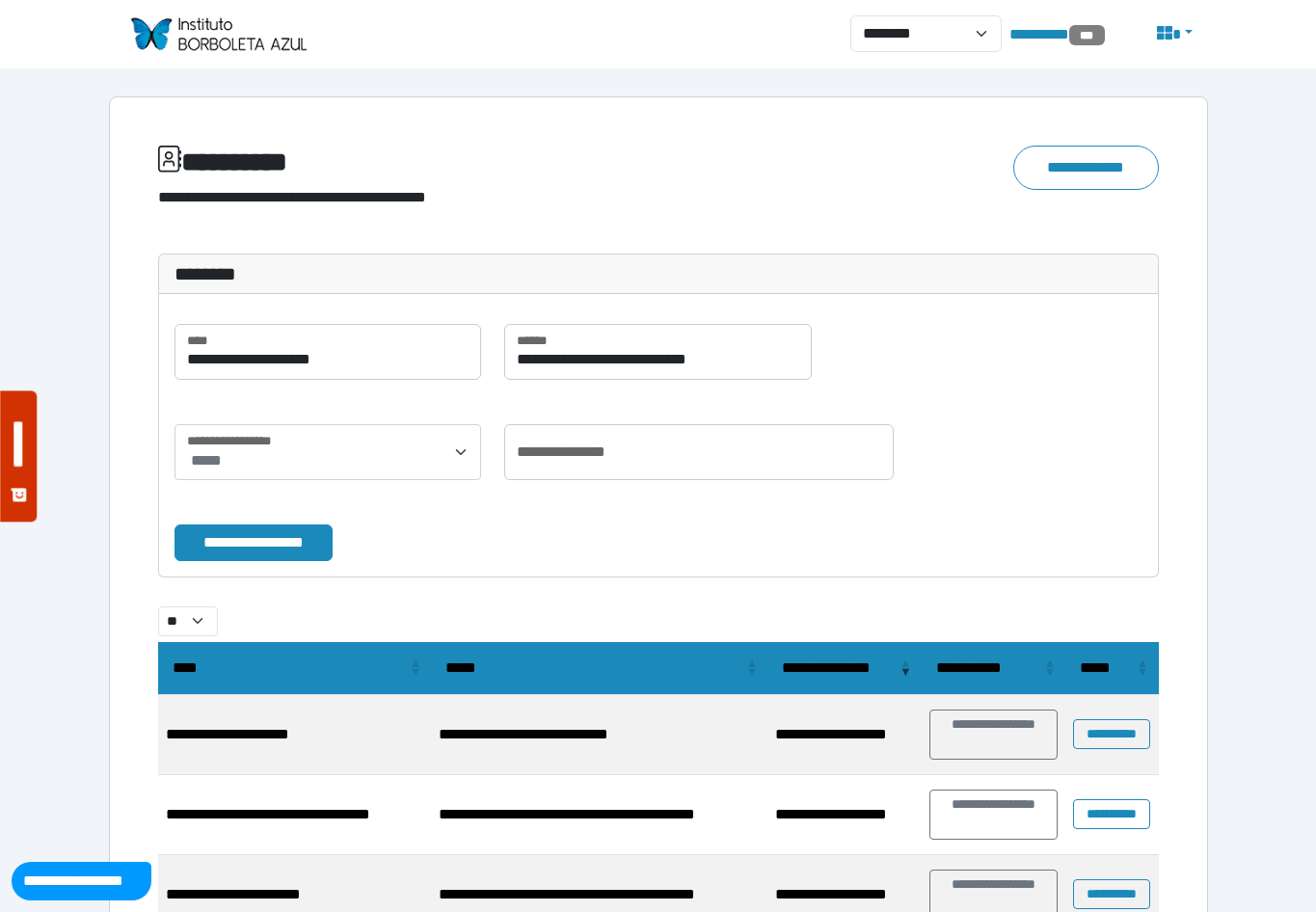 click on "**********" at bounding box center [658, 435] 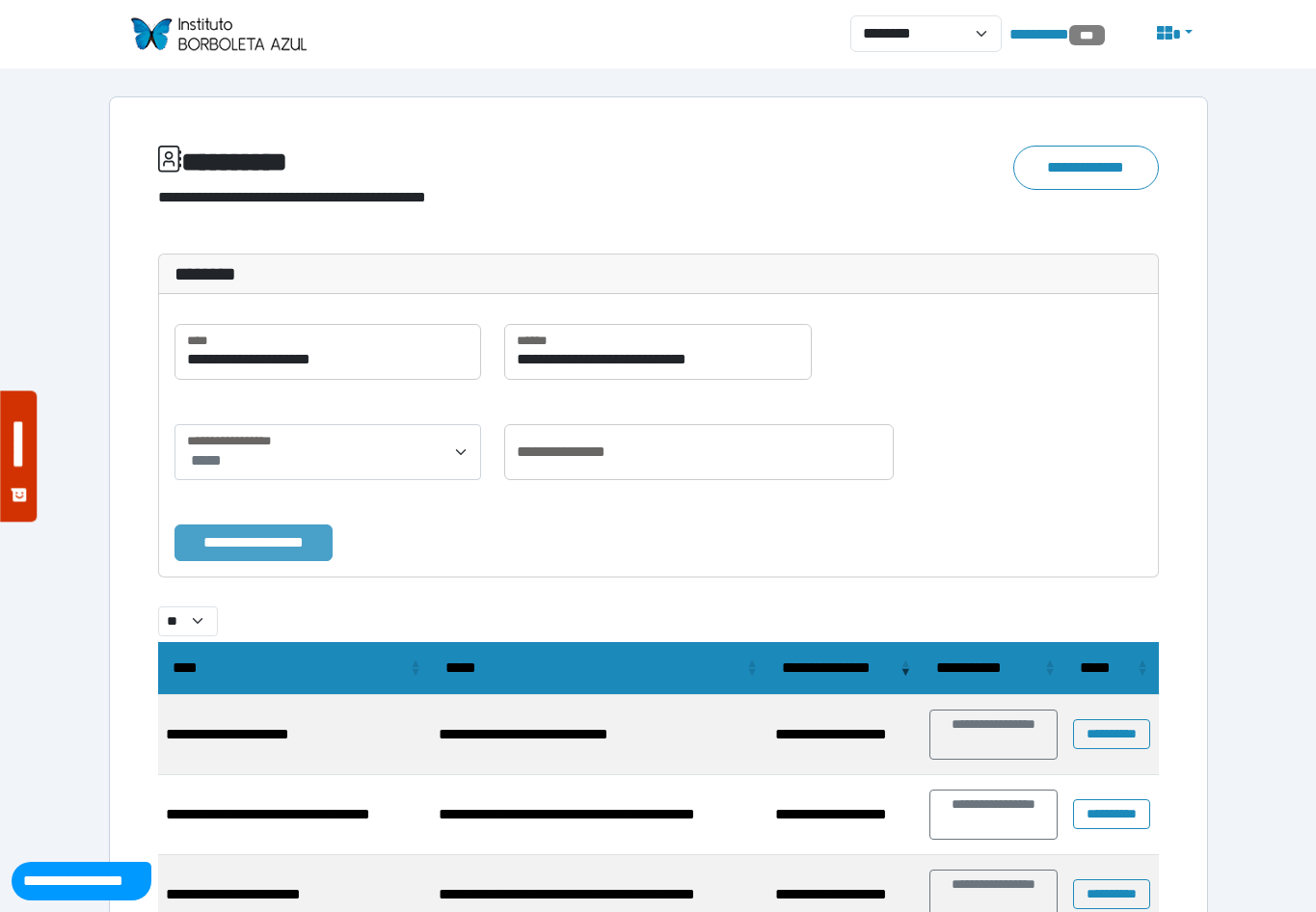 click on "**********" at bounding box center (254, 543) 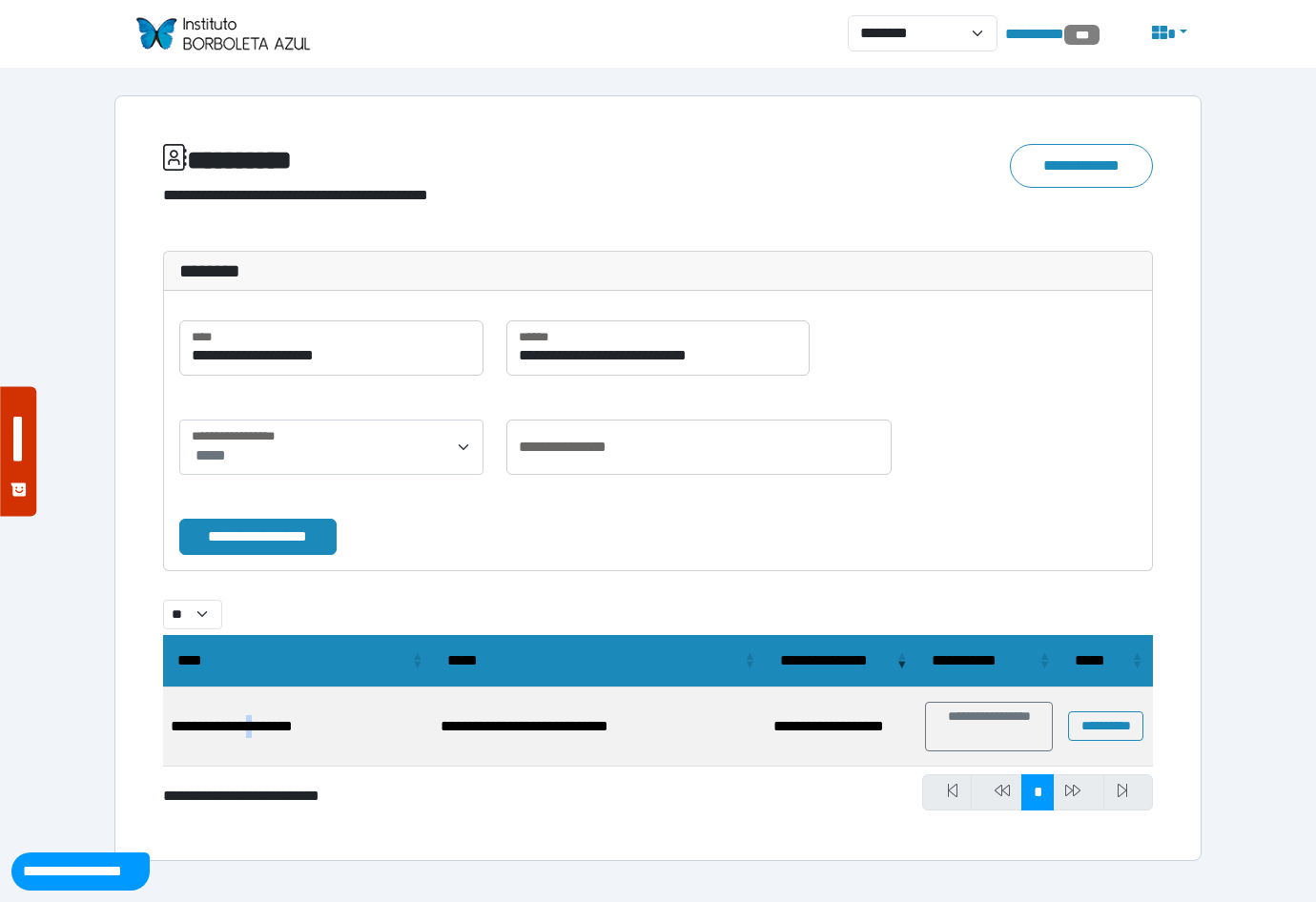 drag, startPoint x: 266, startPoint y: 693, endPoint x: 279, endPoint y: 694, distance: 13.038405 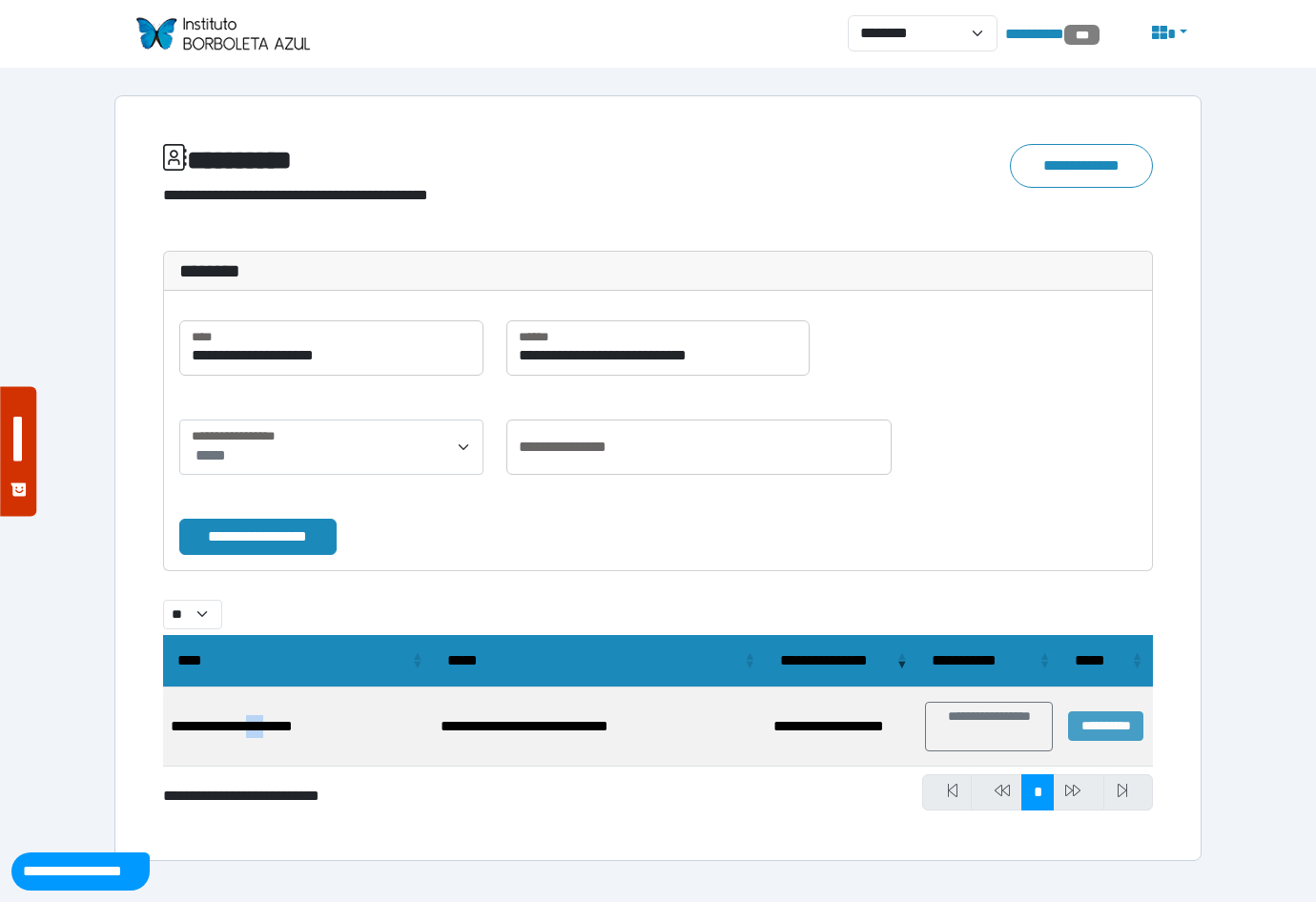 click on "**********" at bounding box center (1105, 726) 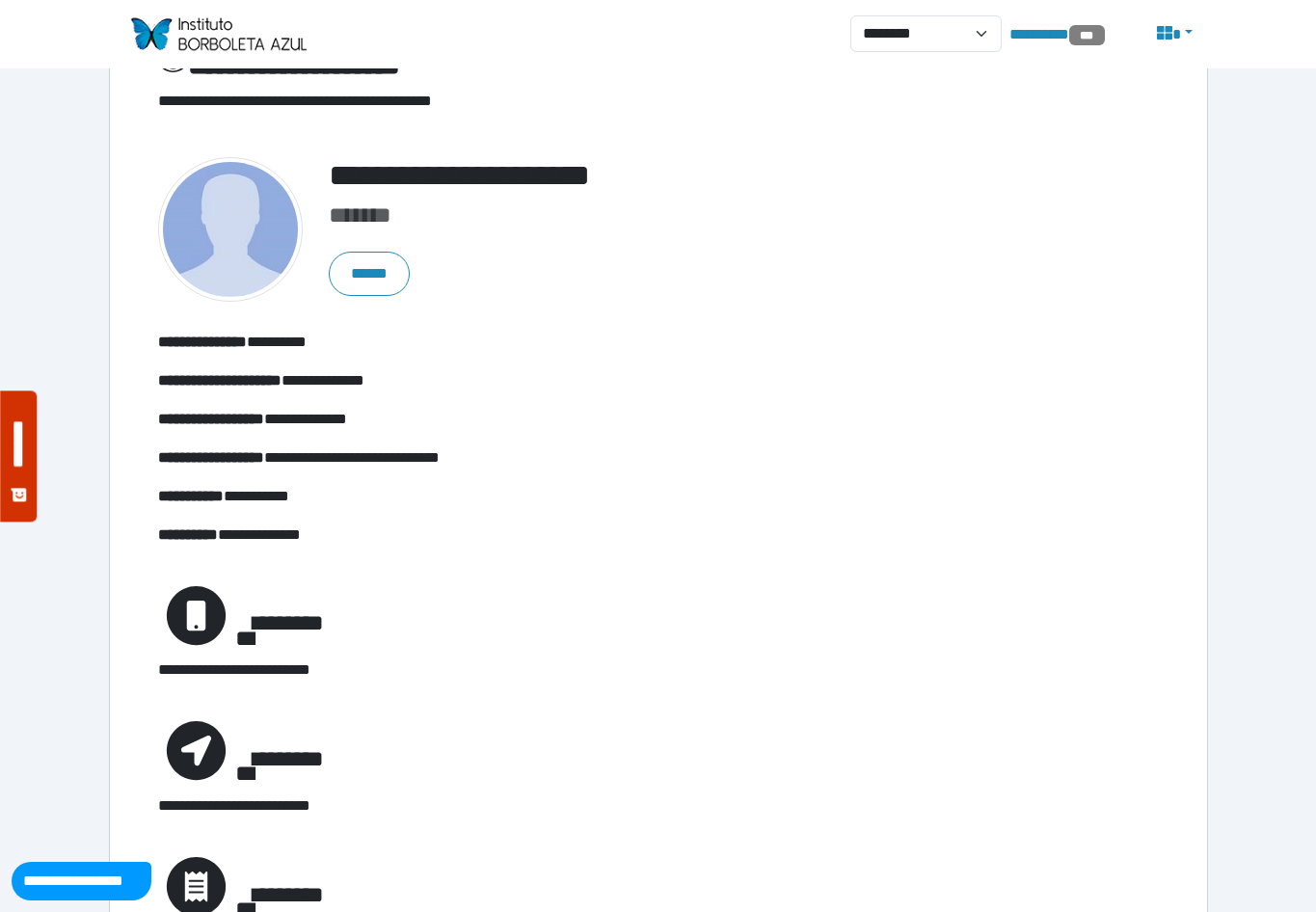 scroll, scrollTop: 0, scrollLeft: 0, axis: both 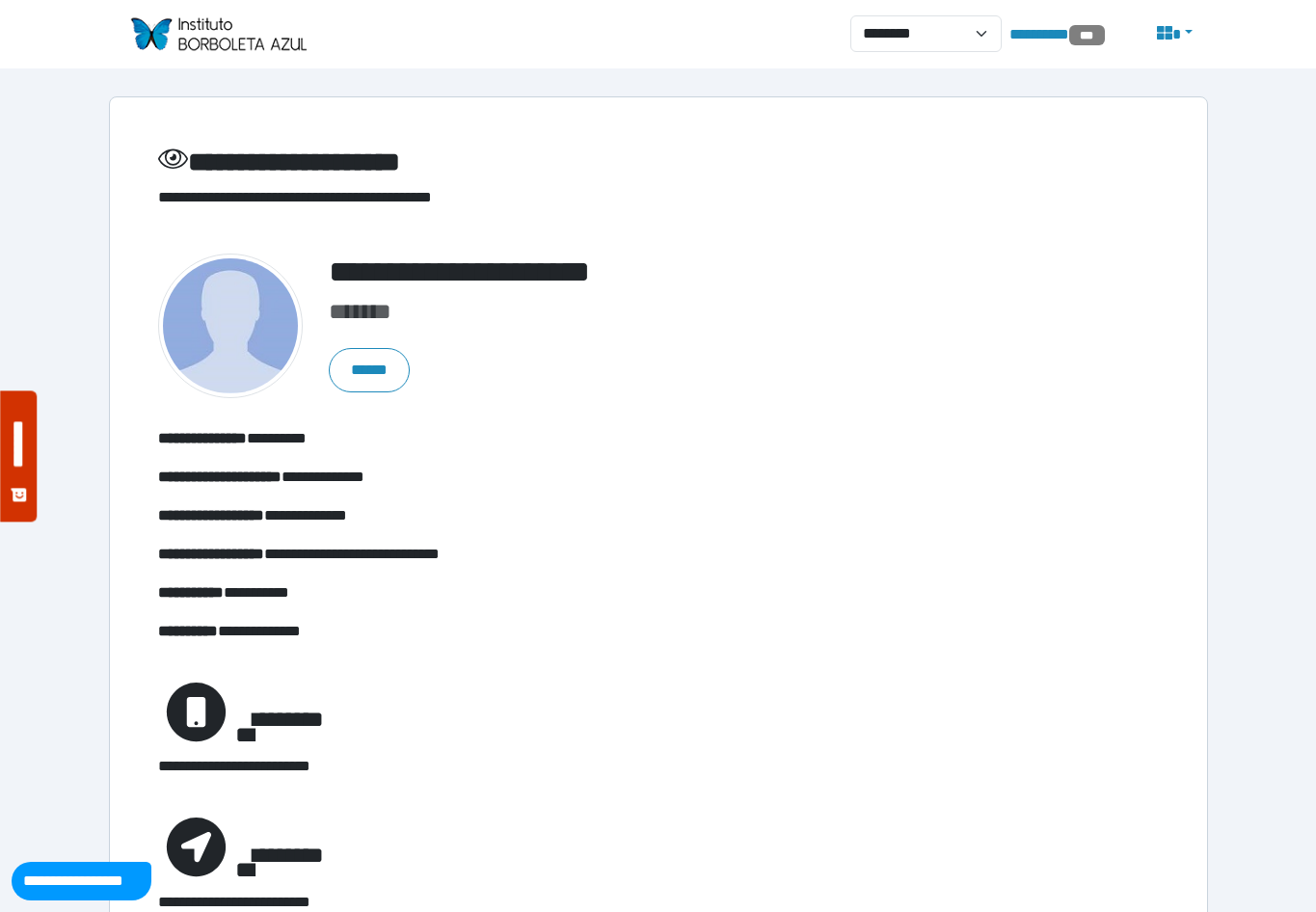 click on "**********" at bounding box center [658, 1357] 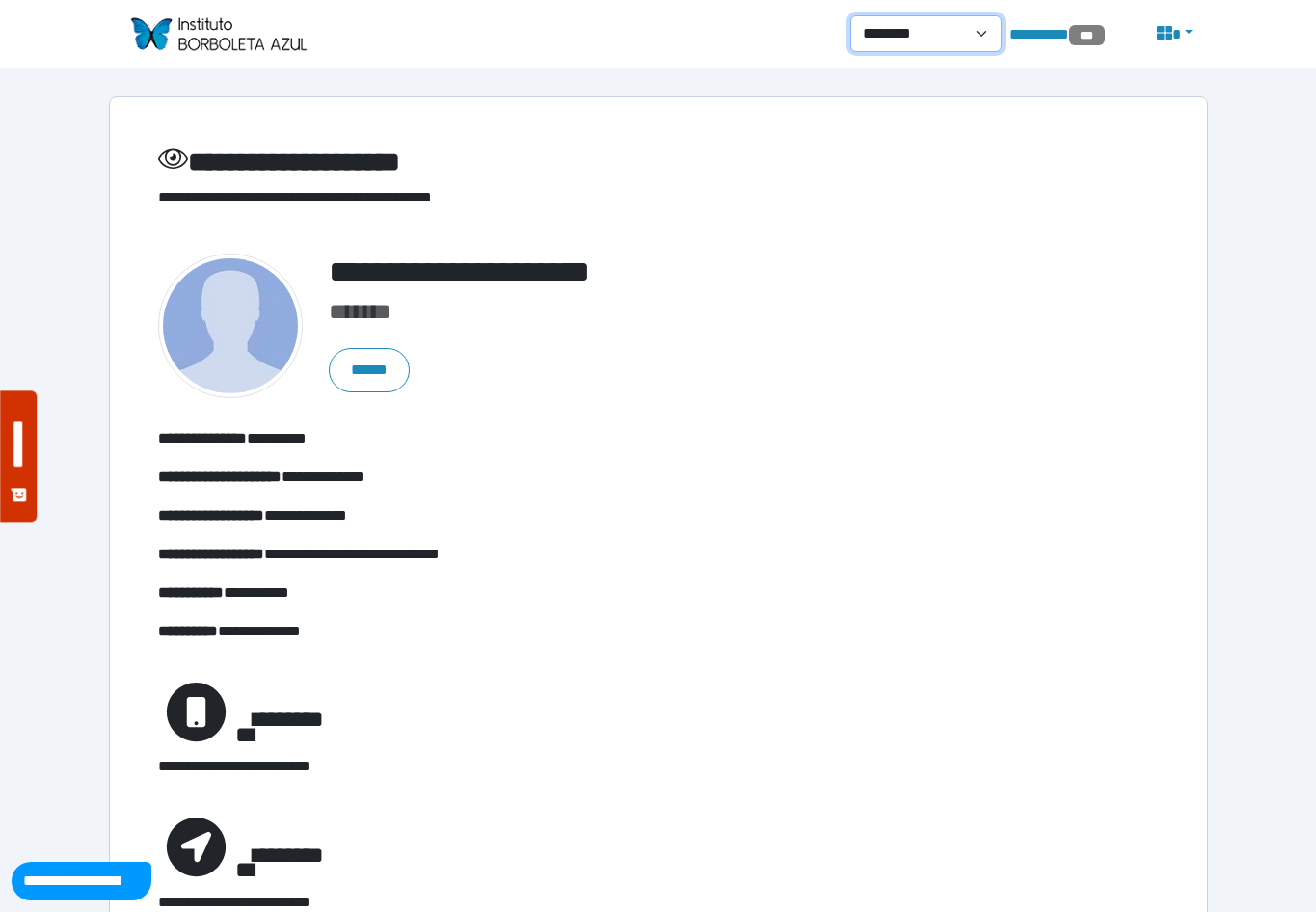 drag, startPoint x: 962, startPoint y: 30, endPoint x: 962, endPoint y: 49, distance: 19 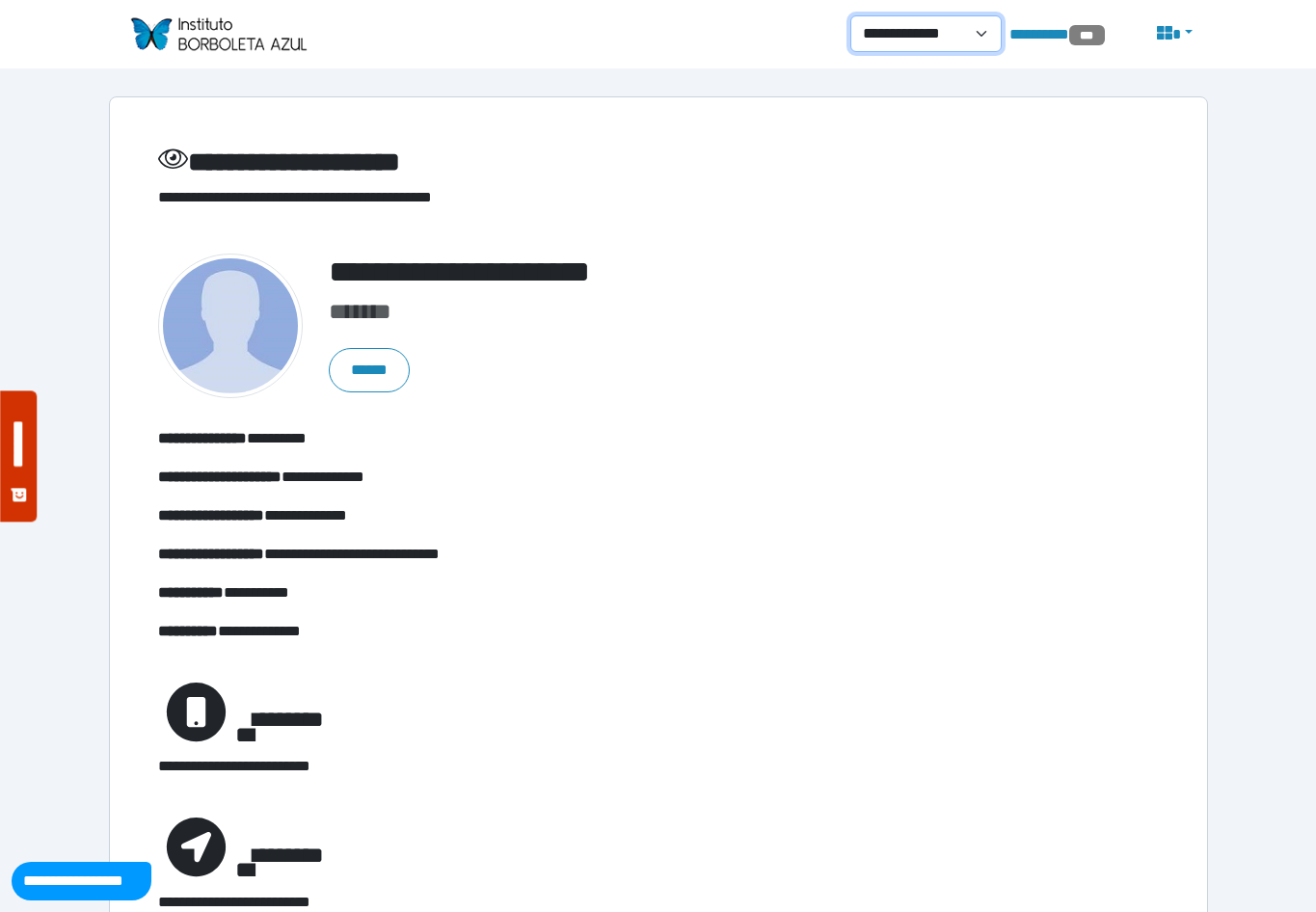 click on "**********" at bounding box center (926, 34) 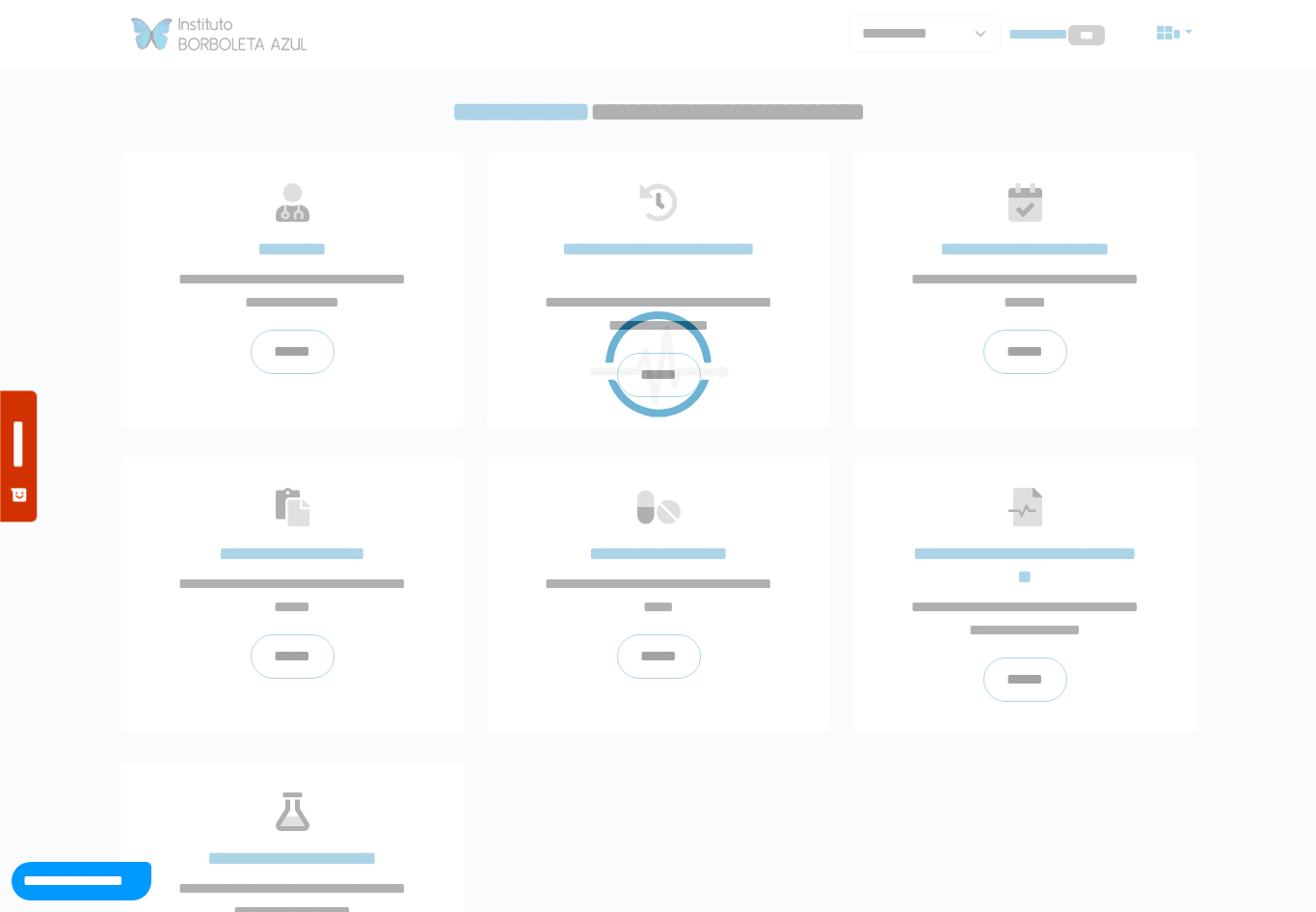 scroll, scrollTop: 0, scrollLeft: 0, axis: both 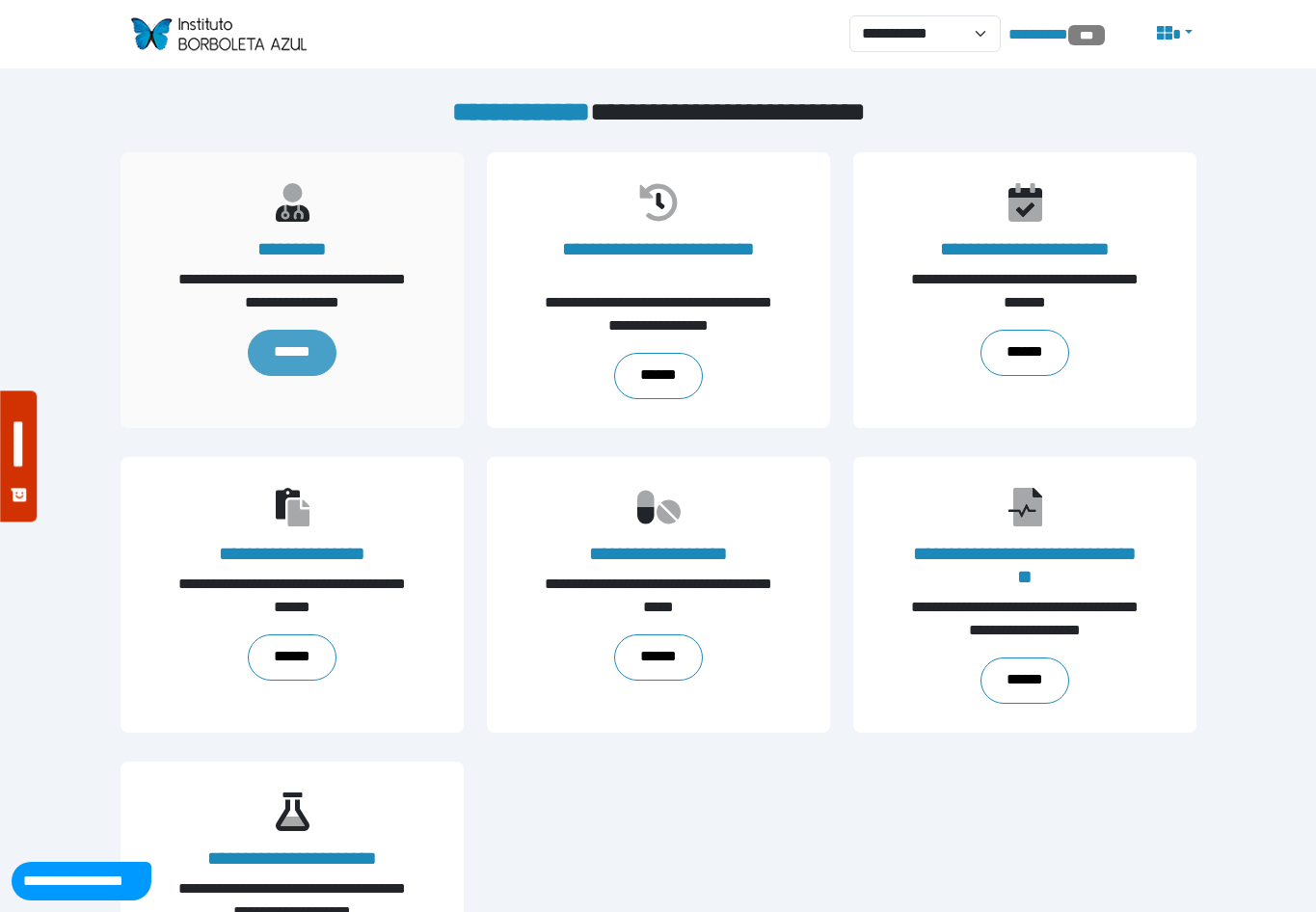 click on "******" at bounding box center (291, 353) 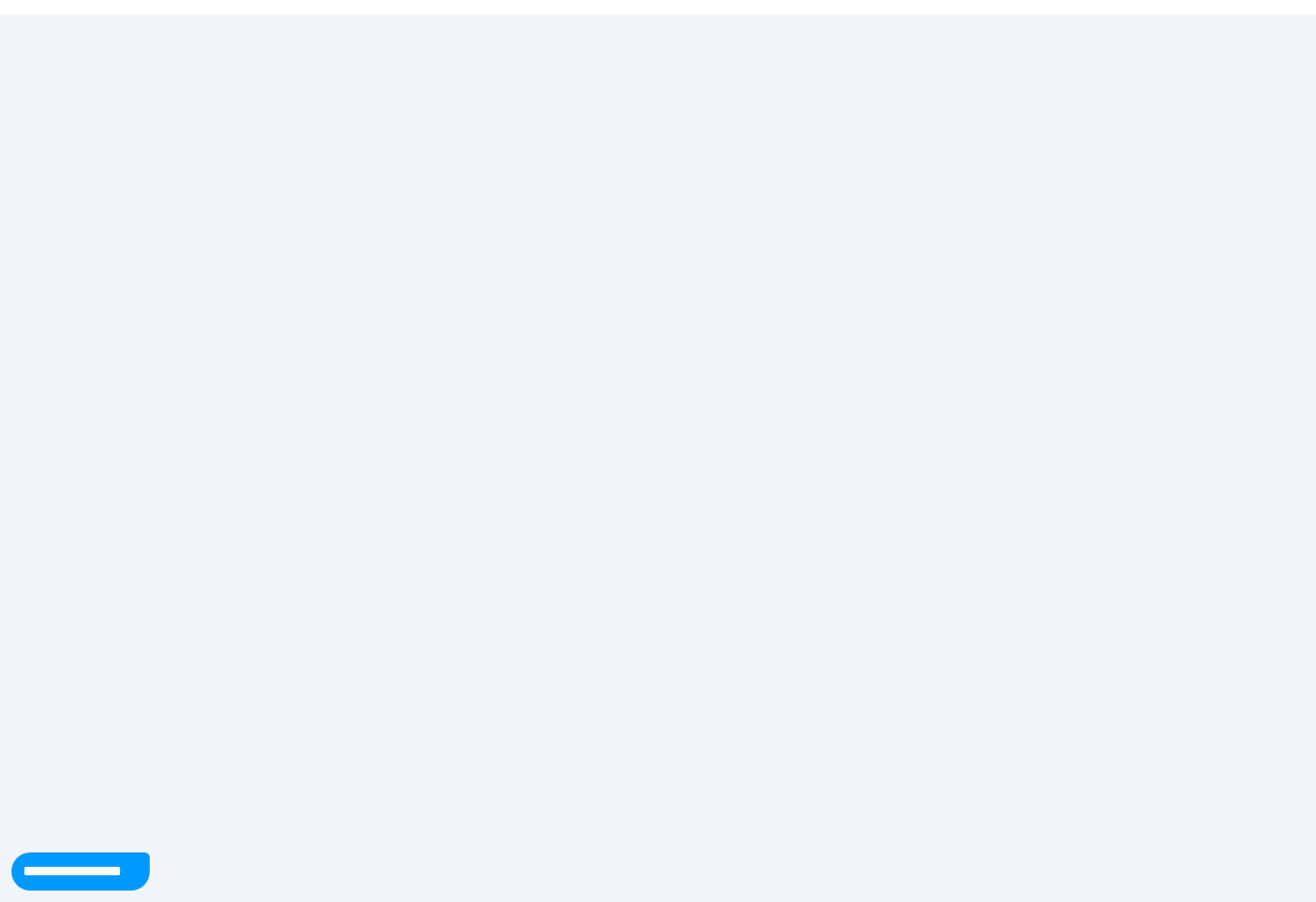 scroll, scrollTop: 0, scrollLeft: 0, axis: both 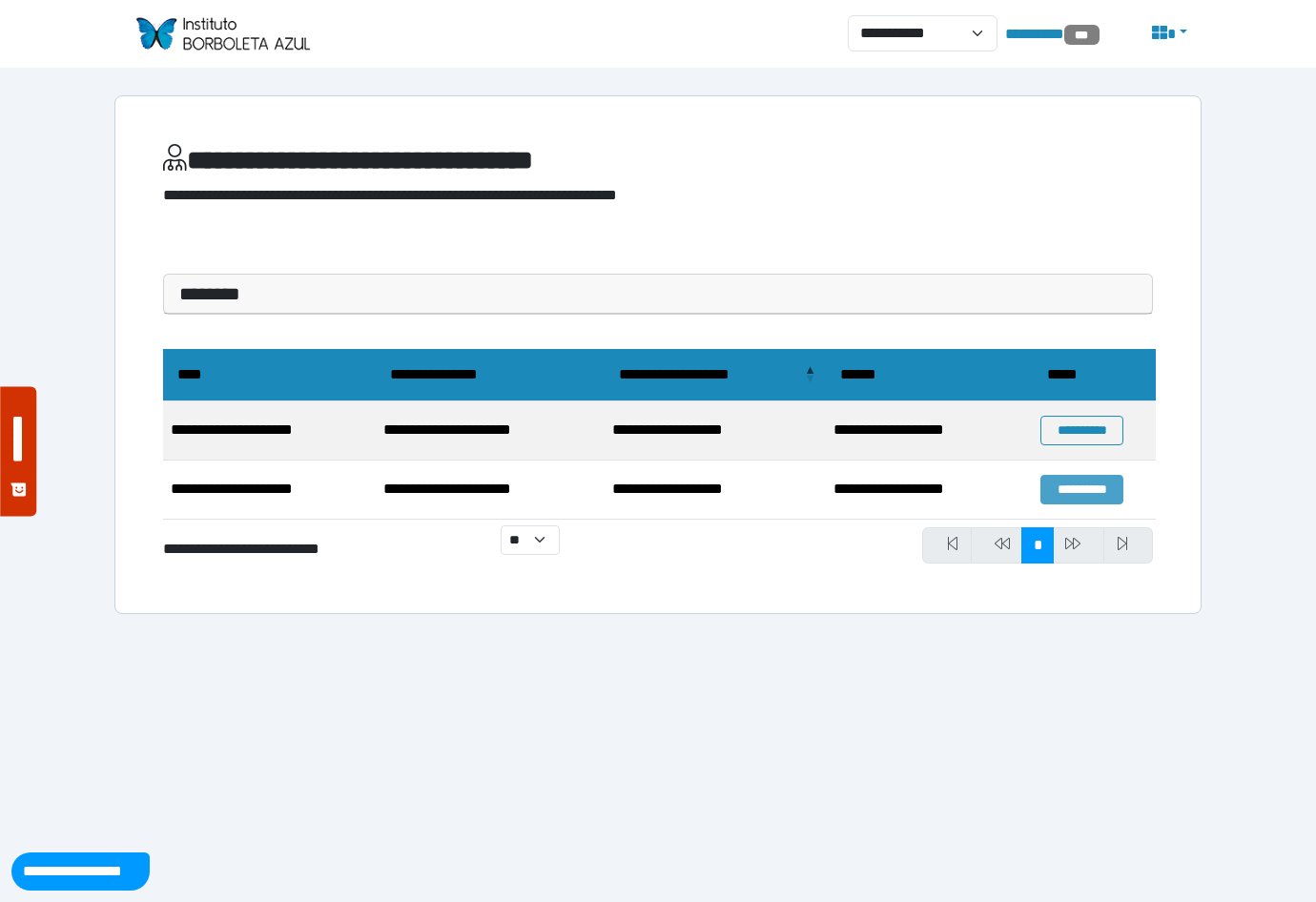 click on "**********" at bounding box center (1081, 489) 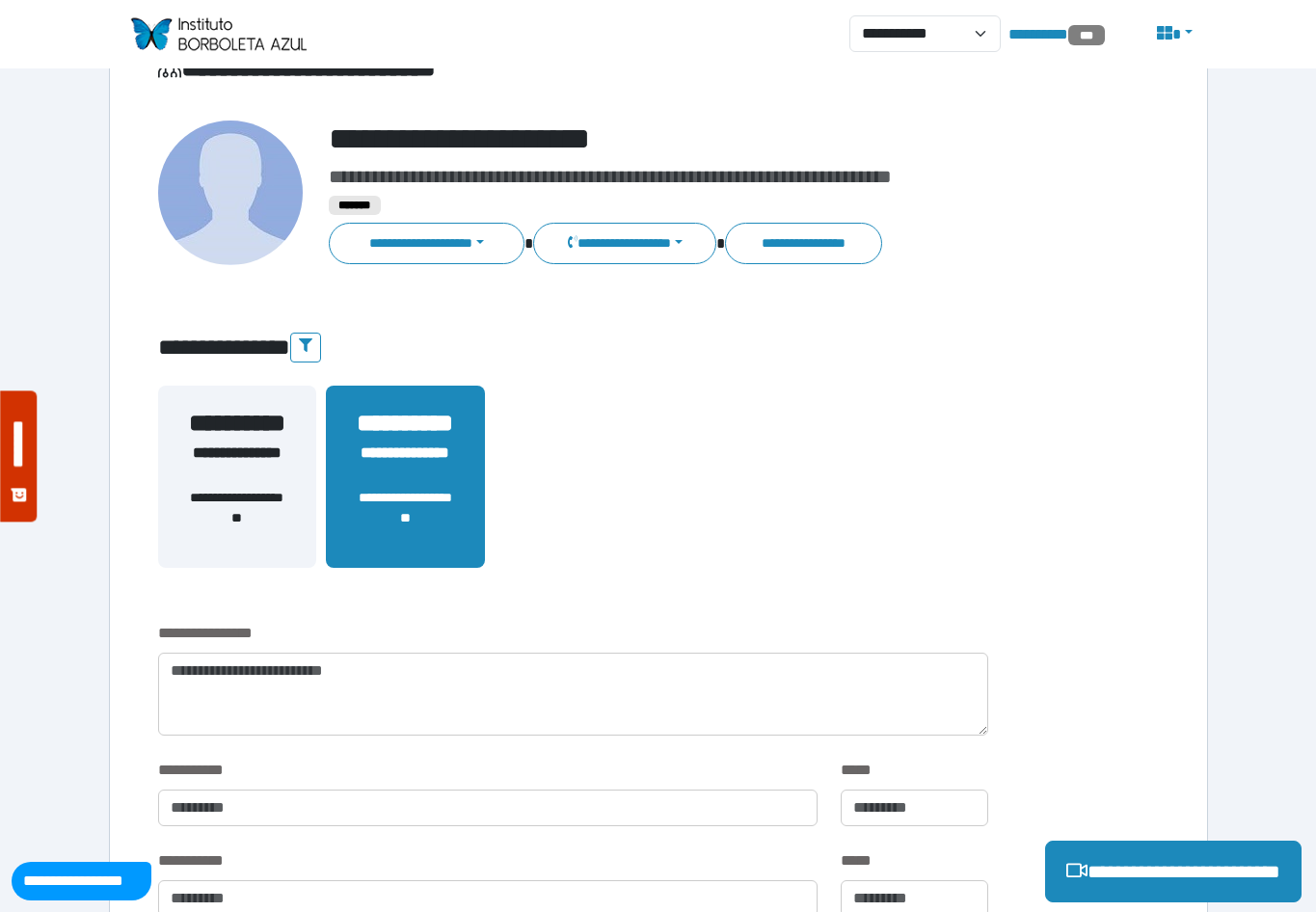scroll, scrollTop: 0, scrollLeft: 0, axis: both 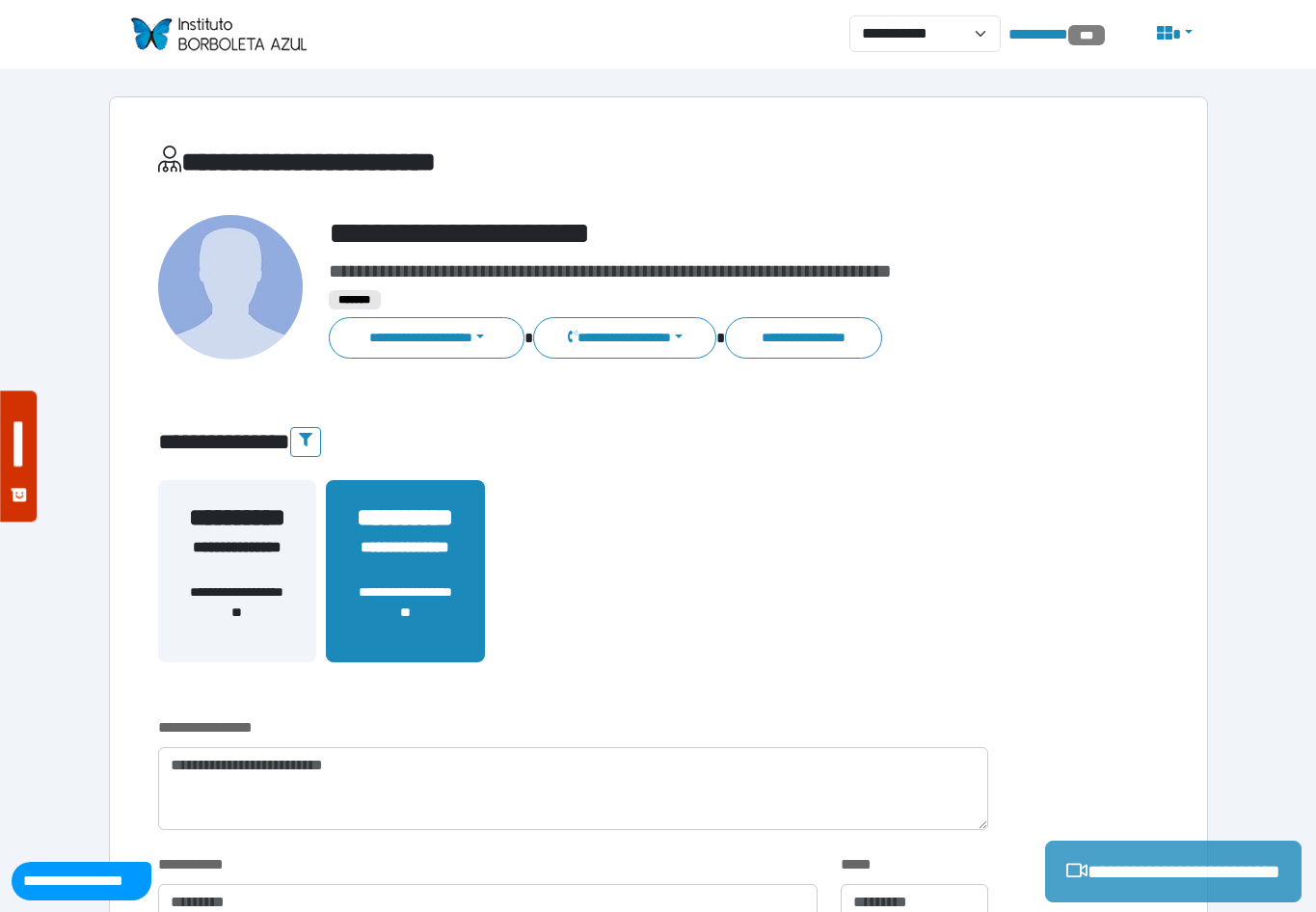 click on "**********" at bounding box center [1173, 872] 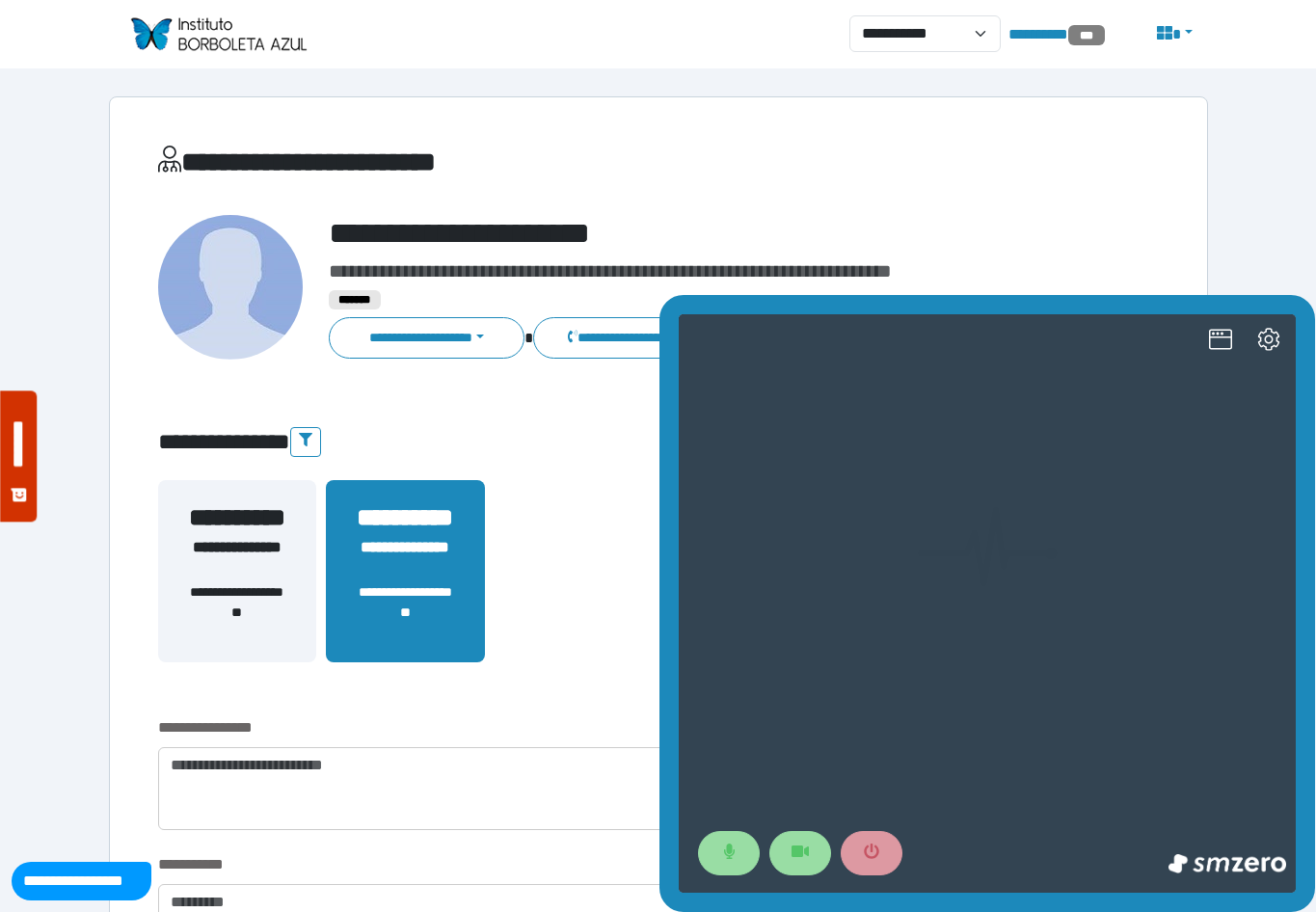 scroll, scrollTop: 0, scrollLeft: 0, axis: both 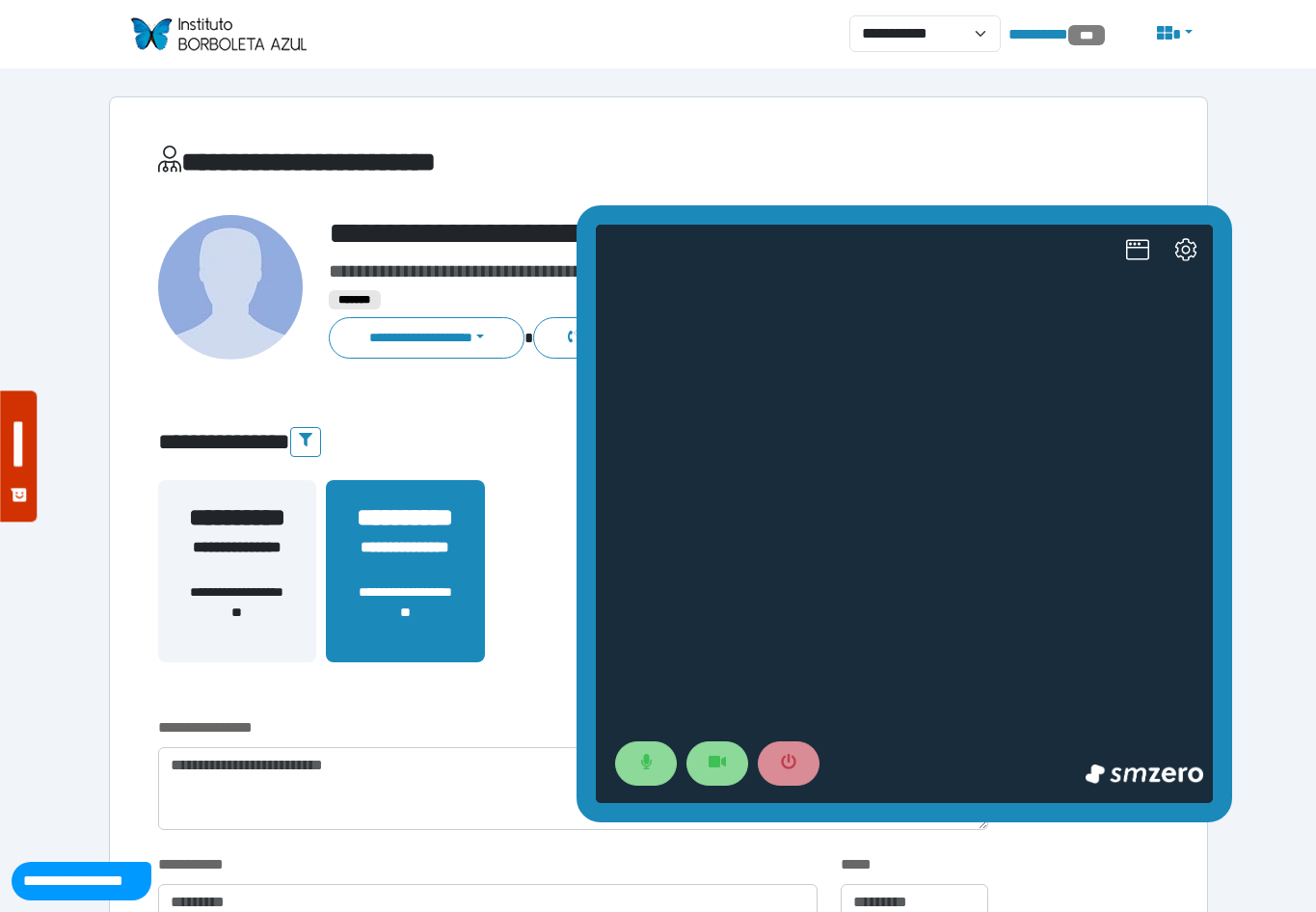 drag, startPoint x: 1079, startPoint y: 304, endPoint x: 994, endPoint y: 215, distance: 123.069086 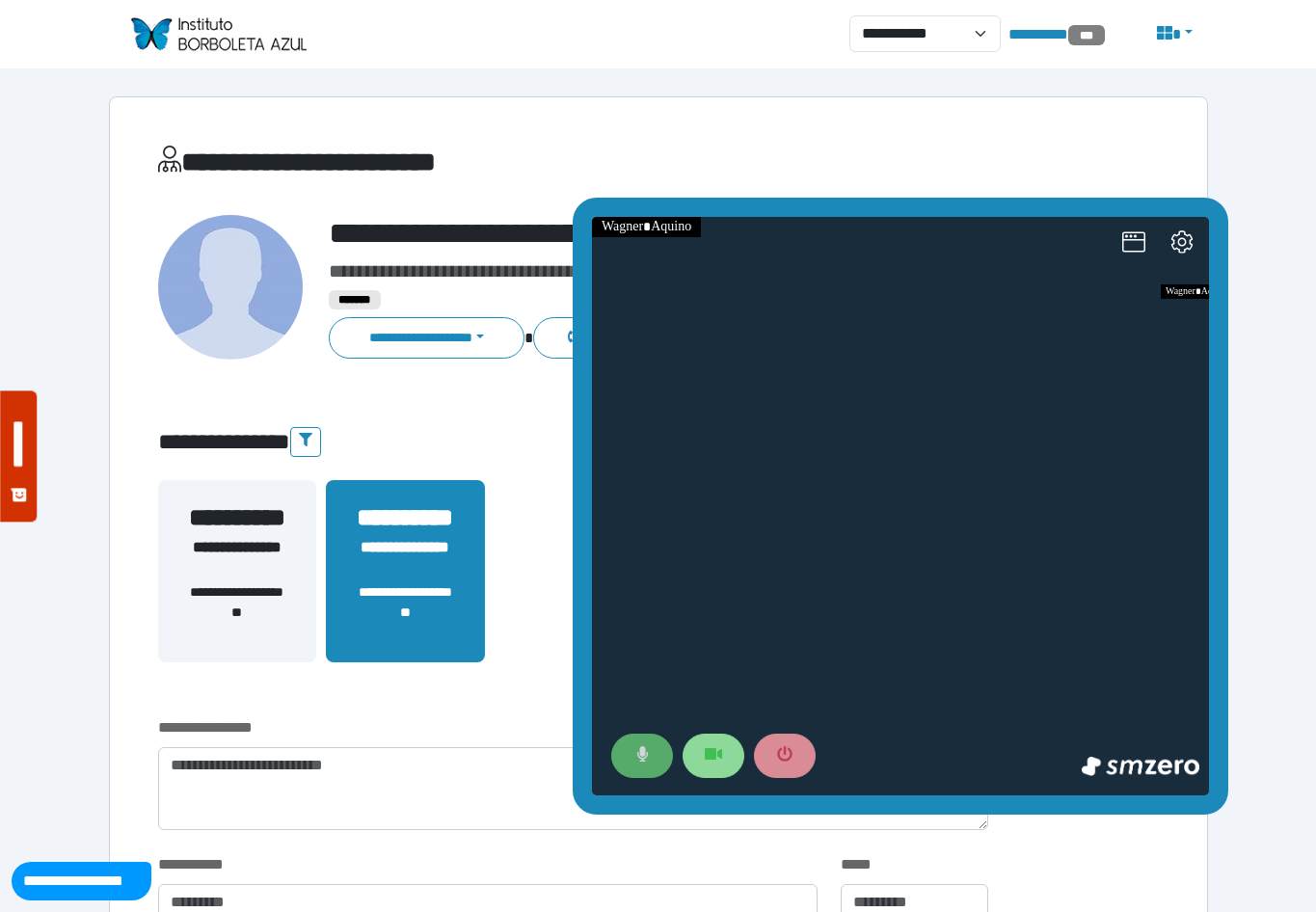 click at bounding box center [642, 756] 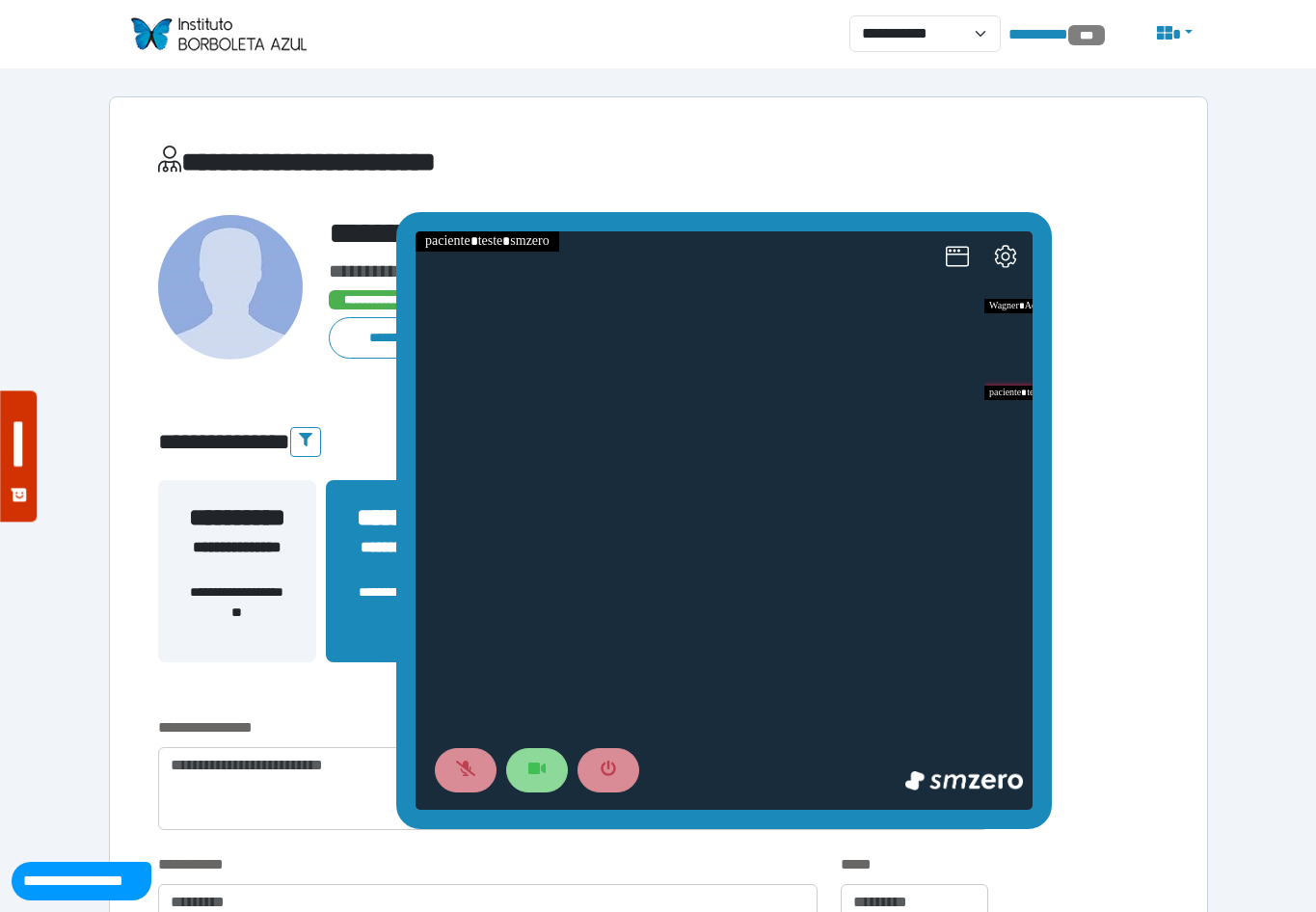 drag, startPoint x: 985, startPoint y: 206, endPoint x: 796, endPoint y: 221, distance: 189.5943 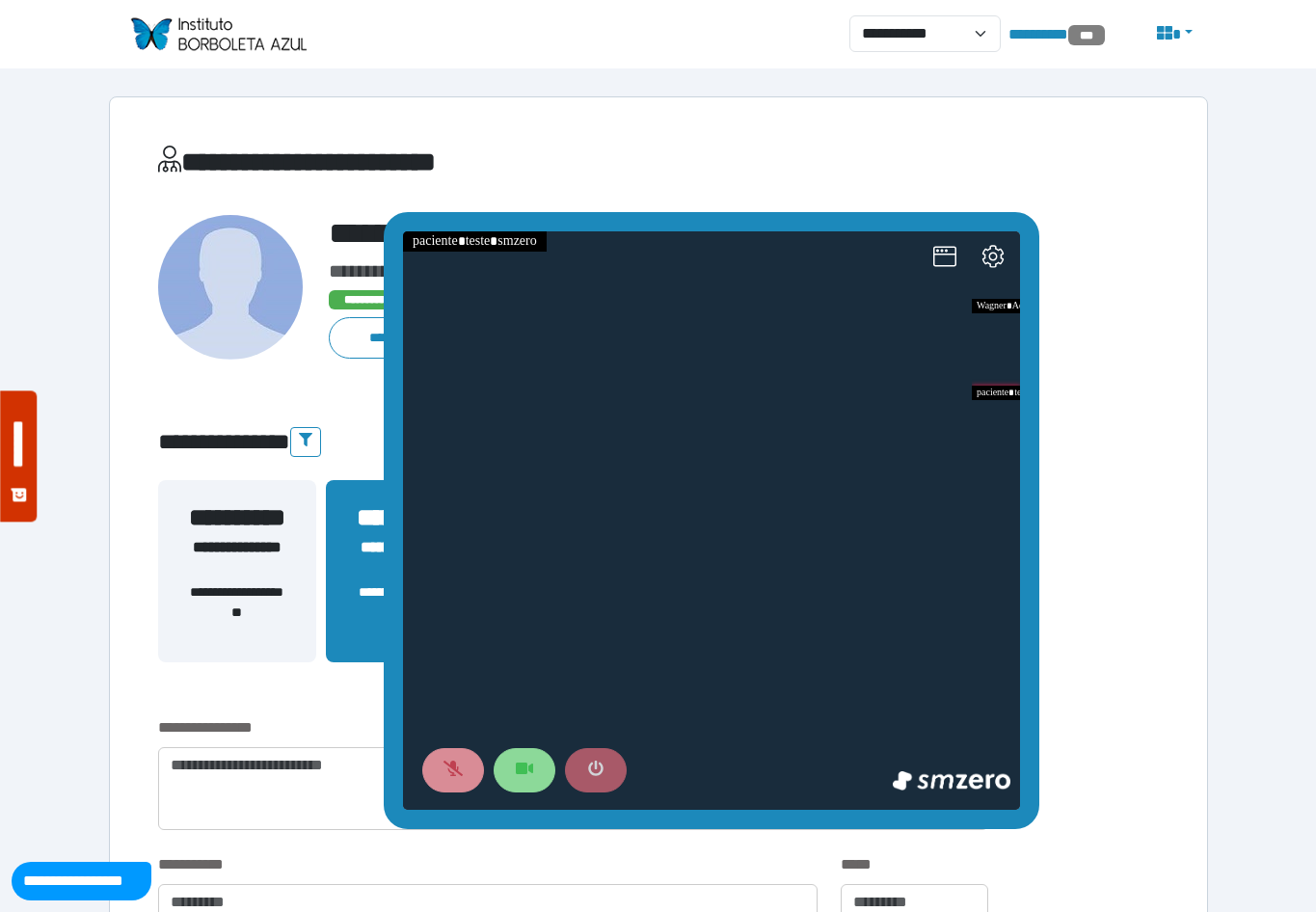 click at bounding box center [596, 770] 